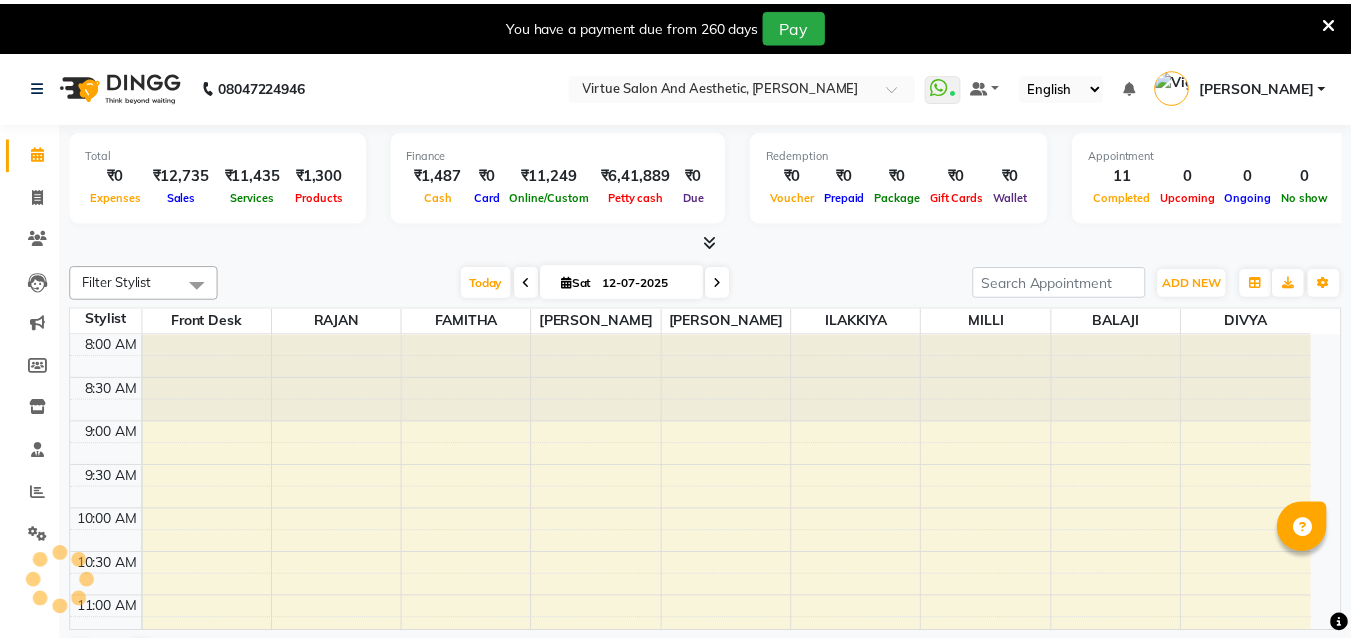 scroll, scrollTop: 0, scrollLeft: 0, axis: both 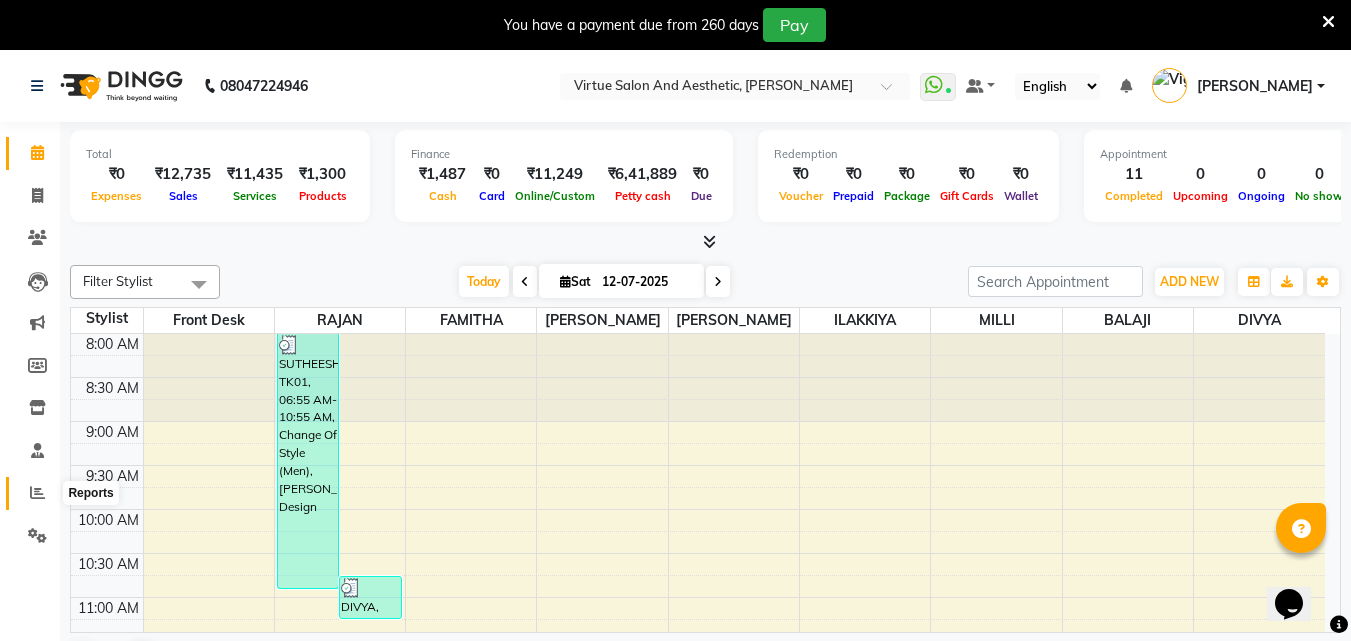 click 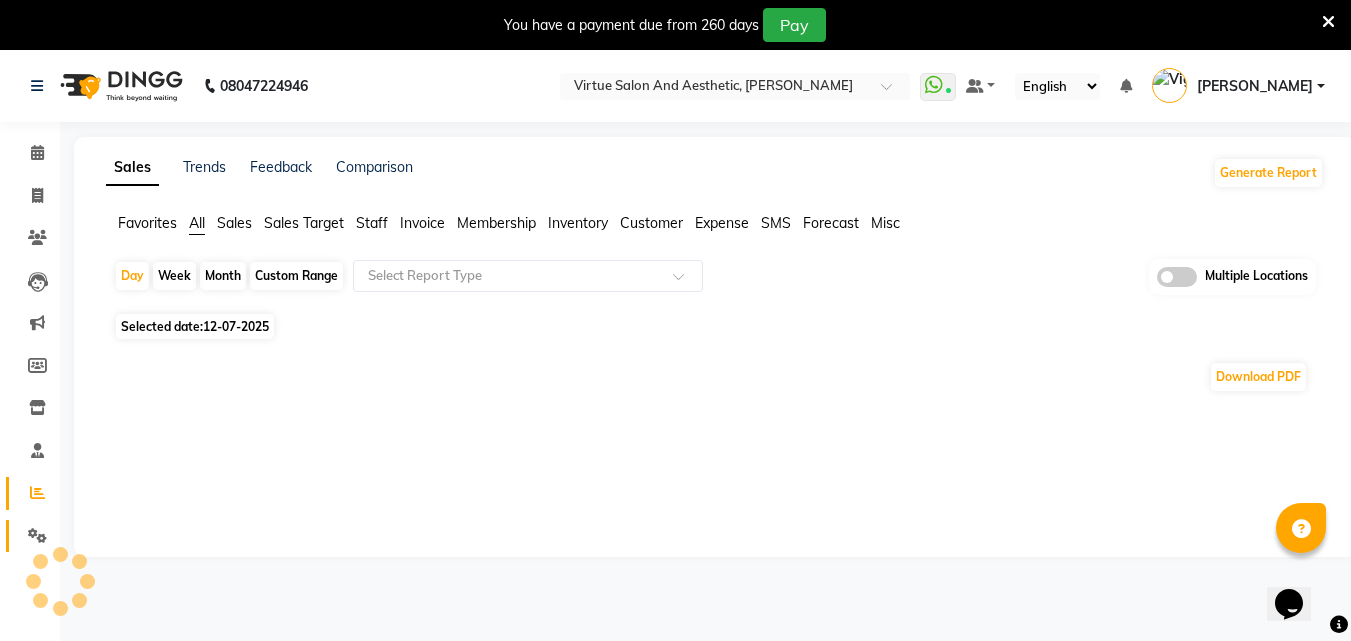 click 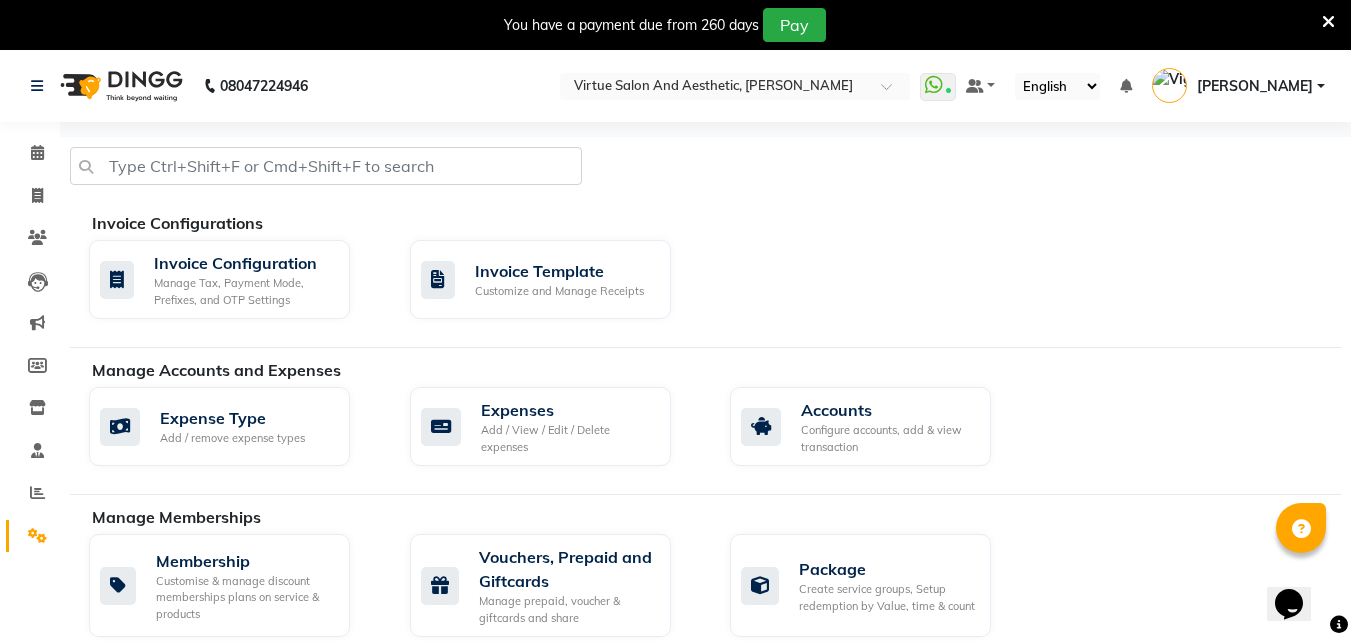 scroll, scrollTop: 400, scrollLeft: 0, axis: vertical 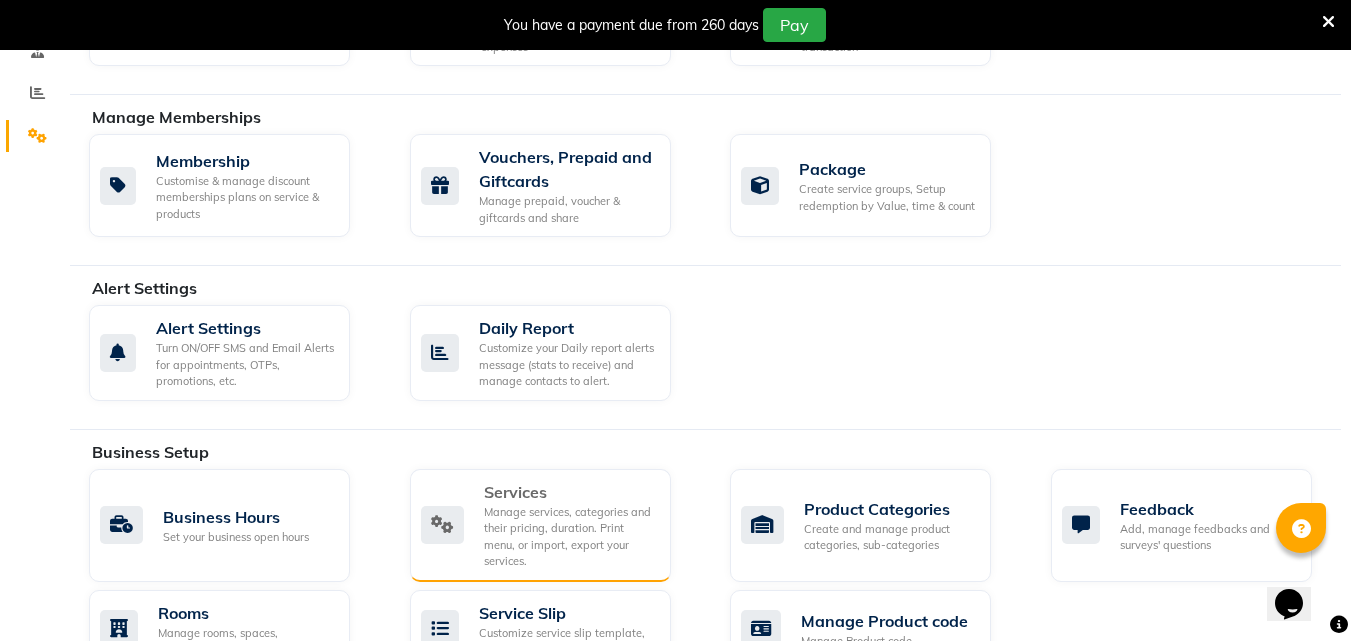 click on "Manage services, categories and their pricing, duration. Print menu, or import, export your services." 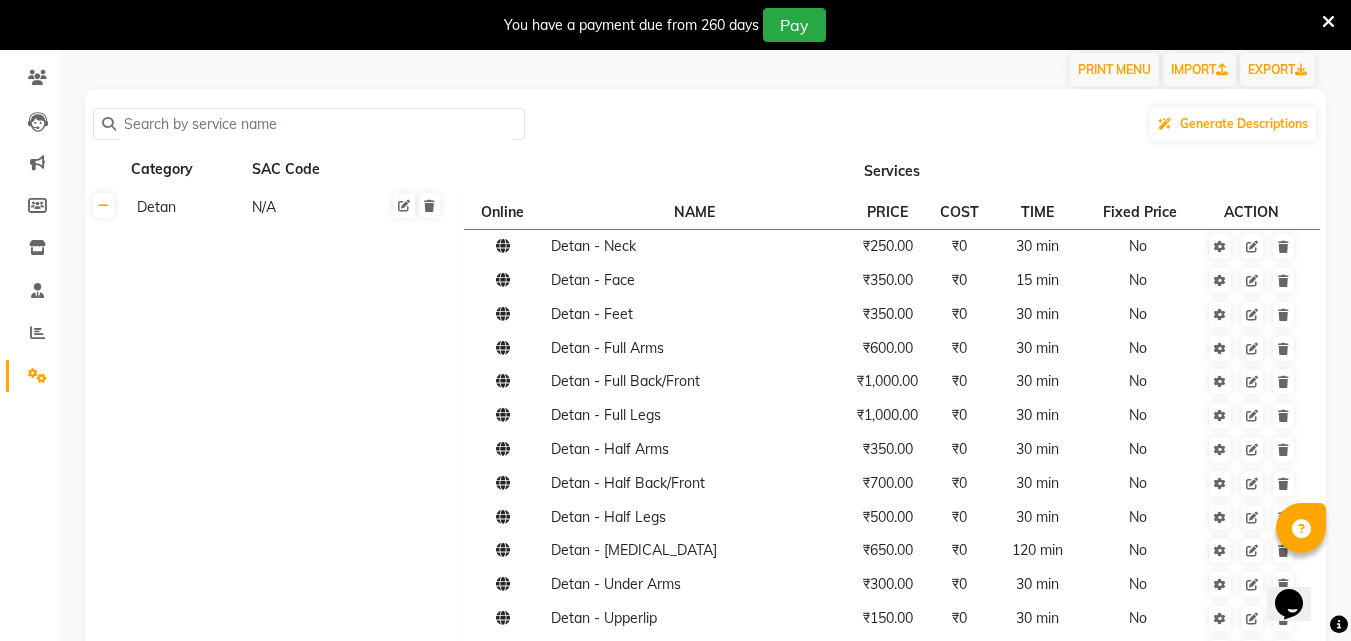 scroll, scrollTop: 0, scrollLeft: 0, axis: both 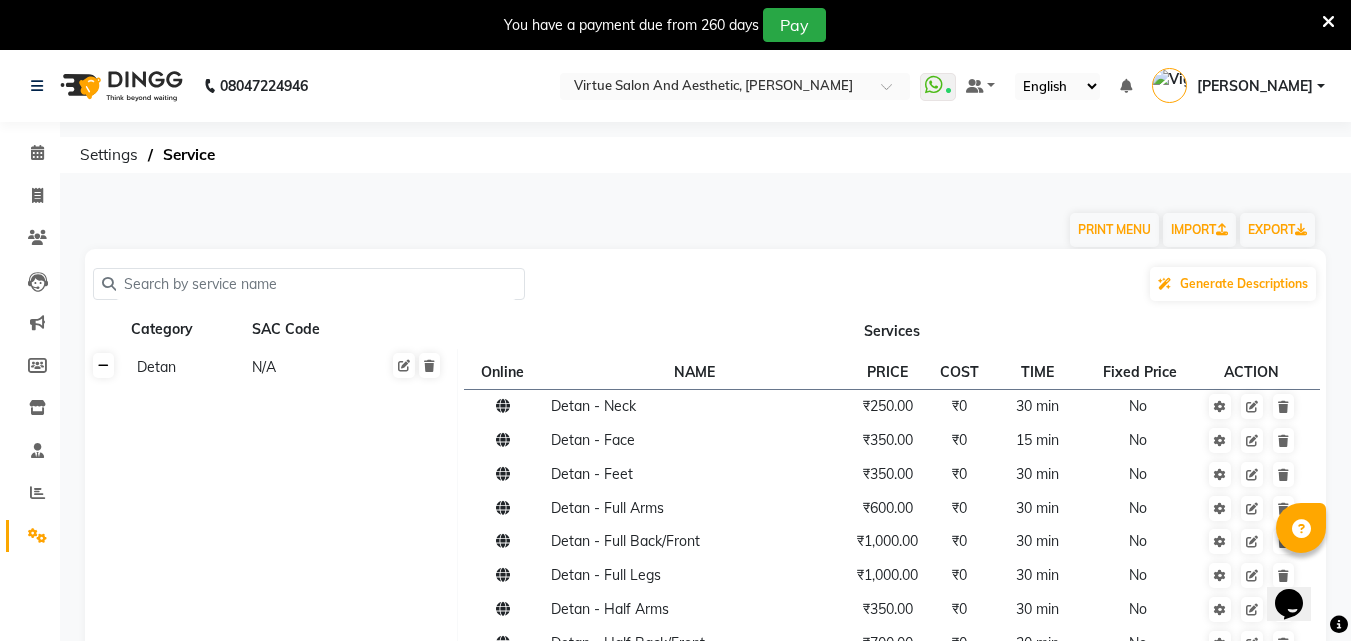 click 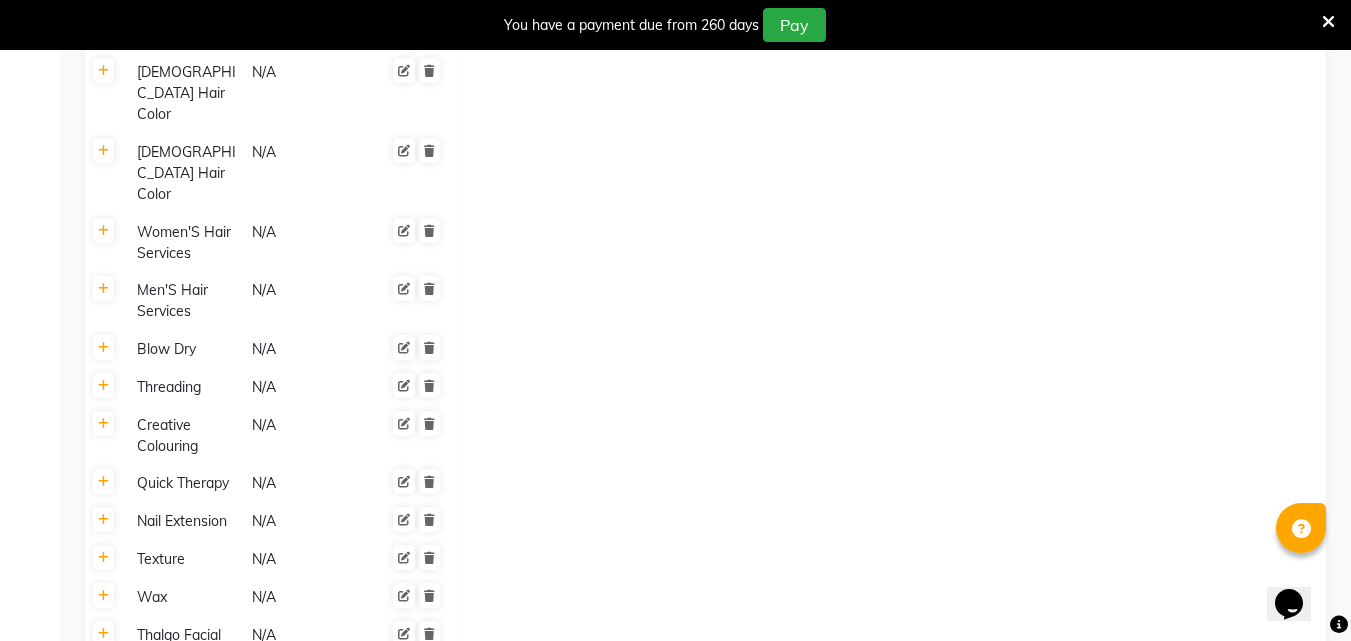 scroll, scrollTop: 800, scrollLeft: 0, axis: vertical 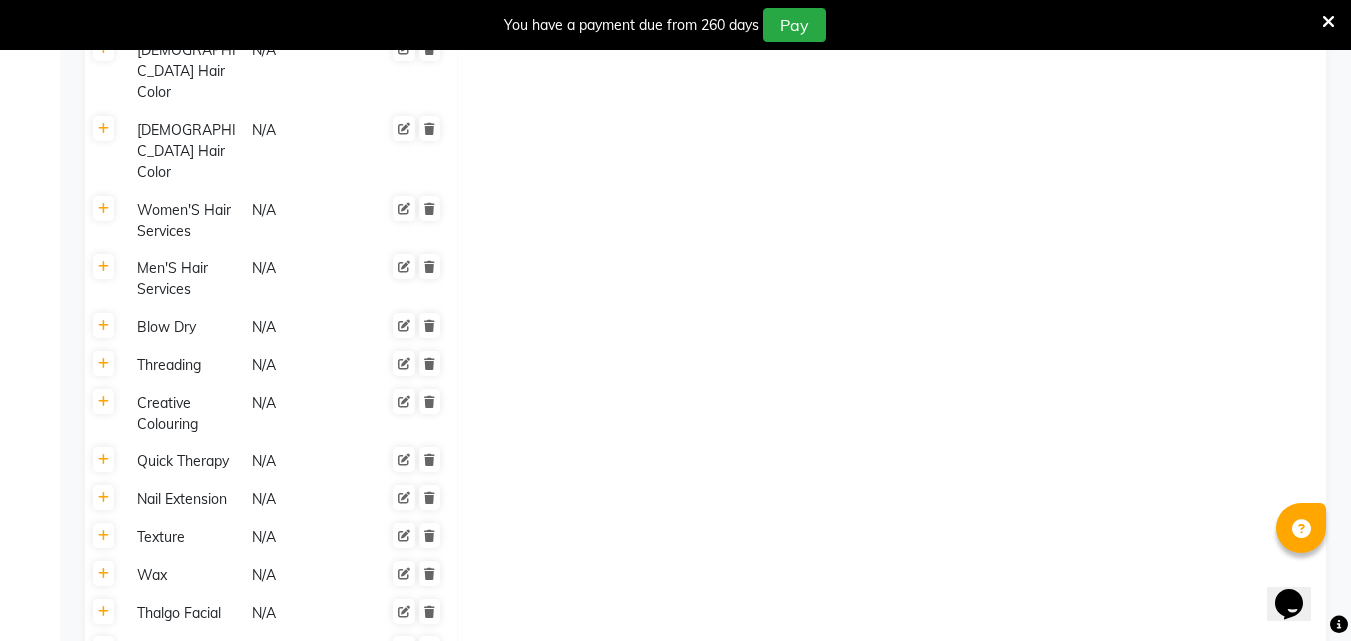 click 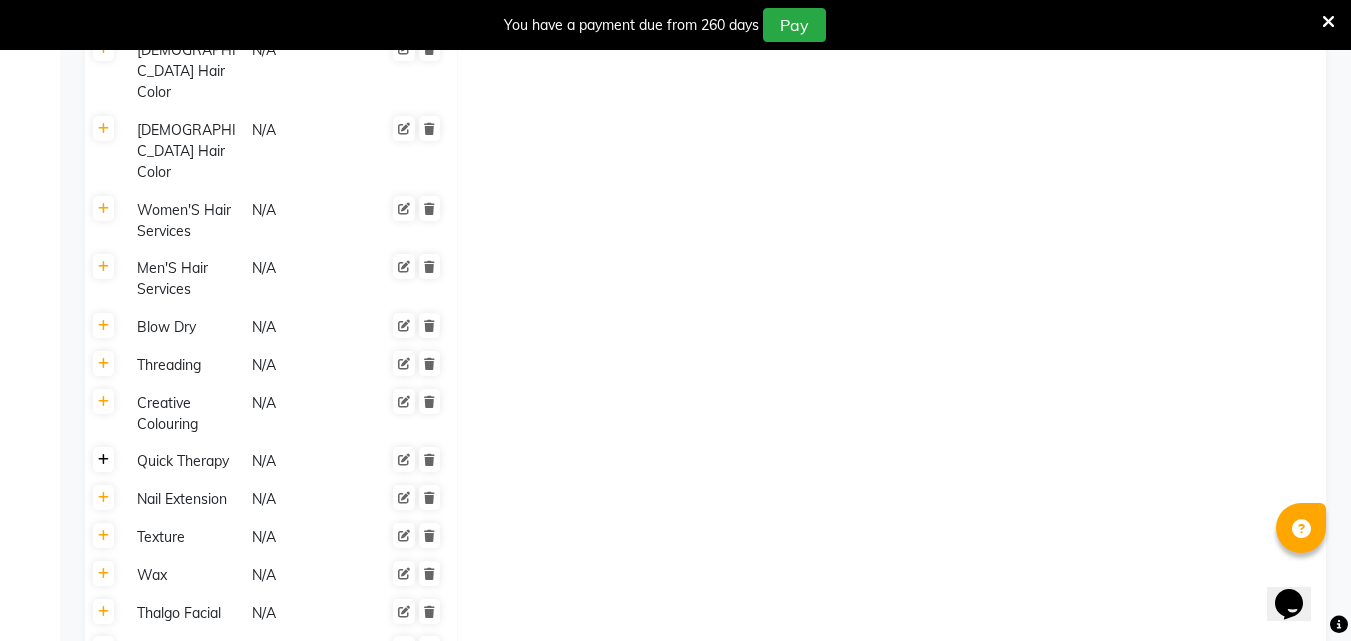 click 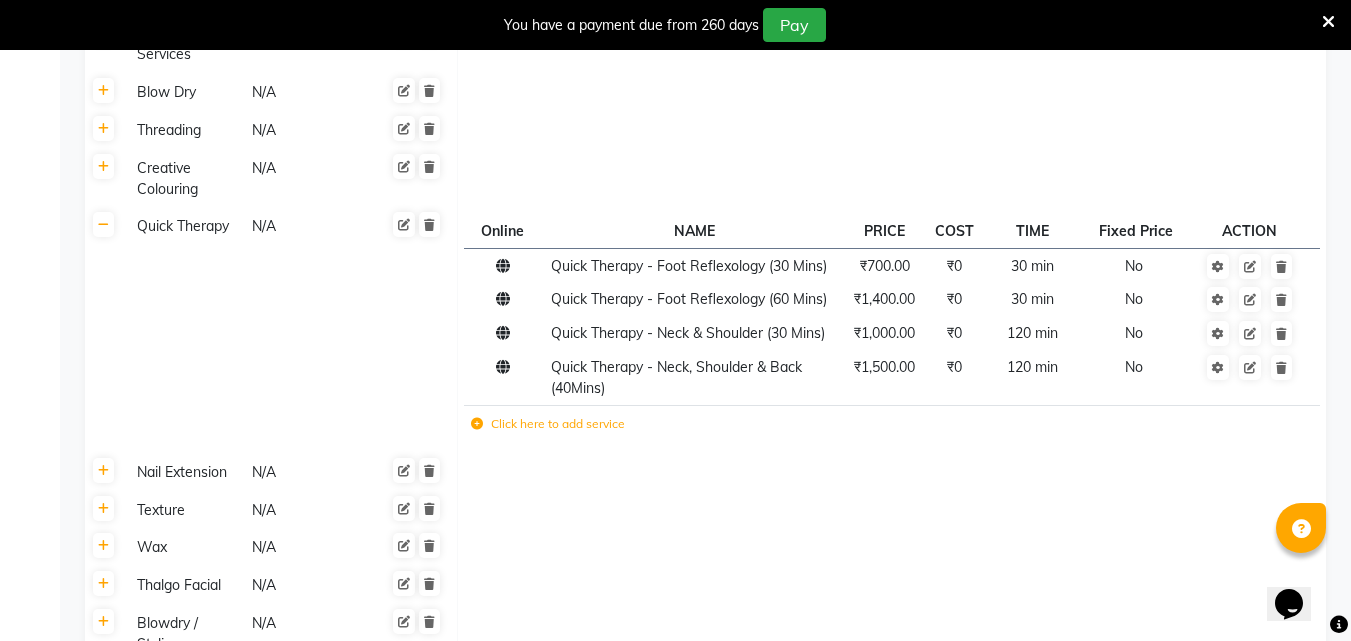 scroll, scrollTop: 900, scrollLeft: 0, axis: vertical 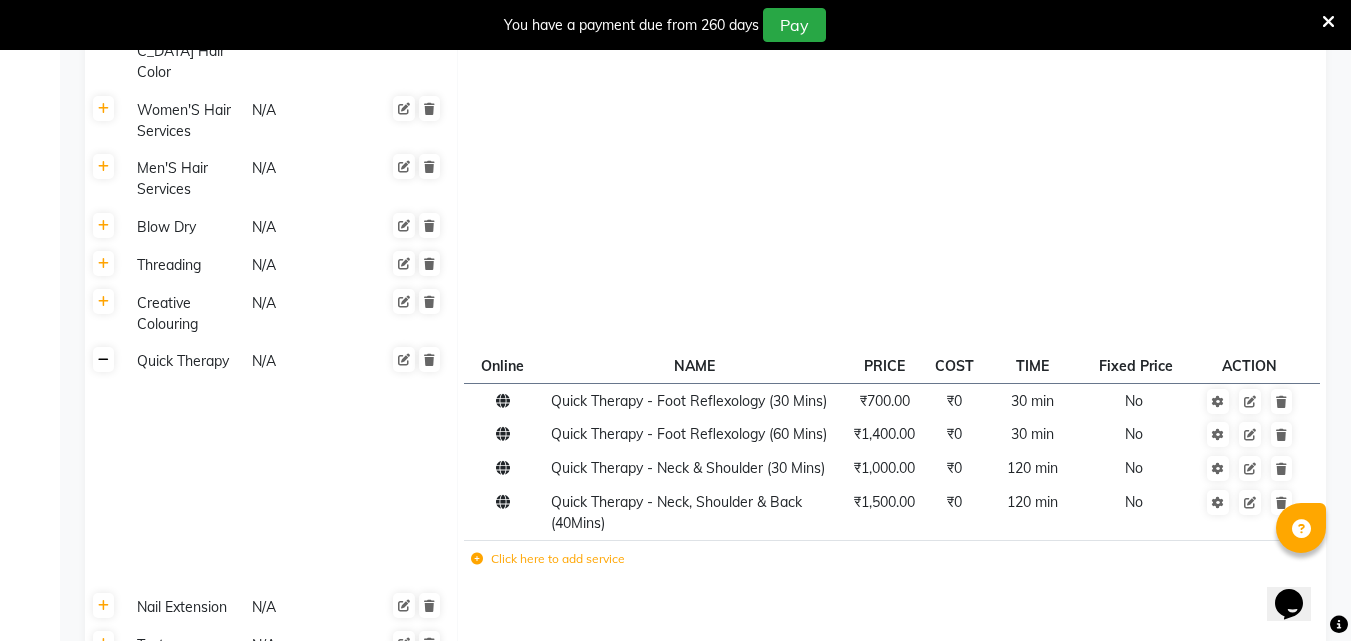 click 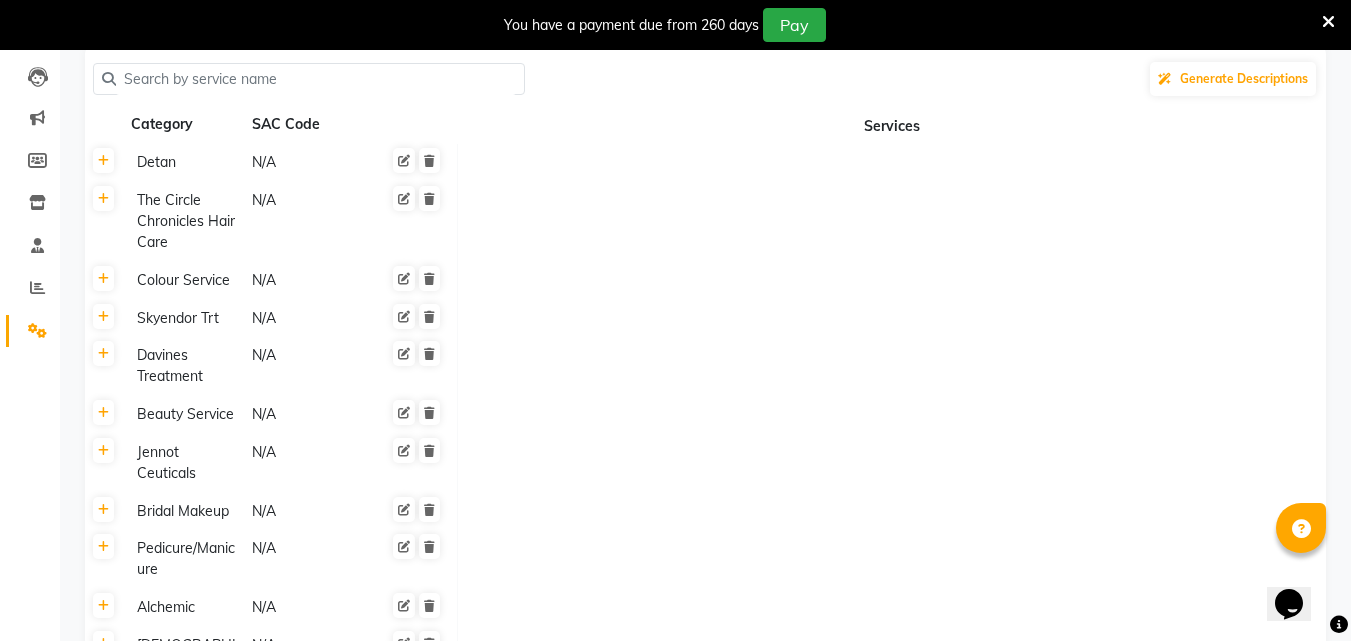 scroll, scrollTop: 115, scrollLeft: 0, axis: vertical 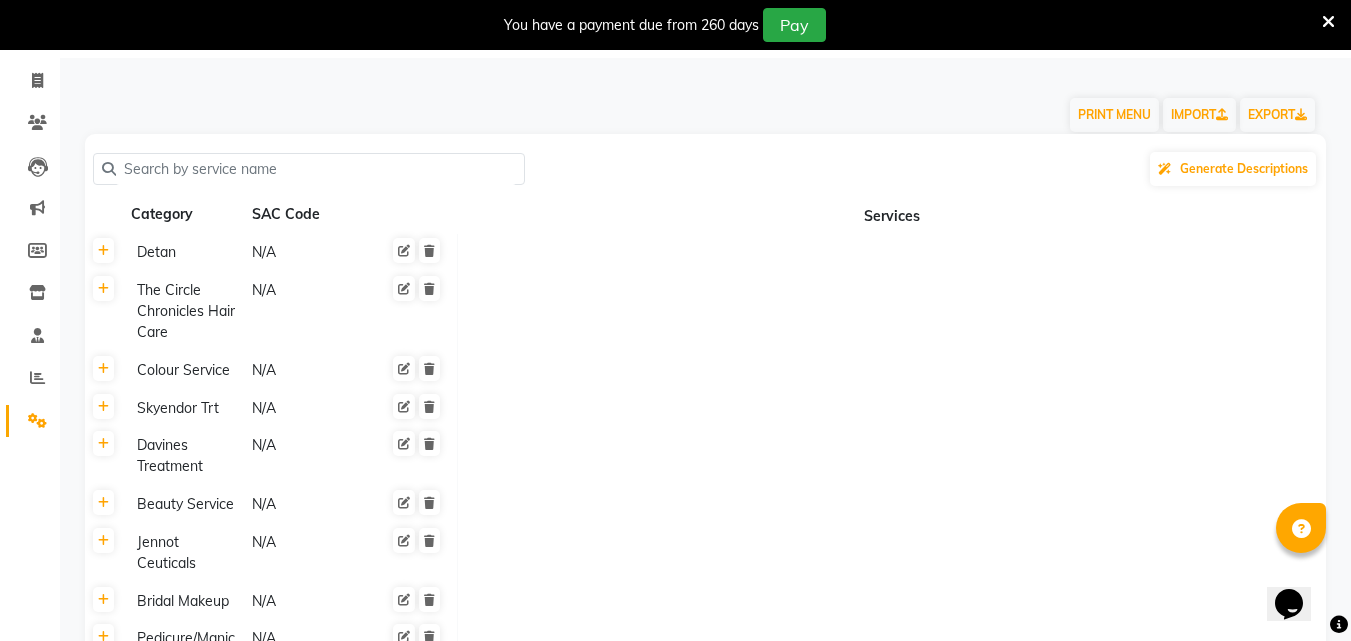 click 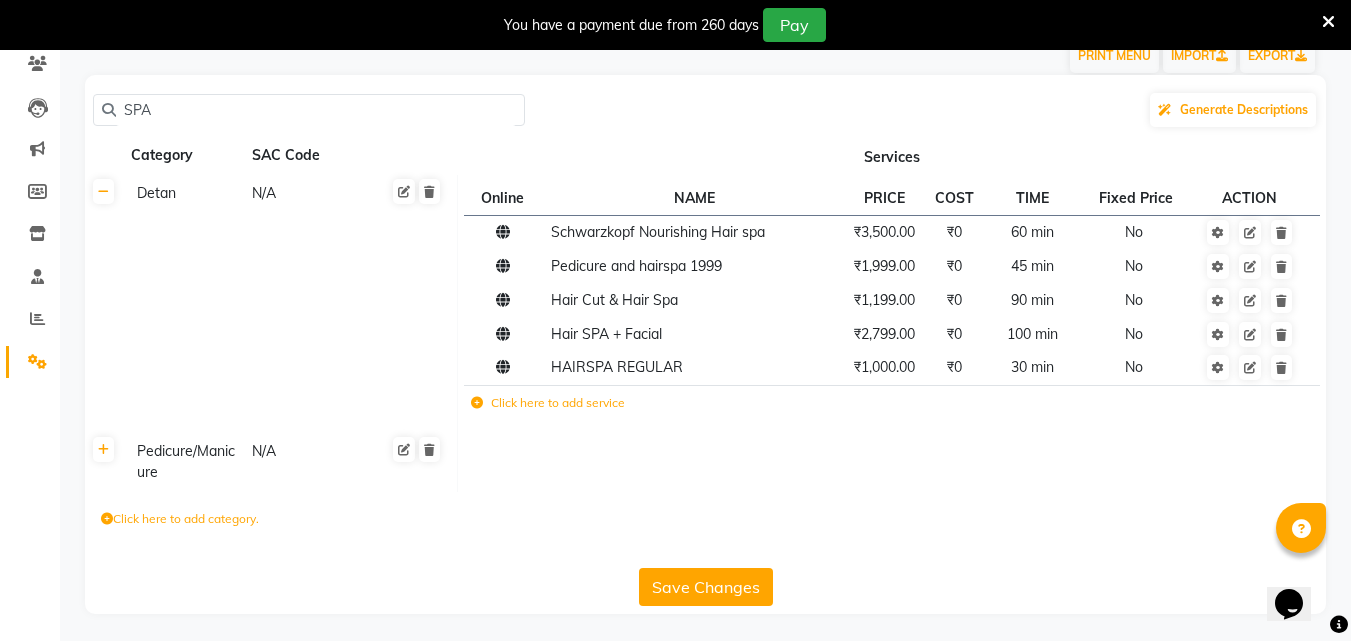 scroll, scrollTop: 177, scrollLeft: 0, axis: vertical 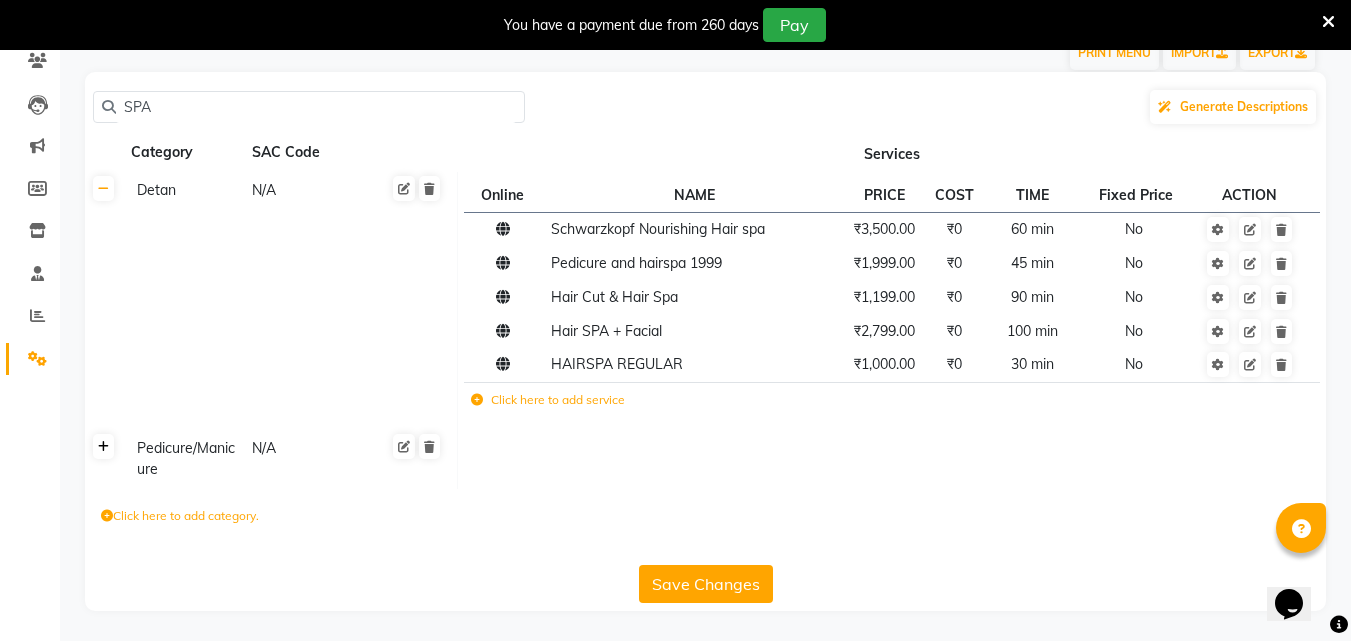 type on "SPA" 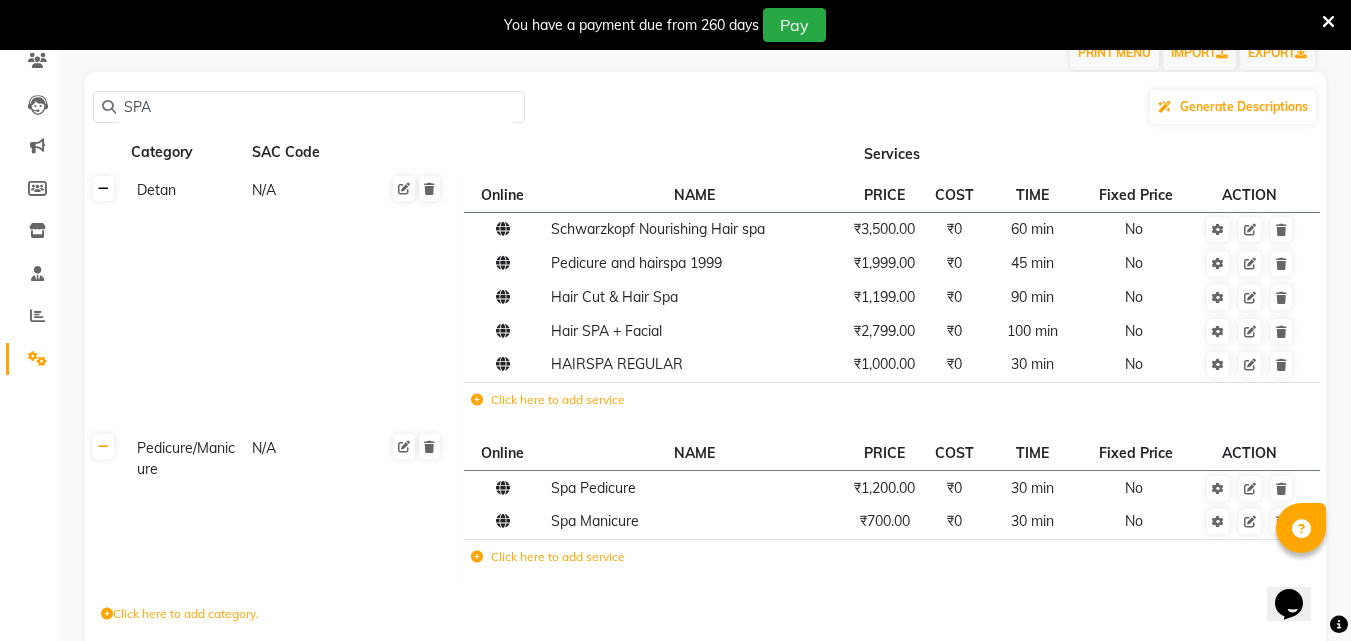 click 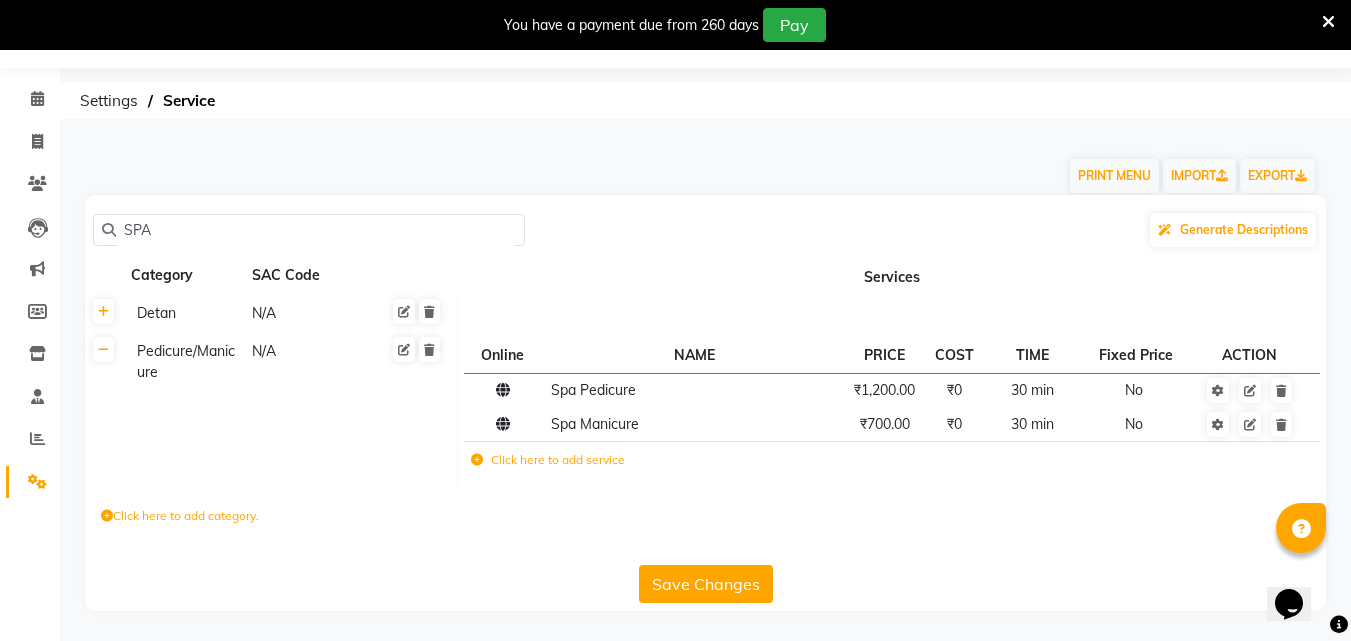 scroll, scrollTop: 54, scrollLeft: 0, axis: vertical 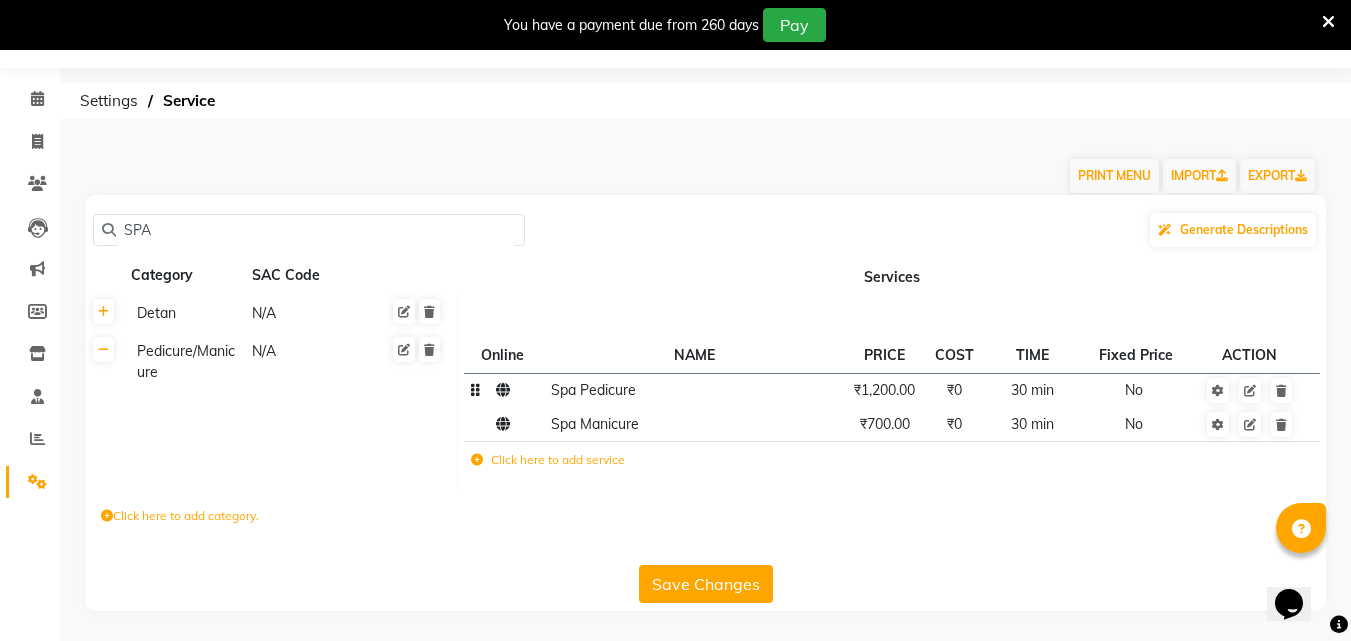 click on "Spa Pedicure" 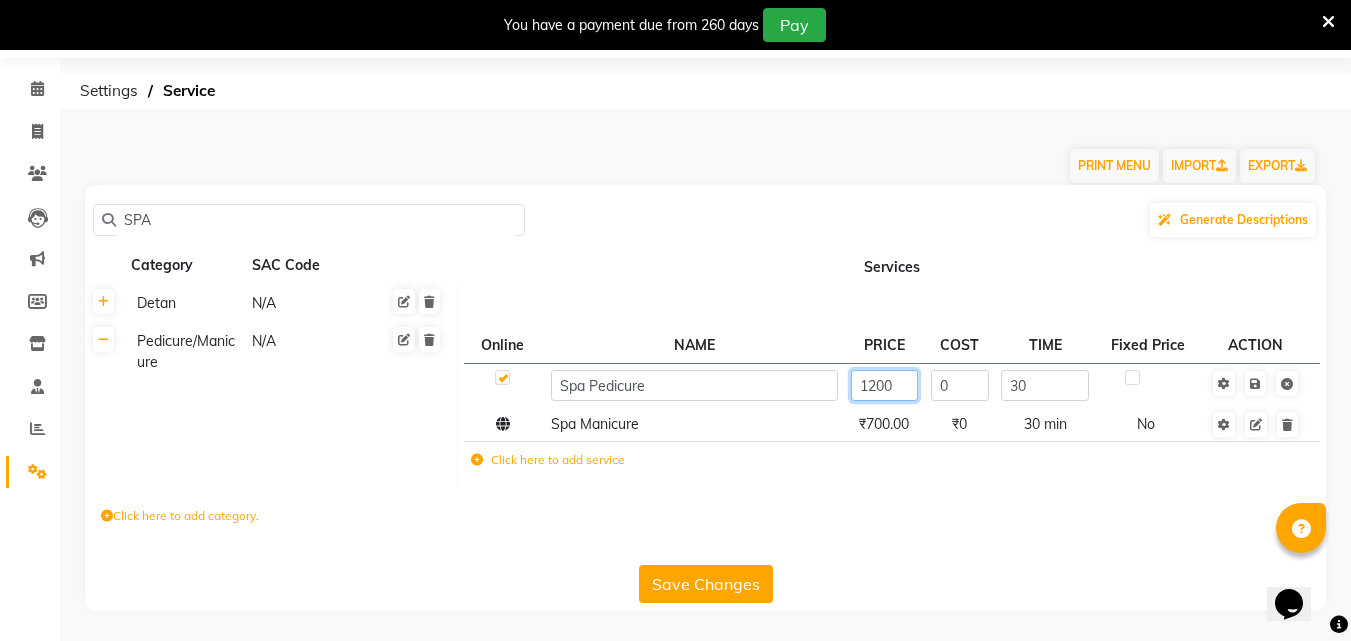 click on "1200" 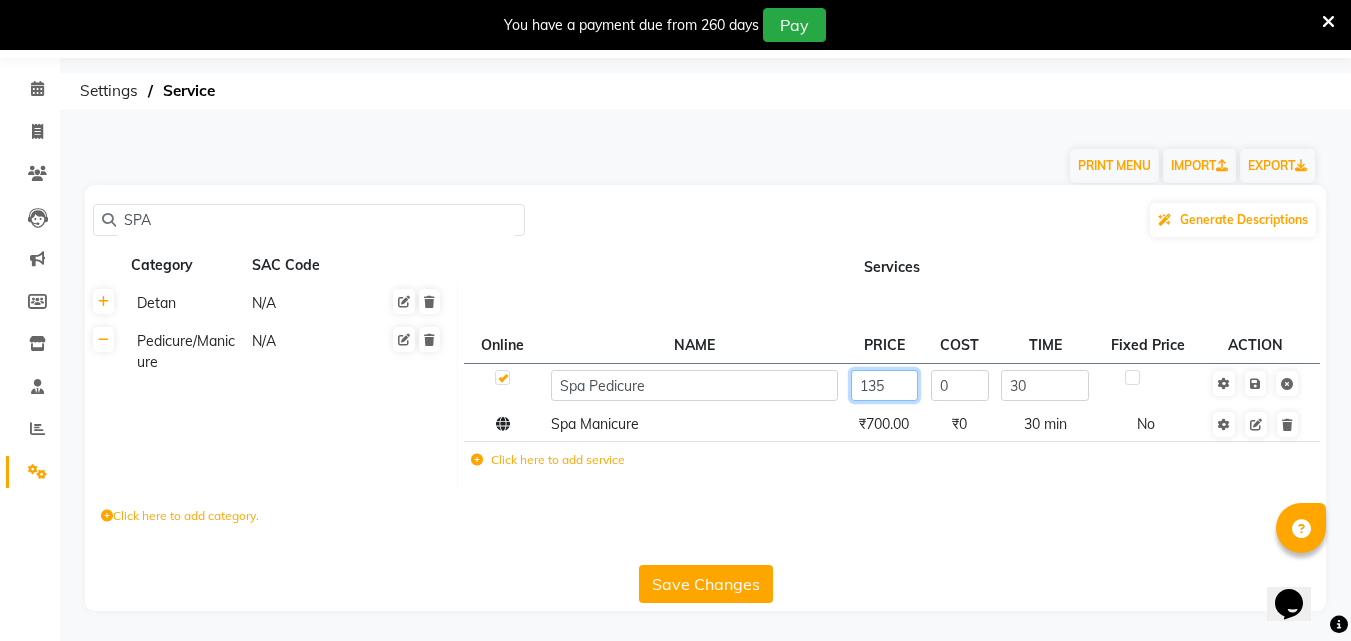 type on "1350" 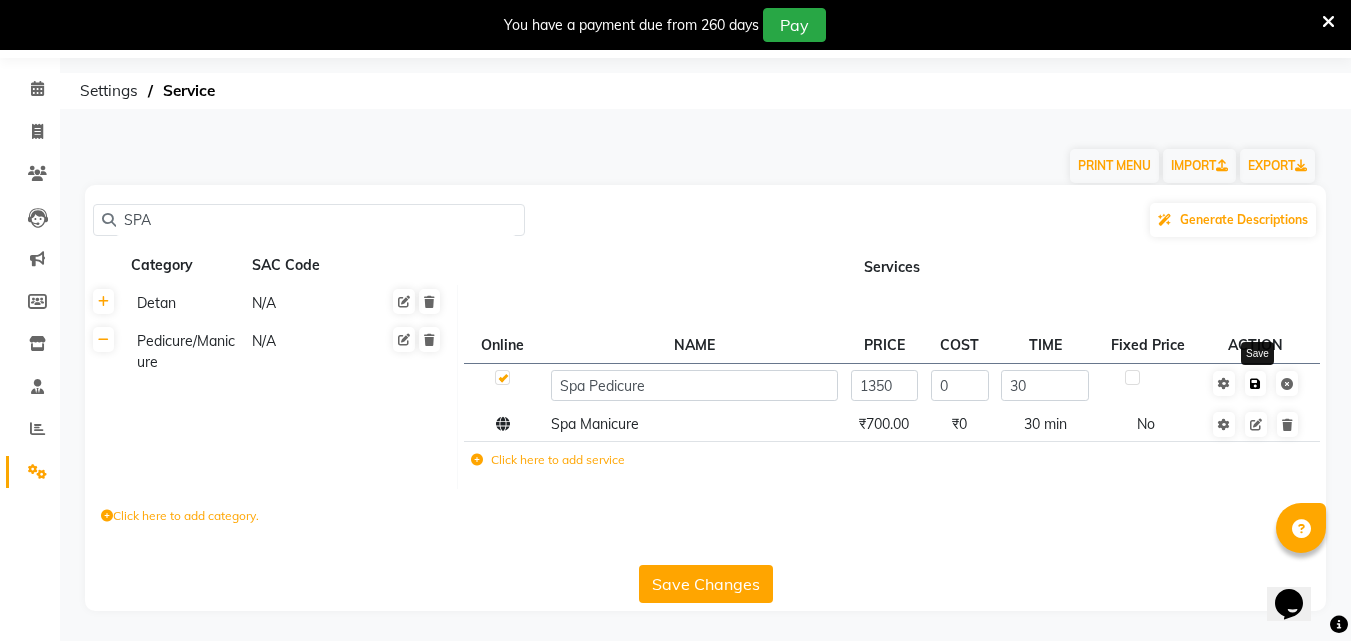 scroll, scrollTop: 57, scrollLeft: 0, axis: vertical 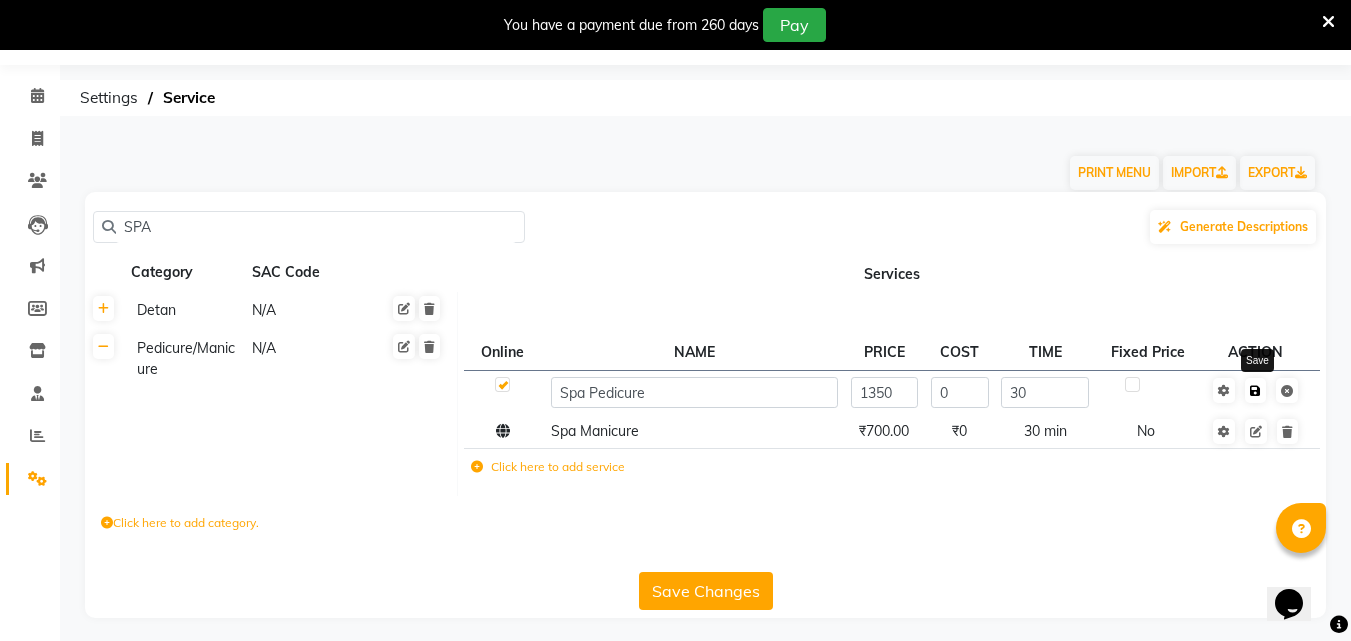 click 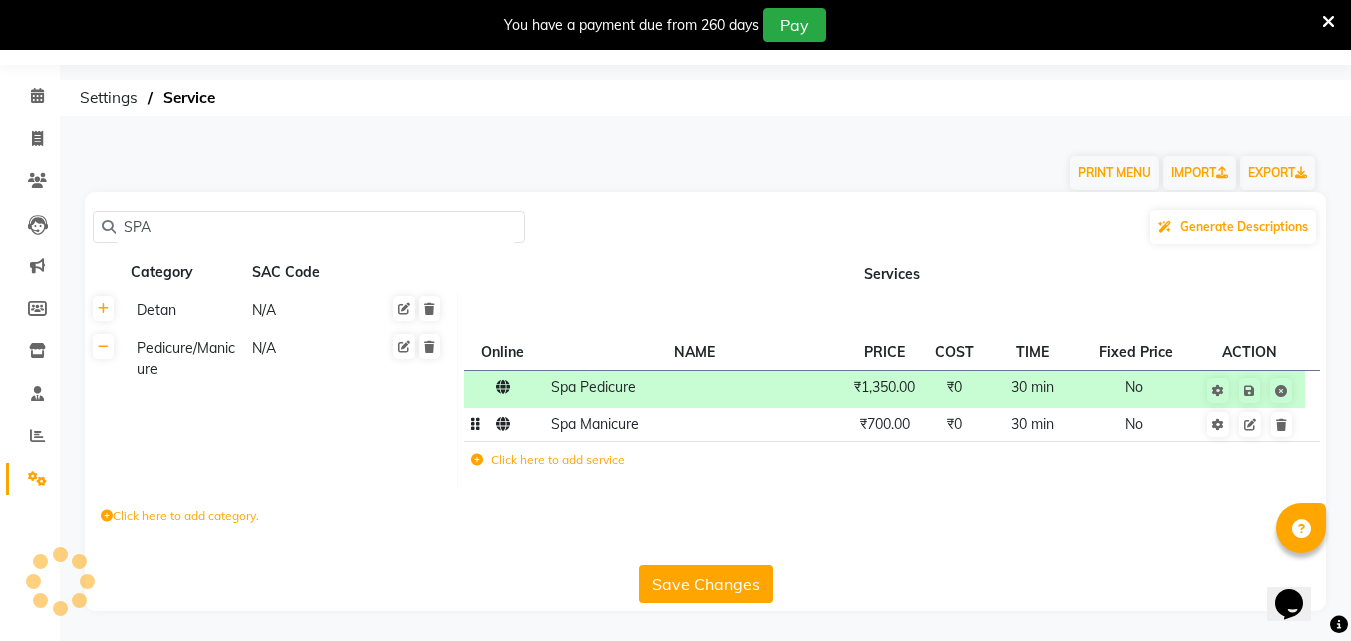 click on "₹700.00" 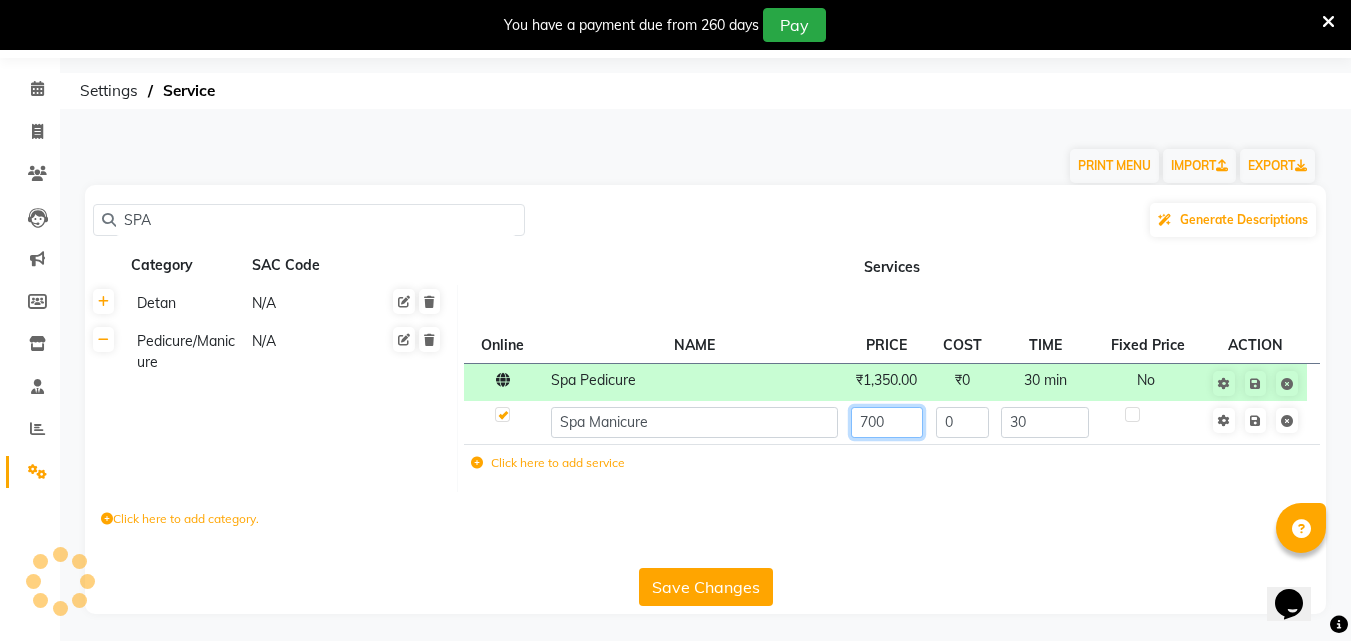 click on "700" 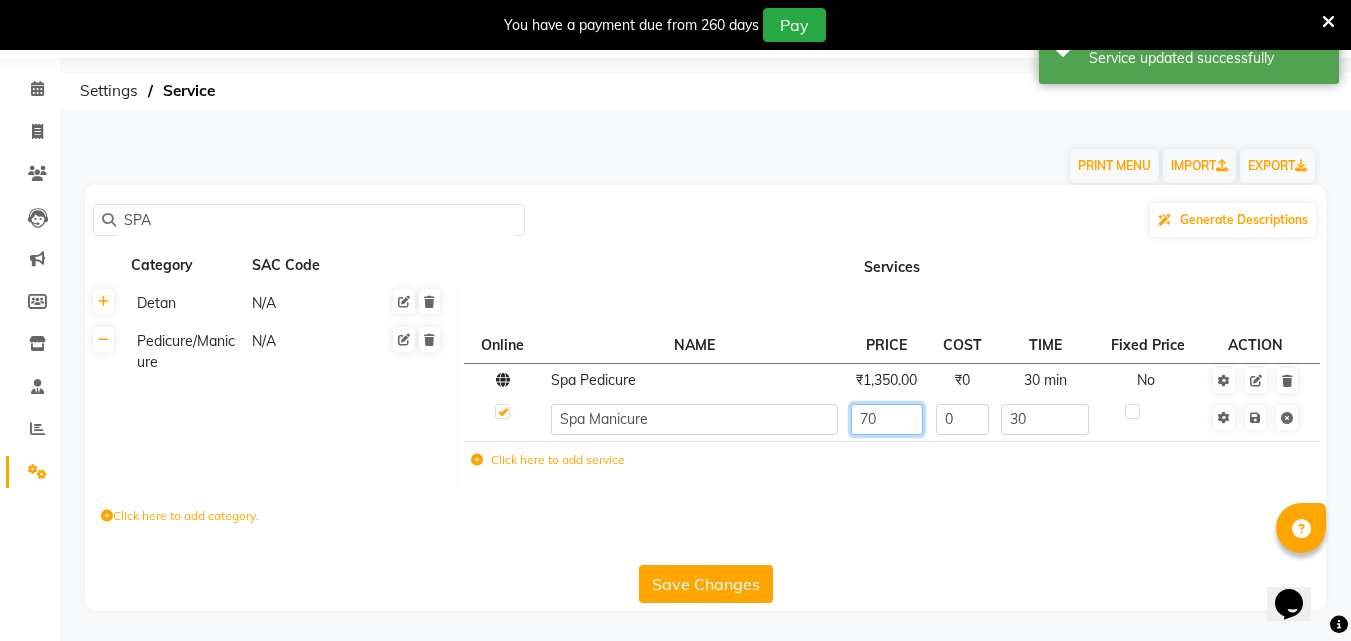 type on "7" 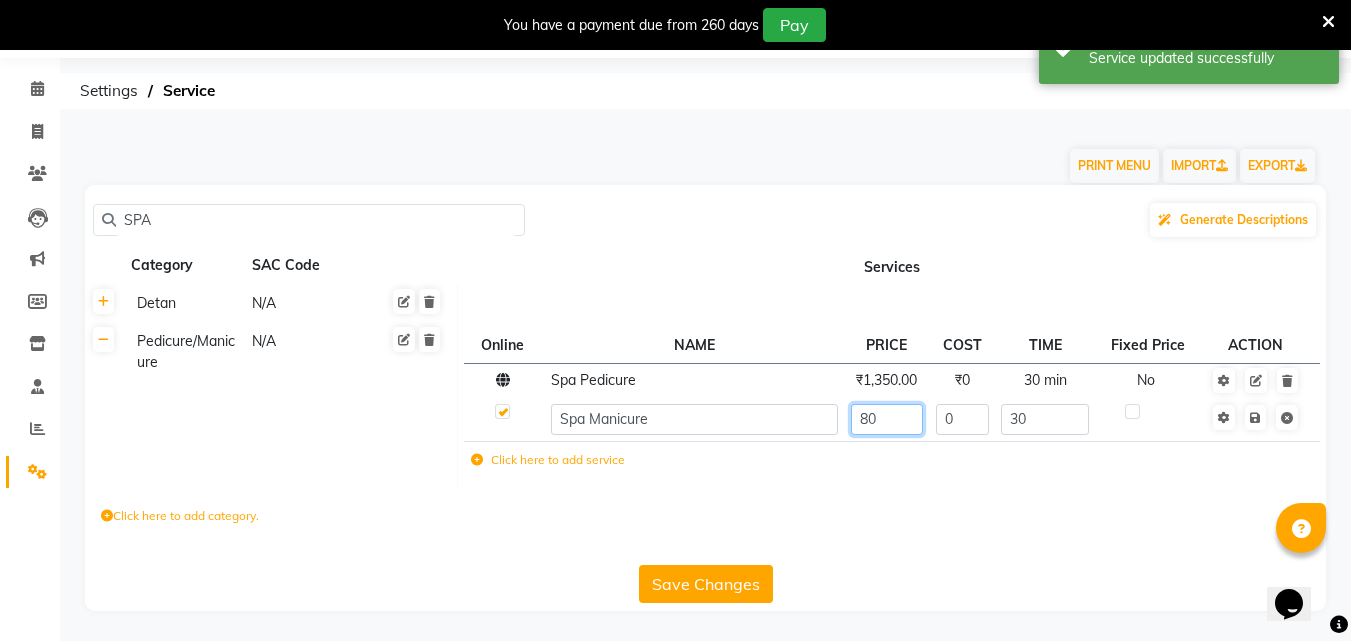 type on "800" 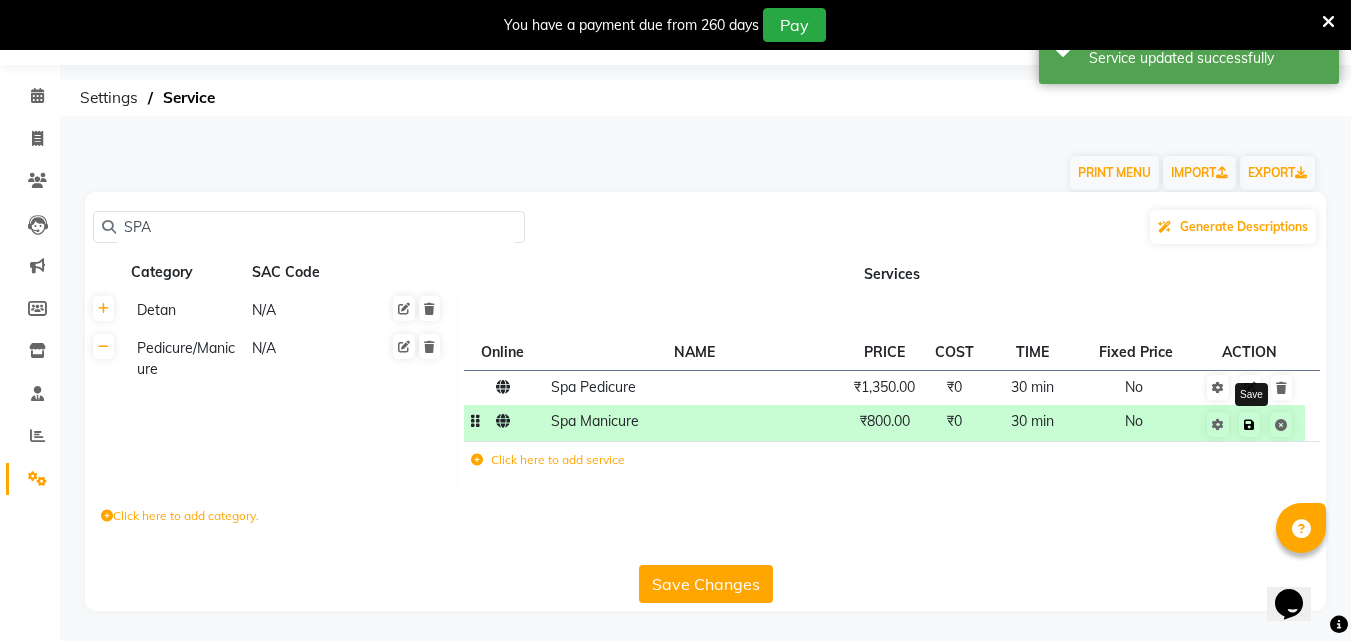 click 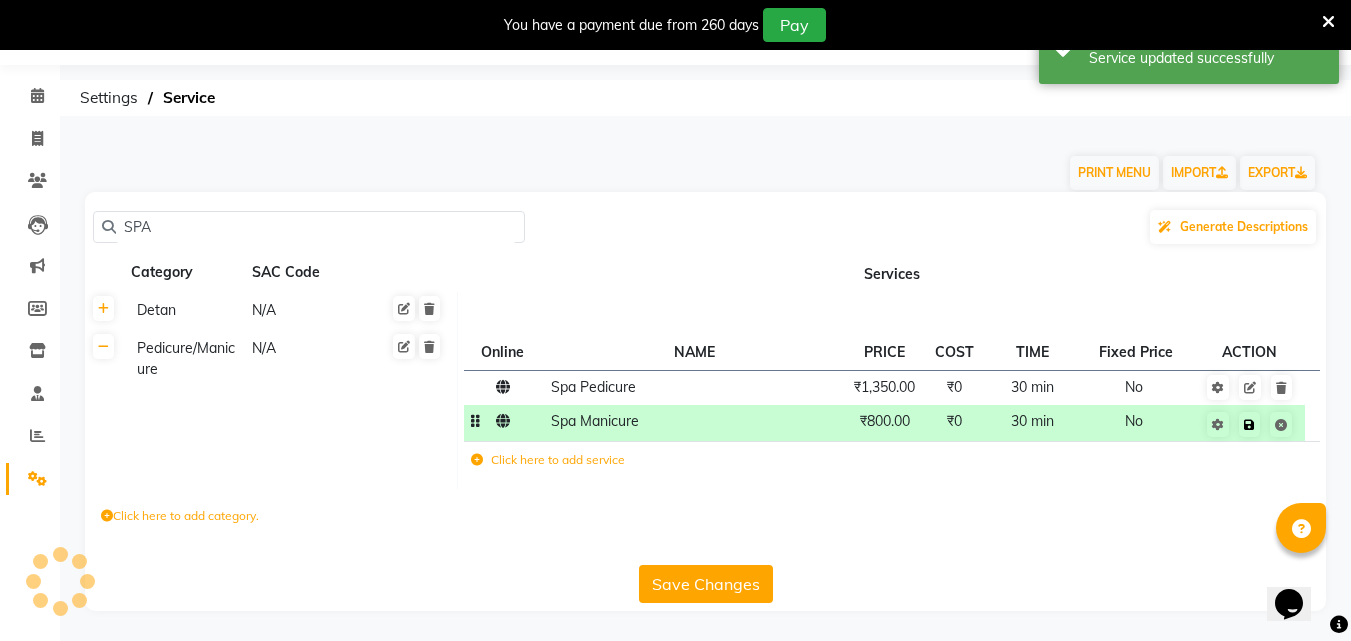 scroll, scrollTop: 54, scrollLeft: 0, axis: vertical 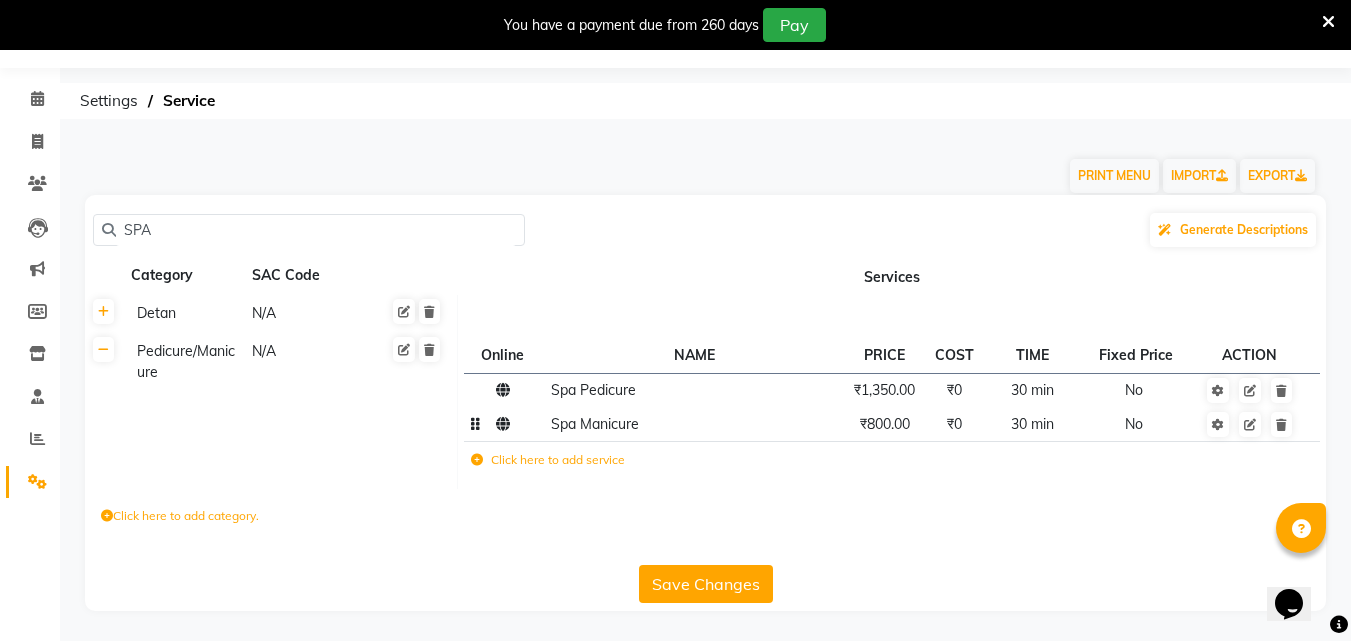 click on "SPA" 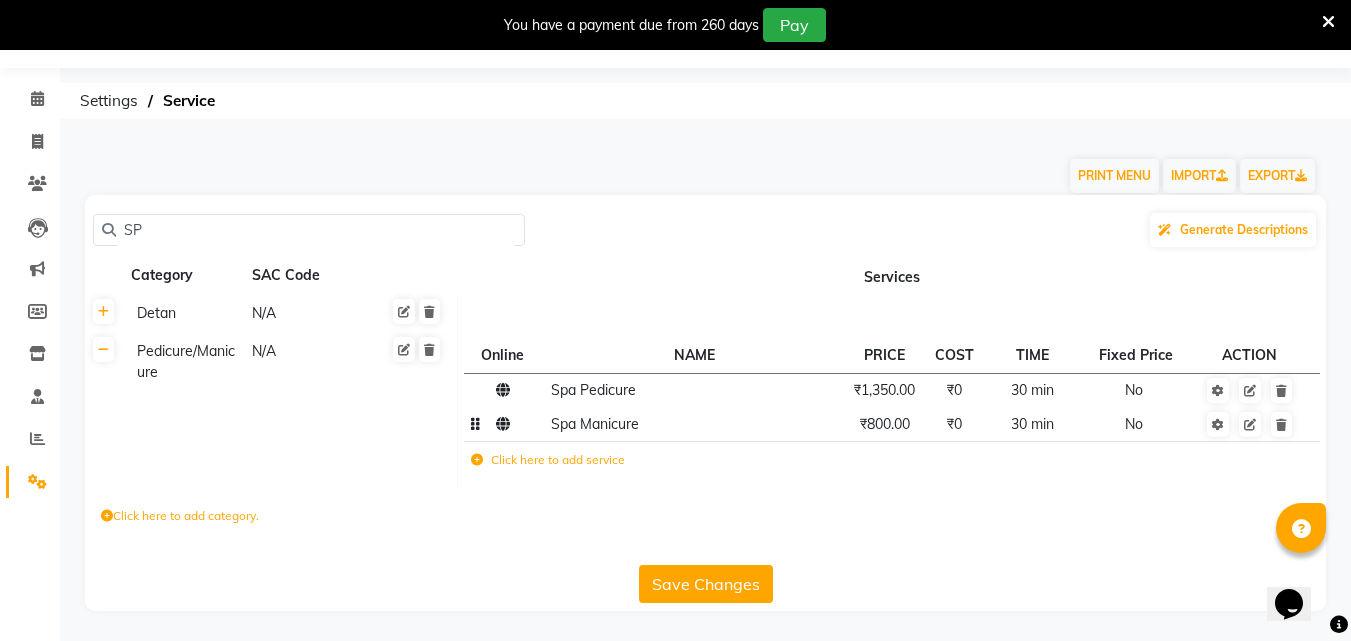 type on "S" 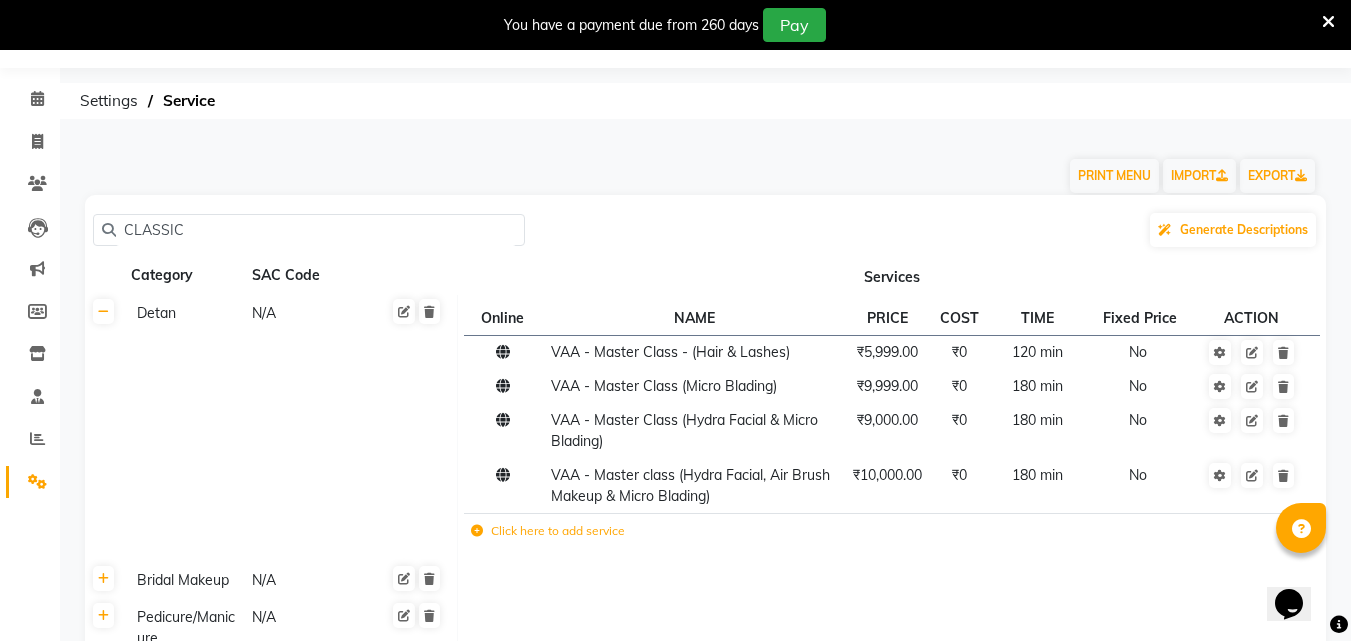 scroll, scrollTop: 50, scrollLeft: 0, axis: vertical 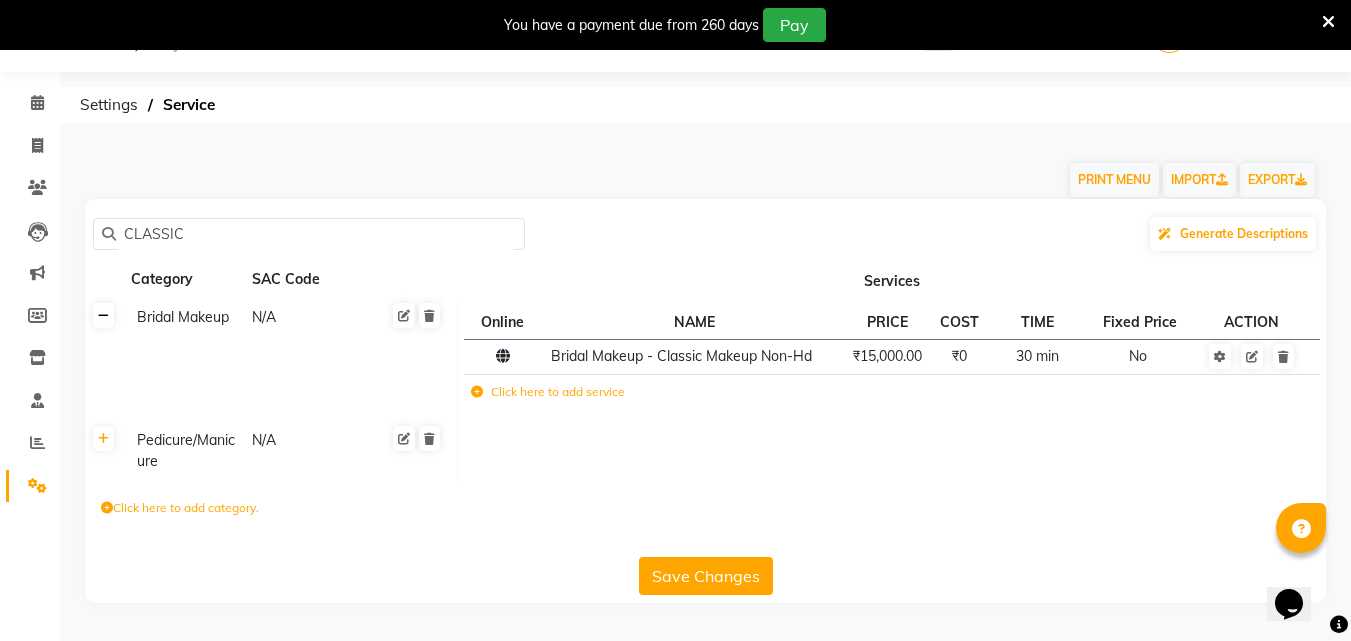 click 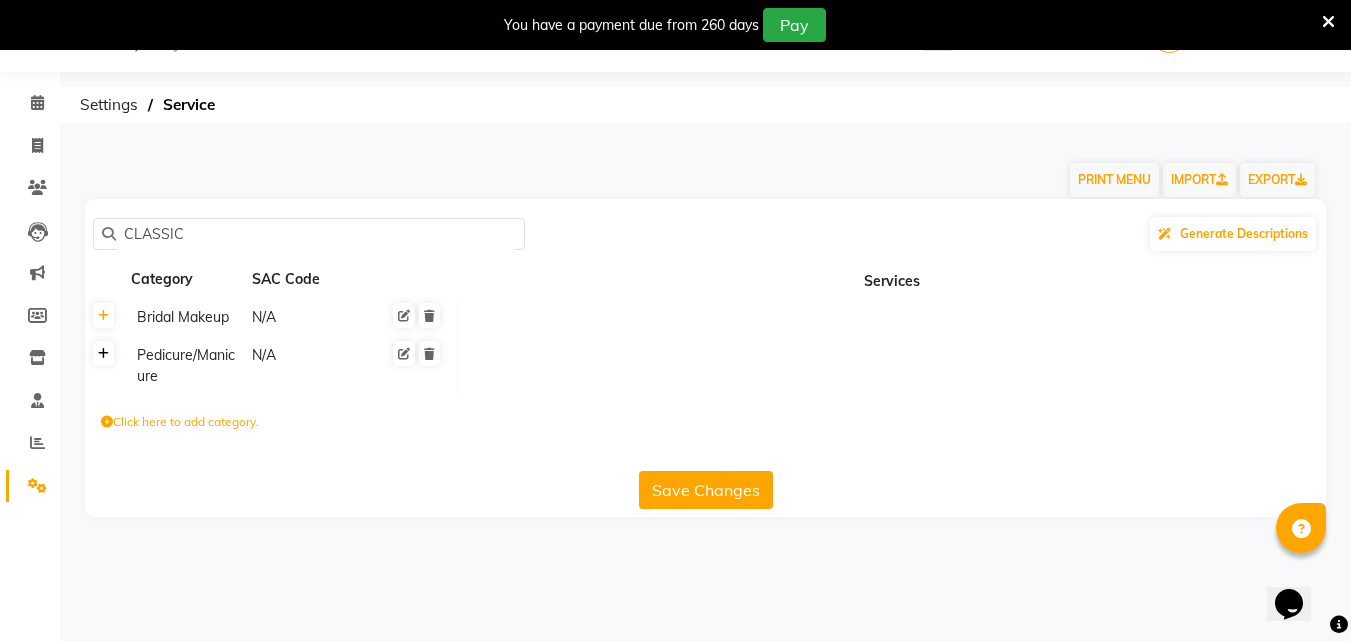 click 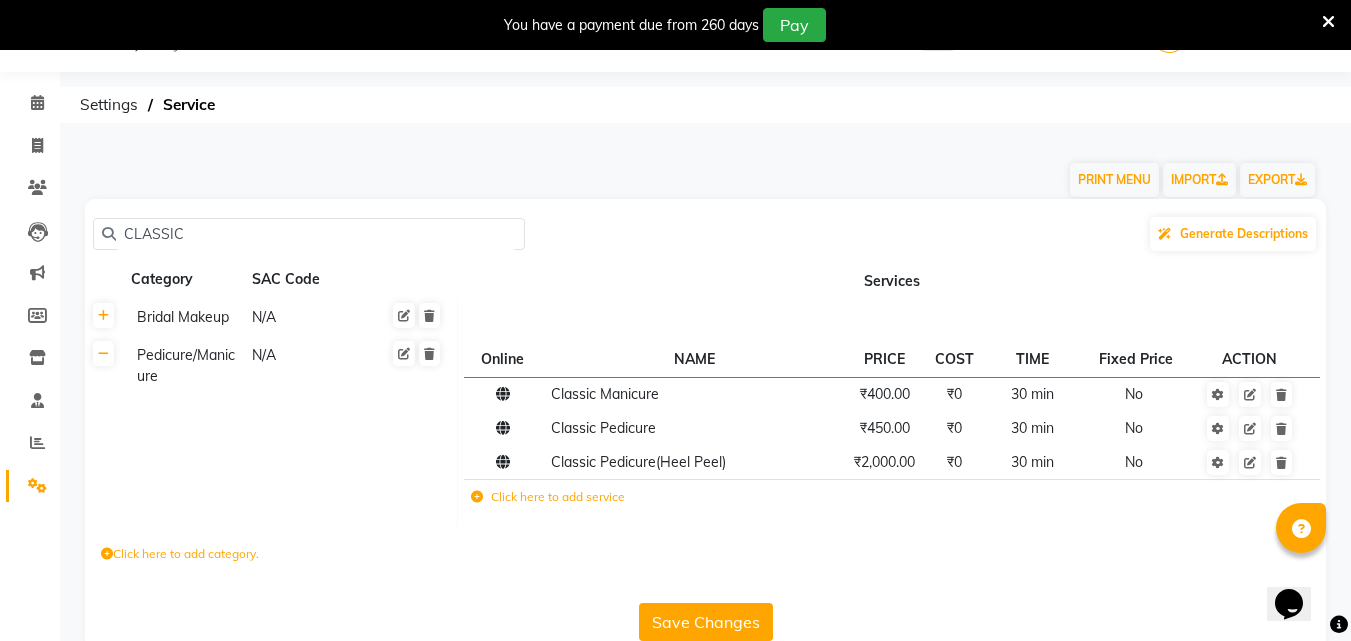 click on "CLASSIC" 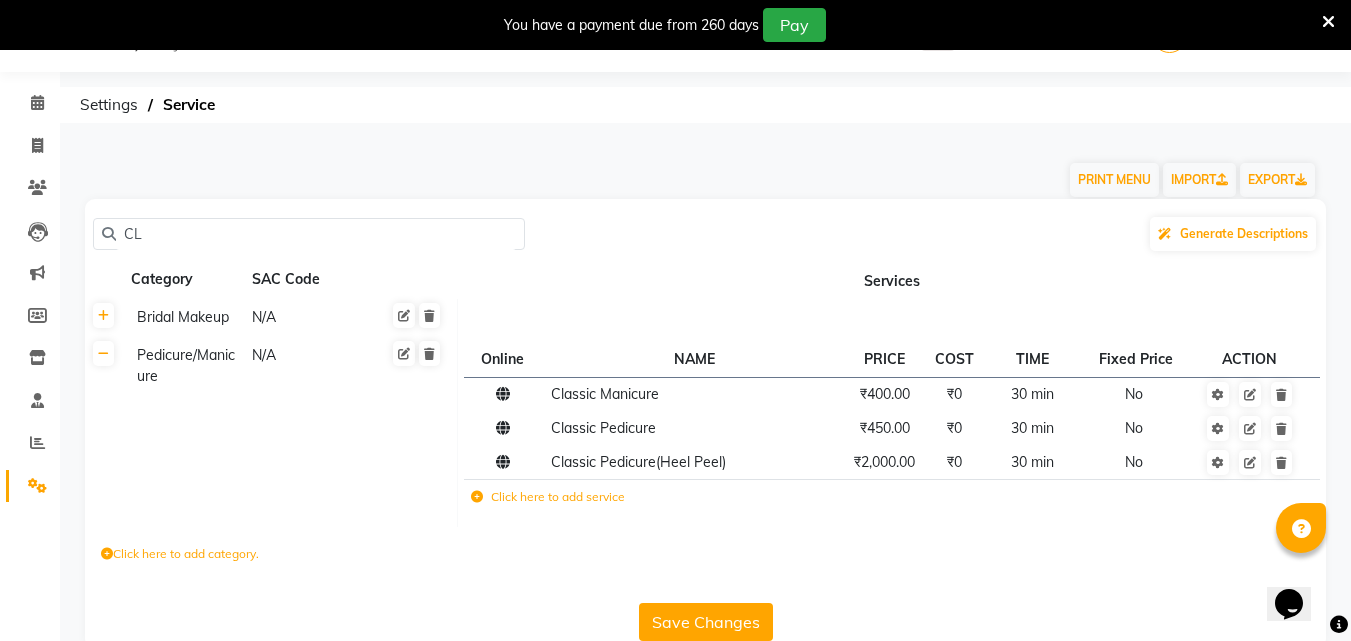 type on "C" 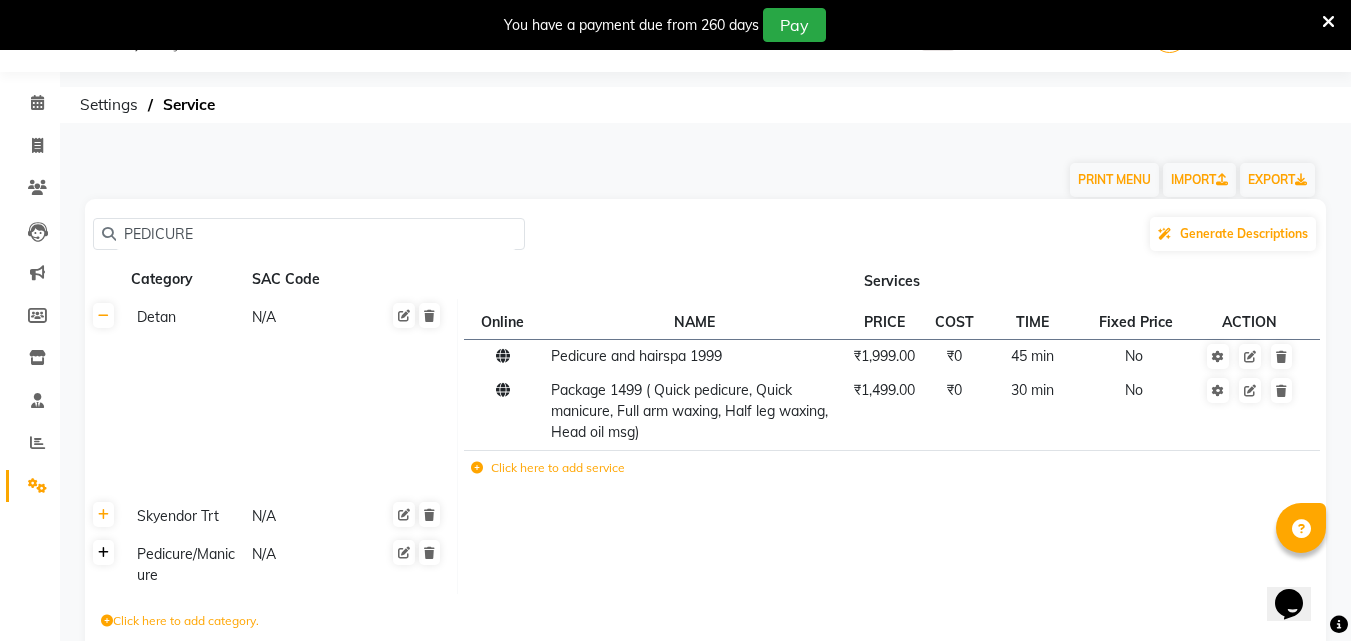 type on "PEDICURE" 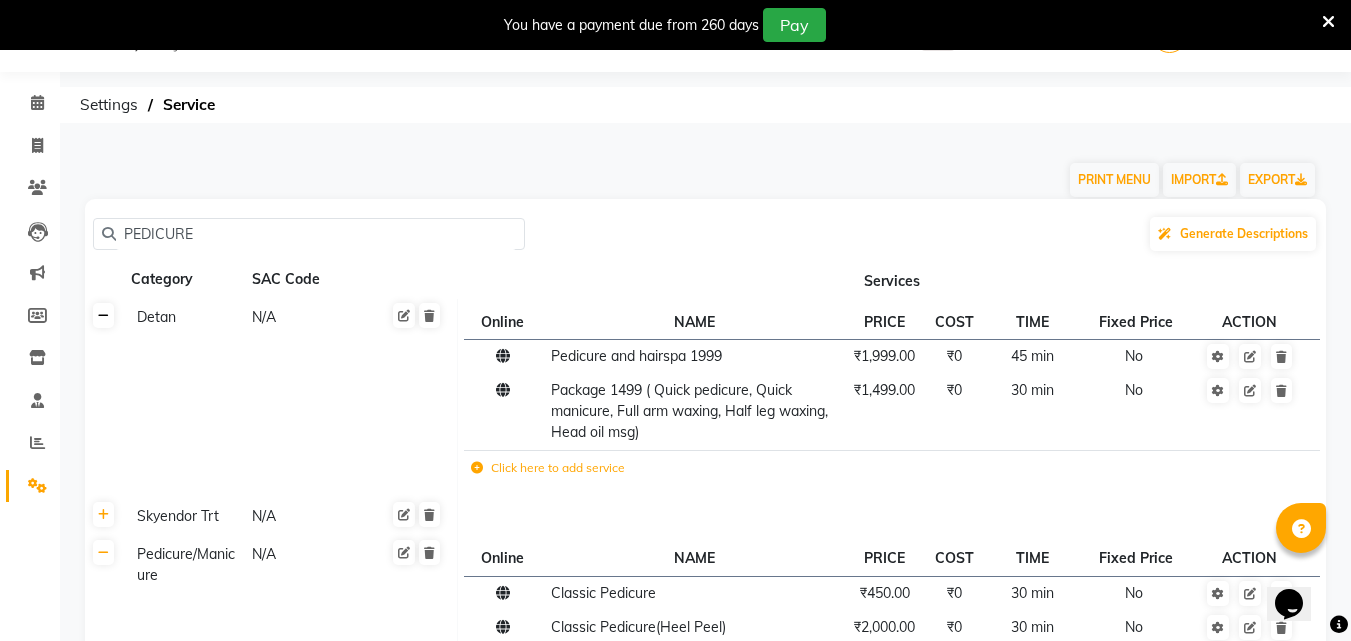 click 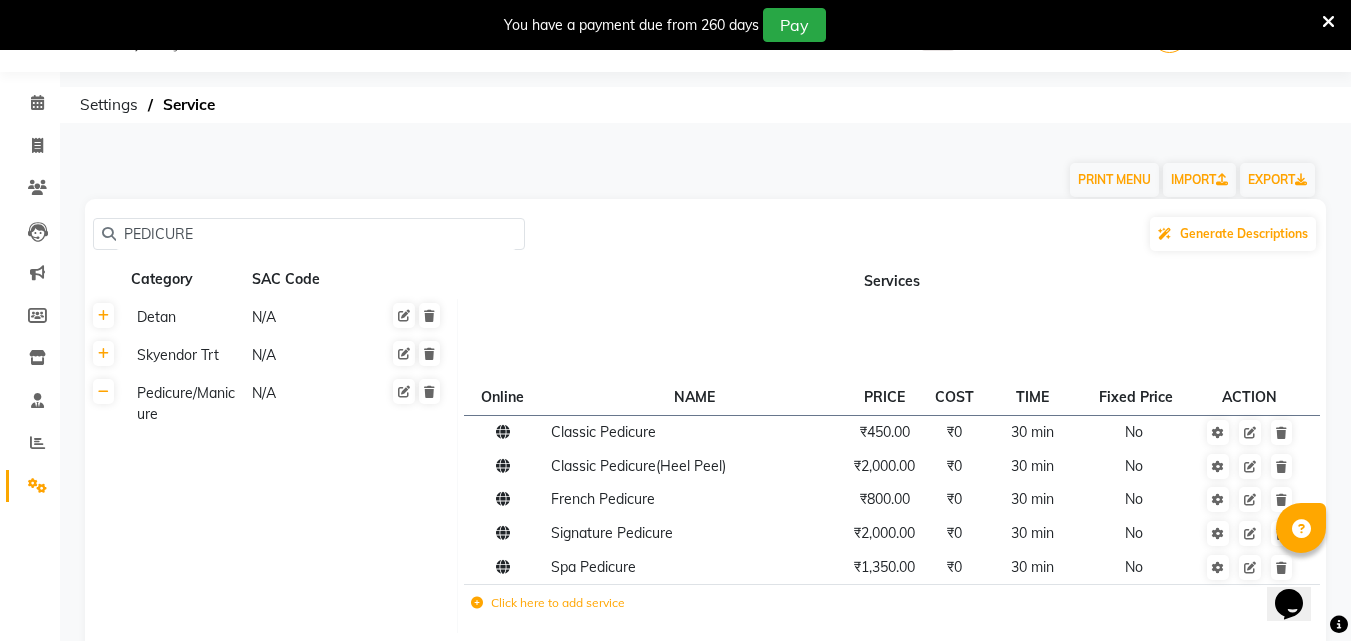 scroll, scrollTop: 194, scrollLeft: 0, axis: vertical 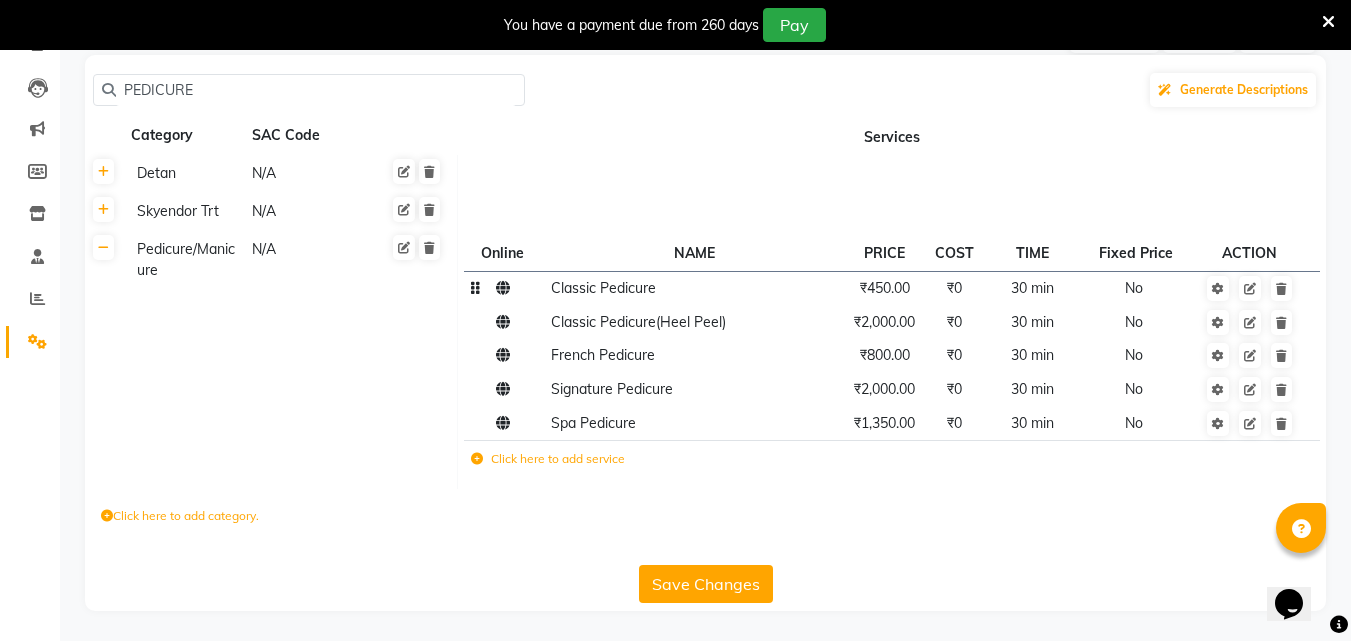 click on "₹450.00" 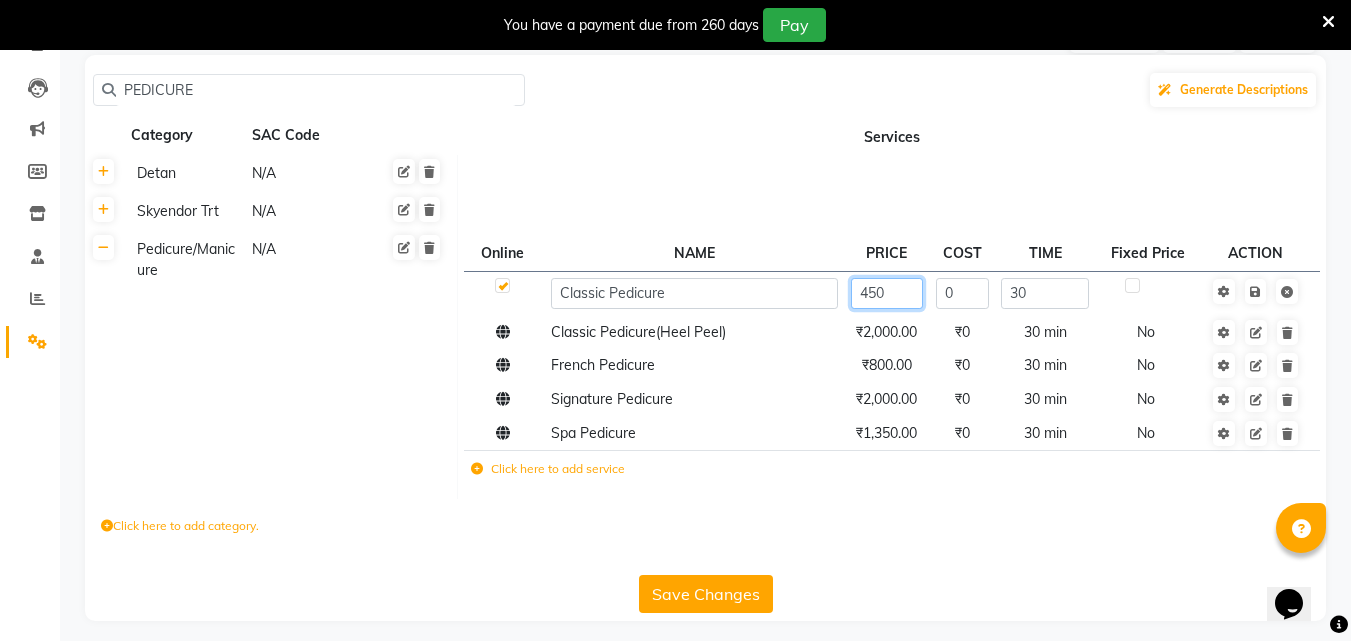 click on "450" 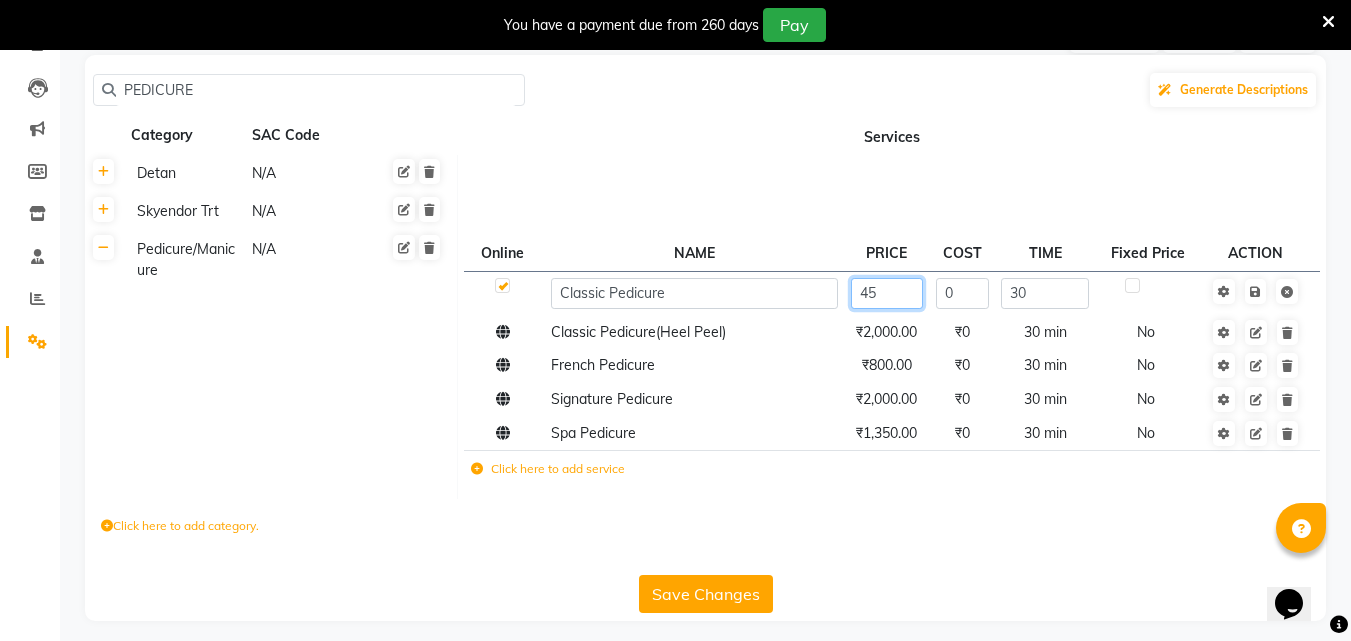 type on "4" 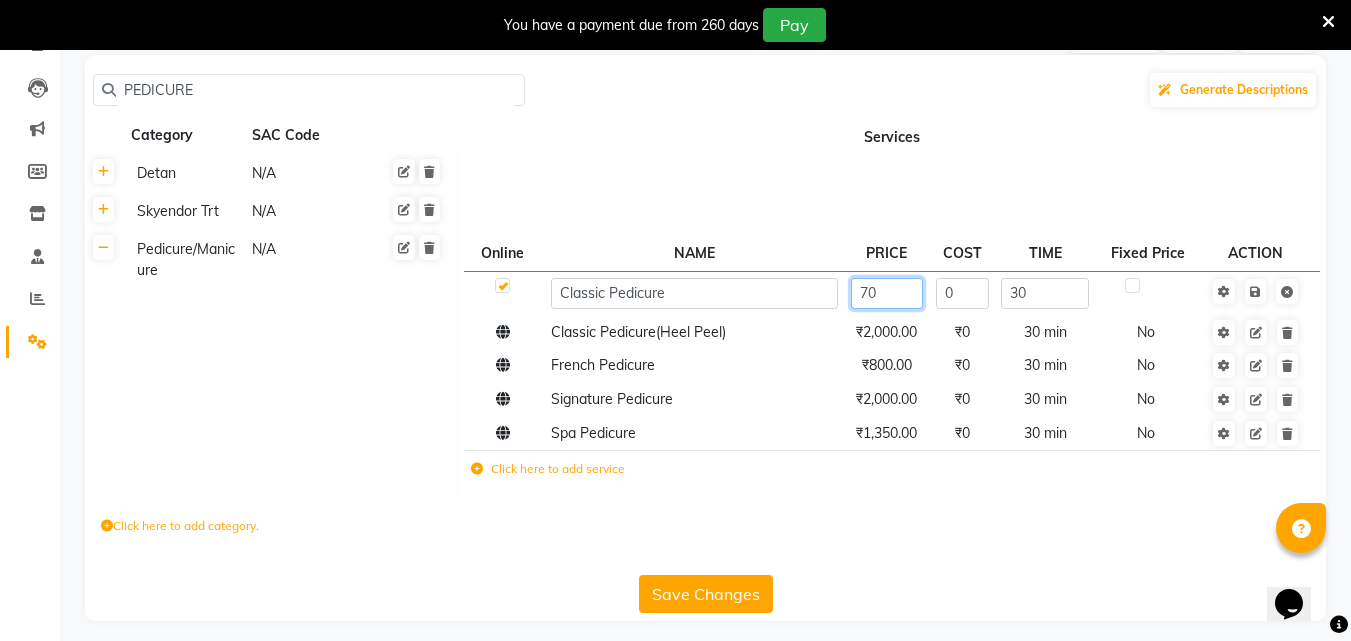 type on "700" 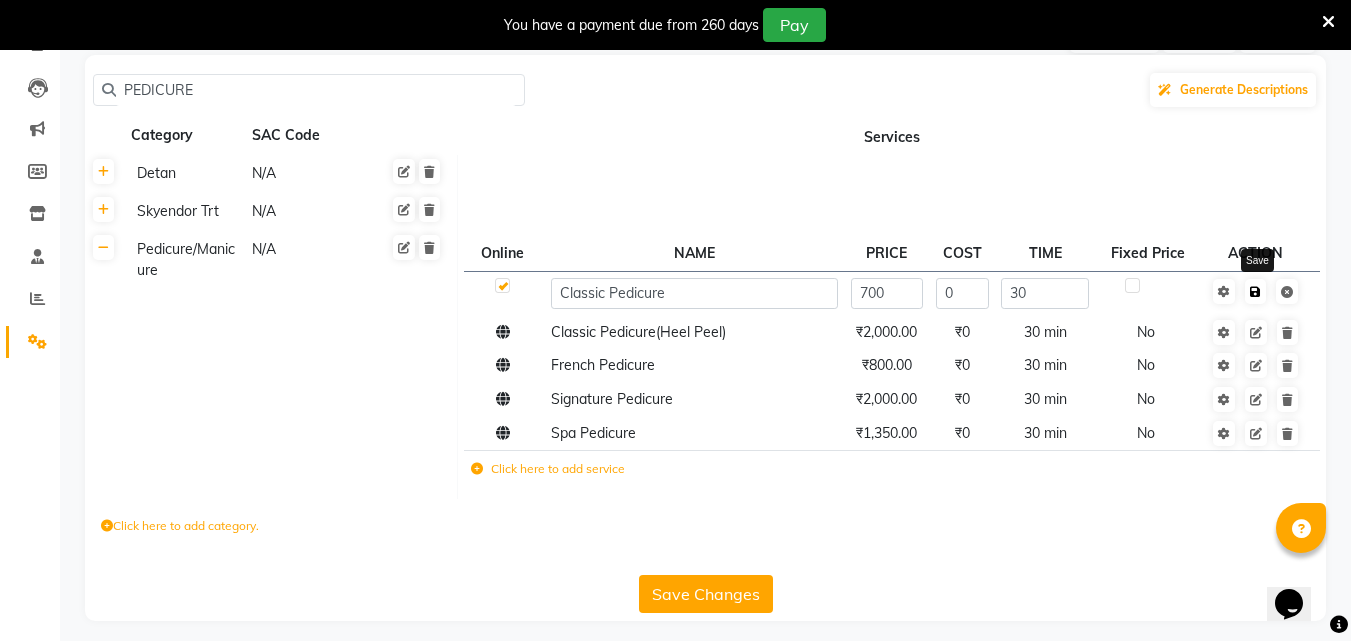 click 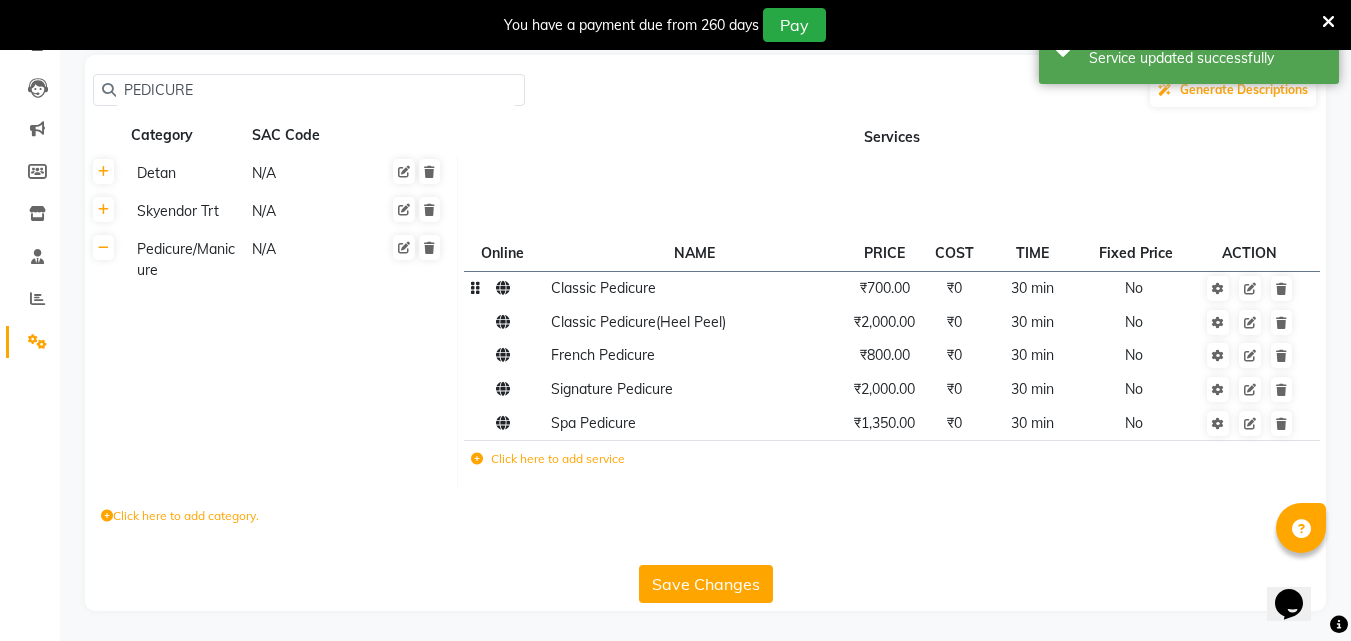 click on "Click here to add category." 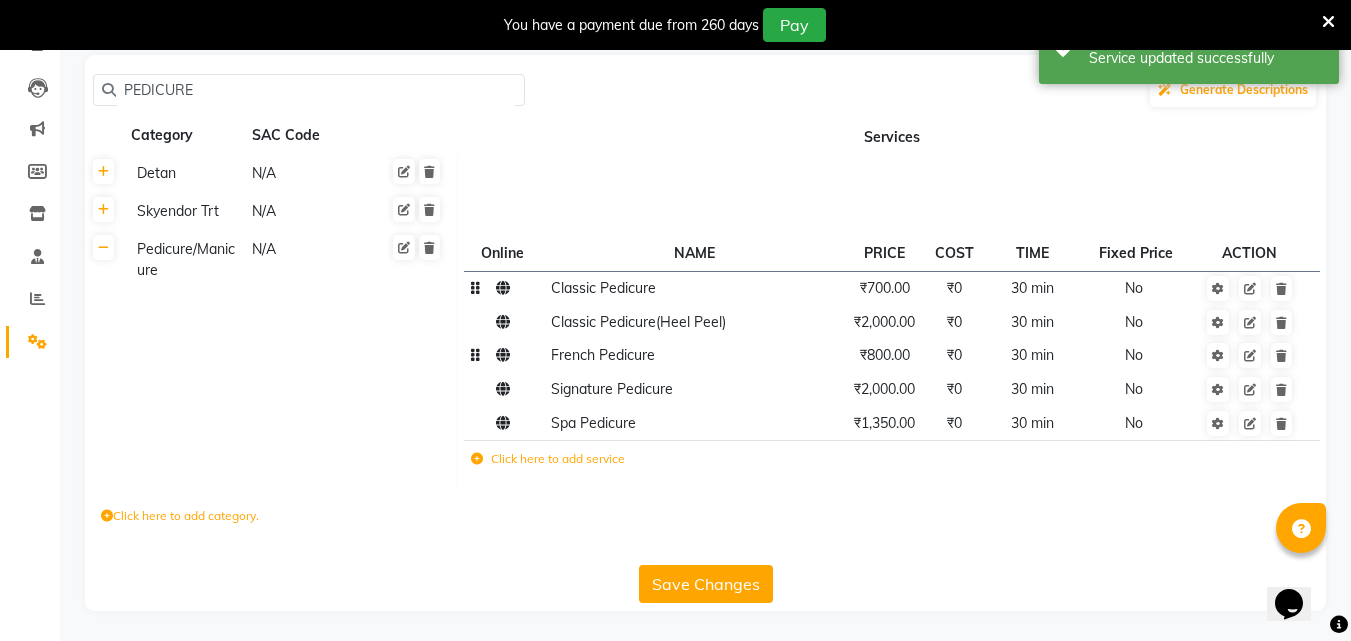 click on "₹800.00" 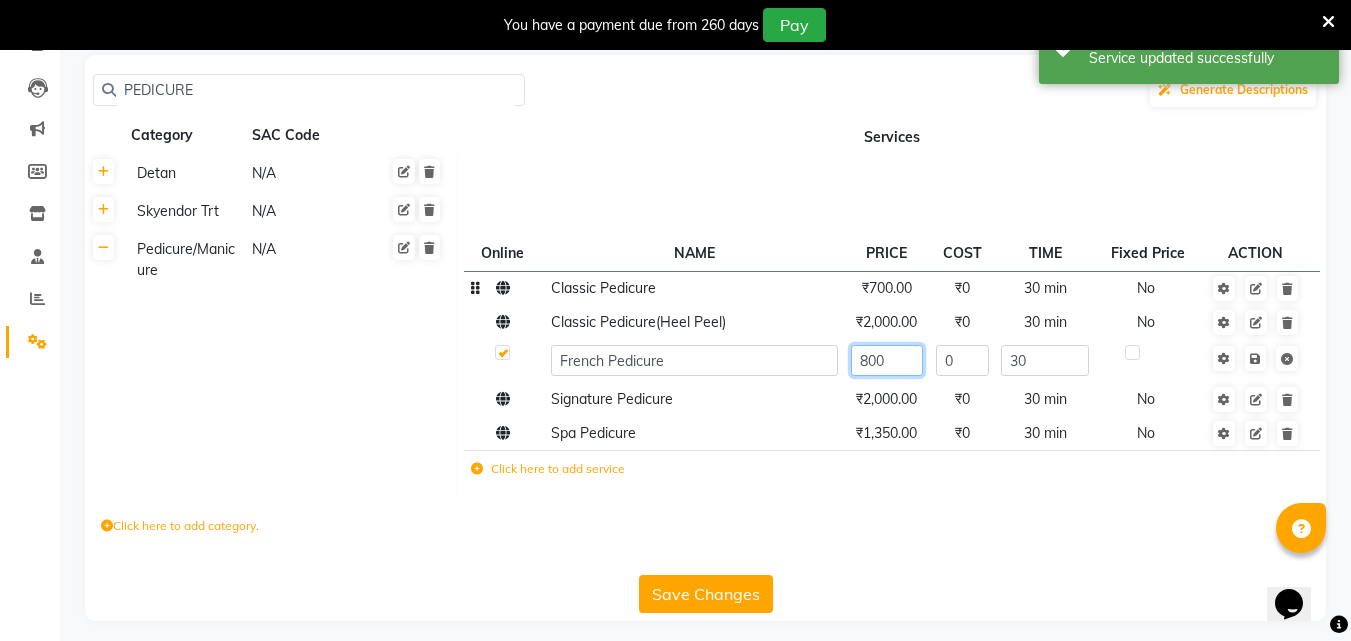 click on "800" 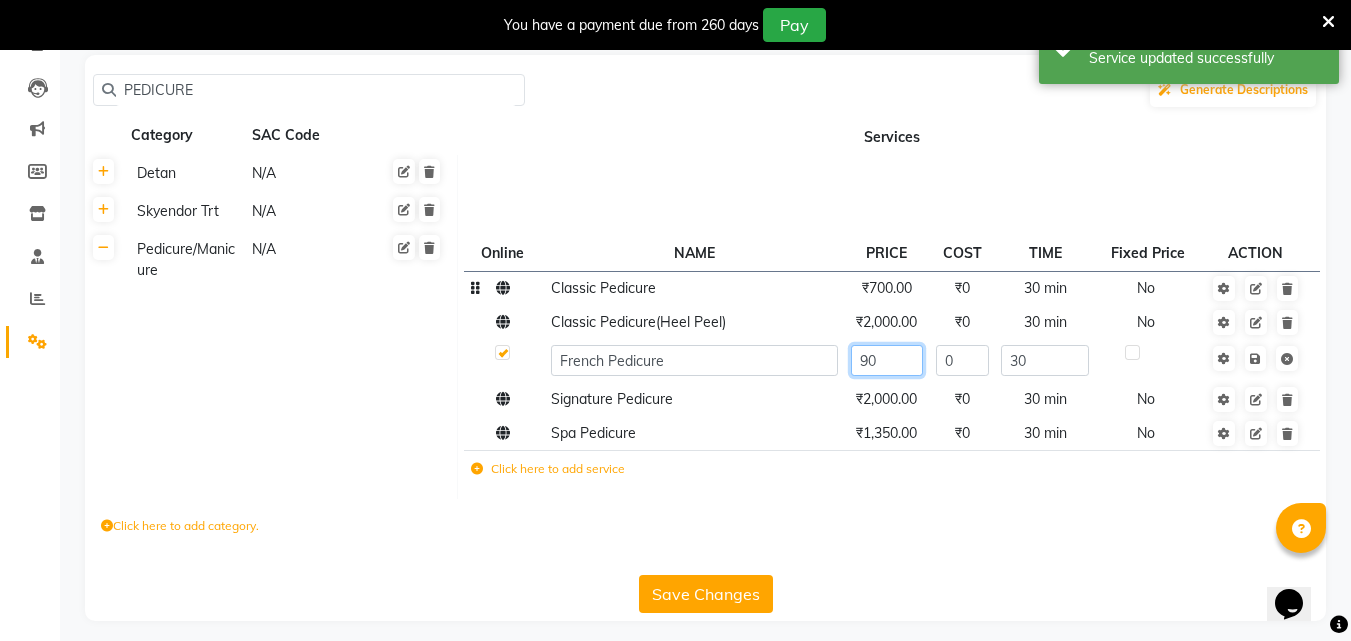 type on "900" 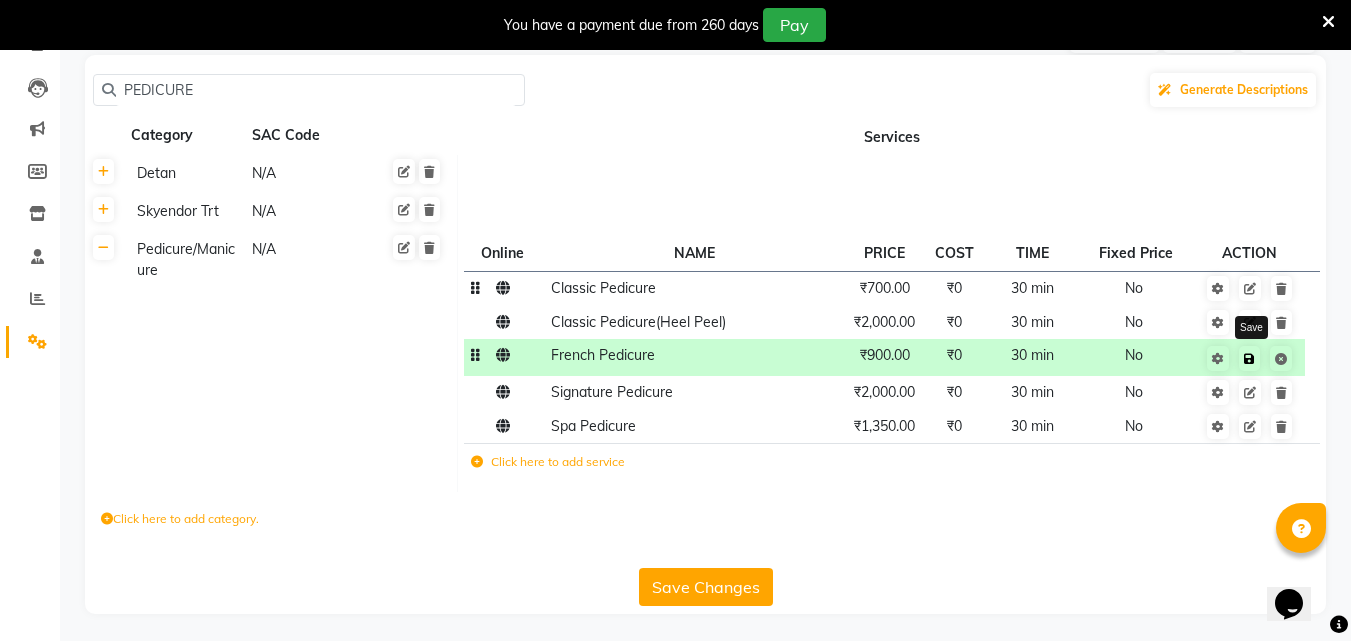 click 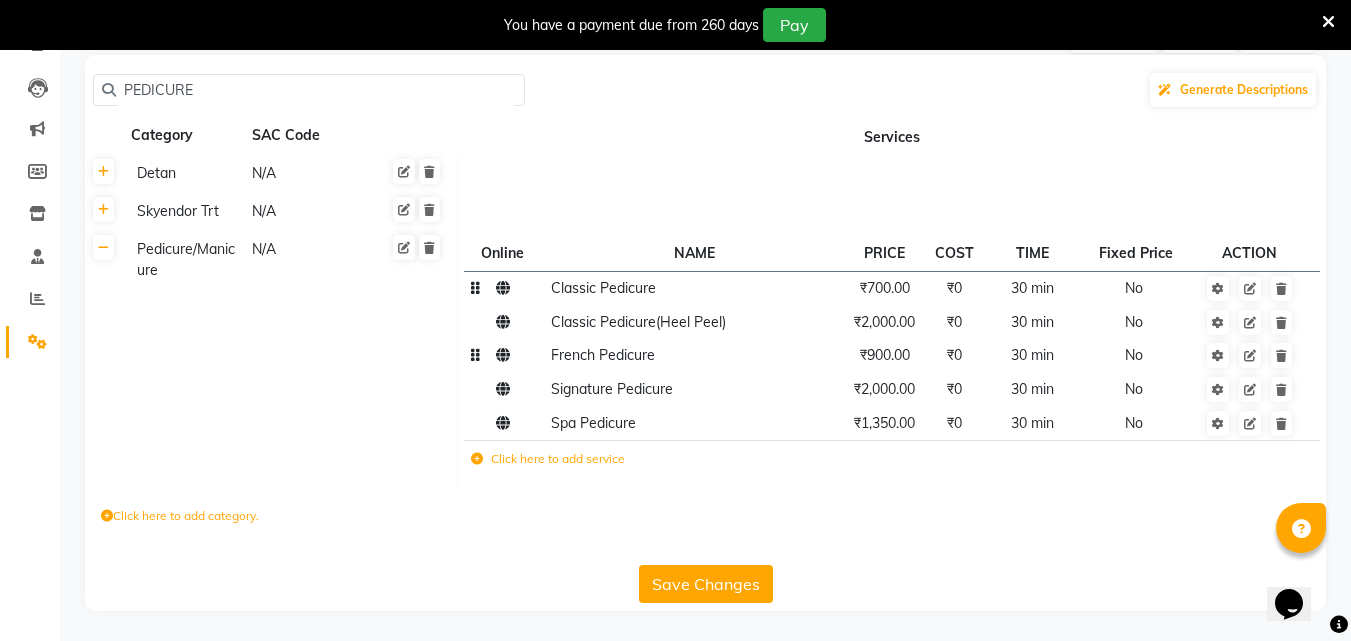 click on "Save Changes" 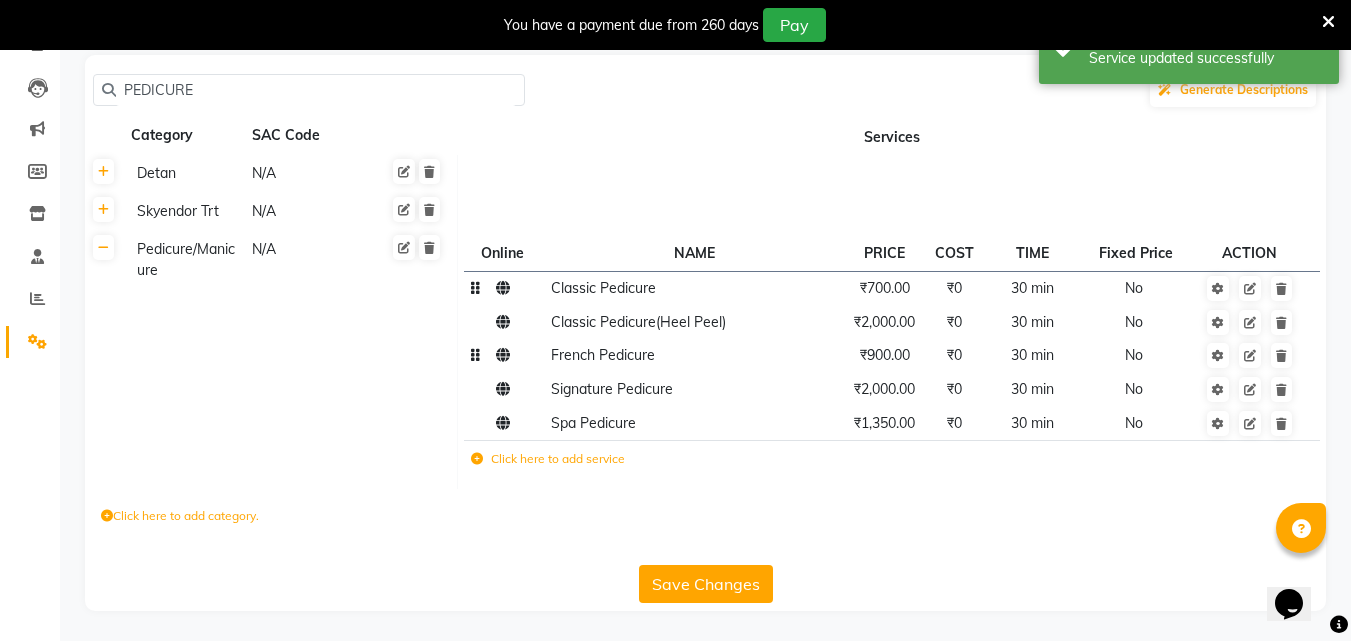 click on "Save Changes" 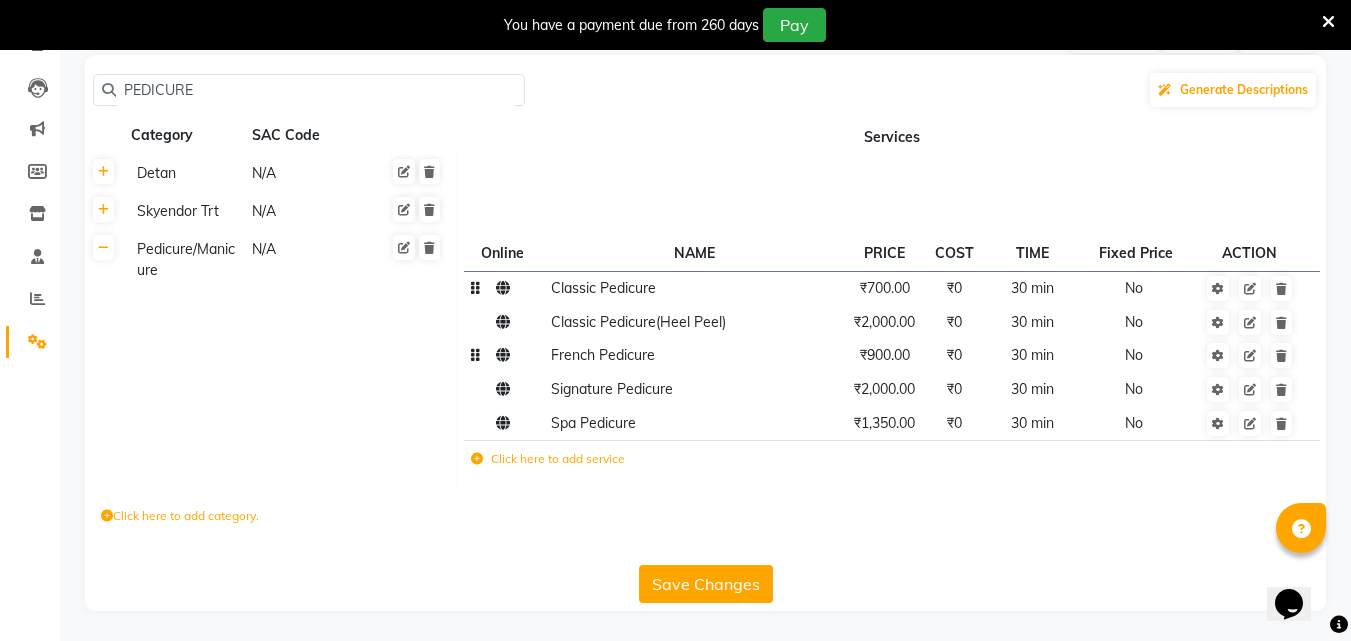 click on "PEDICURE" 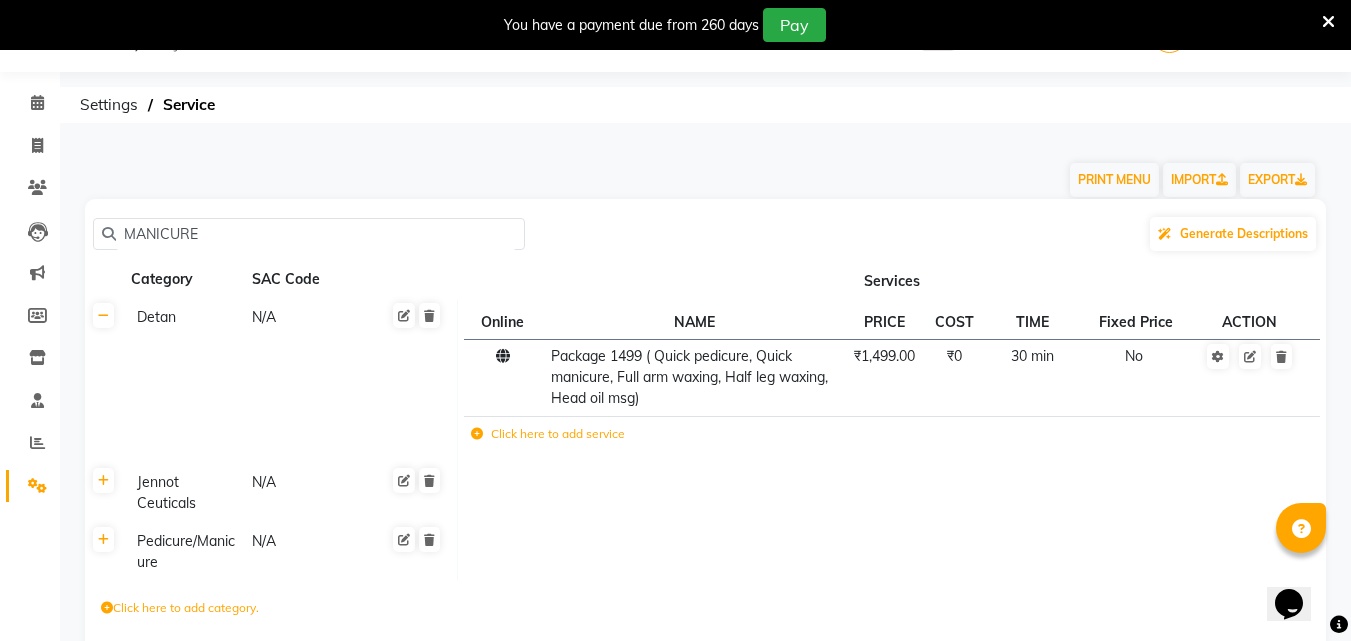 scroll, scrollTop: 142, scrollLeft: 0, axis: vertical 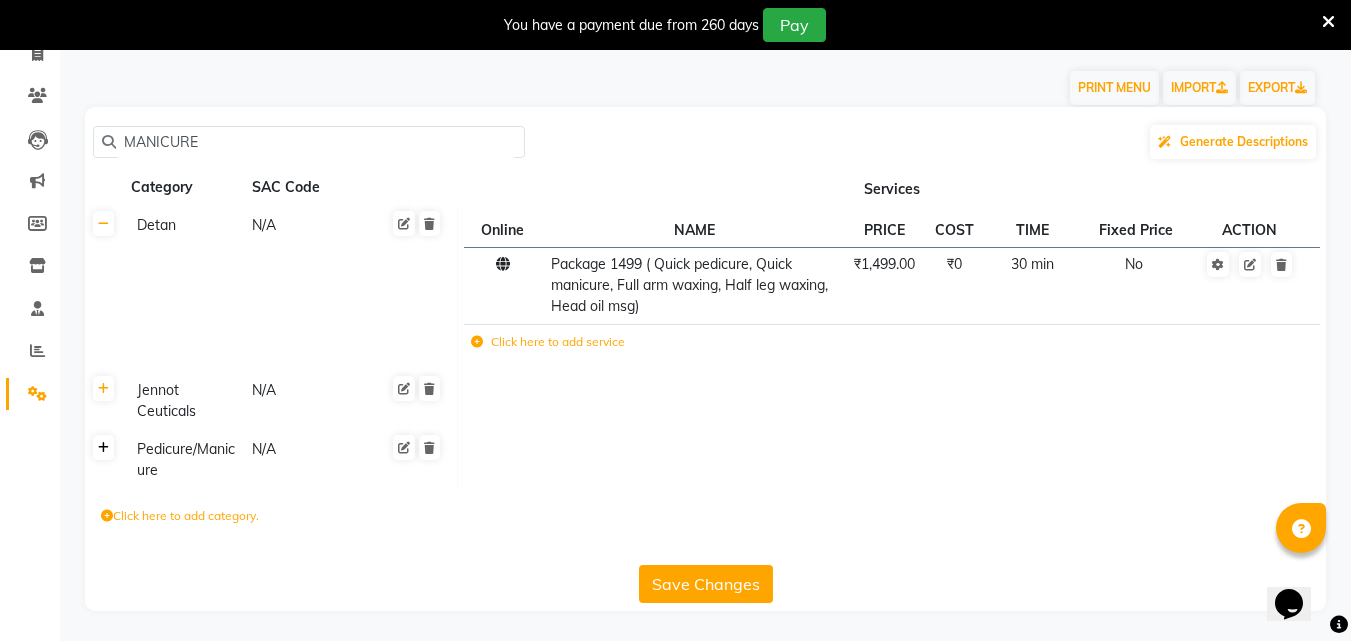 type on "MANICURE" 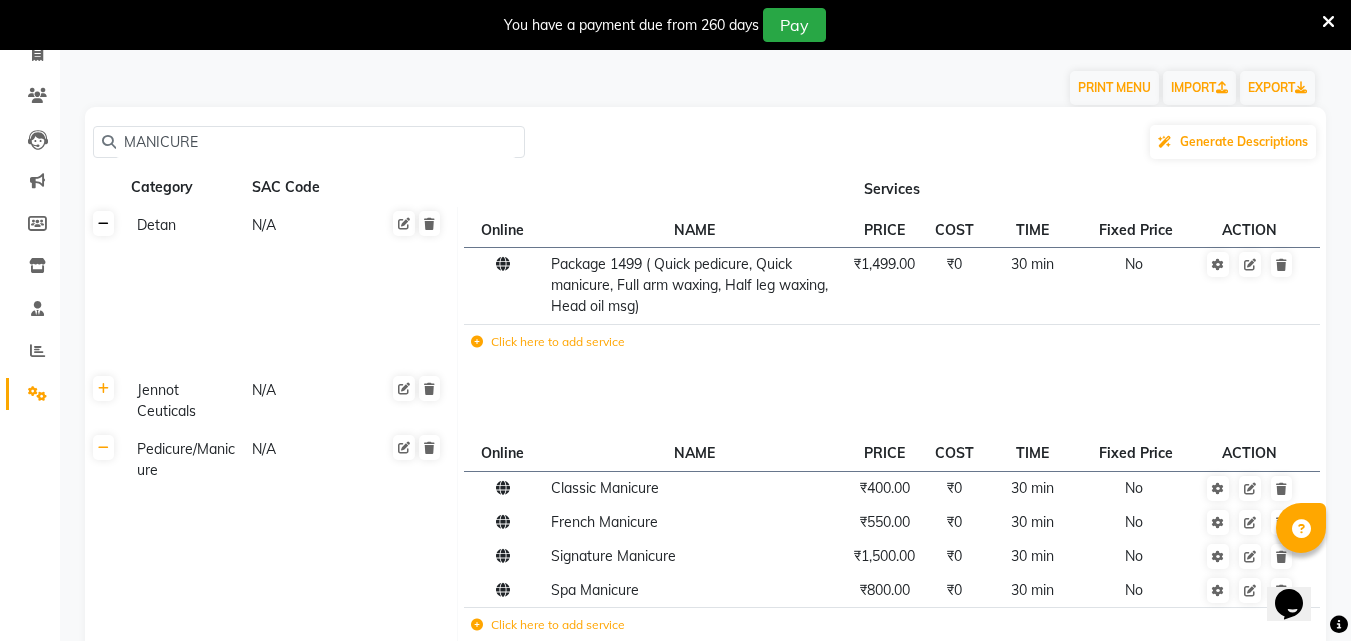 click 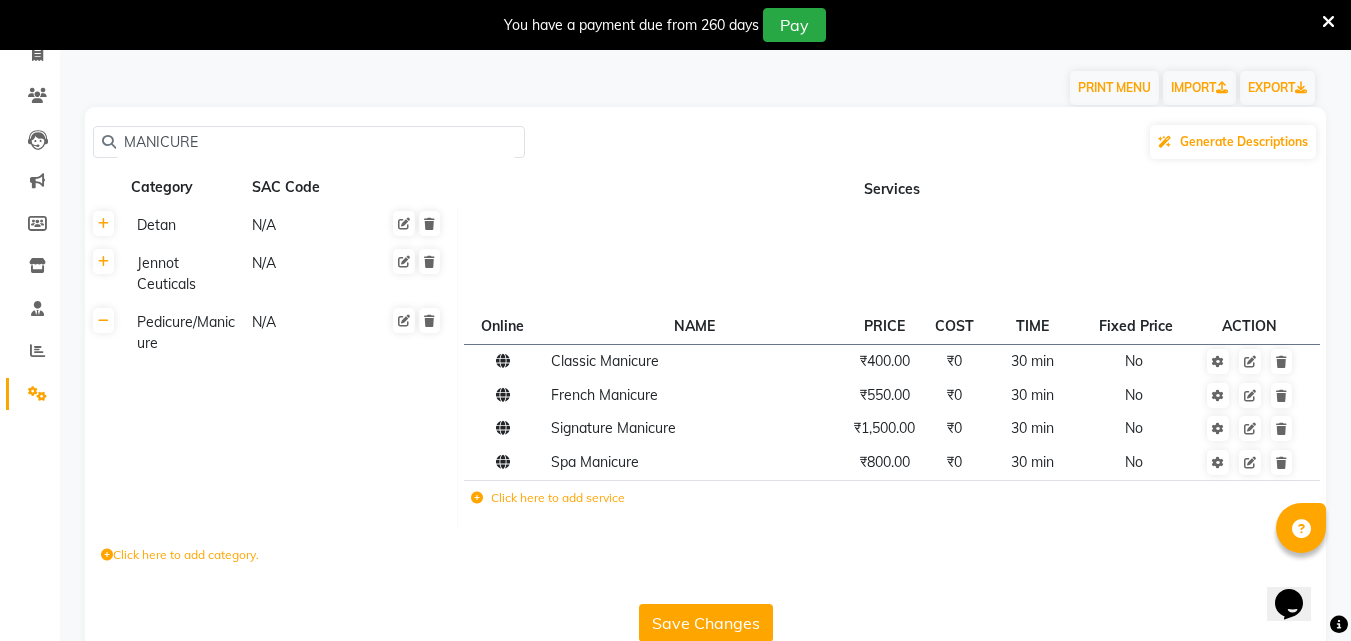 scroll, scrollTop: 181, scrollLeft: 0, axis: vertical 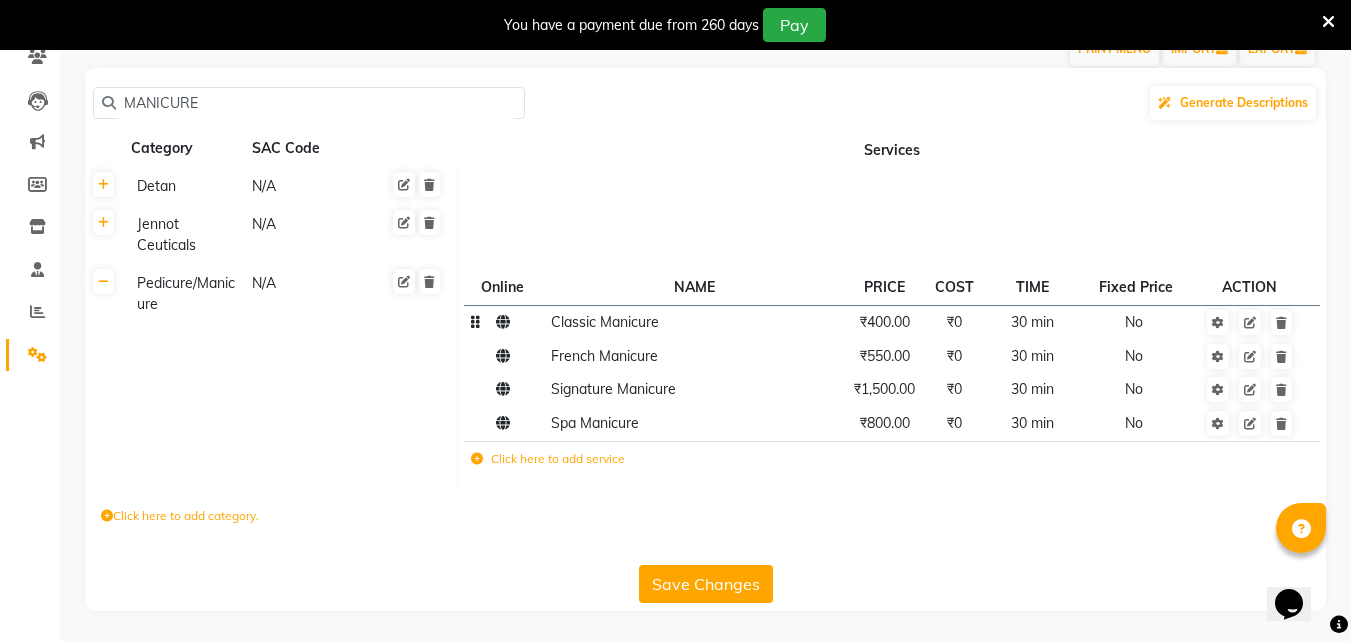 click on "₹400.00" 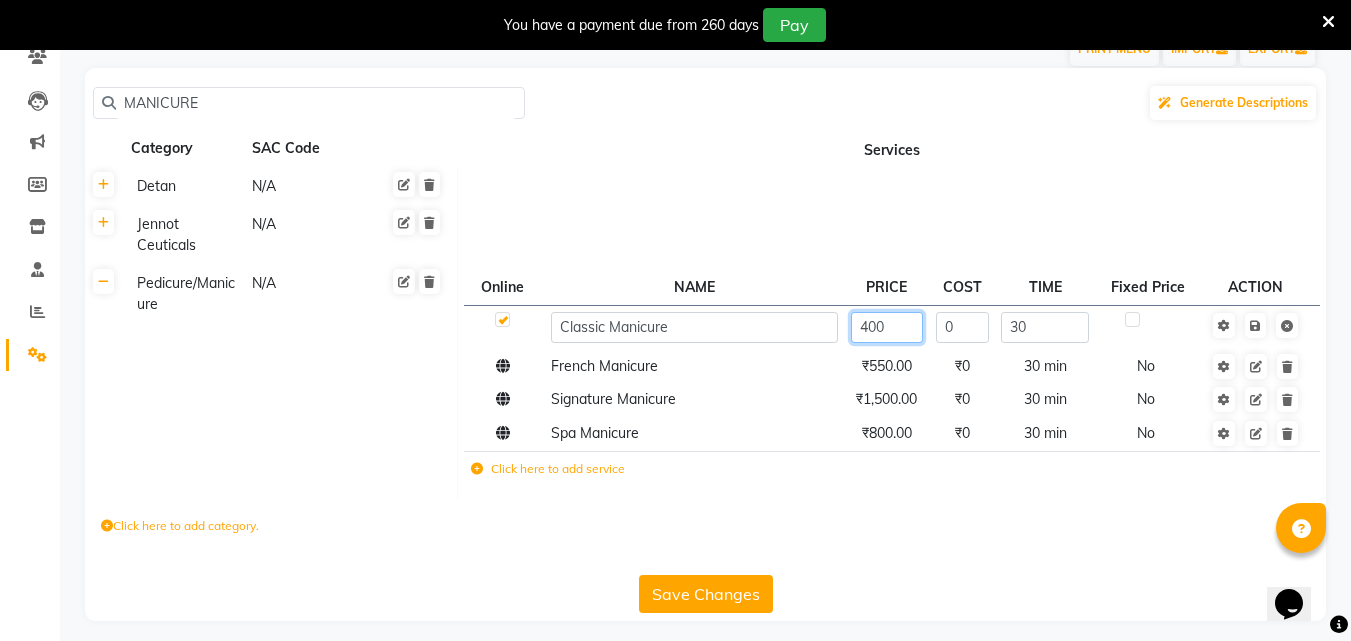 click on "400" 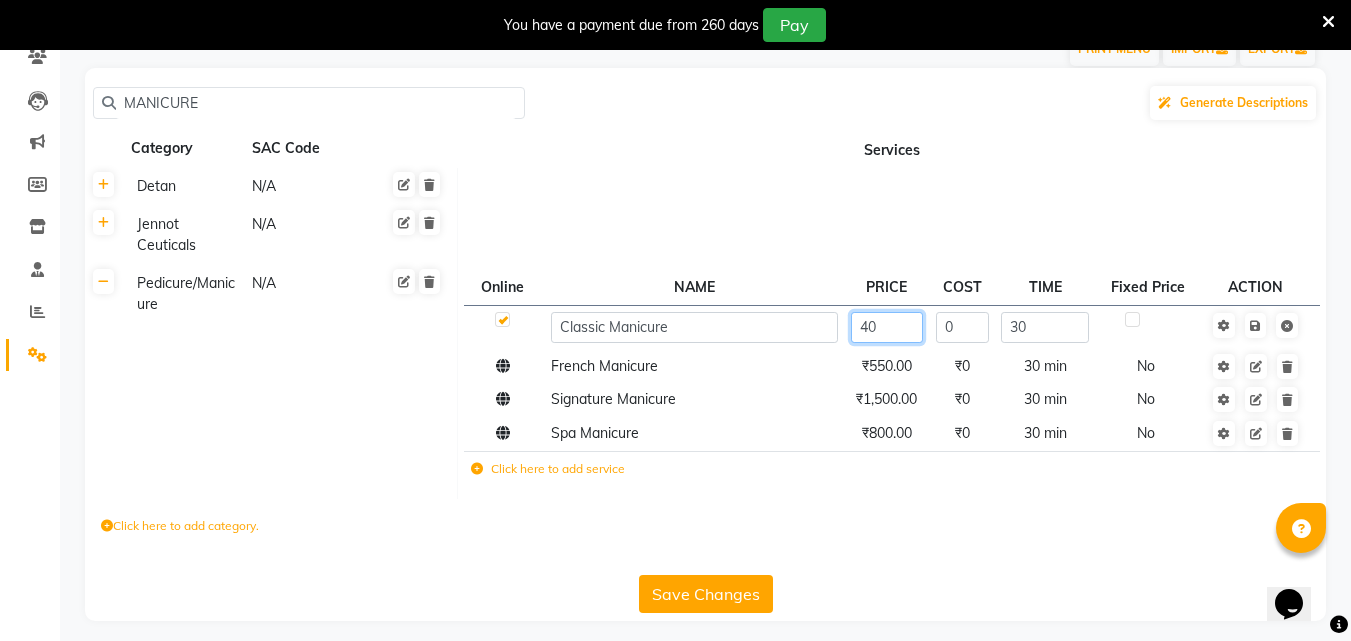 type on "4" 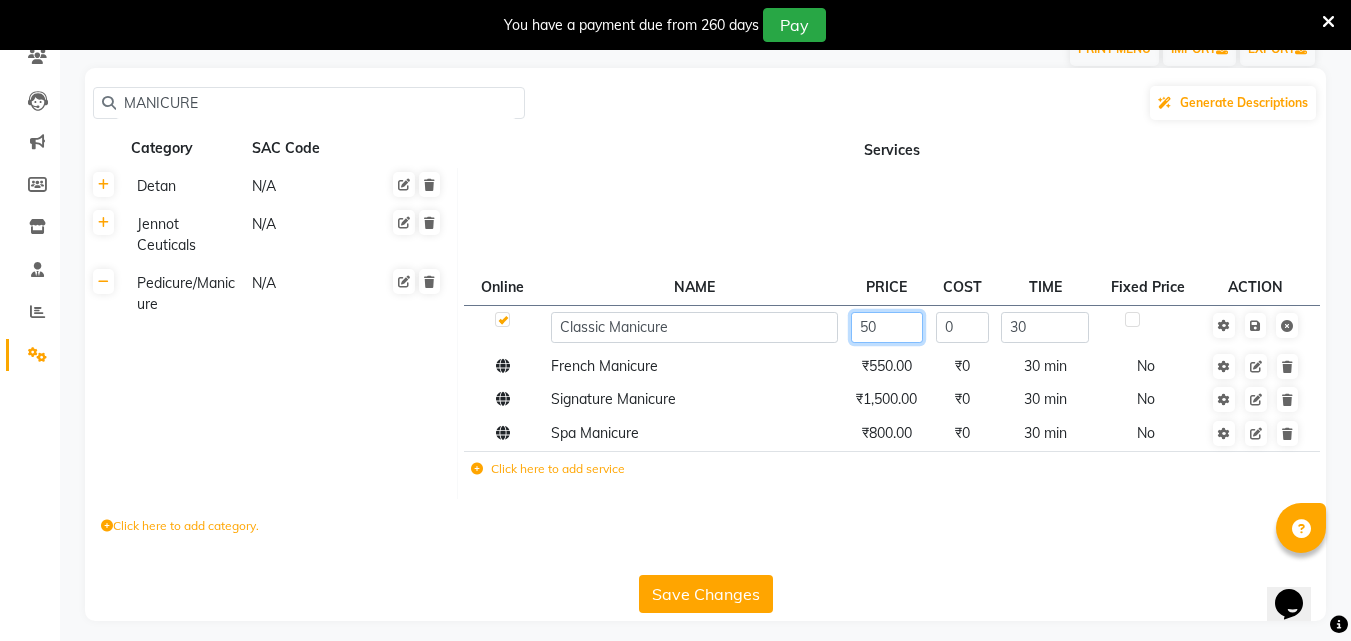 type on "500" 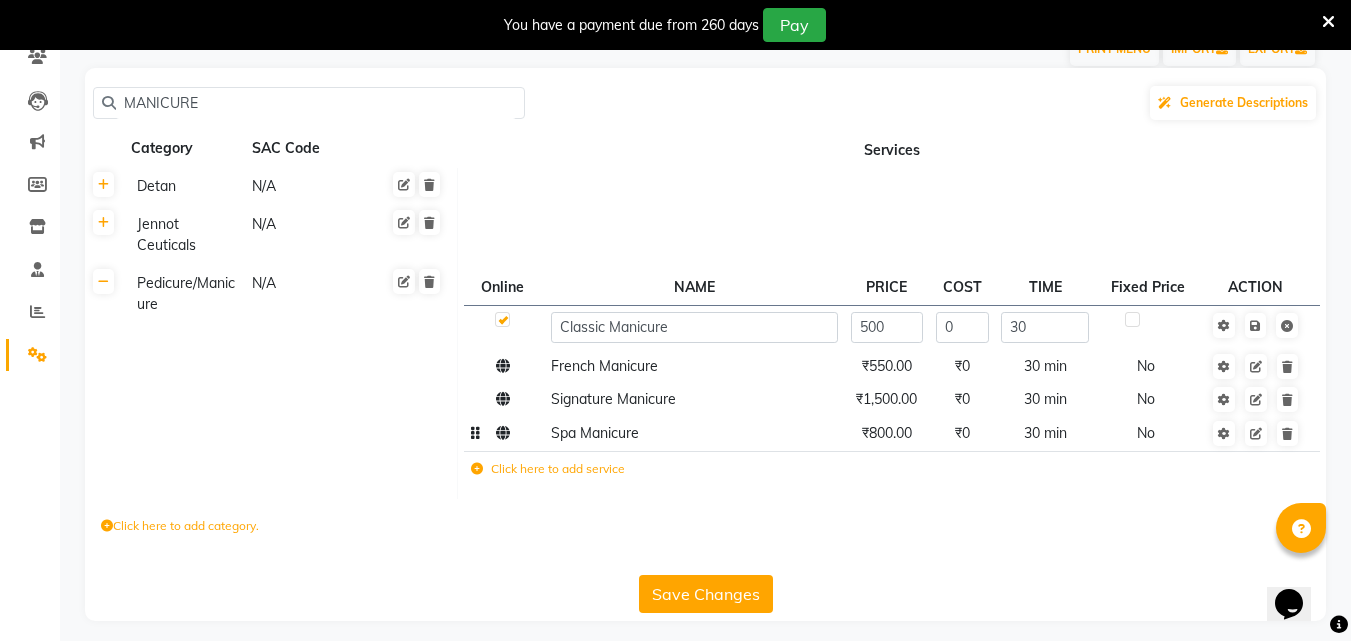click on "₹800.00" 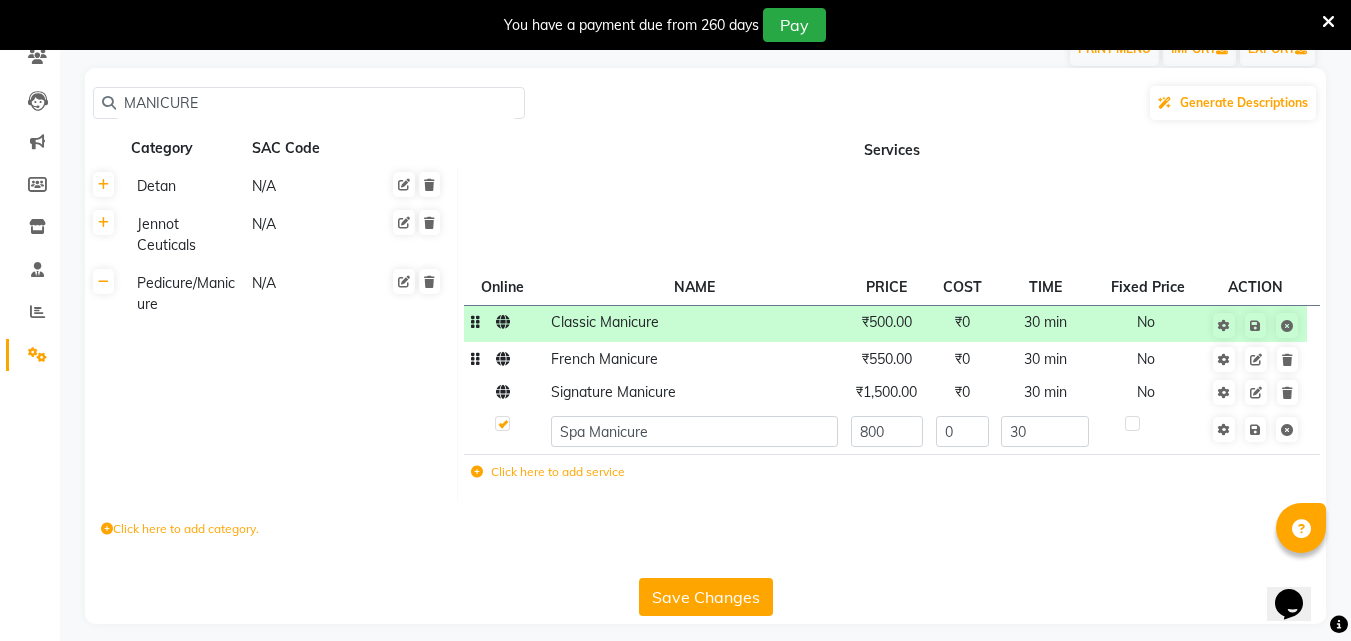 click on "₹550.00" 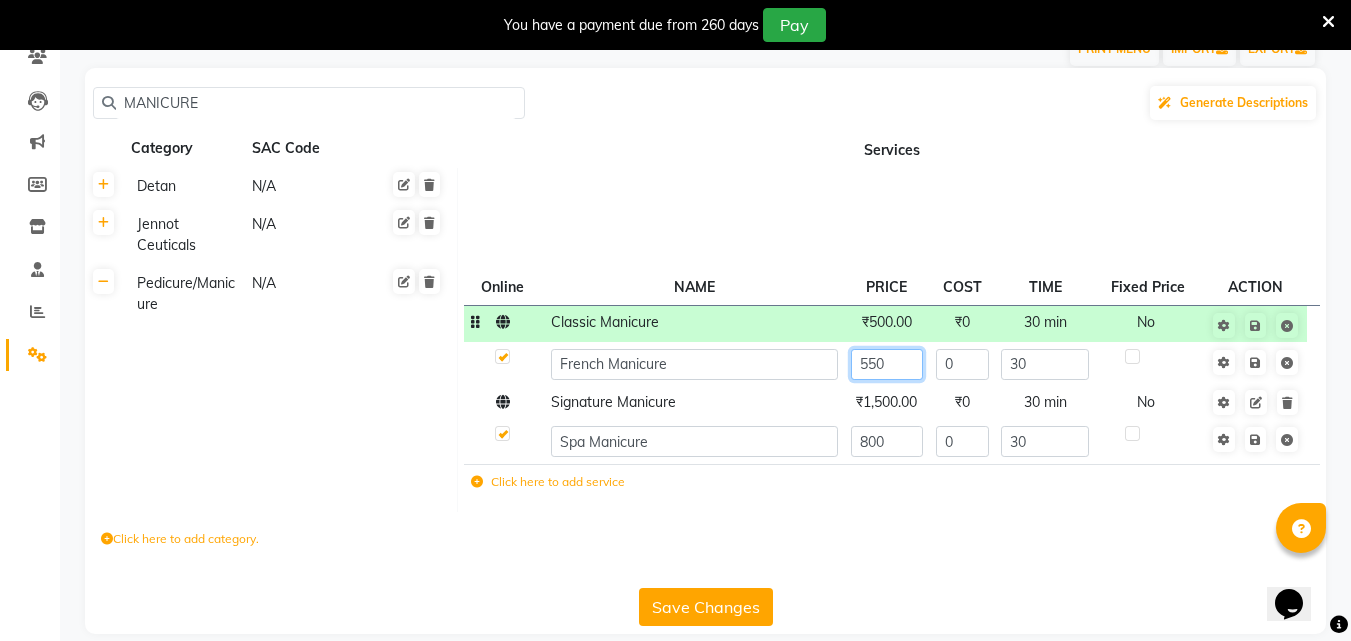 click on "550" 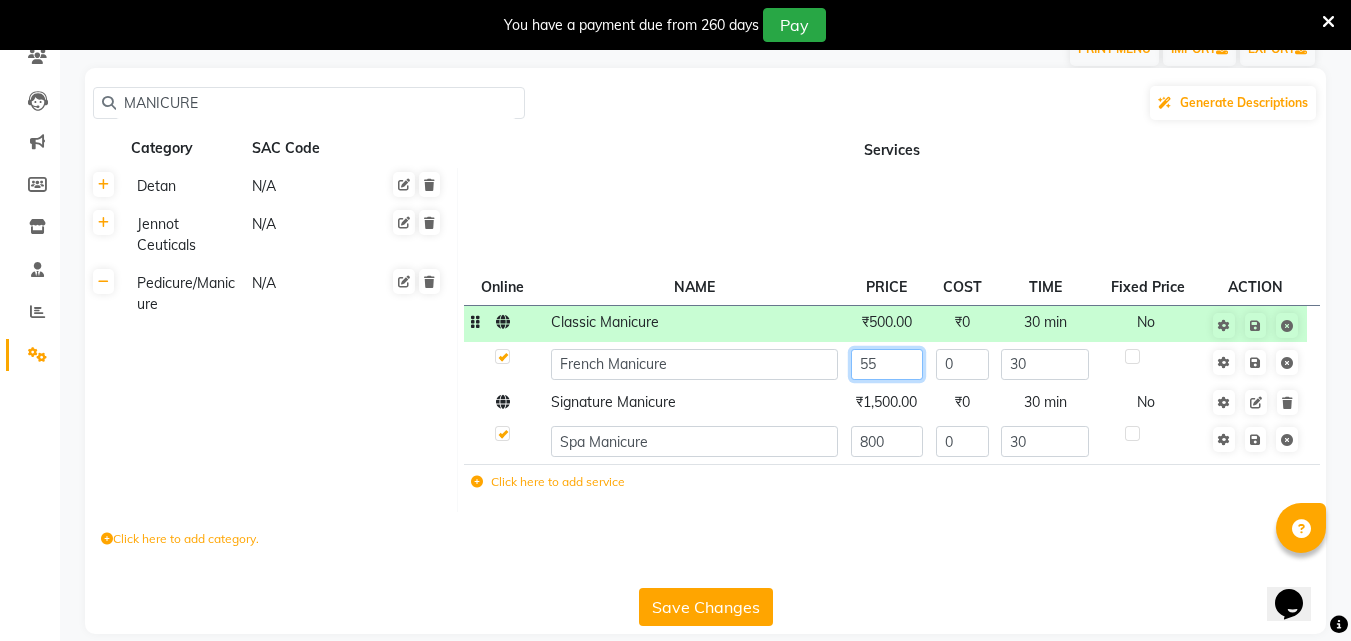 type on "5" 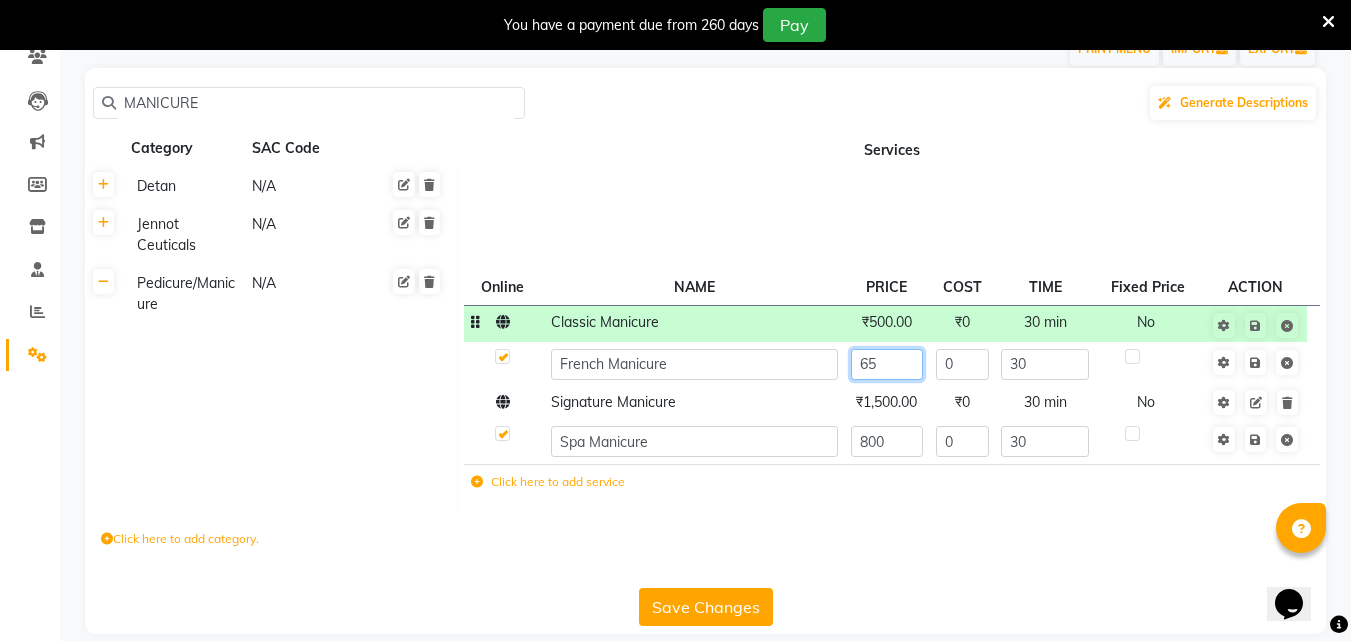 type on "650" 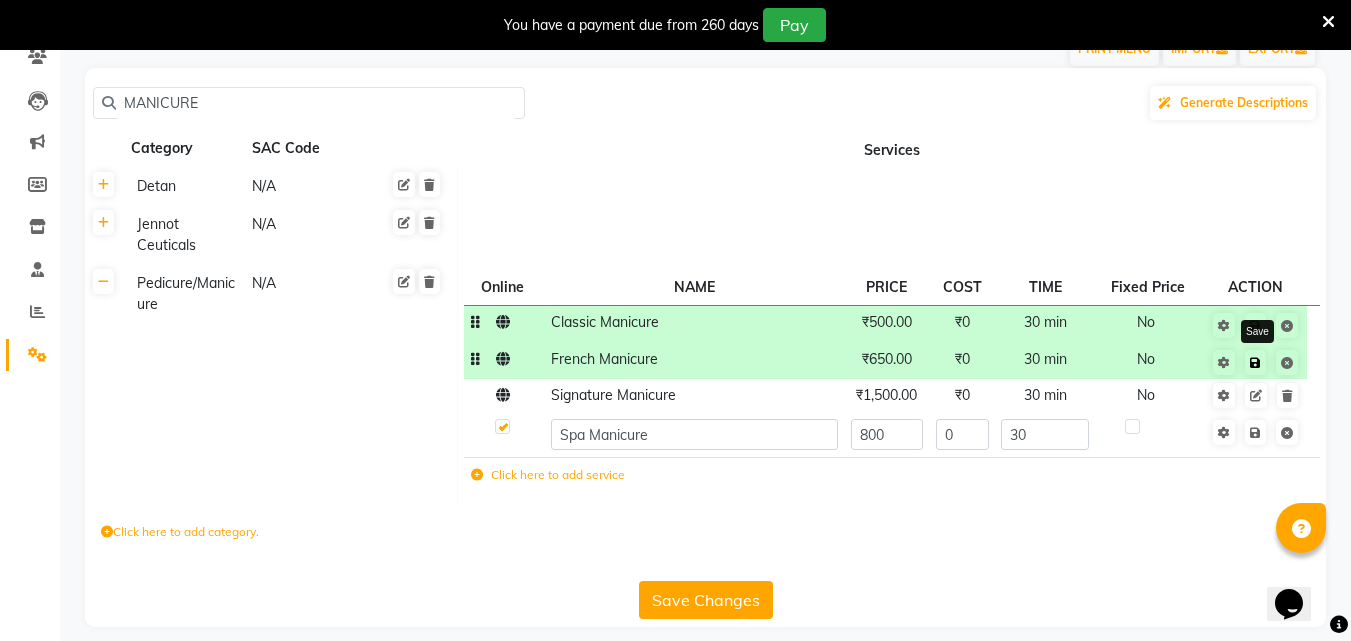 click 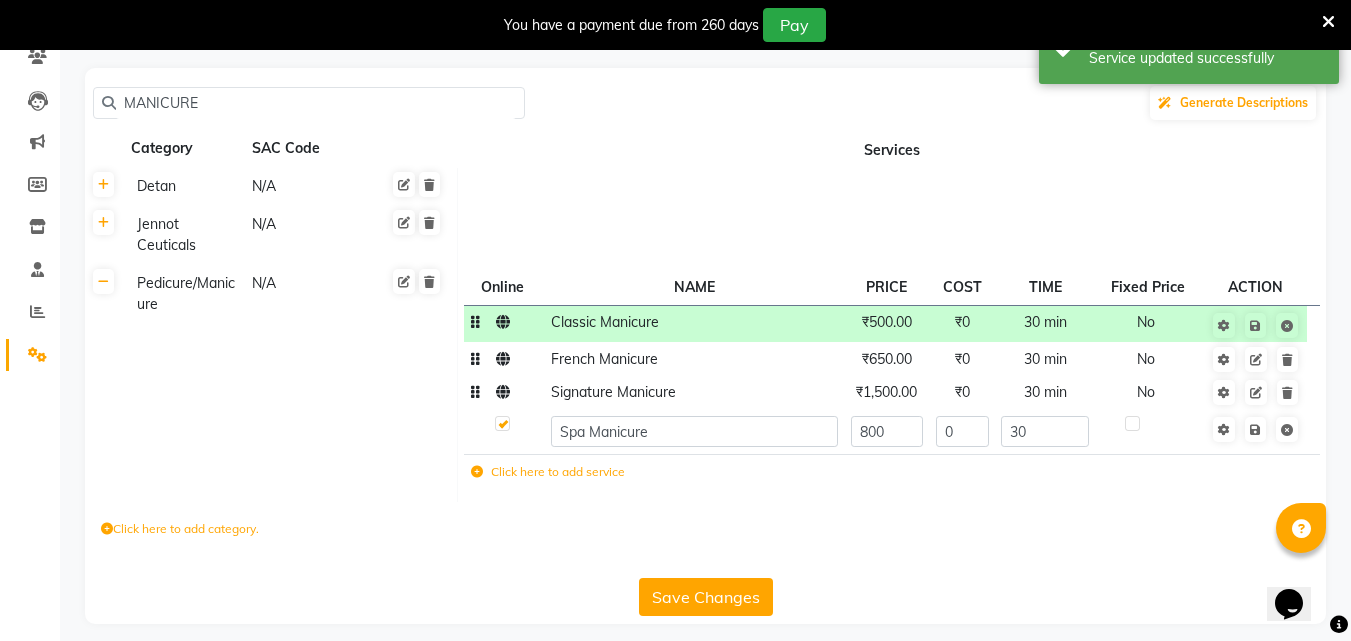 click on "₹1,500.00" 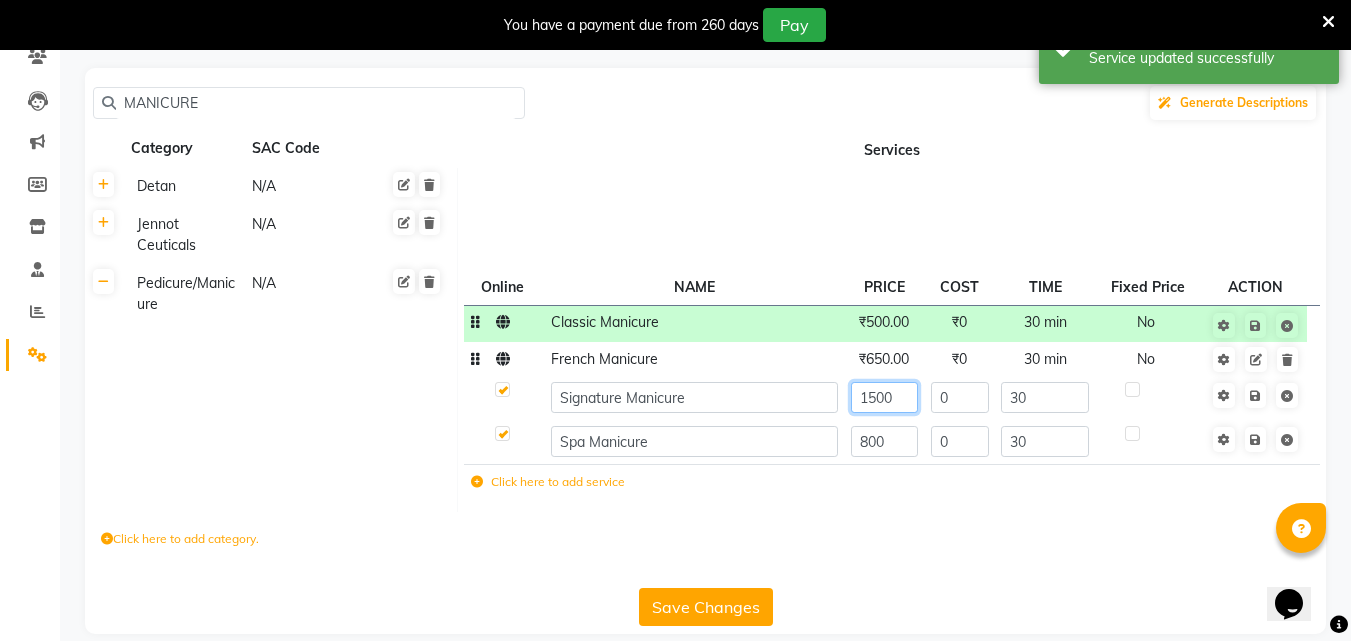 click on "1500" 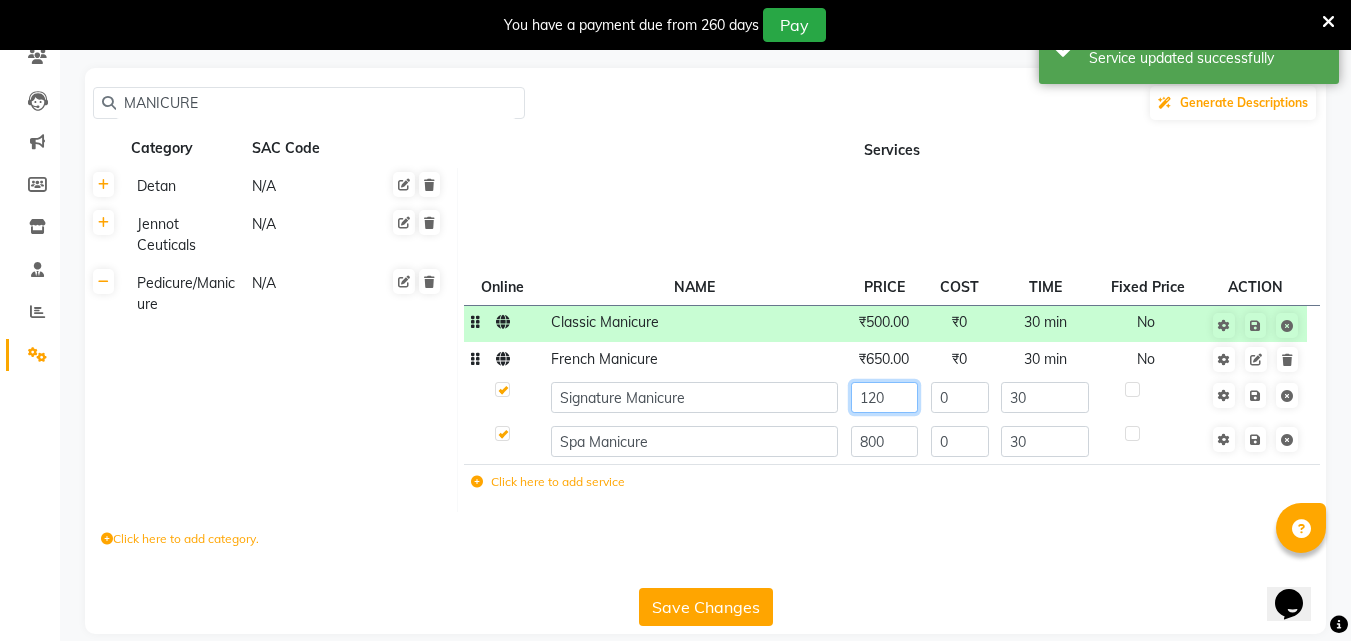 type on "1200" 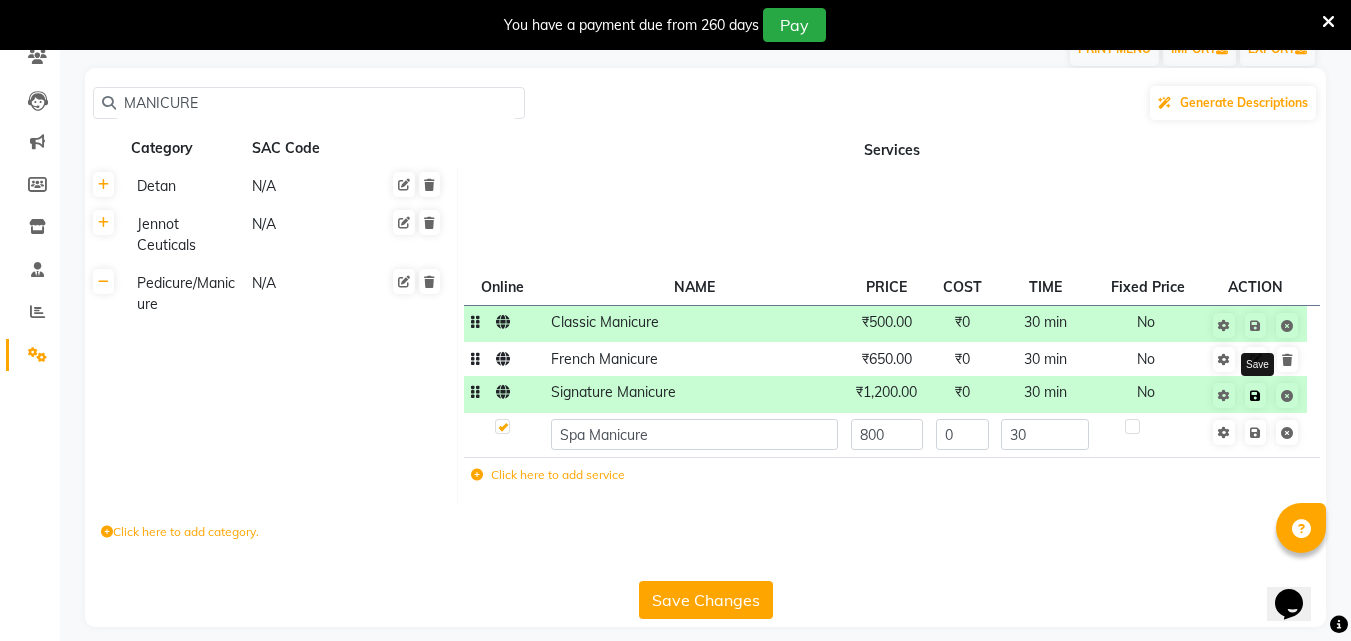 click 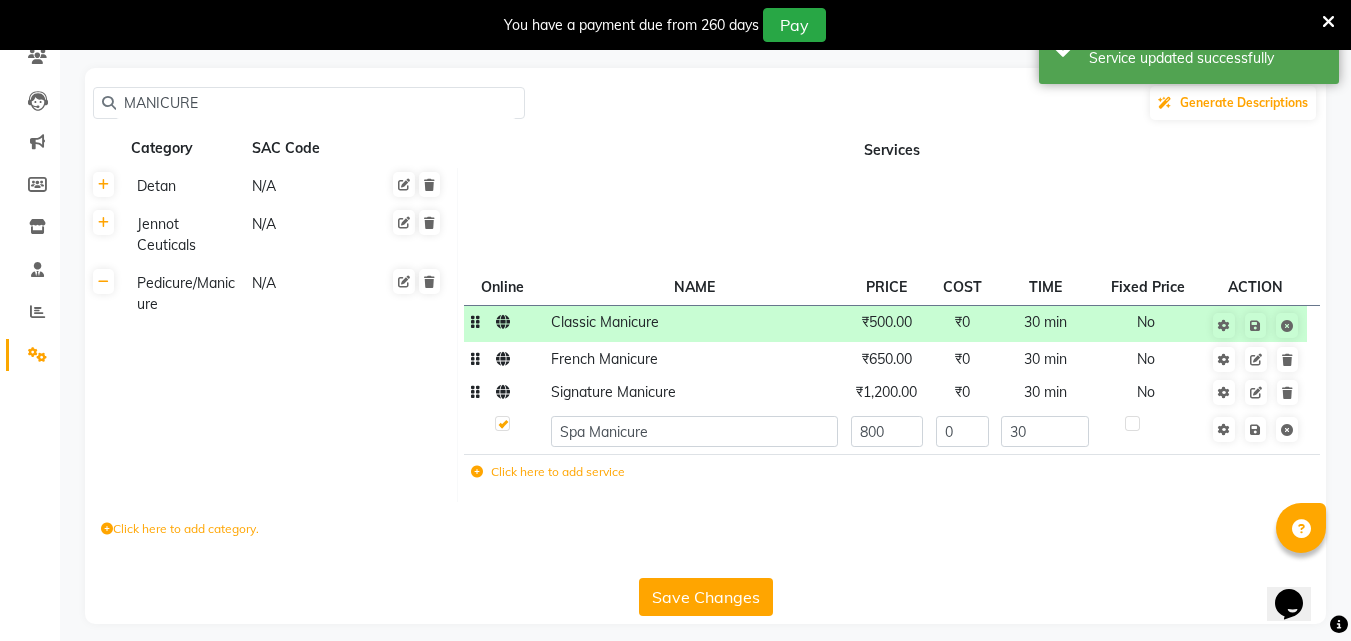 click on "Click here to add category." 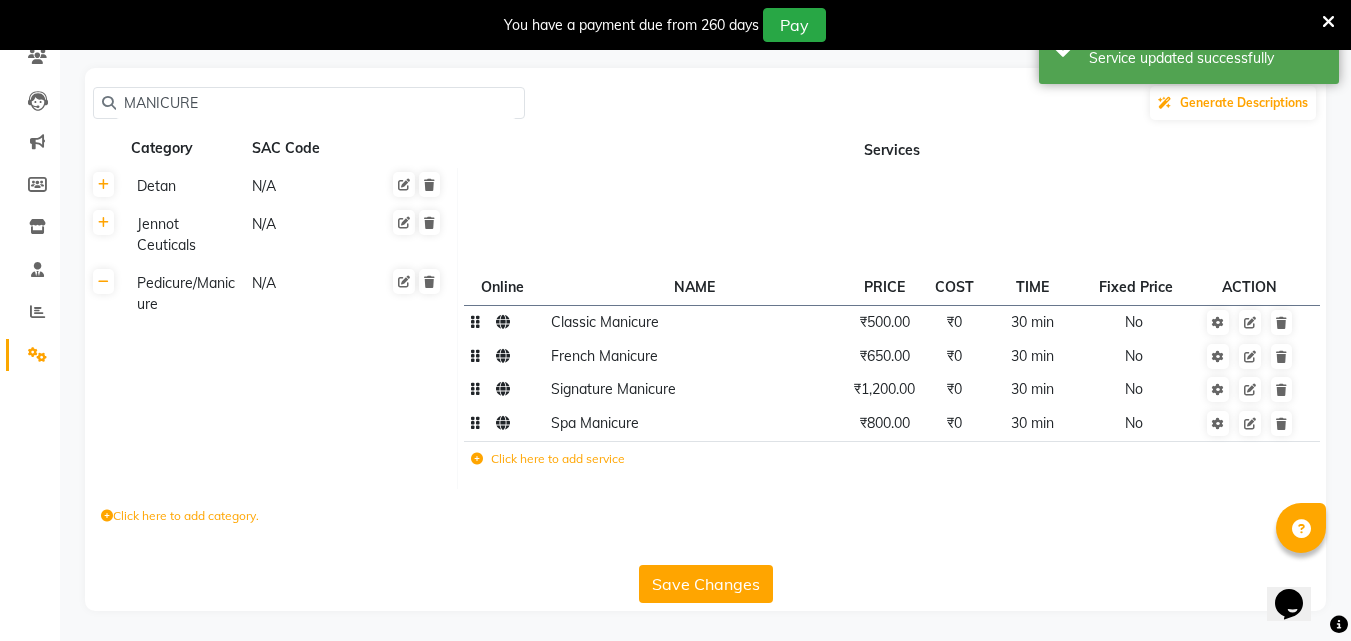 click on "MANICURE" 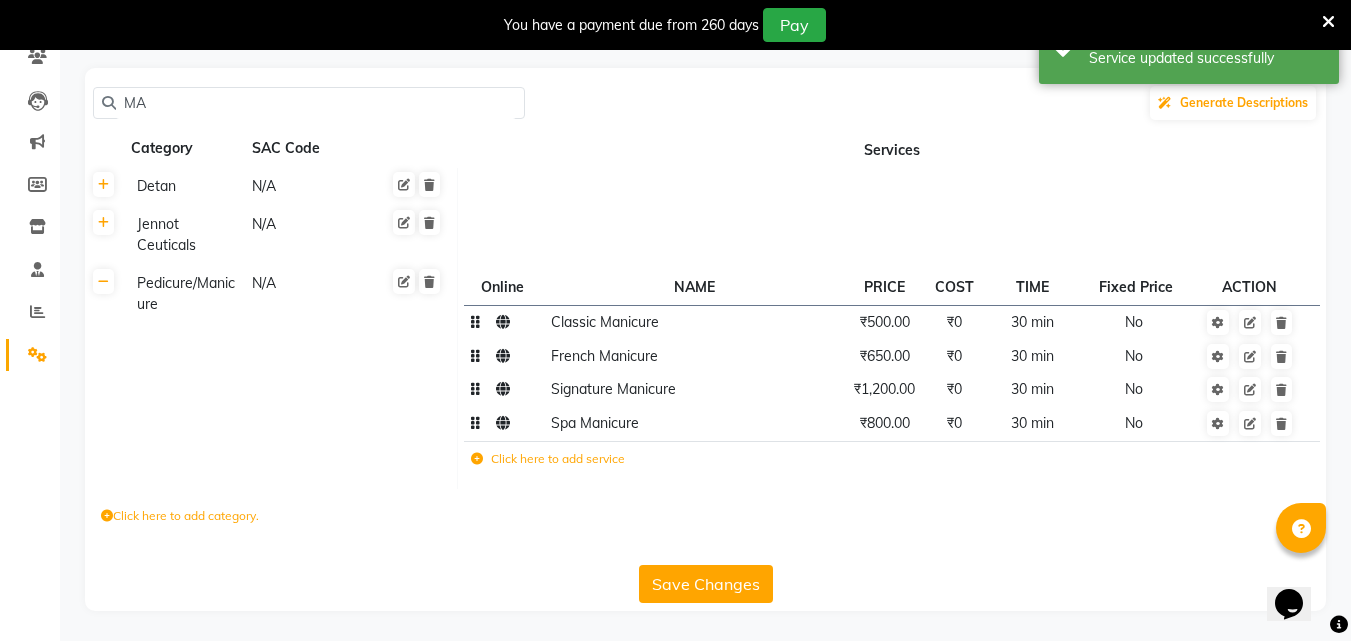 type on "M" 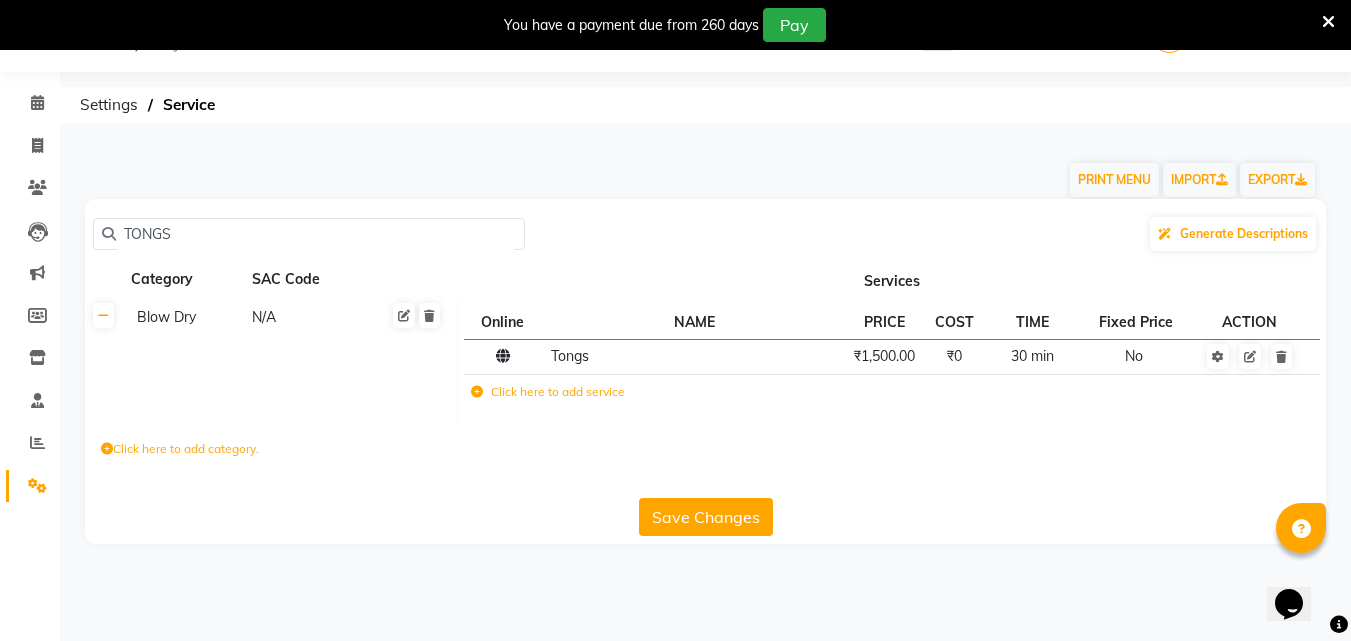 scroll, scrollTop: 50, scrollLeft: 0, axis: vertical 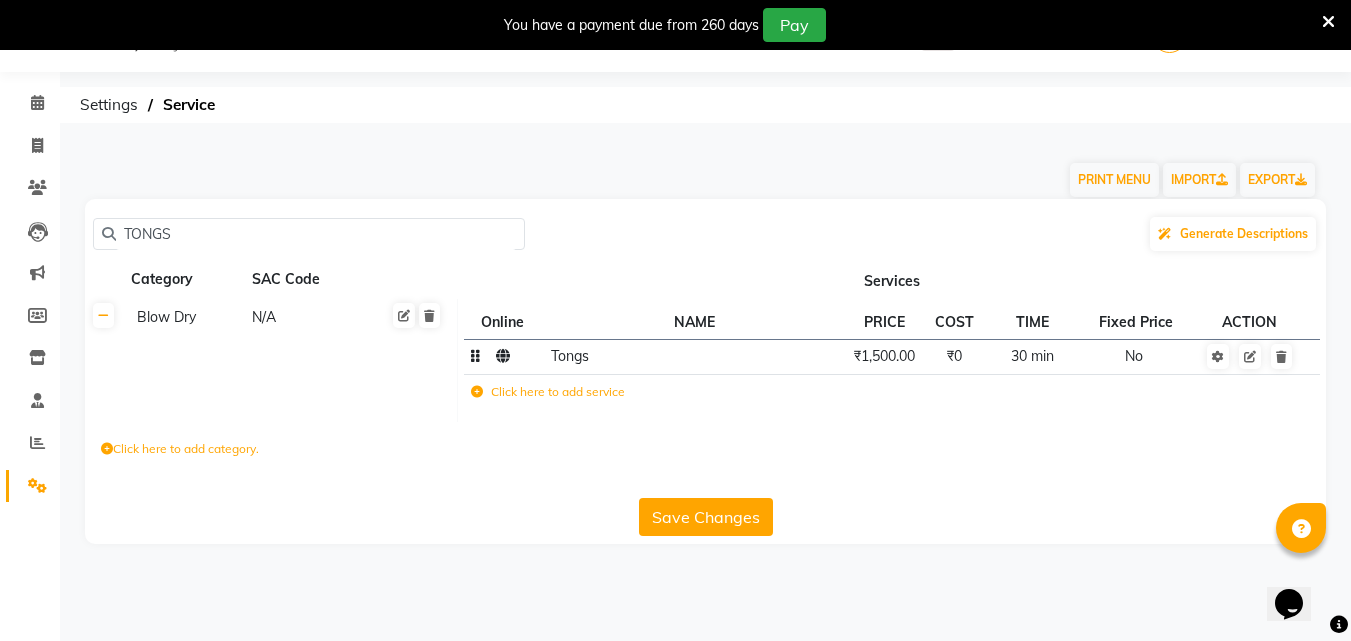 type on "TONGS" 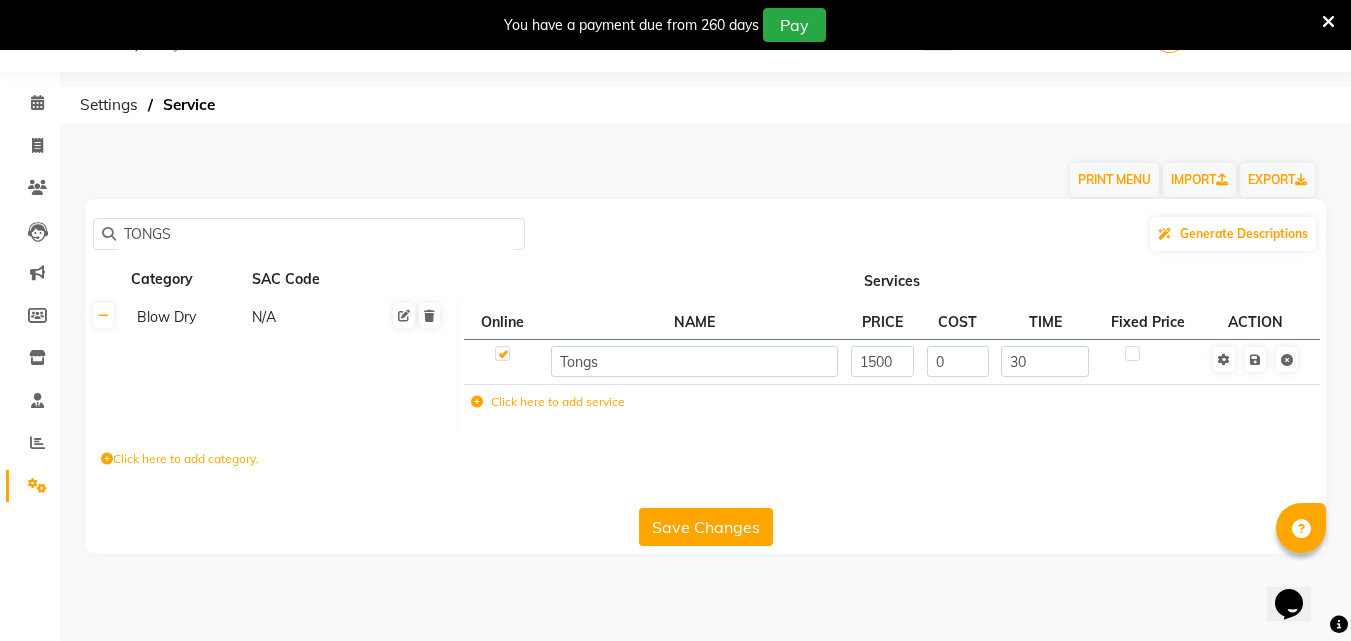 click on "1500" 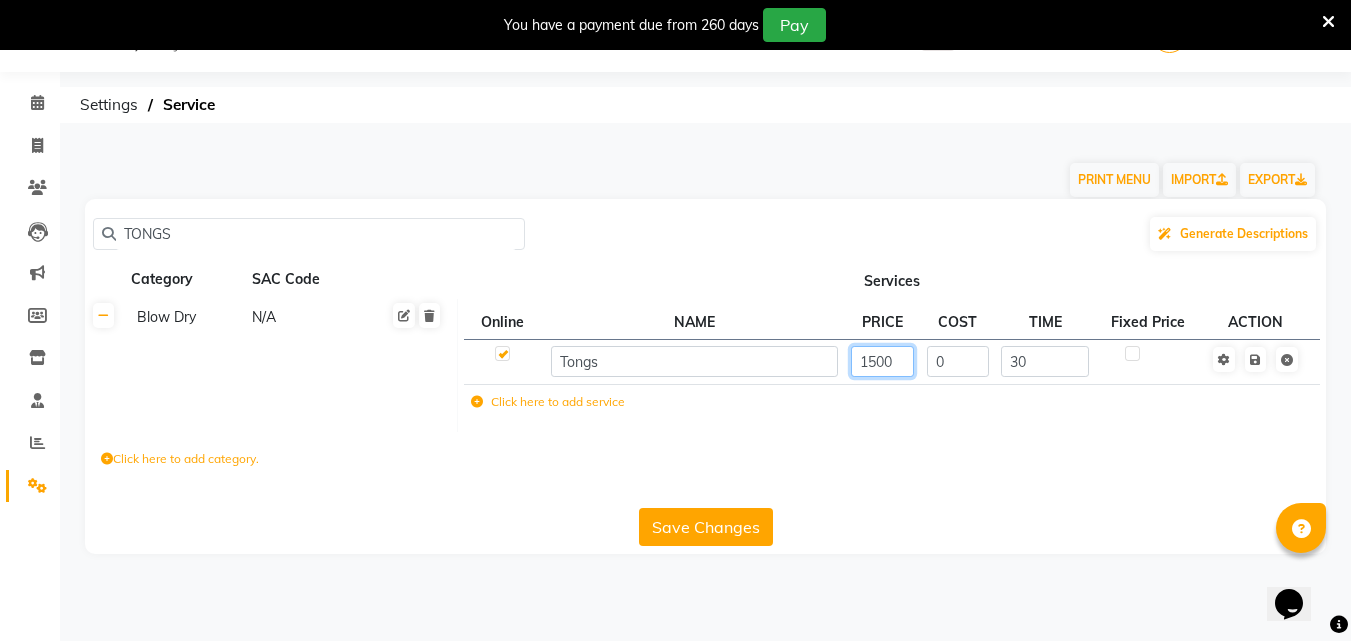 click on "1500" 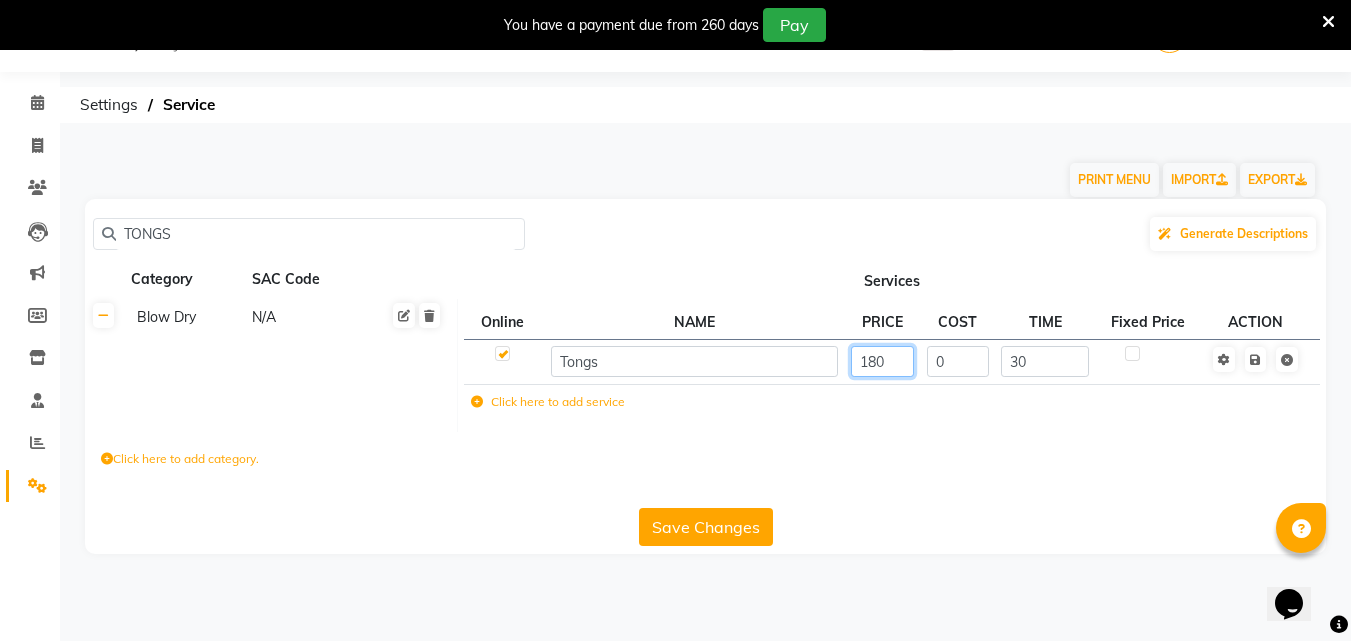 type on "1800" 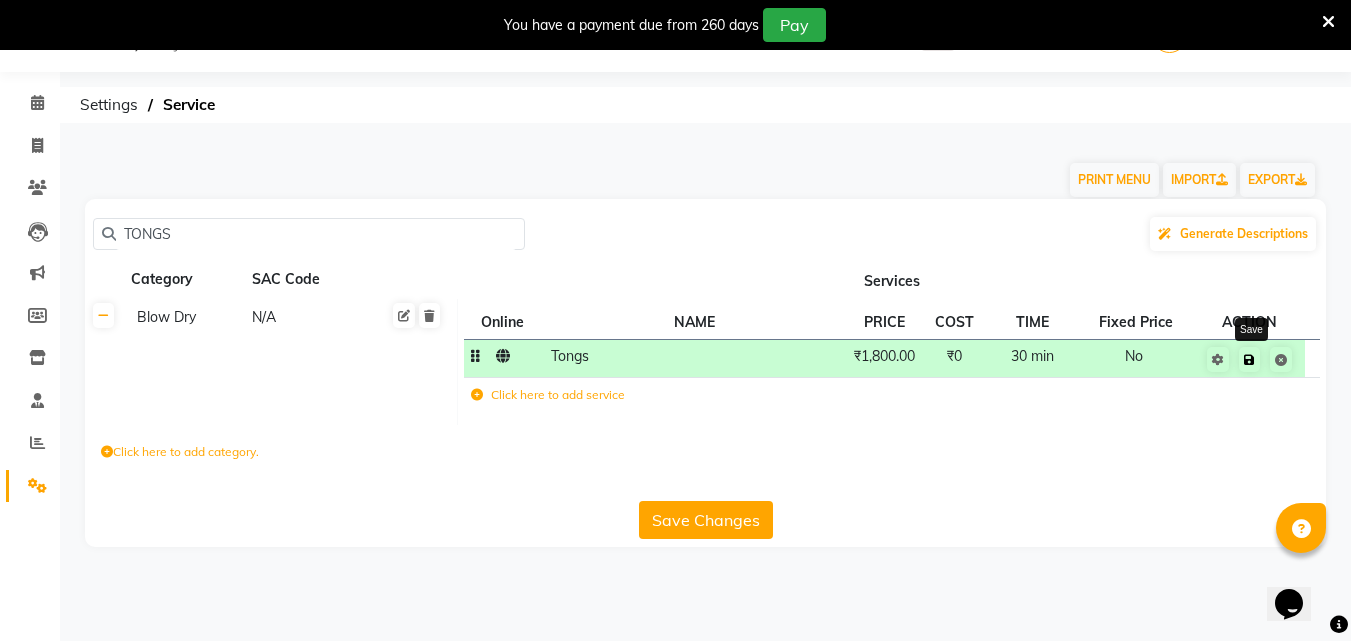 click 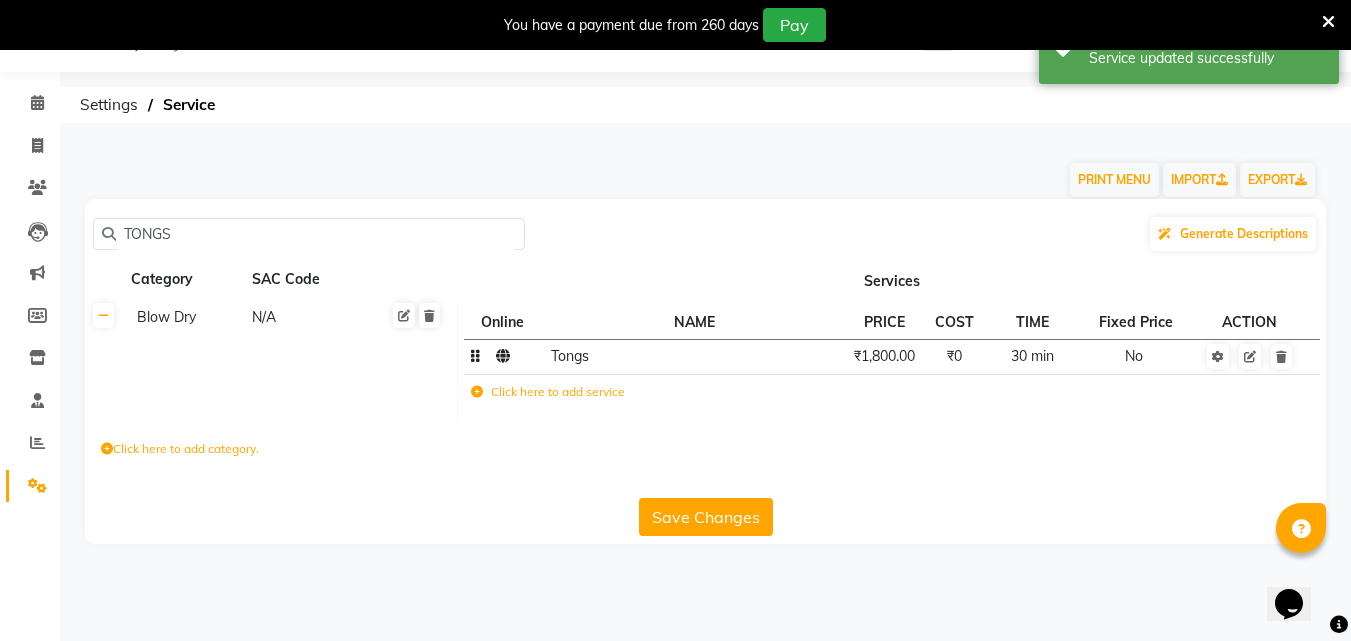 click on "Save Changes" 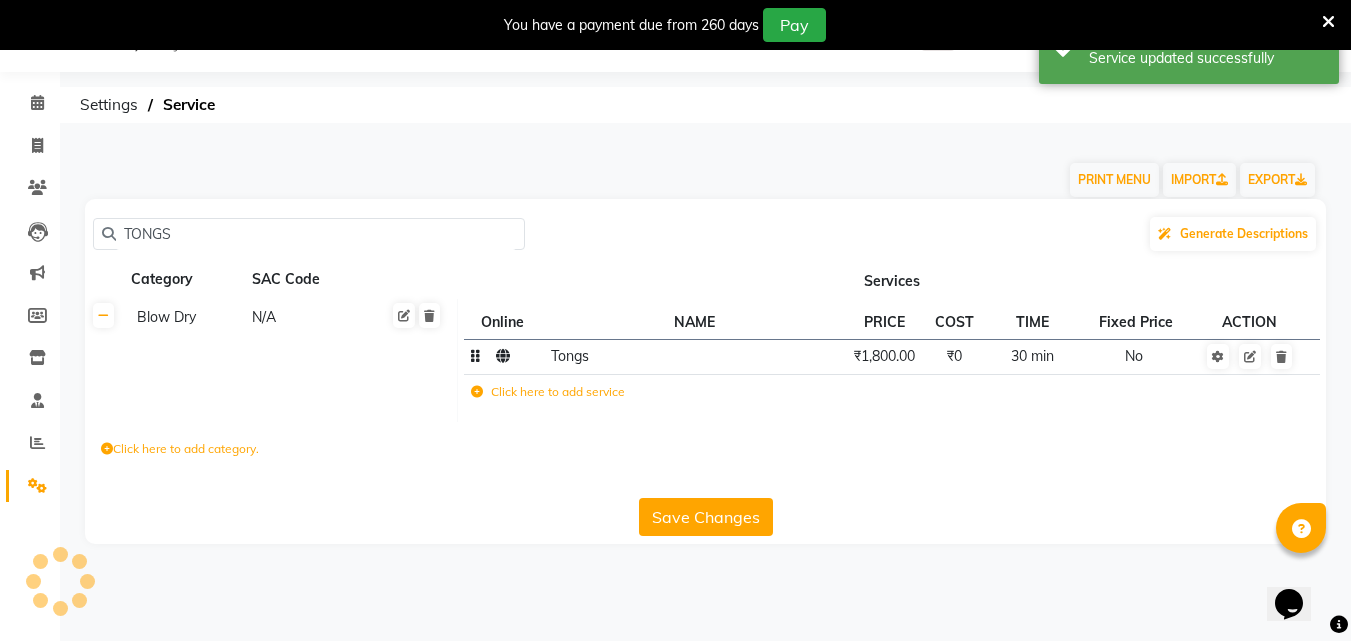 click on "TONGS" 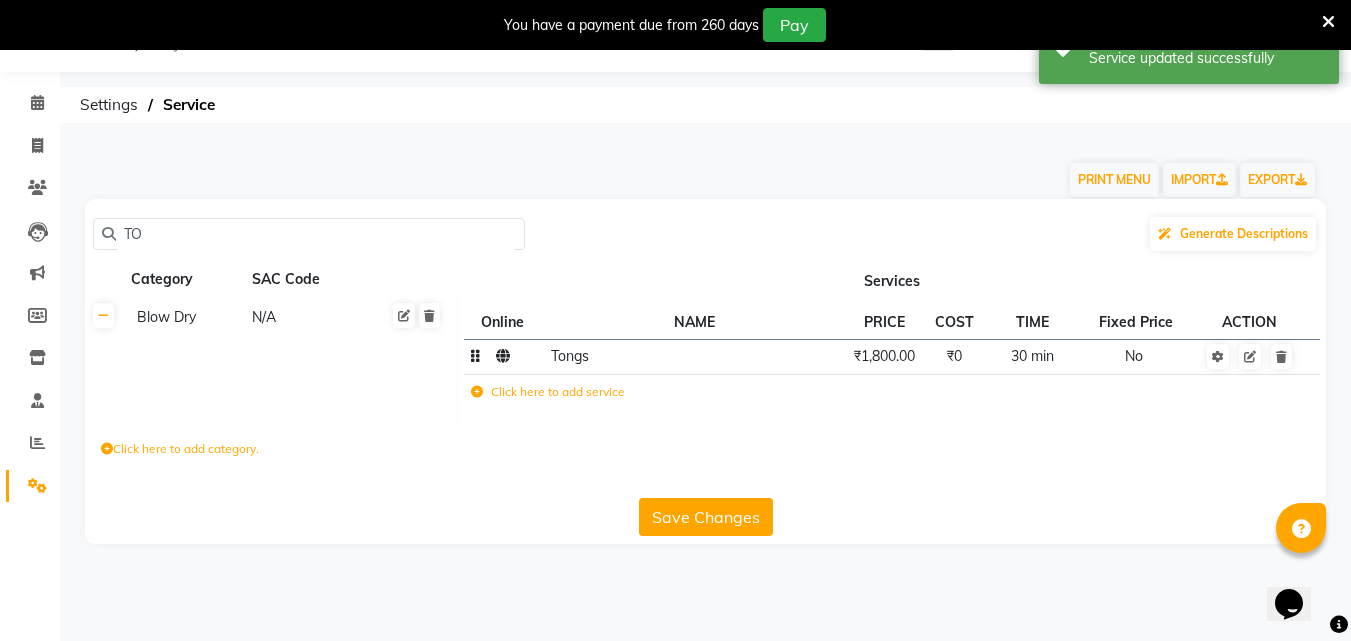 type on "T" 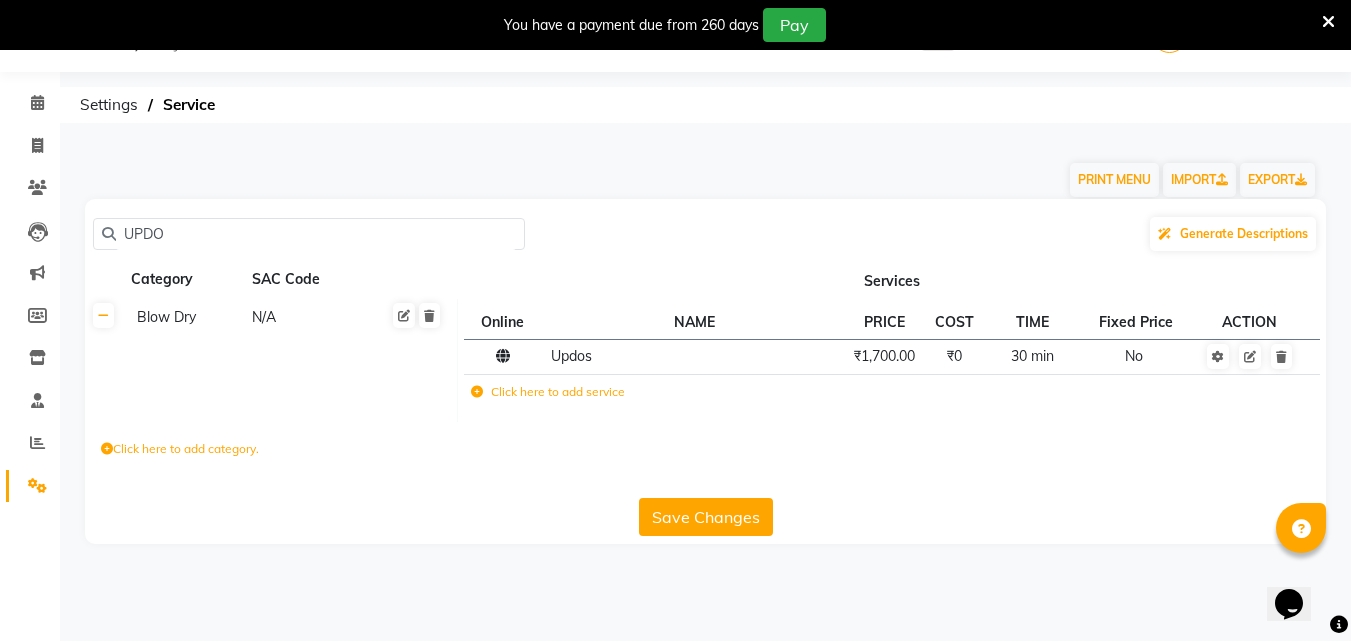 type on "UPDO" 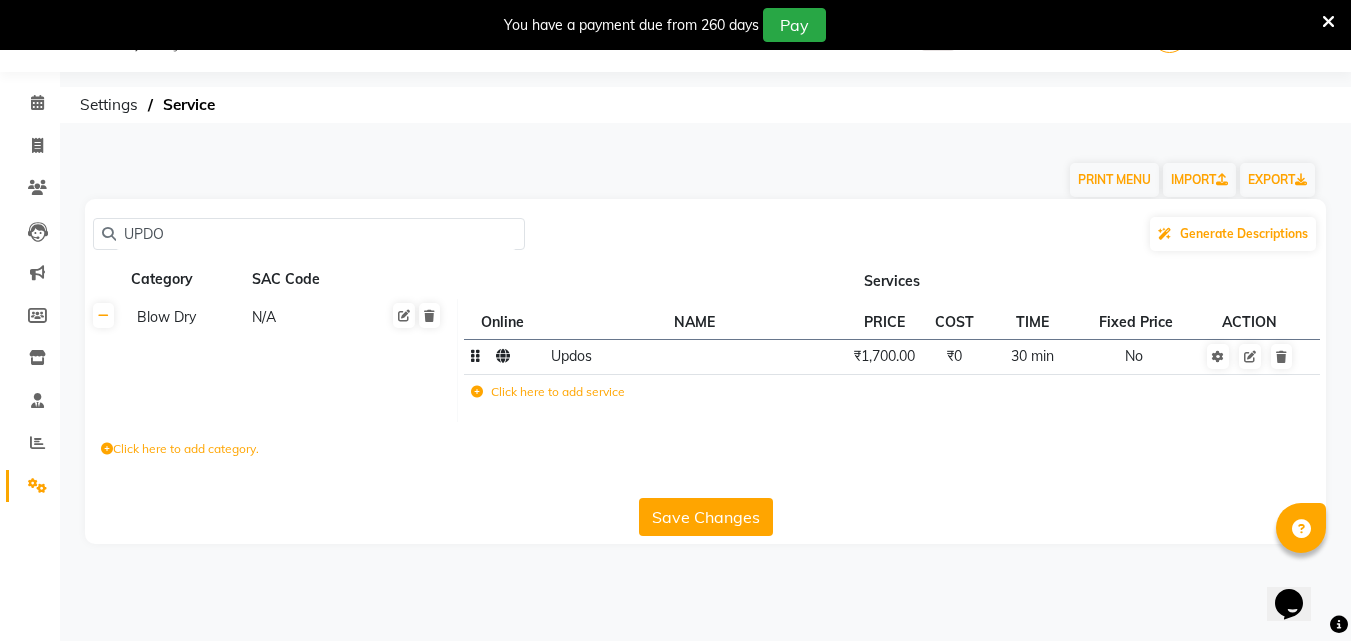 click on "Updos" 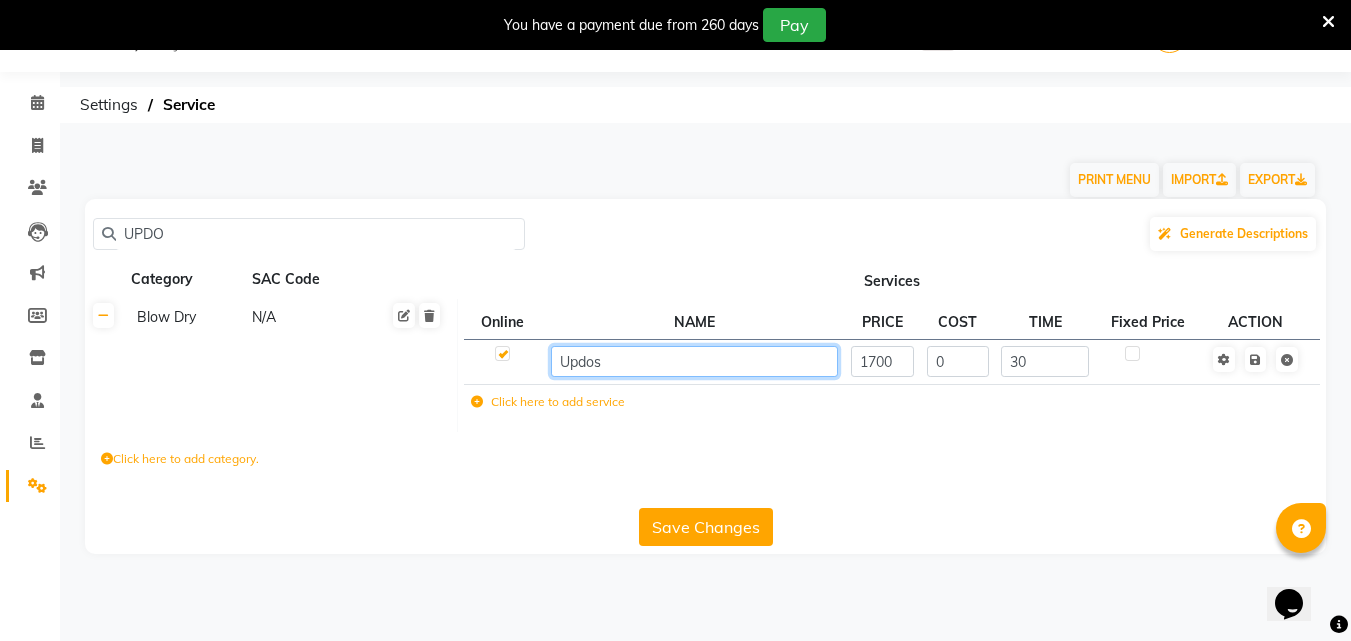 click on "Updos" 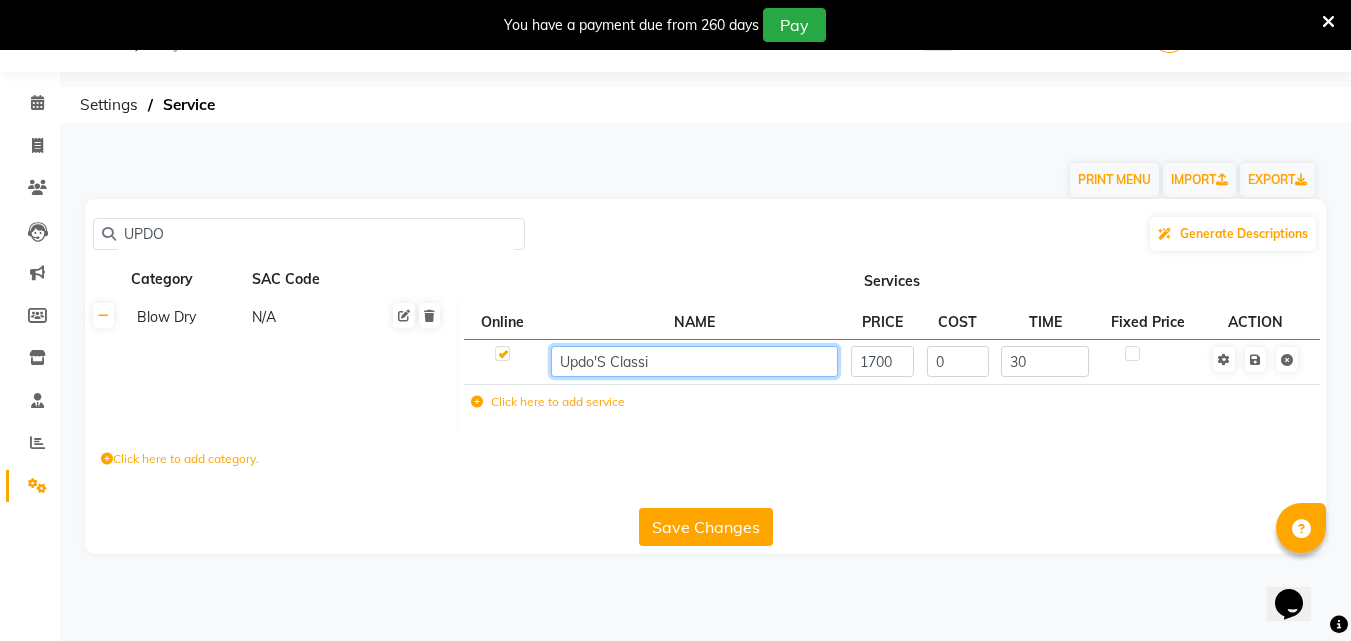 type on "Updo'S Classic" 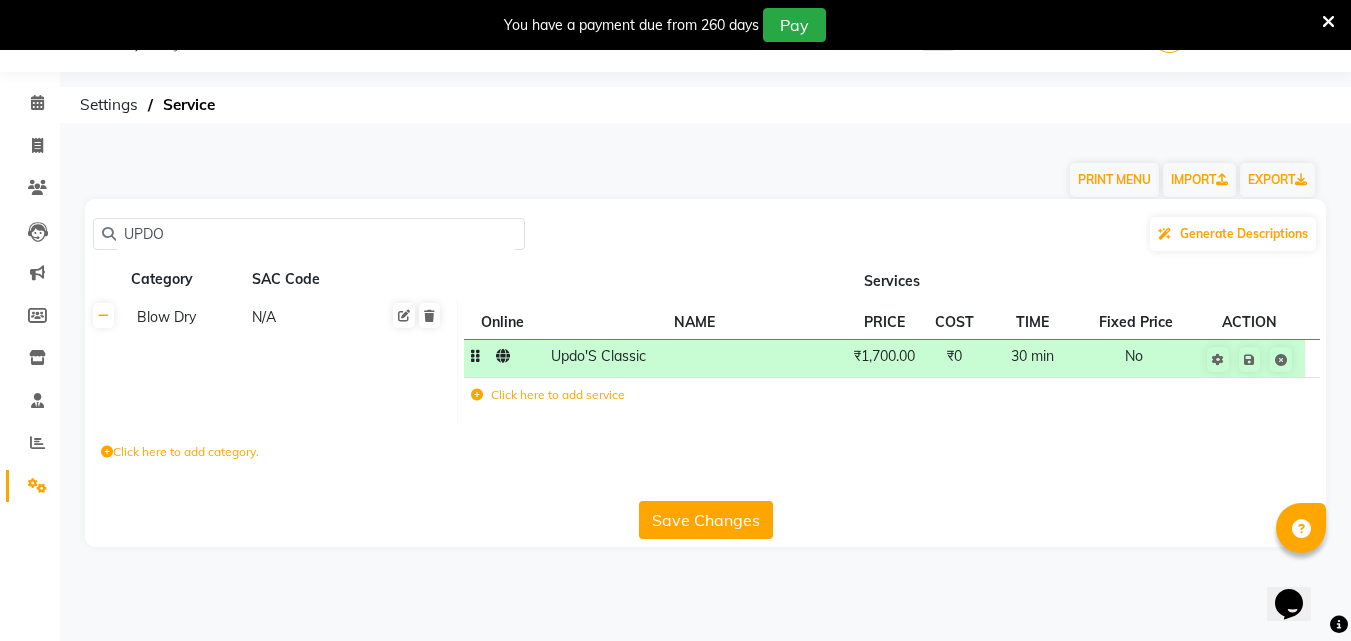 click on "₹1,700.00" 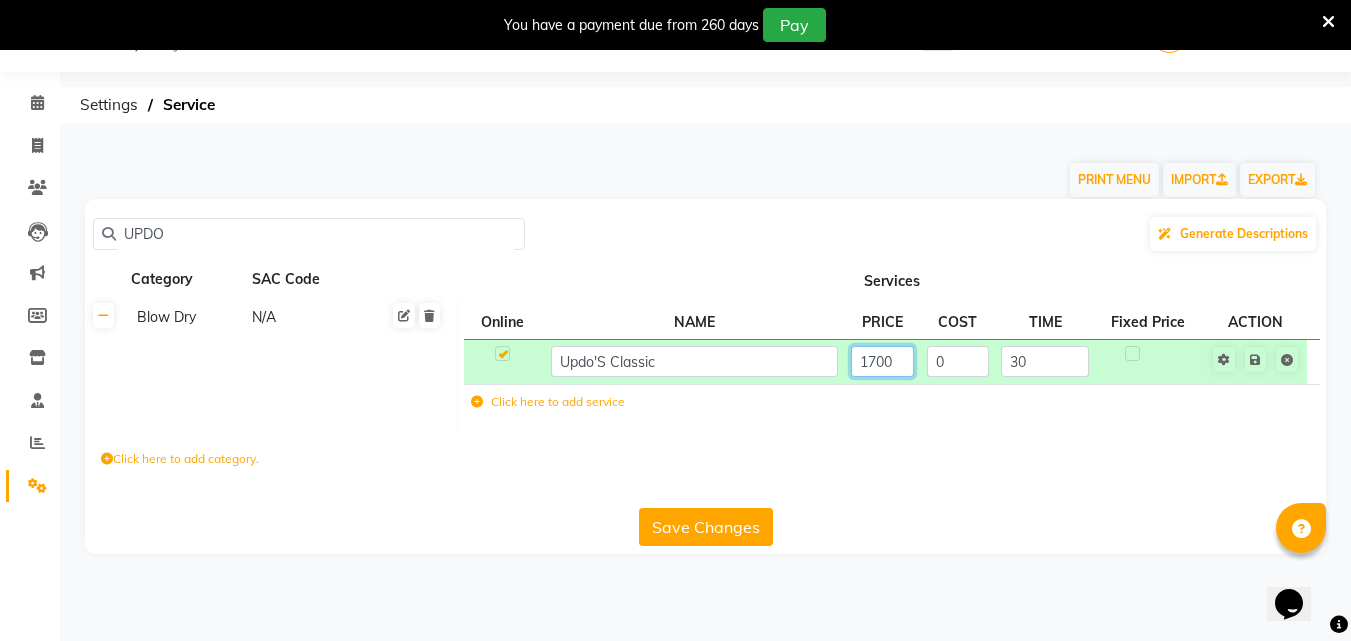 click on "1700" 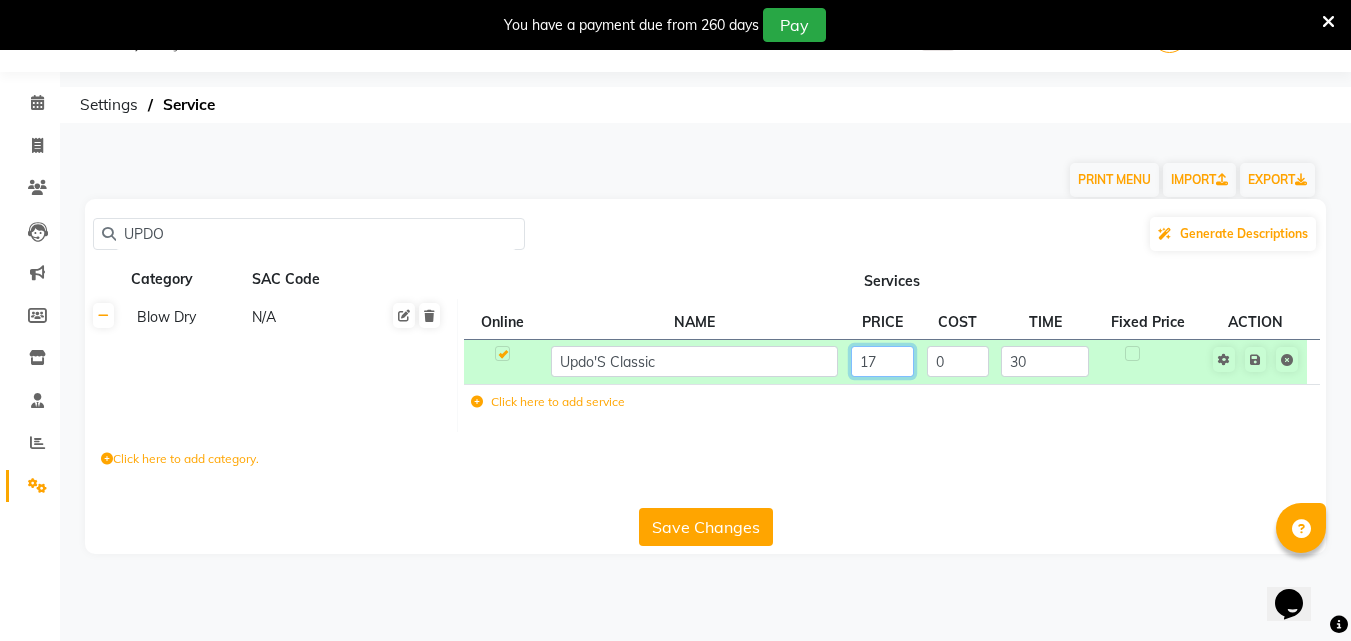 type on "1" 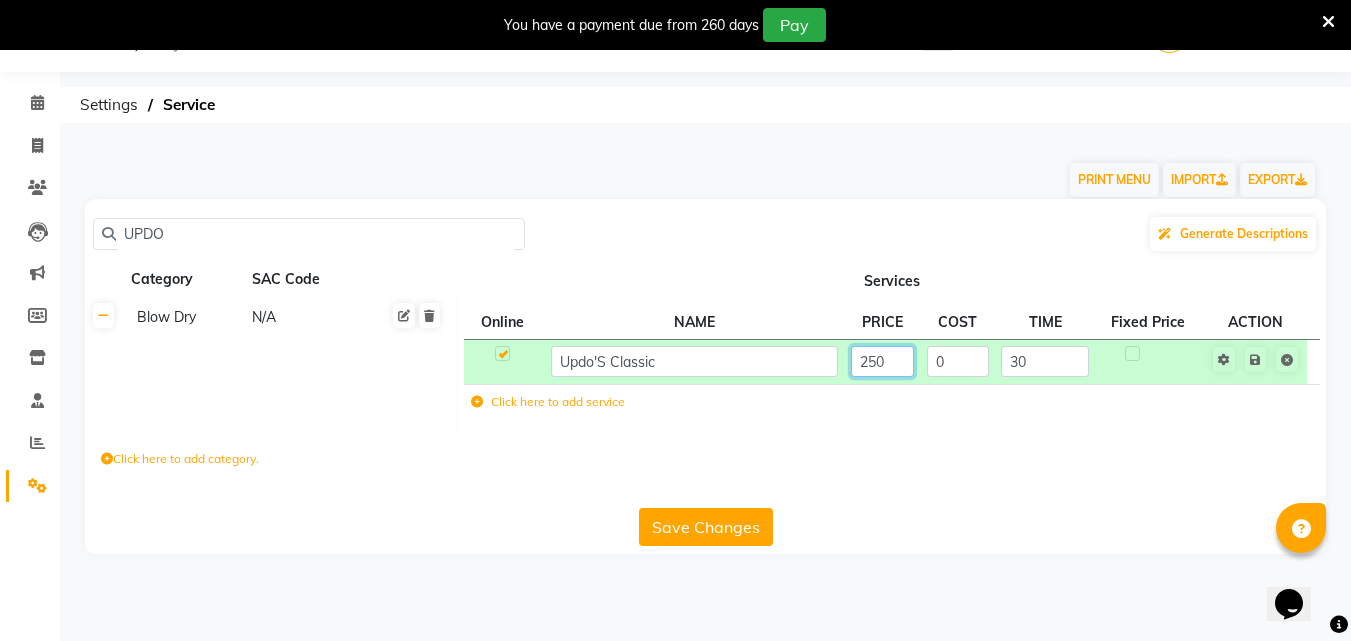type on "2500" 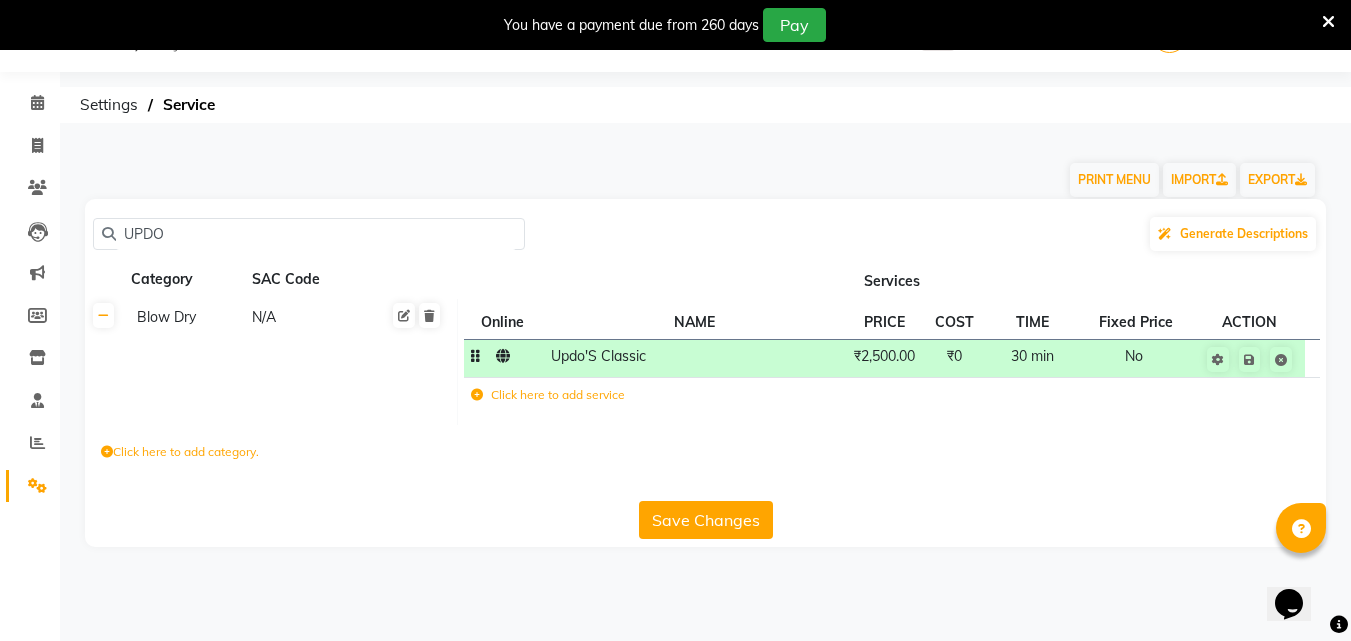 click on "Click here to add category." 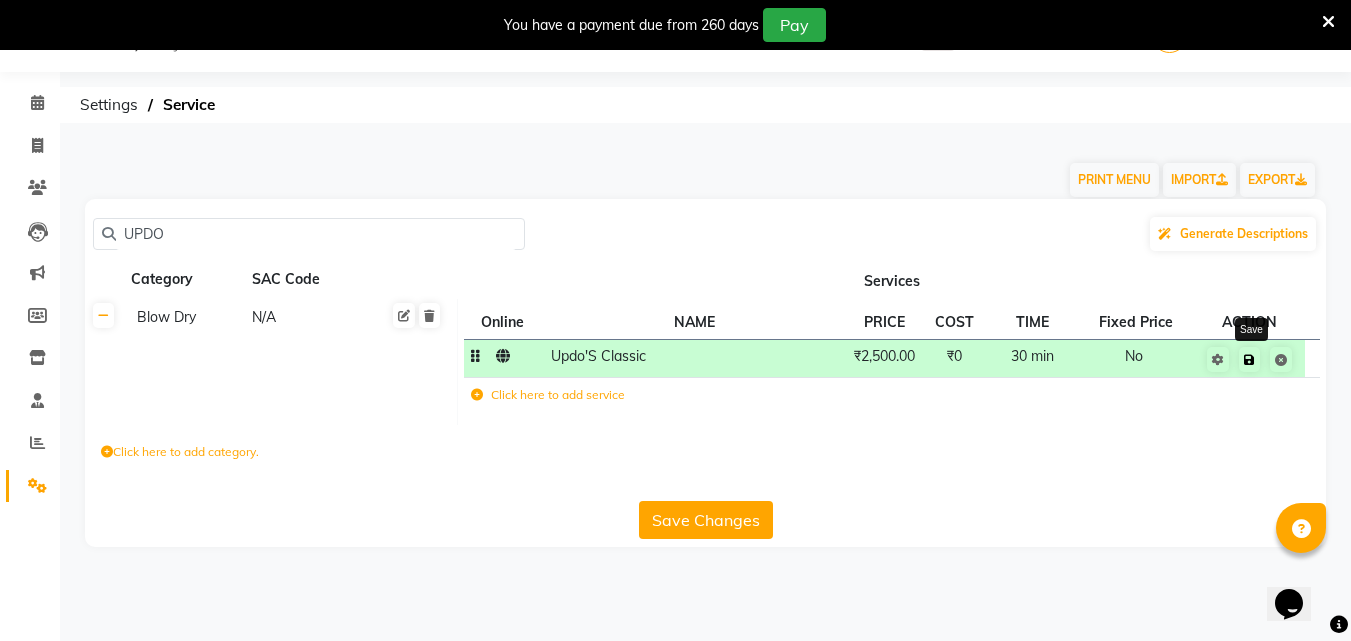 click 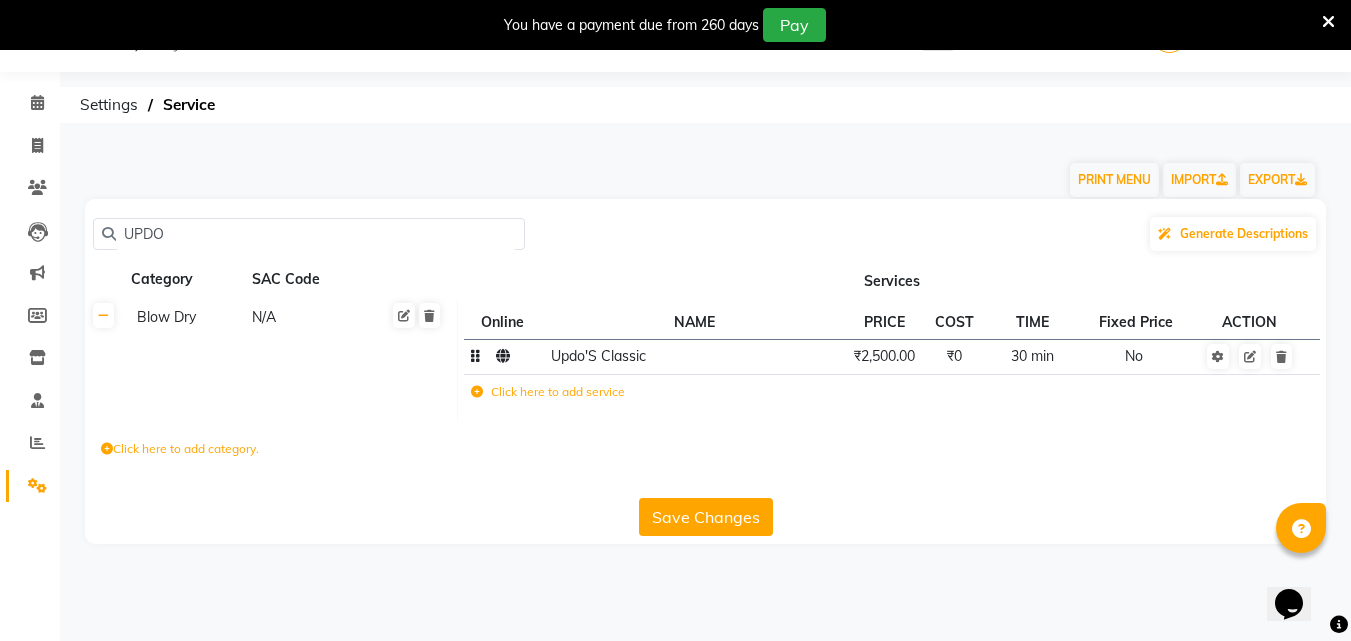 click on "Click here to add service" 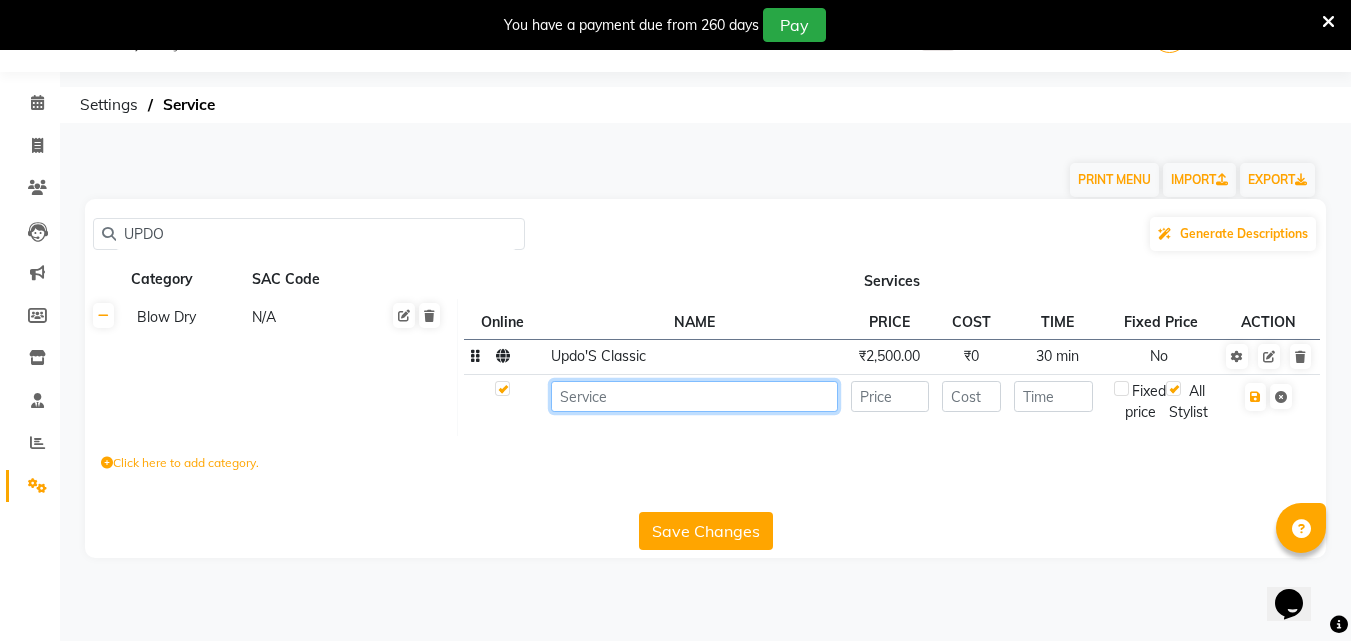 click 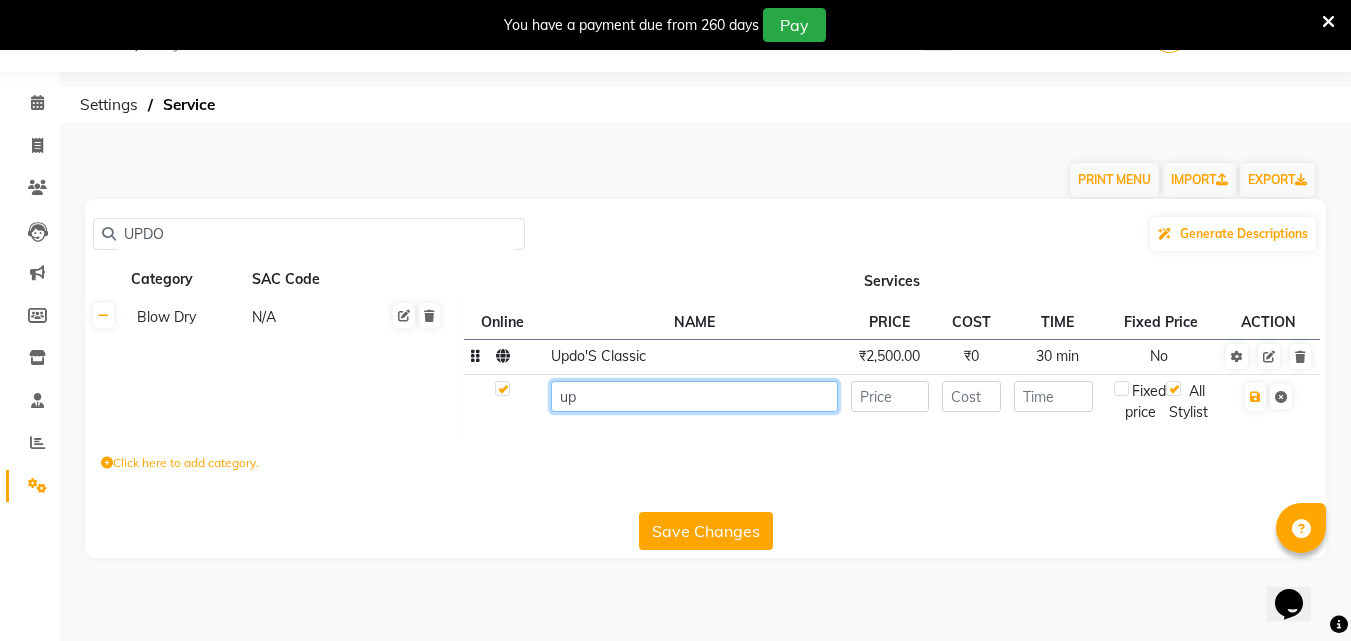 type on "u" 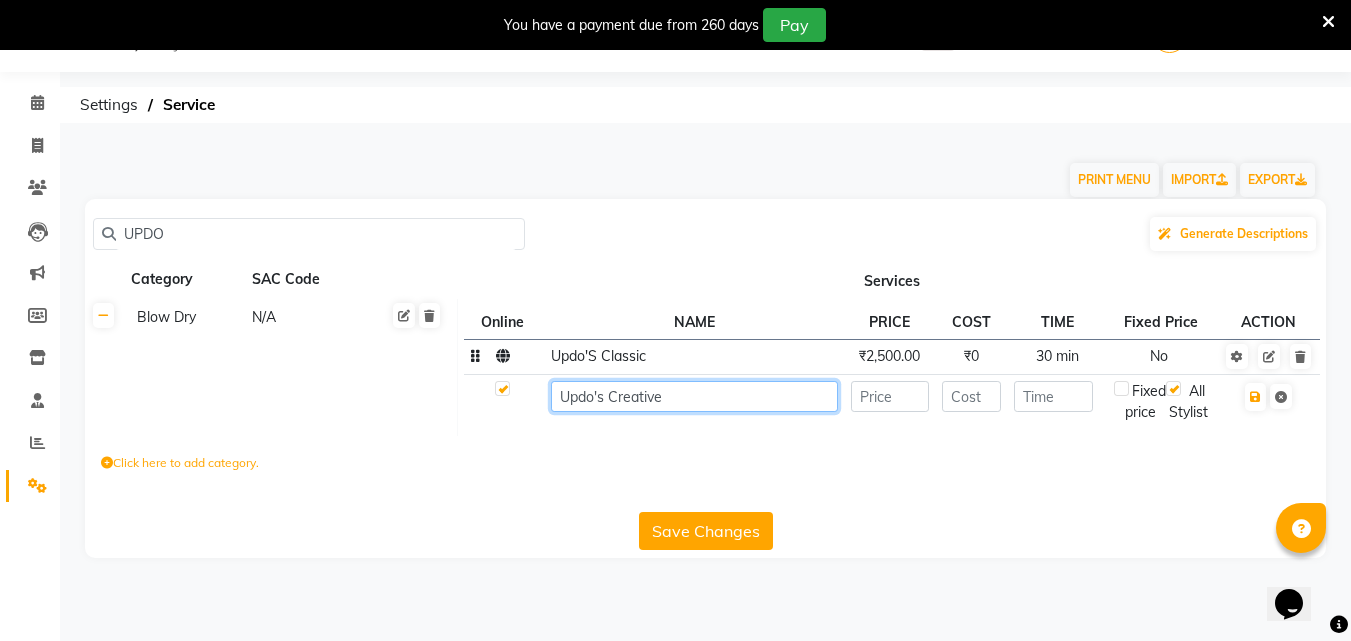 type on "Updo's Creative" 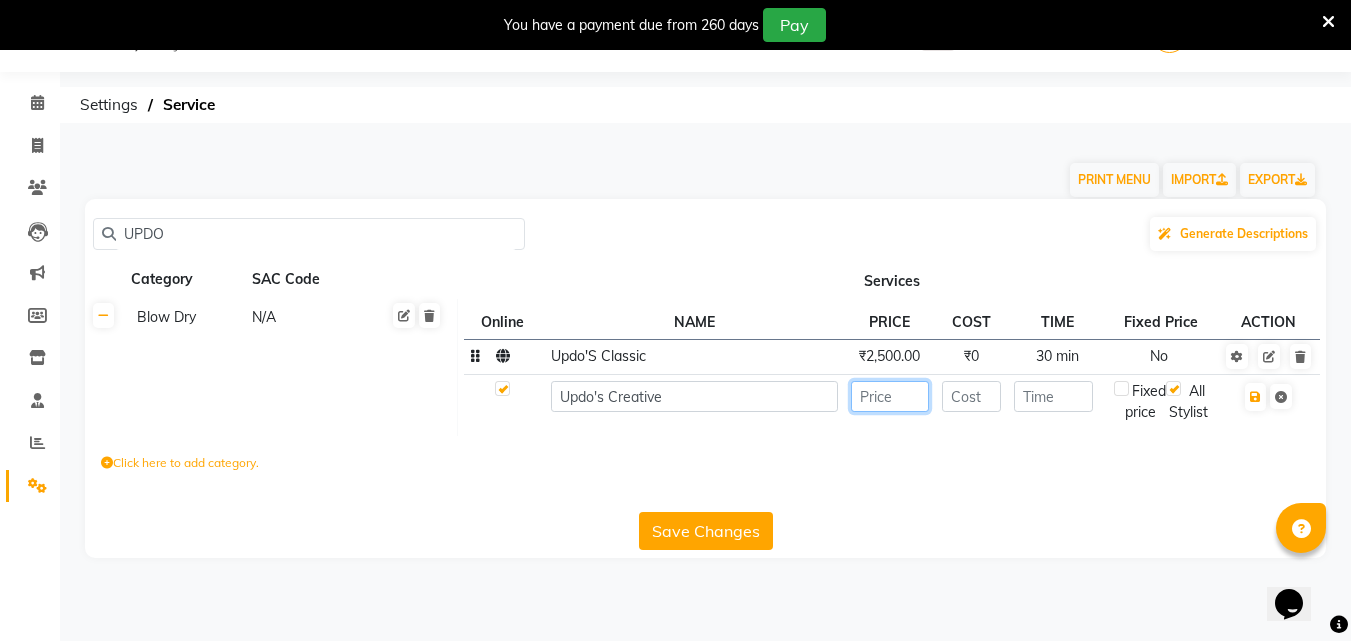 click 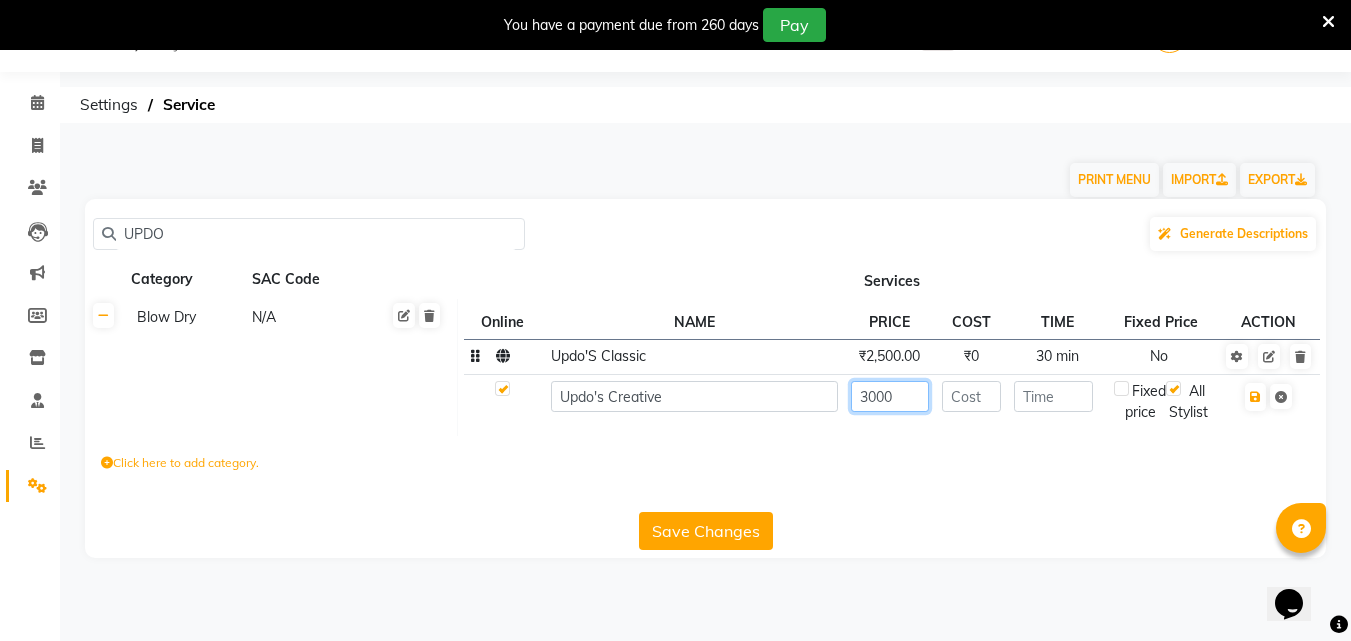 type on "3000" 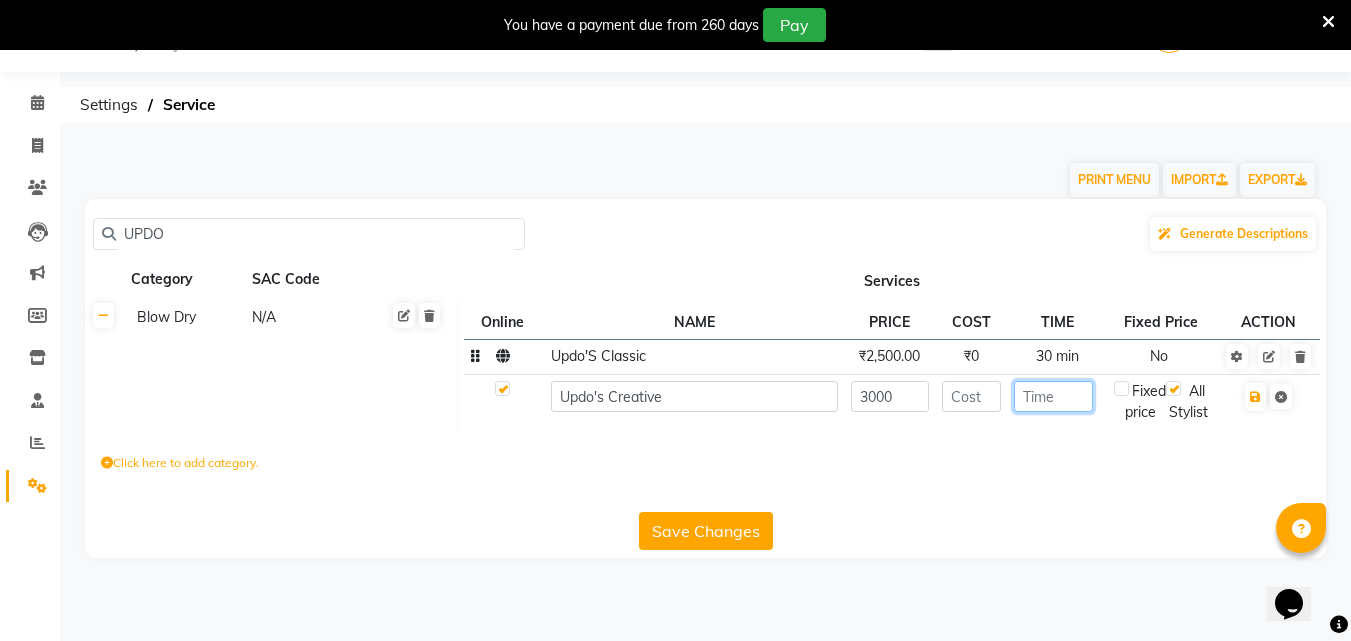 click 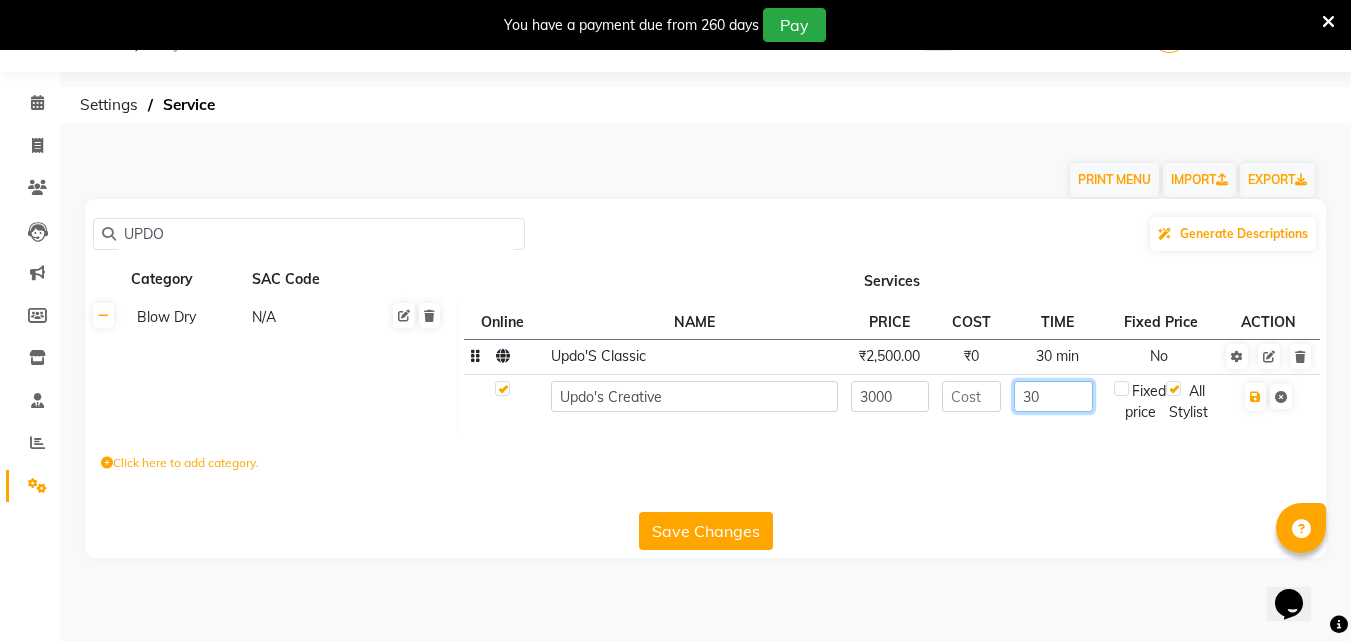 type on "30" 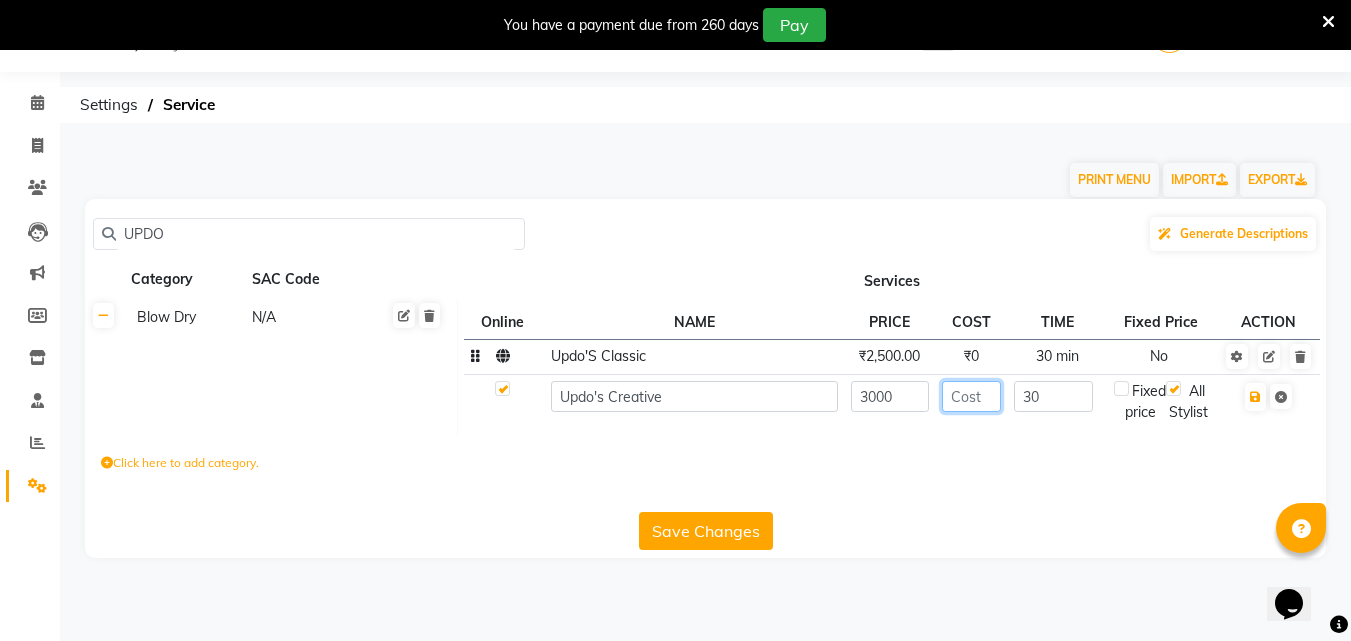 click 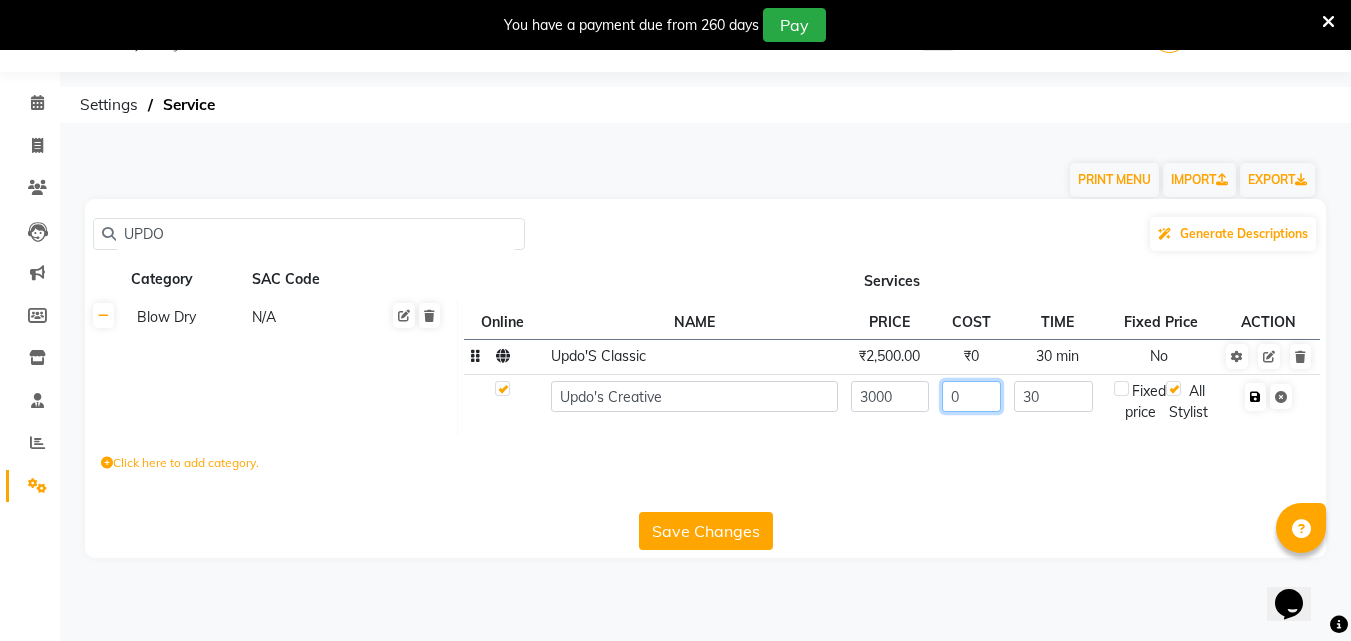 type on "0" 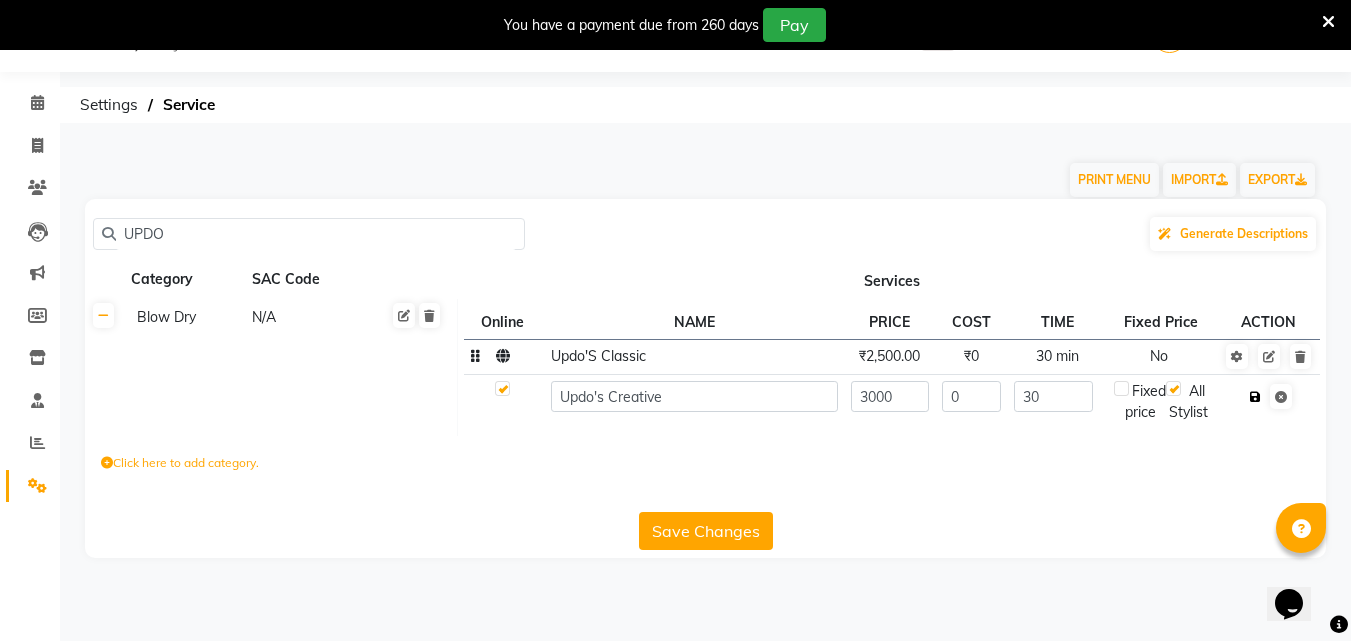 click at bounding box center [1255, 397] 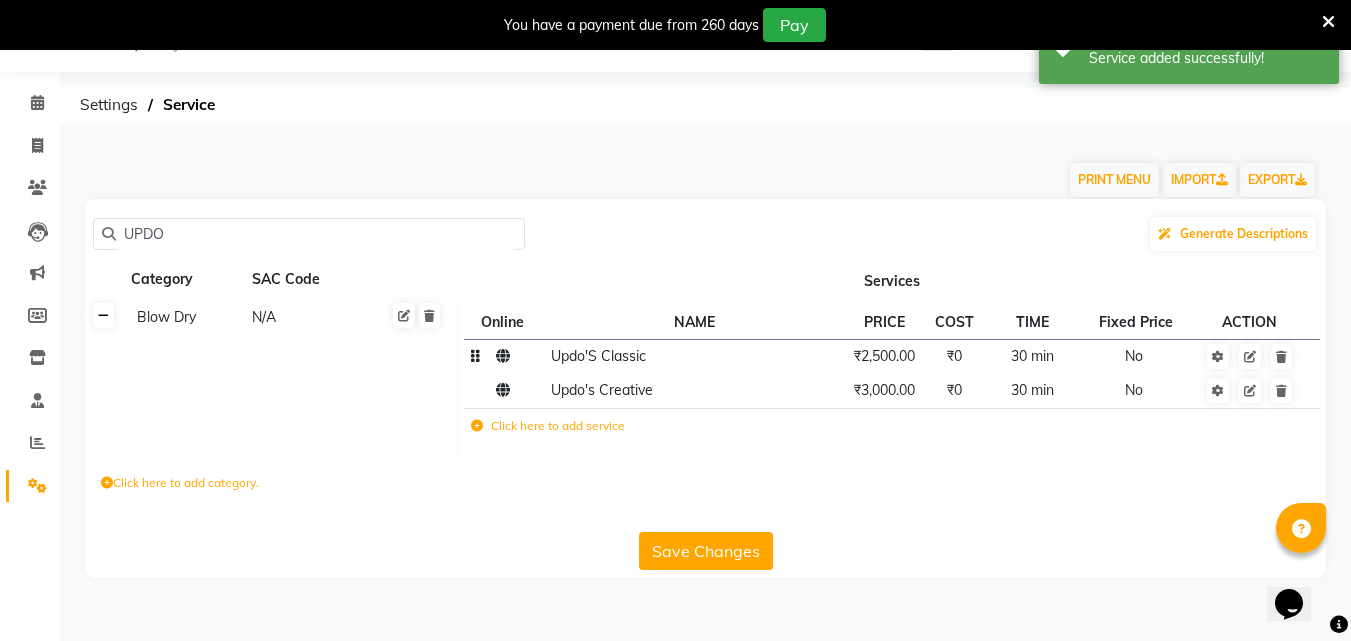 click 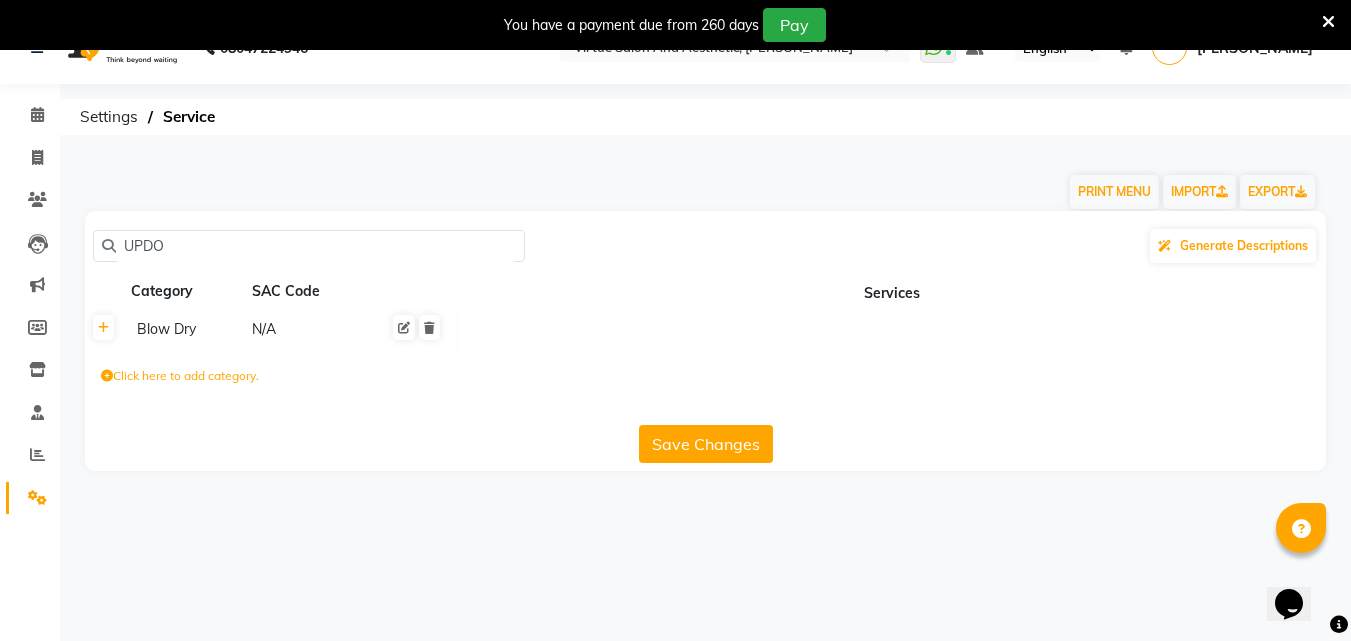 scroll, scrollTop: 0, scrollLeft: 0, axis: both 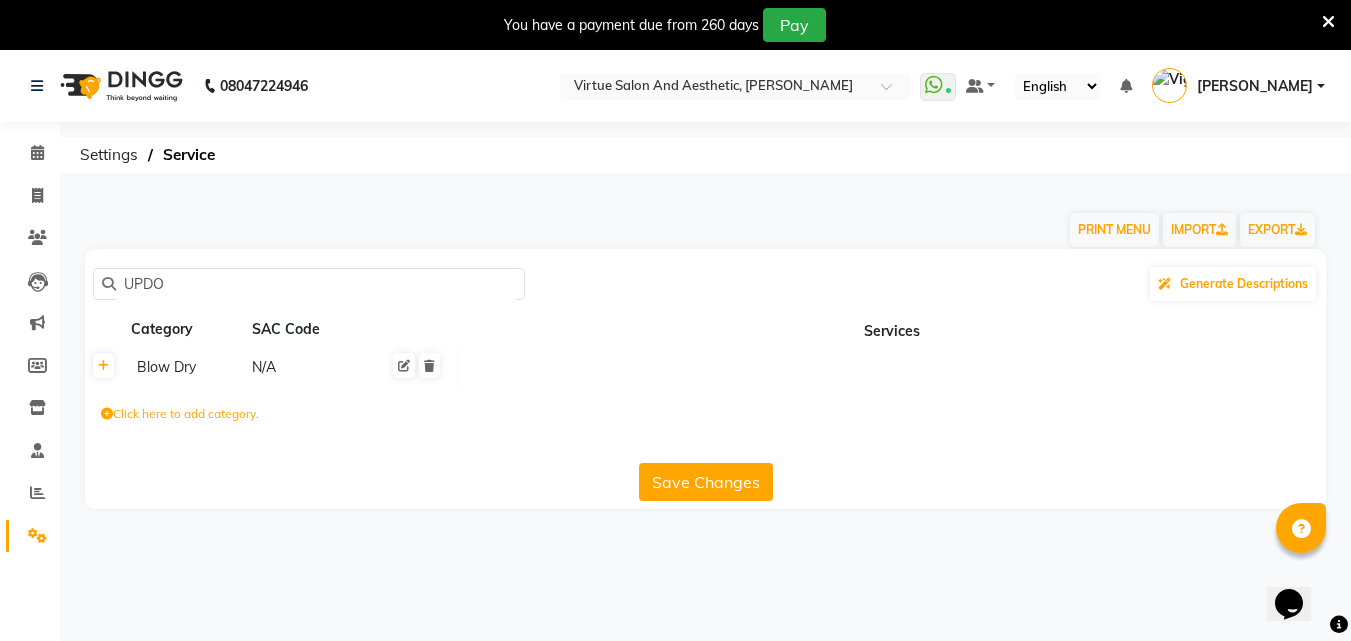 click on "UPDO" 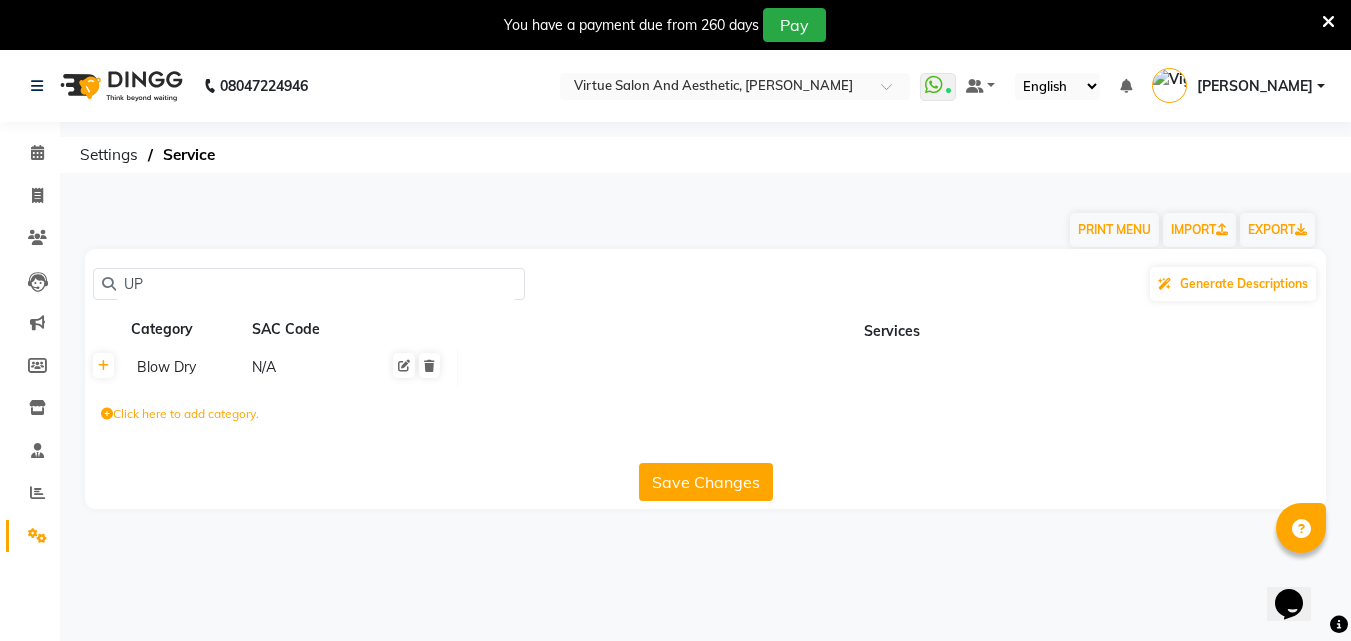 type on "U" 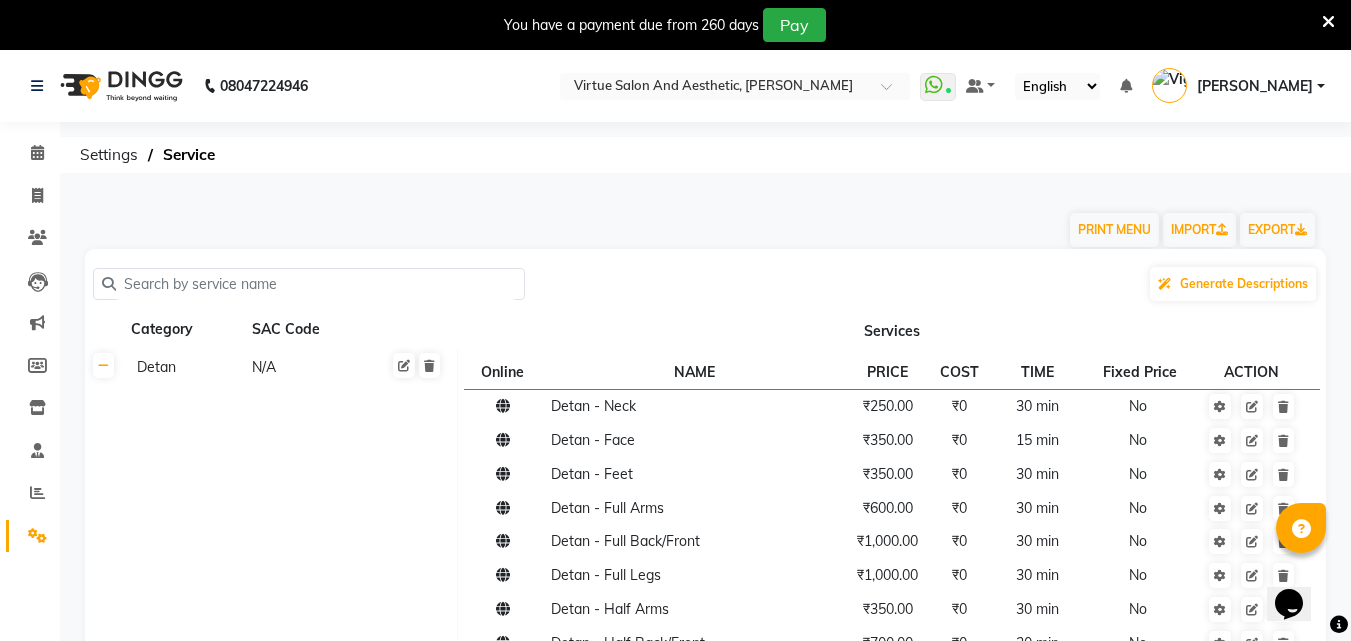 click 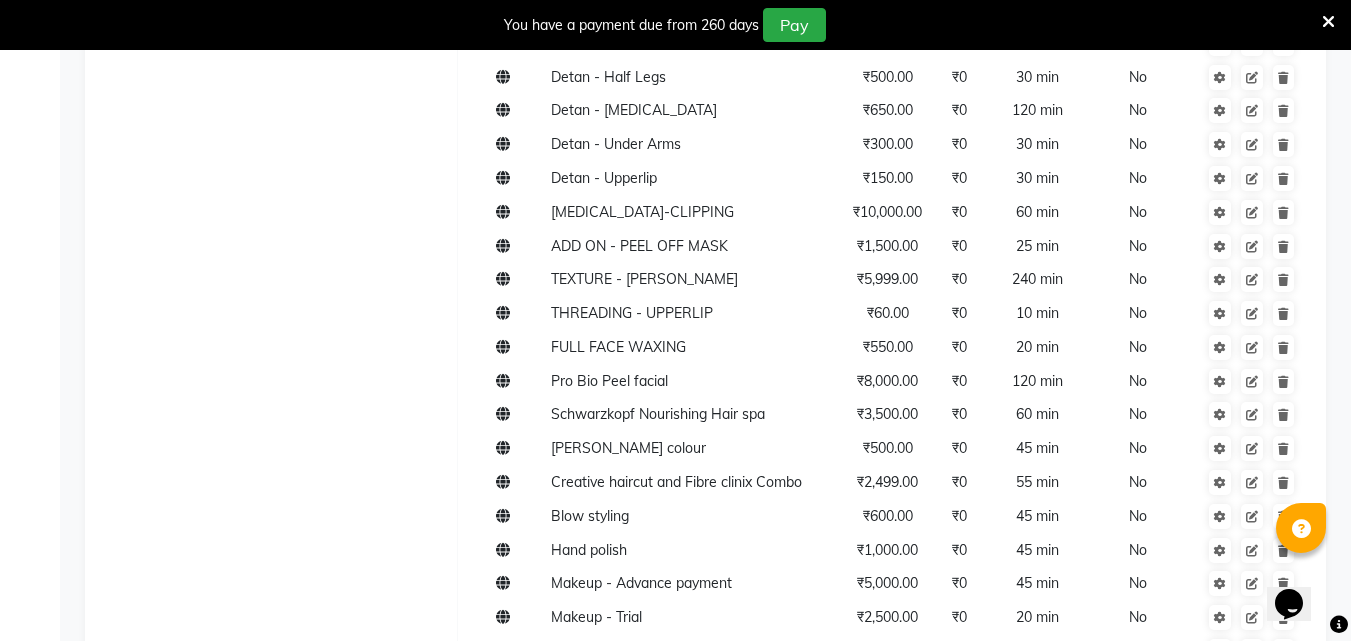 scroll, scrollTop: 0, scrollLeft: 0, axis: both 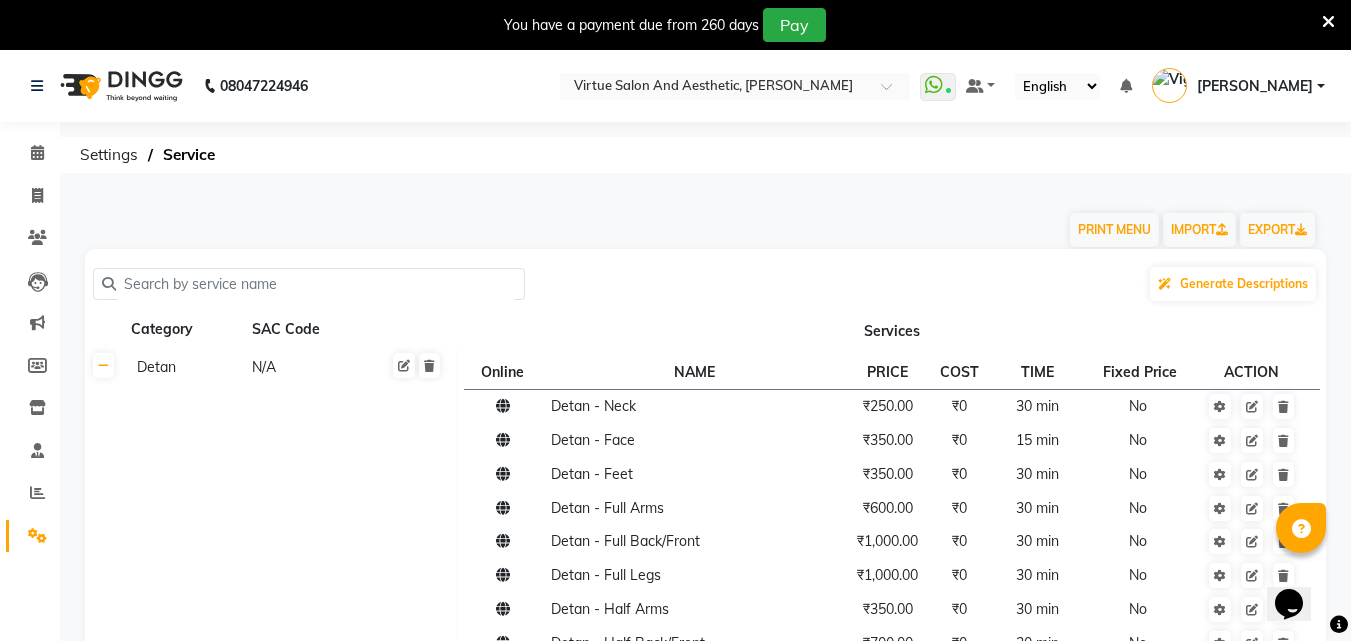 click 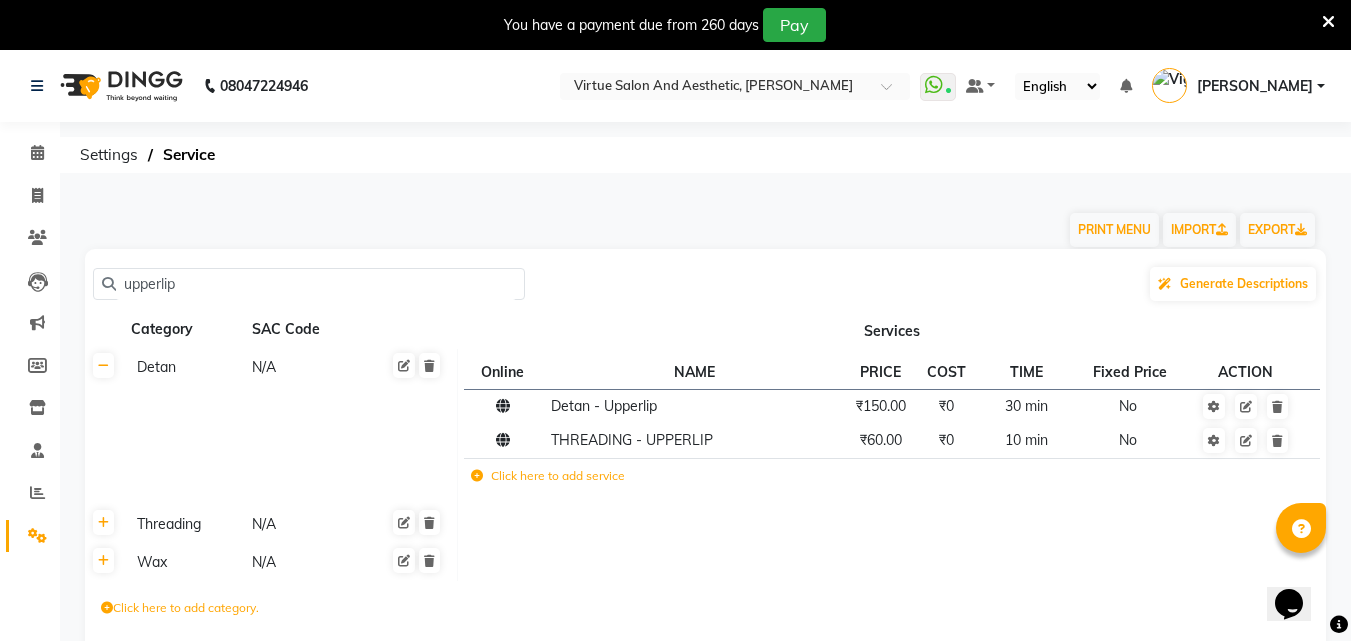 click on "upperlip" 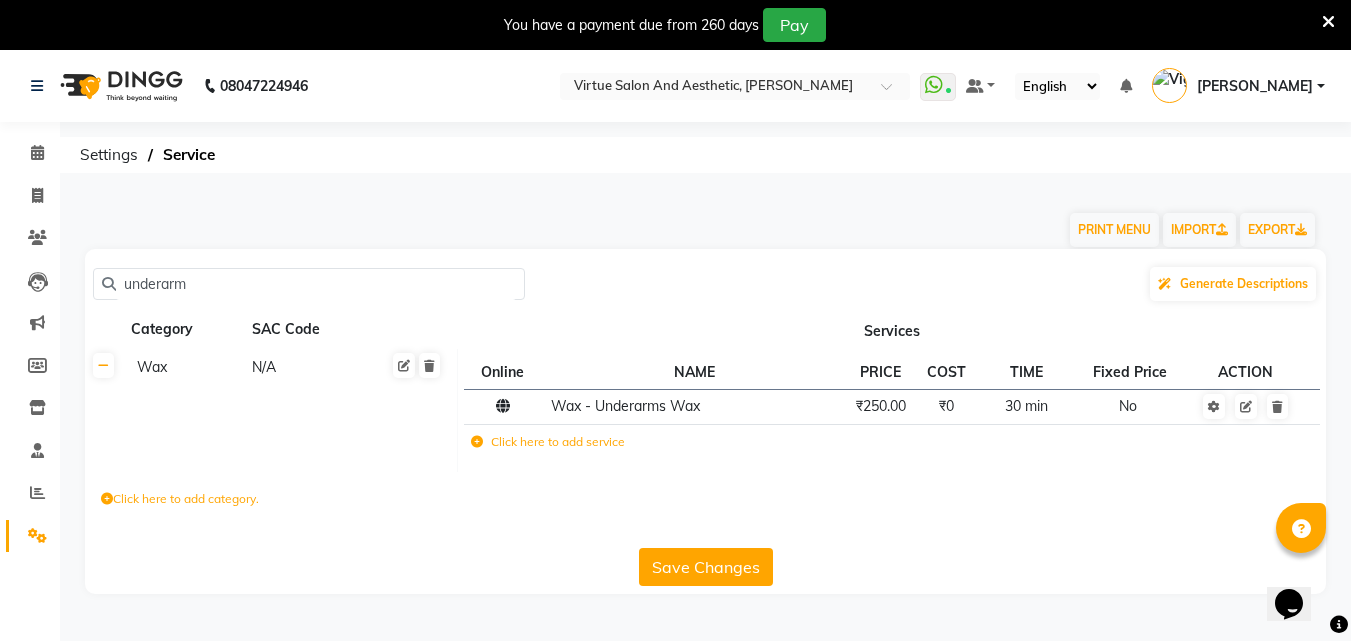 click on "underarm" 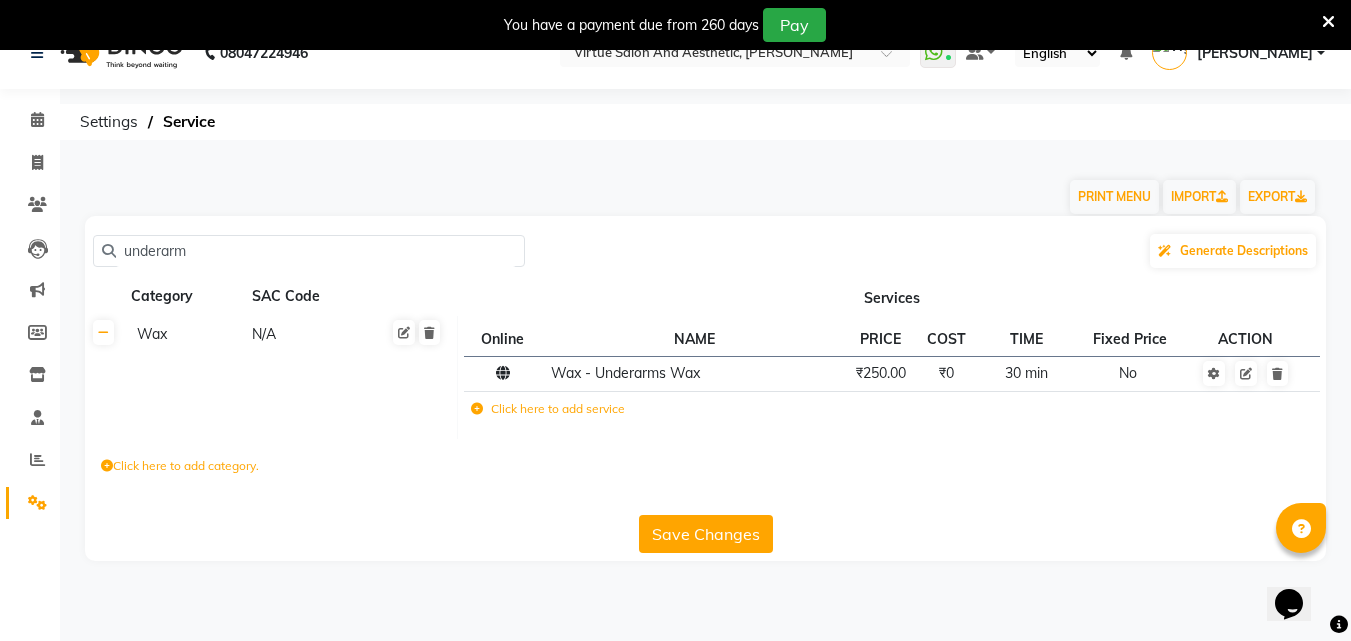 scroll, scrollTop: 50, scrollLeft: 0, axis: vertical 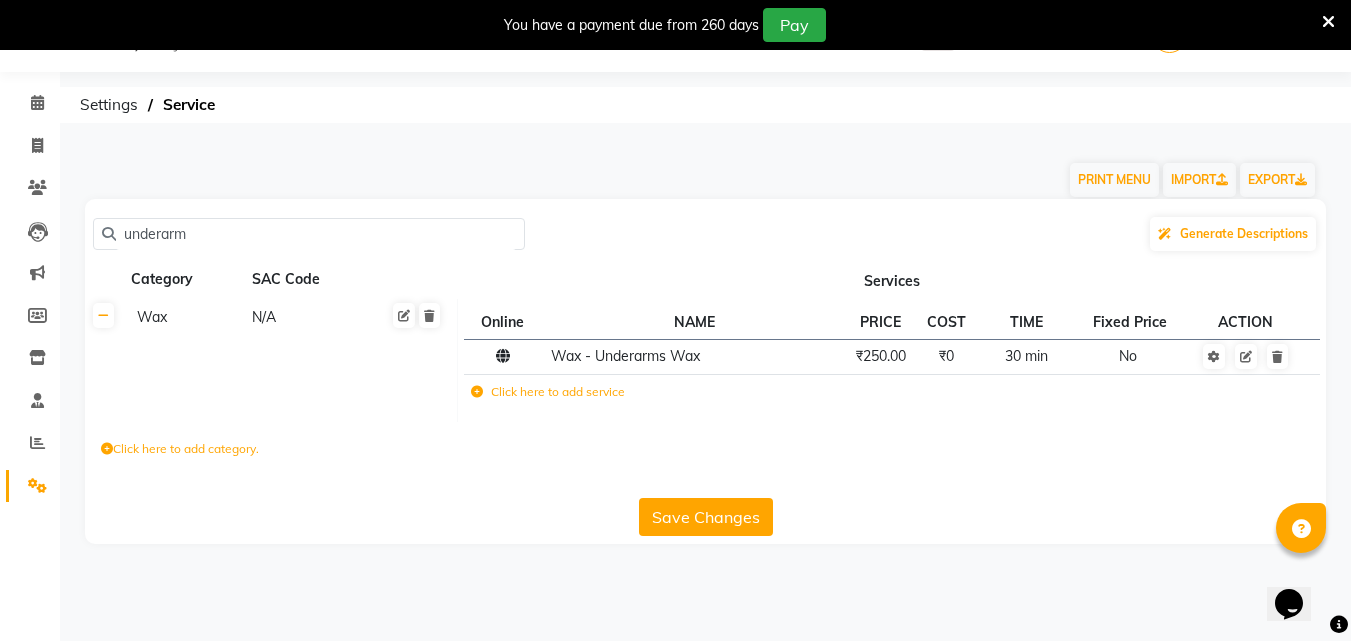 click on "underarm Generate Descriptions Category SAC Code Services Wax N/A Online  NAME  PRICE COST TIME Fixed Price  ACTION Wax - Underarms Wax ₹250.00 ₹0 30 min  No  Click here to add service  Click here to add category.  Save Changes" 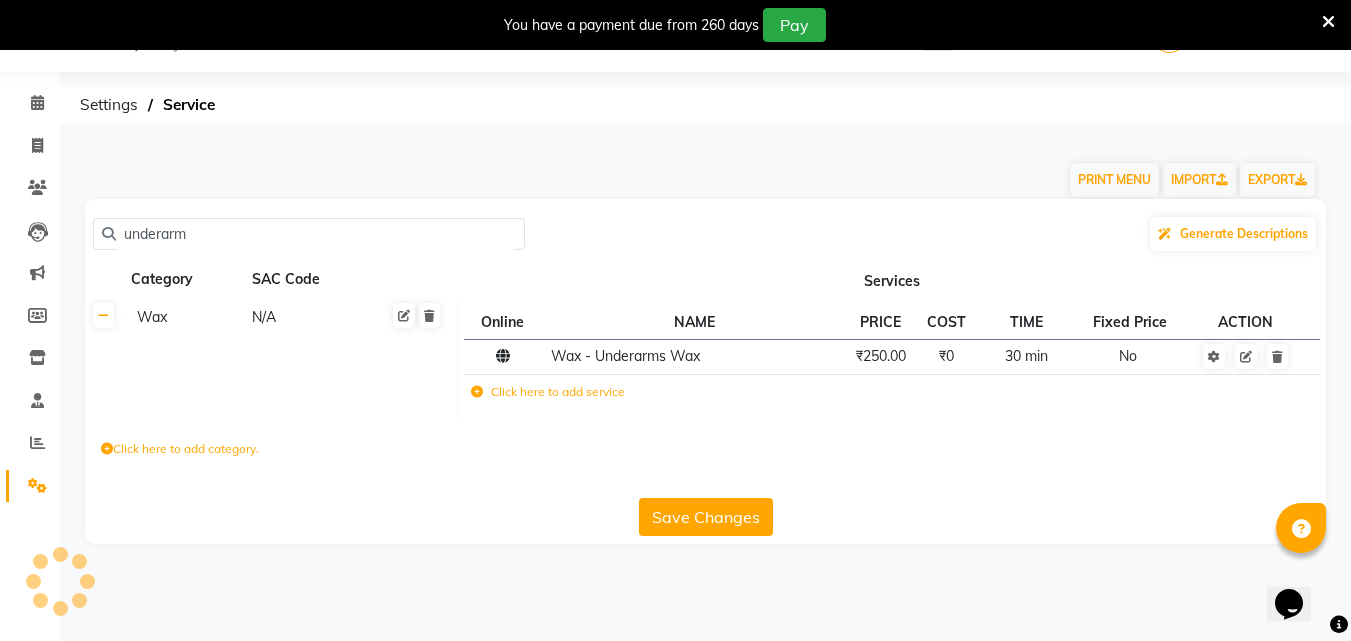click on "underarm" 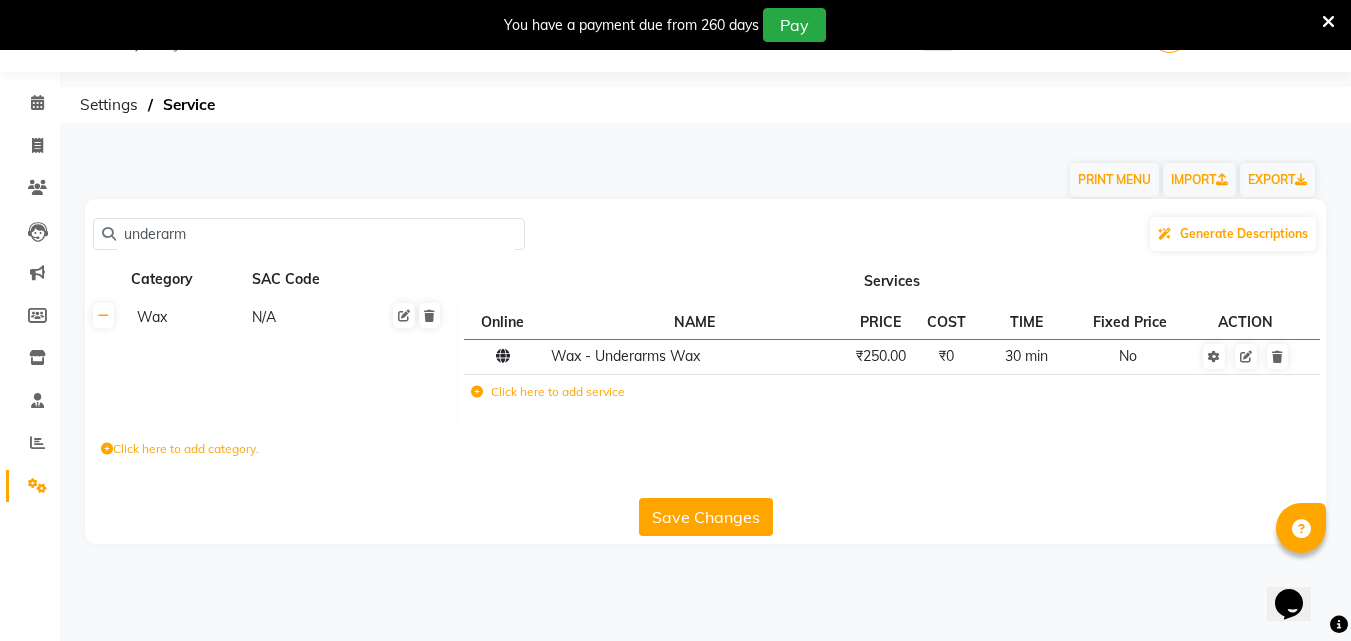 click on "underarm" 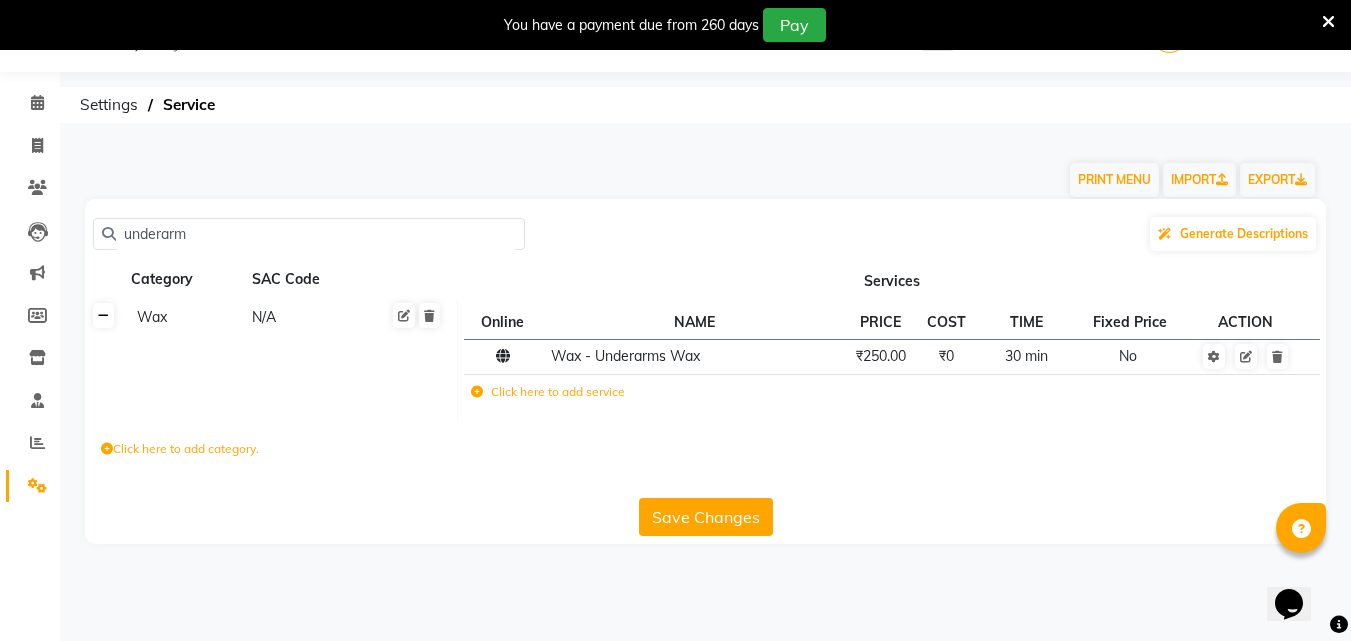 click 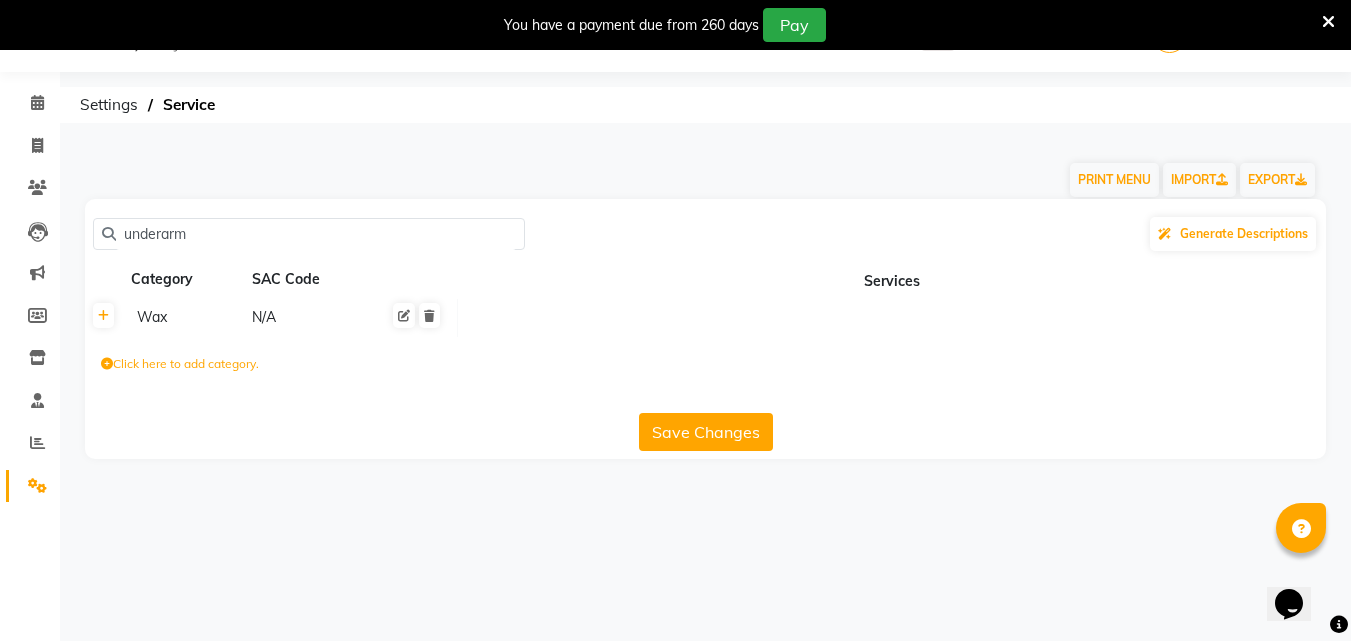 click on "underarm" 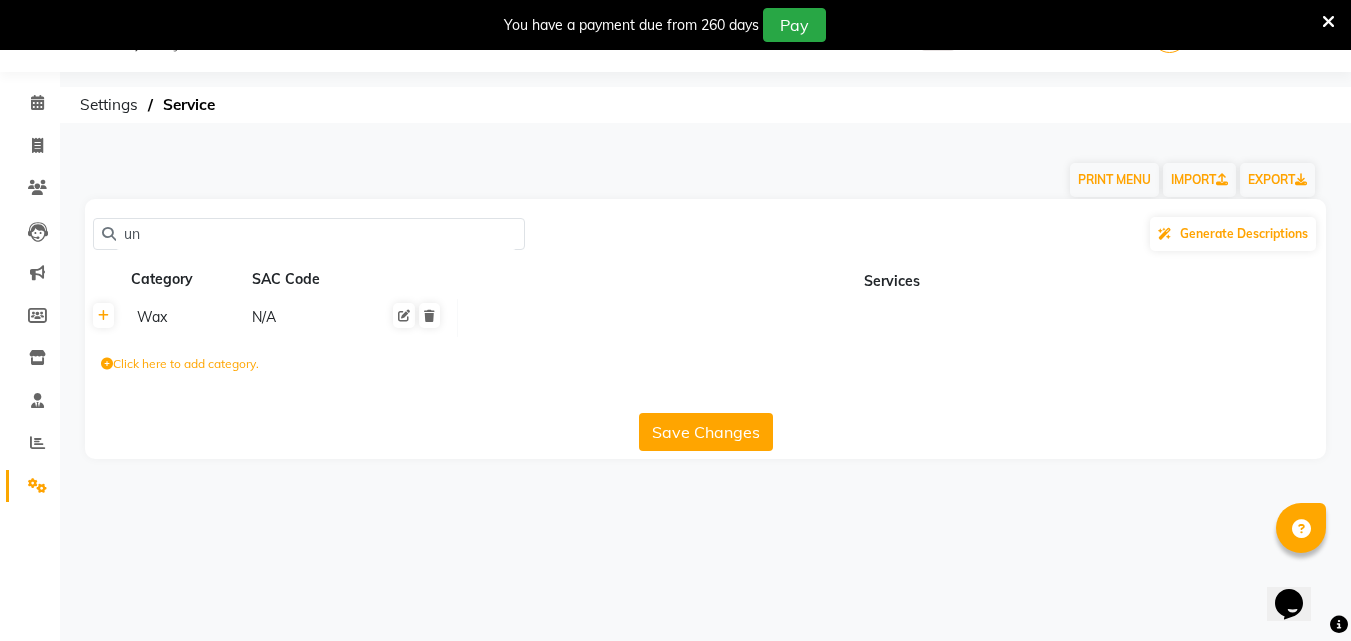 type on "u" 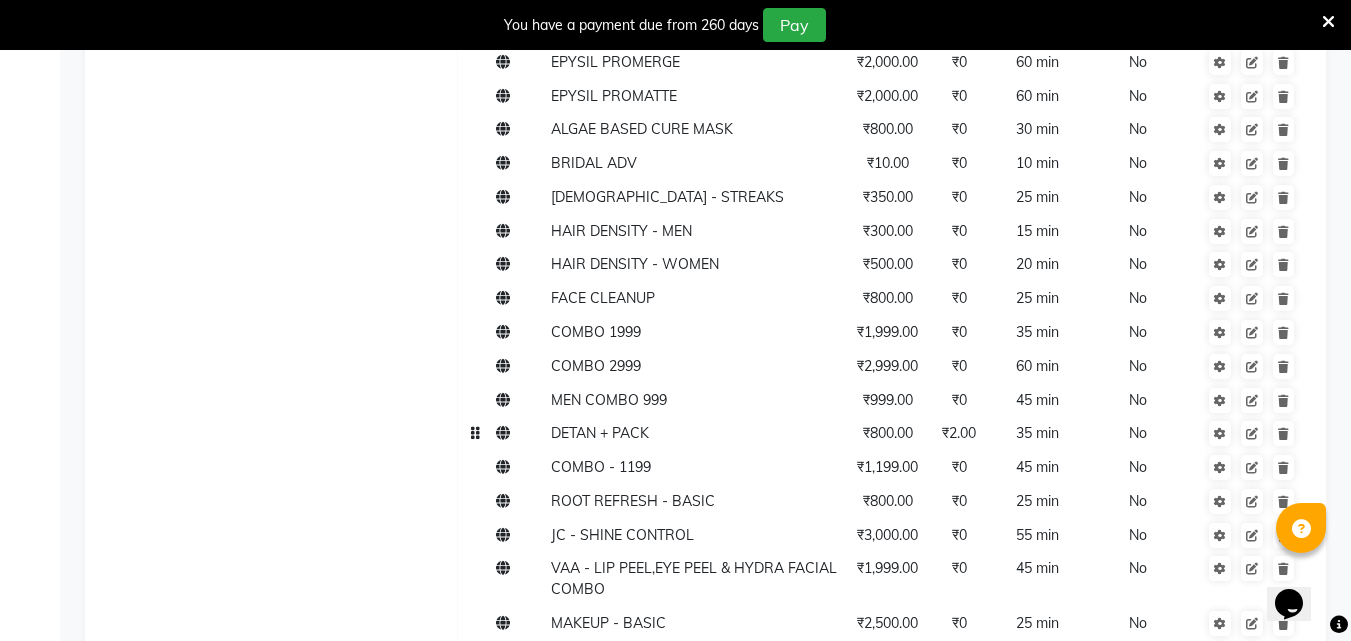 scroll, scrollTop: 3900, scrollLeft: 0, axis: vertical 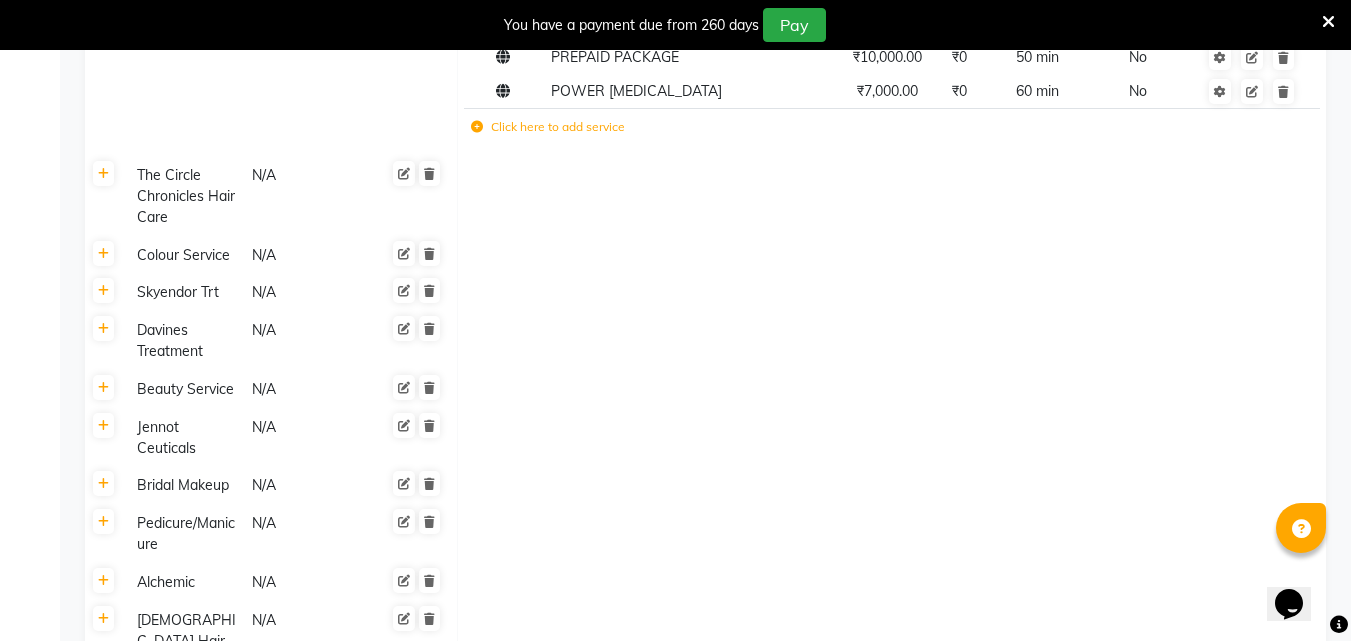 type 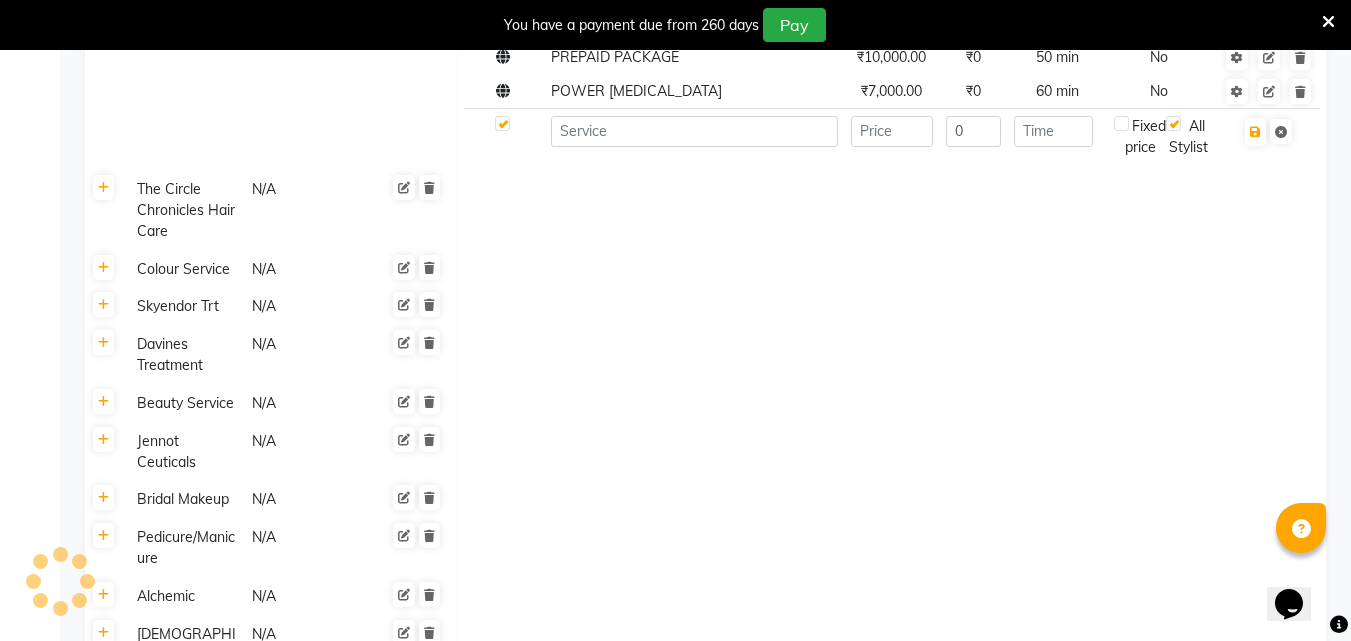 click 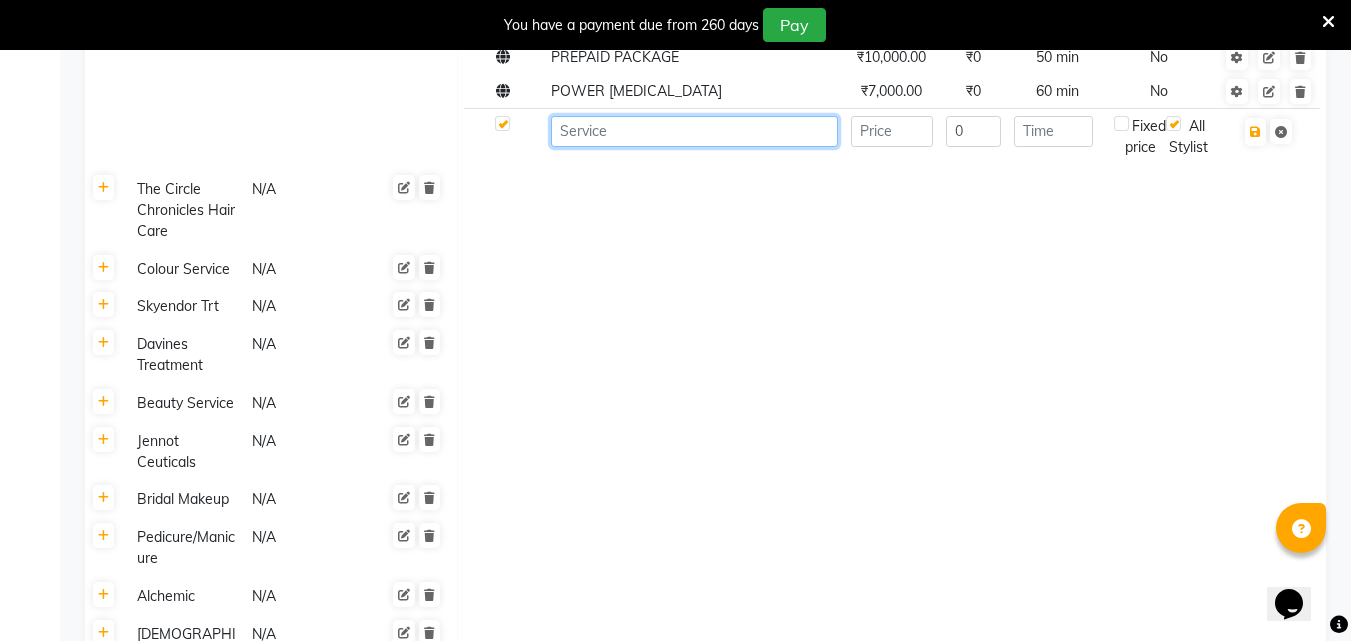 click 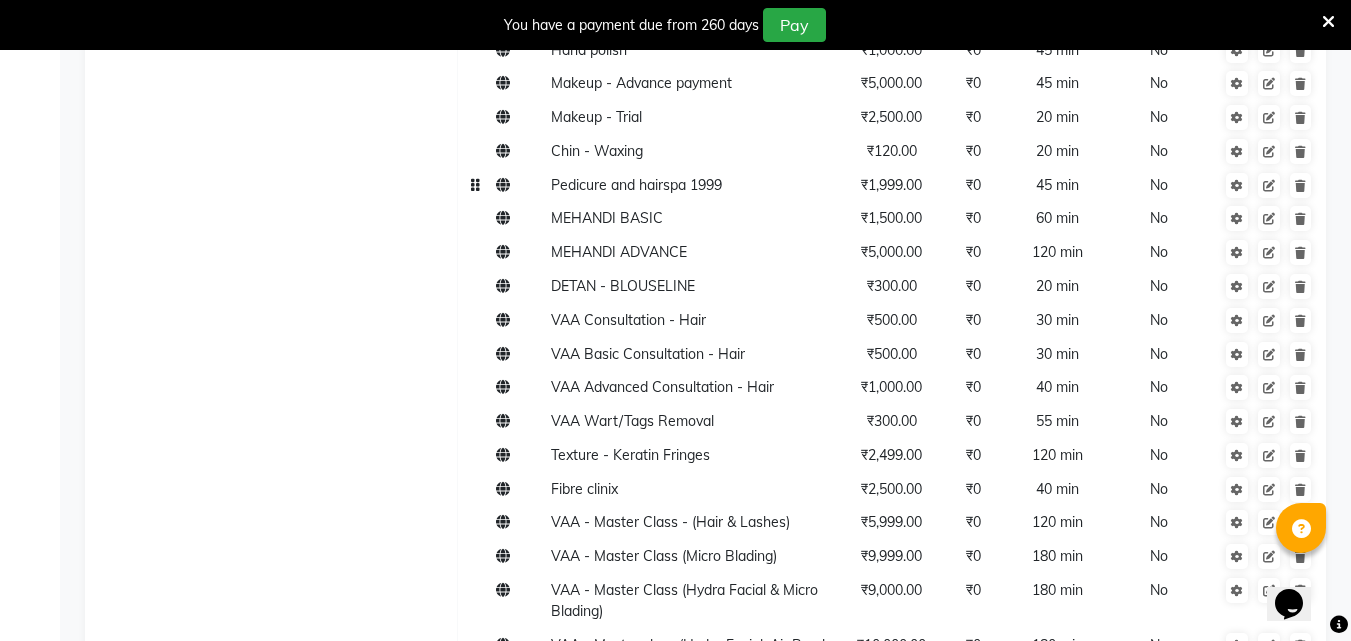 scroll, scrollTop: 400, scrollLeft: 0, axis: vertical 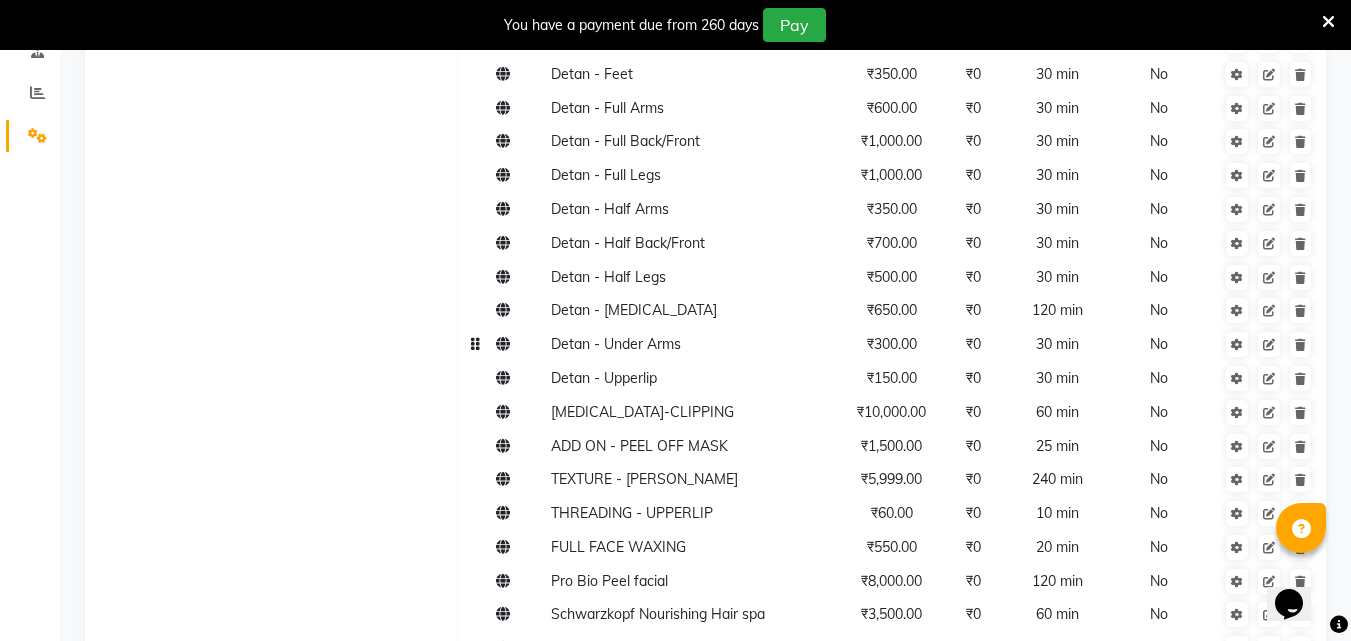 click on "₹300.00" 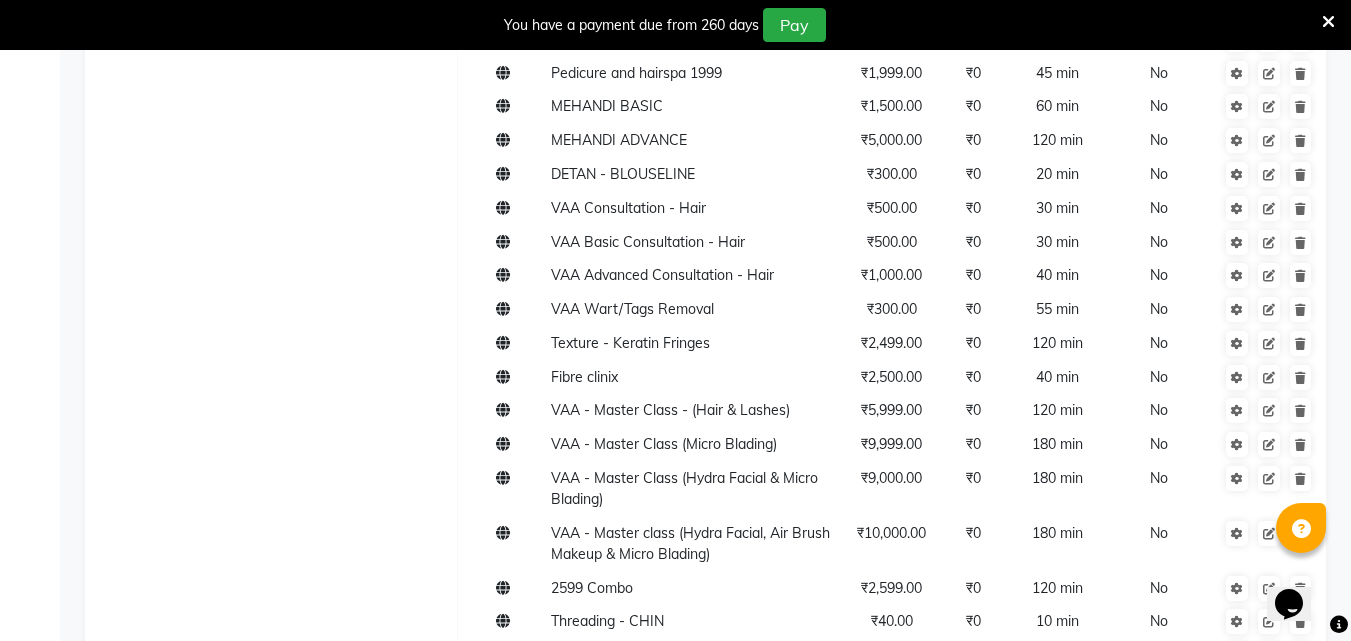 scroll, scrollTop: 1200, scrollLeft: 0, axis: vertical 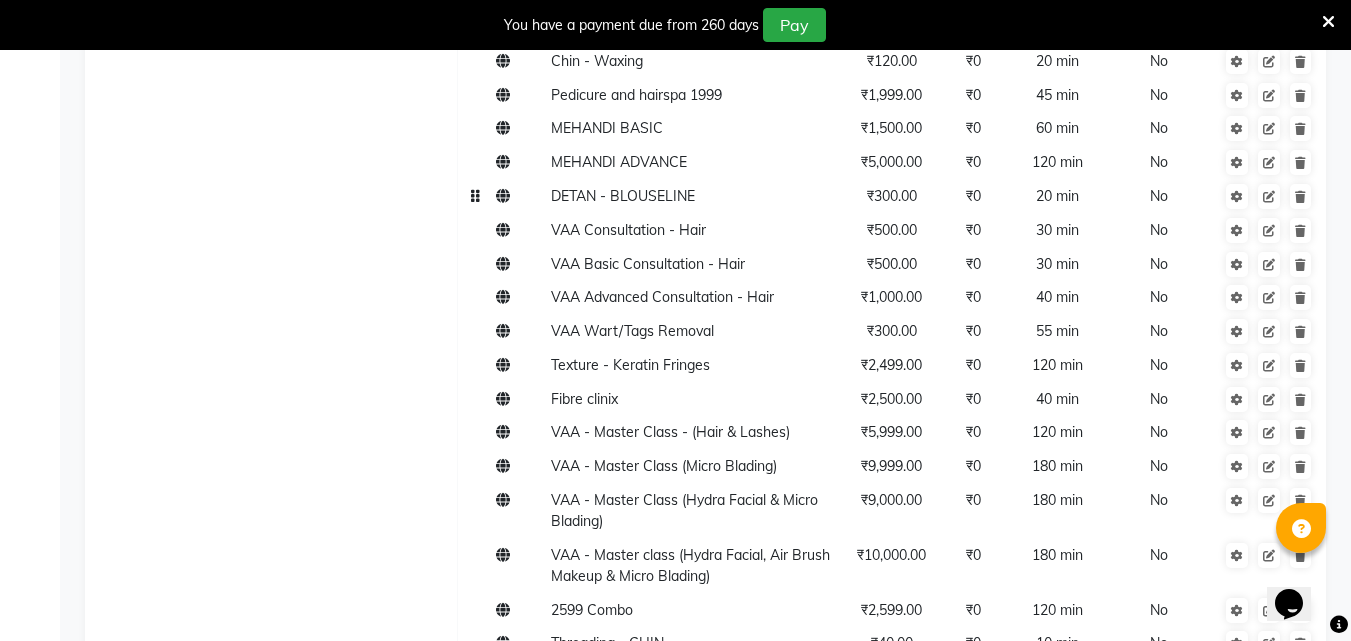 click on "₹300.00" 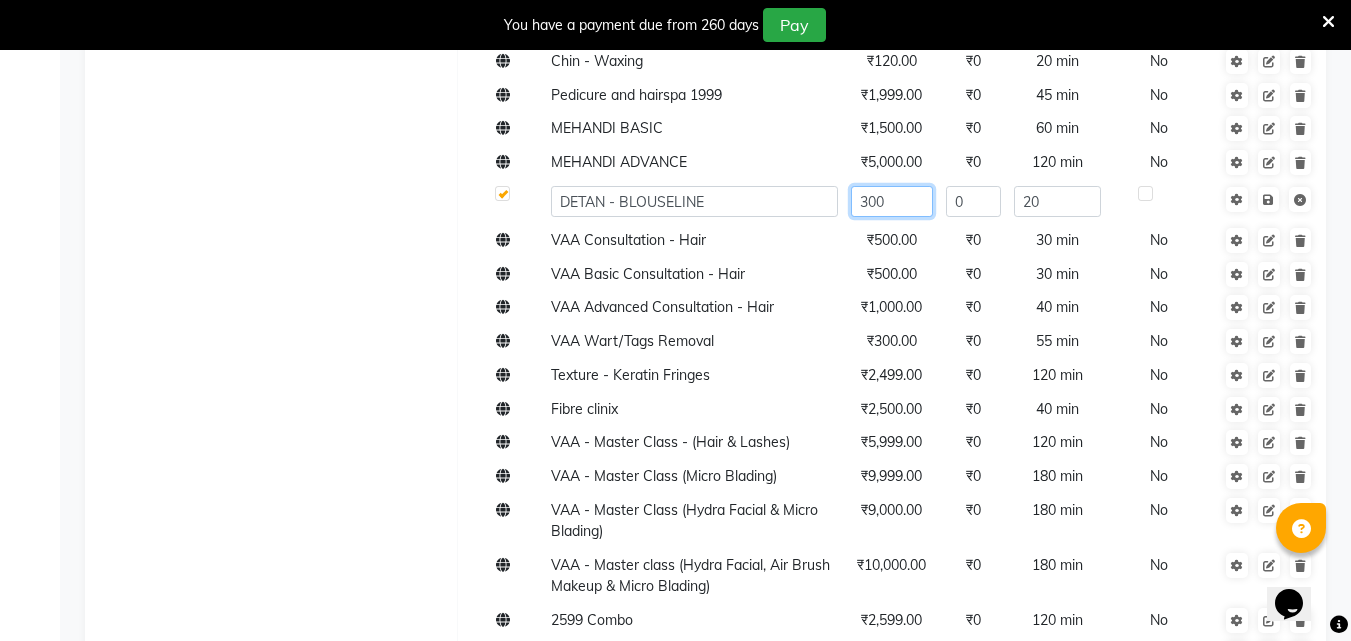 click on "300" 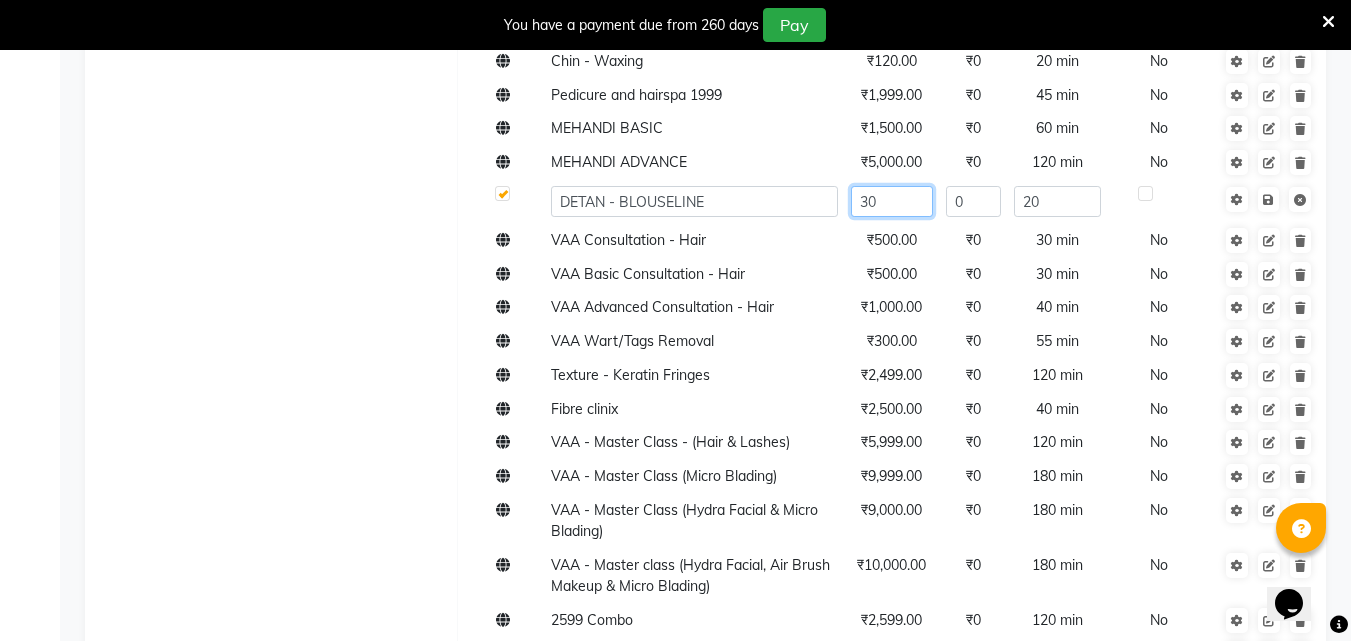 type on "3" 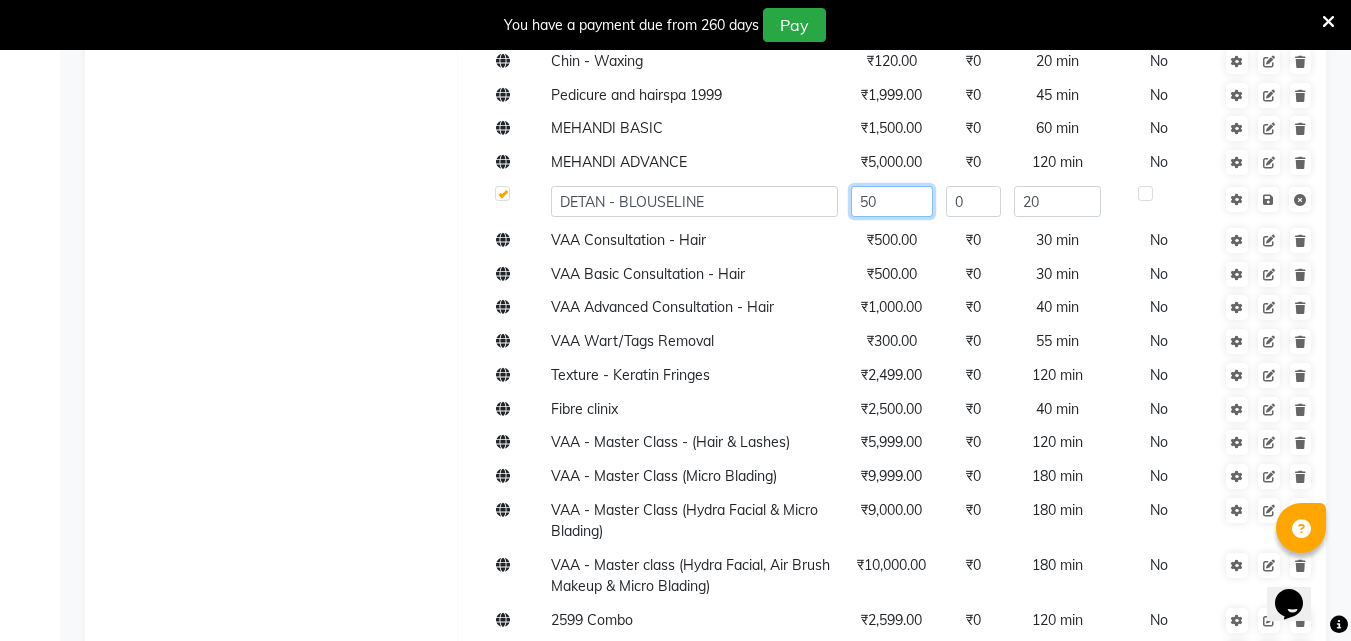 type on "500" 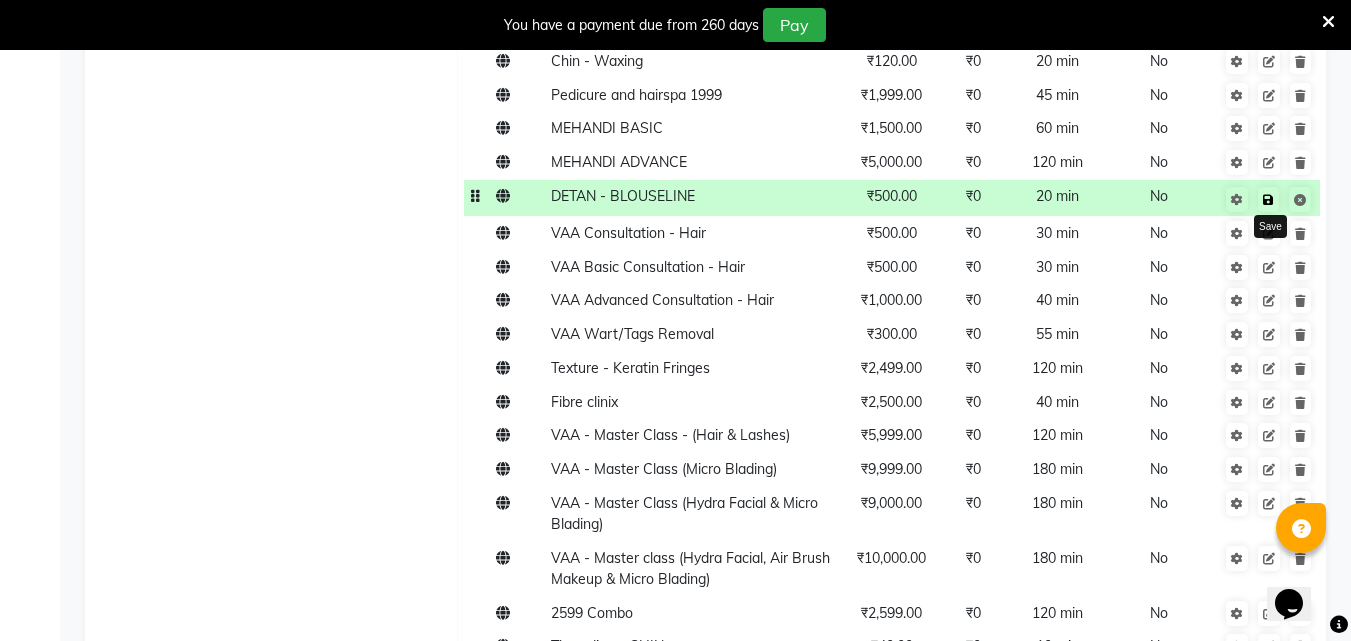 click 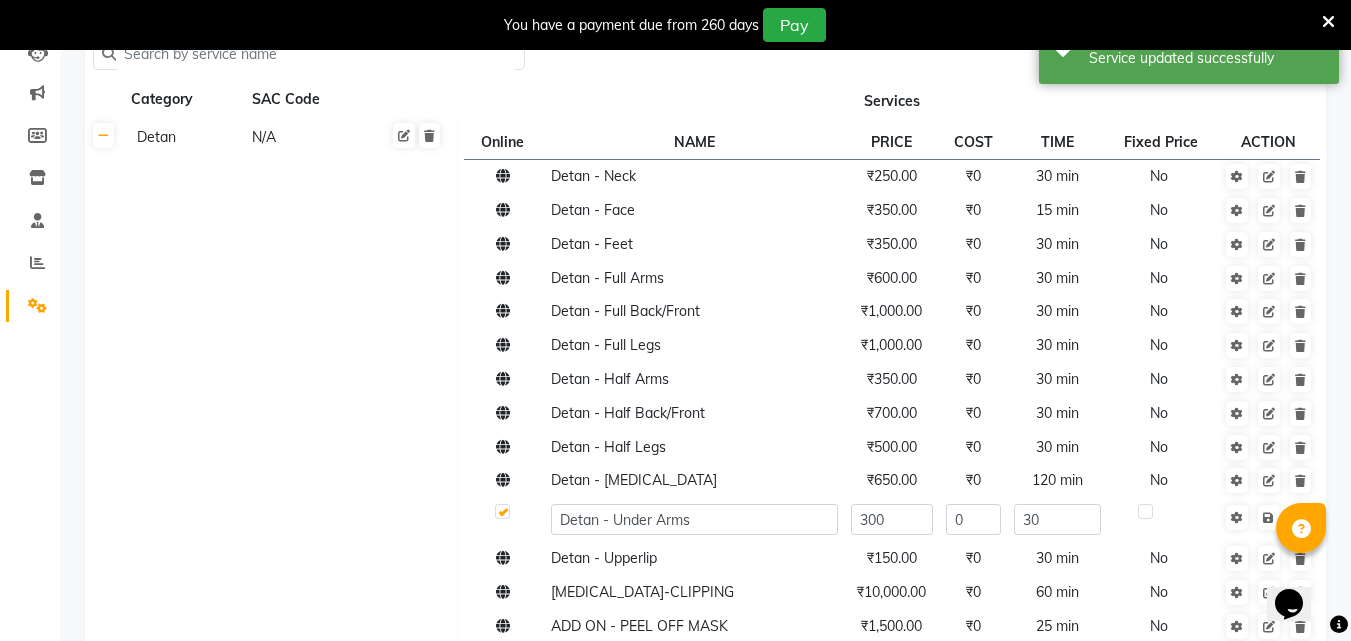 scroll, scrollTop: 200, scrollLeft: 0, axis: vertical 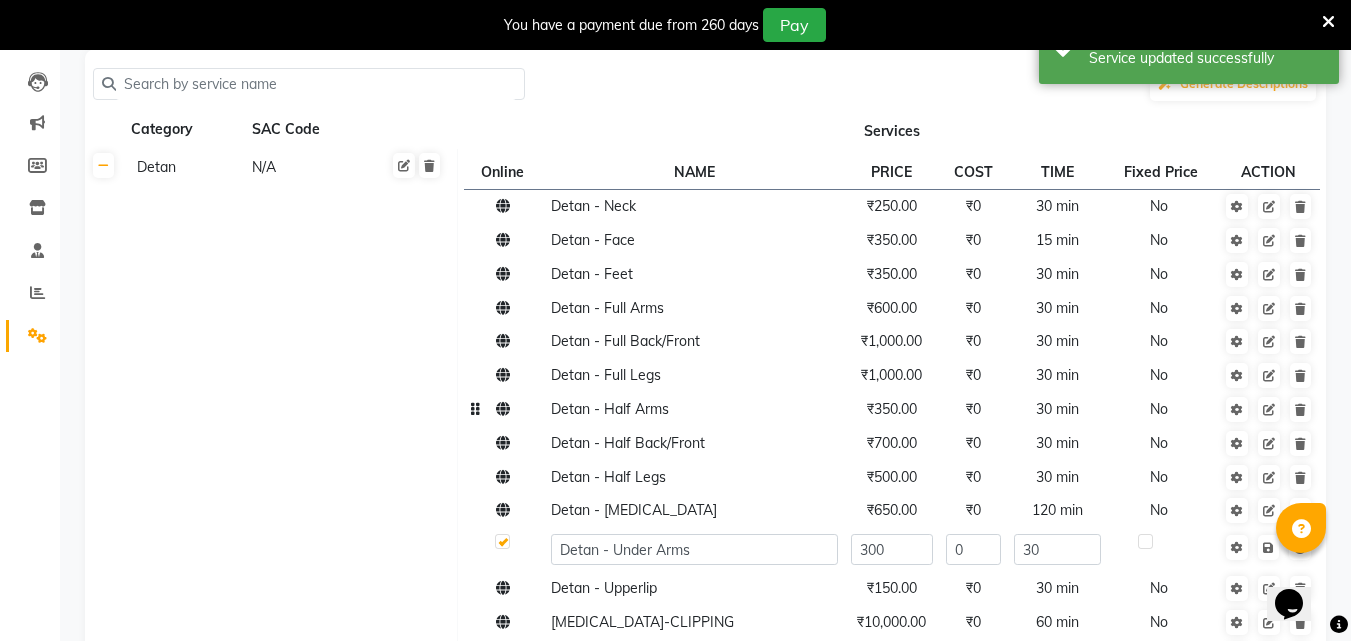 click on "₹350.00" 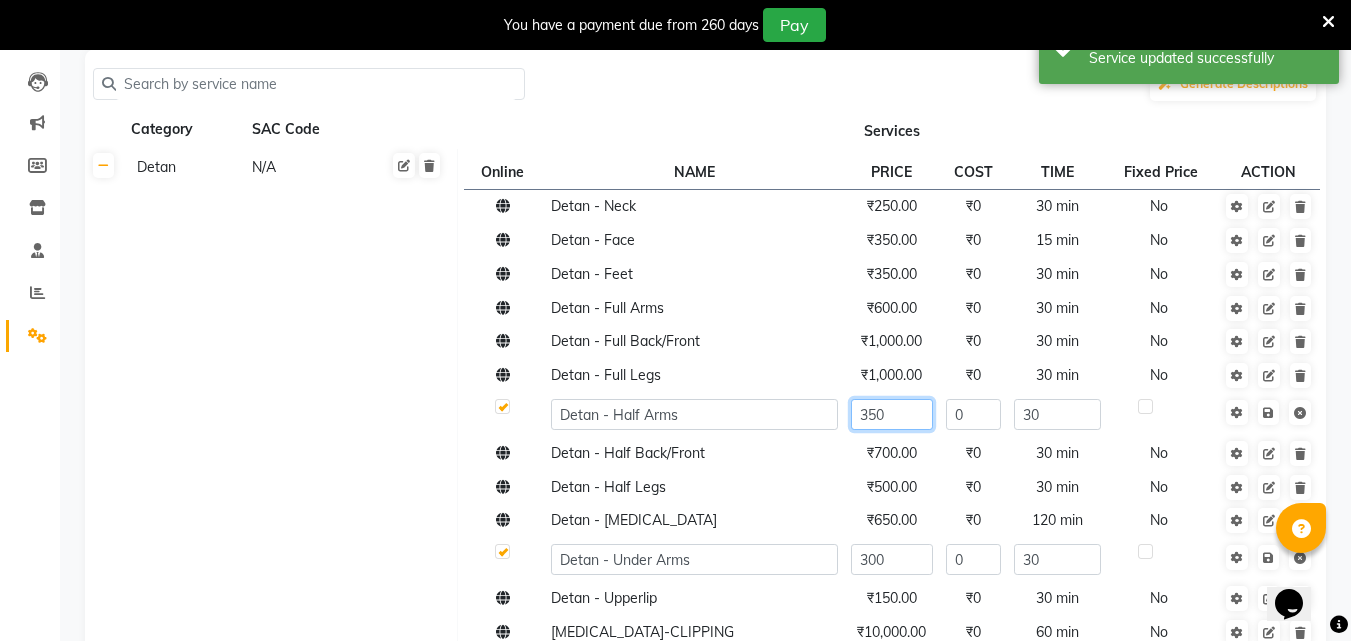 click on "350" 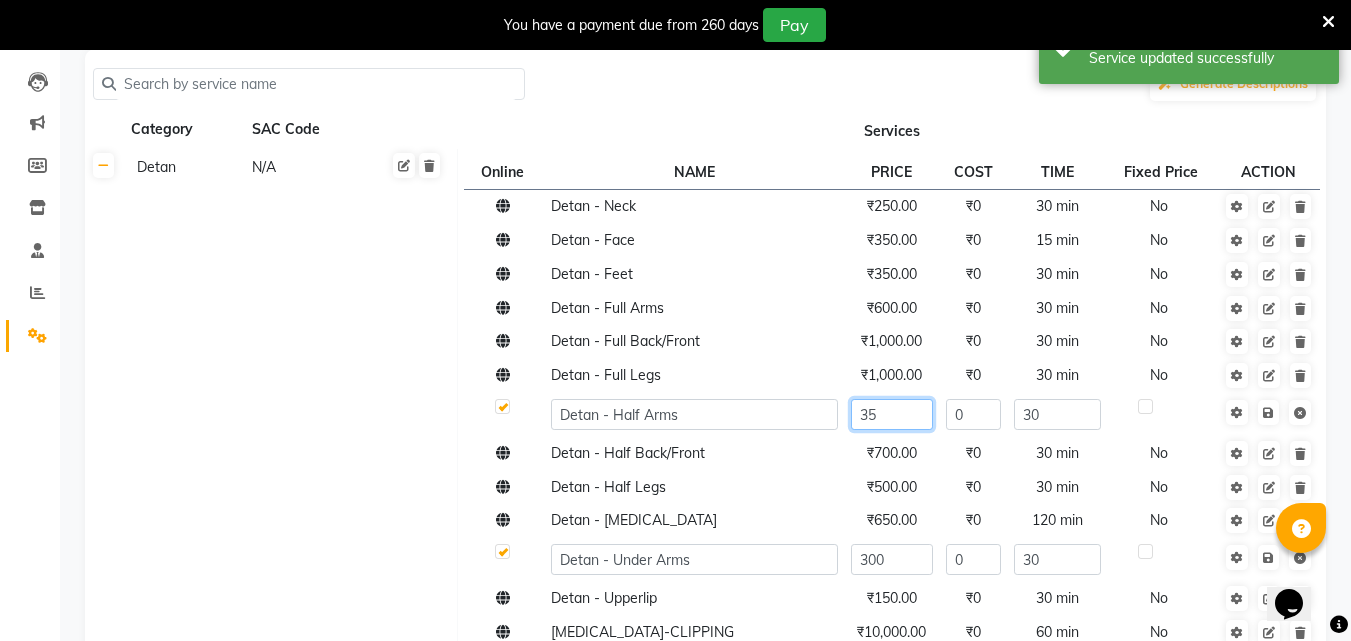 type on "3" 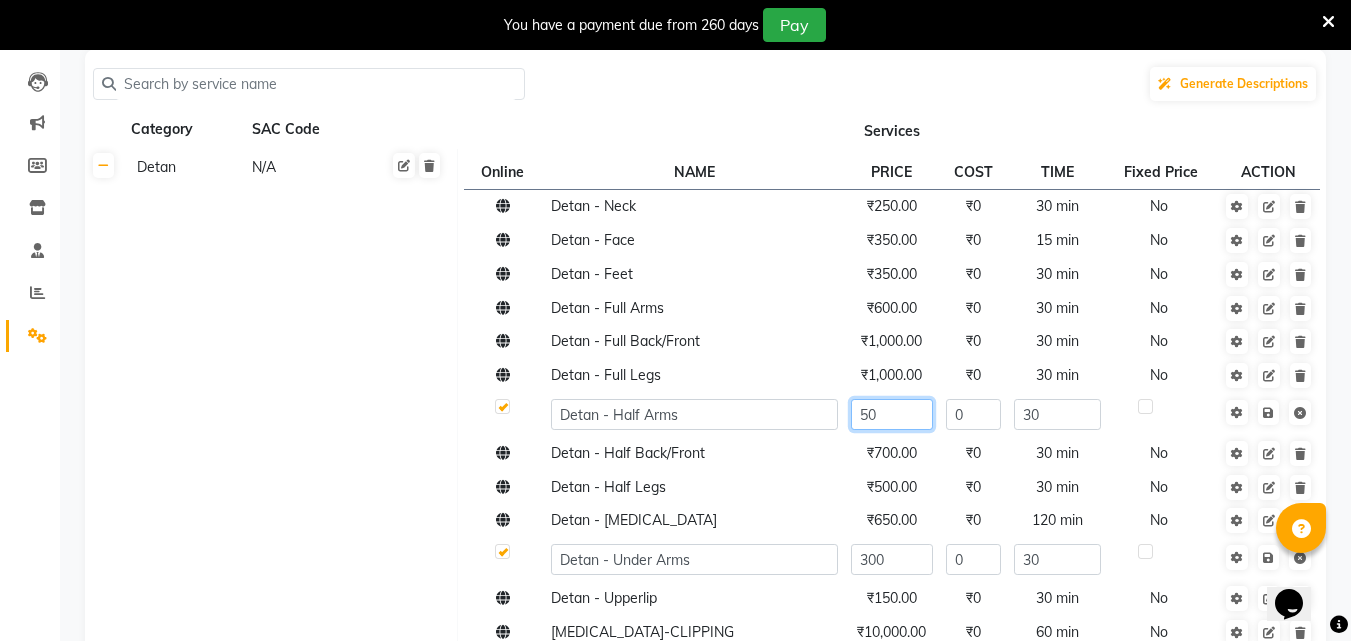 type on "500" 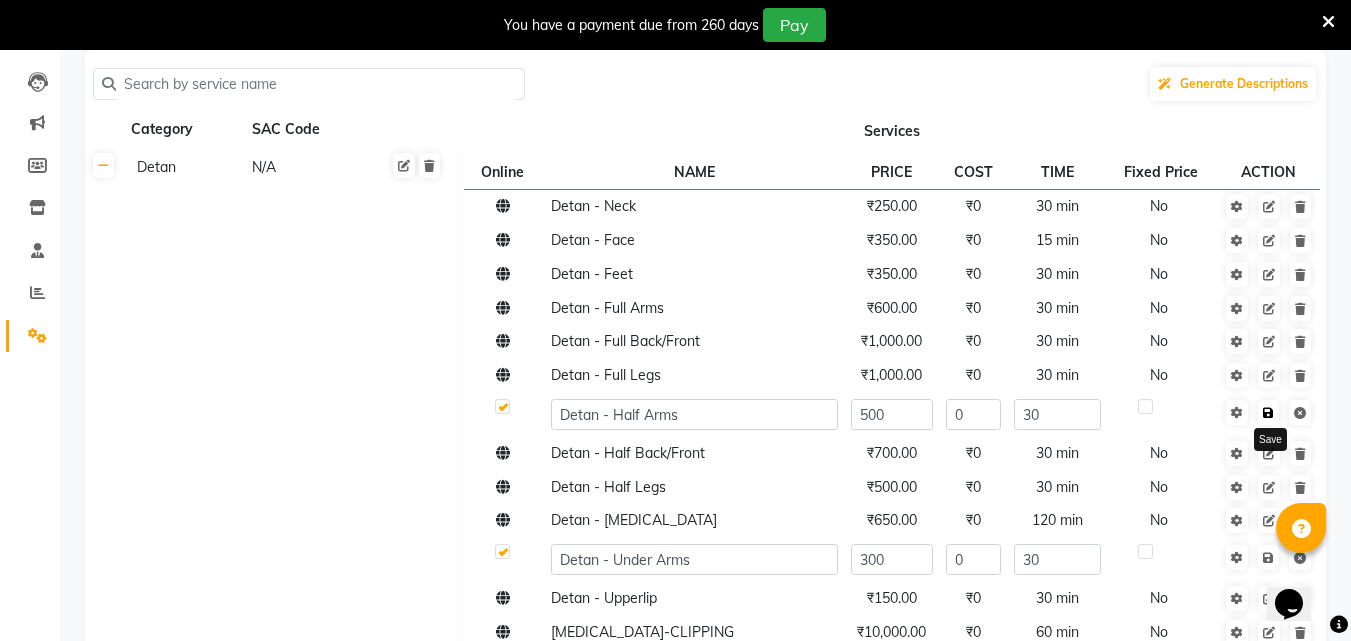 click 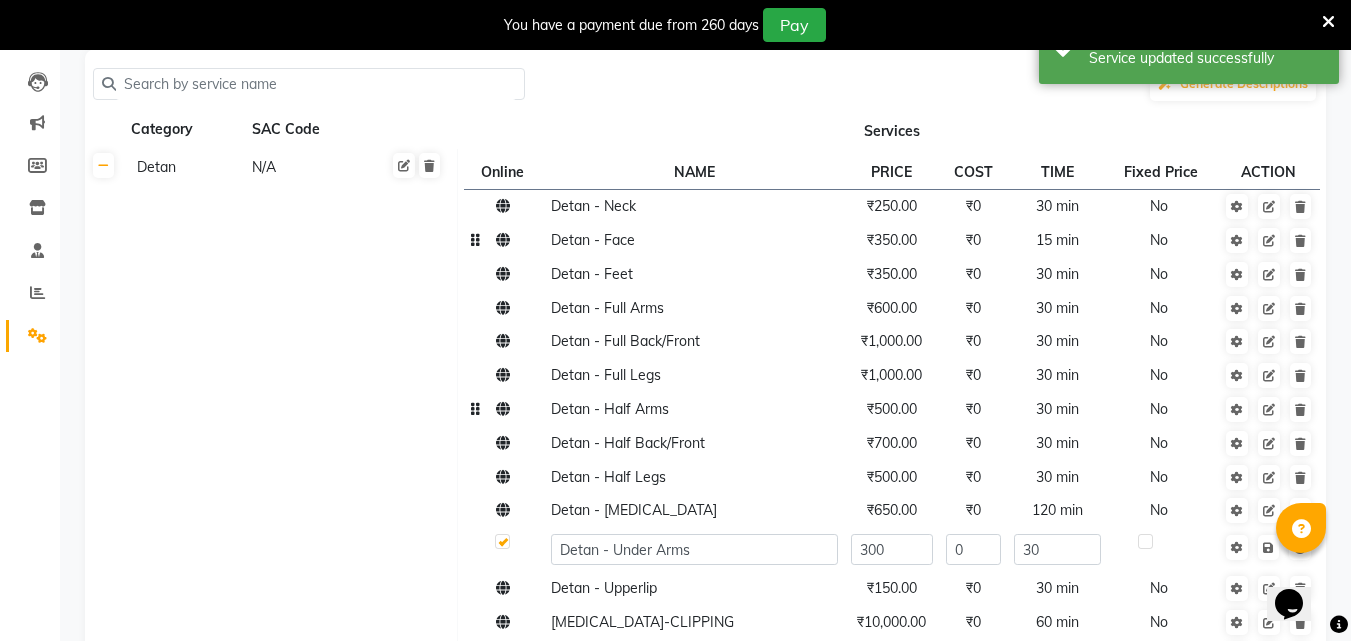 click on "₹350.00" 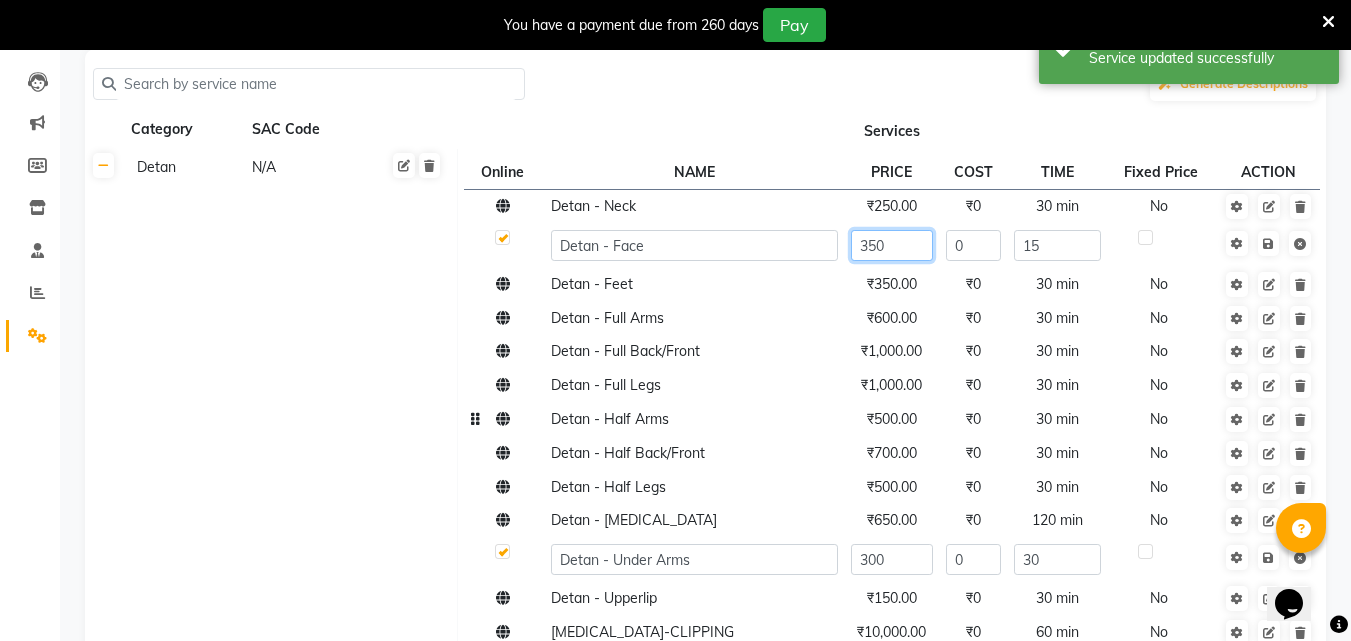 click on "350" 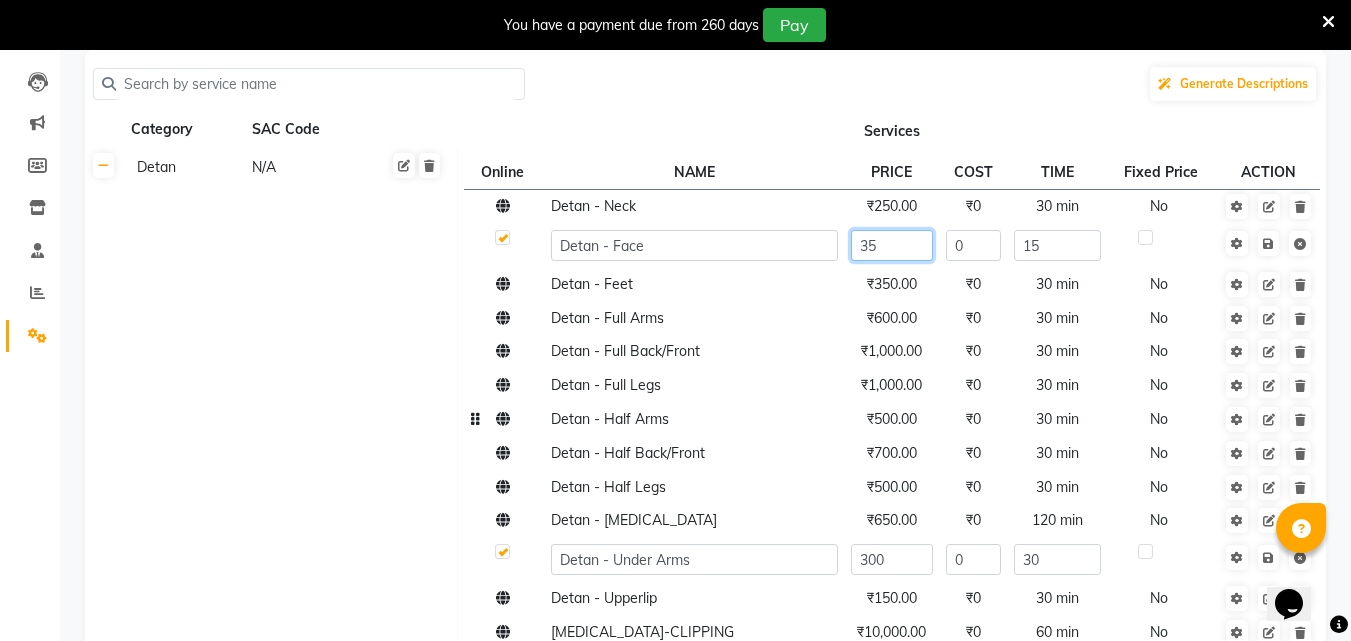 type on "3" 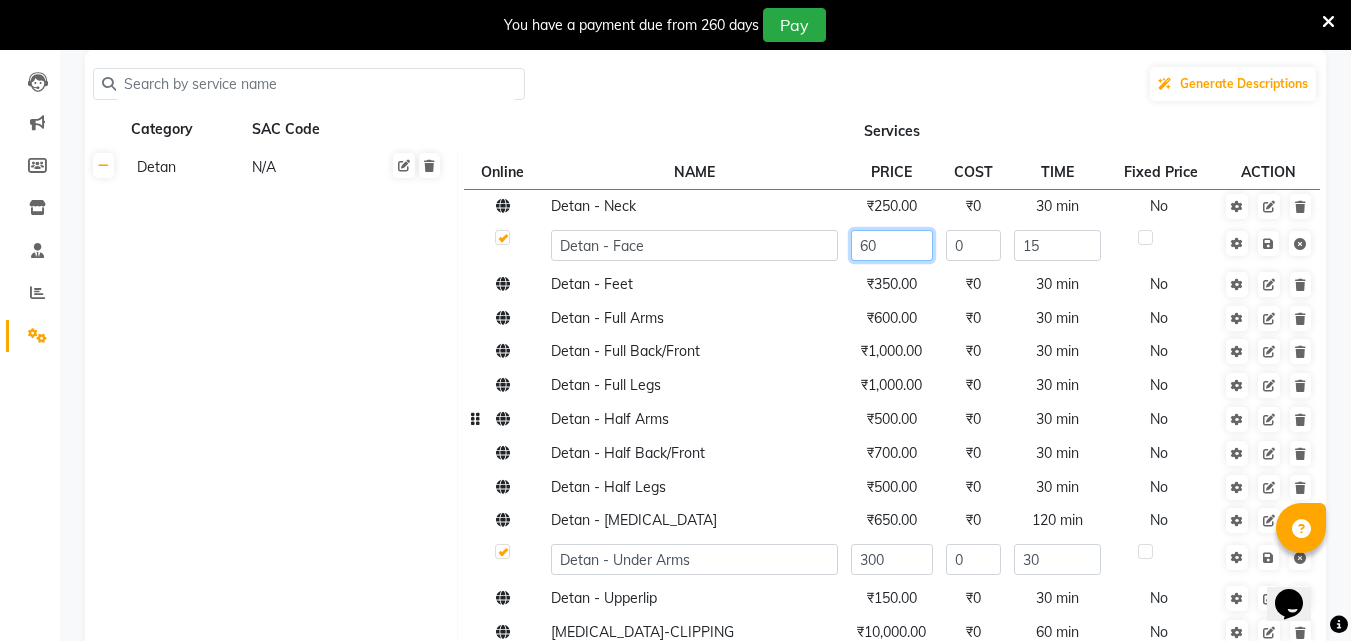 type on "600" 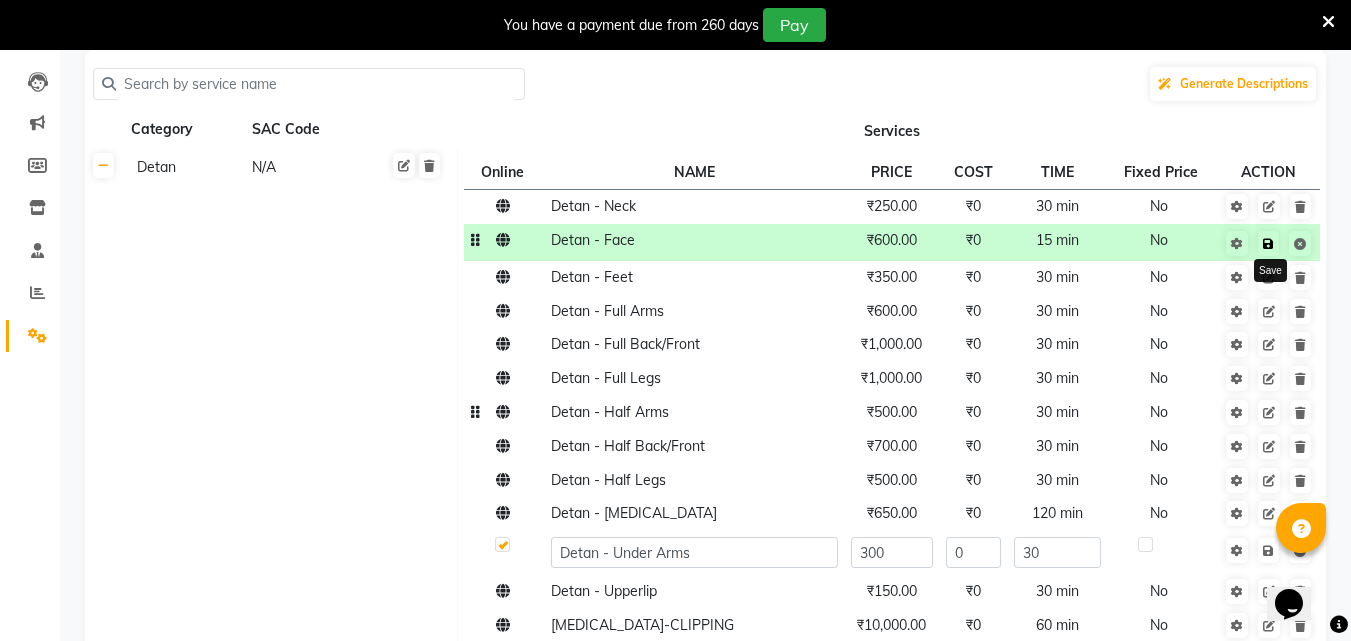 click 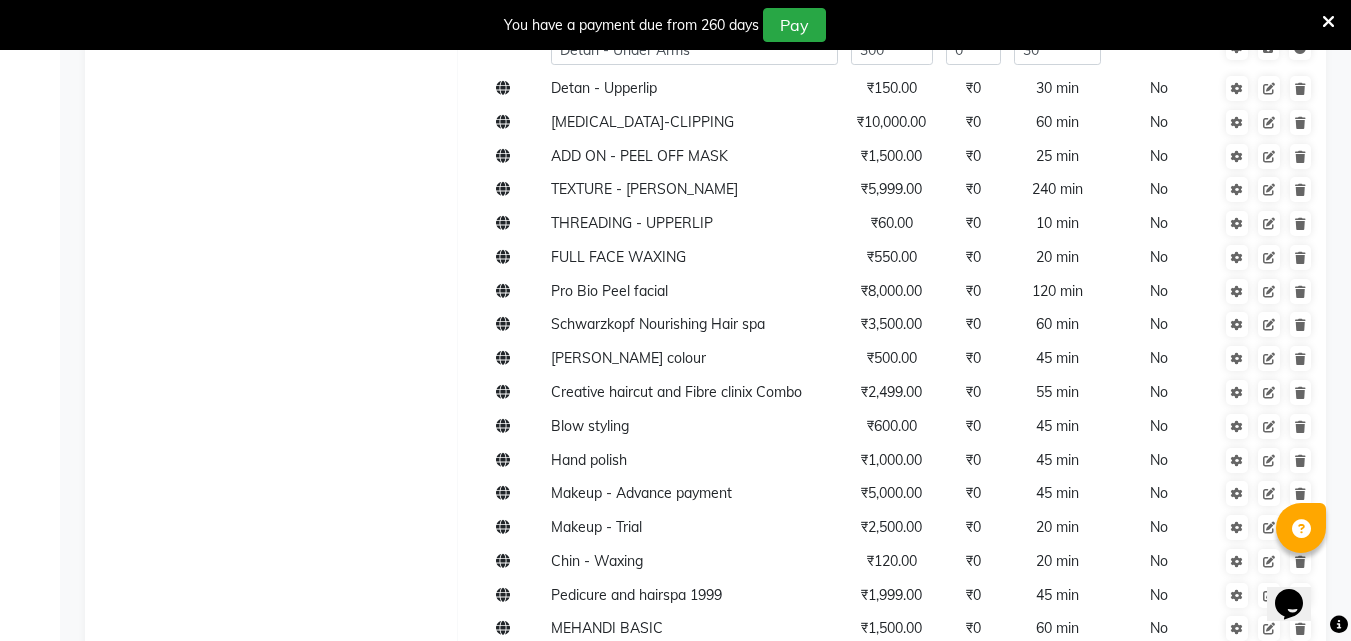 scroll, scrollTop: 0, scrollLeft: 0, axis: both 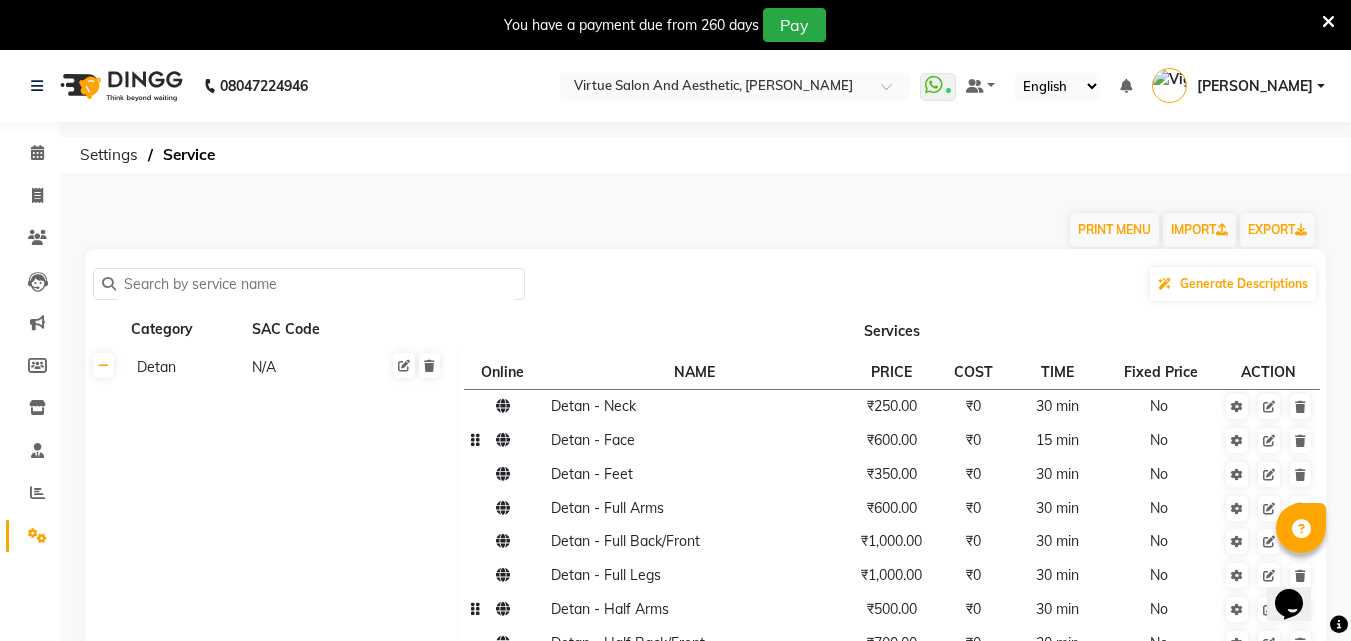 click 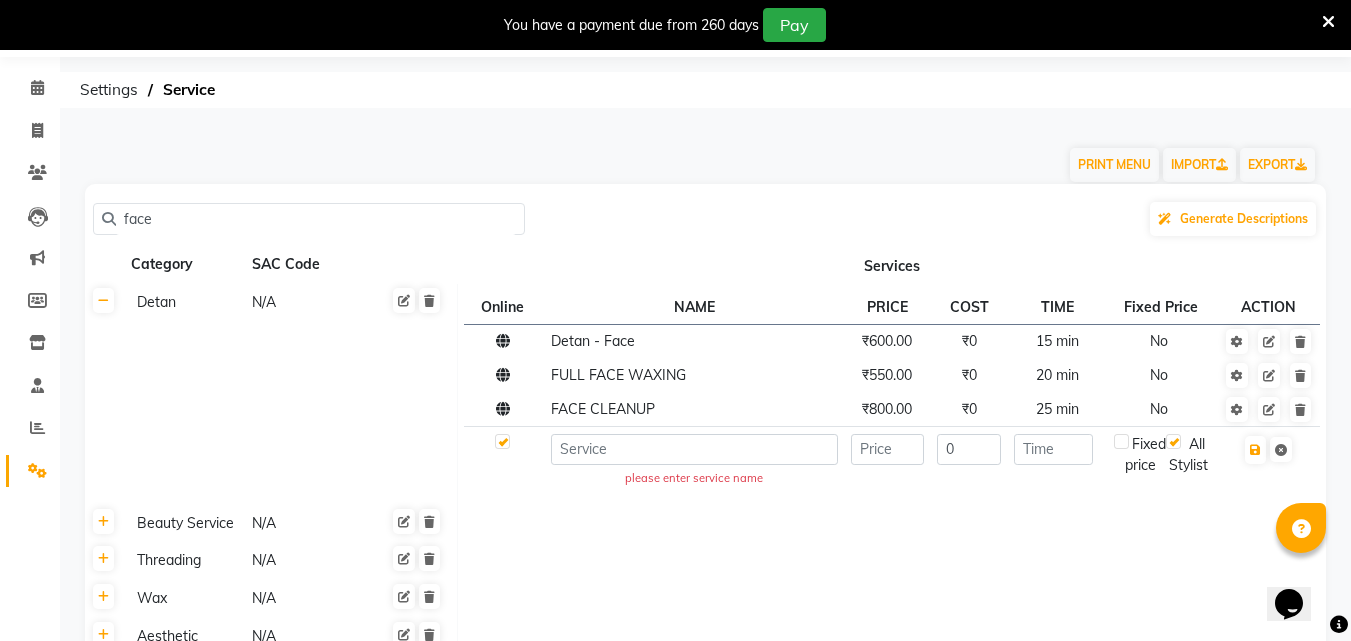 scroll, scrollTop: 100, scrollLeft: 0, axis: vertical 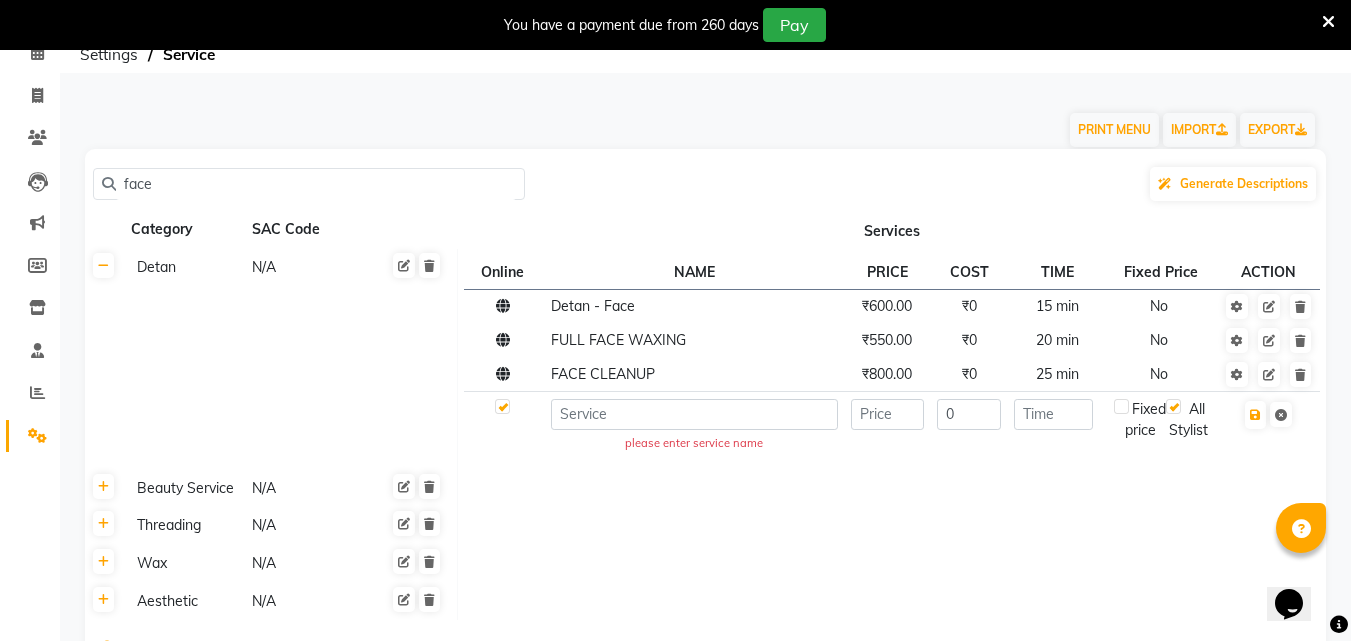 type on "face" 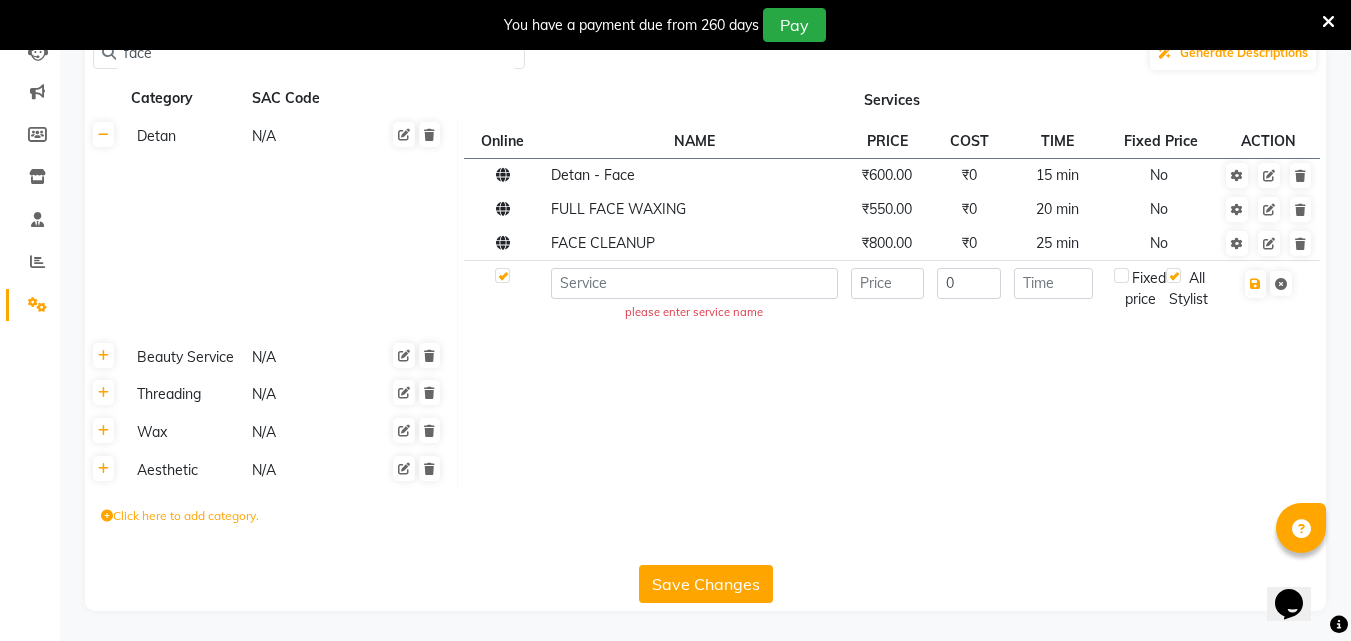 scroll, scrollTop: 237, scrollLeft: 0, axis: vertical 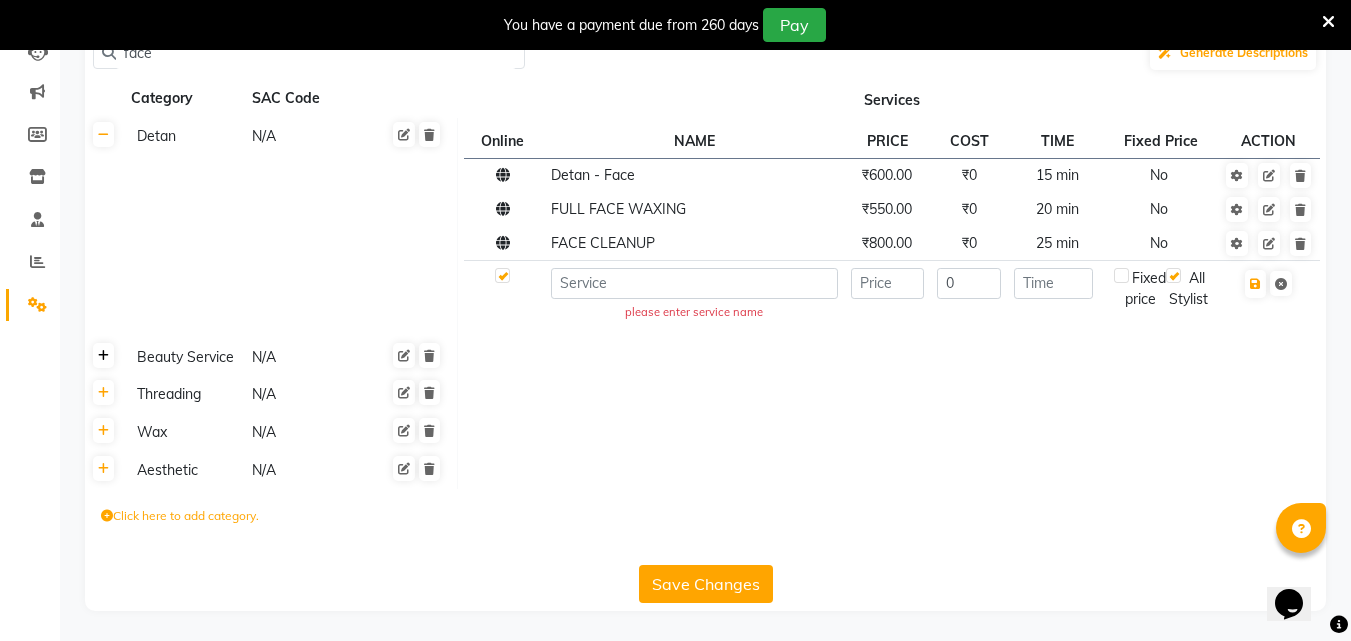 click 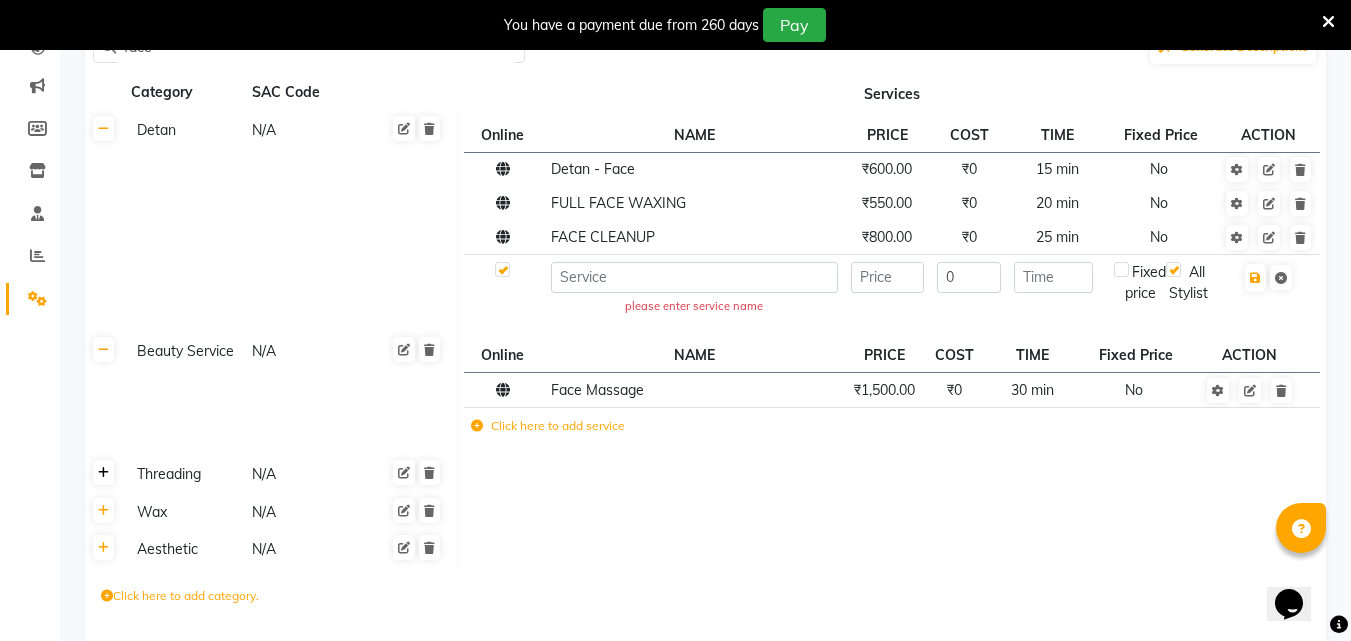 click 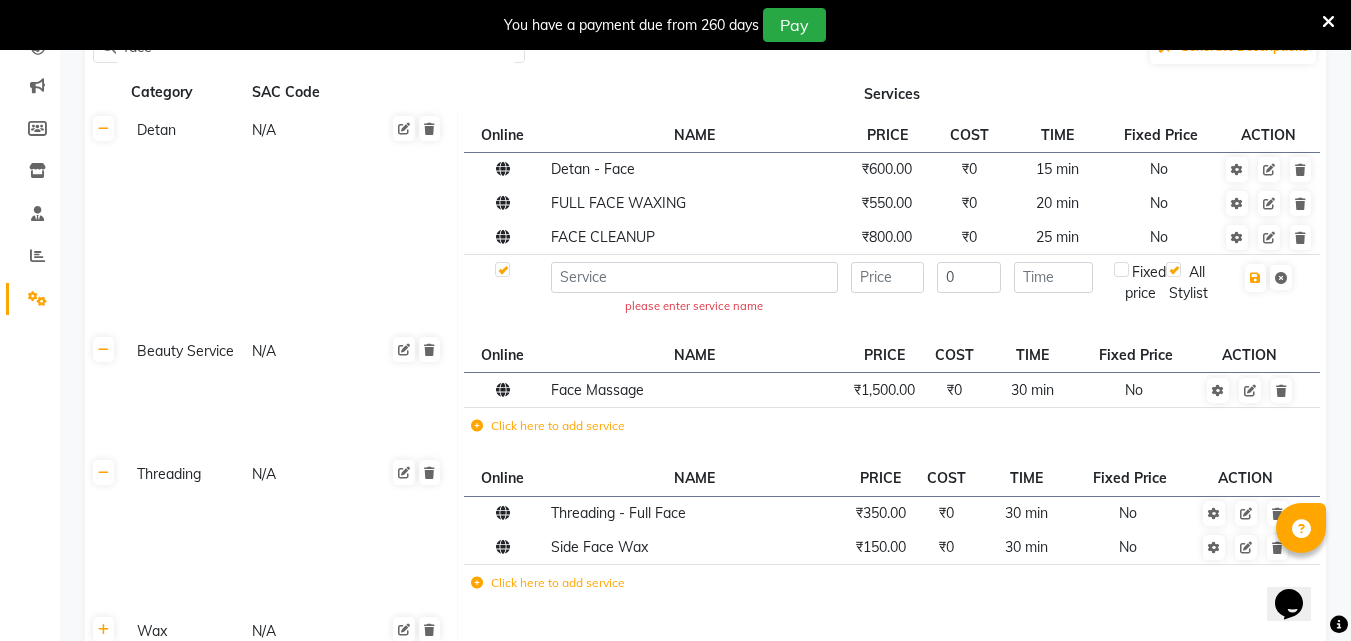 scroll, scrollTop: 441, scrollLeft: 0, axis: vertical 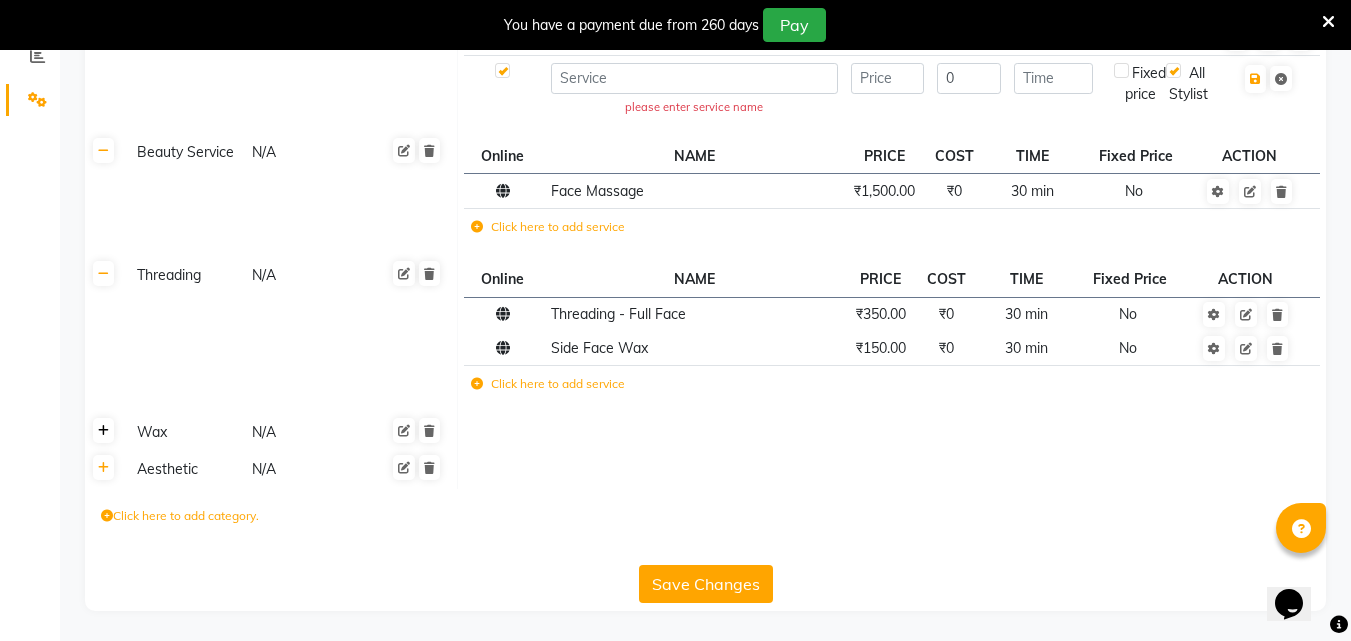 click 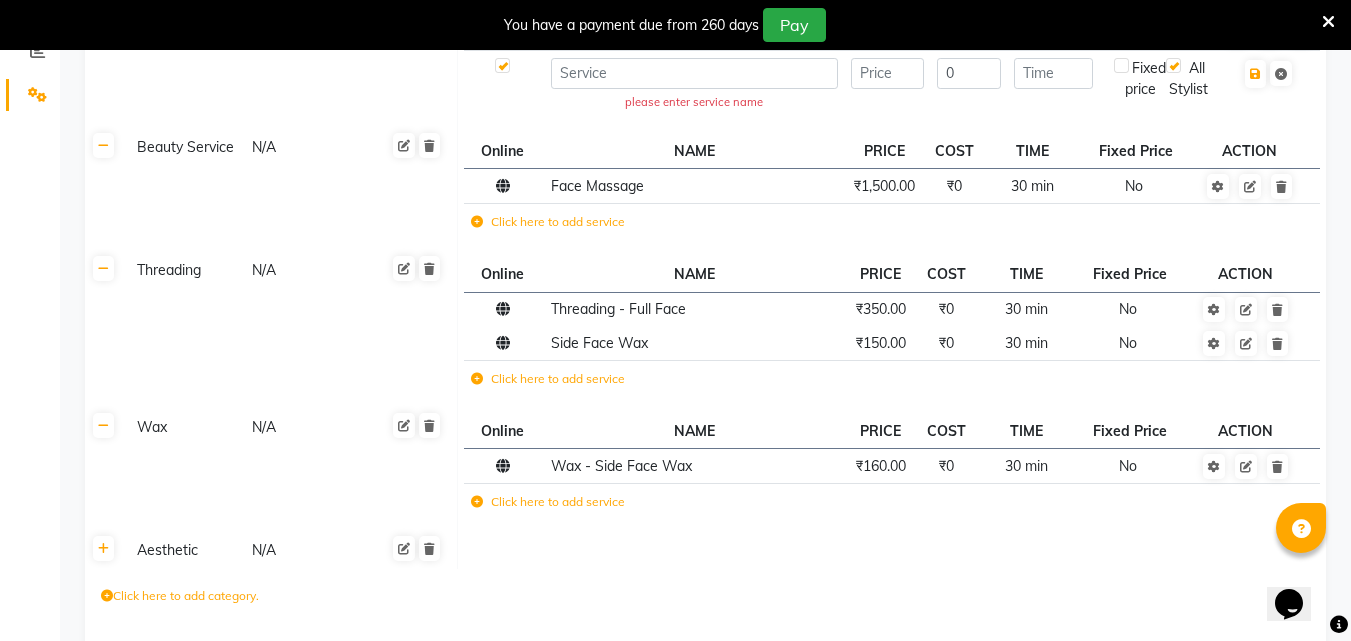 scroll, scrollTop: 526, scrollLeft: 0, axis: vertical 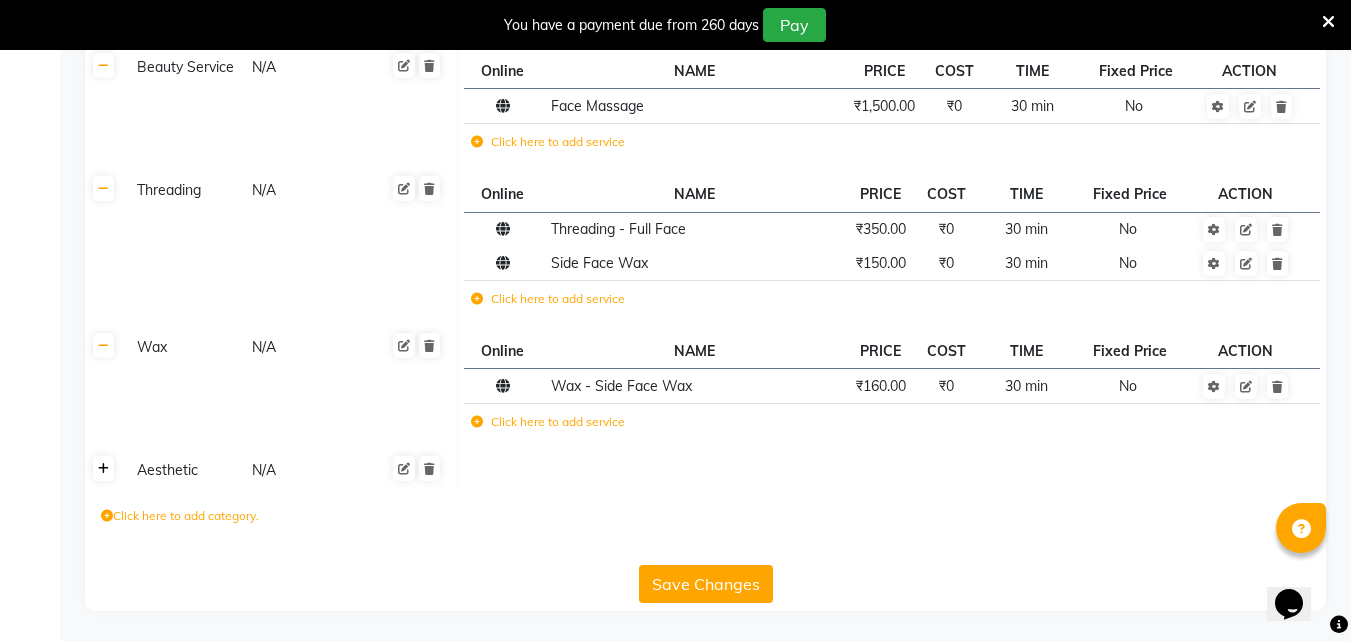 click 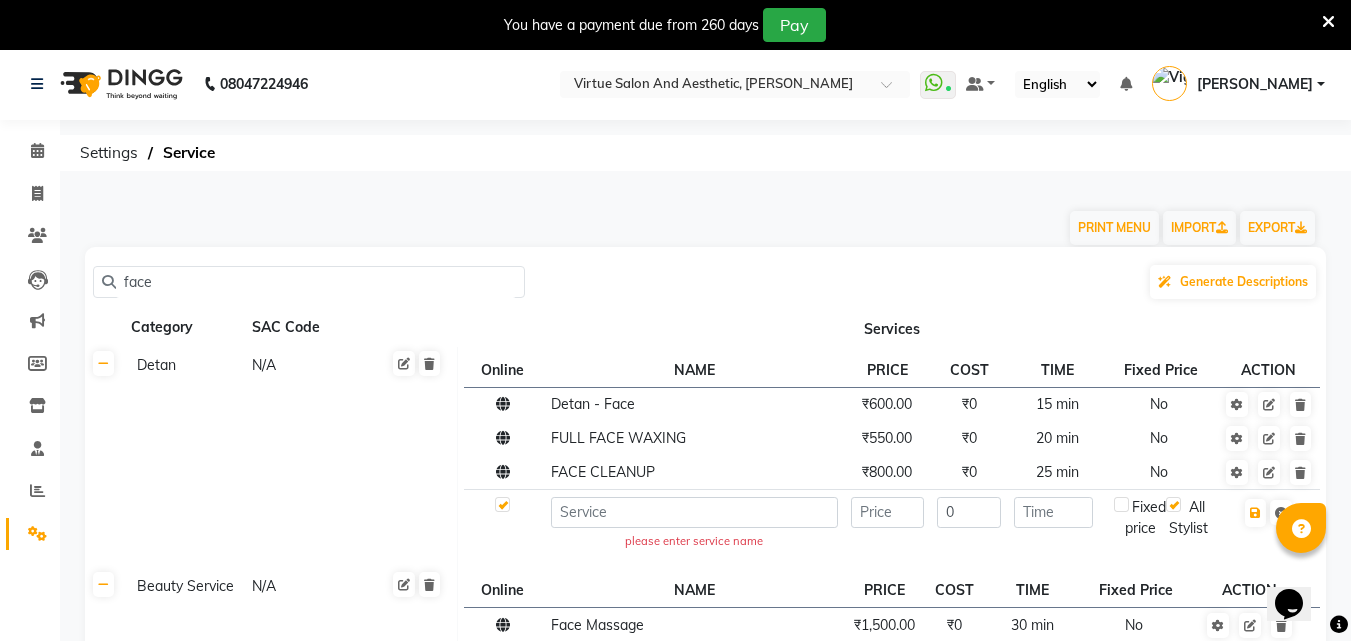 scroll, scrollTop: 0, scrollLeft: 0, axis: both 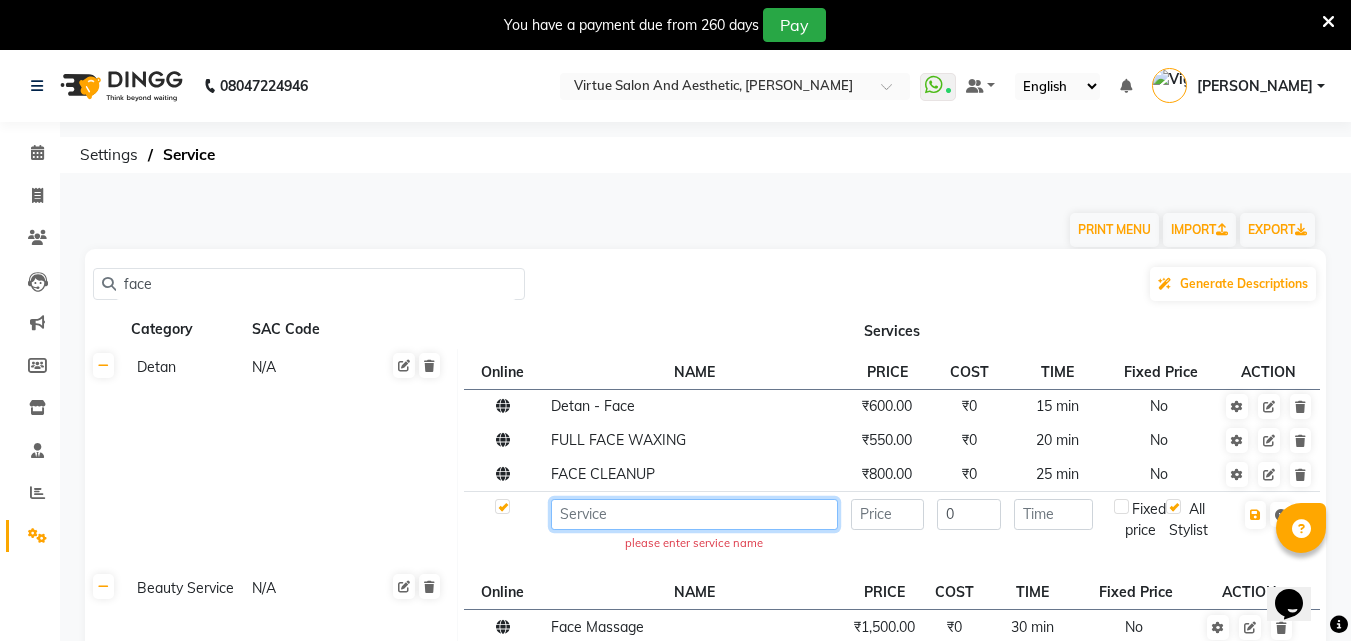 click 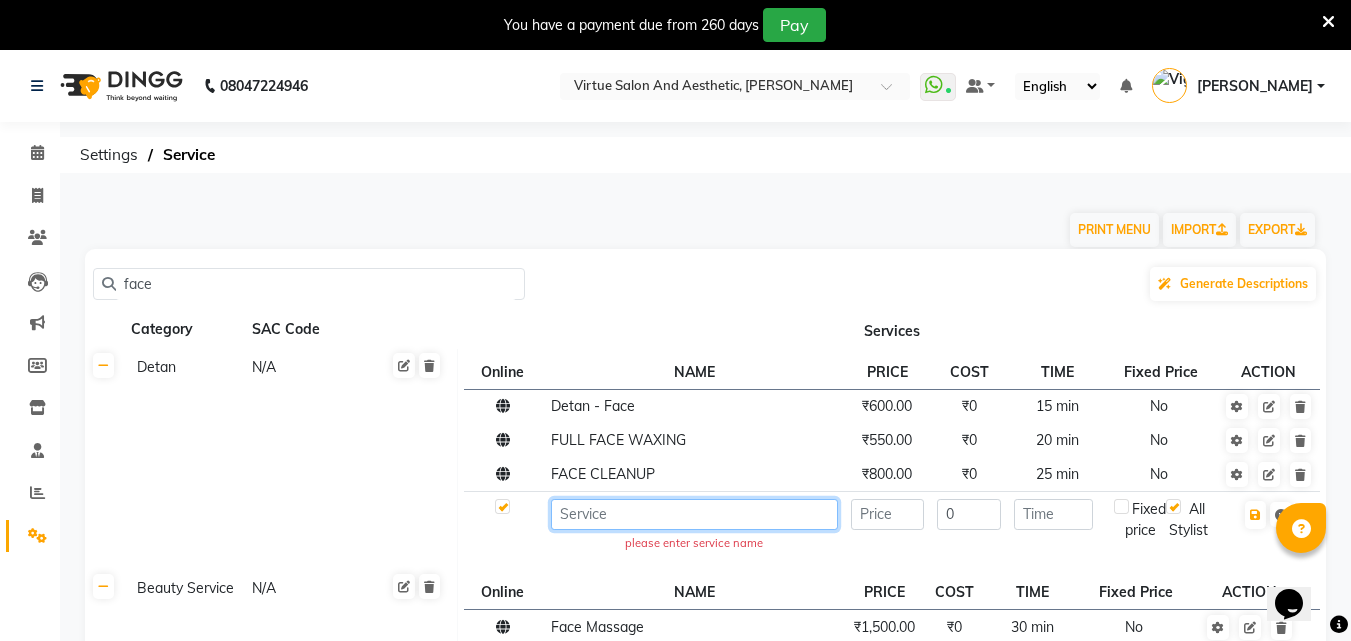 type on "\" 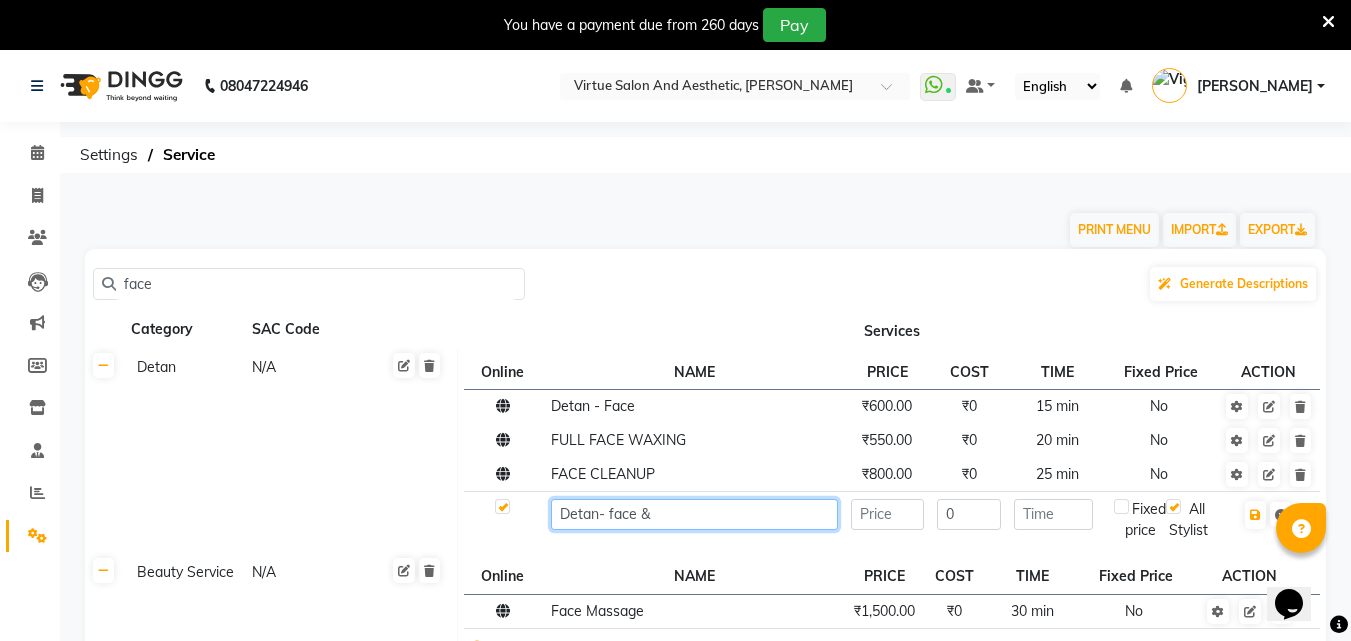 click on "Detan- face &" 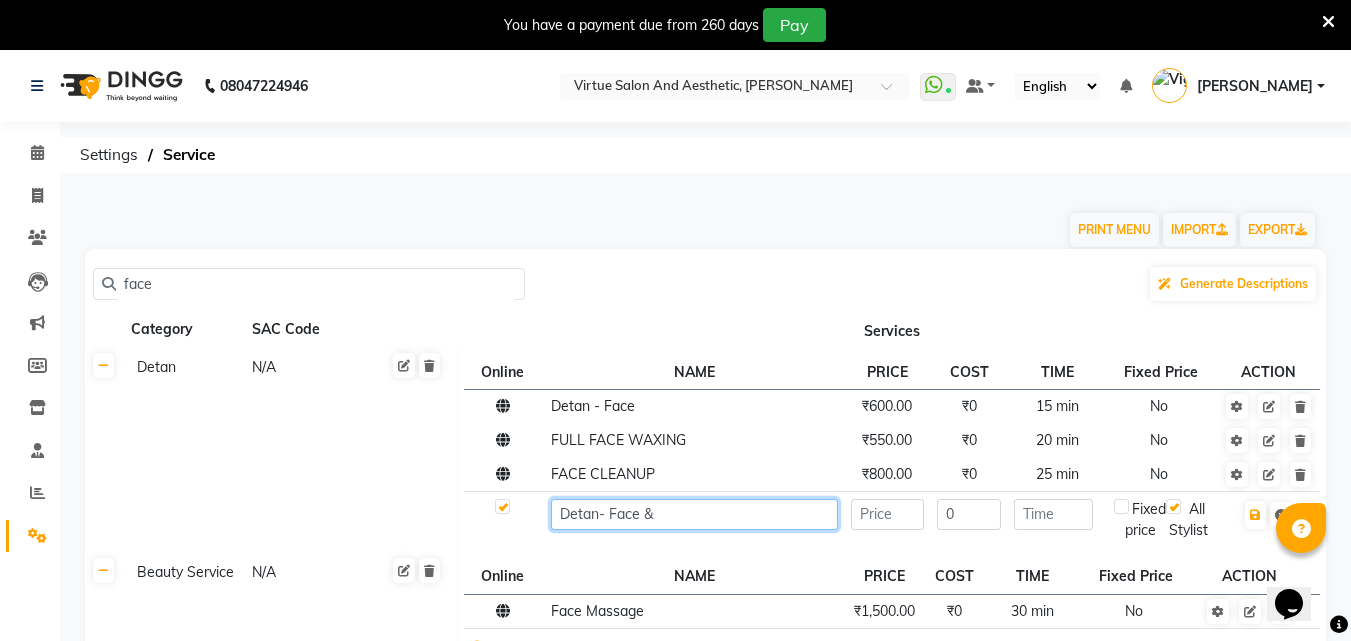 click on "Detan- Face &" 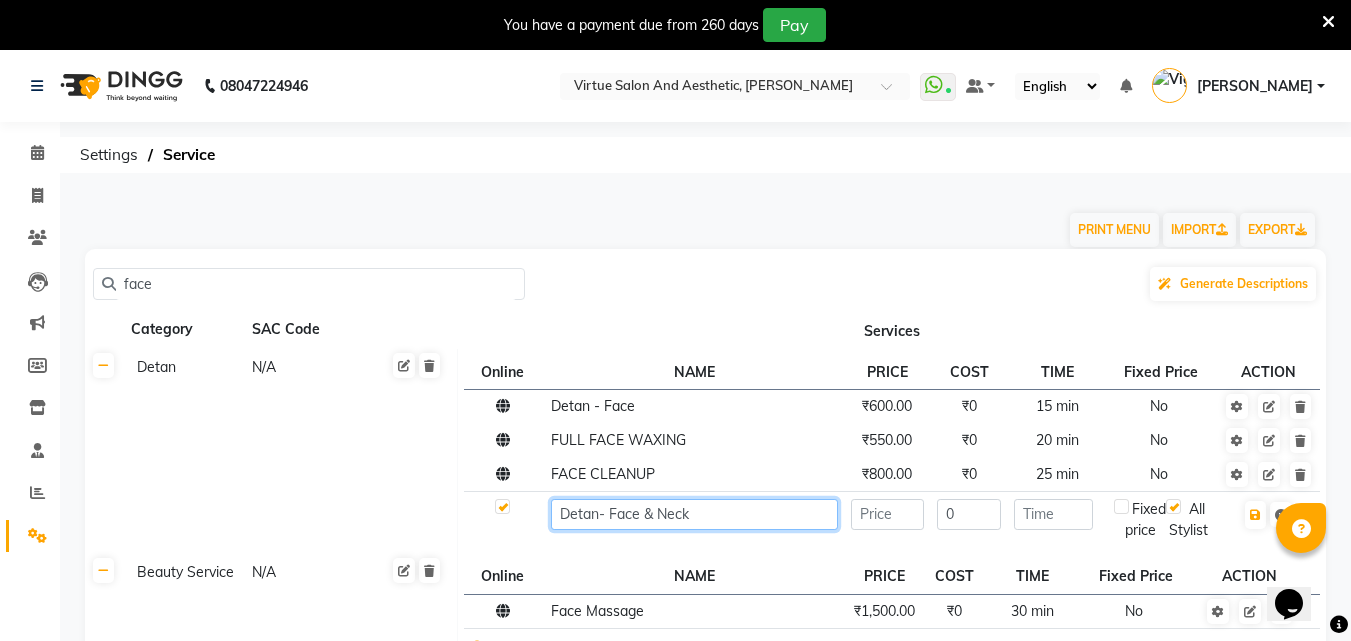 type on "Detan- Face & Neck" 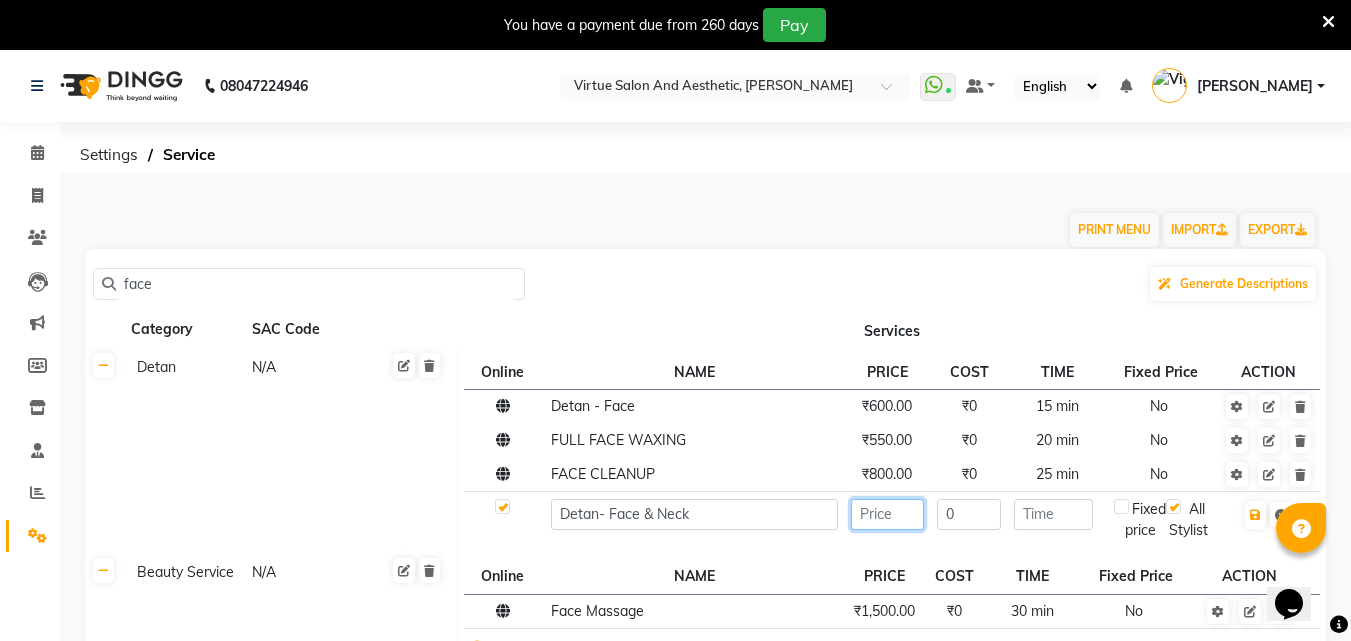 click 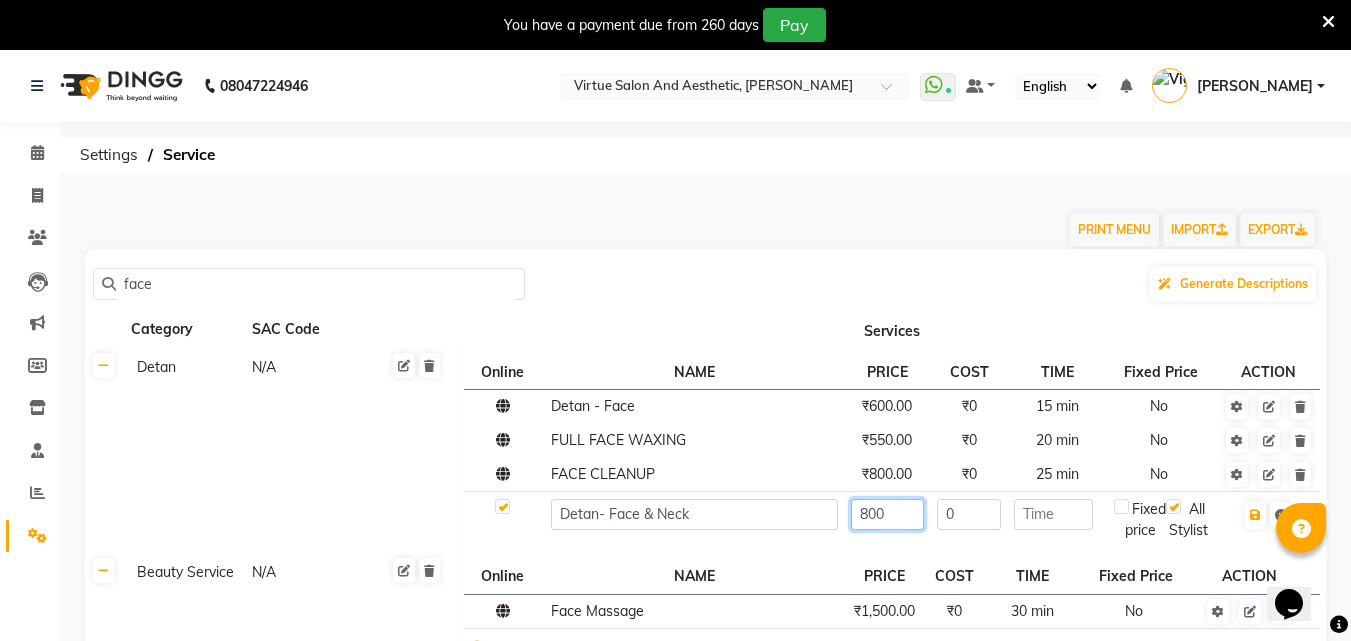 type on "800" 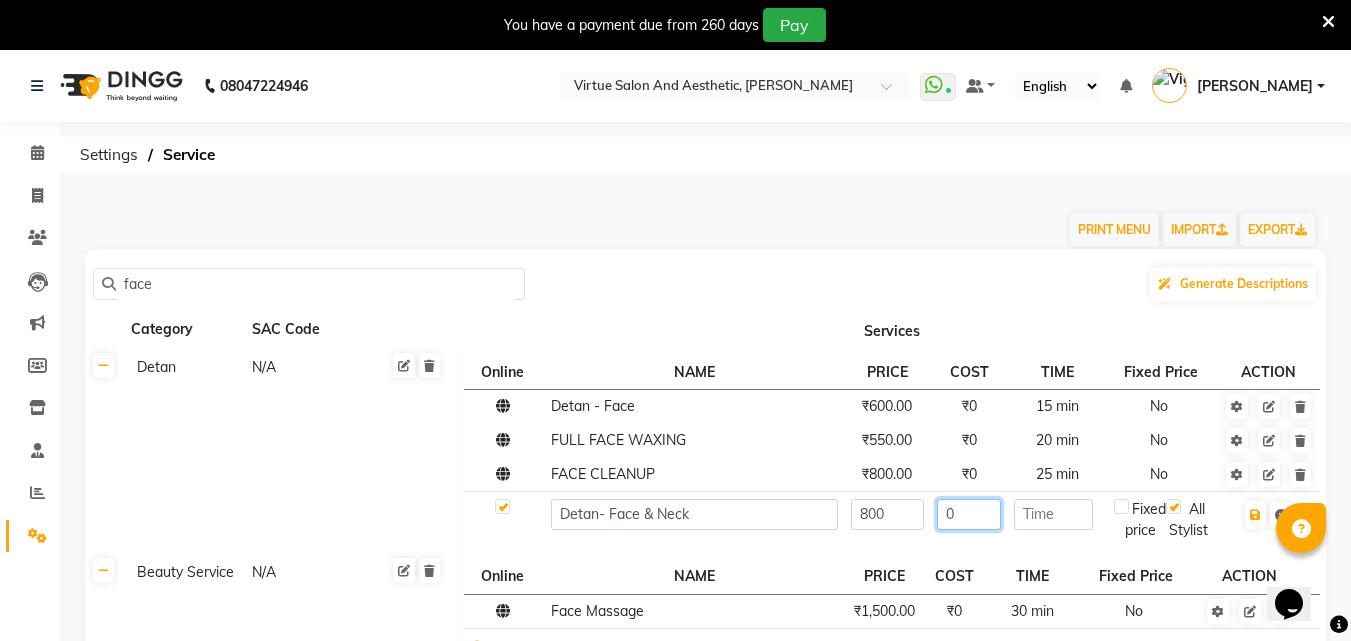 click on "0" 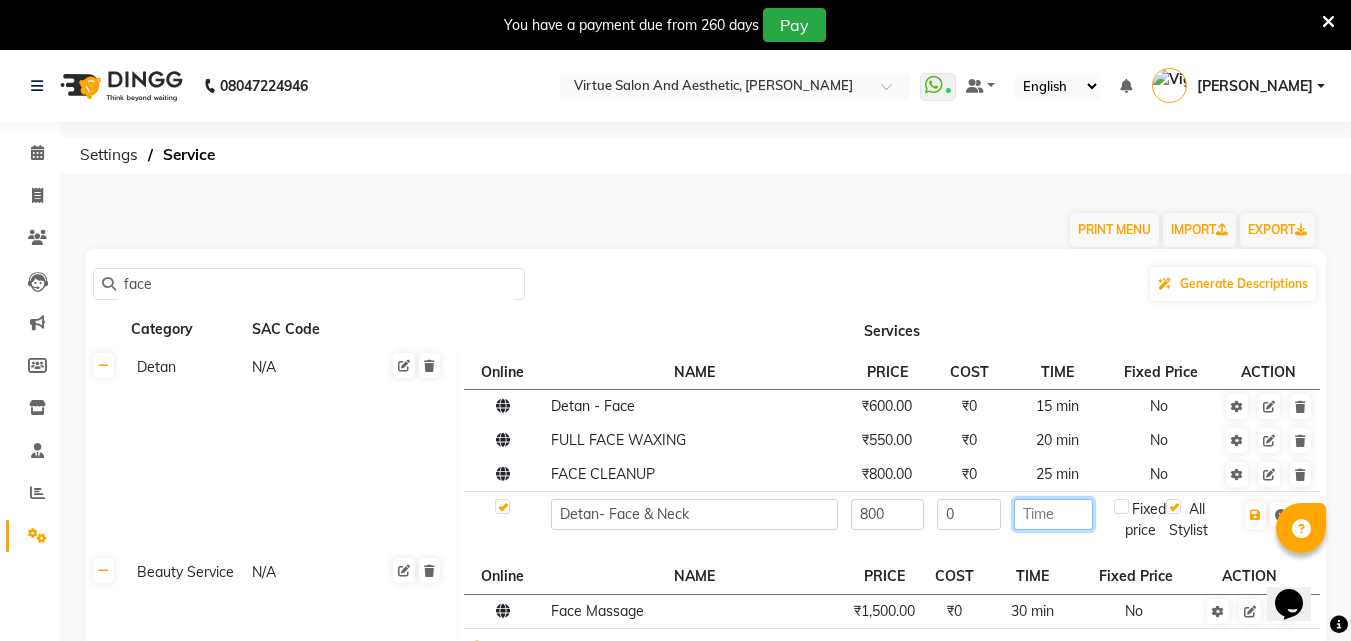 click 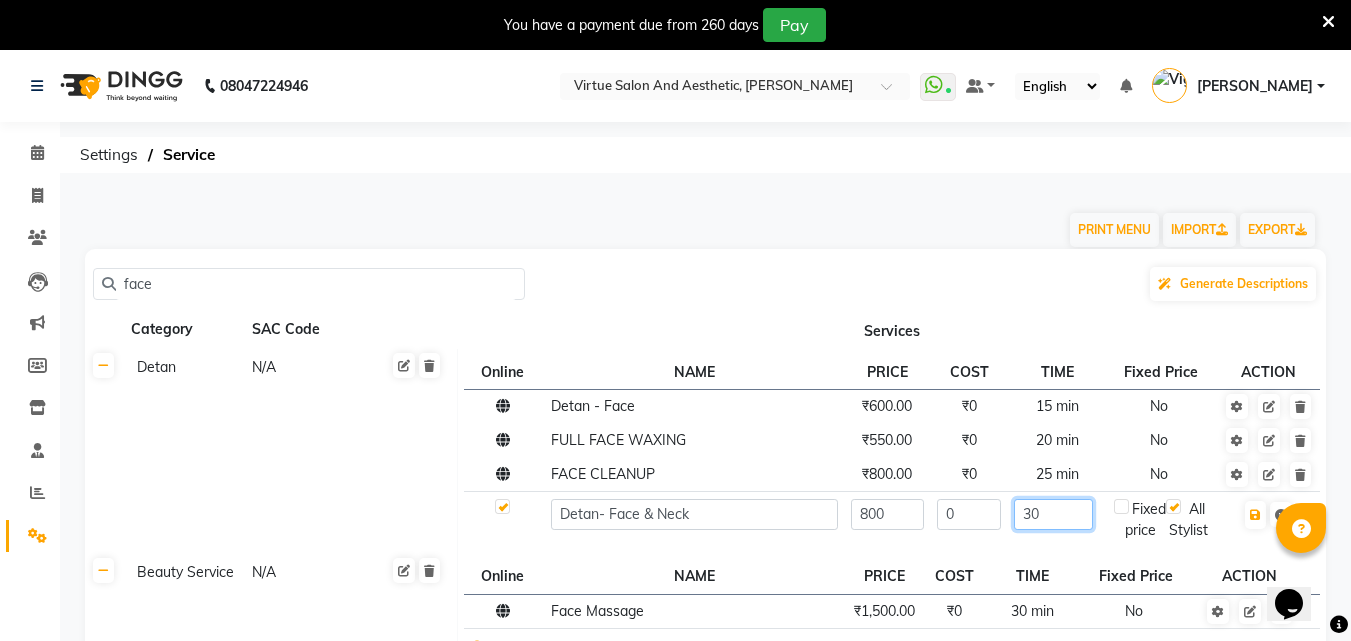 scroll, scrollTop: 200, scrollLeft: 0, axis: vertical 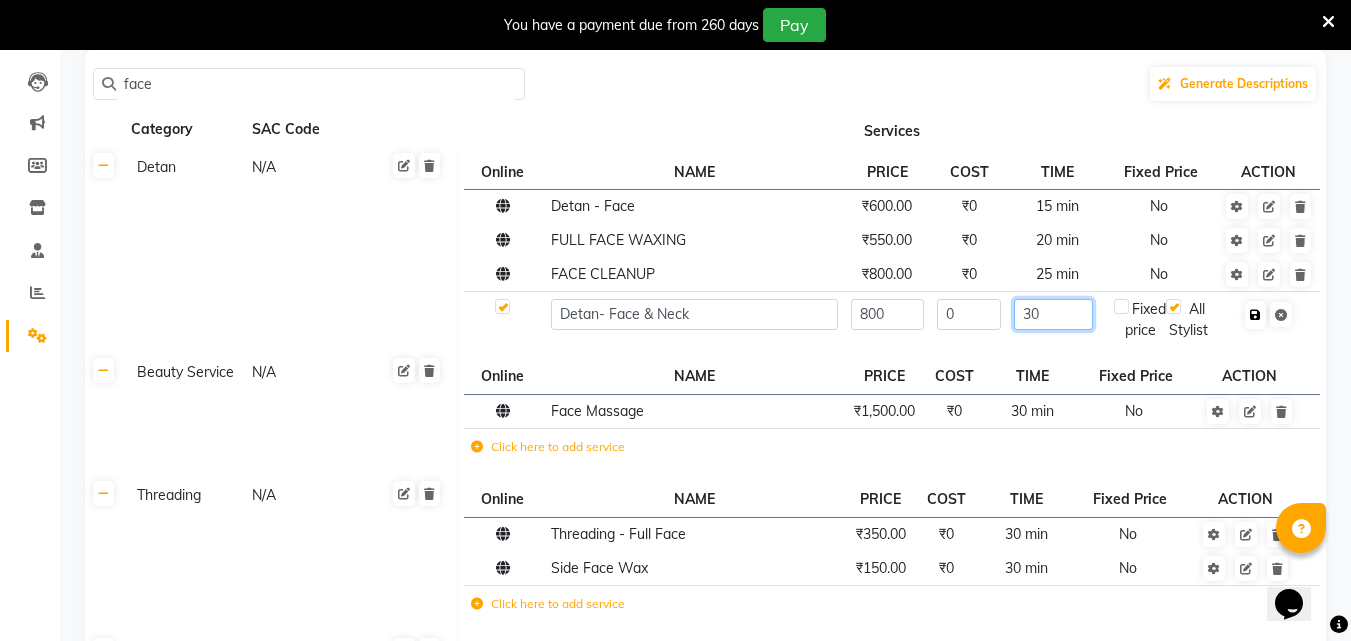 type on "30" 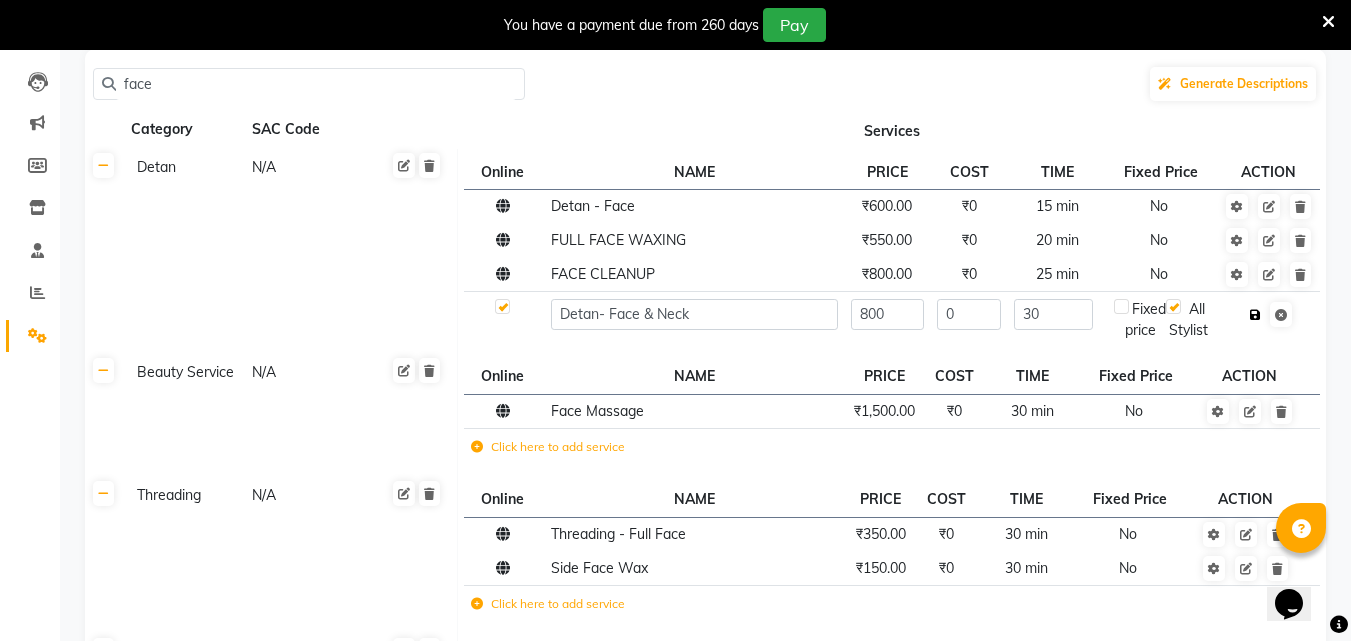 click at bounding box center [1255, 315] 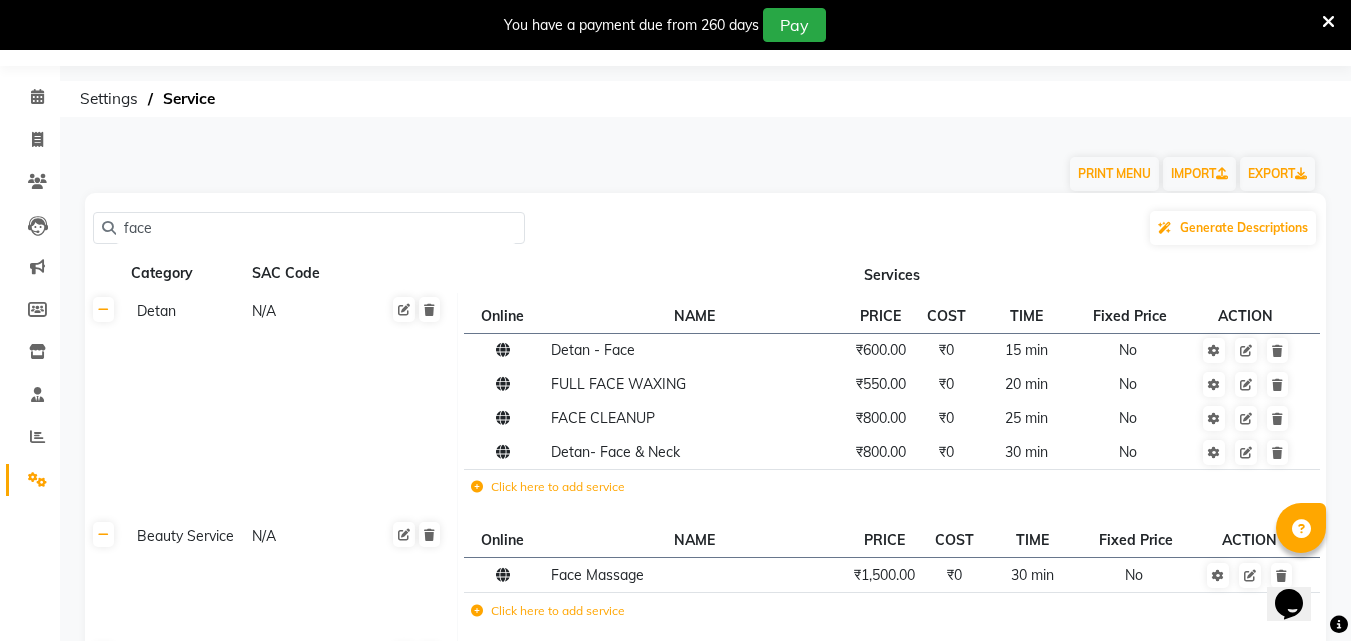 scroll, scrollTop: 0, scrollLeft: 0, axis: both 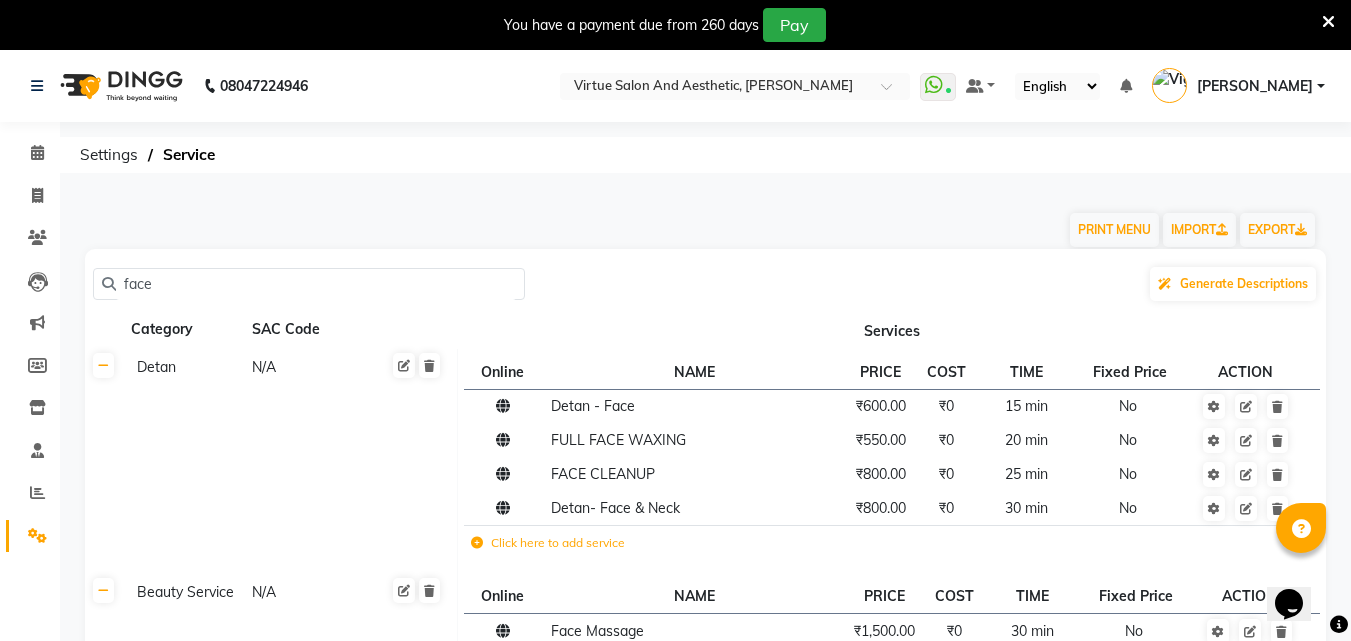 click on "face" 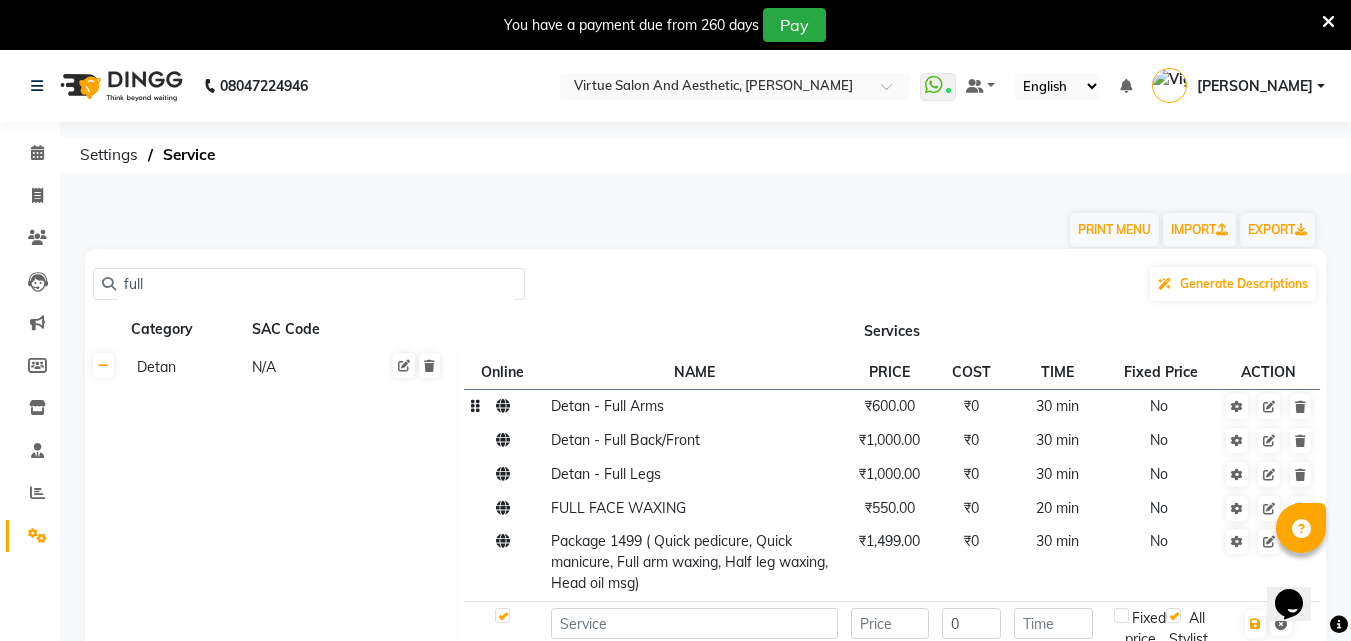 type on "full" 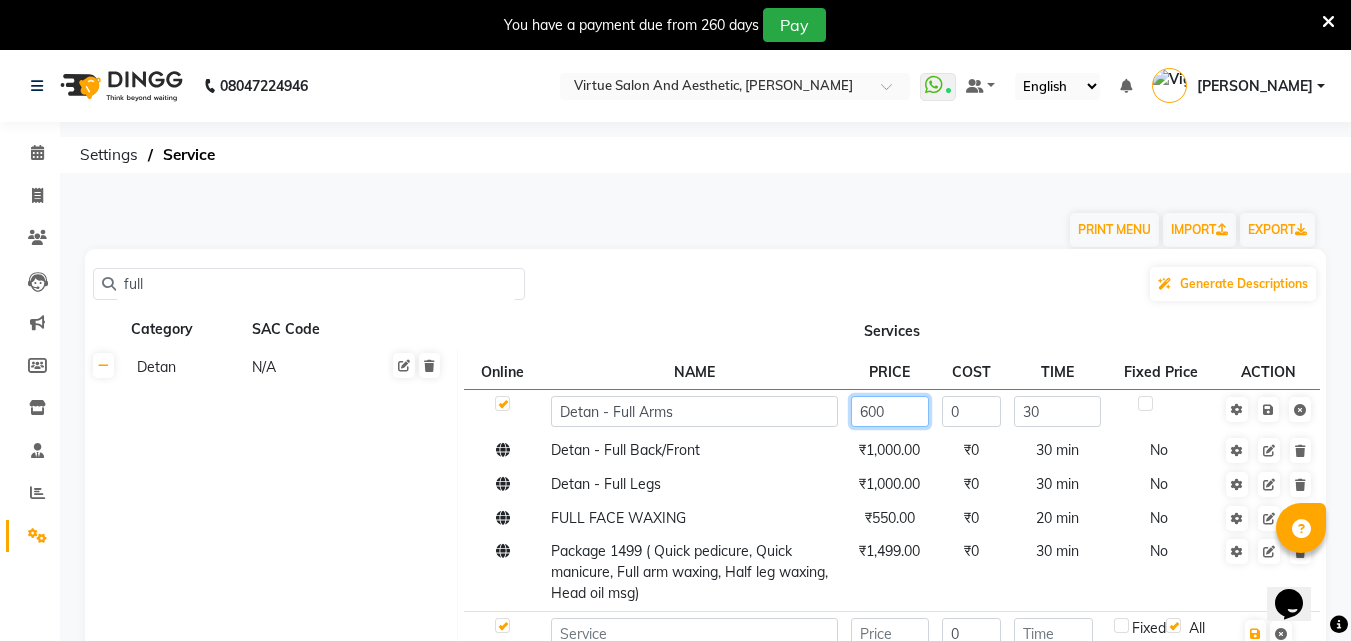 click on "600" 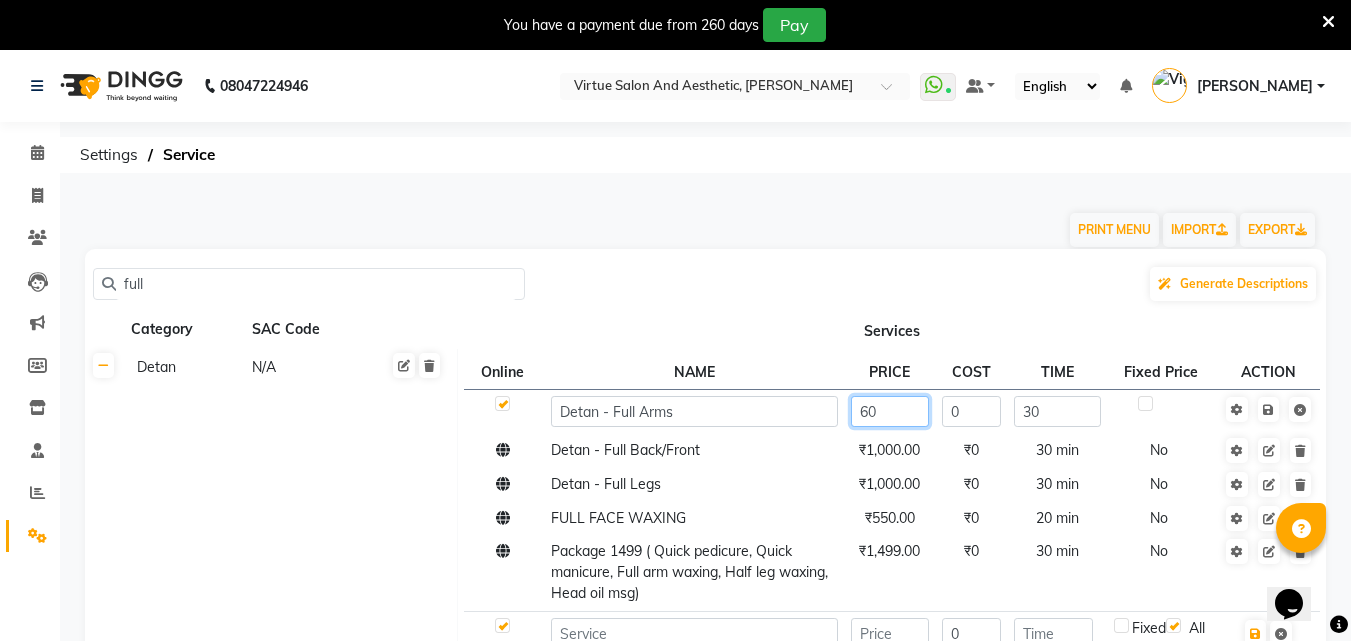 type on "6" 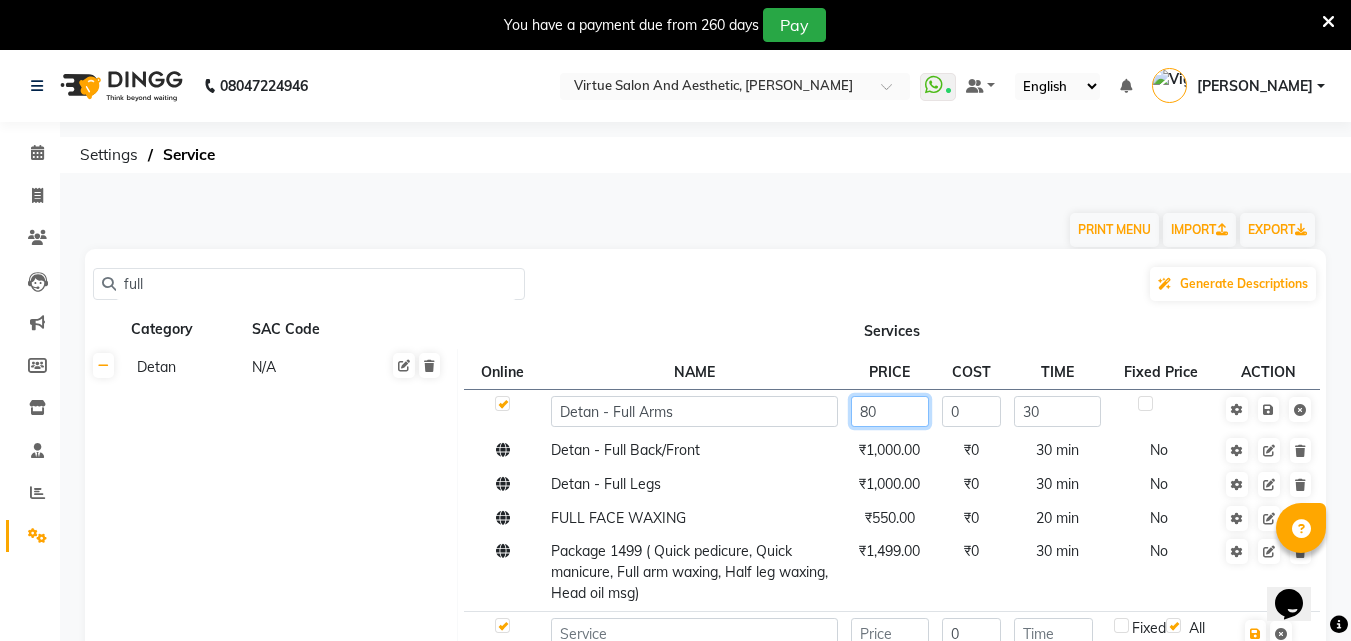 type on "800" 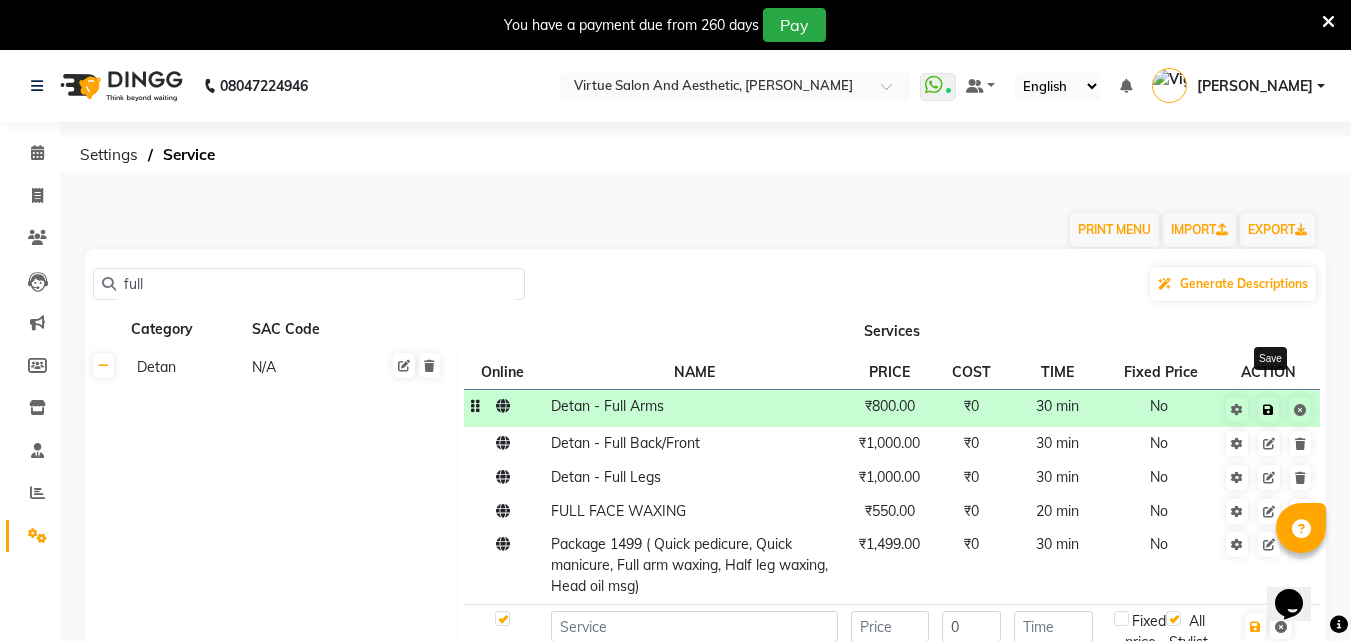 click 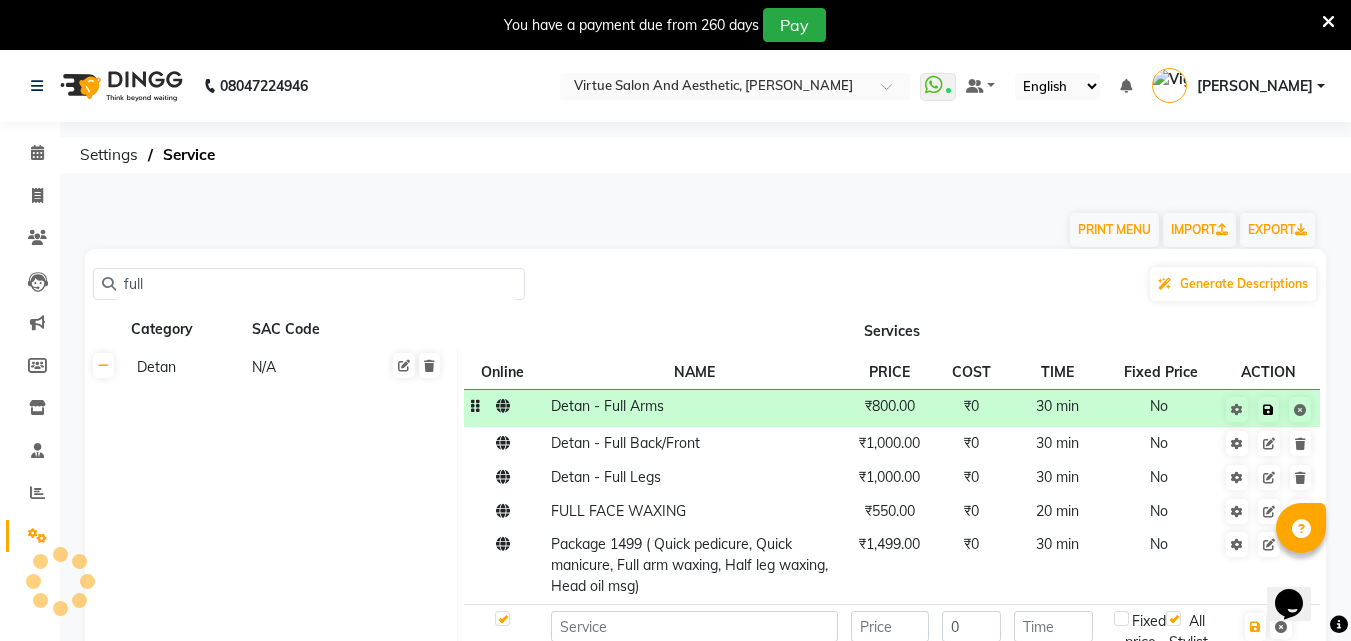 click 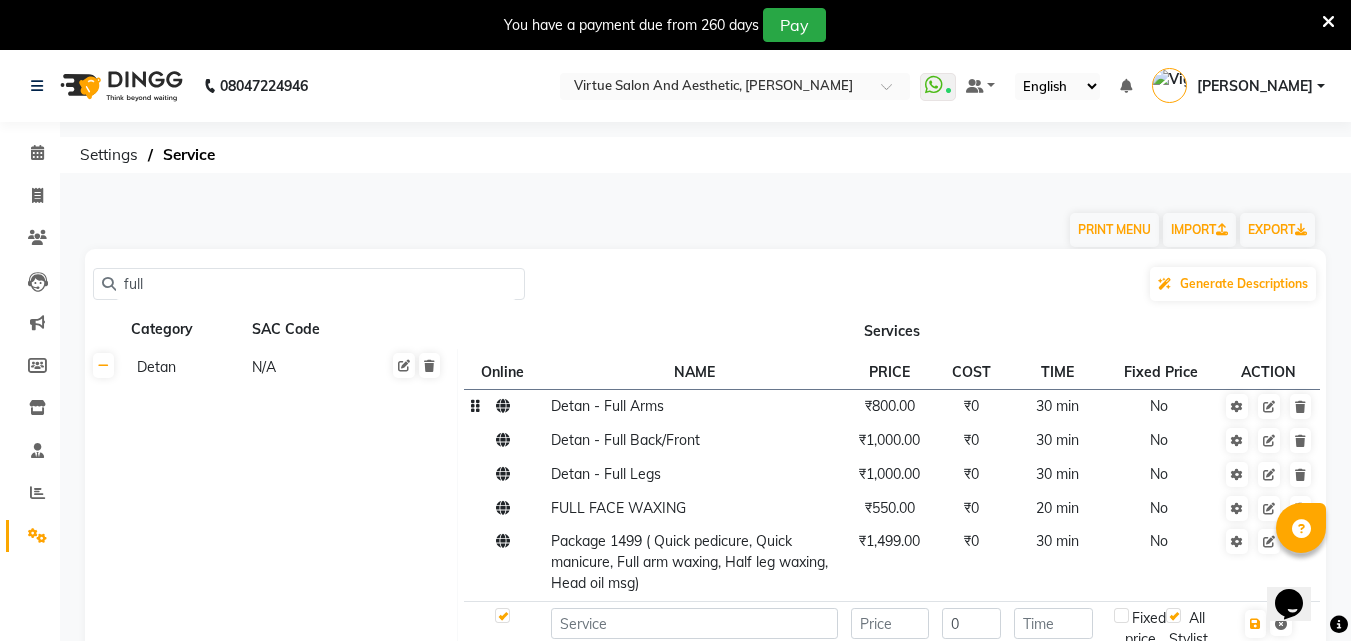 click on "full" 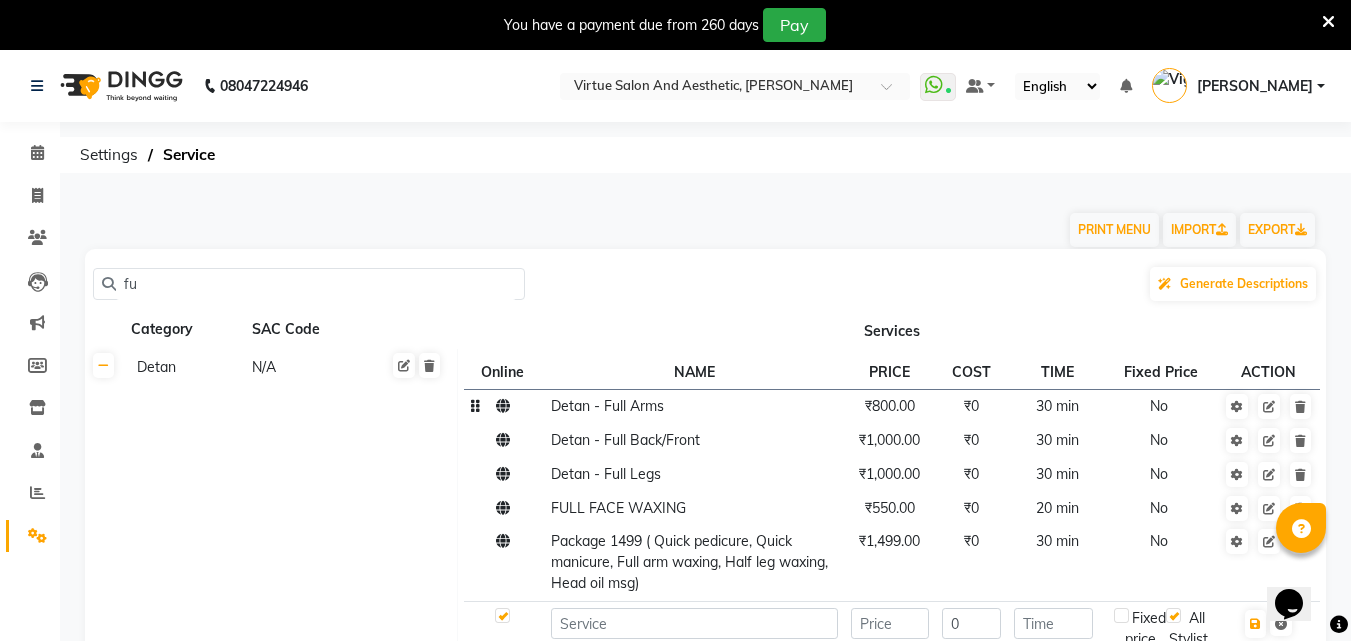 type on "f" 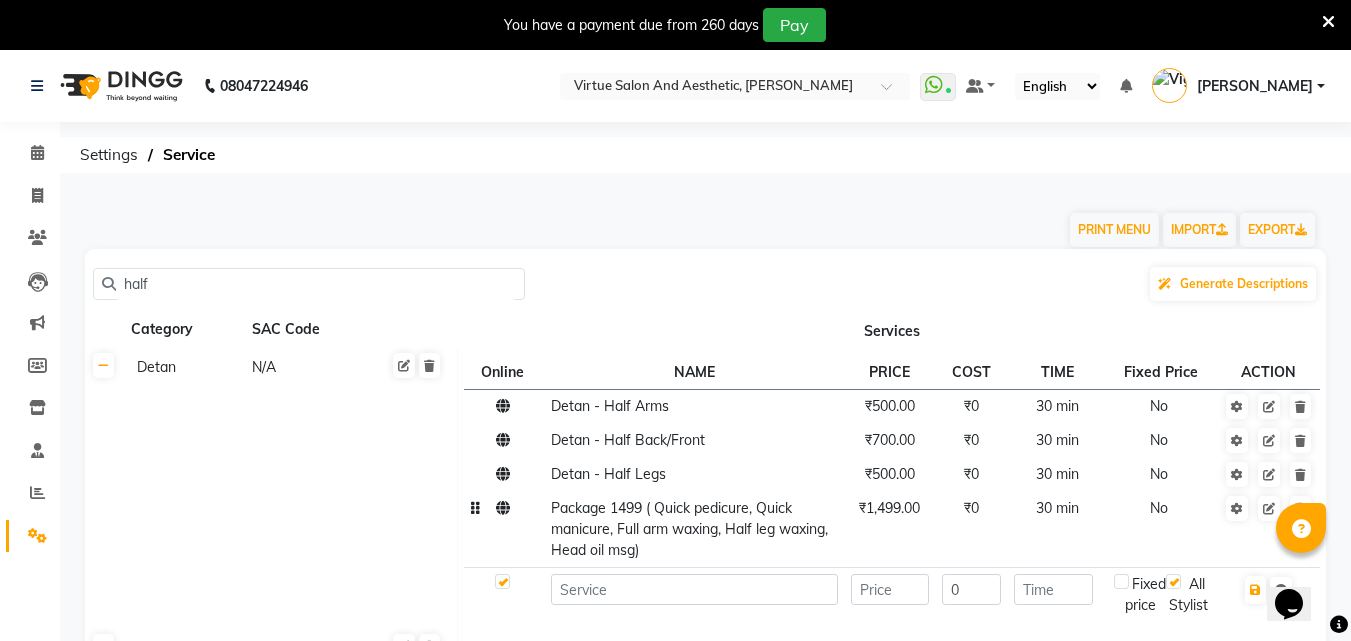 type on "half" 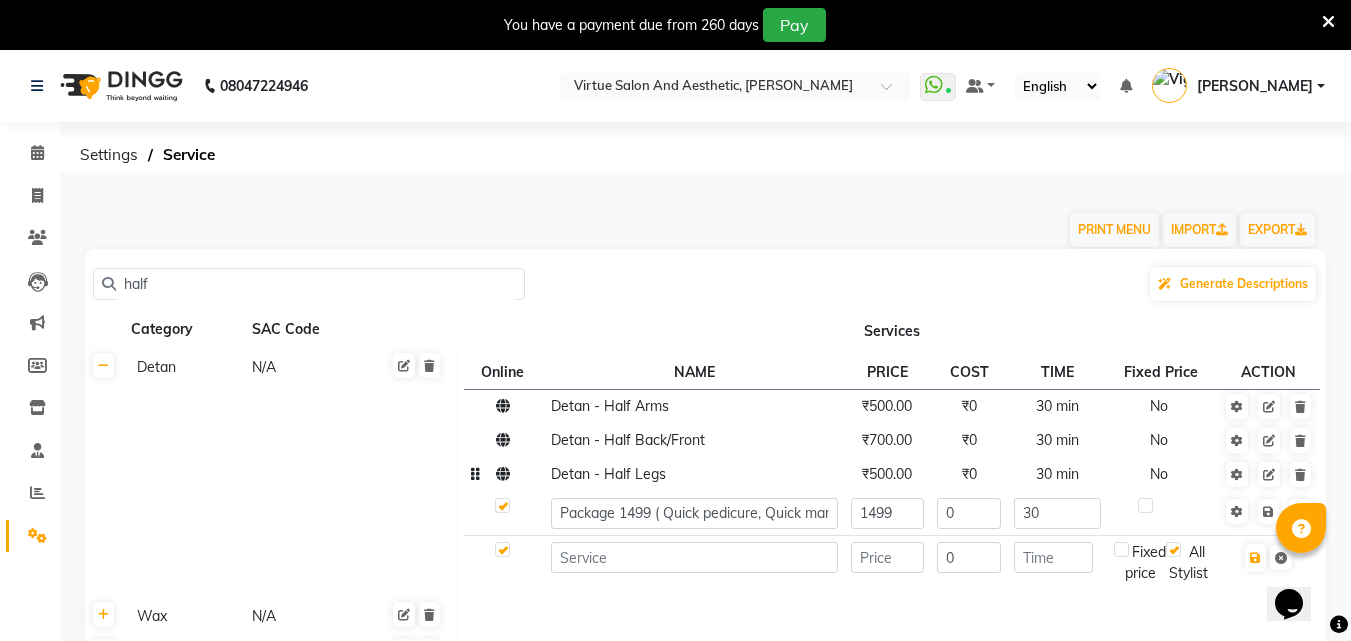 click on "₹0" 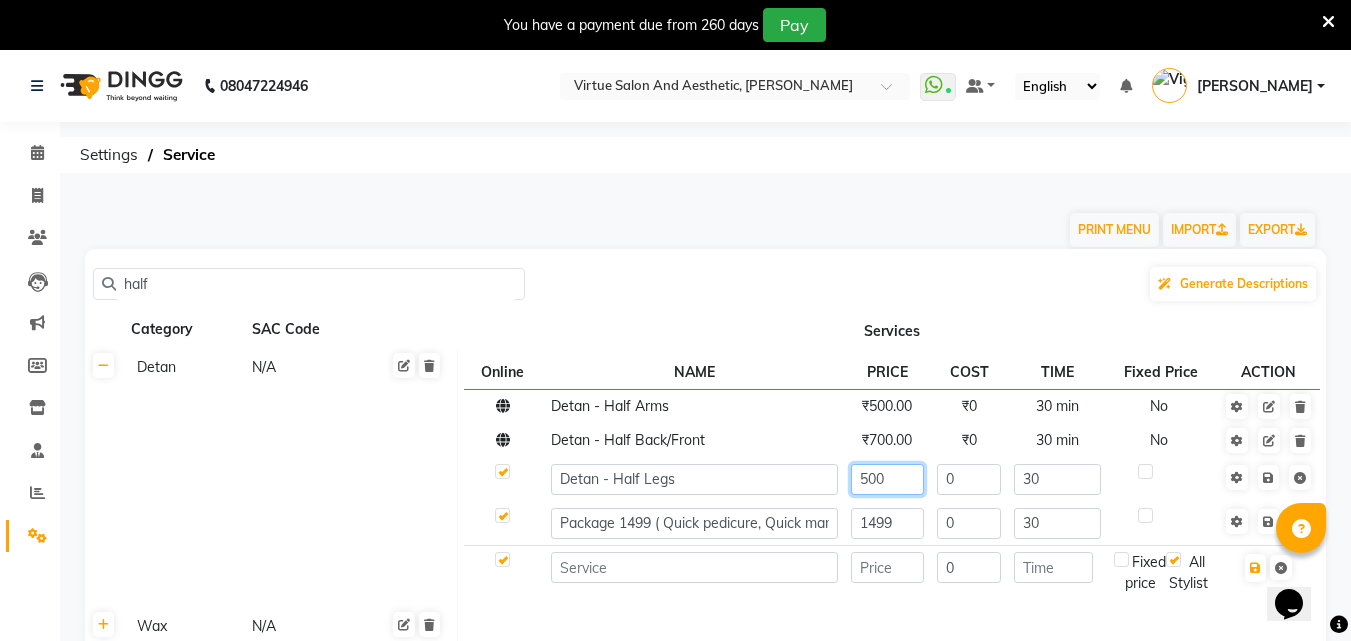 click on "500" 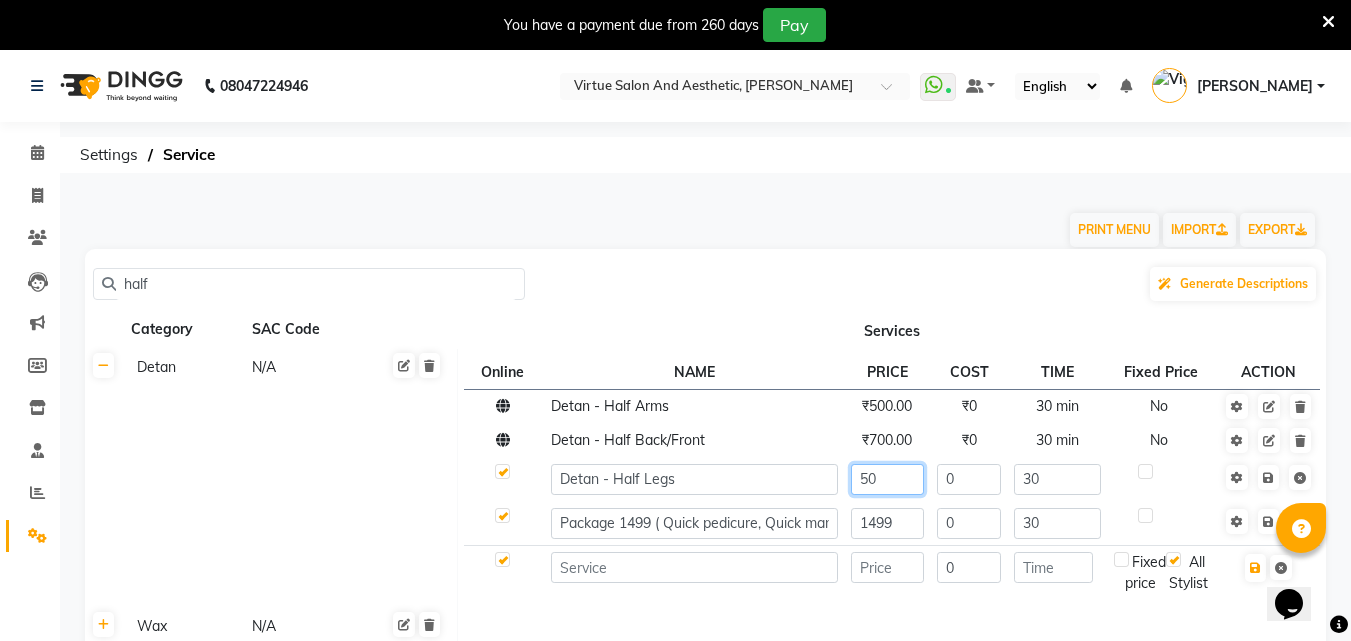 type on "5" 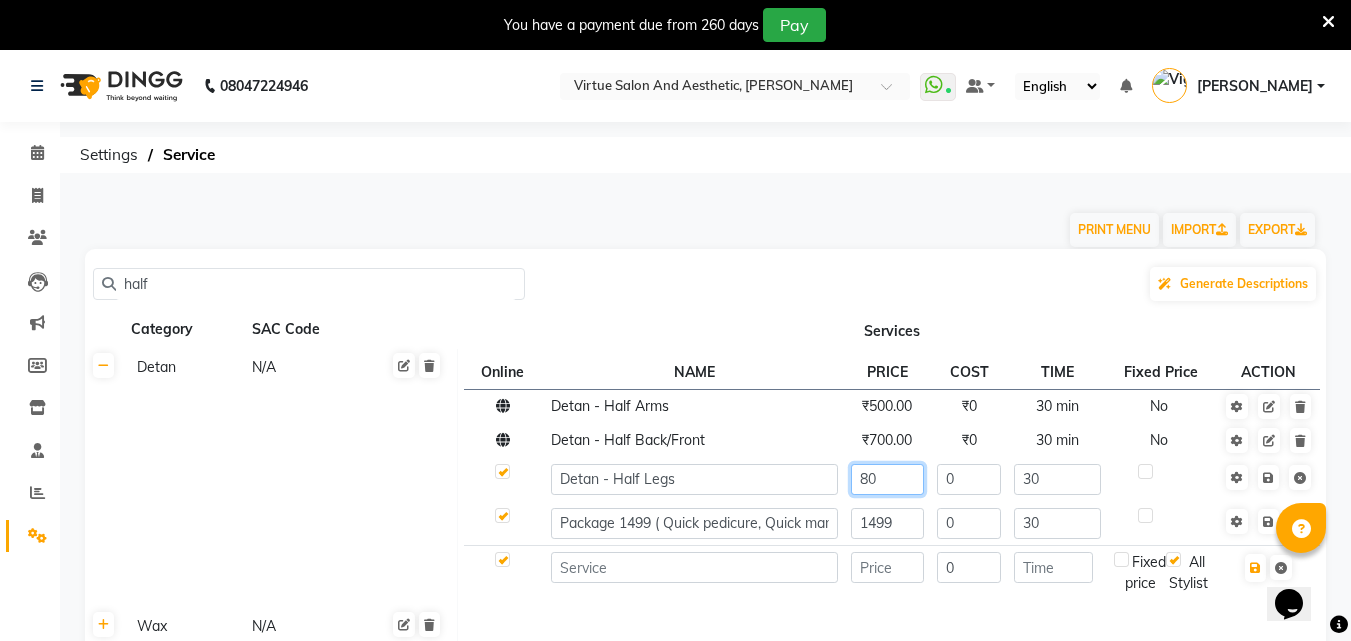 type on "800" 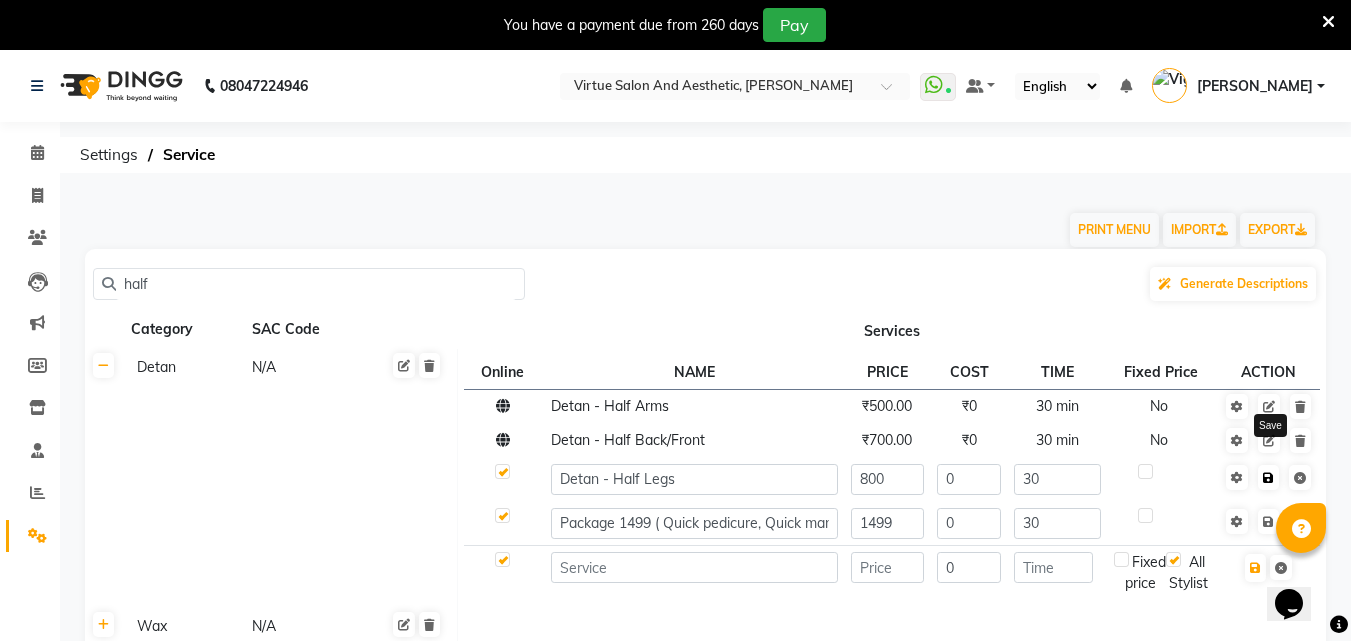click 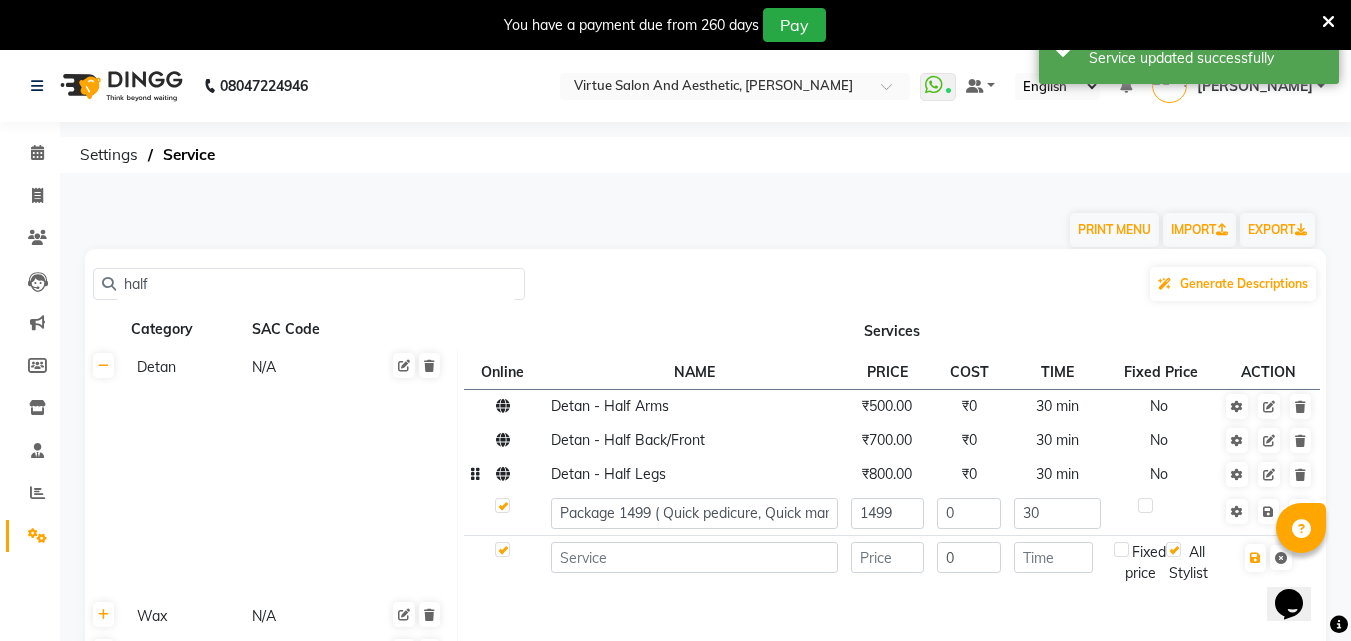 click on "half" 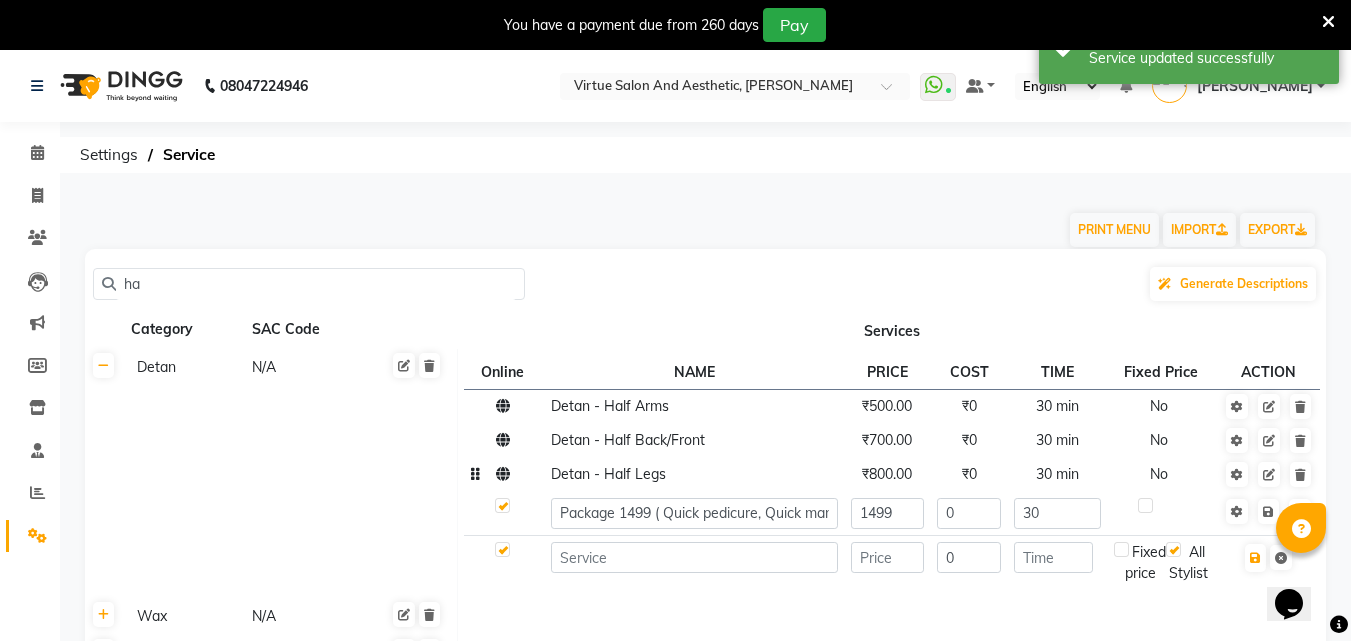 type on "h" 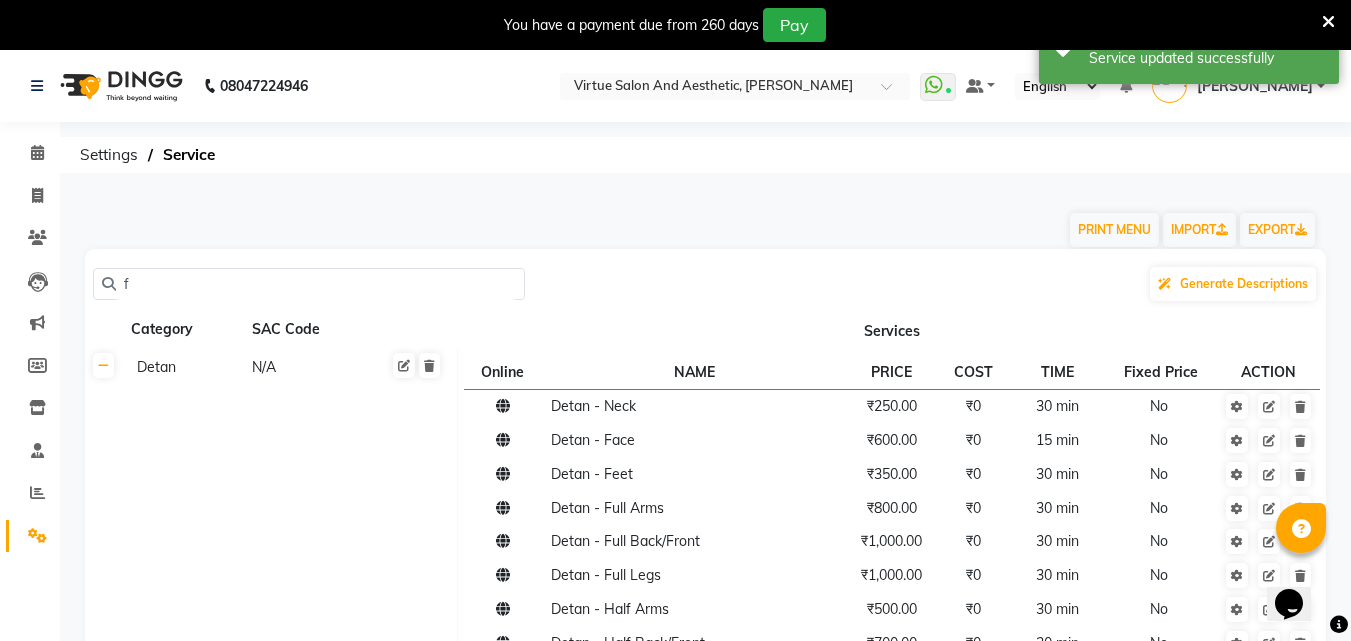 type on "fu" 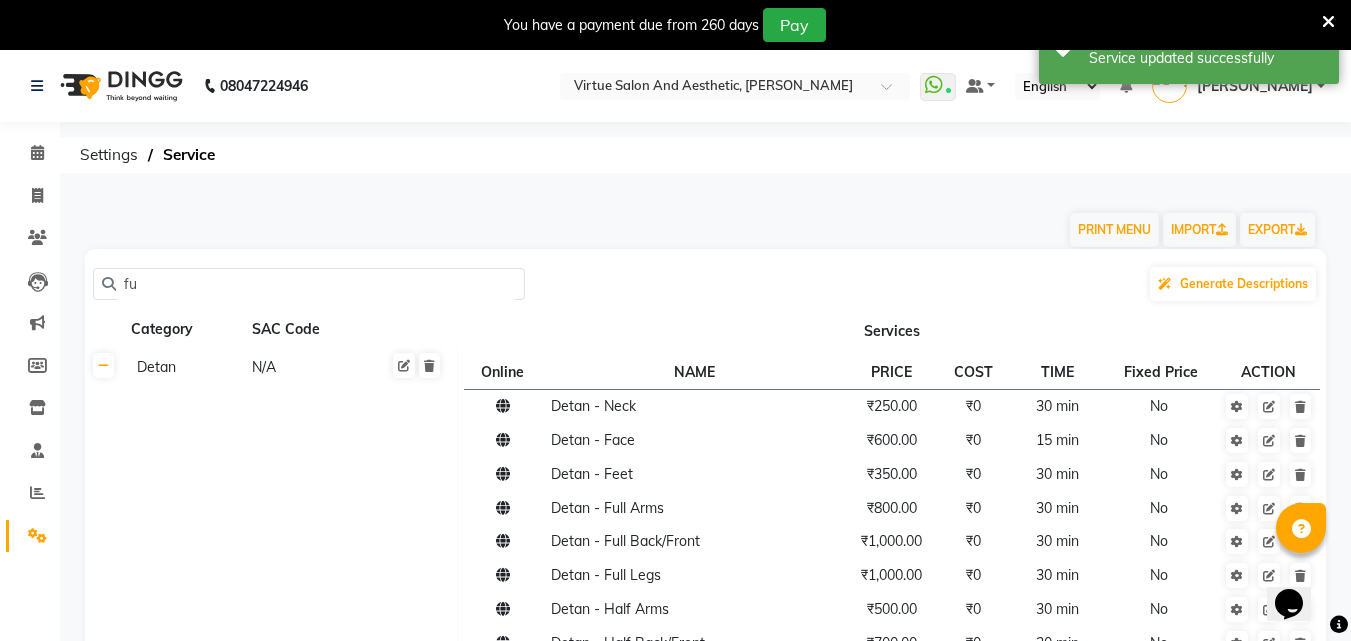 type 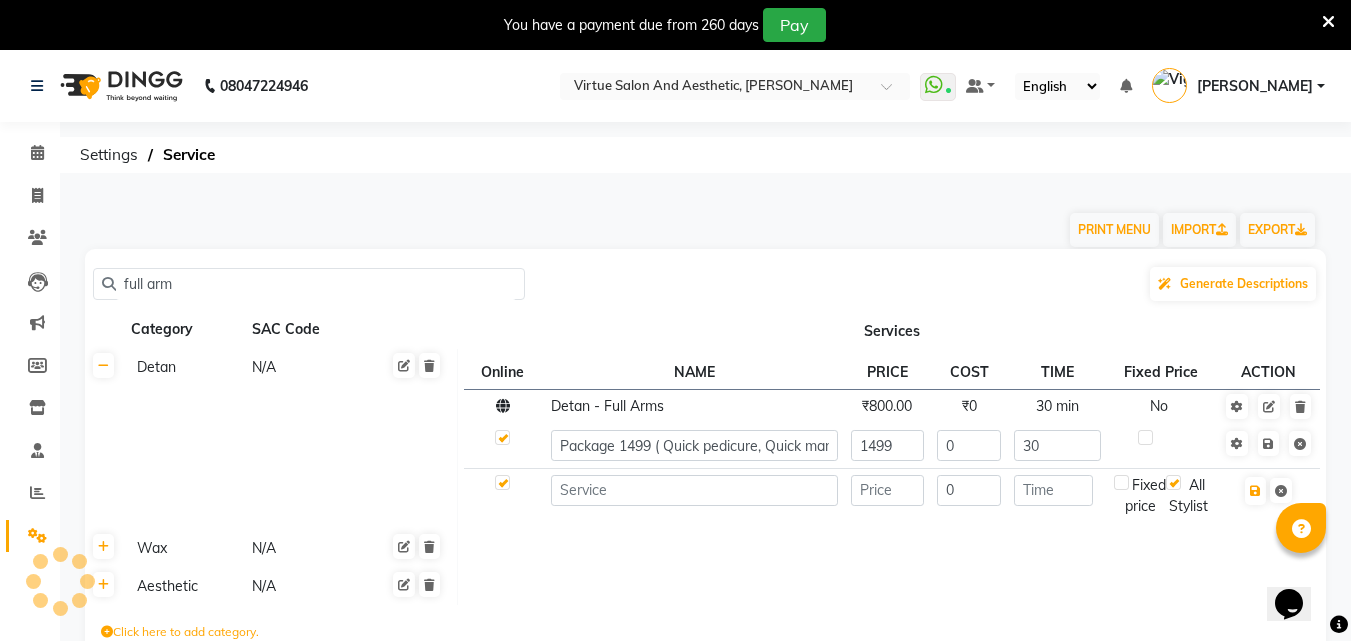 click on "full arm" 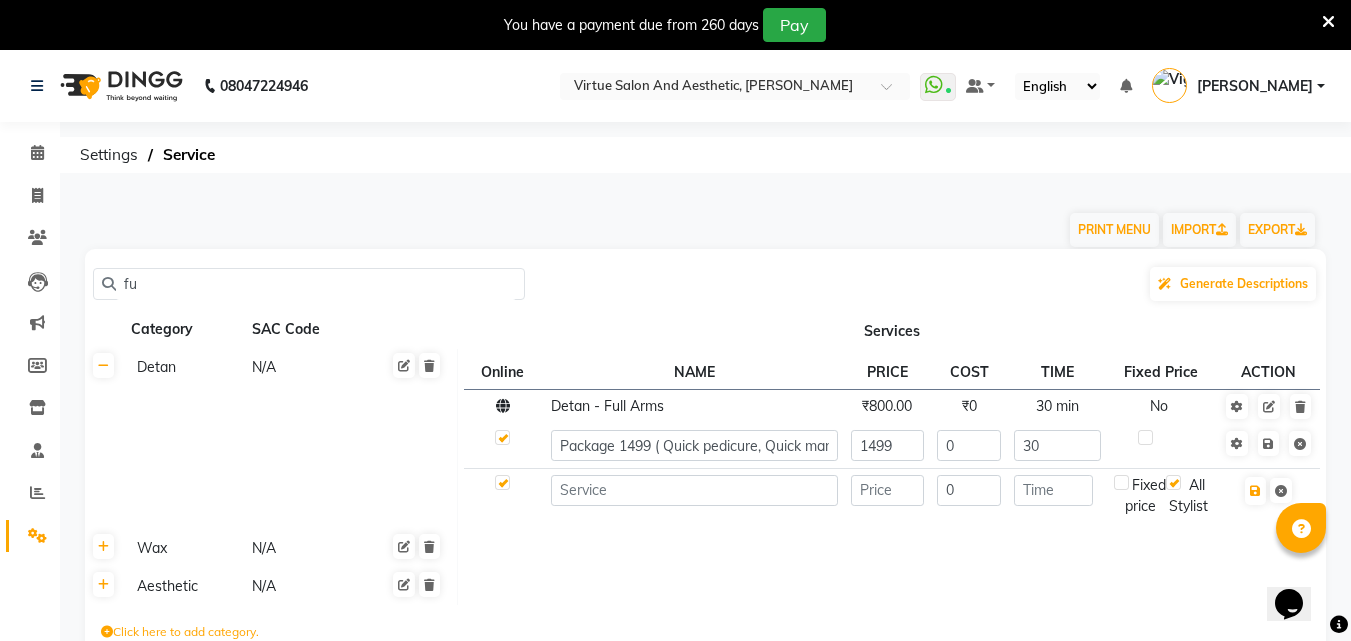 type on "f" 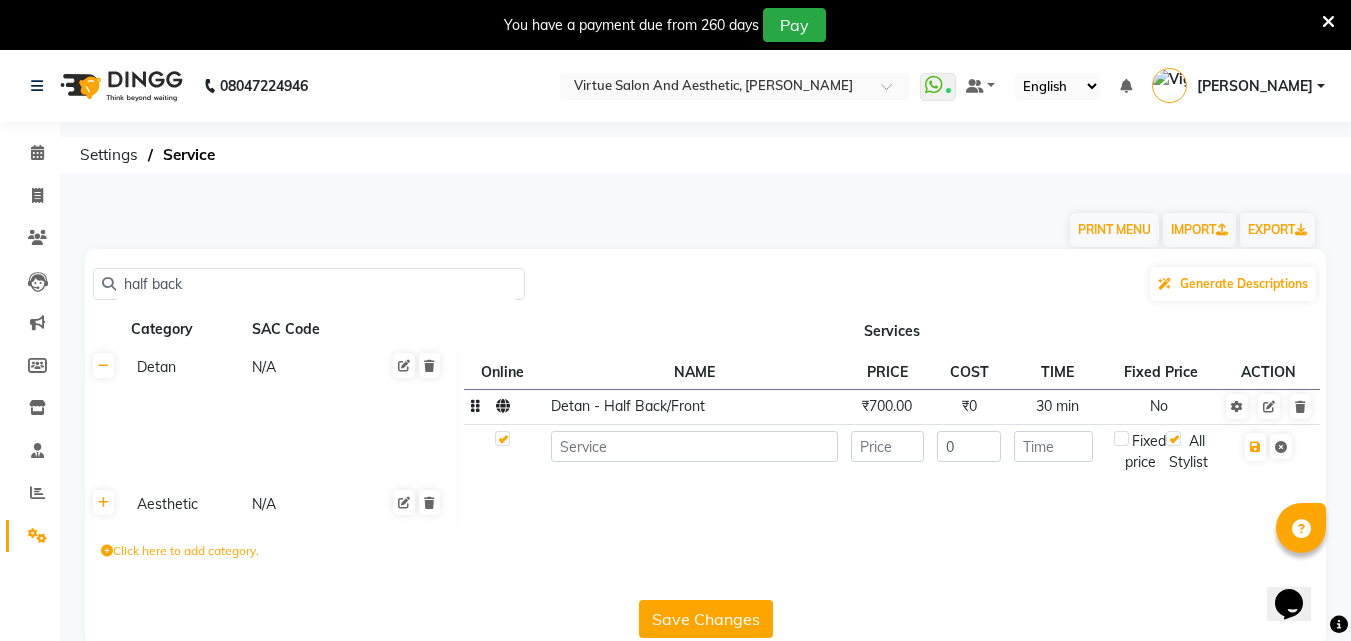 type on "half back" 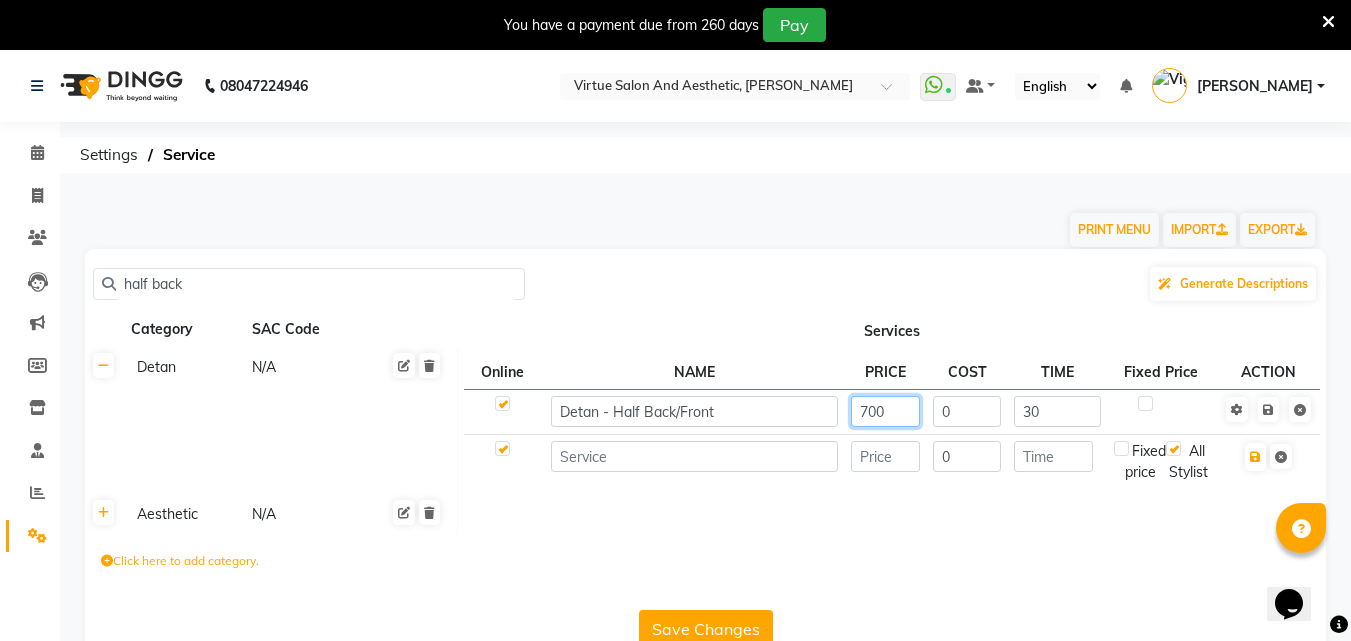 click on "700" 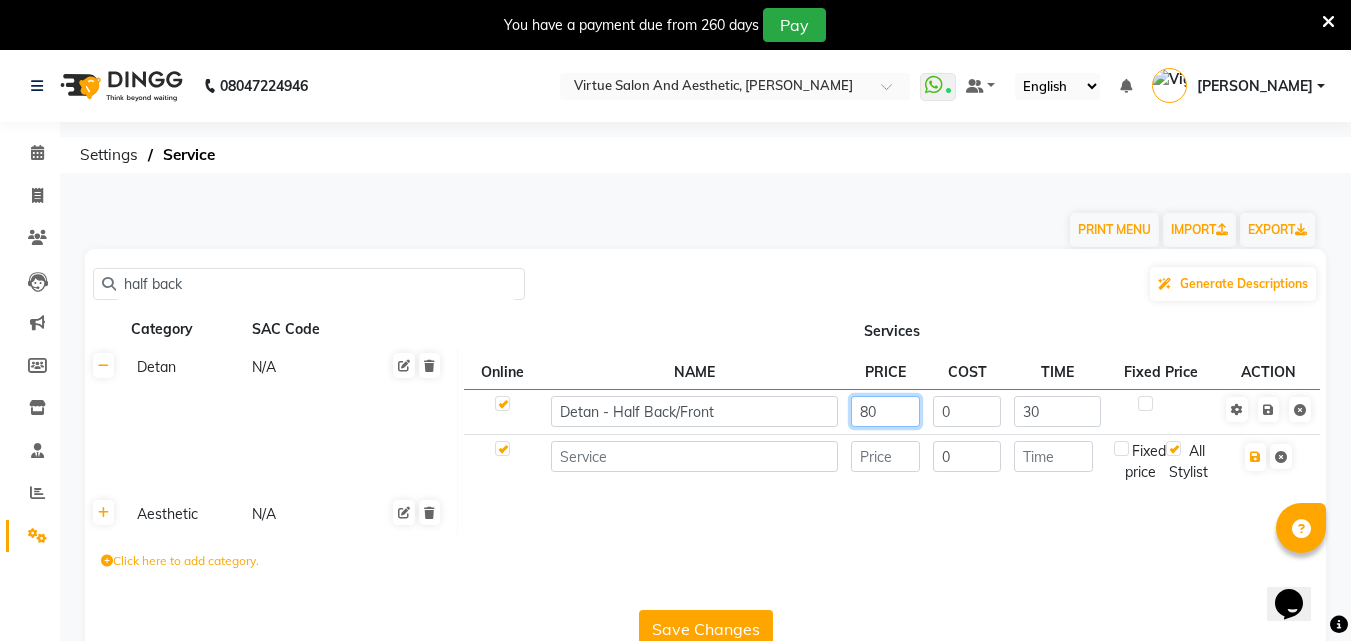 type on "800" 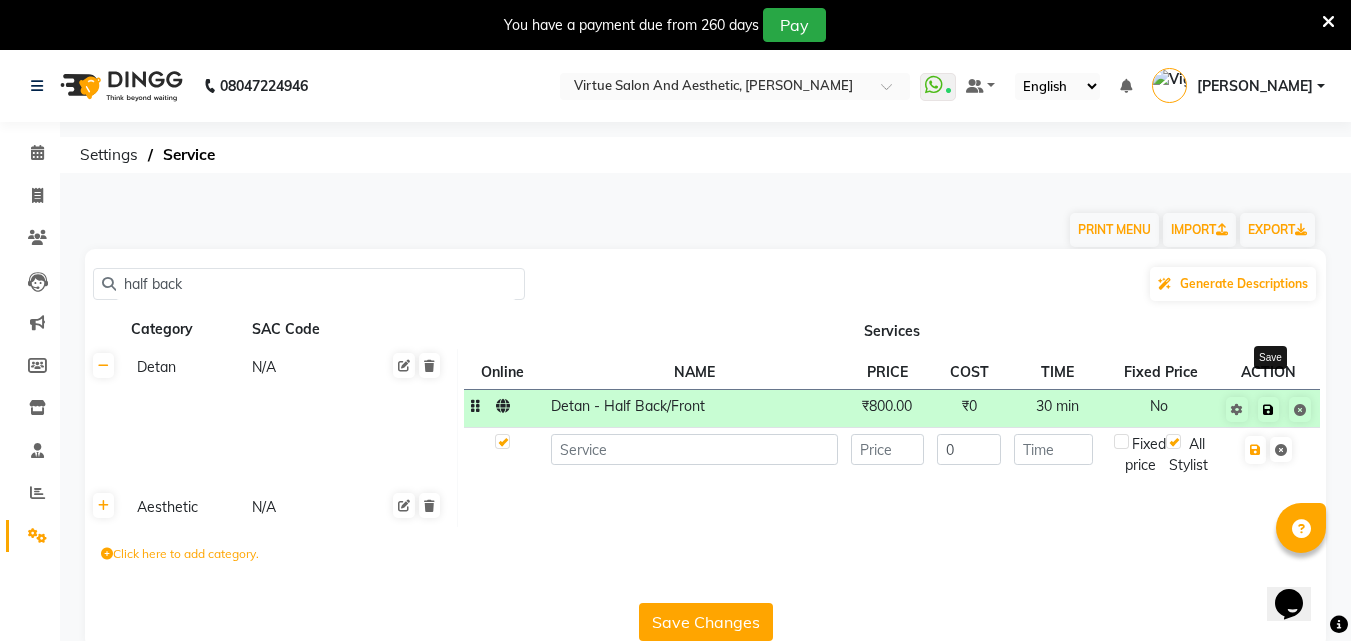 click 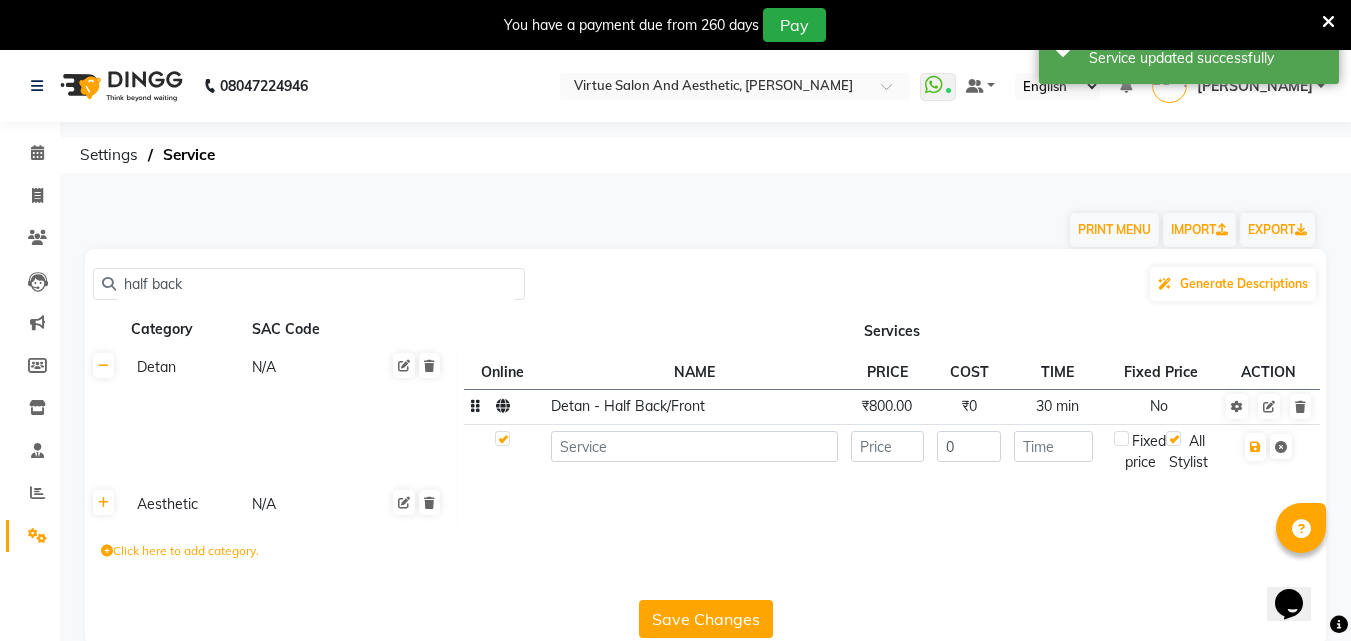 click on "half back" 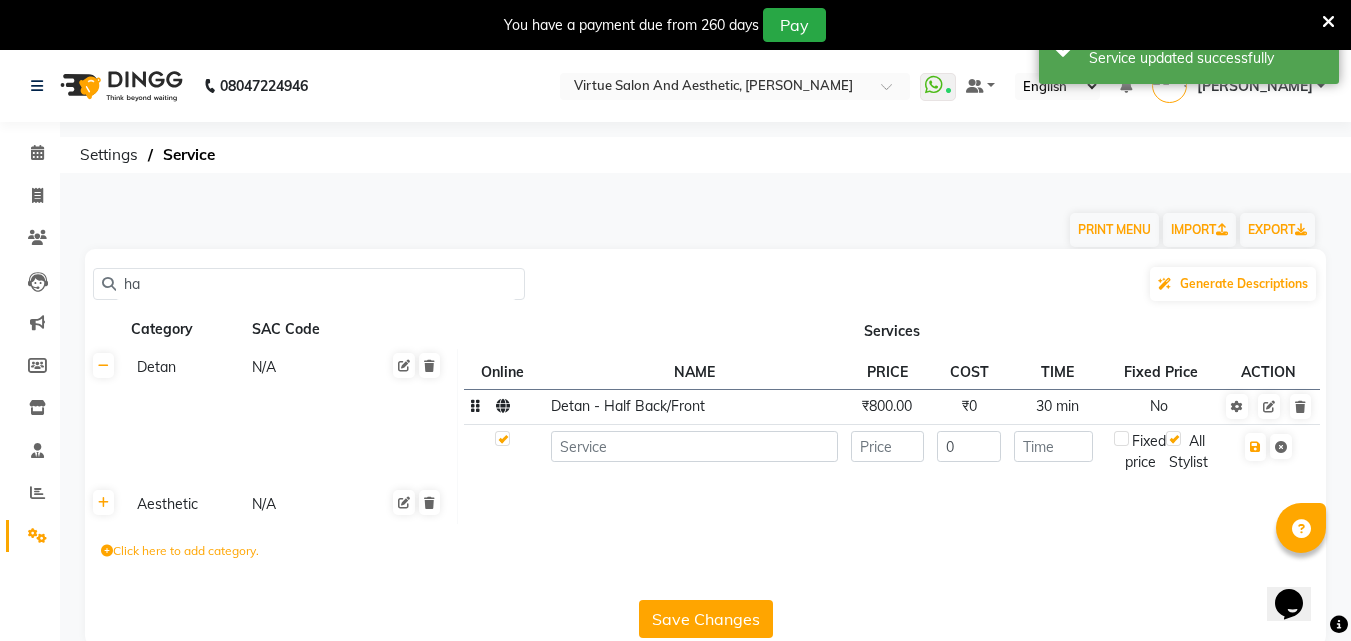 type on "h" 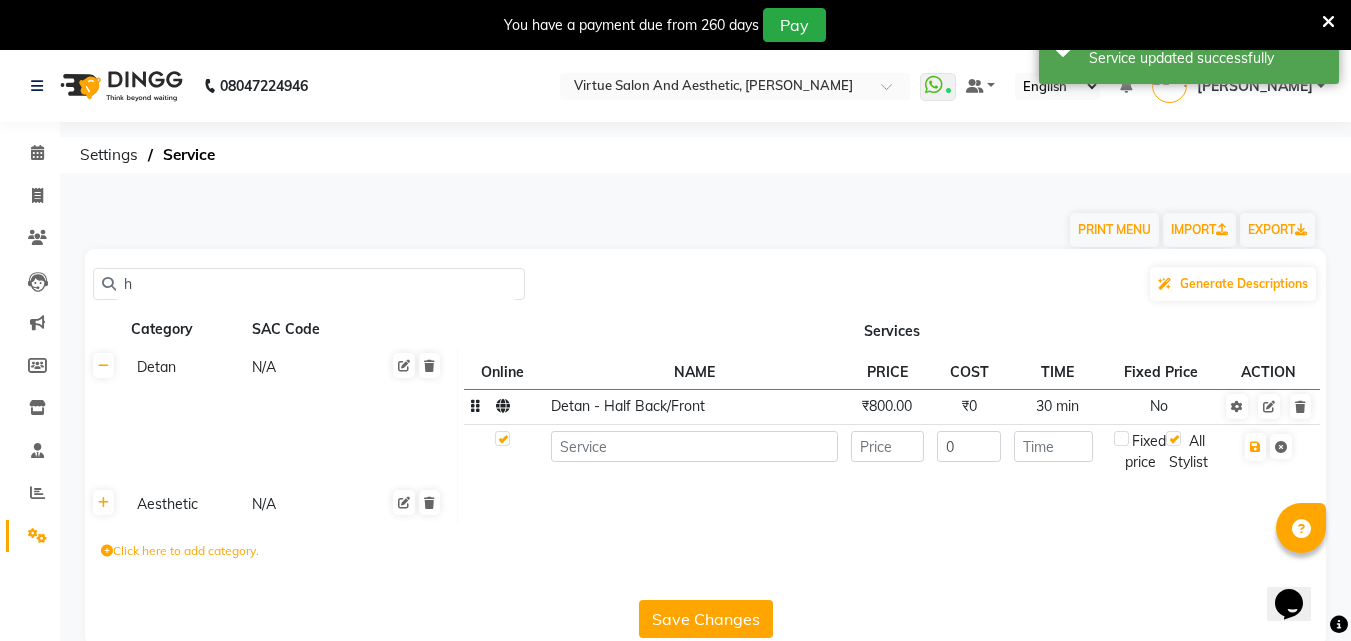 type 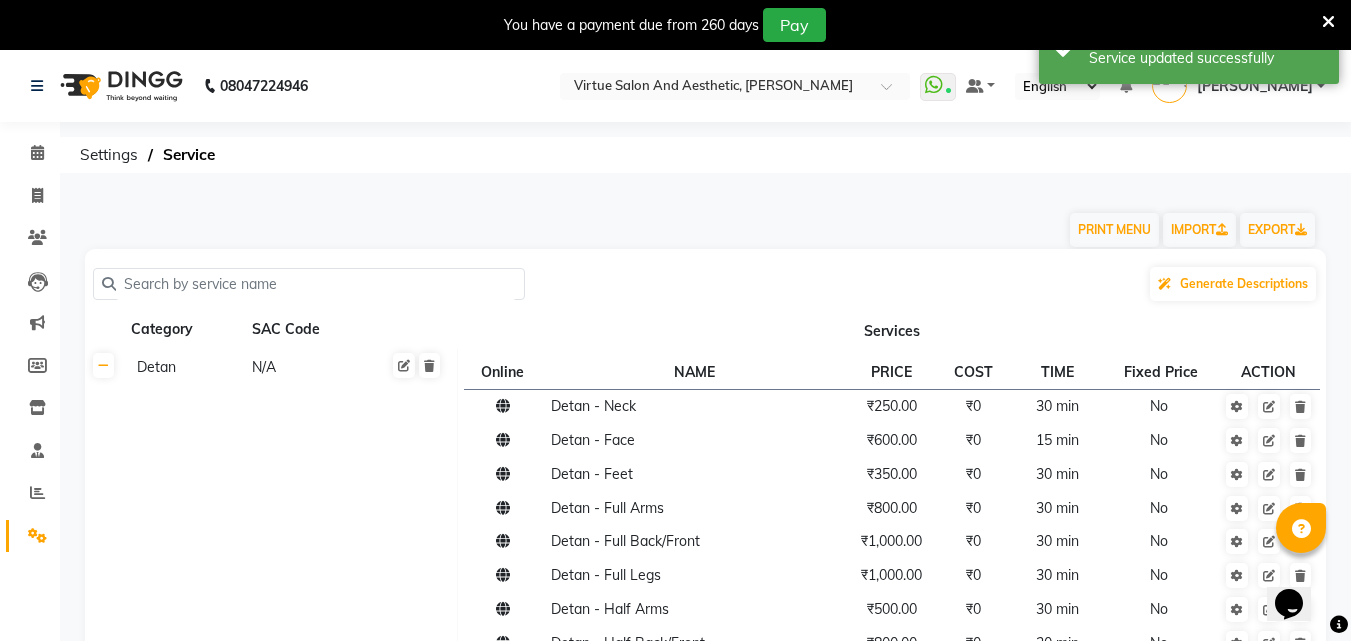 checkbox on "true" 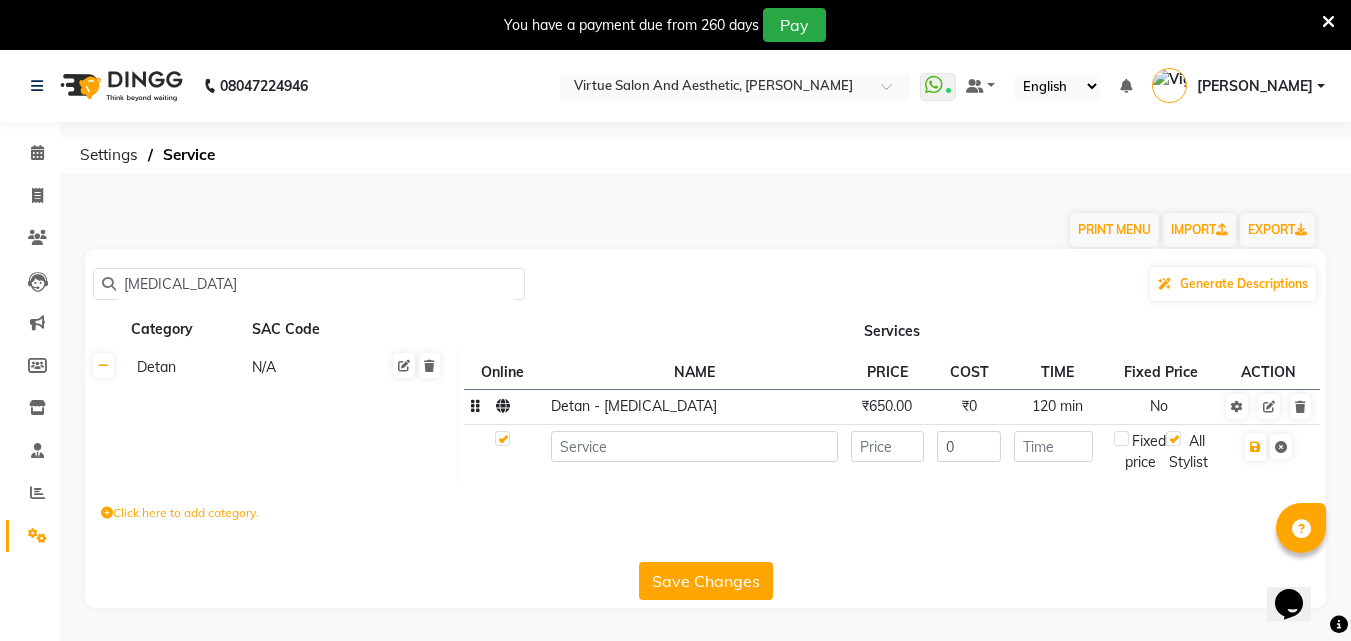 type on "[MEDICAL_DATA]" 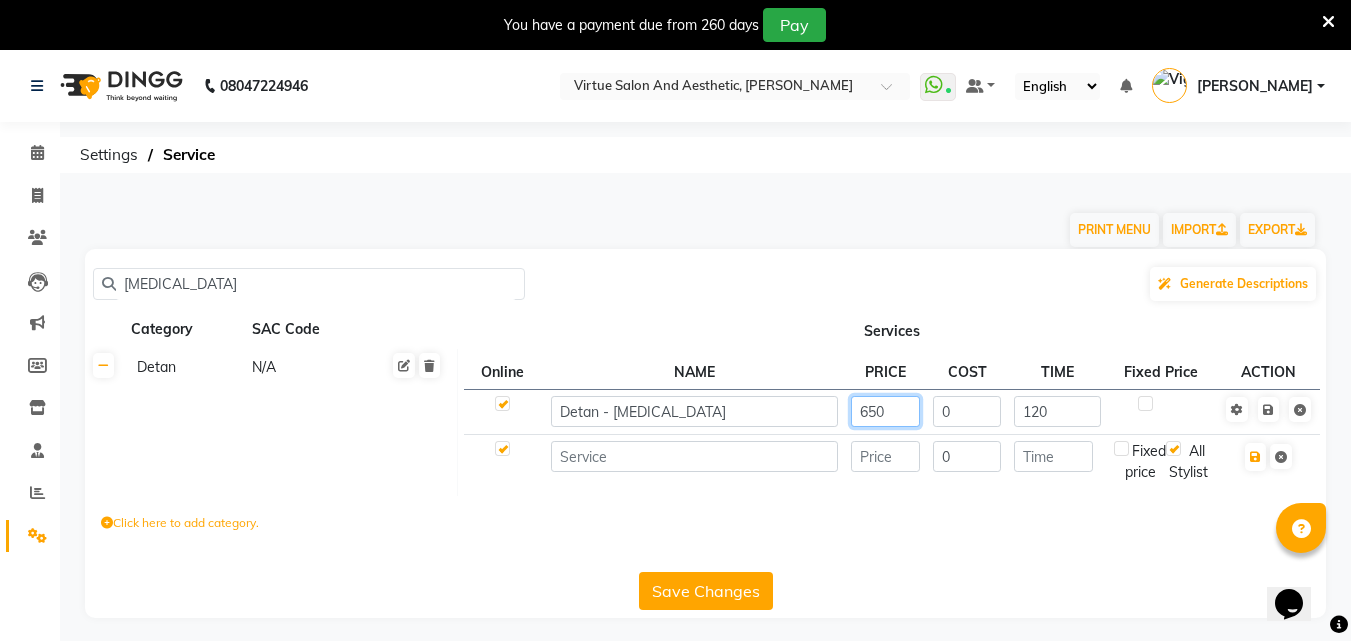 click on "650" 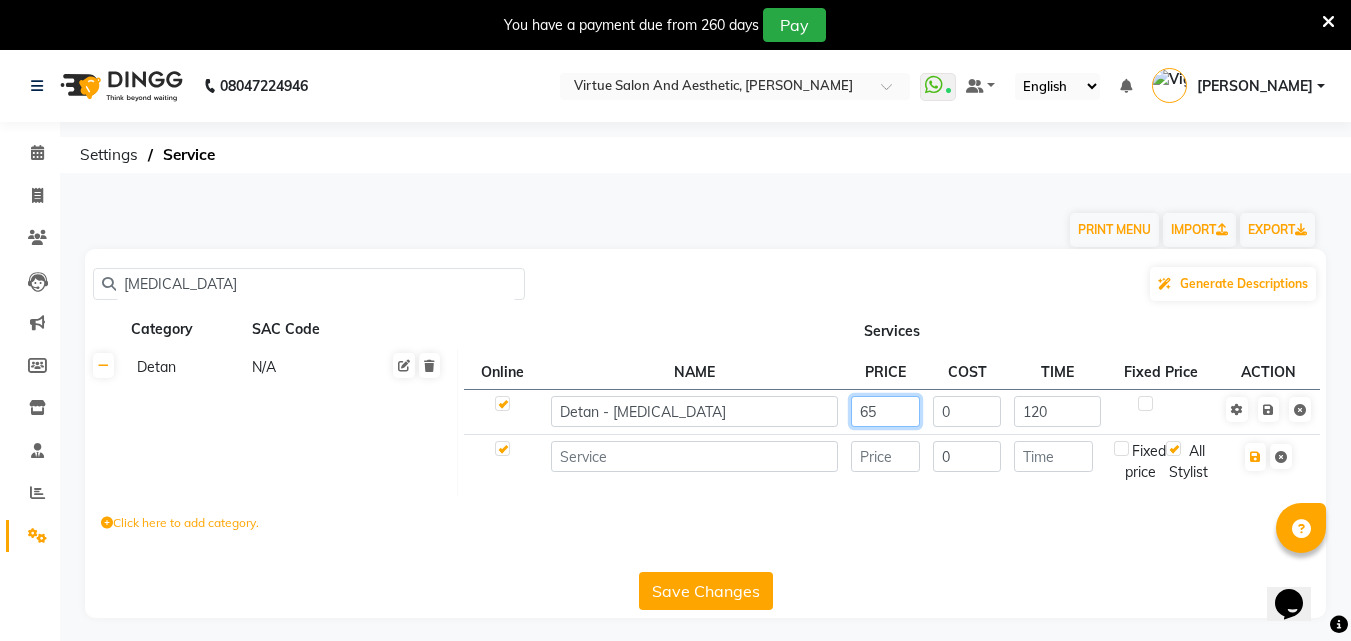 type on "650" 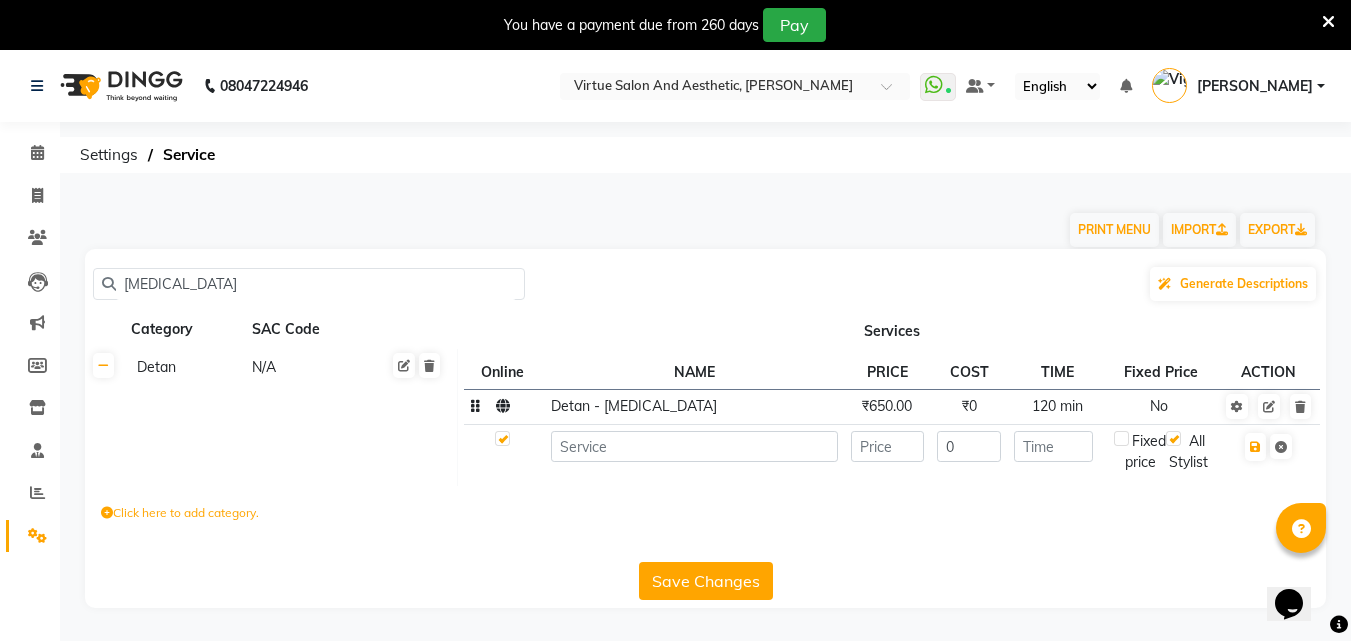 click on "[MEDICAL_DATA]" 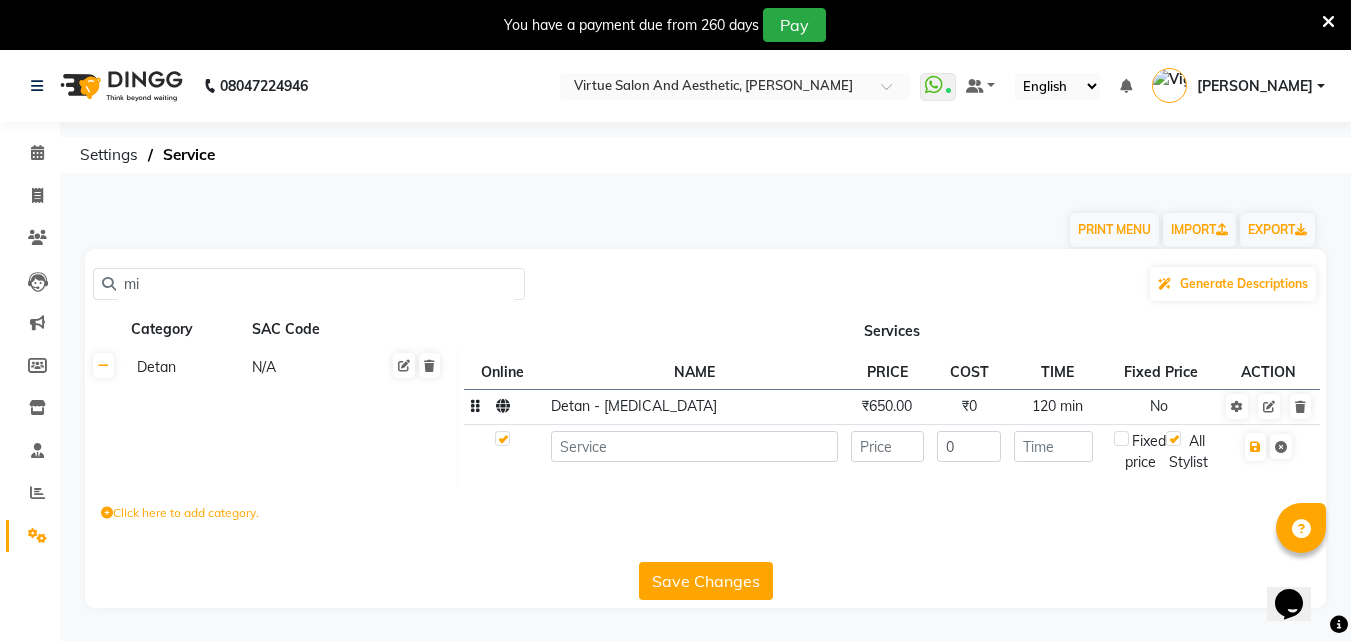type on "m" 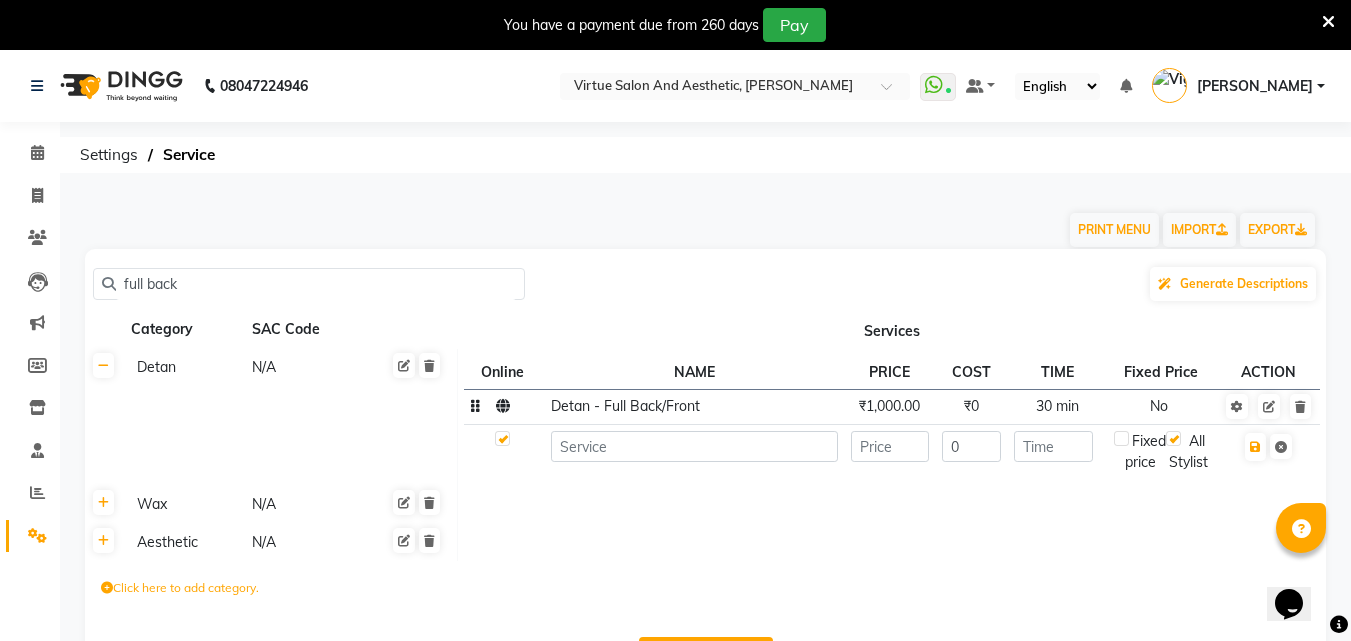 click on "₹1,000.00" 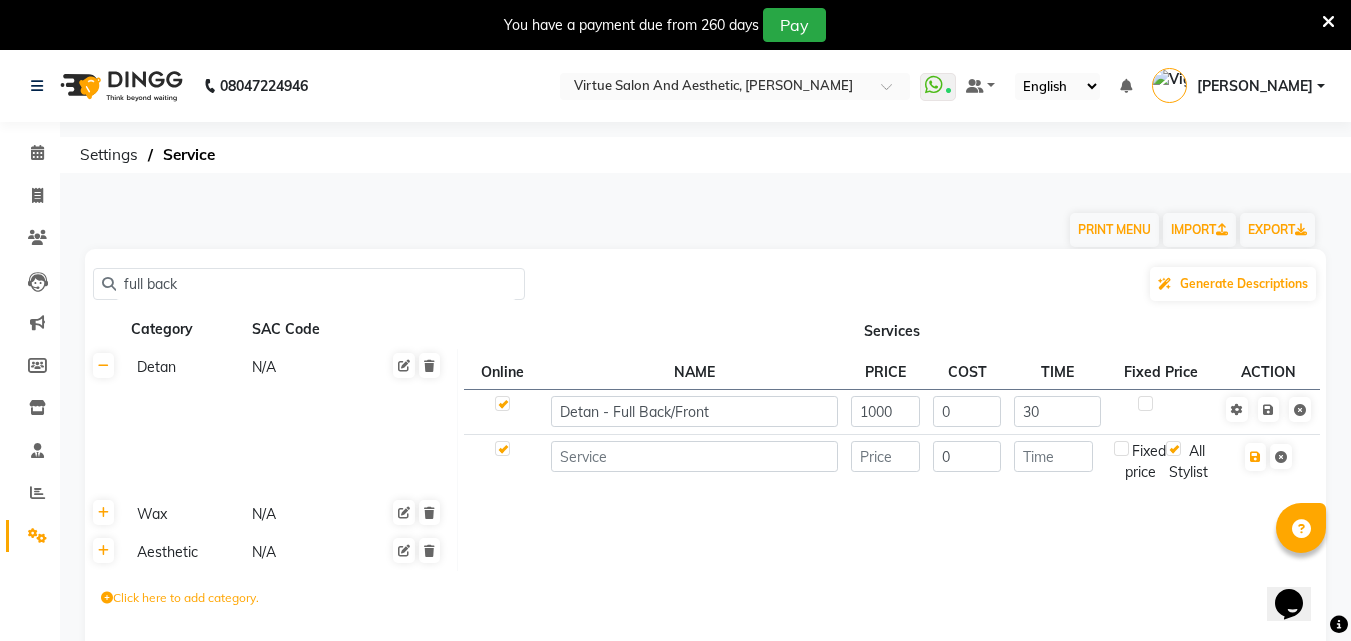 click on "full back" 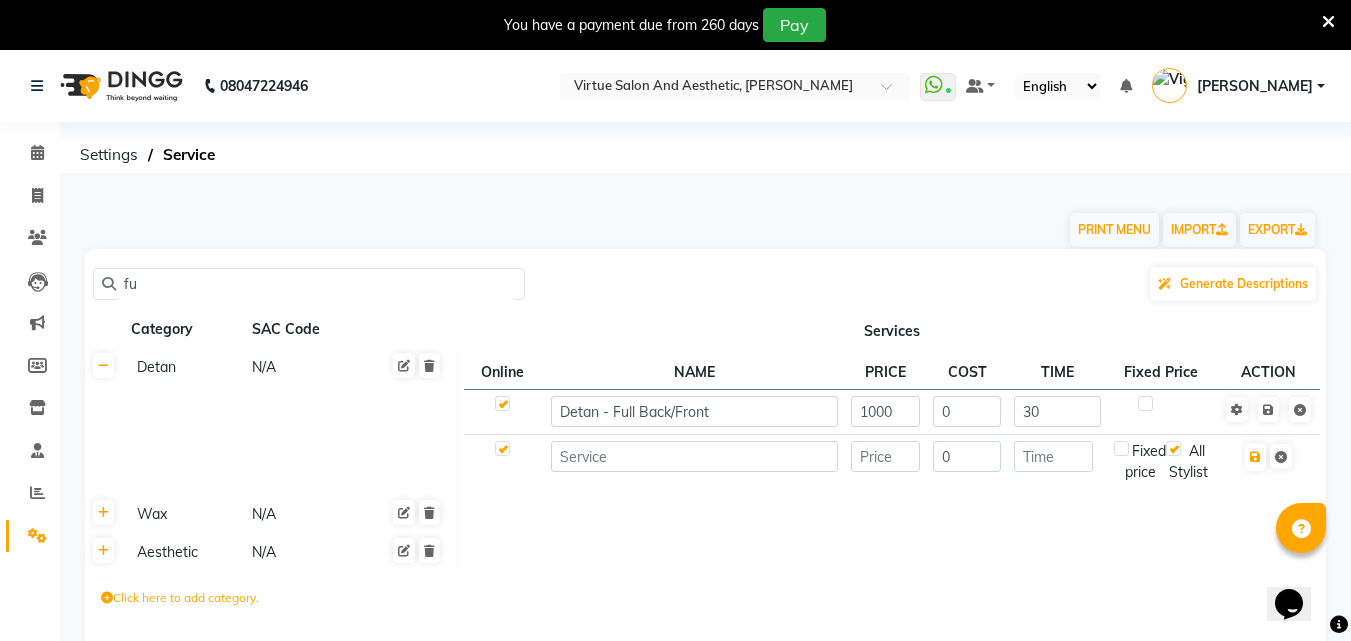 type on "f" 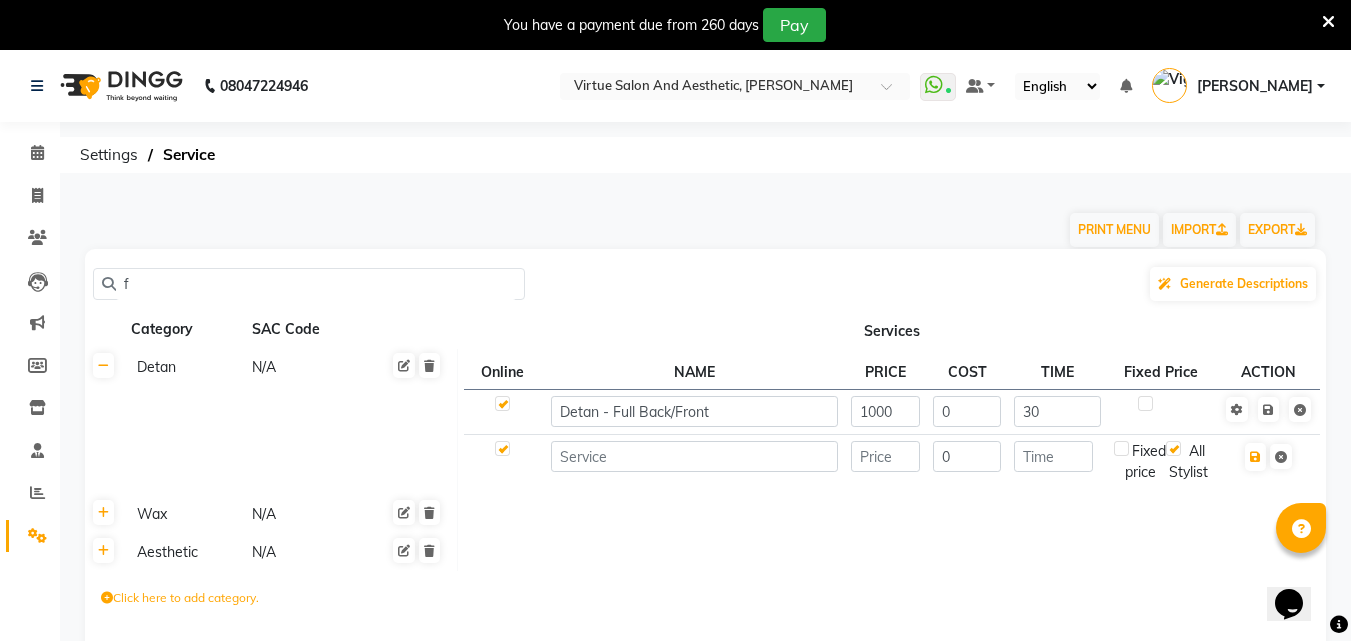 type 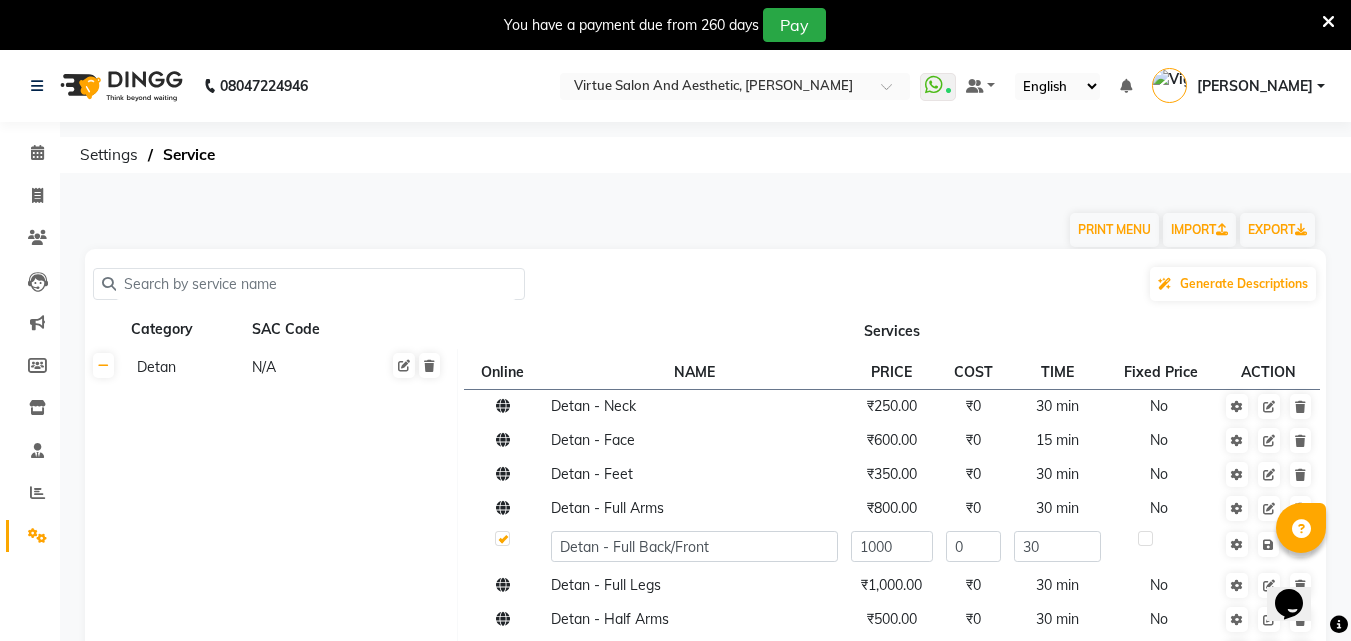 checkbox on "true" 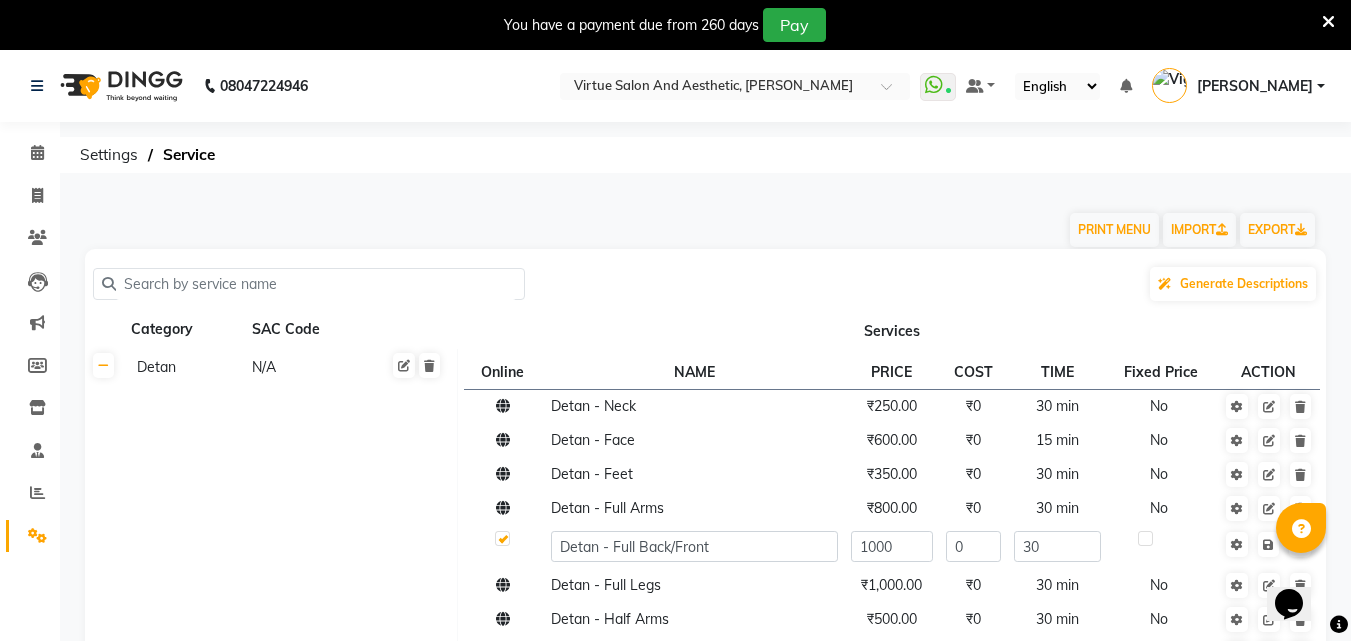 type 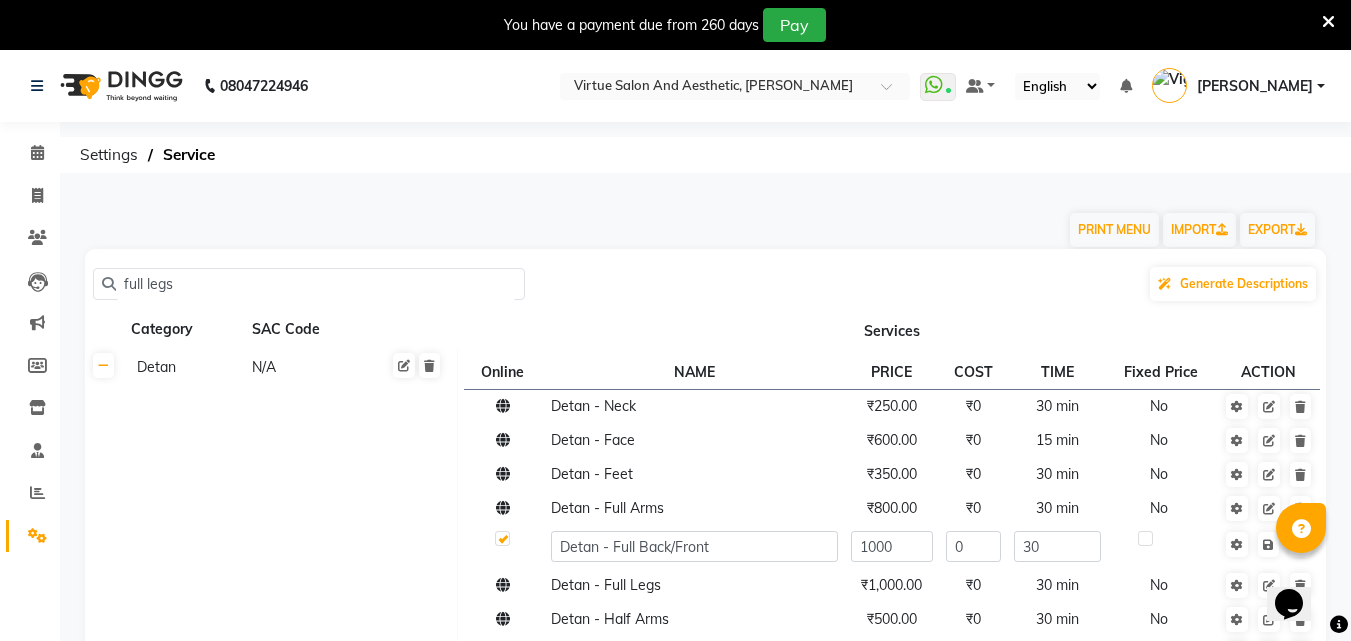 type on "full legs" 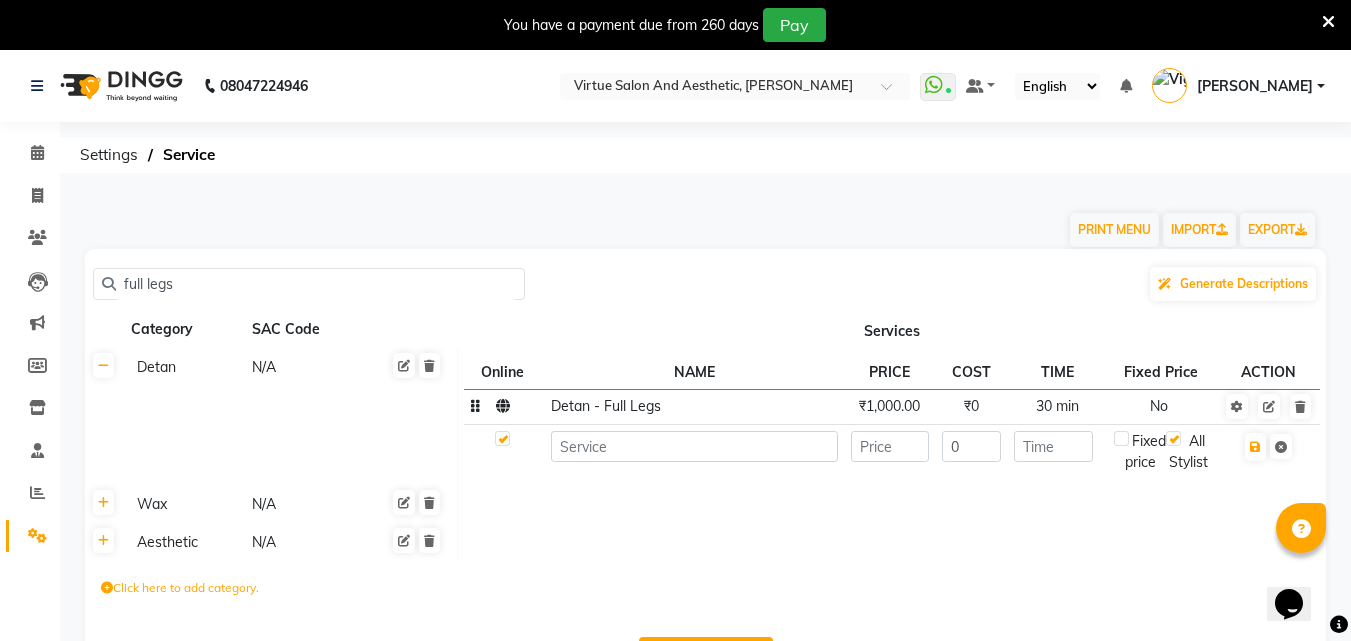 click on "₹1,000.00" 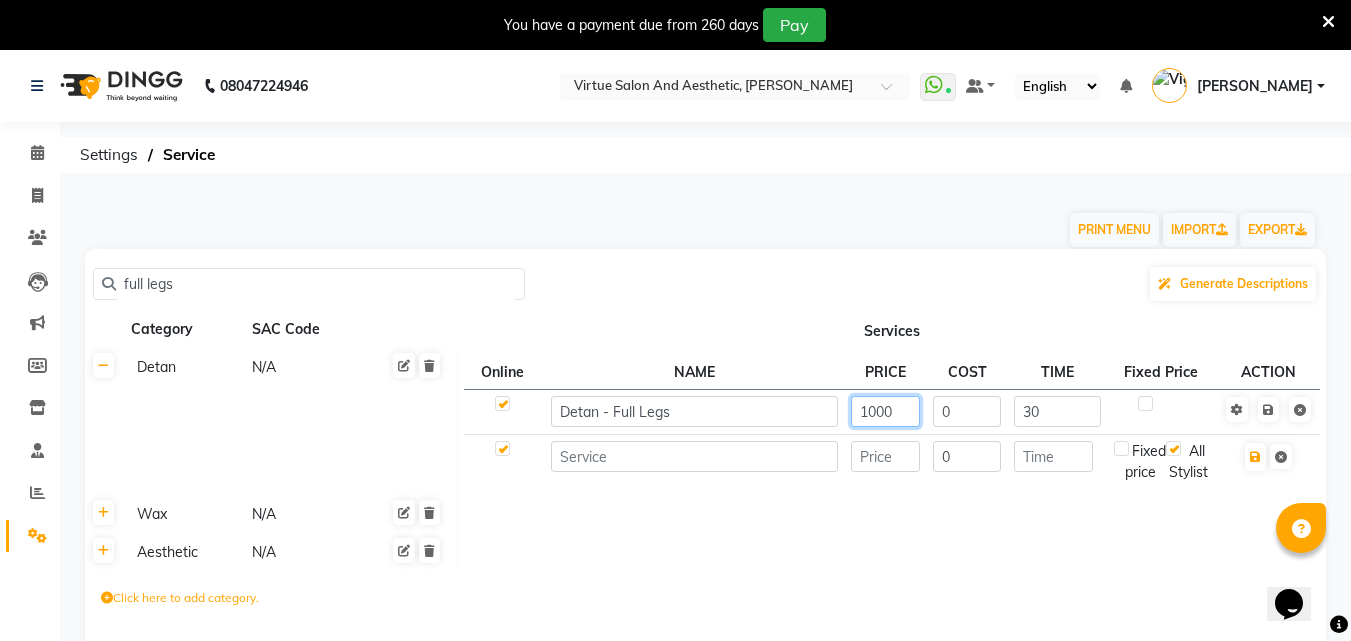 click on "1000" 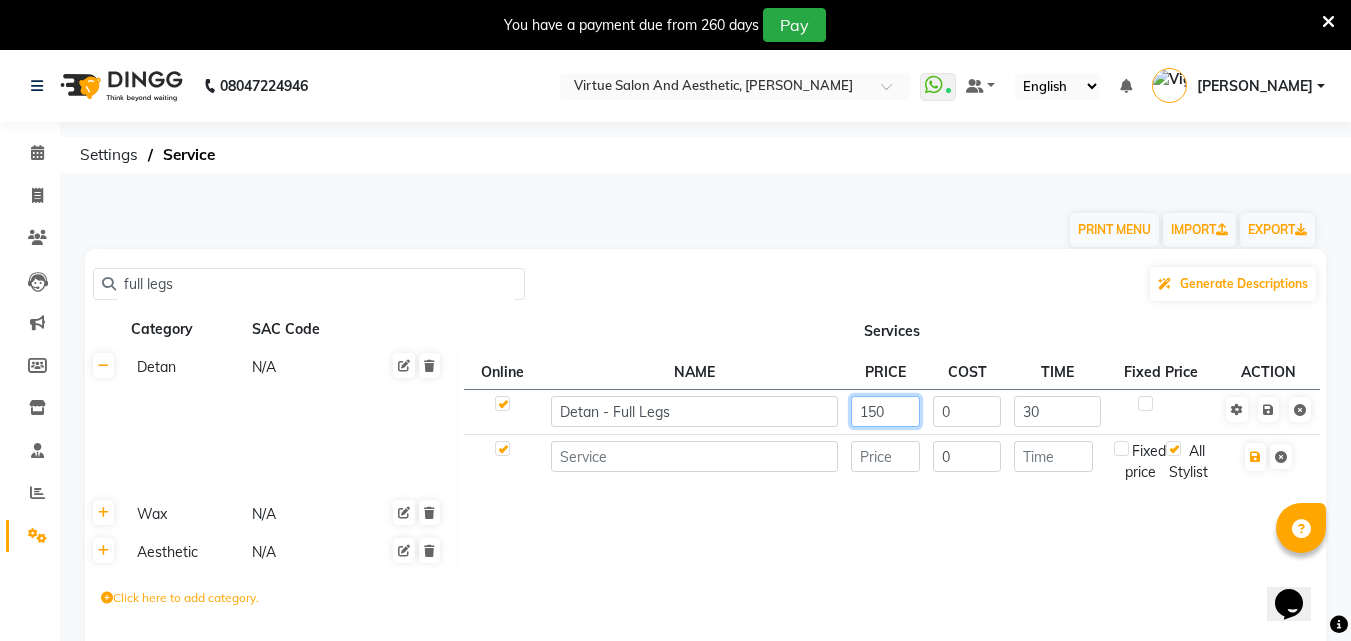 type on "1500" 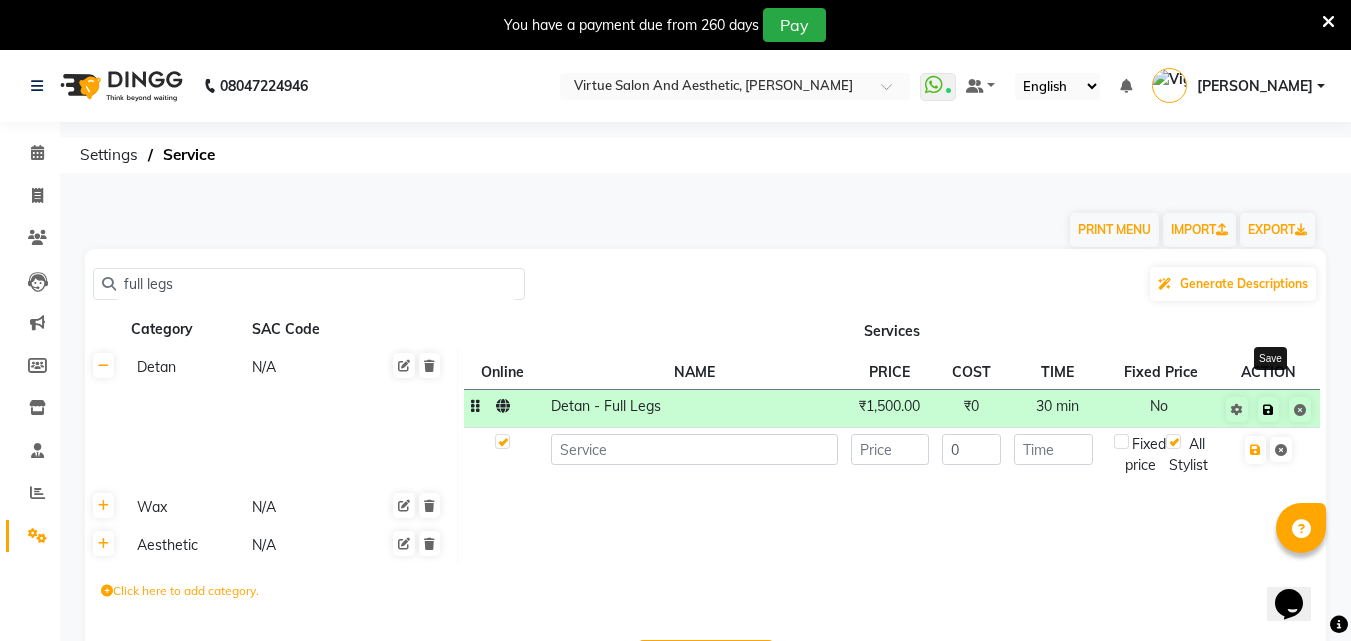 click 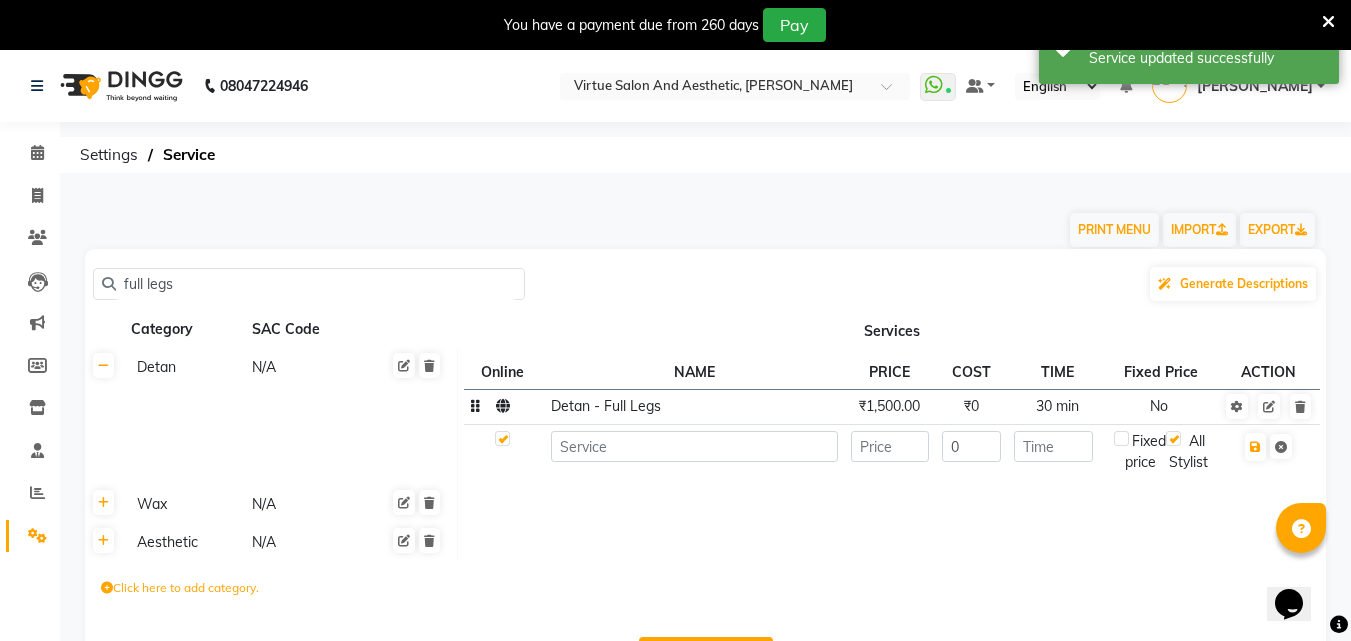 click on "full legs" 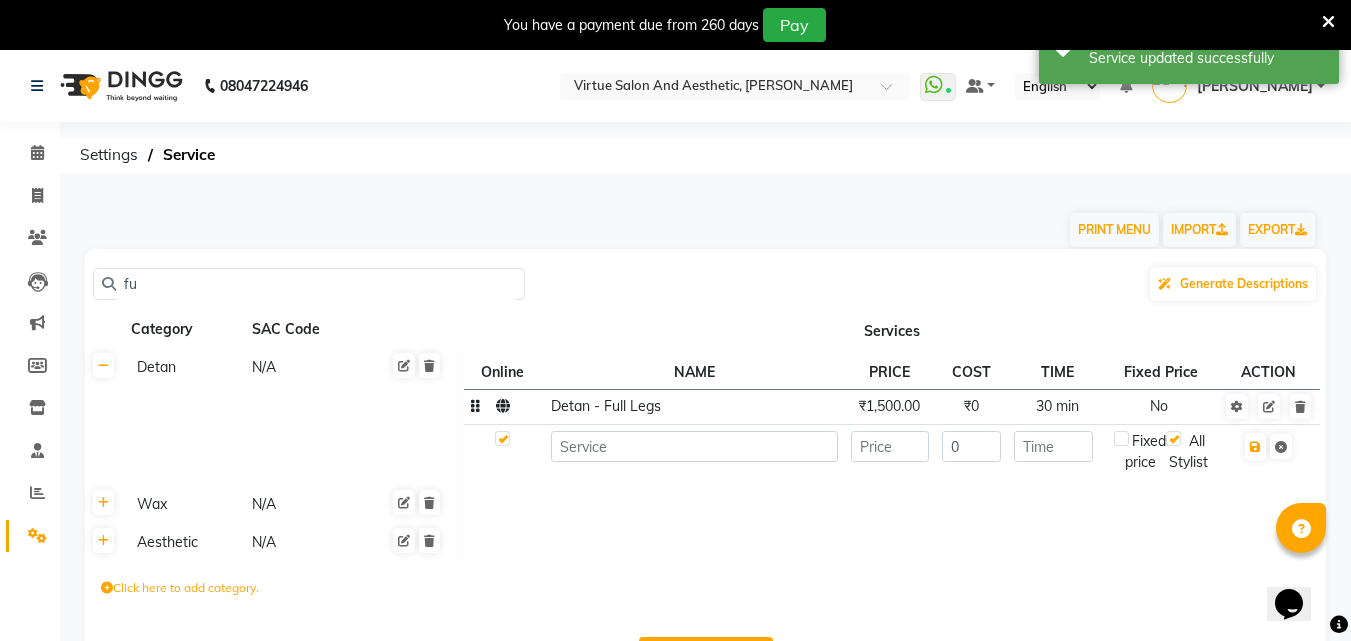 type on "f" 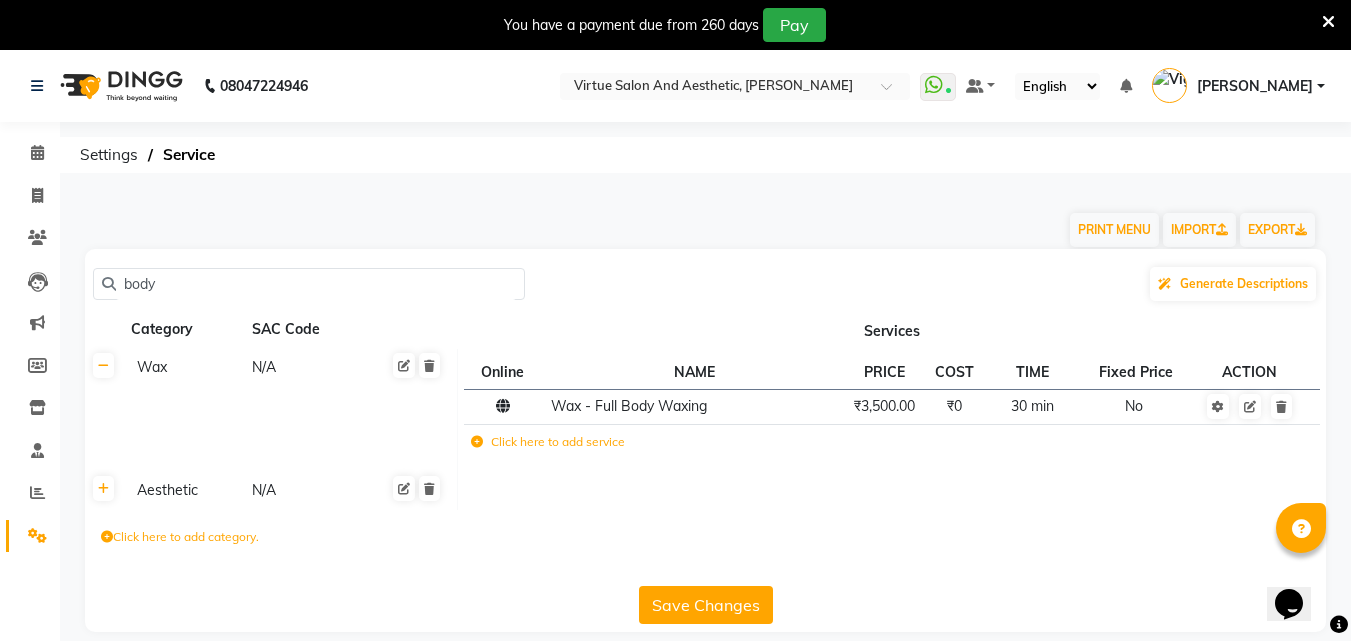 click on "body" 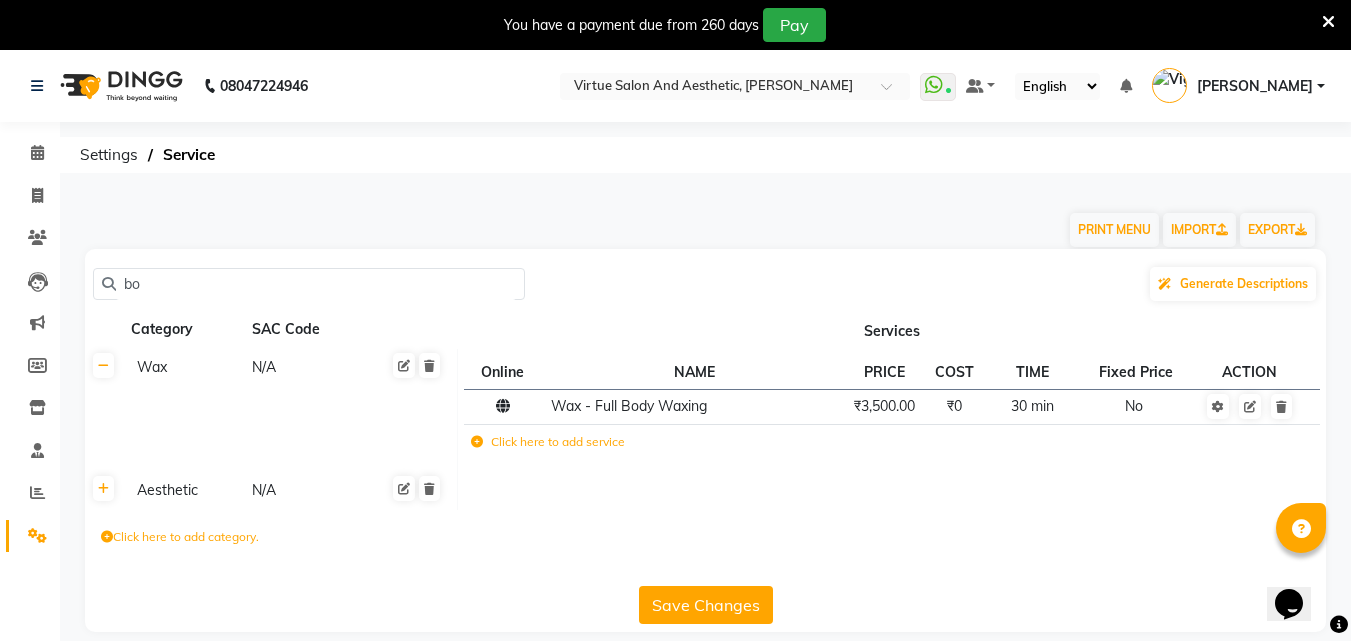 type on "b" 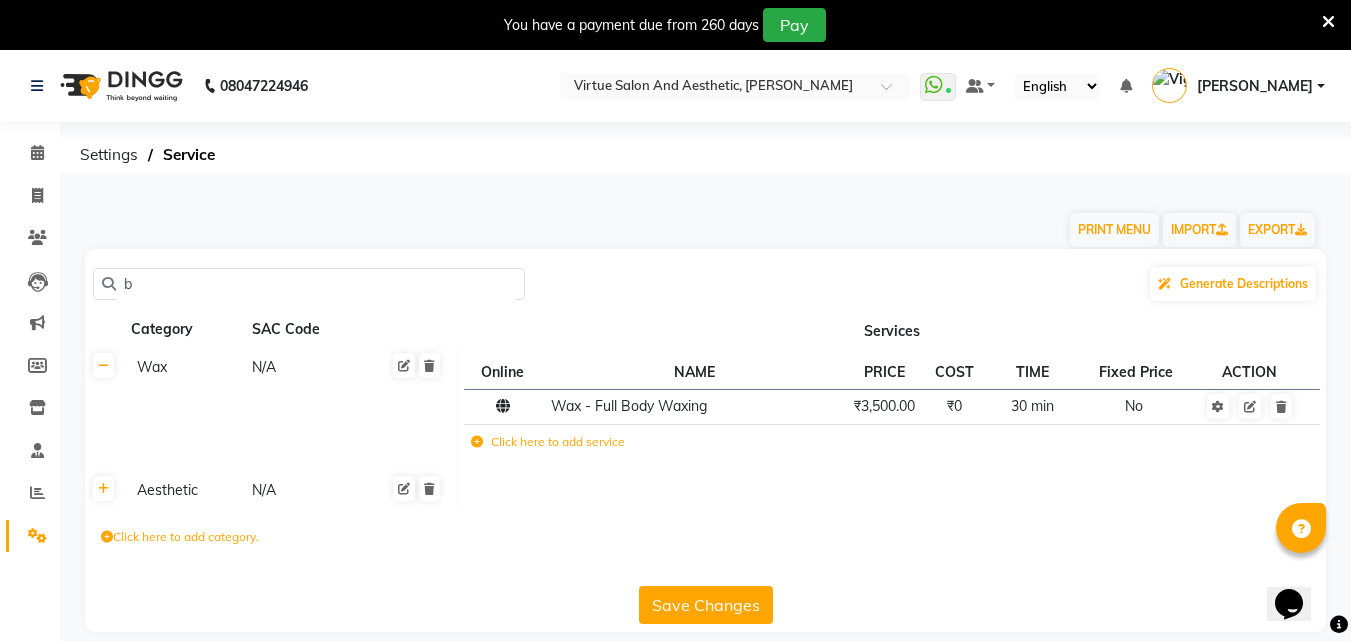type 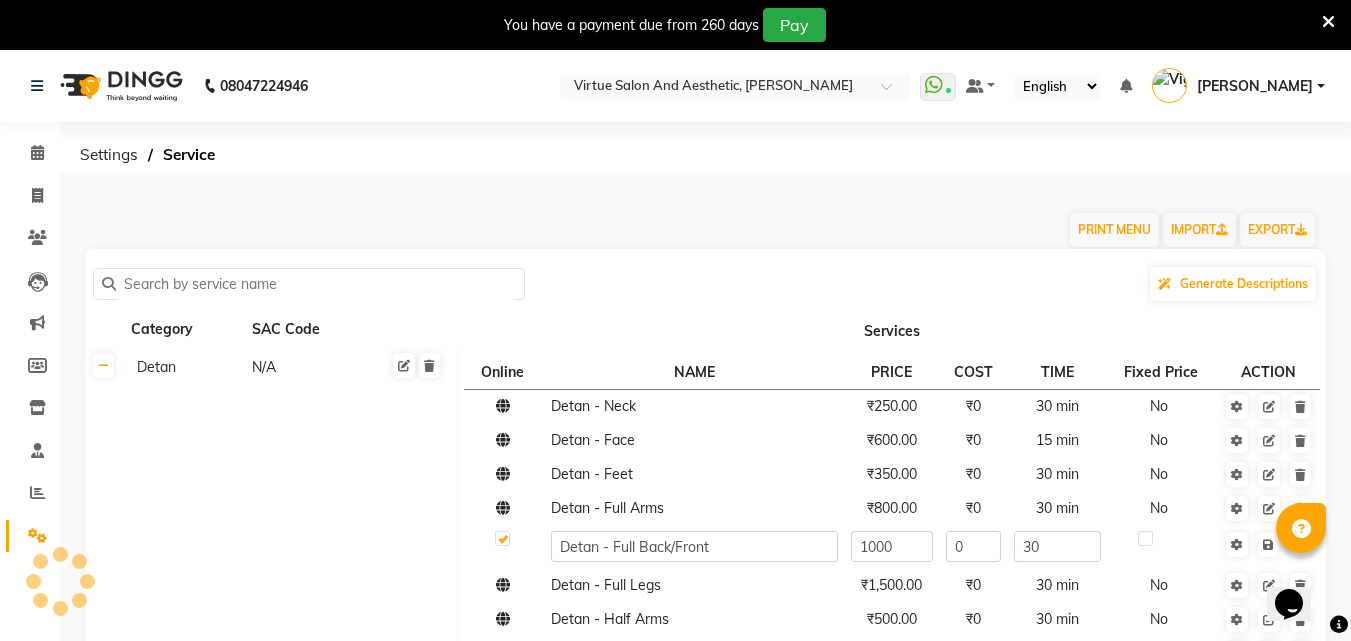 checkbox on "true" 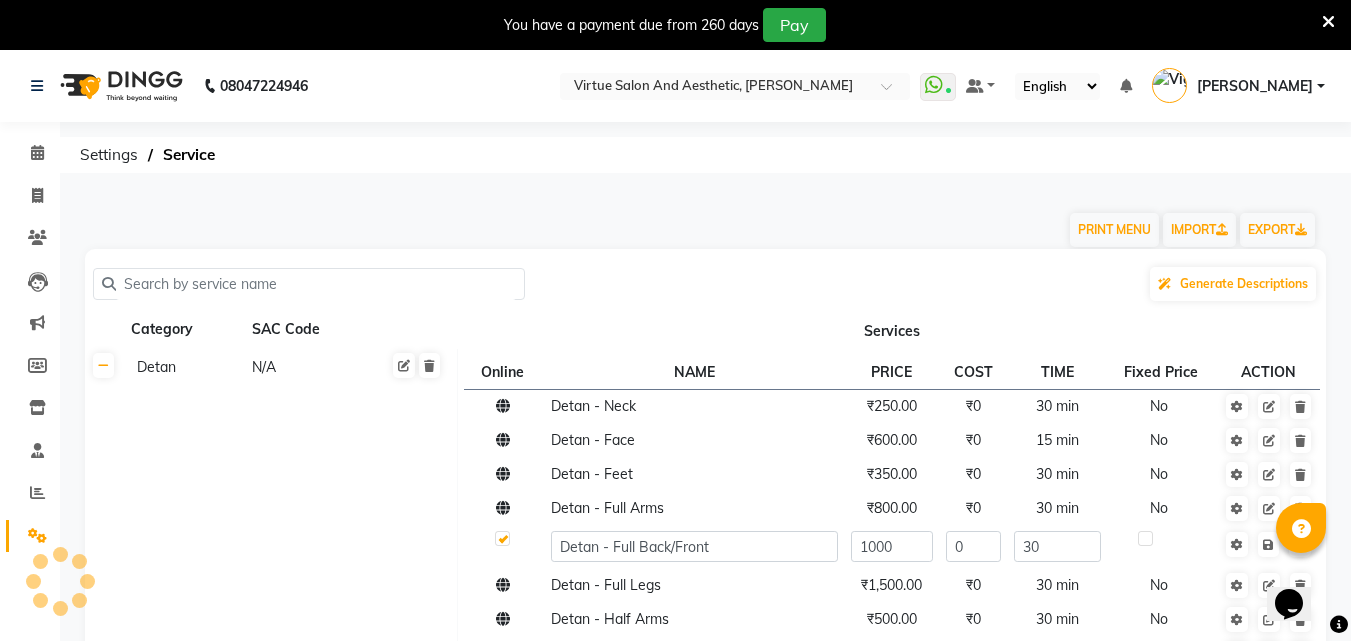 type 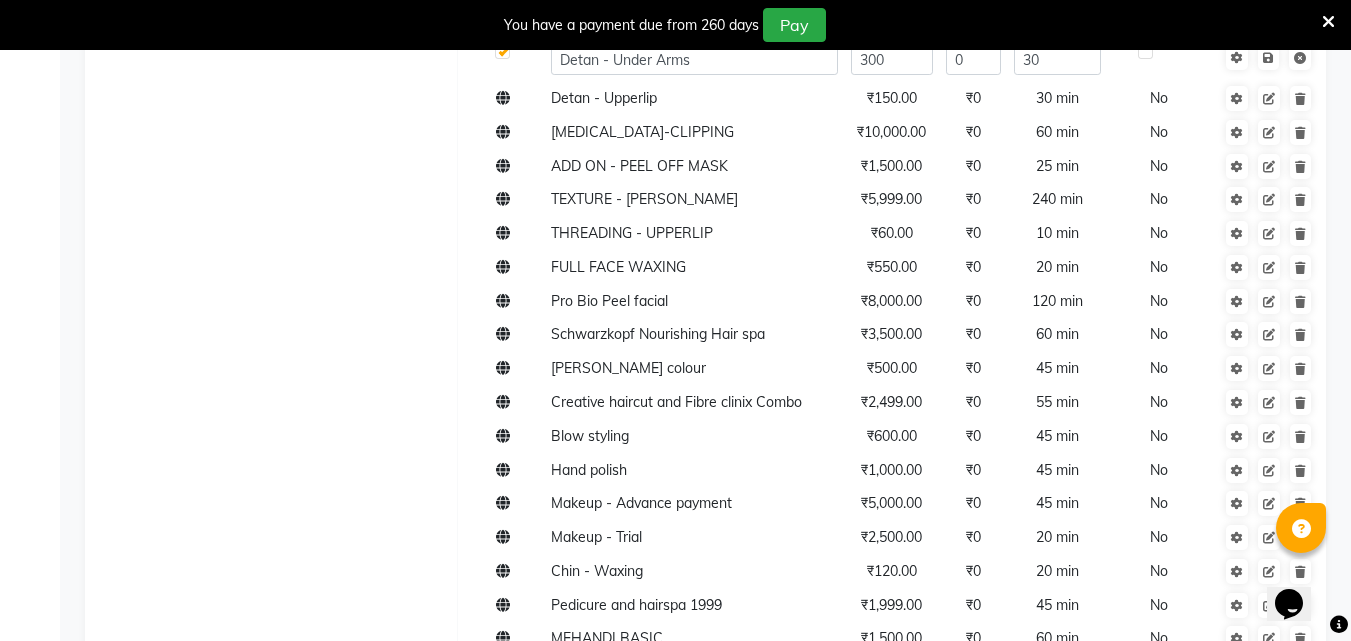 scroll, scrollTop: 0, scrollLeft: 0, axis: both 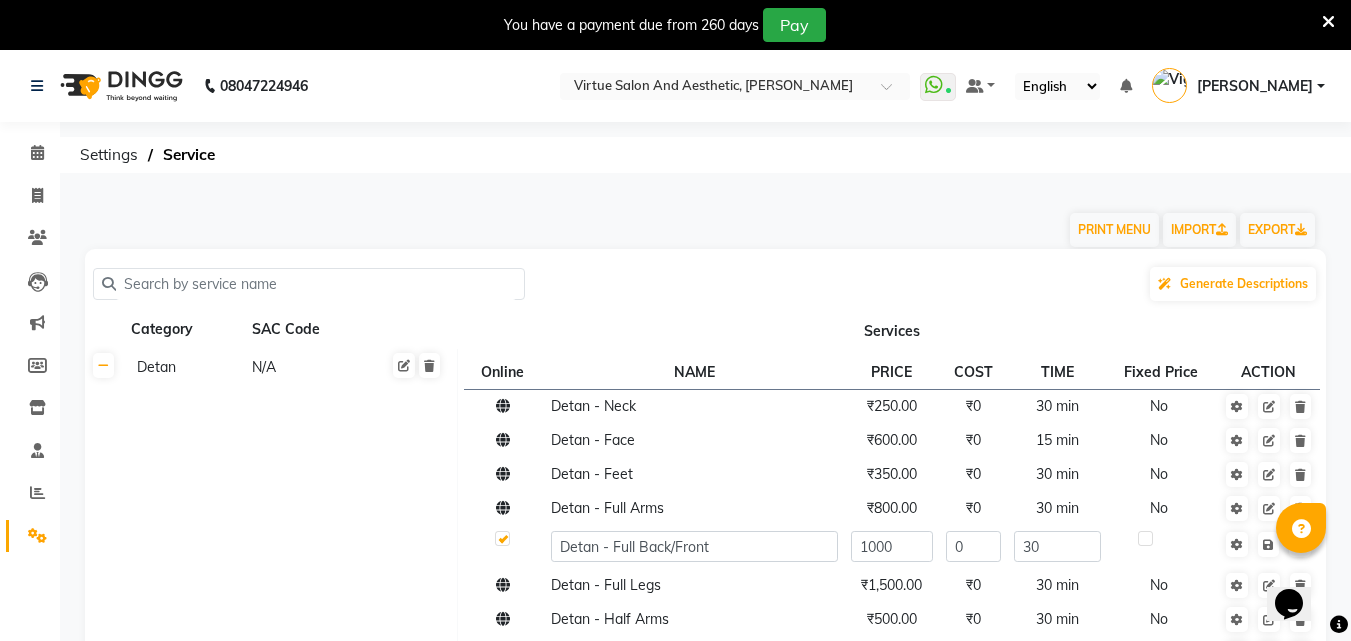 click 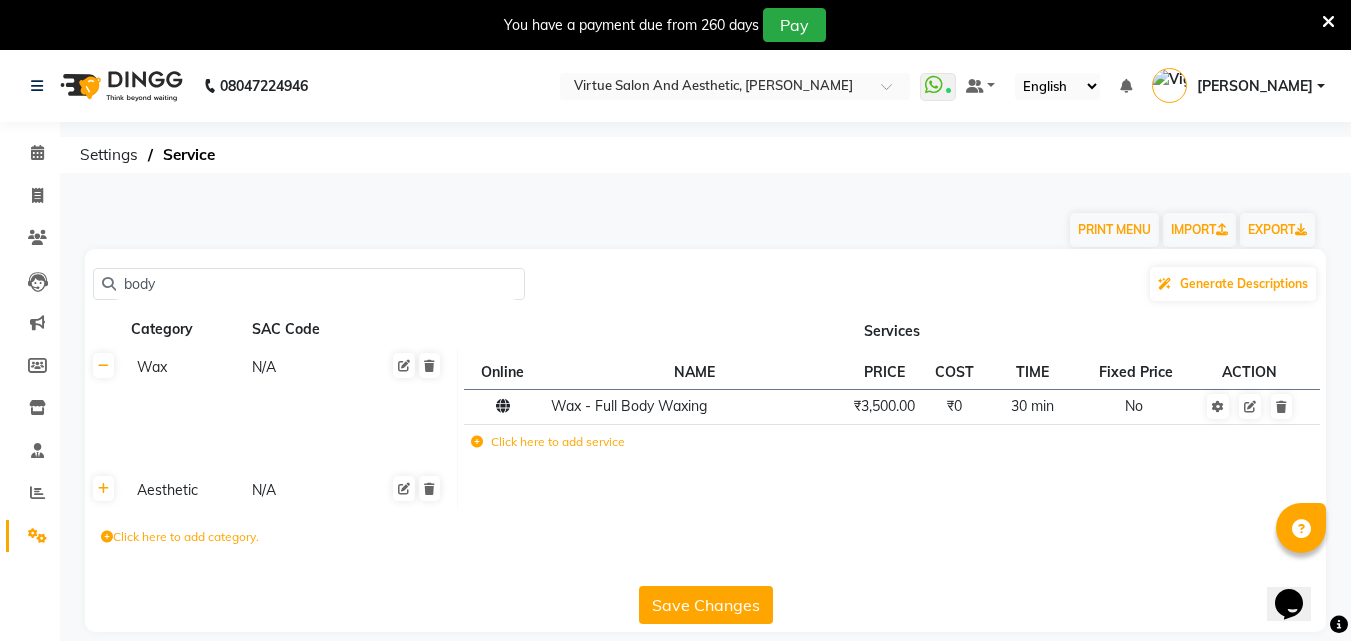 click 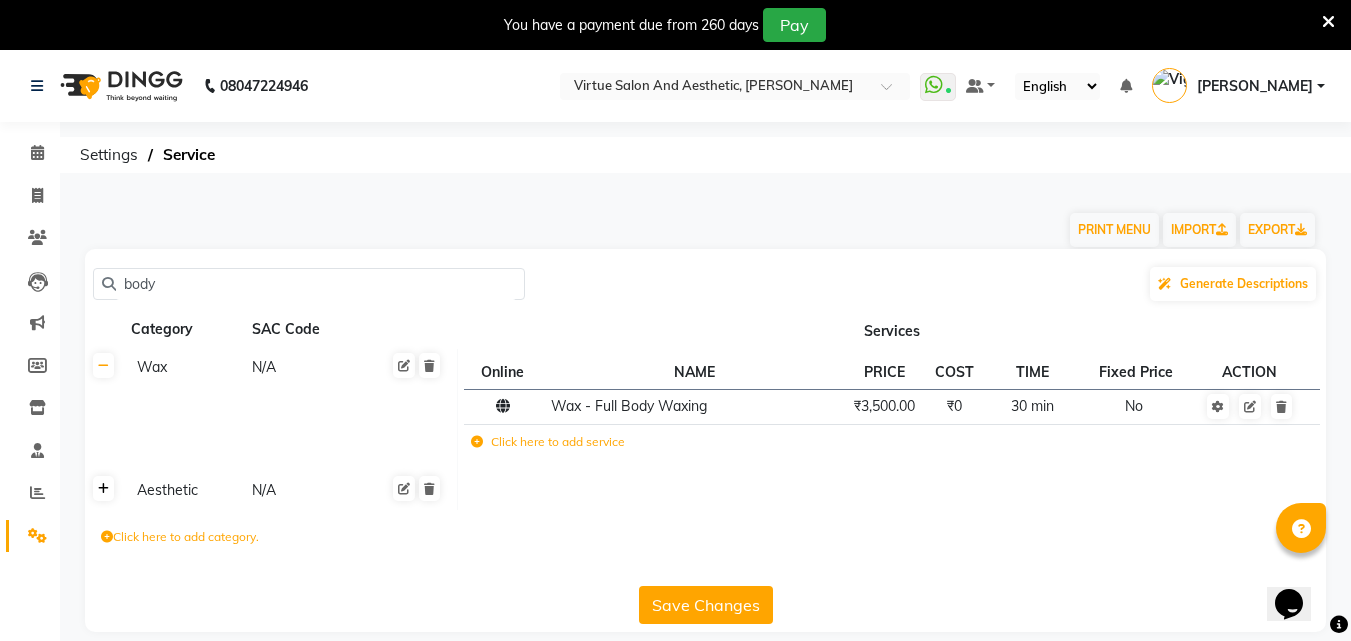 click 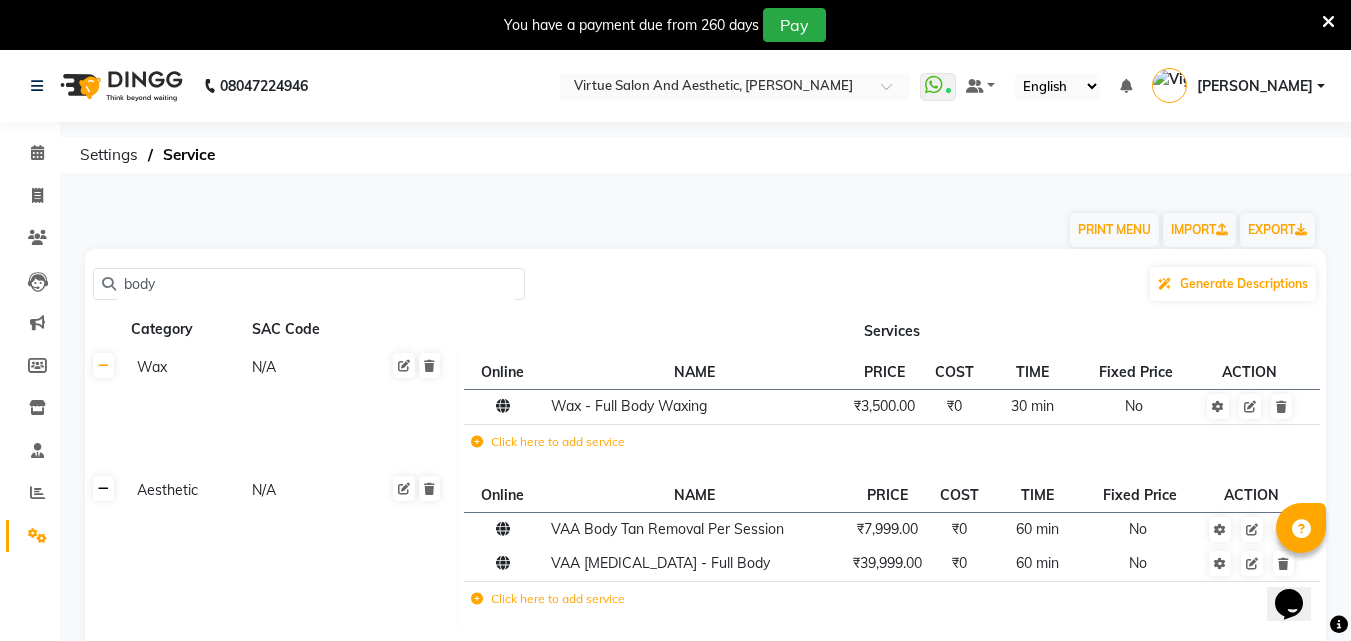 click 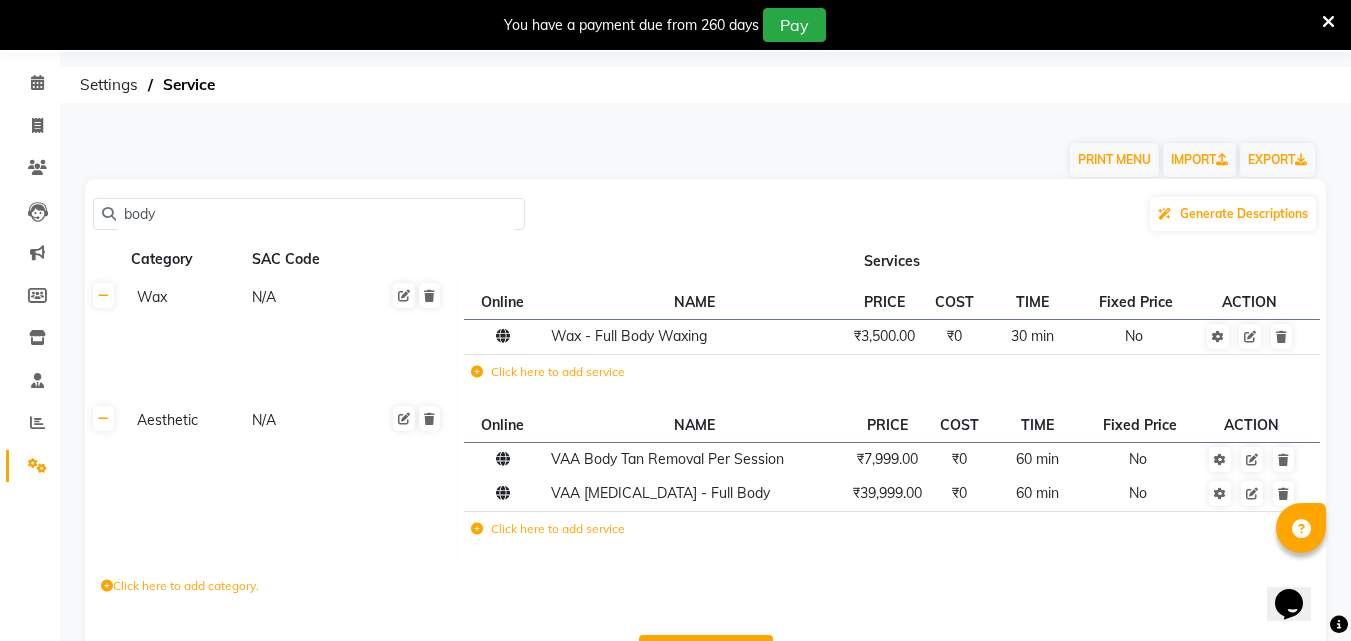 scroll, scrollTop: 0, scrollLeft: 0, axis: both 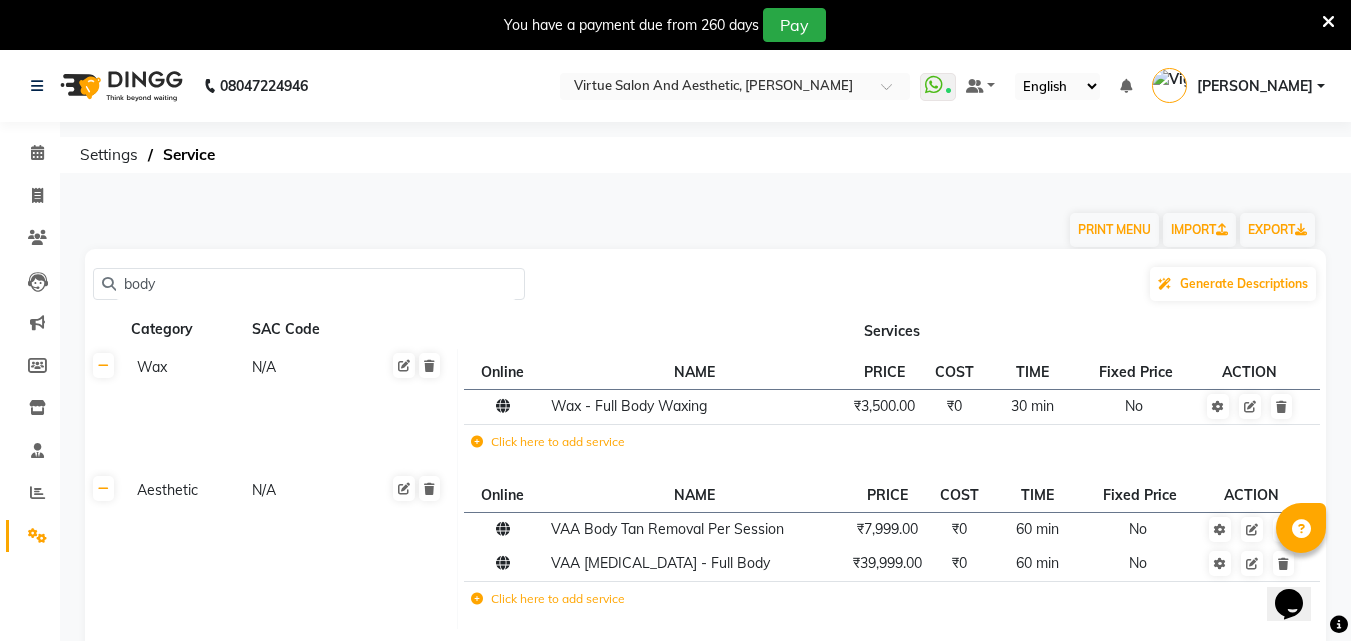 click 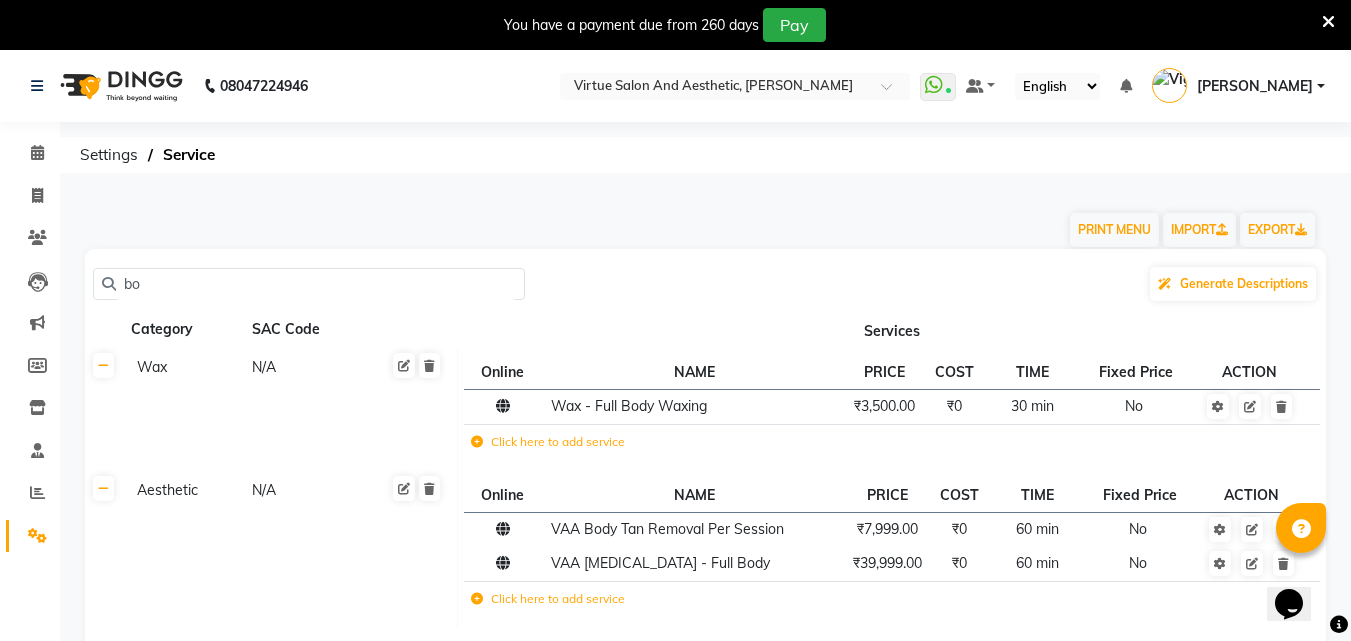 type on "b" 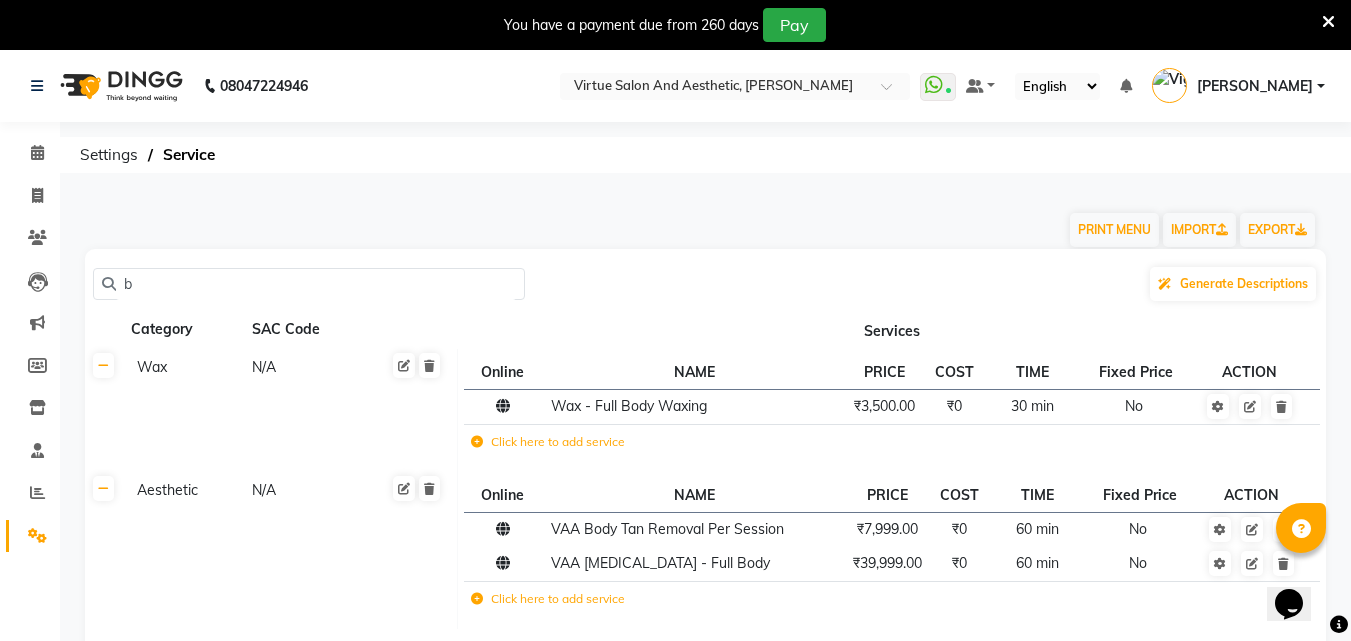 type 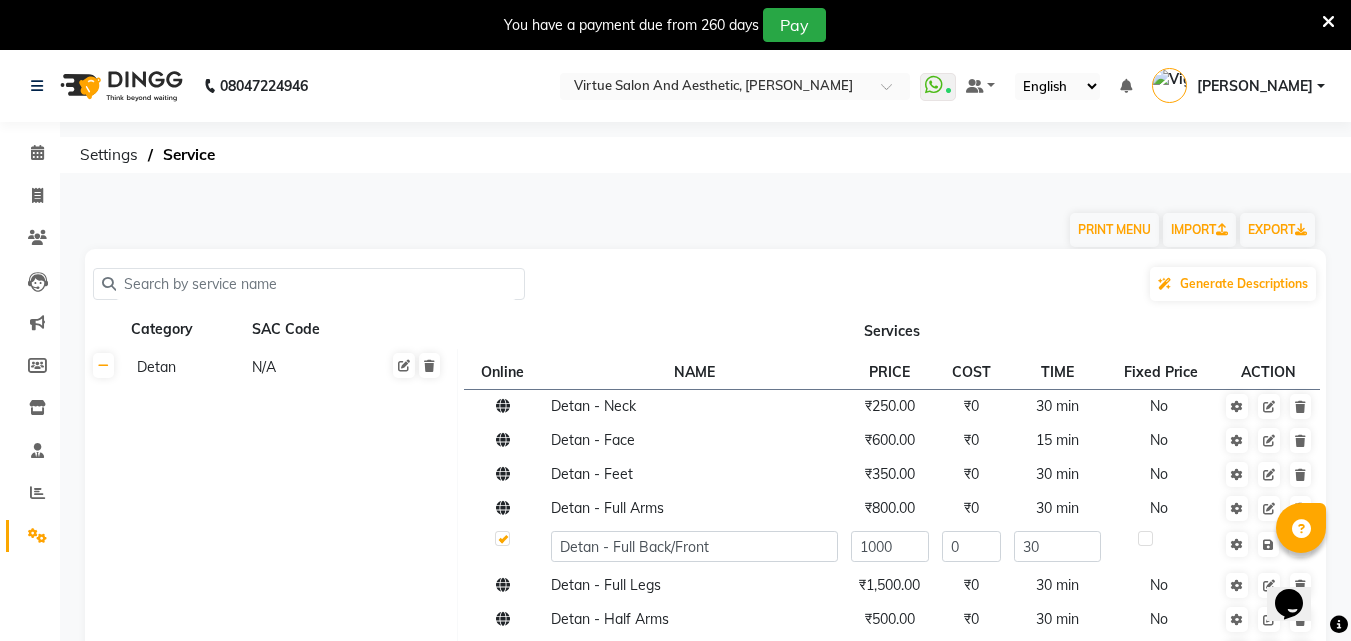 checkbox on "true" 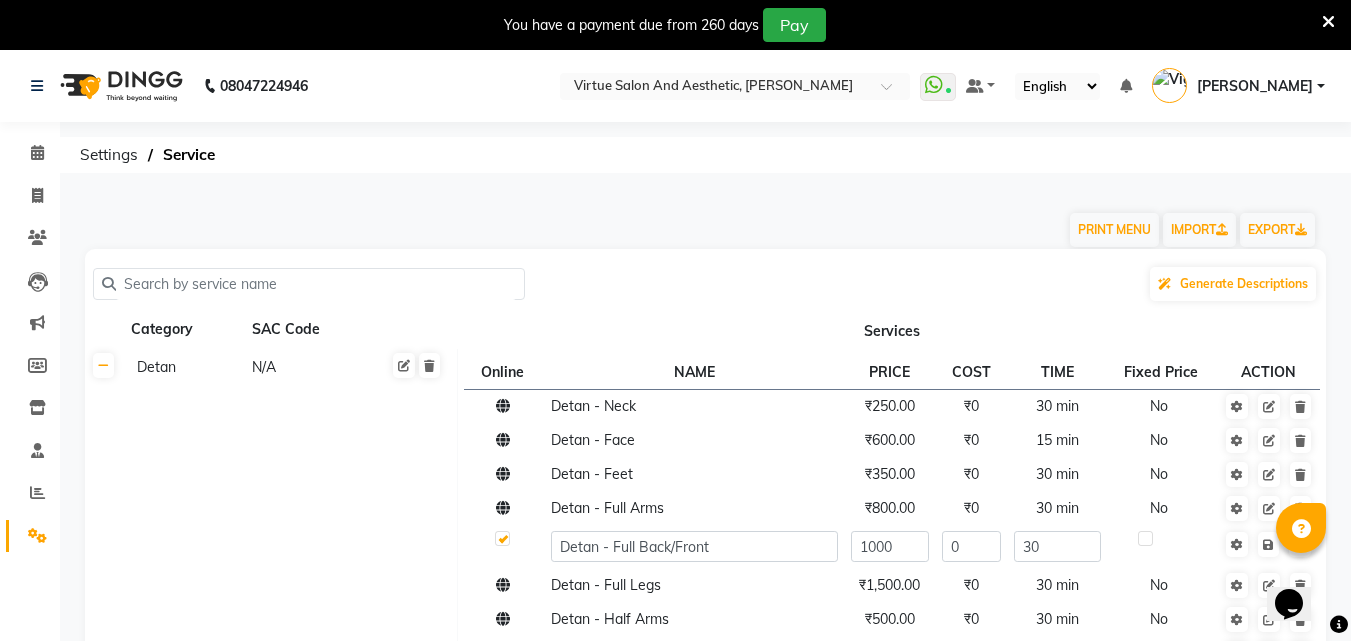 type 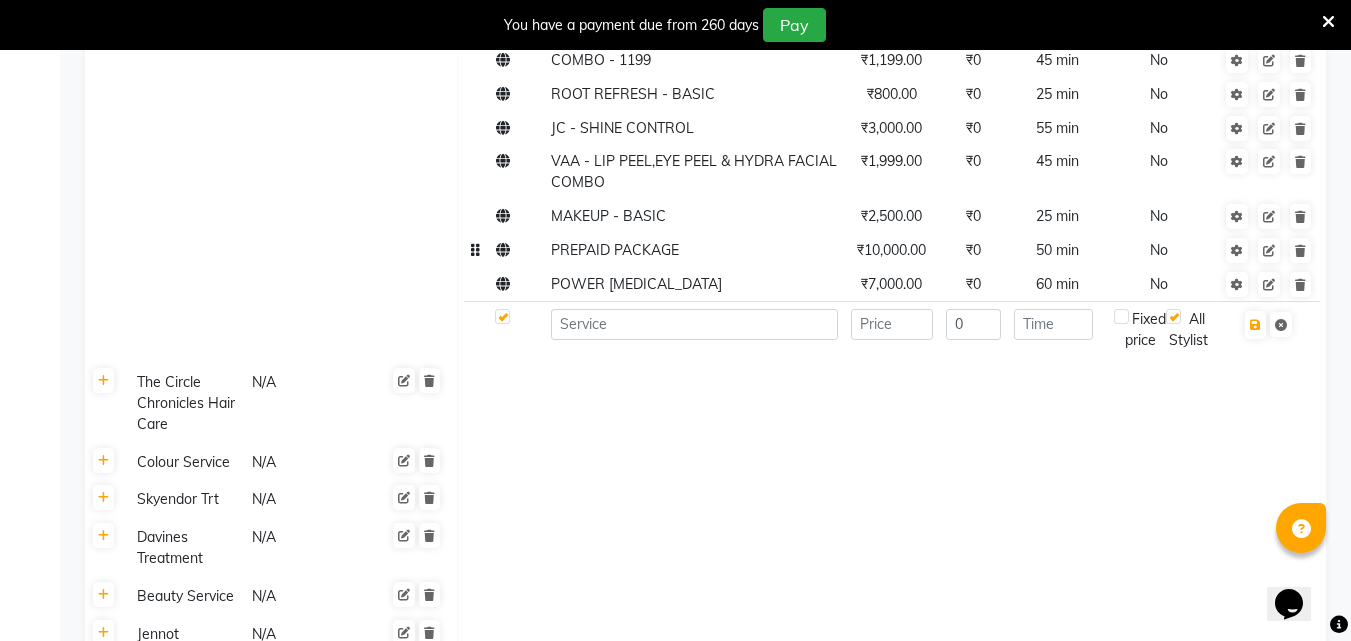 scroll, scrollTop: 3700, scrollLeft: 0, axis: vertical 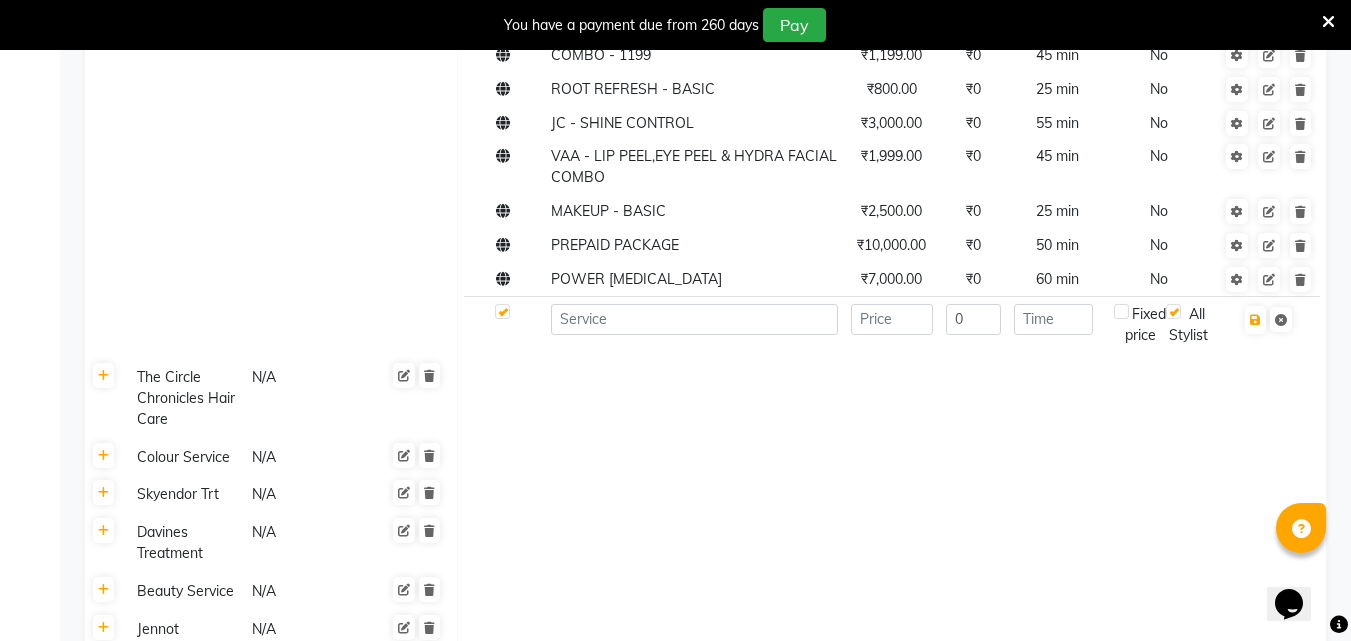 type 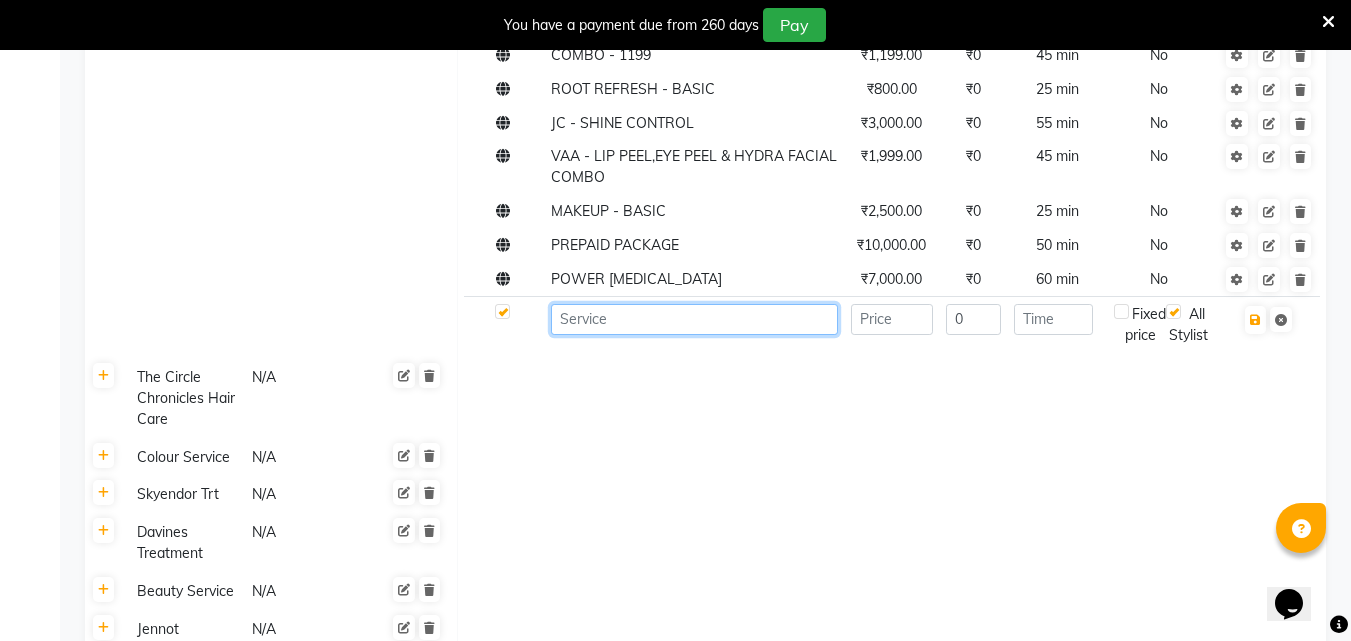 click 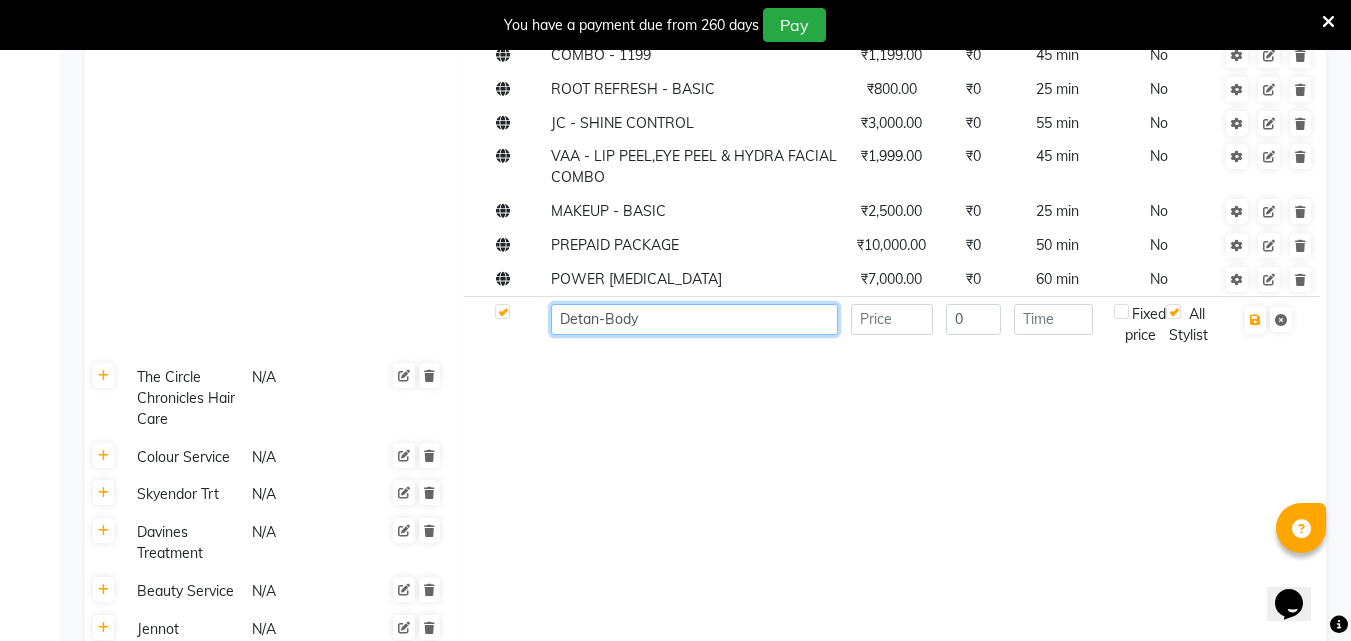 click on "Detan-Body" 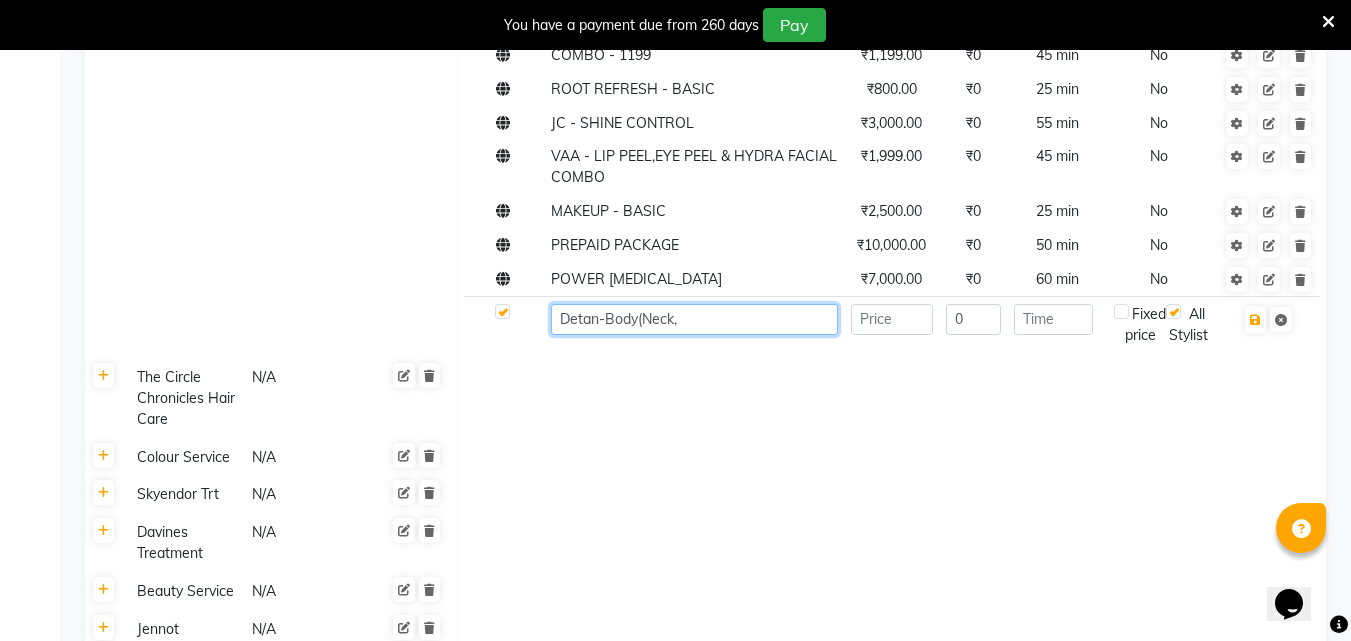 click on "Detan-Body(Neck," 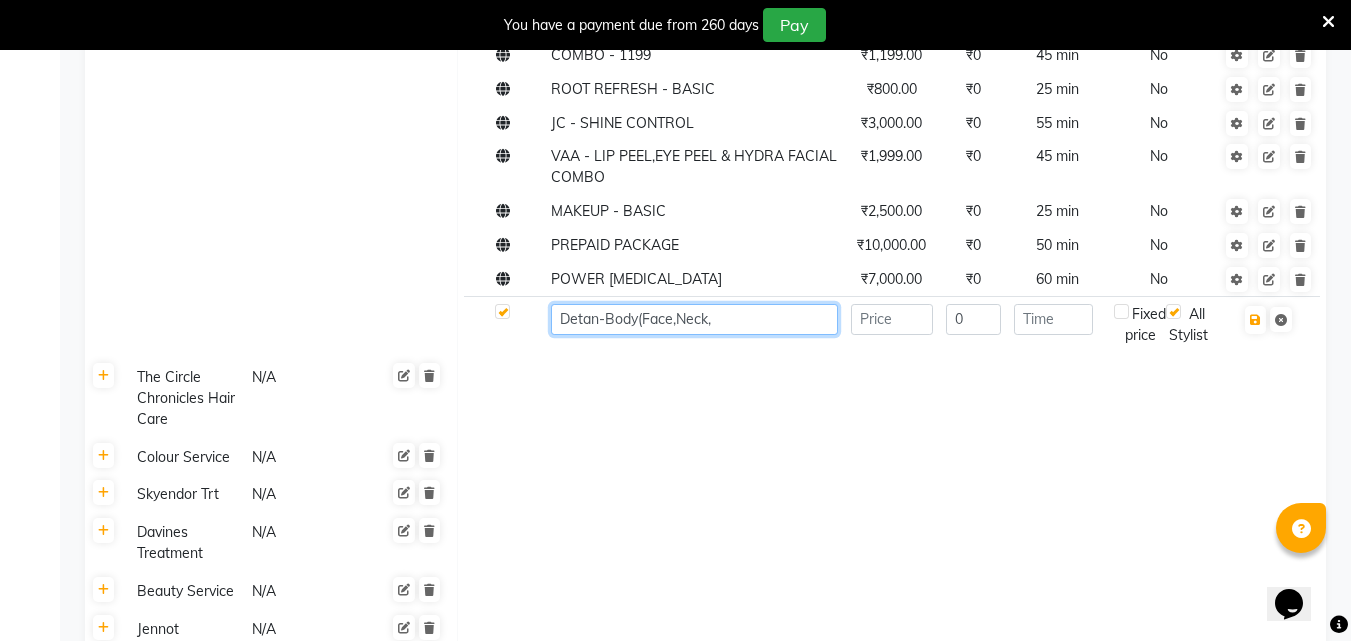 click on "Detan-Body(Face,Neck," 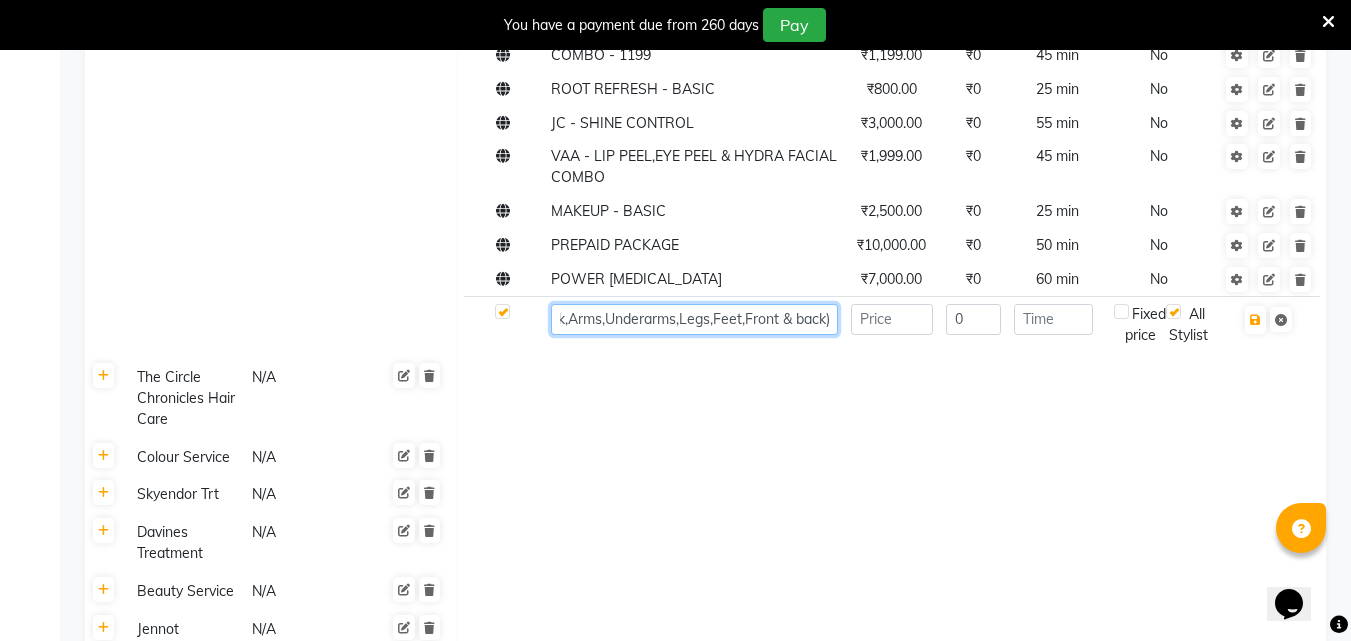 scroll, scrollTop: 0, scrollLeft: 147, axis: horizontal 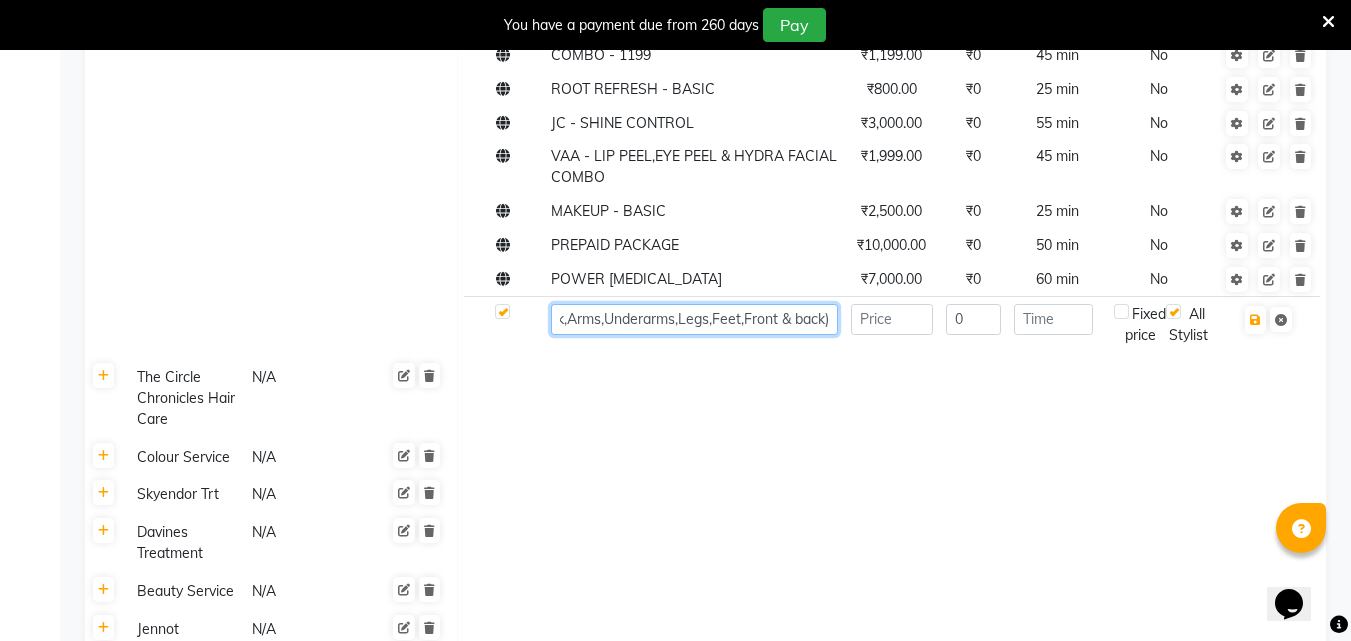 type on "Detan-Body(Face,Neck,Arms,Underarms,Legs,Feet,Front & back)" 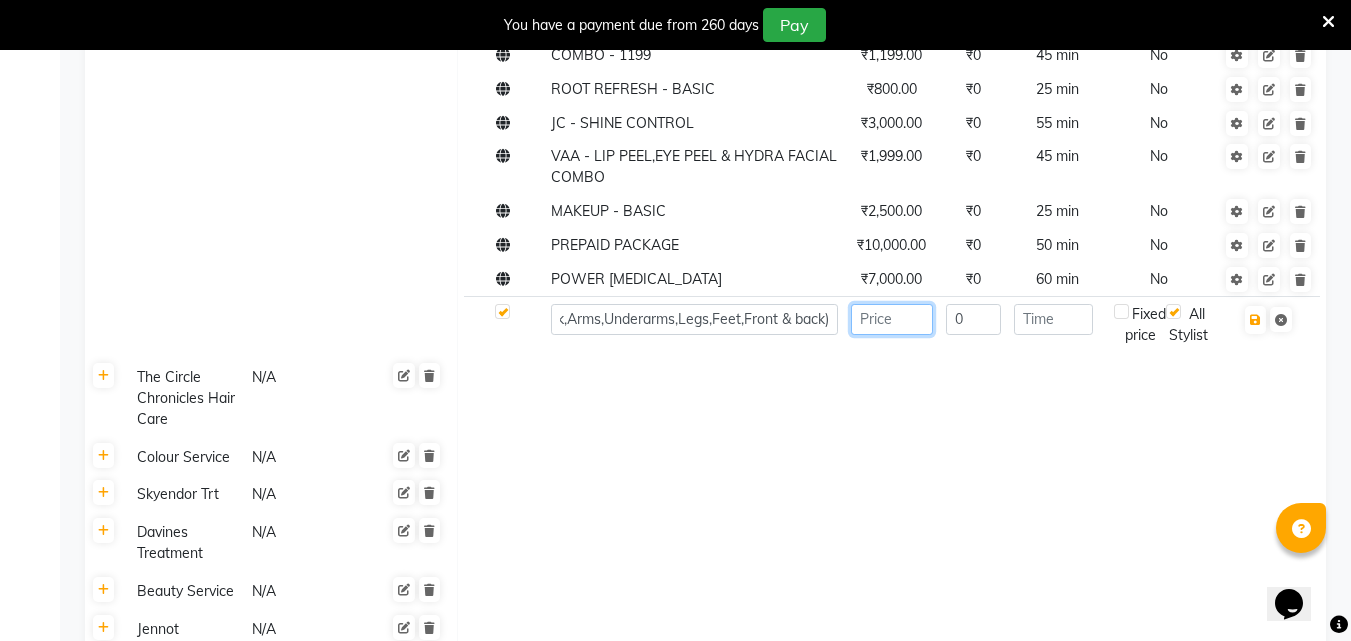 click 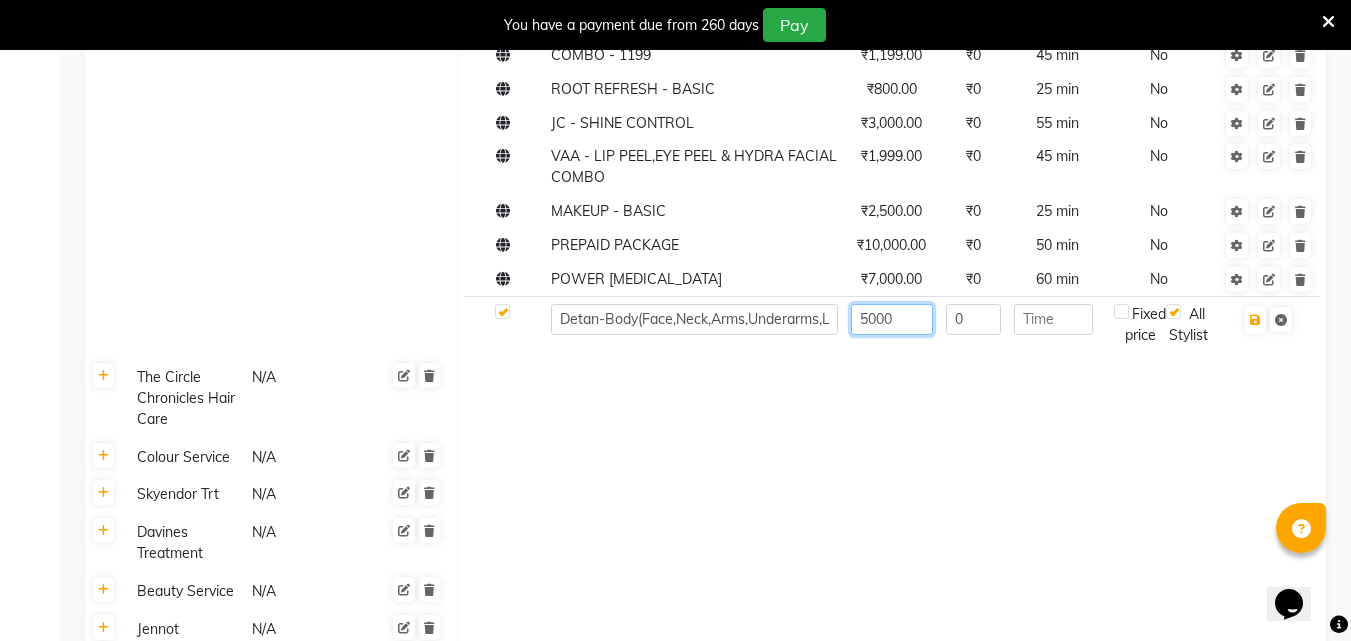type on "5000" 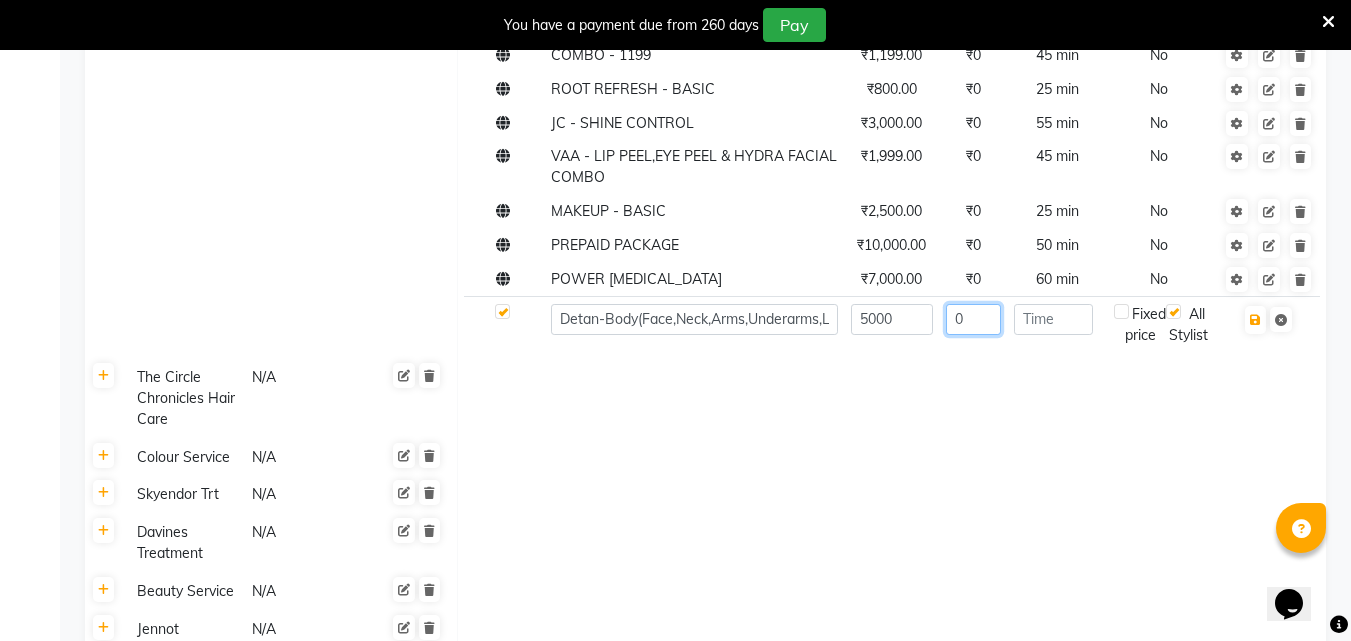 click on "0" 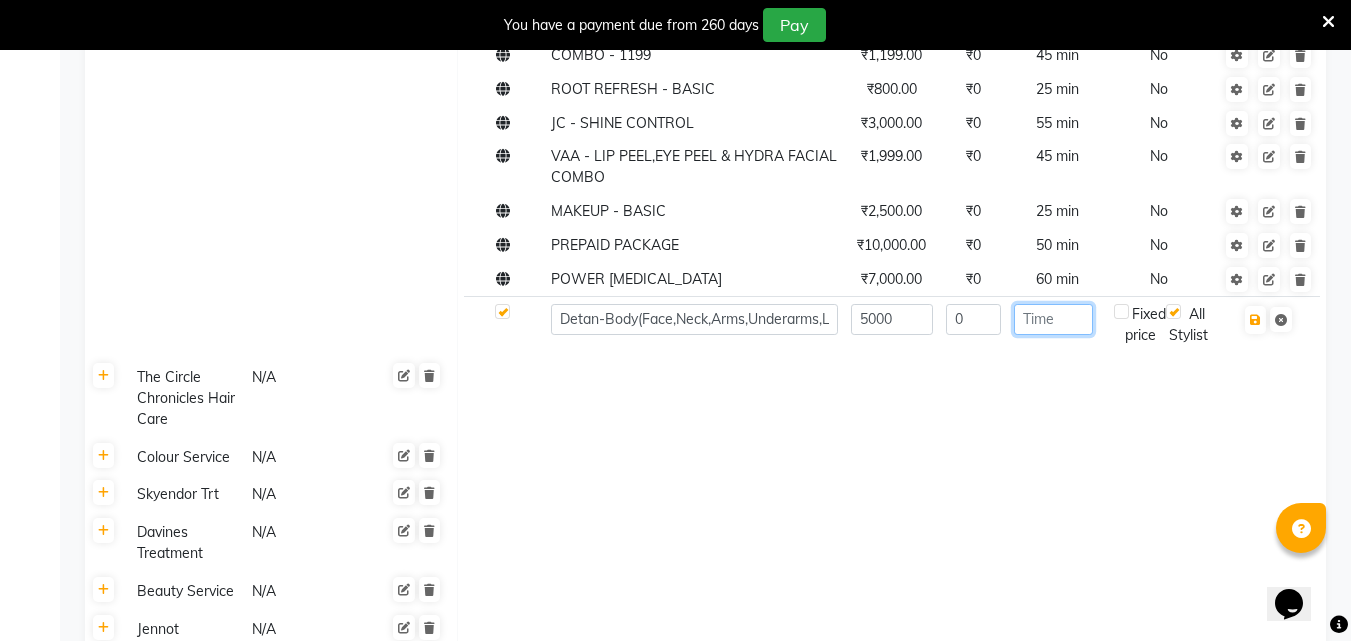 click 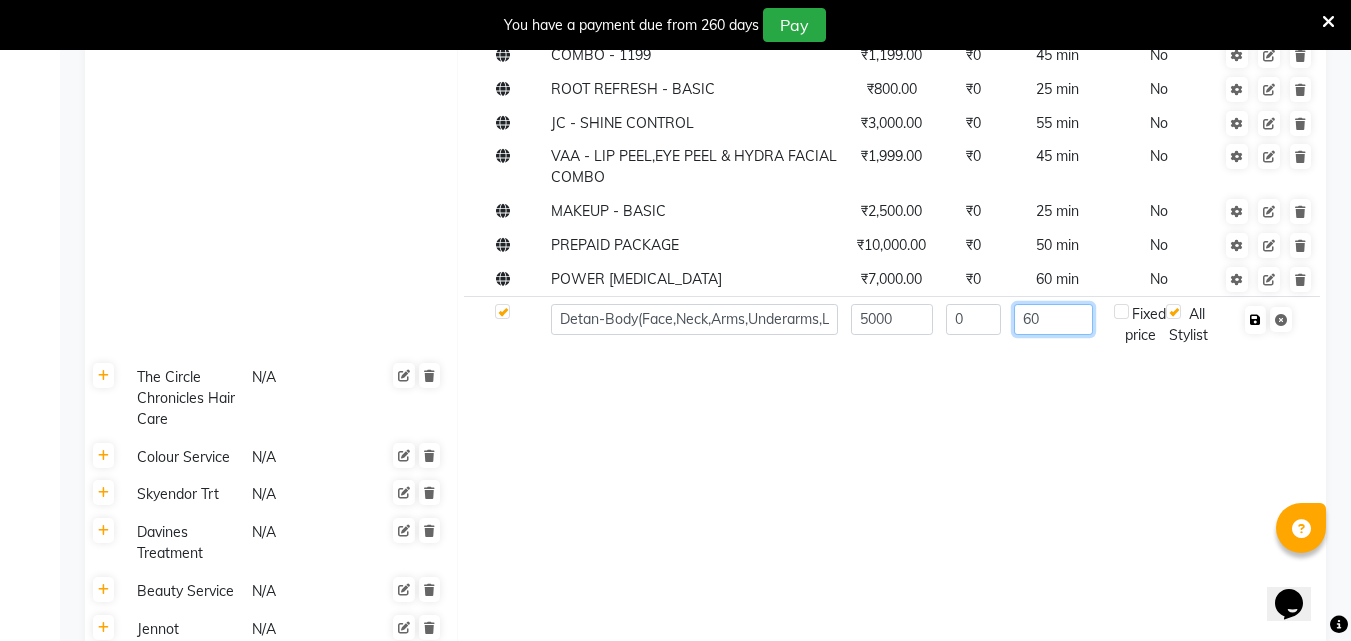 type on "60" 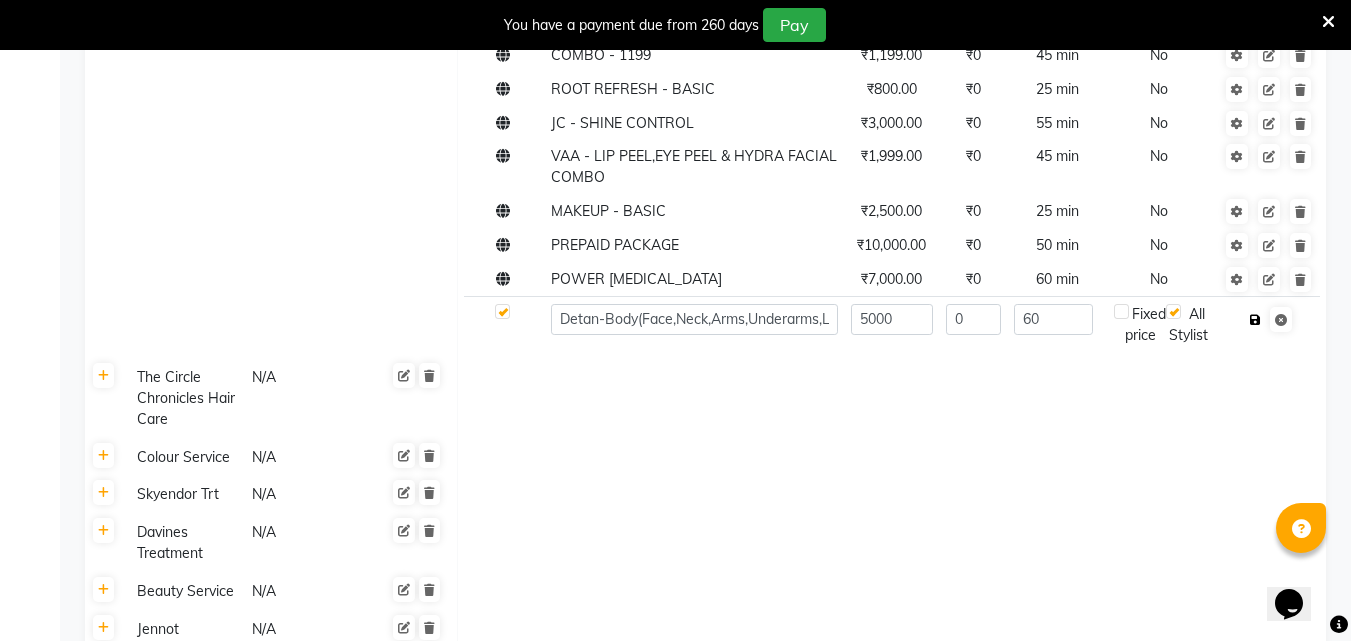 click at bounding box center (1255, 320) 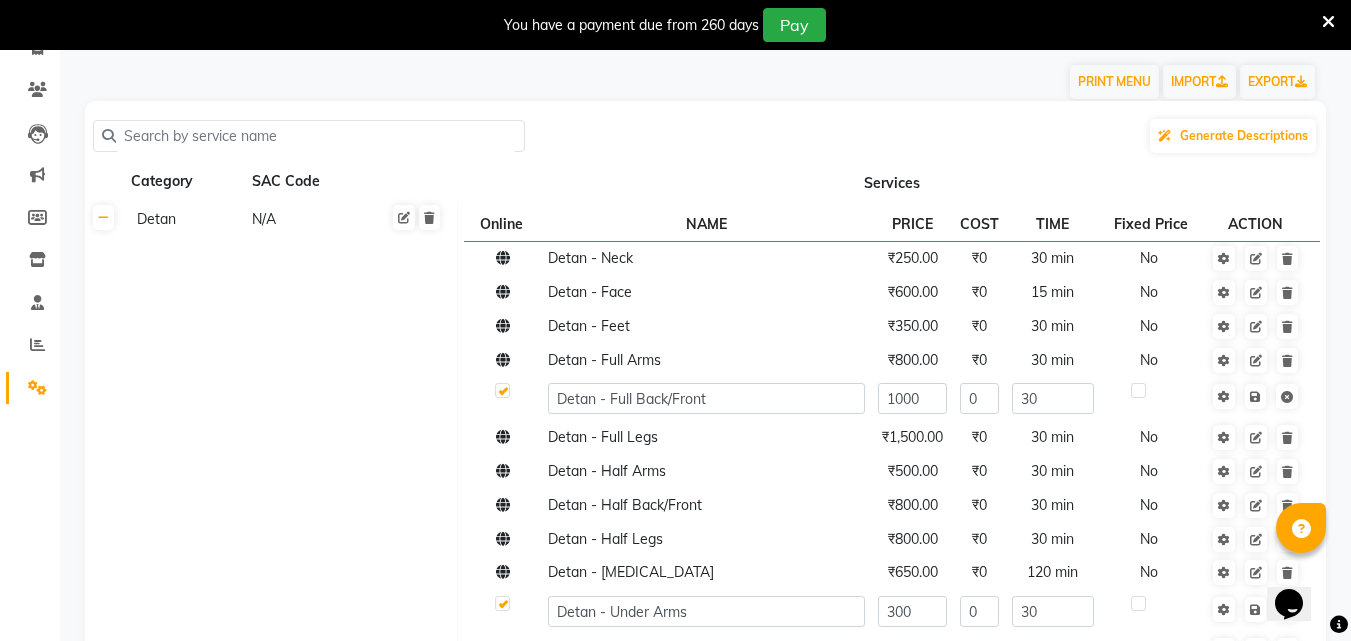 scroll, scrollTop: 0, scrollLeft: 0, axis: both 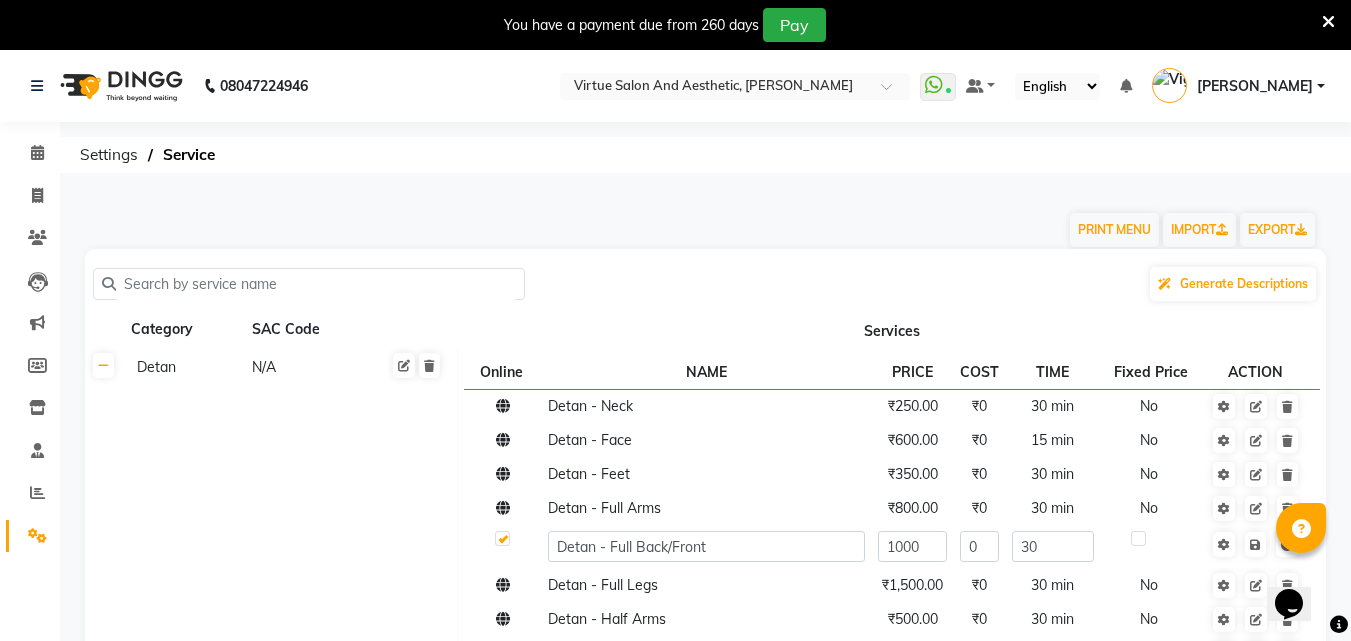 click 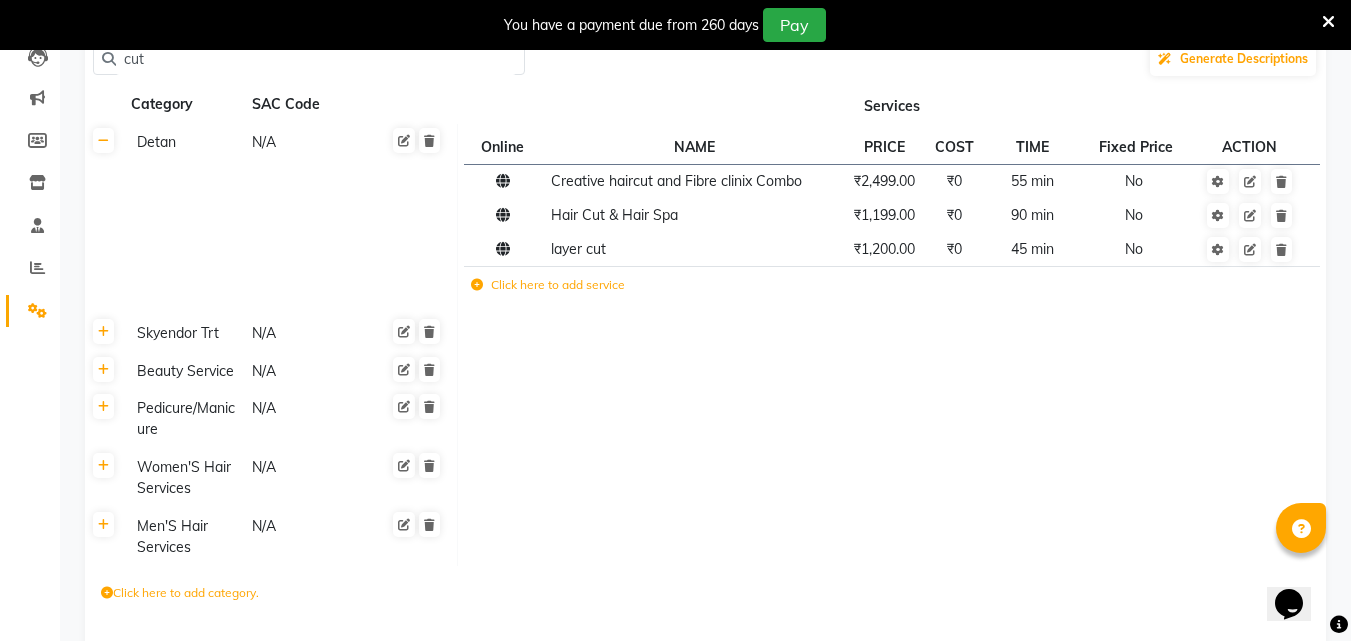 scroll, scrollTop: 250, scrollLeft: 0, axis: vertical 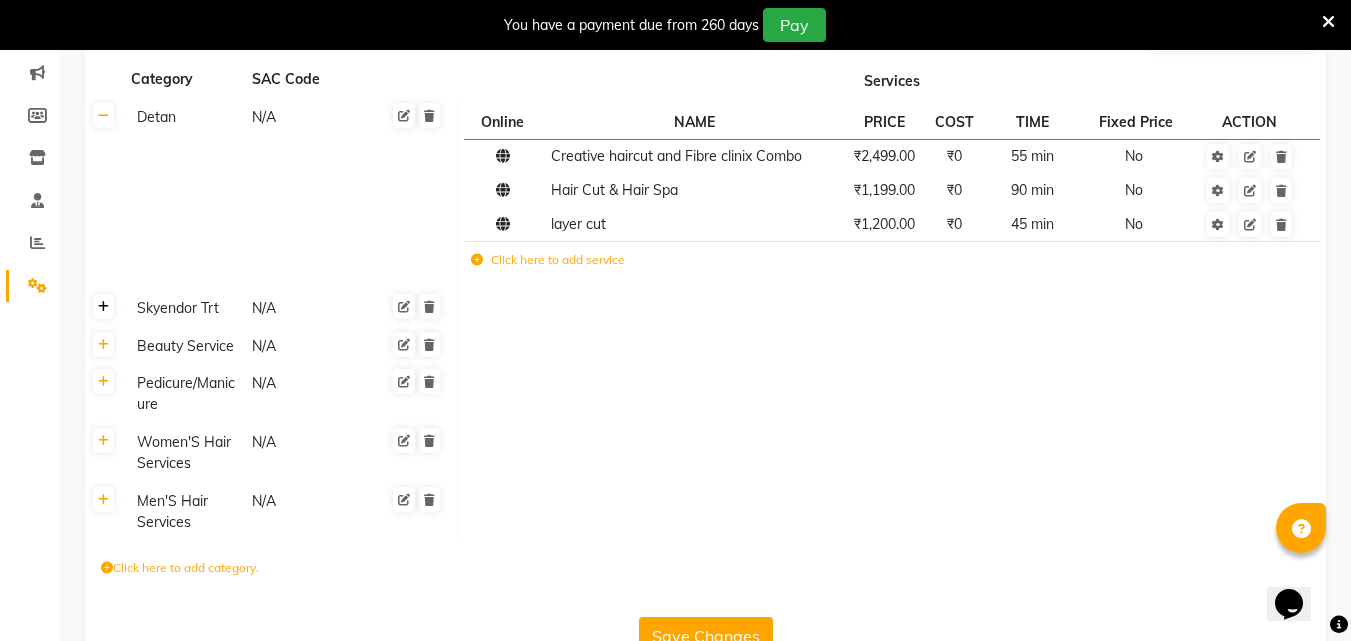 type on "cut" 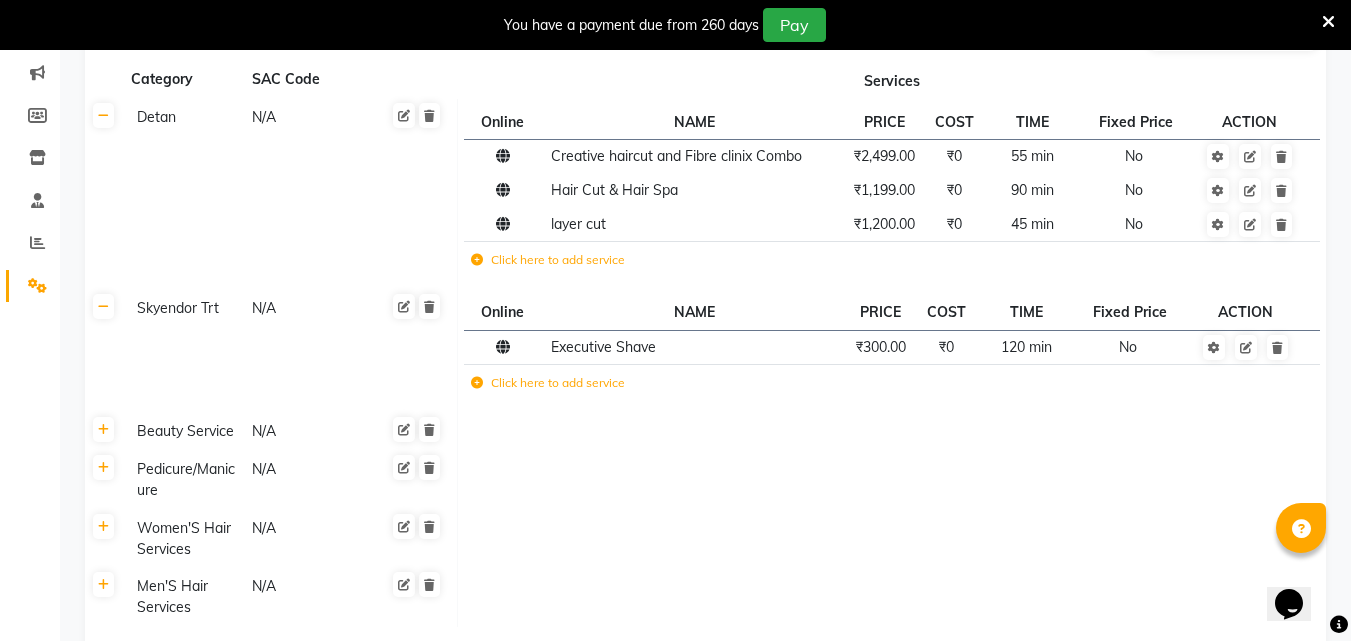 click 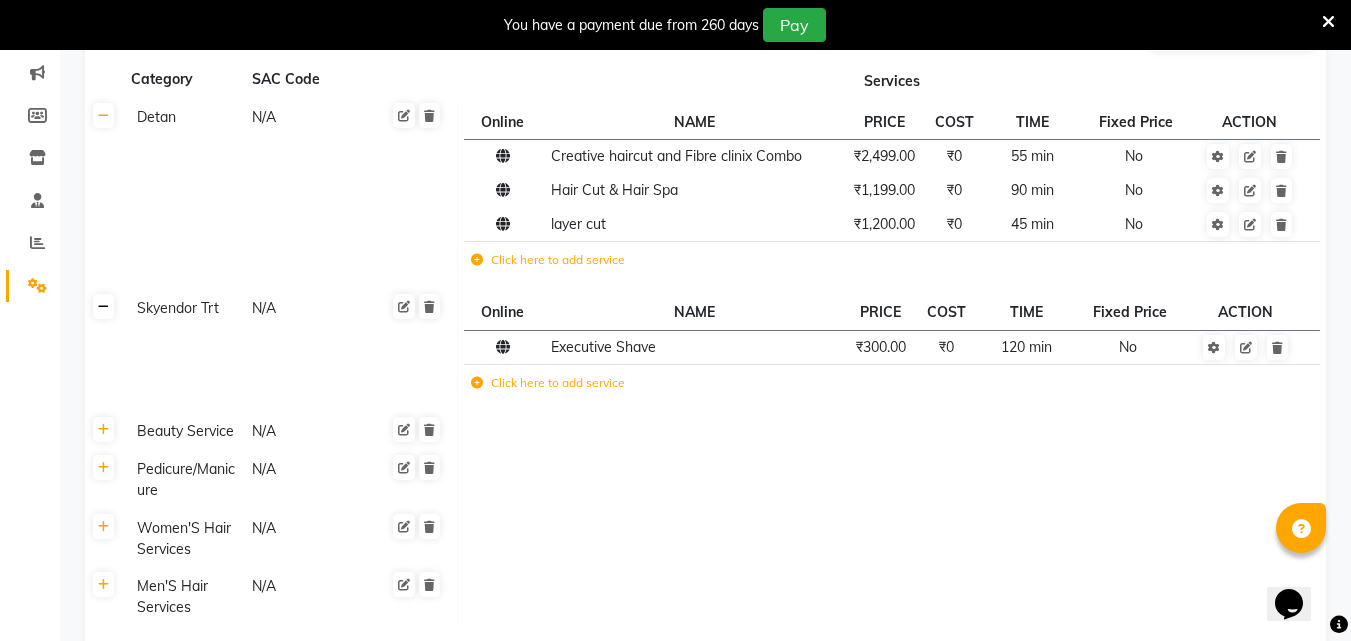 click 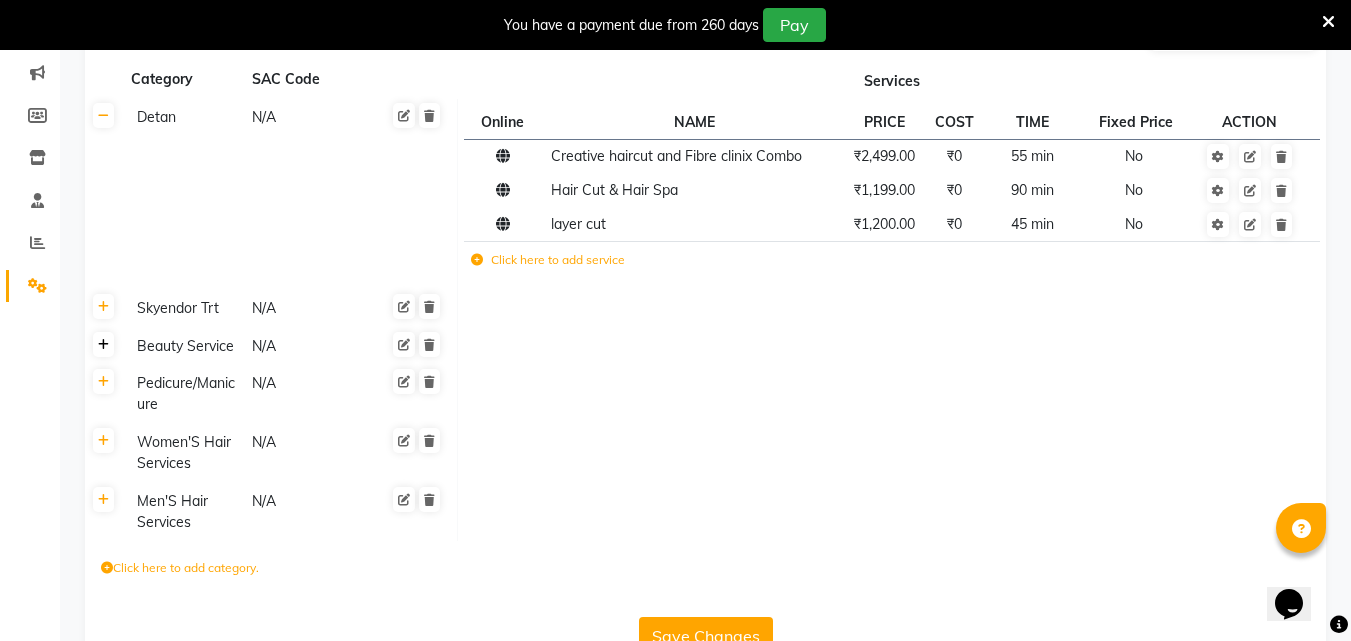 click 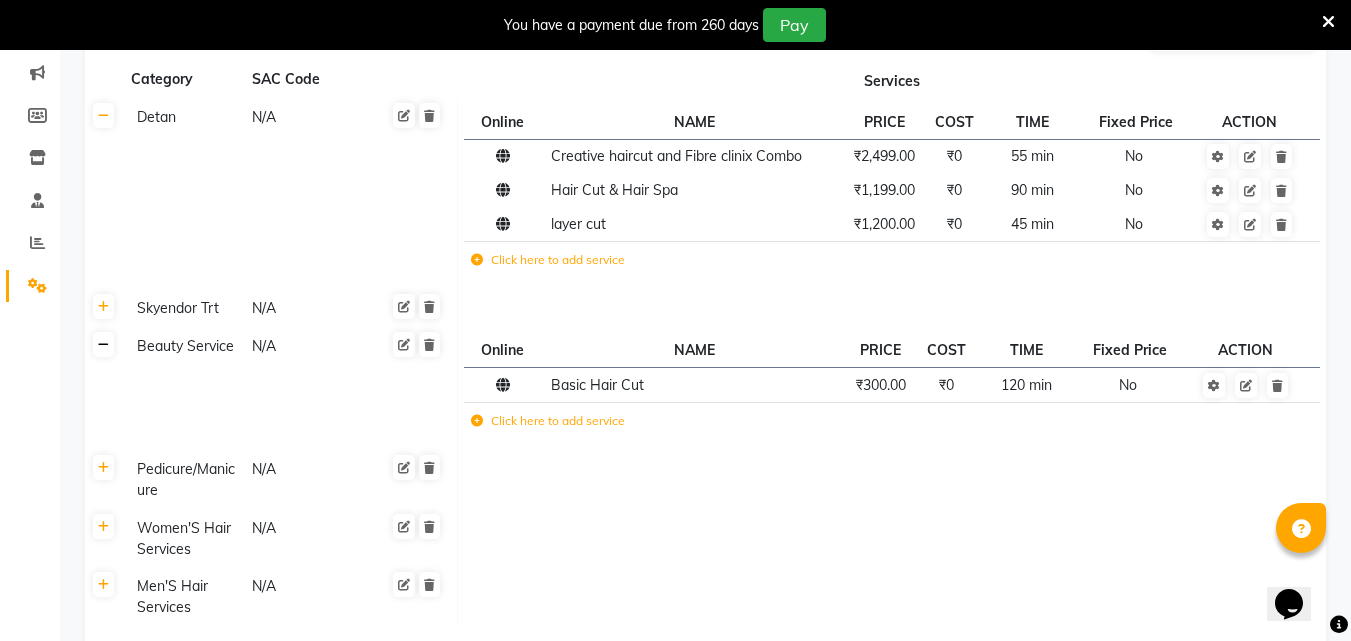 click 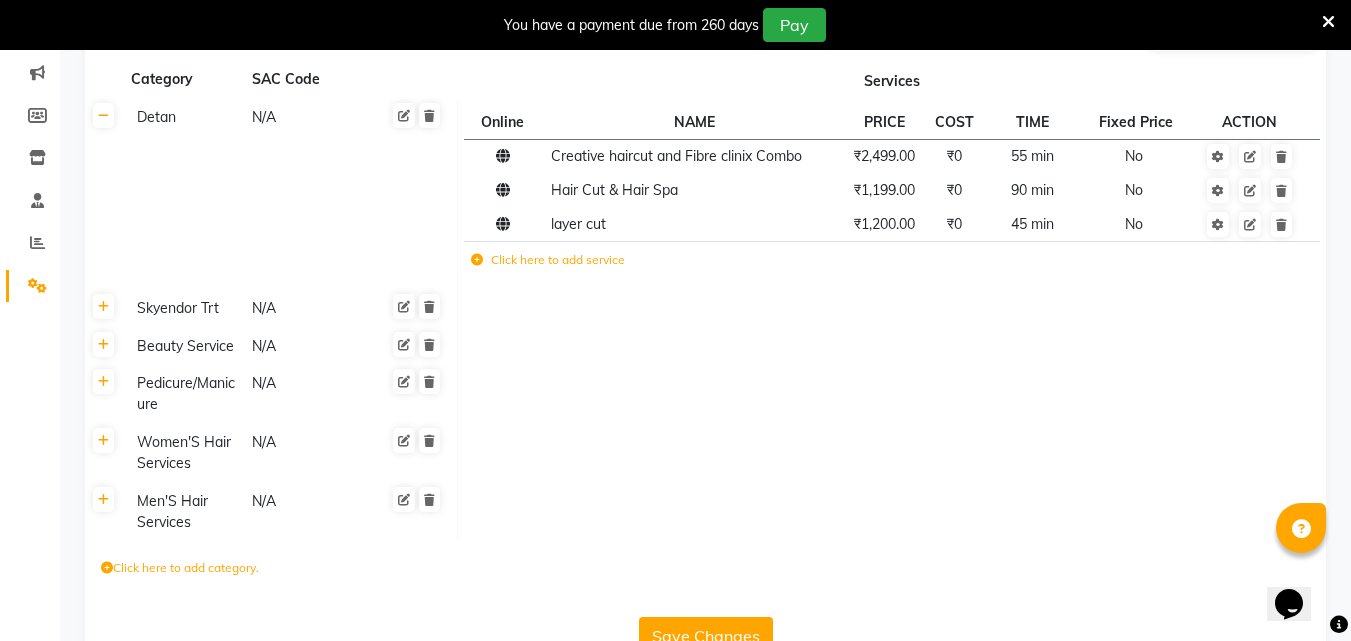 click 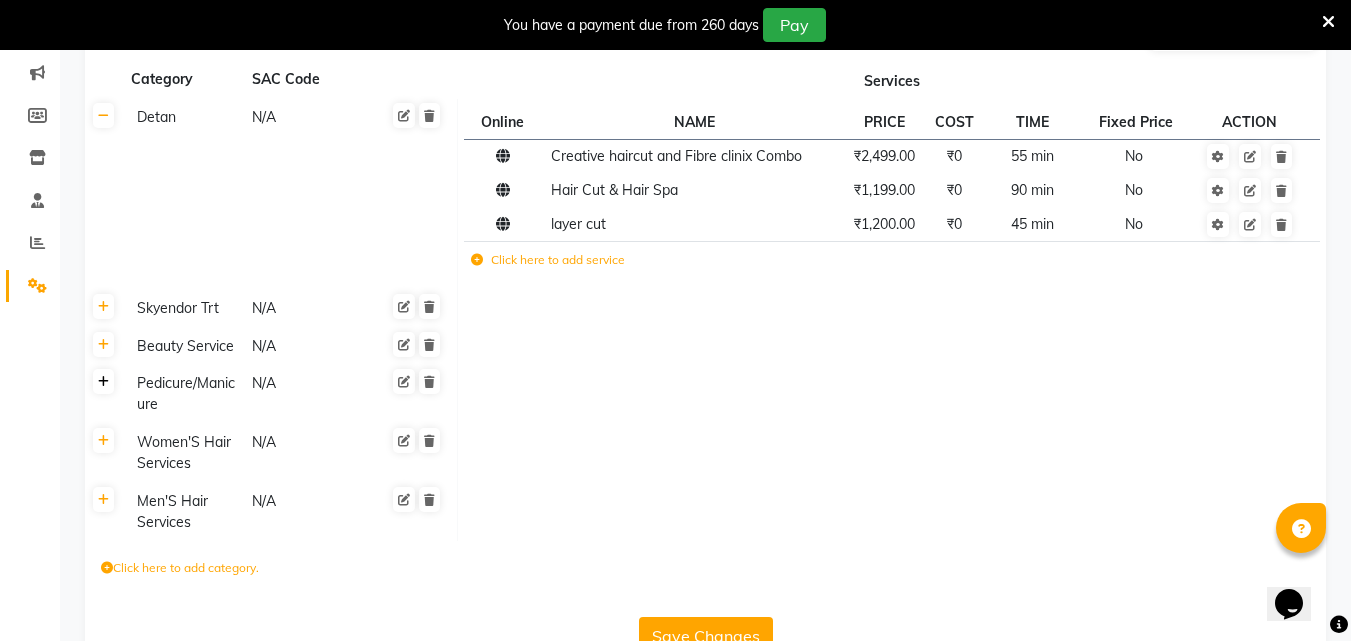 click 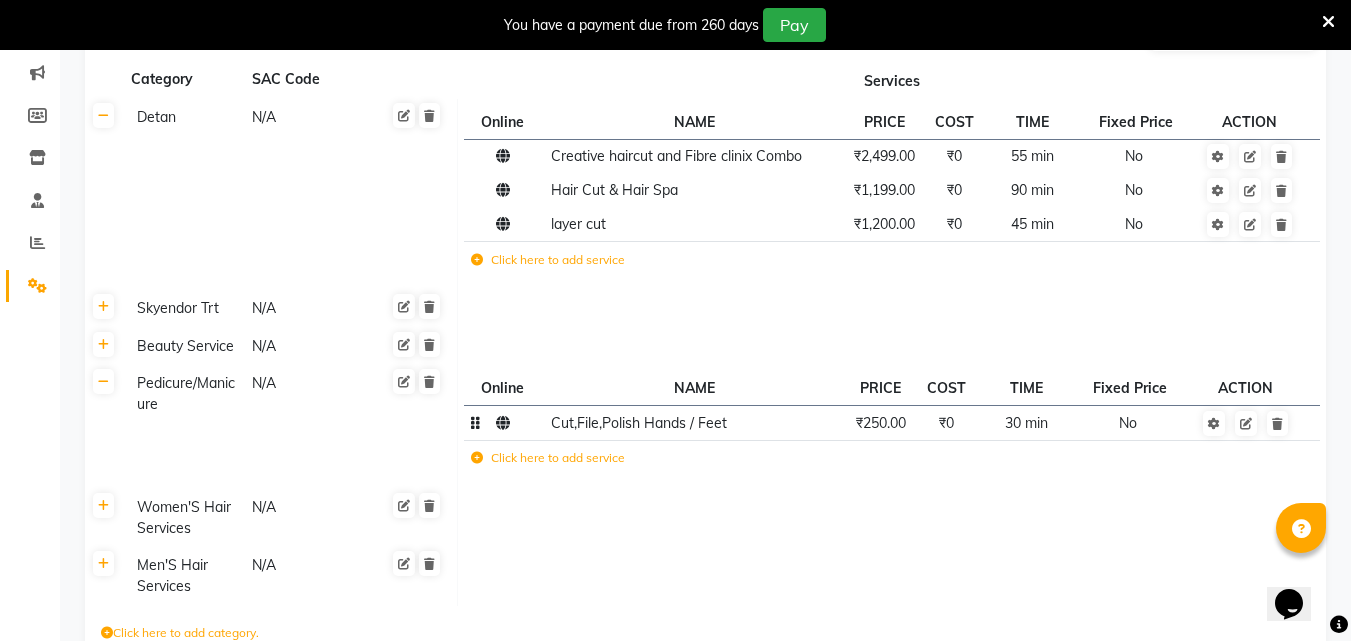 click on "₹250.00" 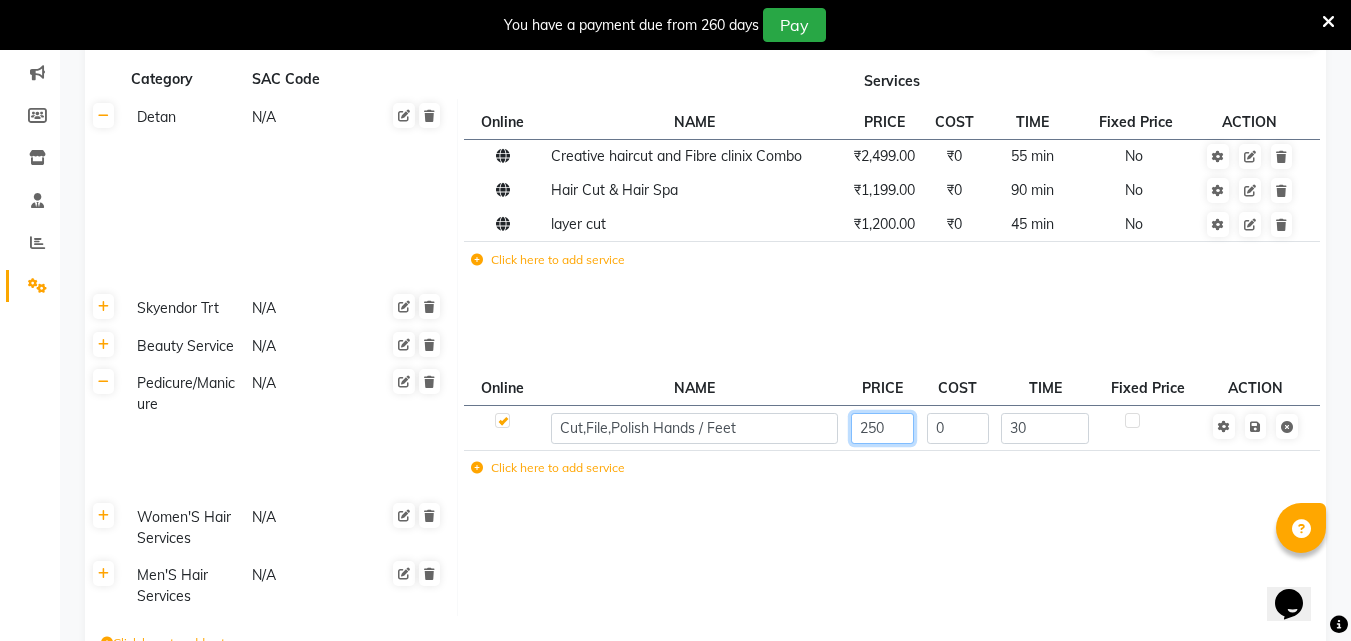 click on "250" 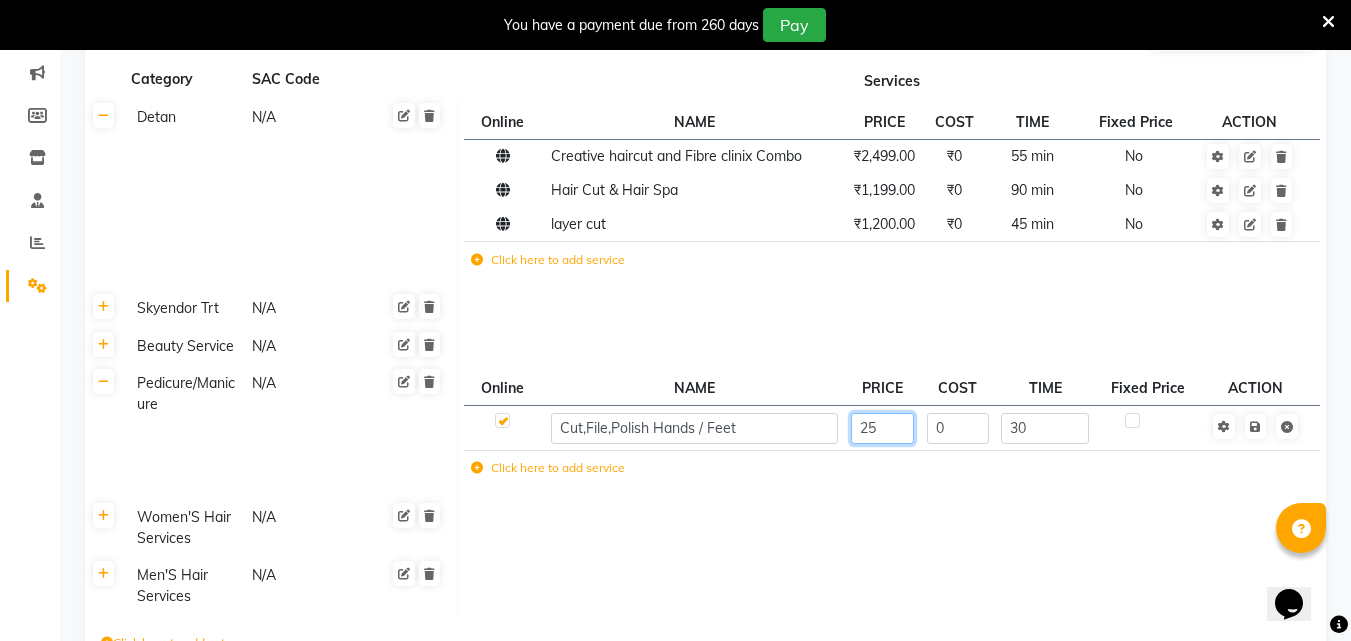 type on "2" 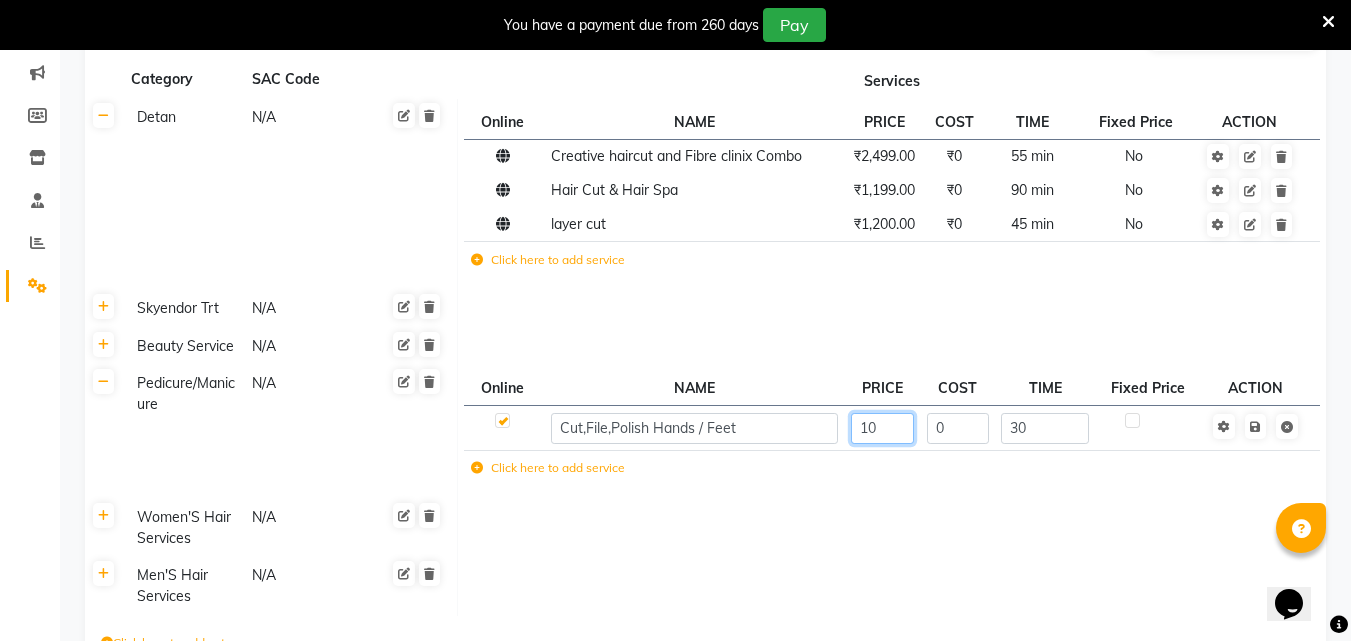 type on "100" 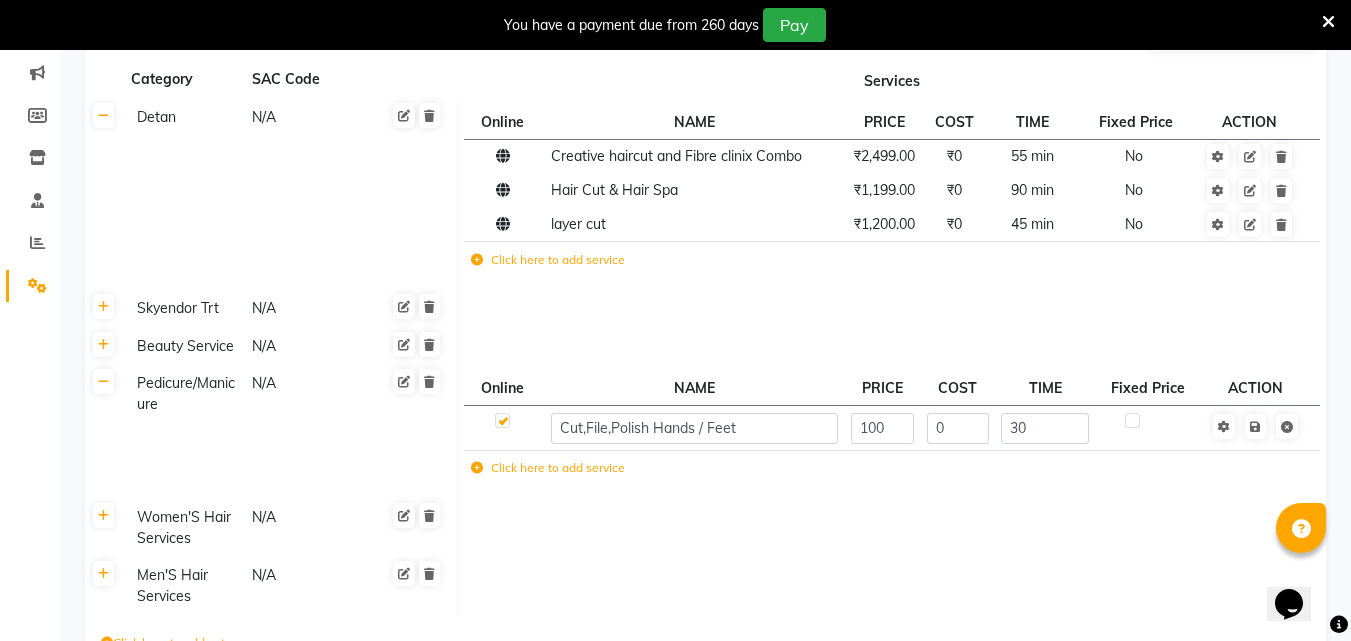 click 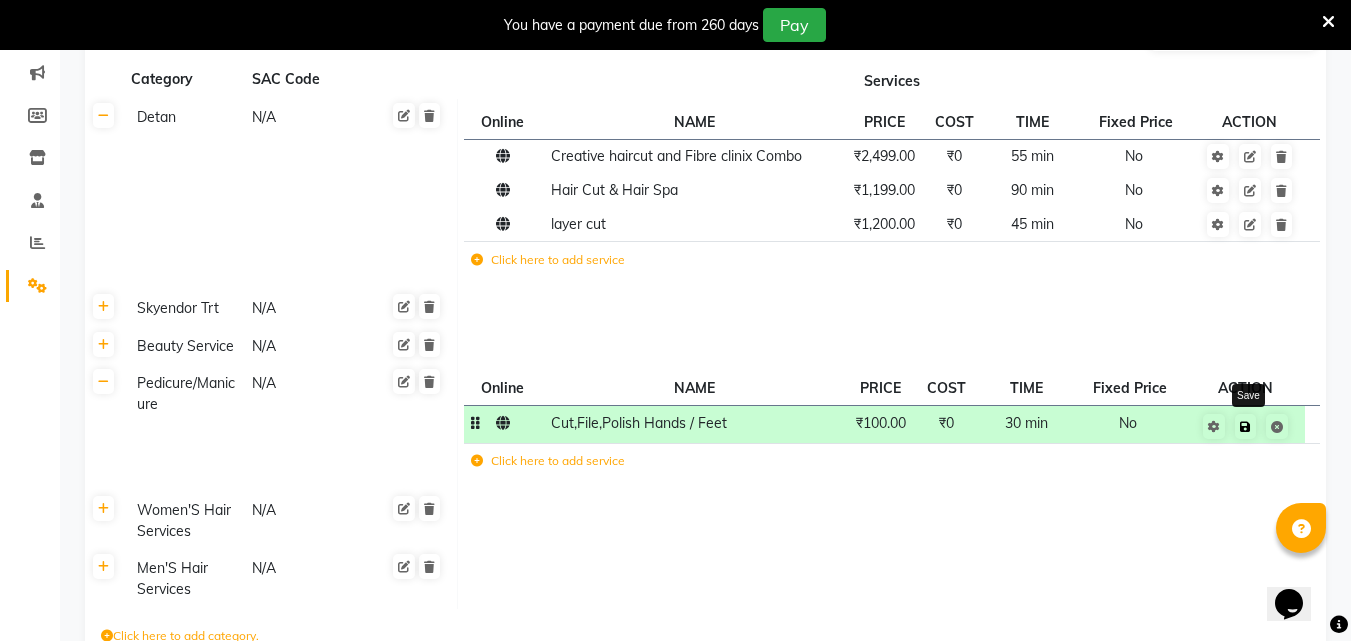 click 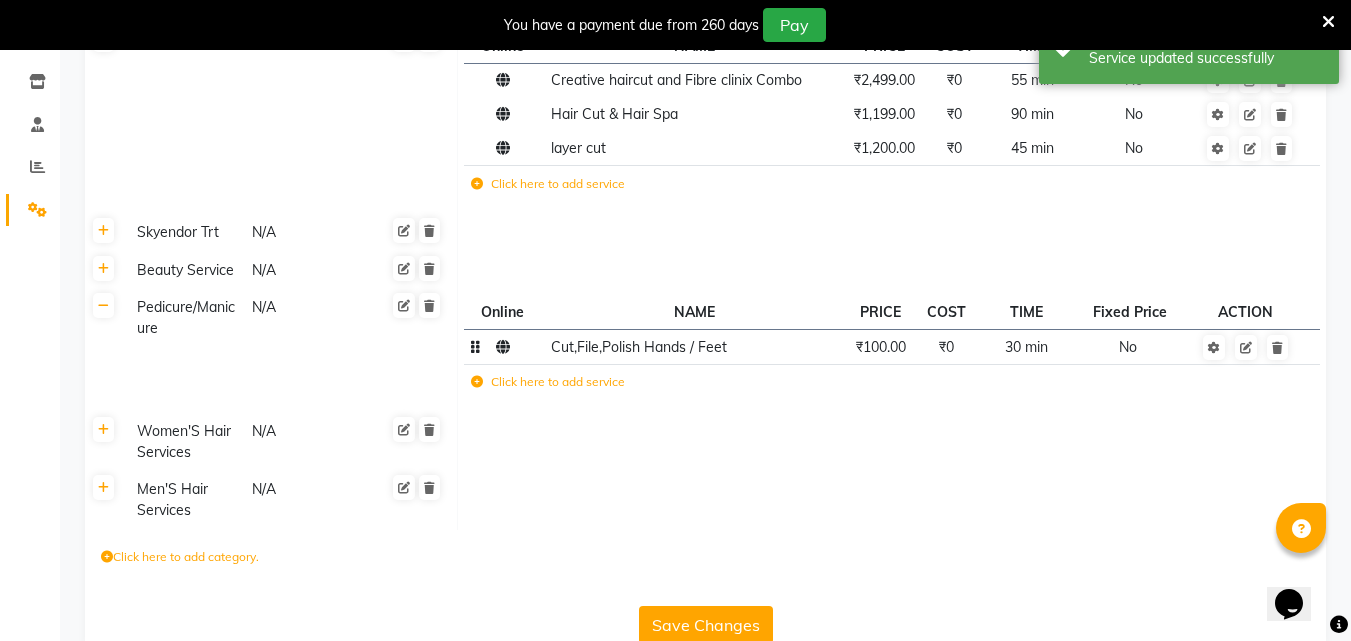 scroll, scrollTop: 367, scrollLeft: 0, axis: vertical 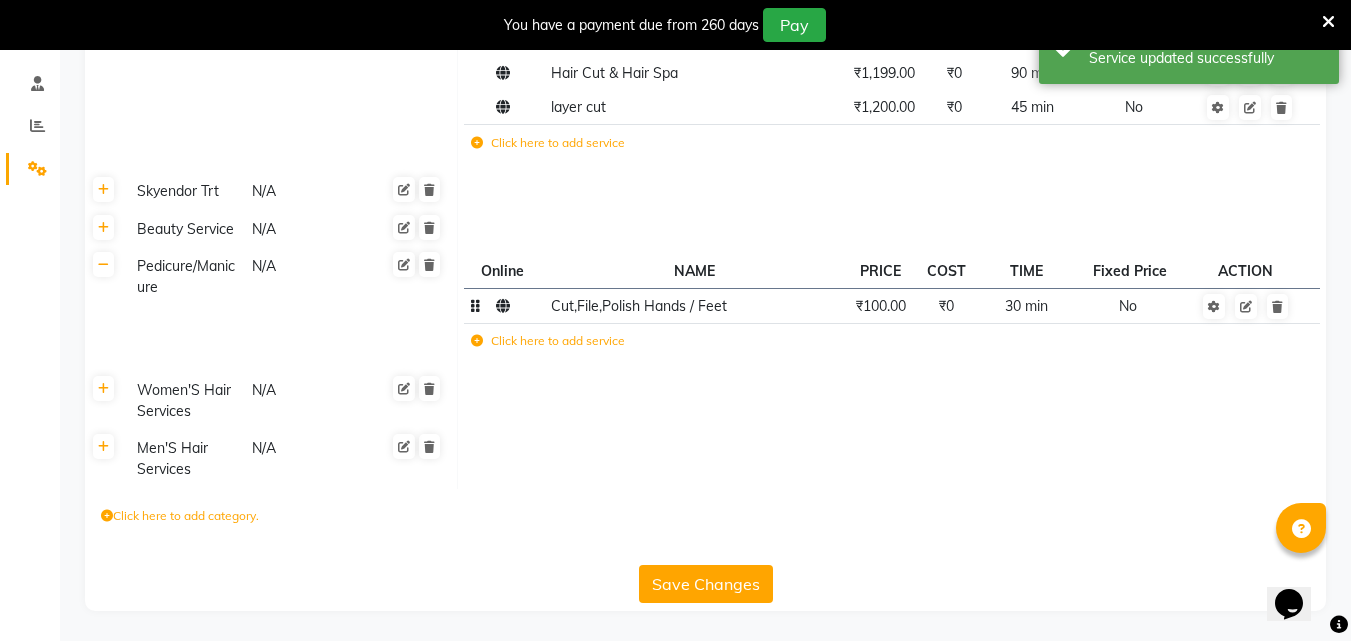 click on "Save Changes" 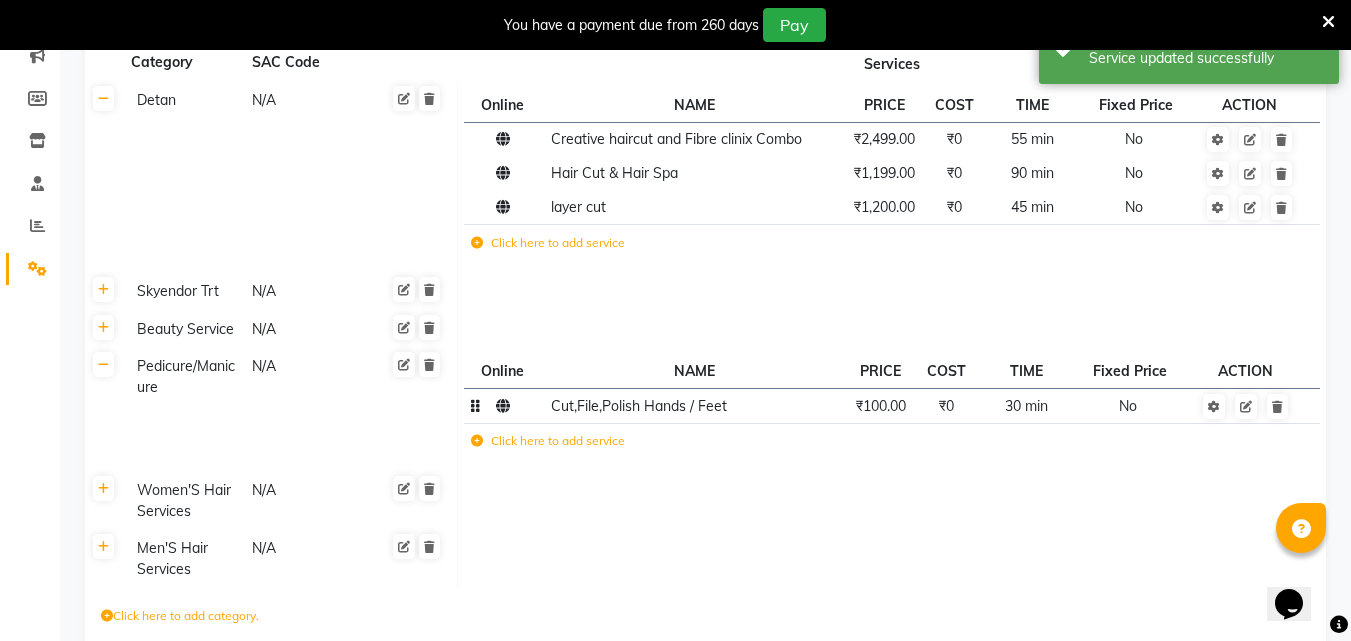 click 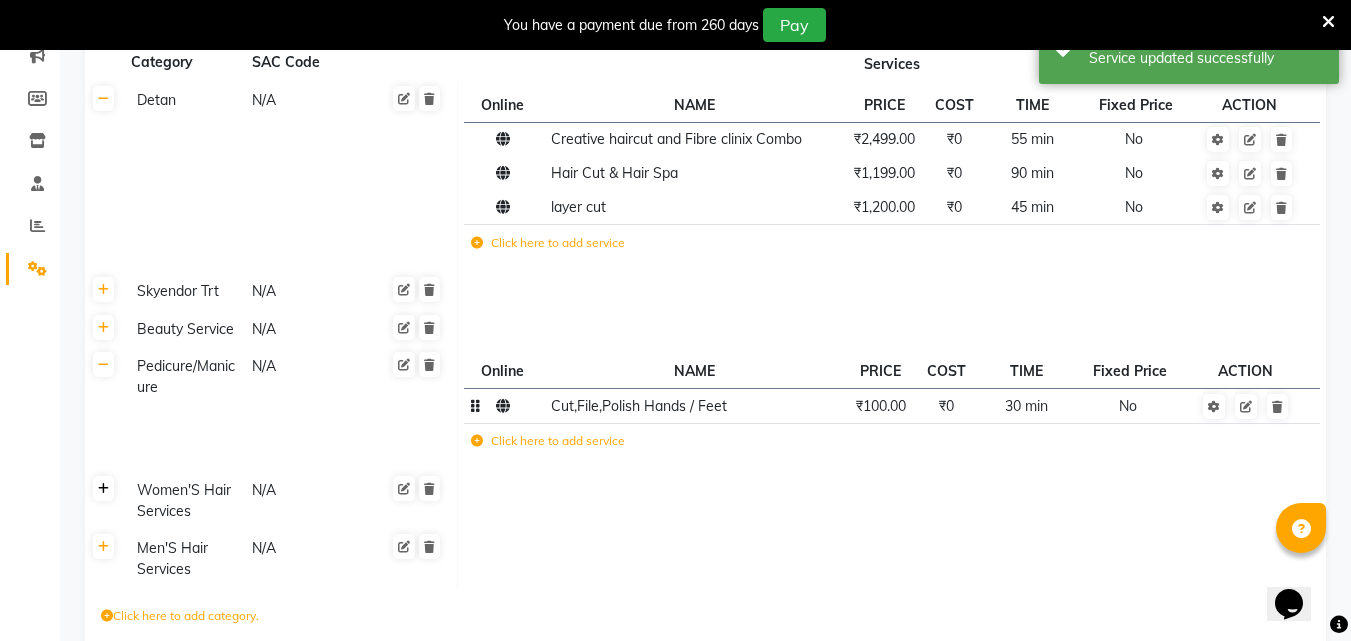 click 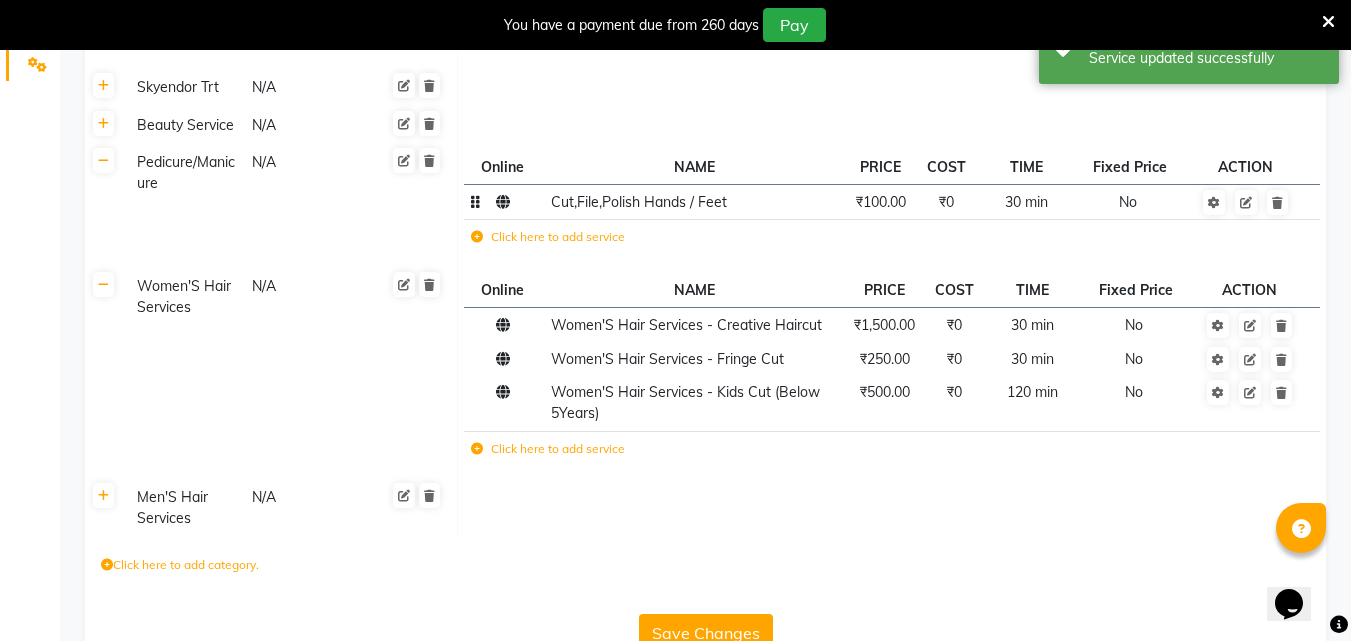 scroll, scrollTop: 520, scrollLeft: 0, axis: vertical 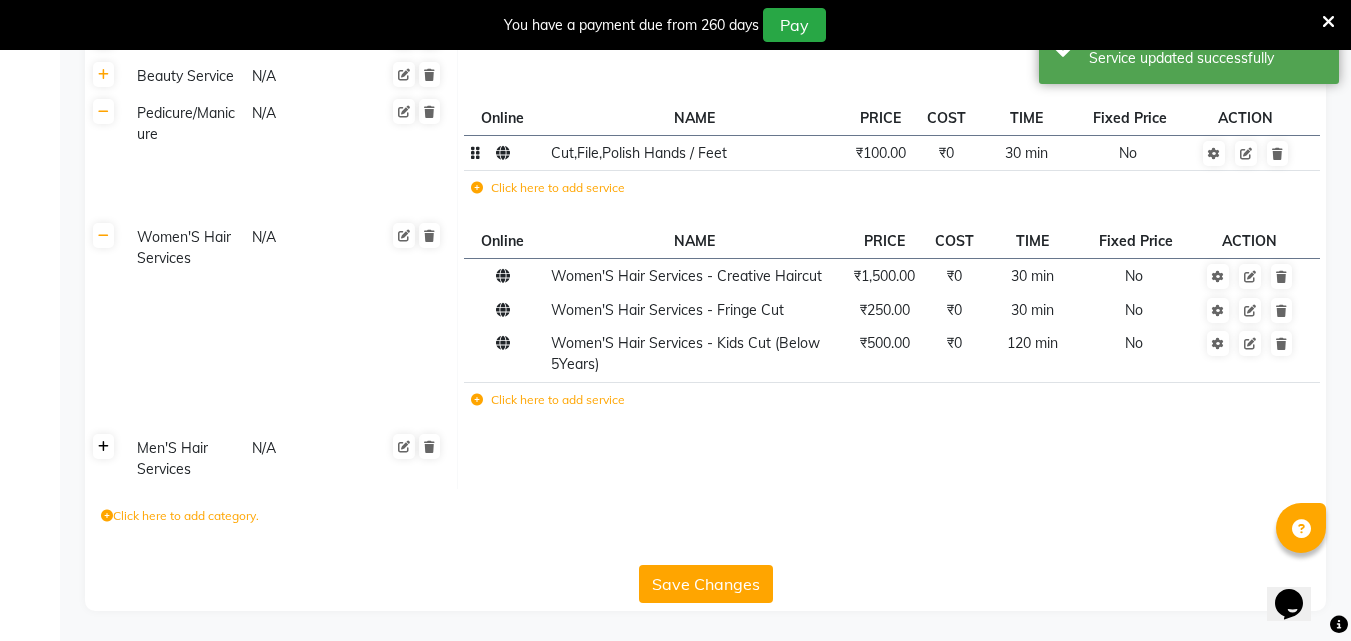 click 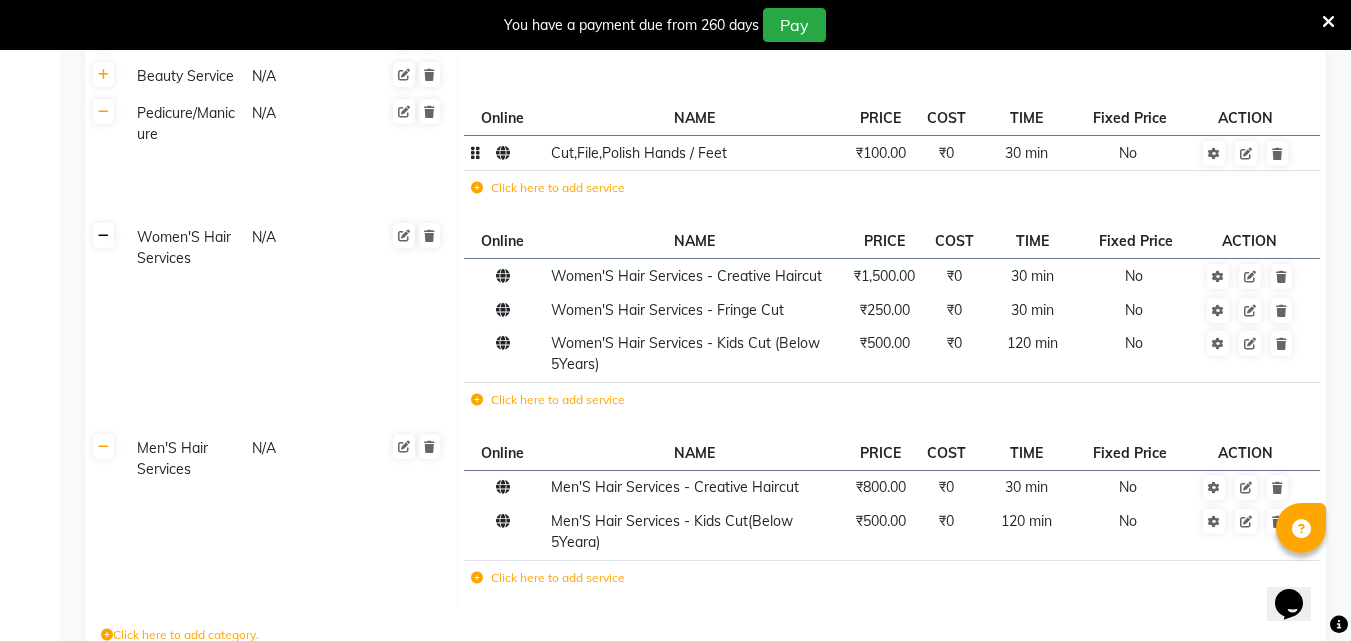 click 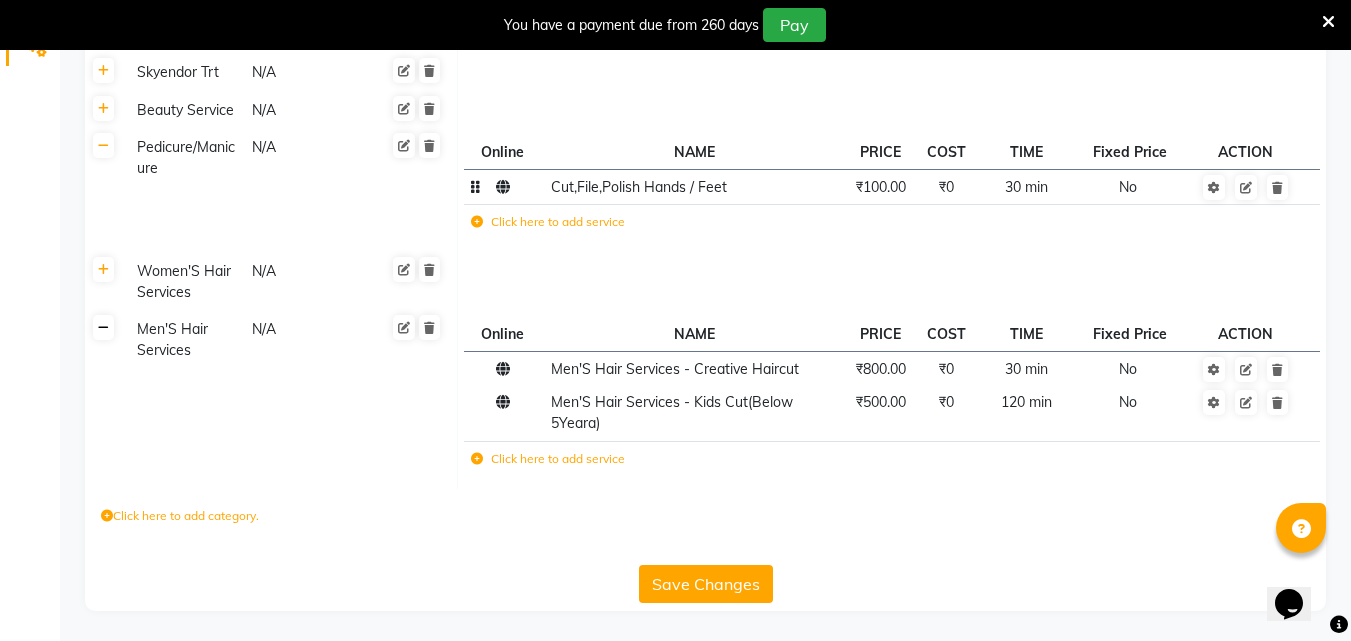 click 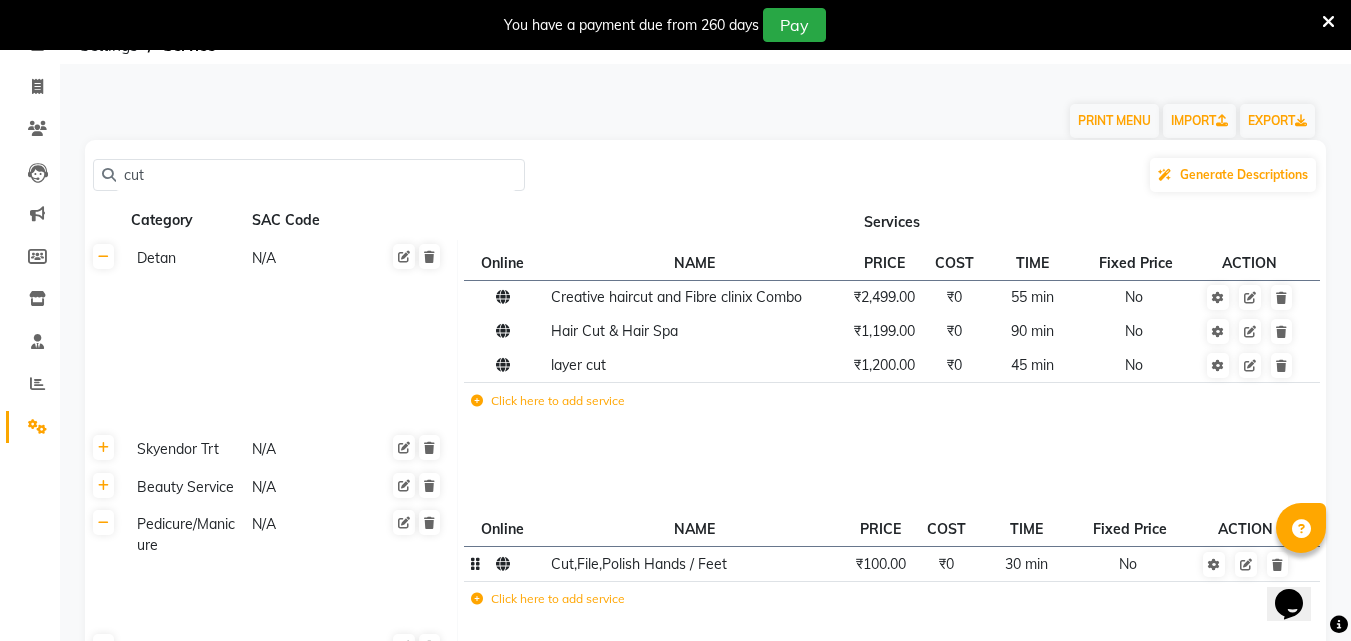 scroll, scrollTop: 67, scrollLeft: 0, axis: vertical 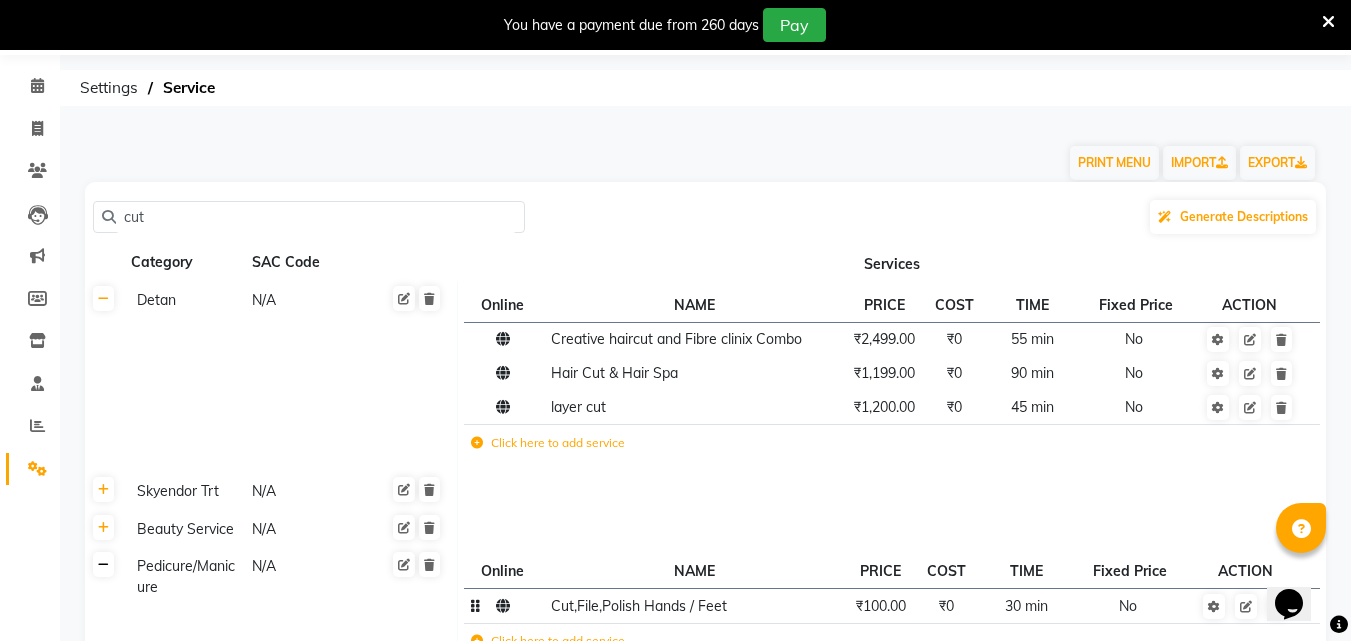 click 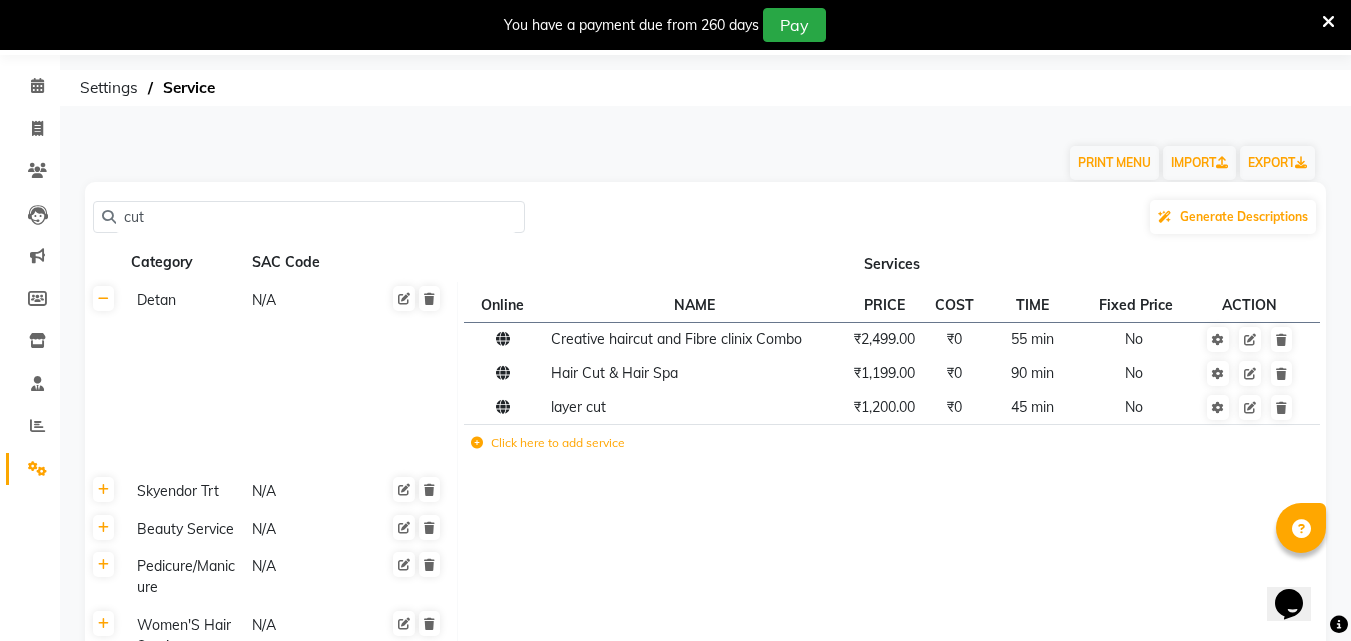 click on "cut" 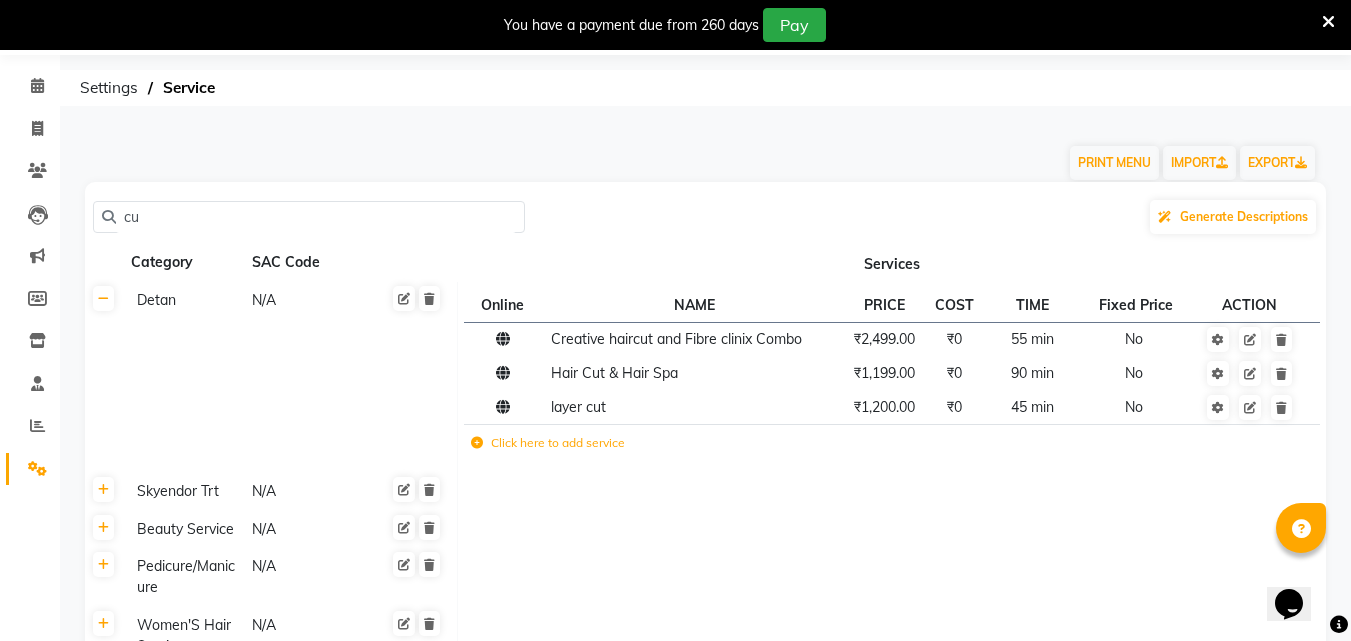 type on "c" 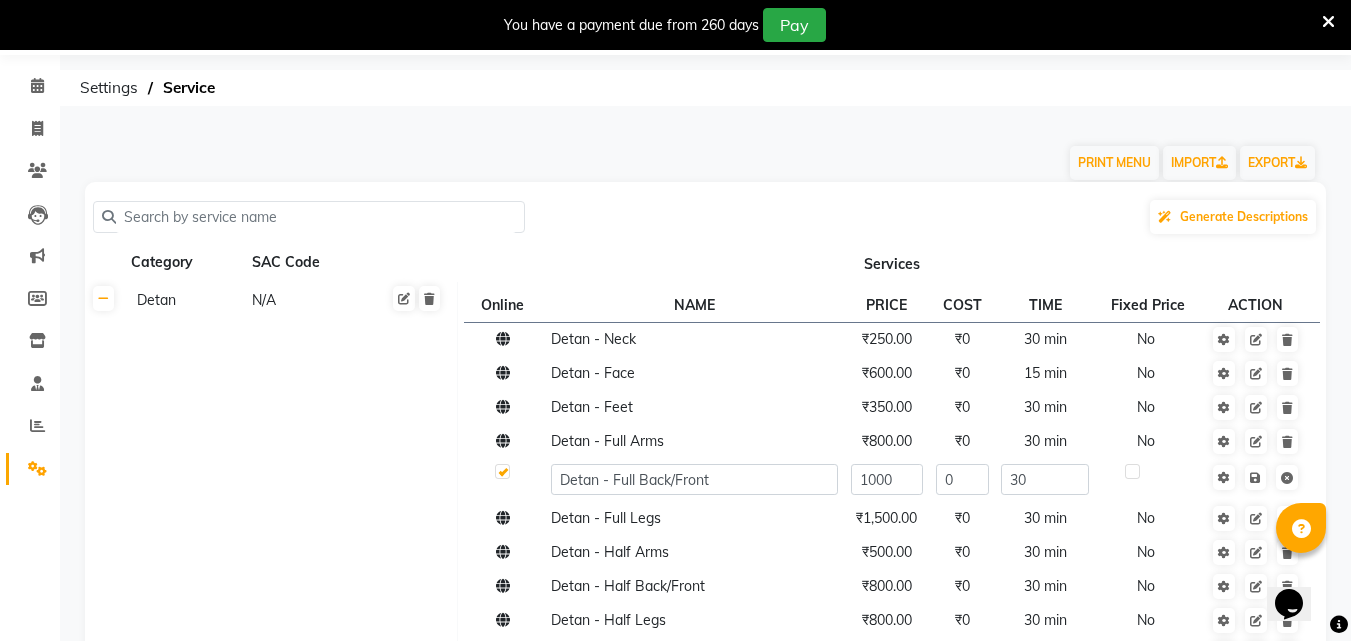type on "v" 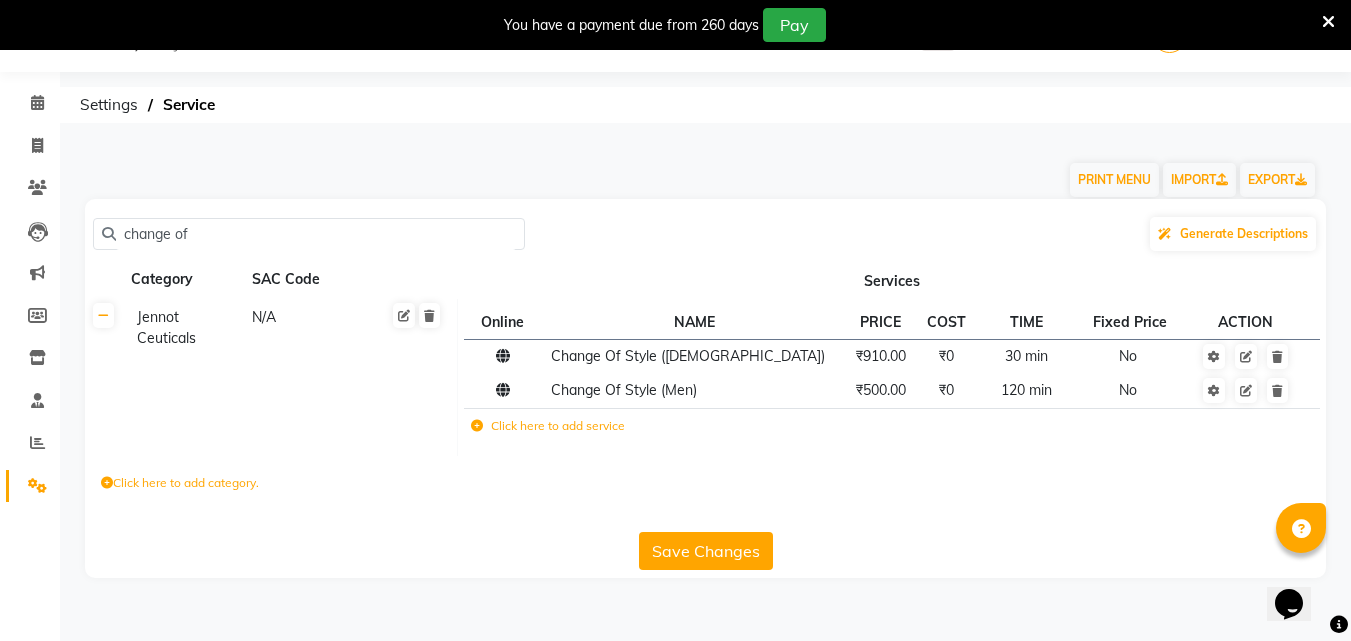 scroll, scrollTop: 50, scrollLeft: 0, axis: vertical 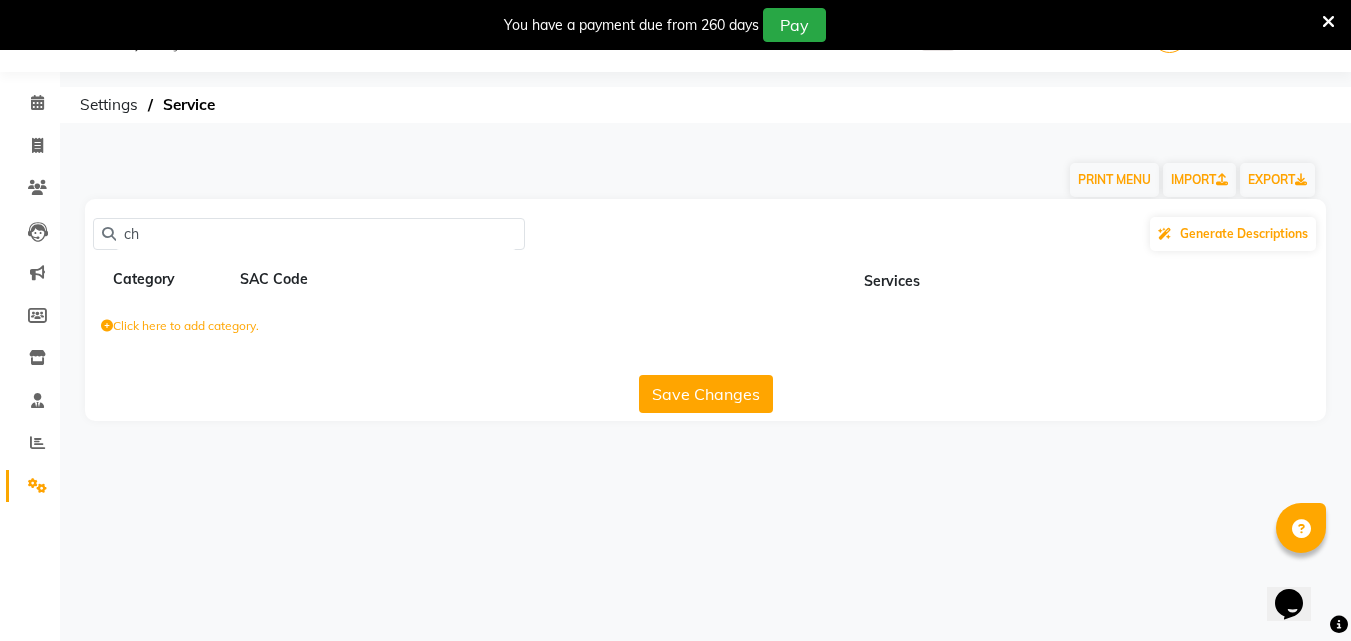 type on "c" 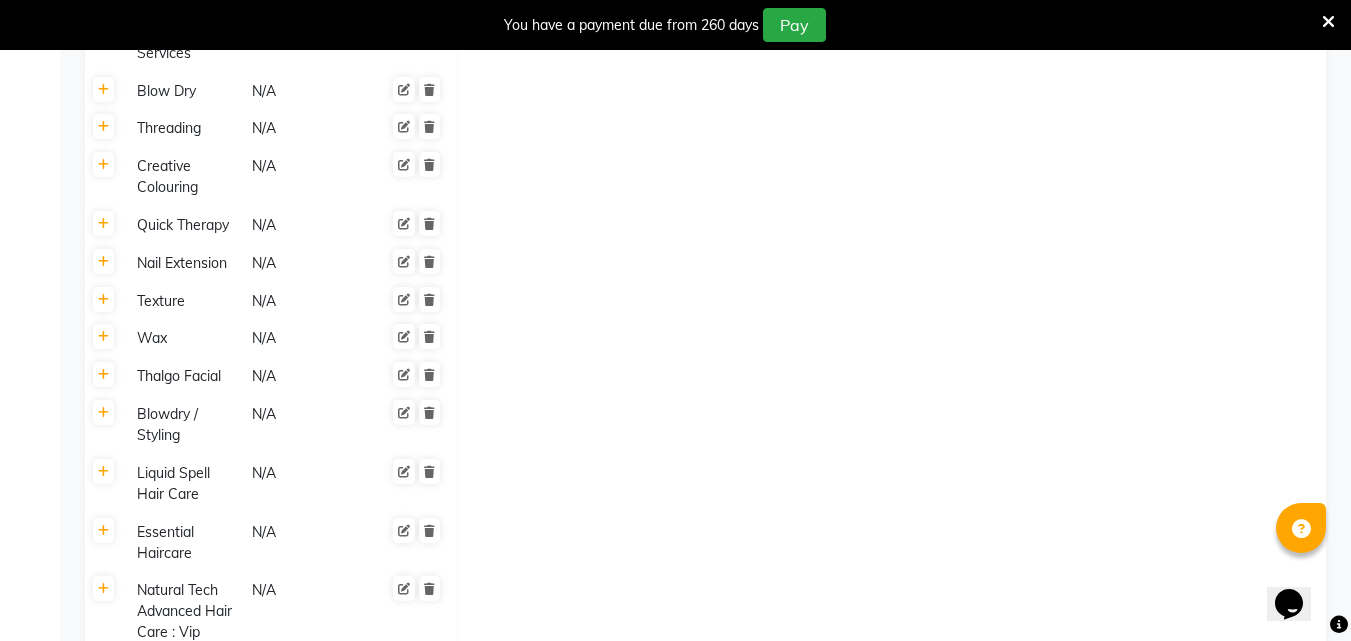 scroll, scrollTop: 4748, scrollLeft: 0, axis: vertical 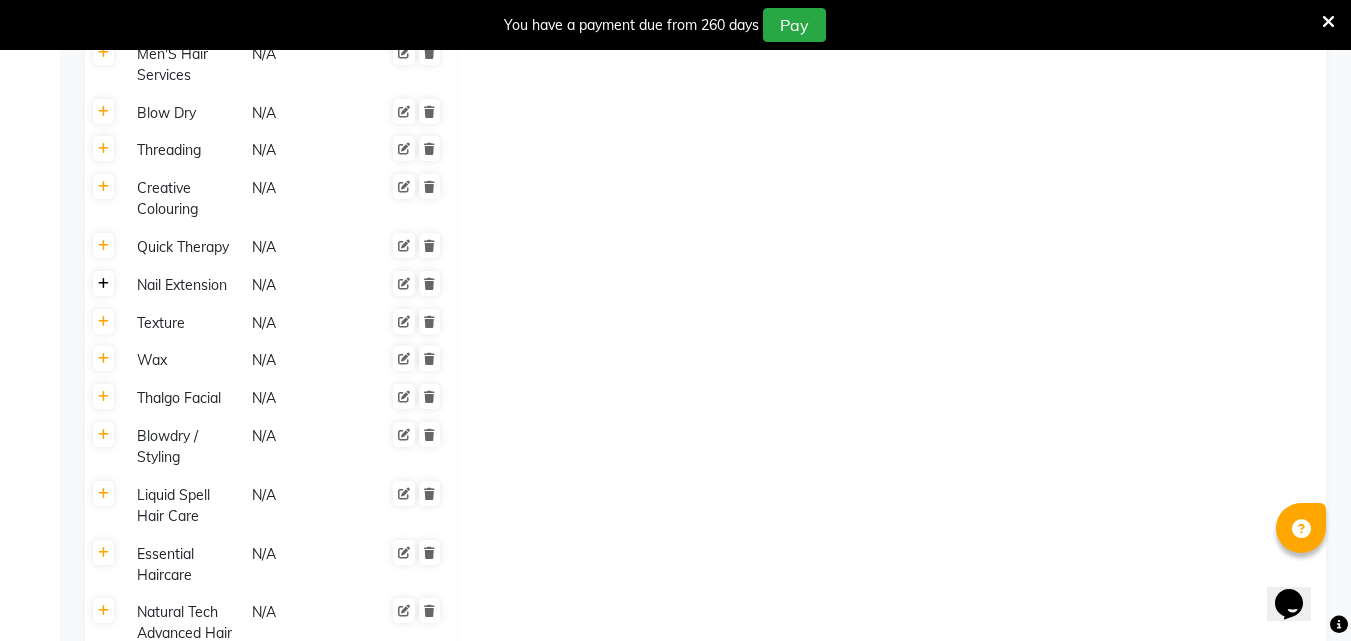 type 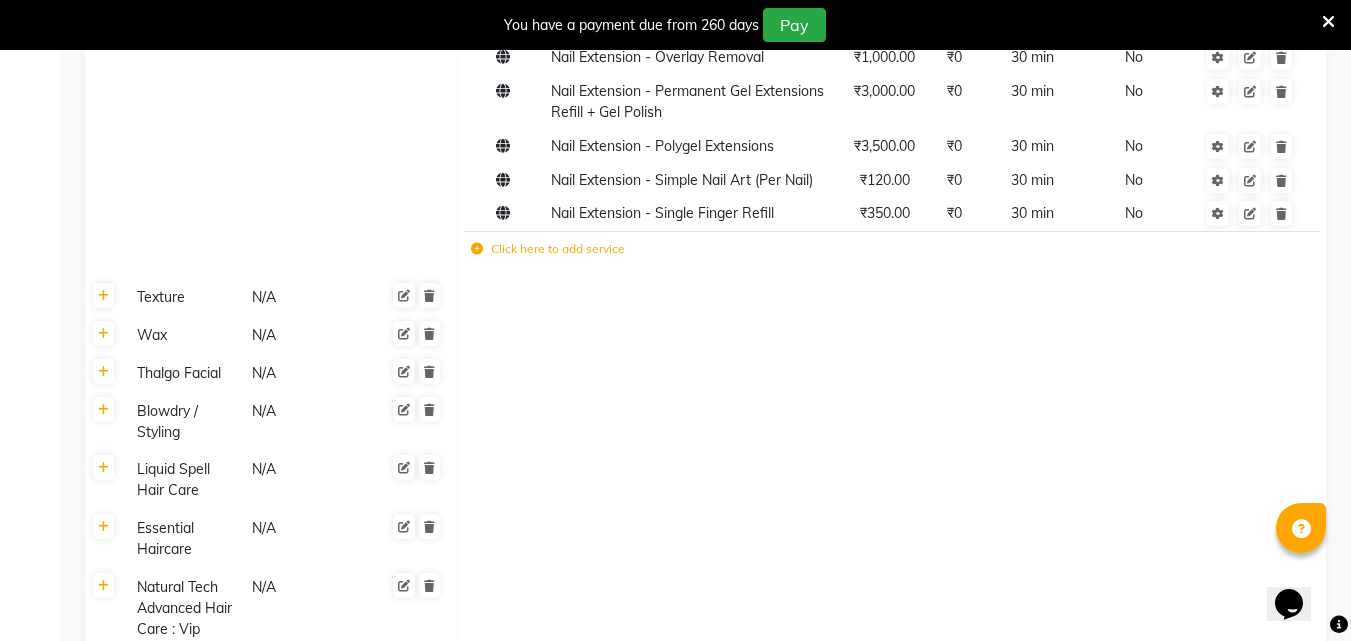 scroll, scrollTop: 5448, scrollLeft: 0, axis: vertical 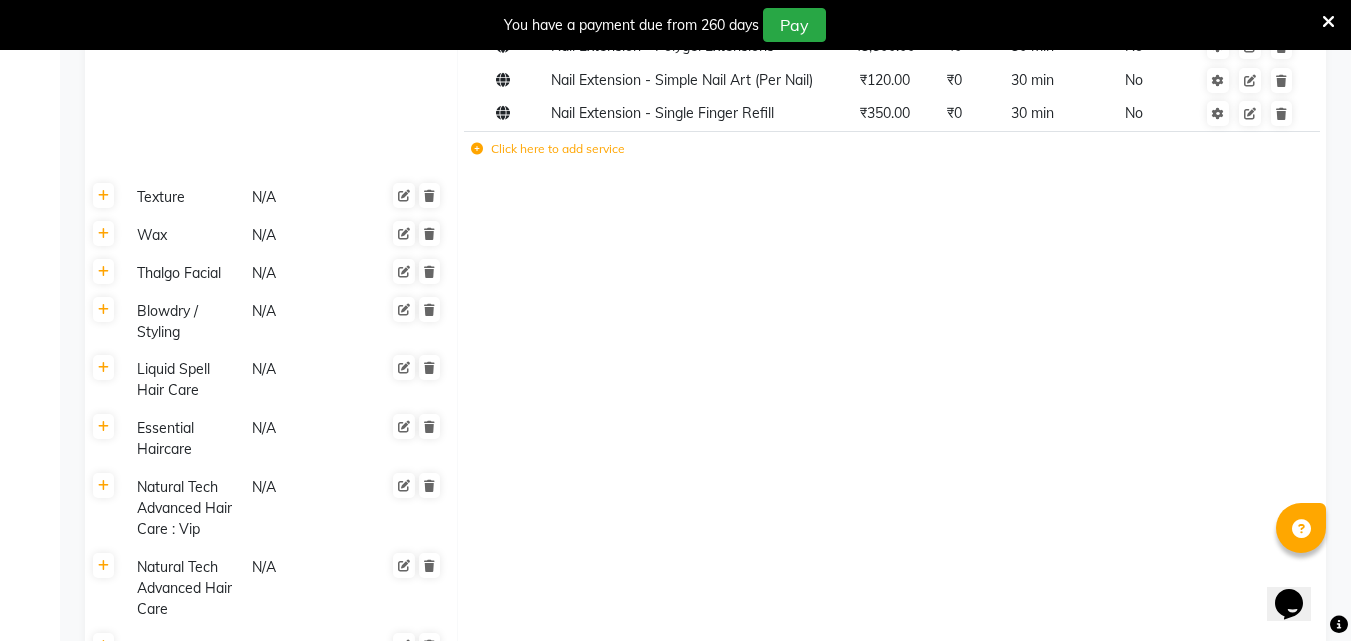 click on "Click here to add service" 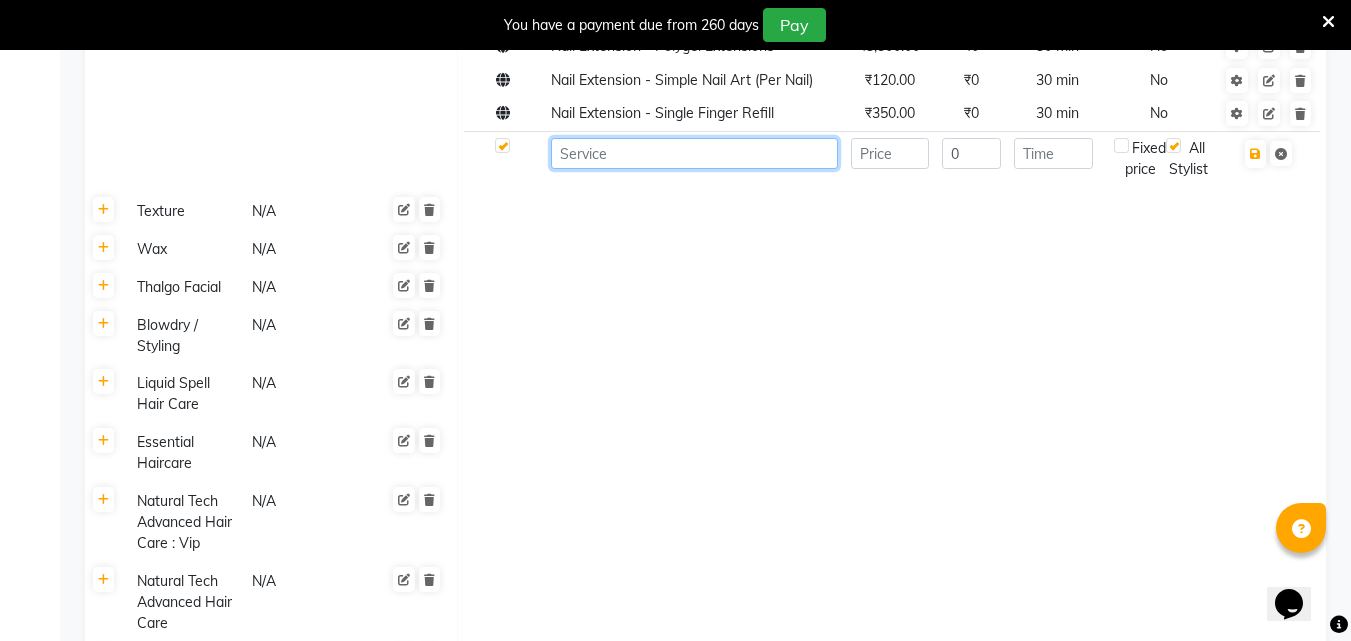 click 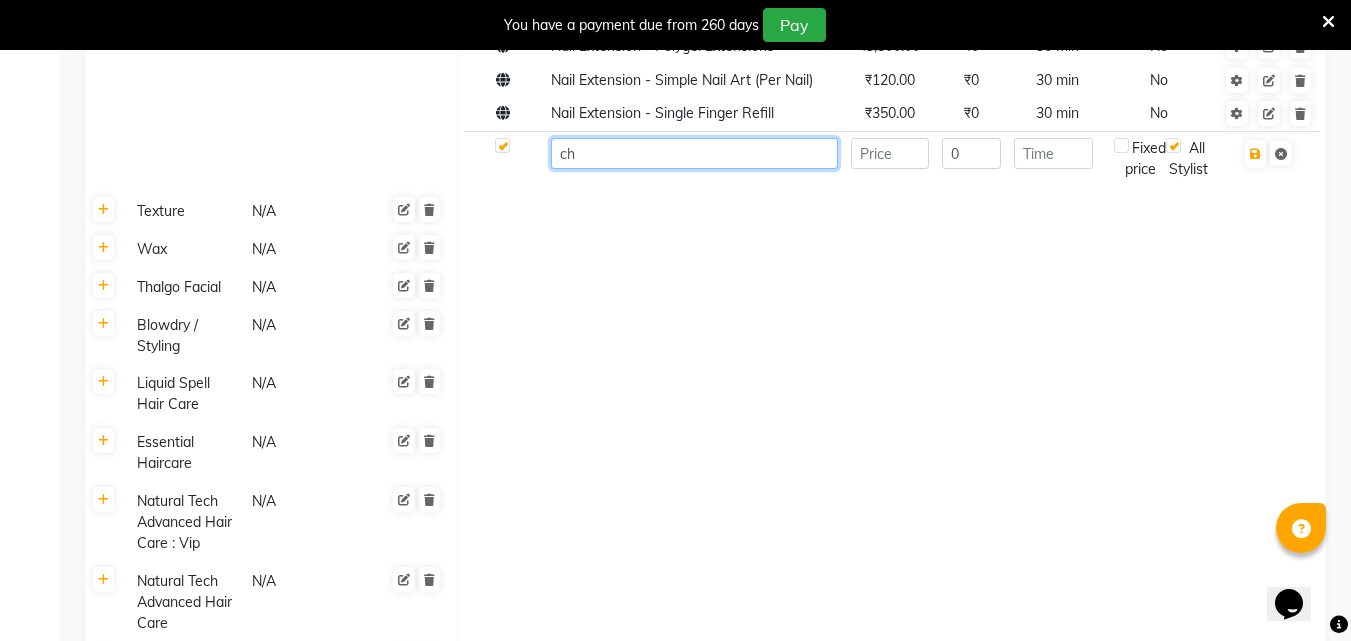 type on "c" 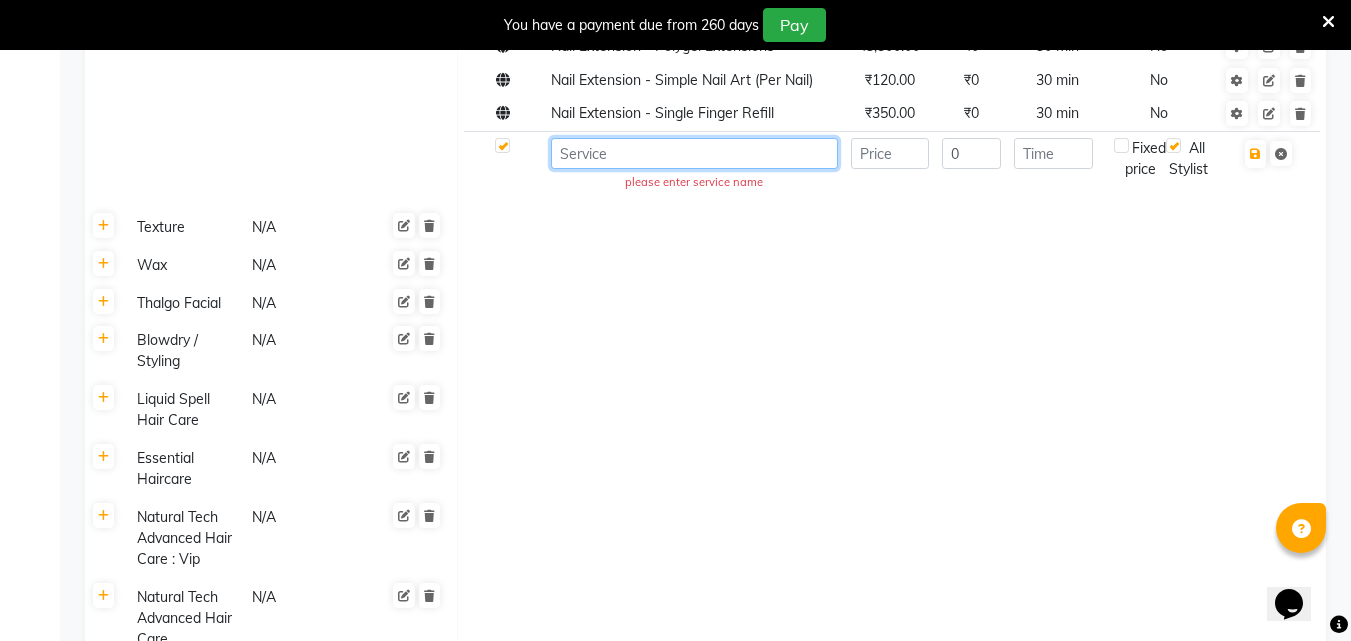 type on "V" 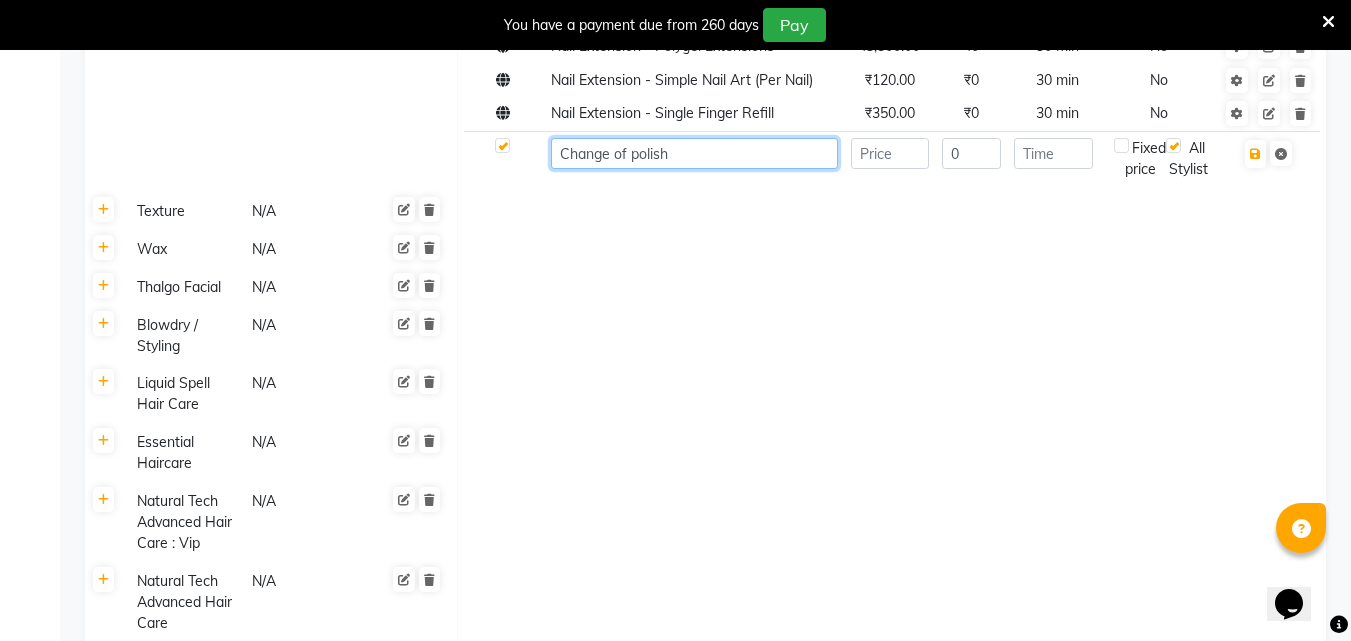 type on "Change of polish" 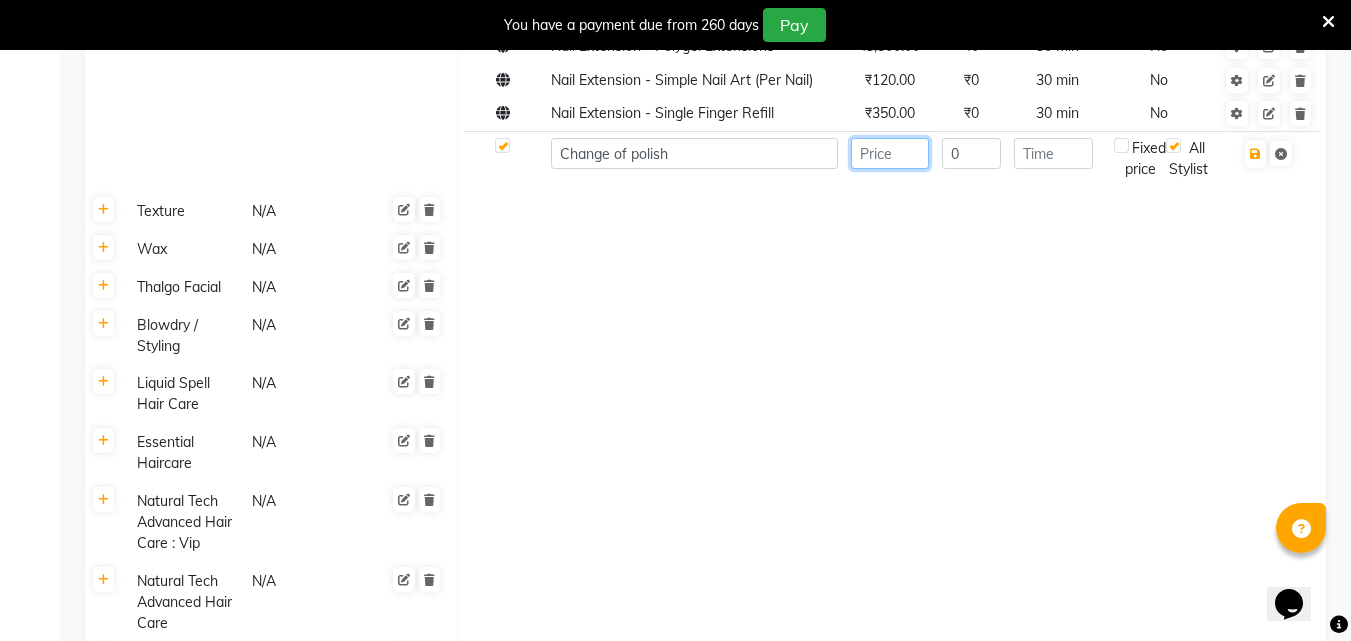 click 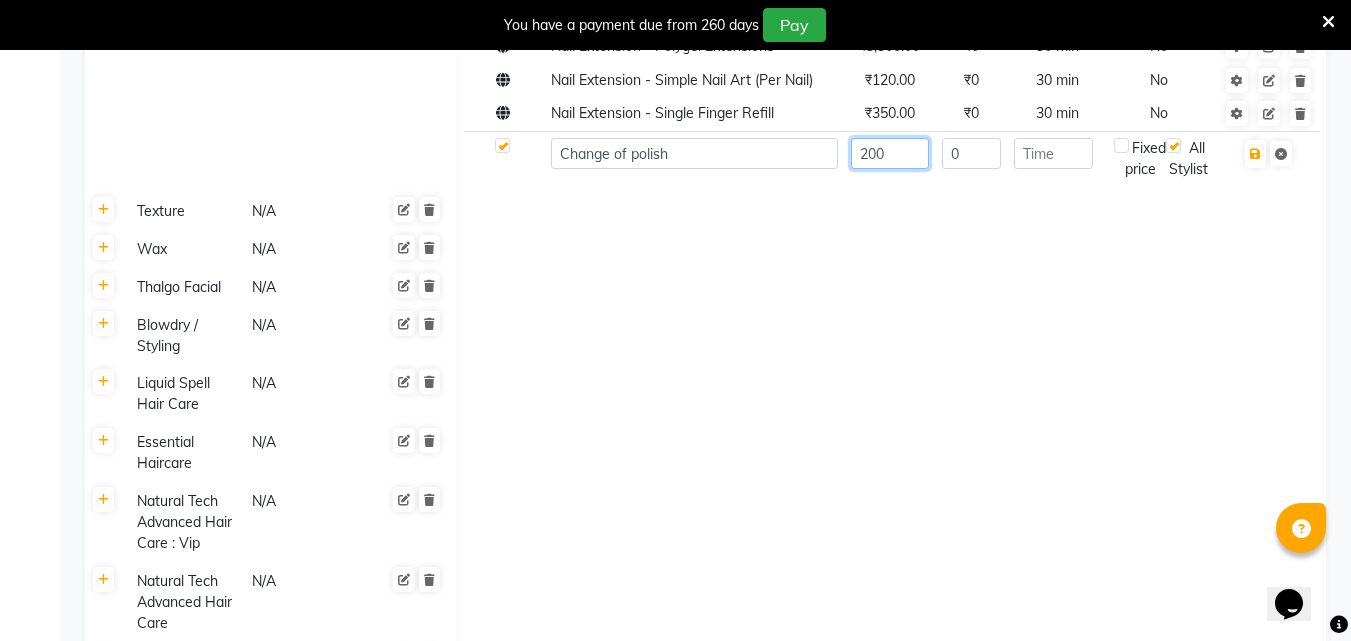 type on "200" 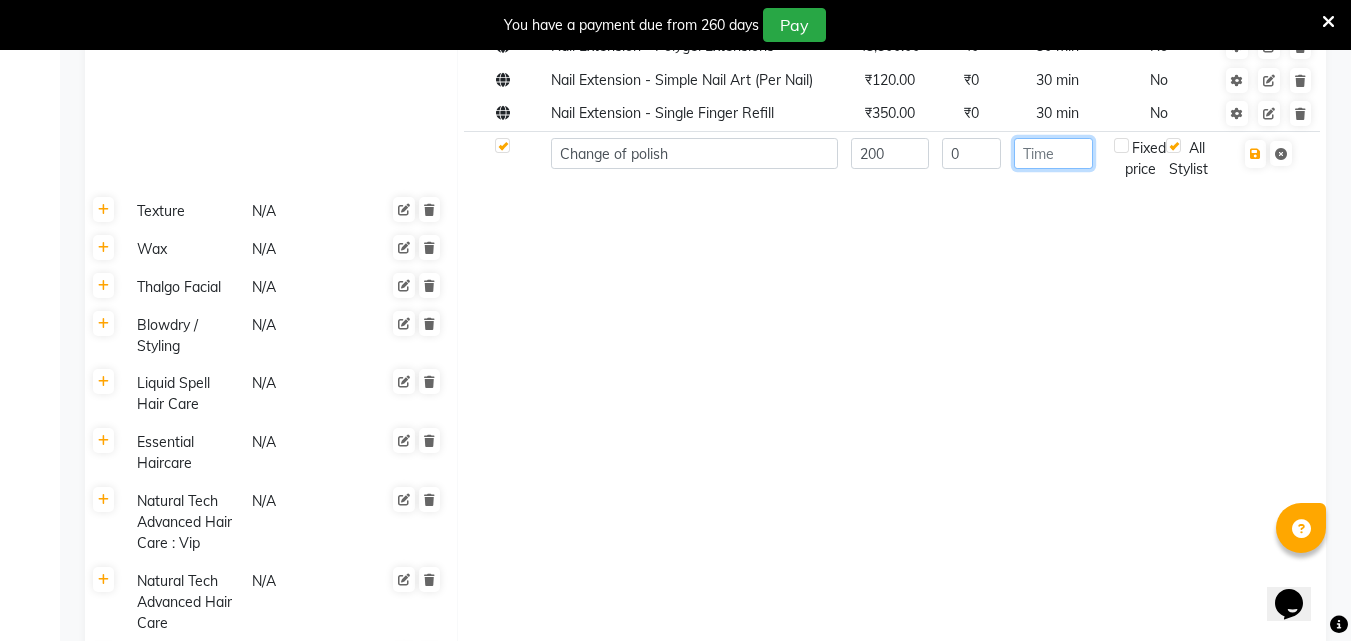 click 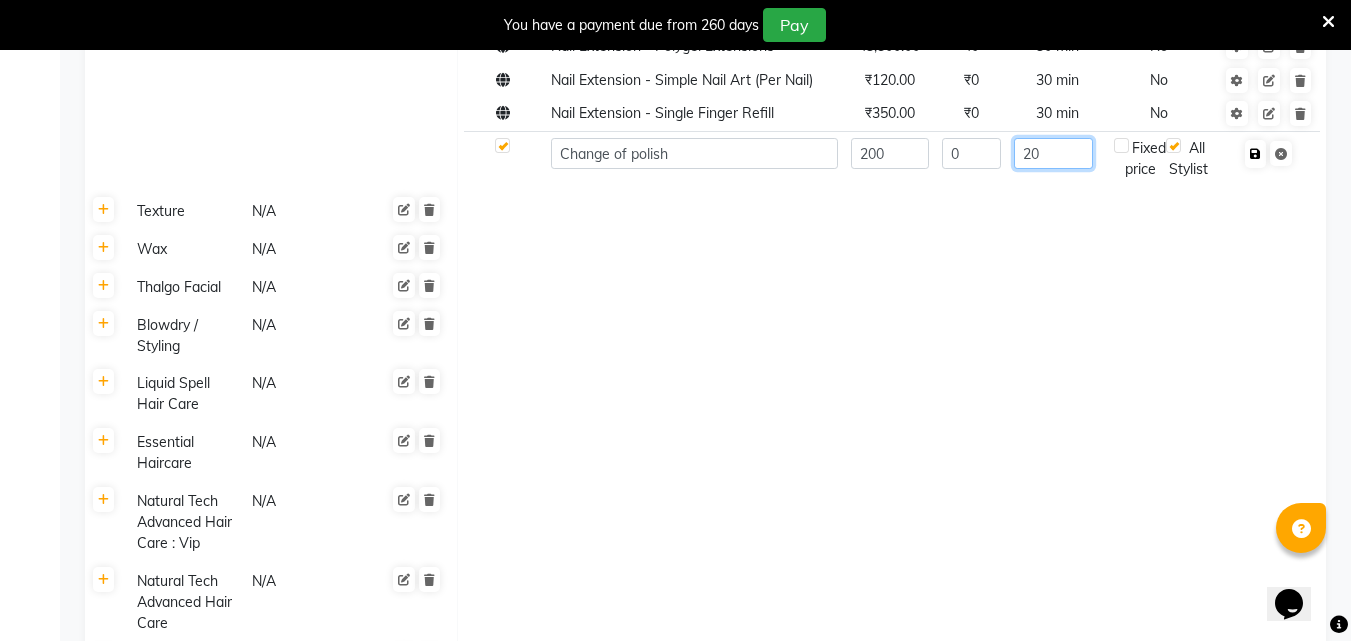 type on "20" 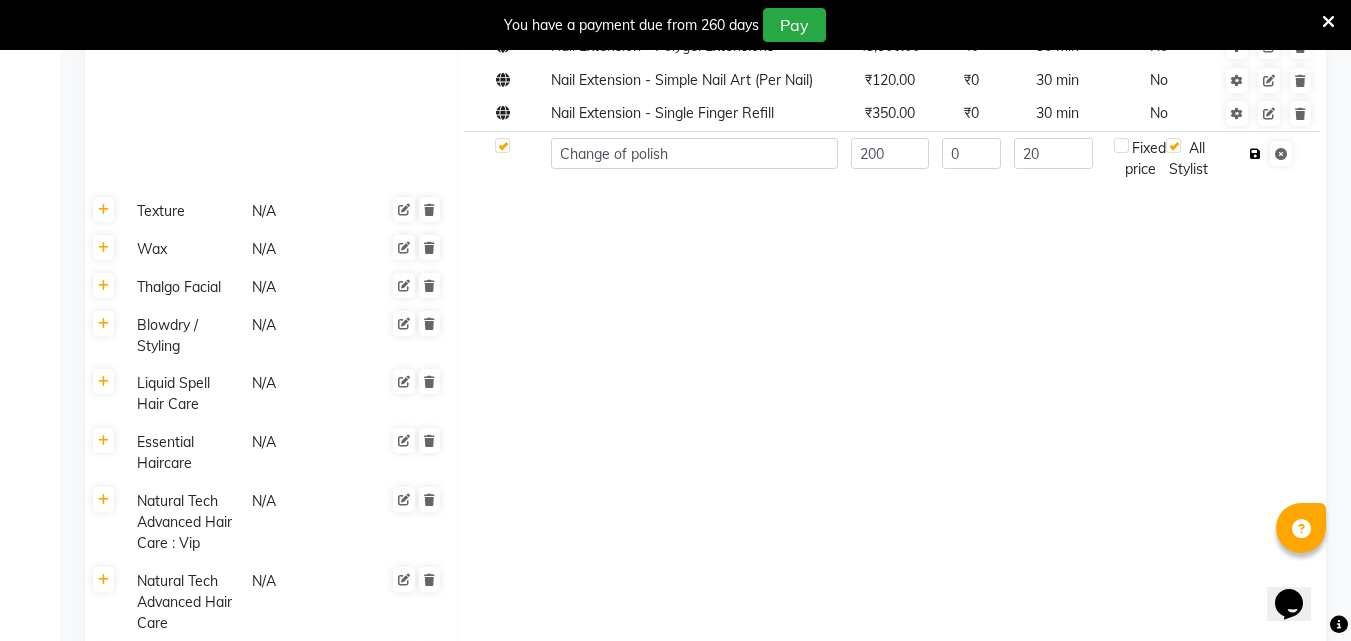 click at bounding box center [1255, 154] 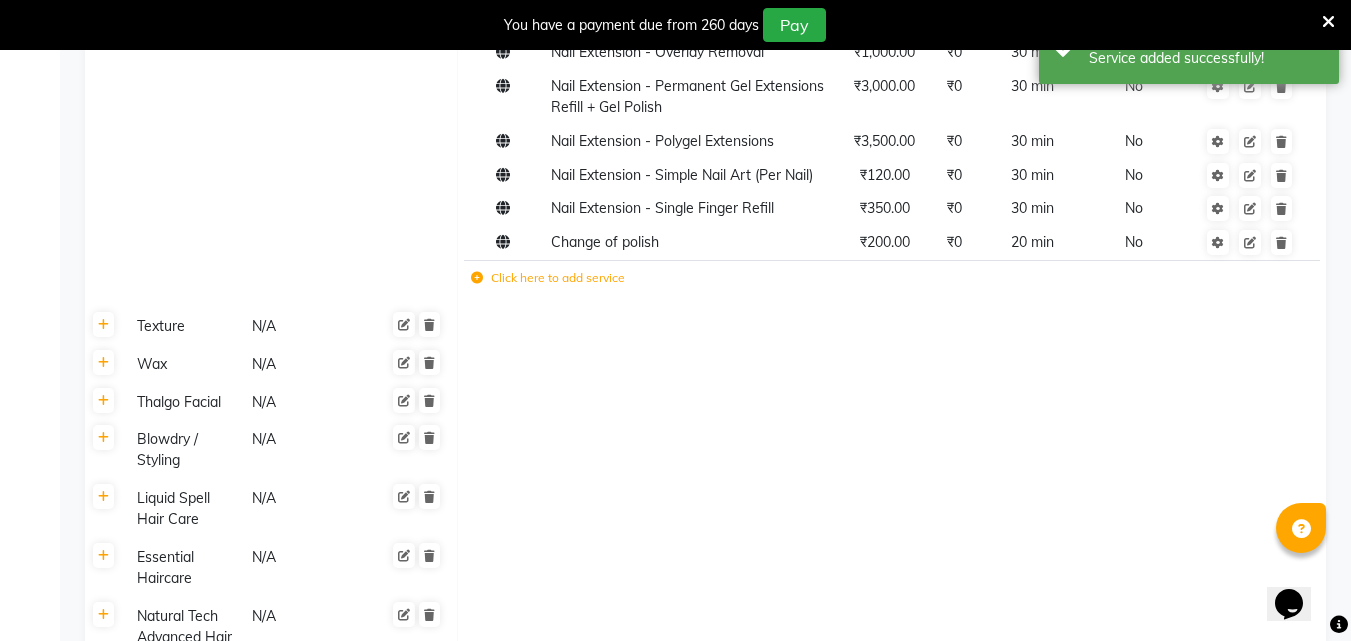 scroll, scrollTop: 5348, scrollLeft: 0, axis: vertical 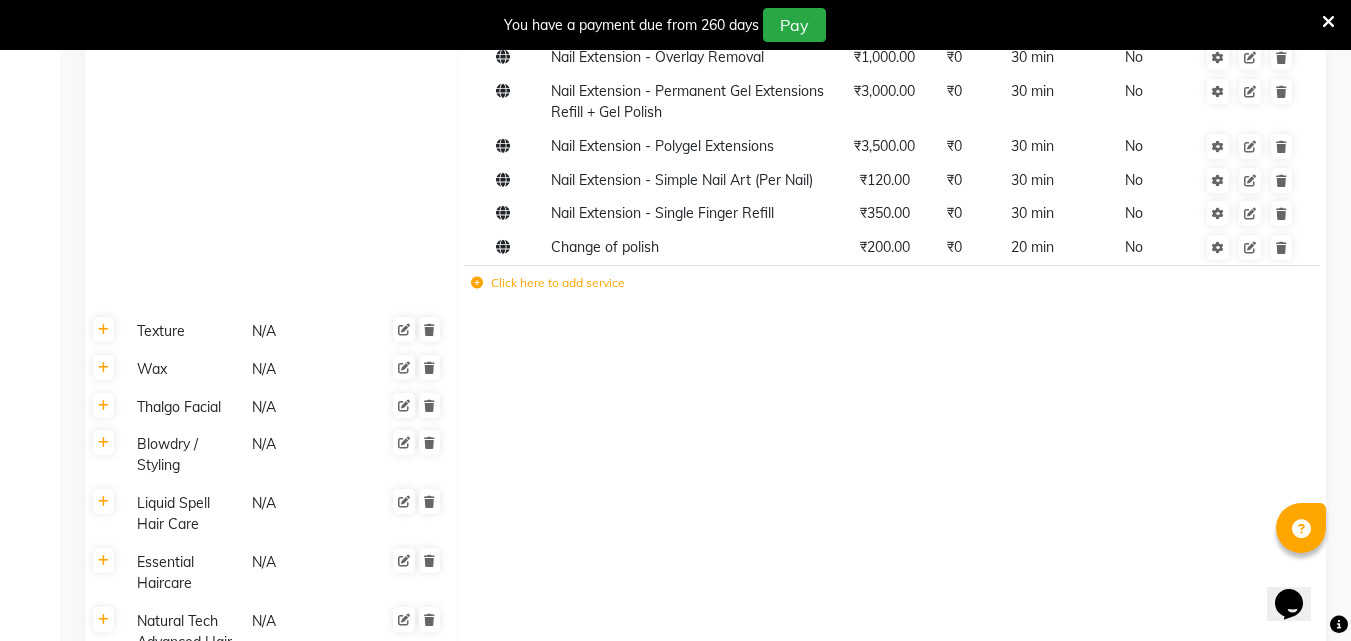 click on "Click here to add service" 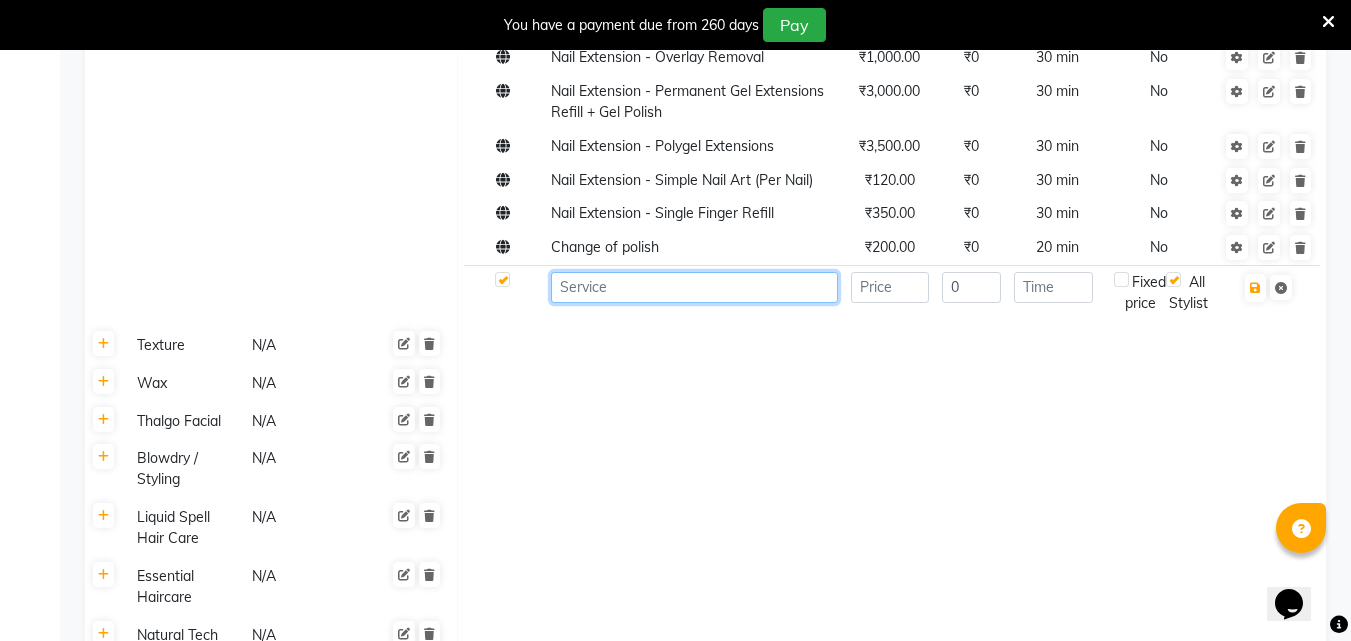 click 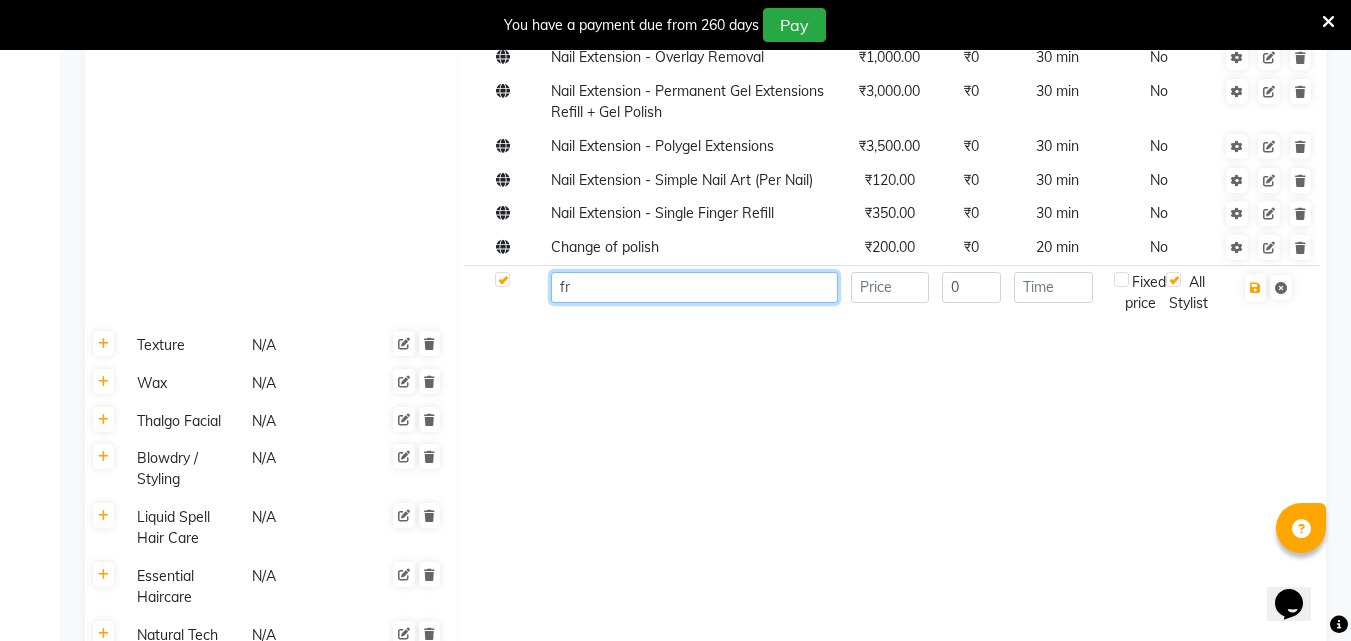 type on "f" 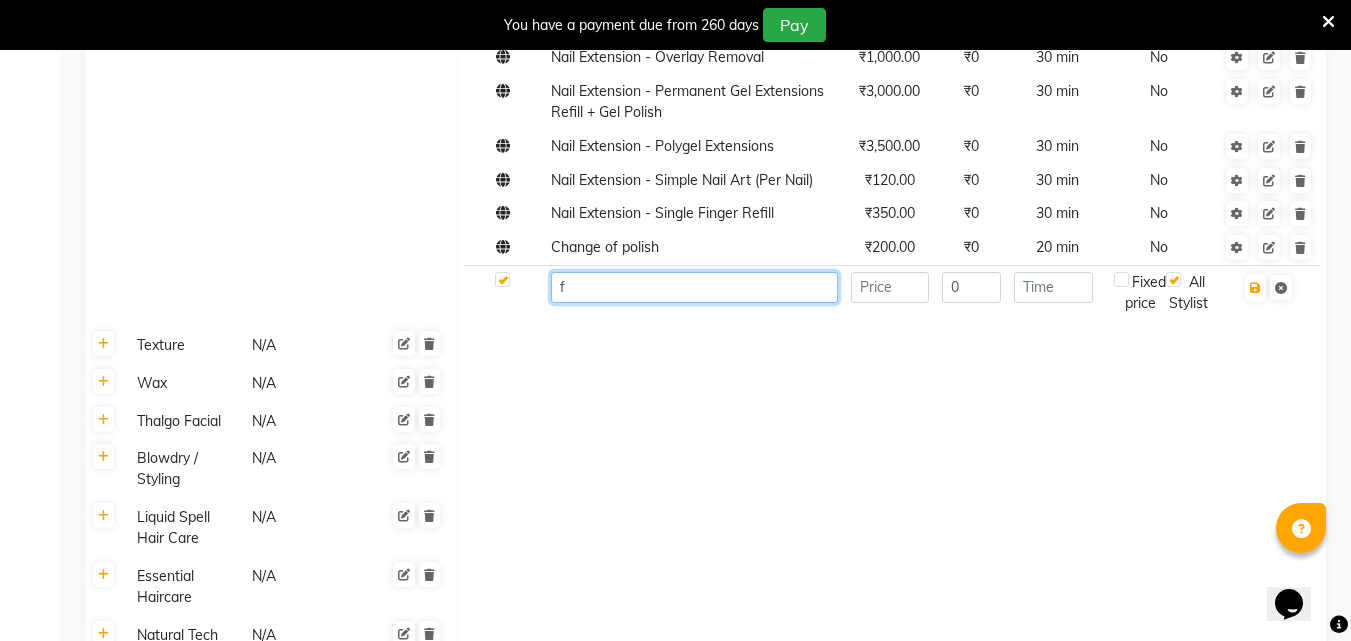 type 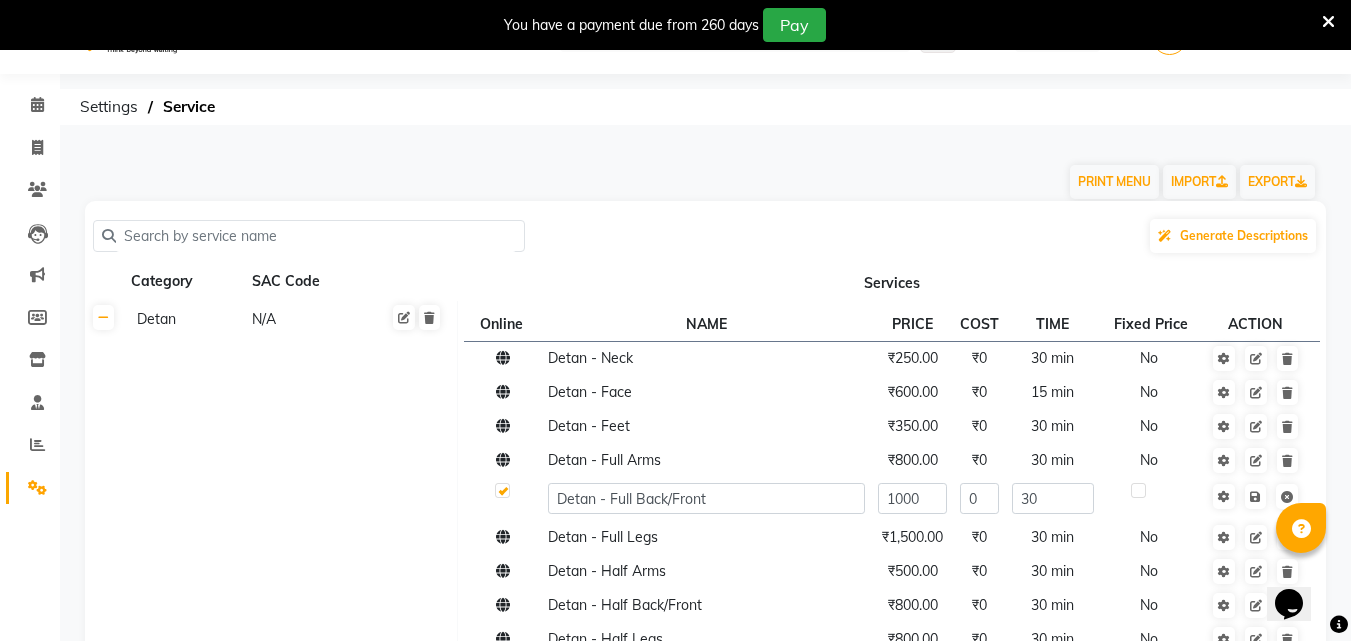 scroll, scrollTop: 0, scrollLeft: 0, axis: both 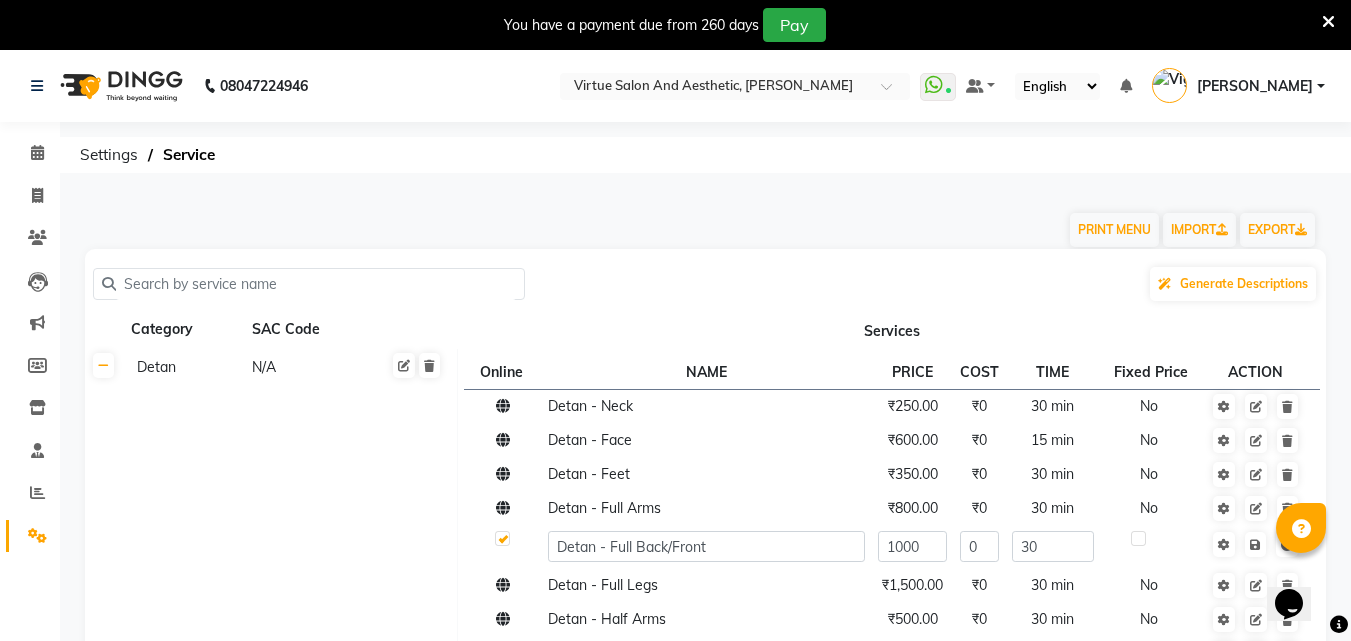 click 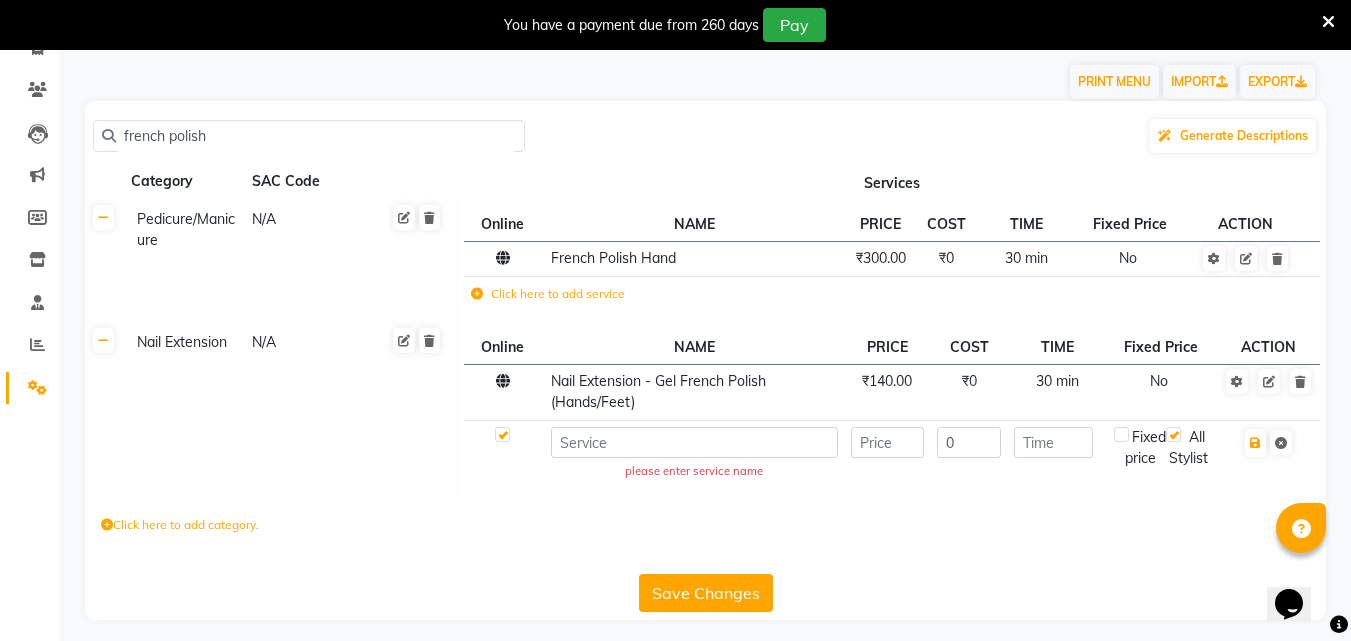 scroll, scrollTop: 162, scrollLeft: 0, axis: vertical 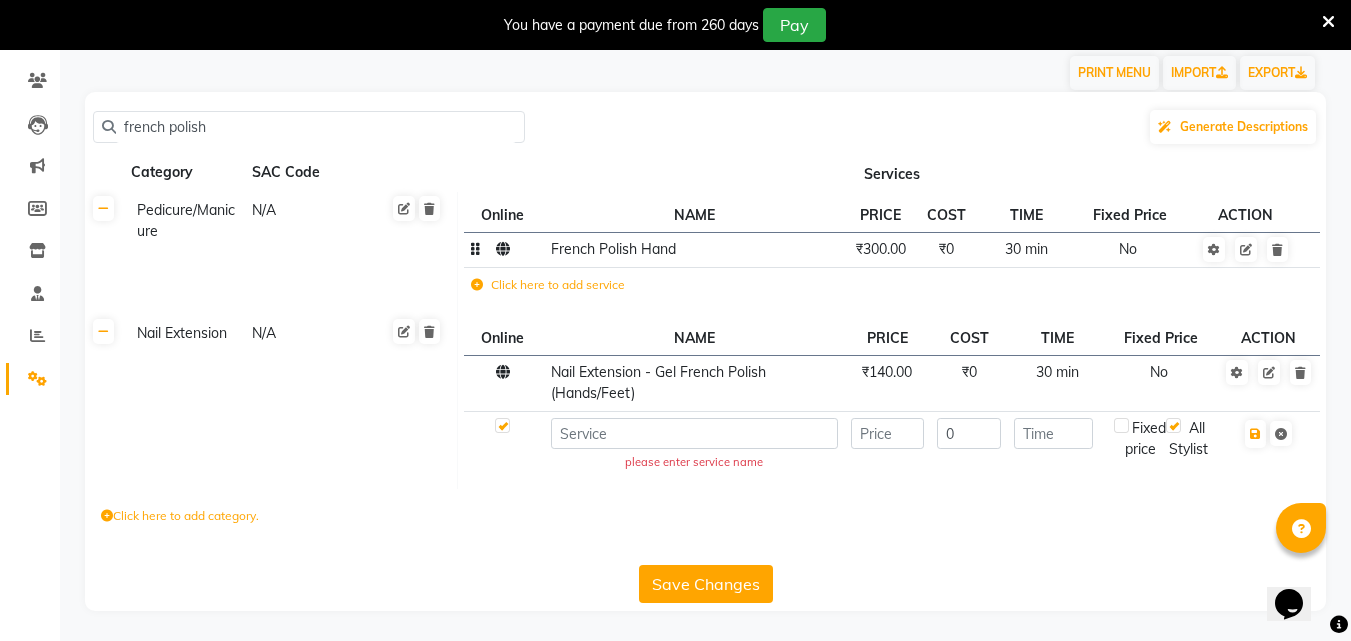 type on "french polish" 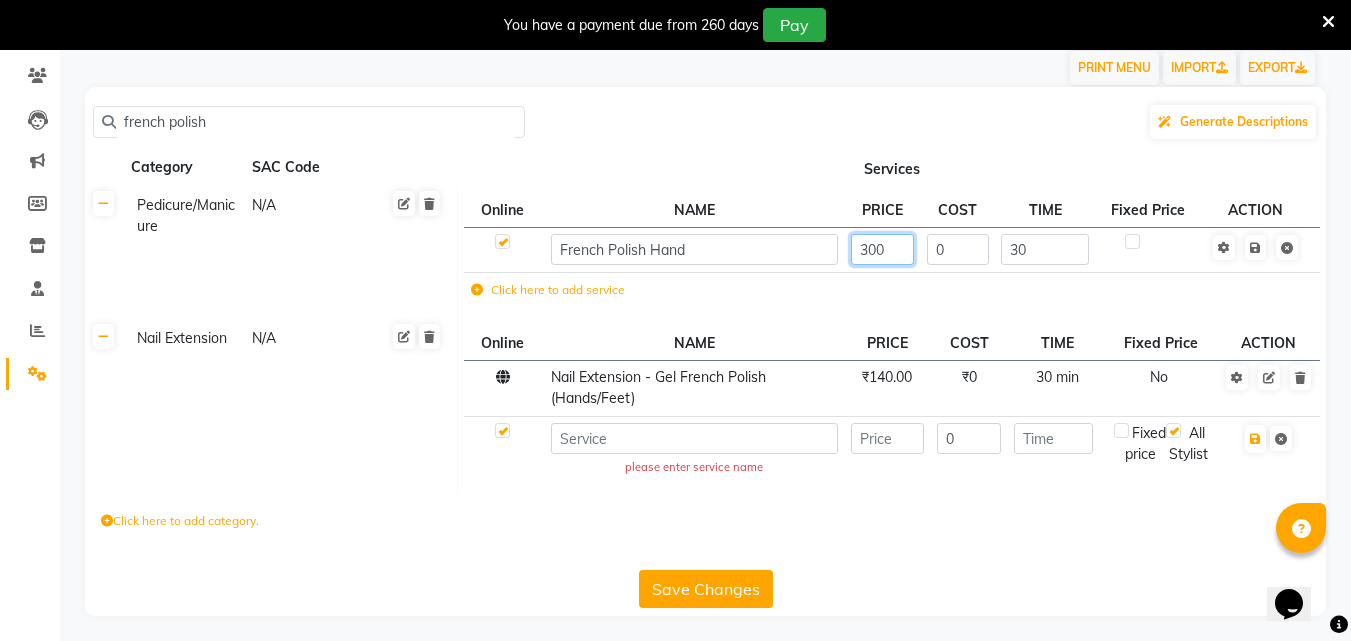 click on "300" 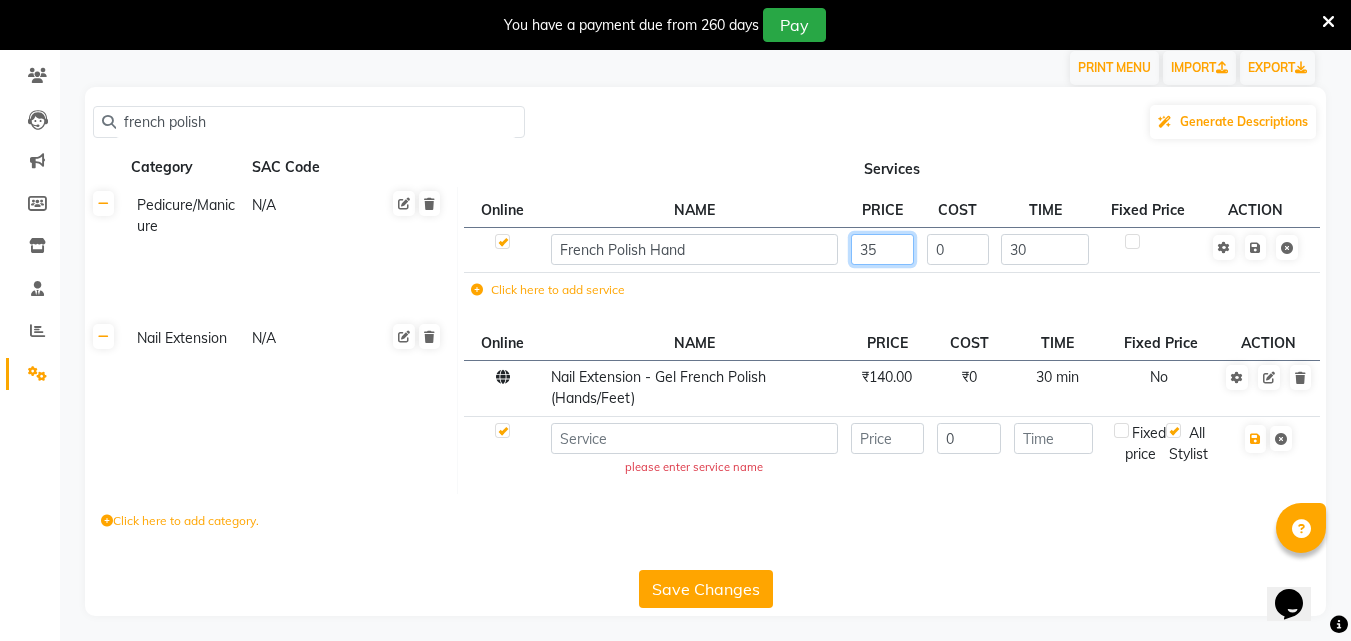 type on "350" 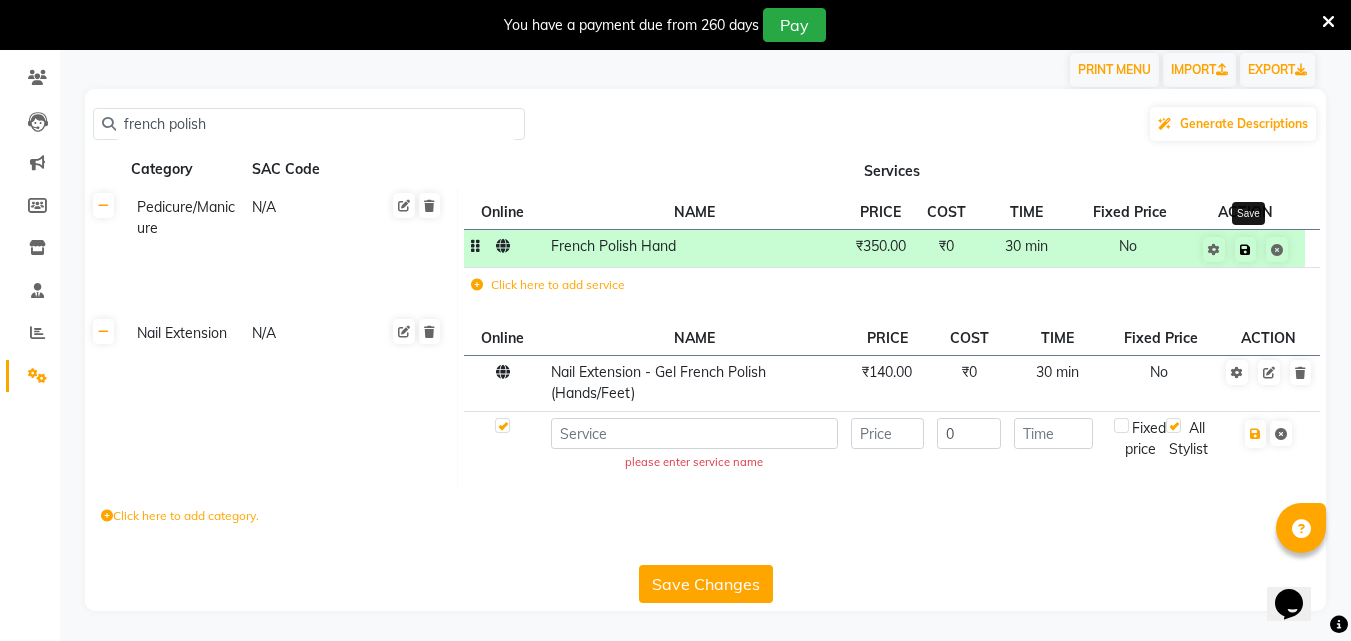 click 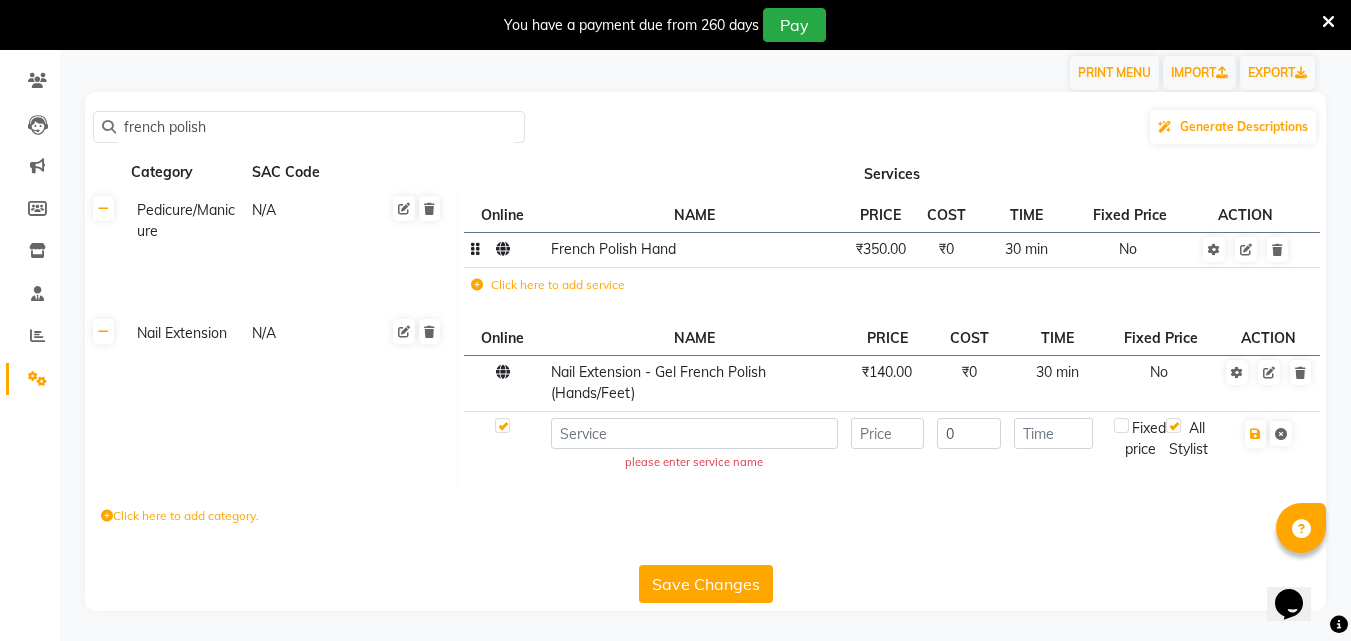 click on "French Polish Hand" 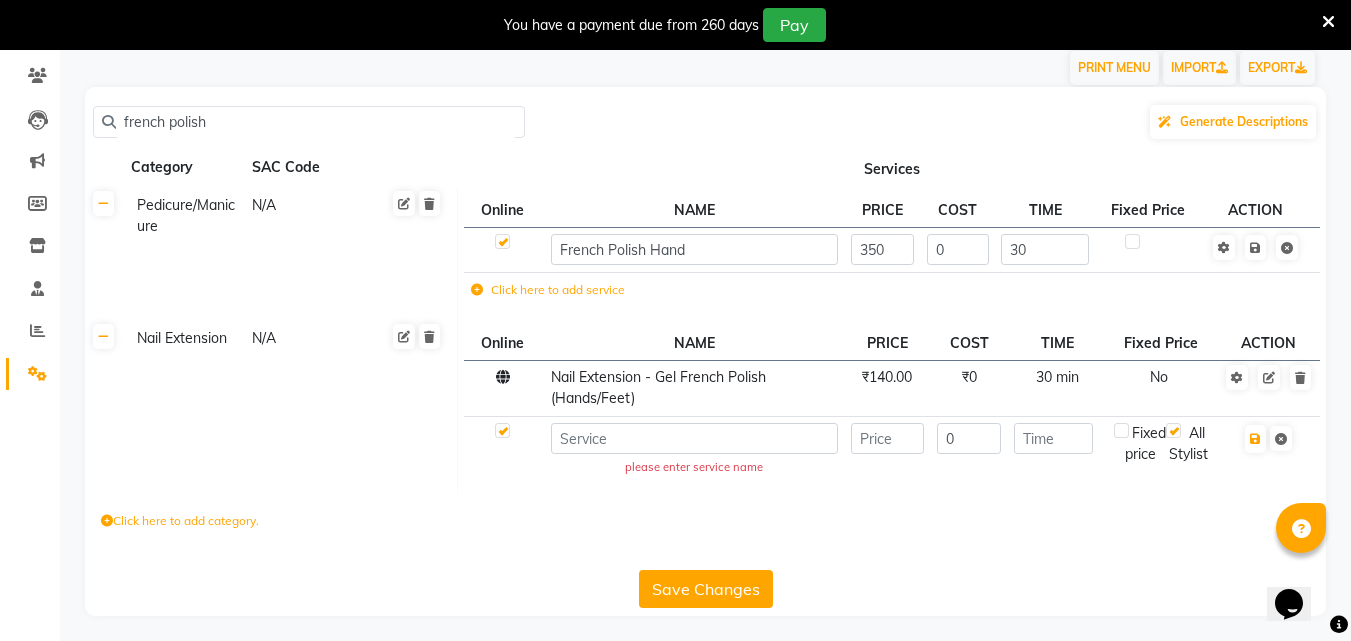 click on "French Polish Hand" 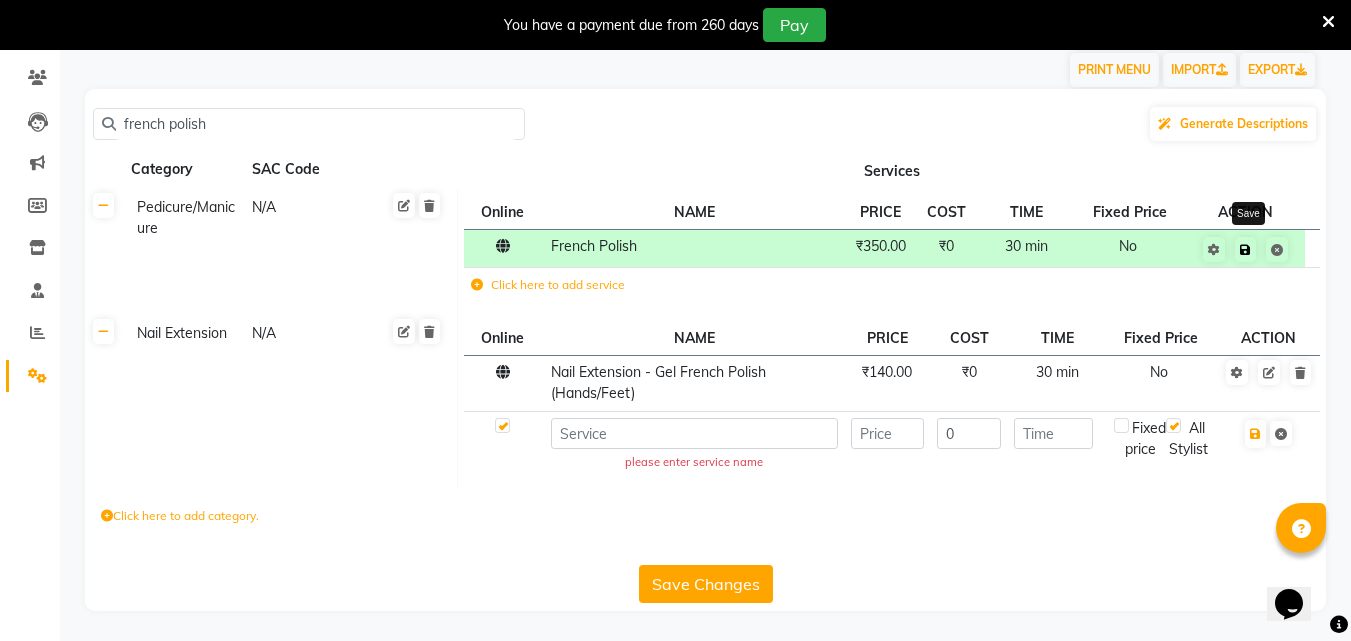 click 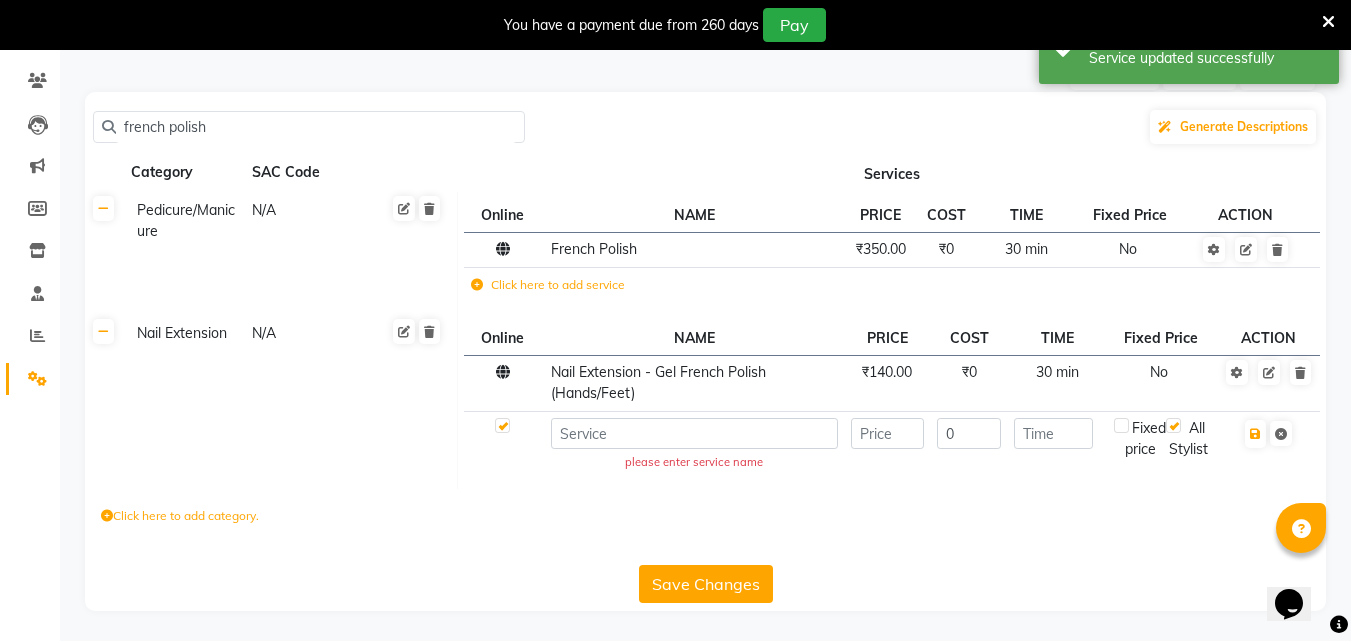 click on "french polish" 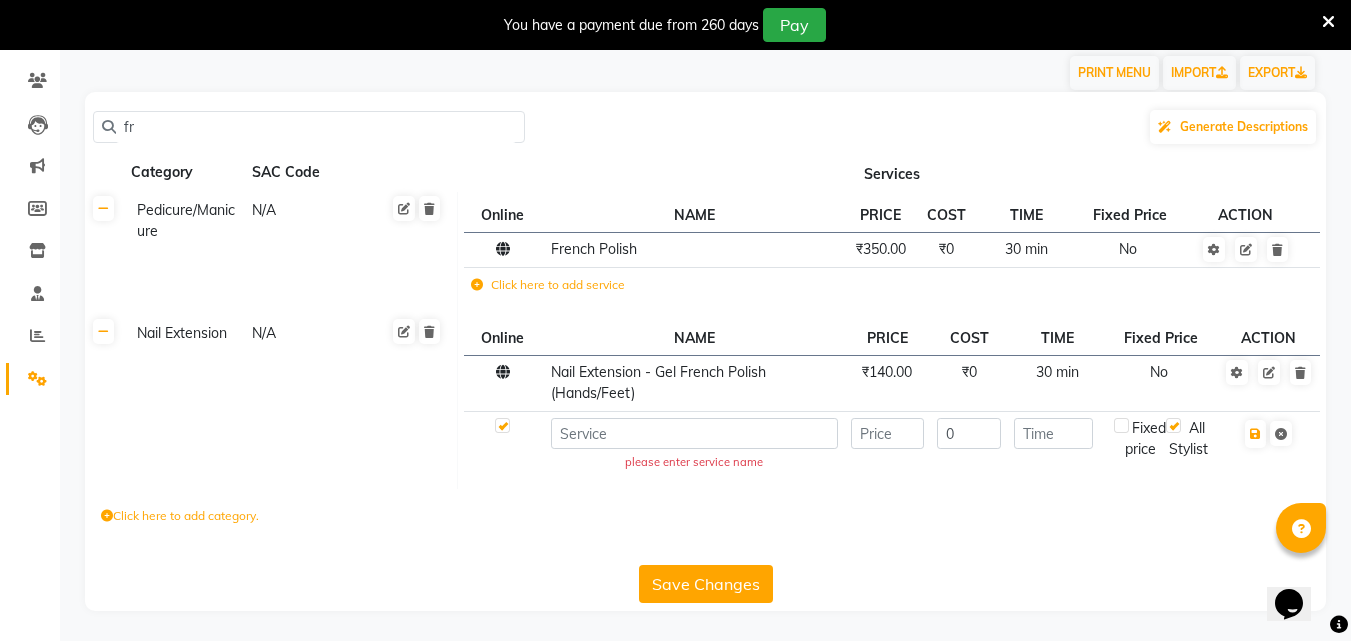 type on "f" 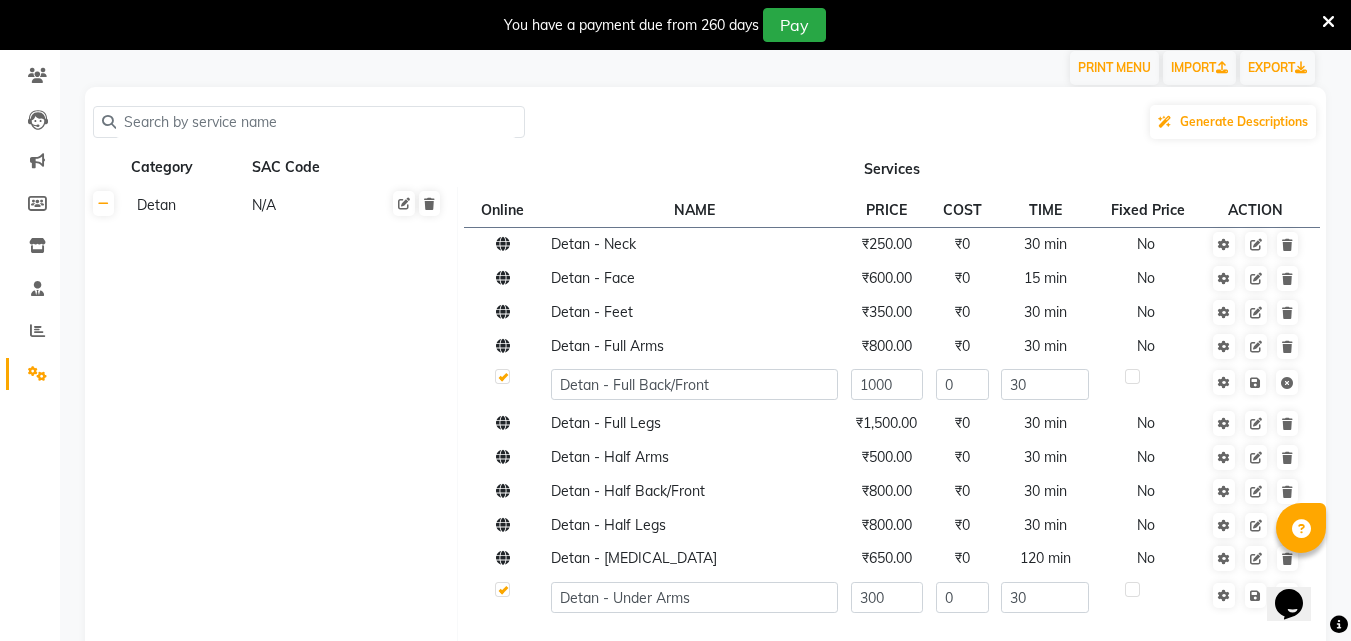 click 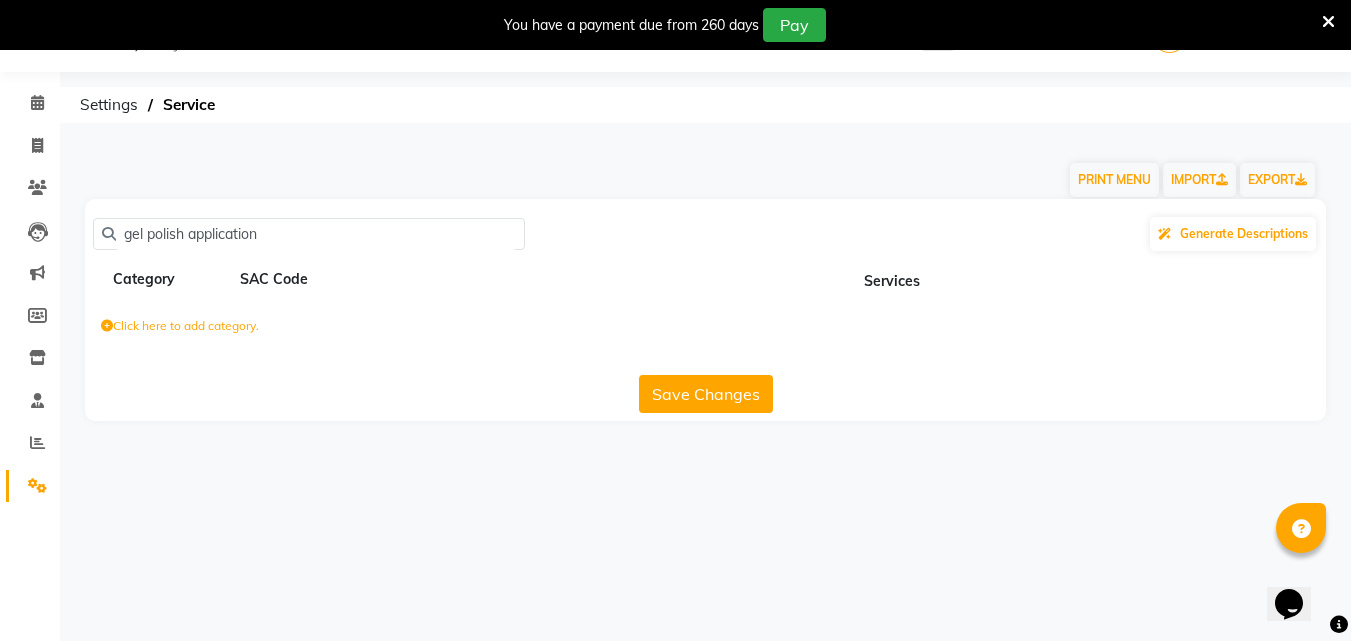 scroll, scrollTop: 50, scrollLeft: 0, axis: vertical 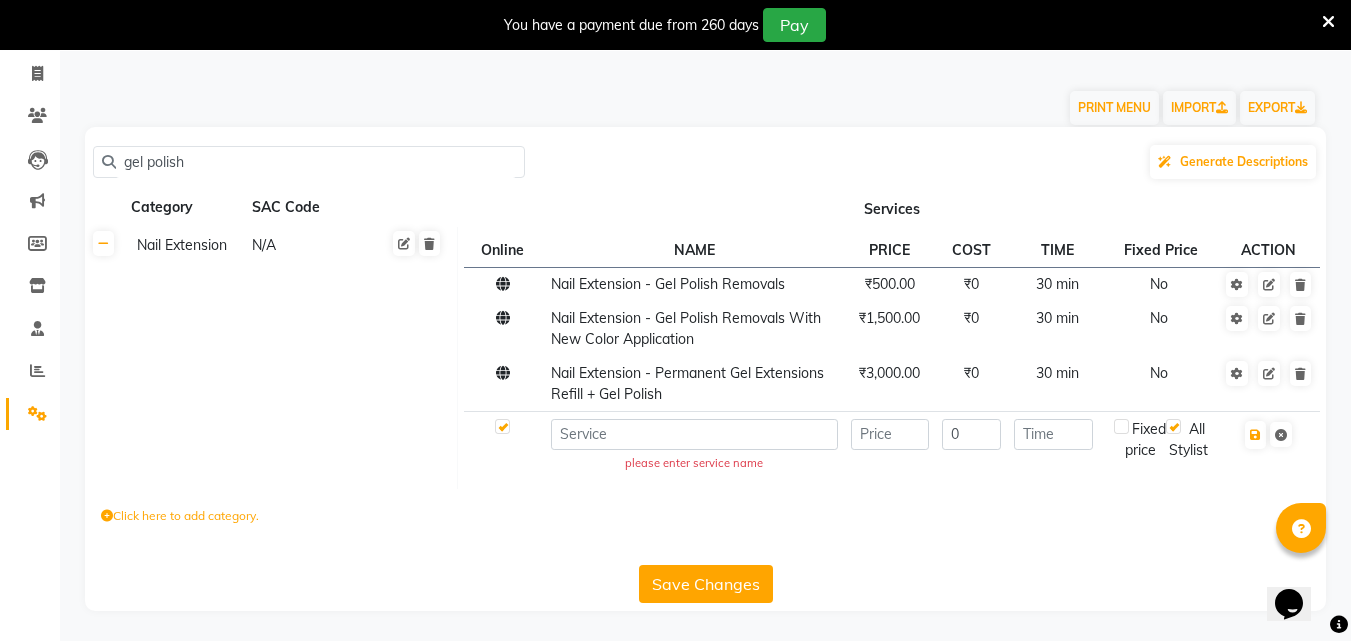 click on "gel polish" 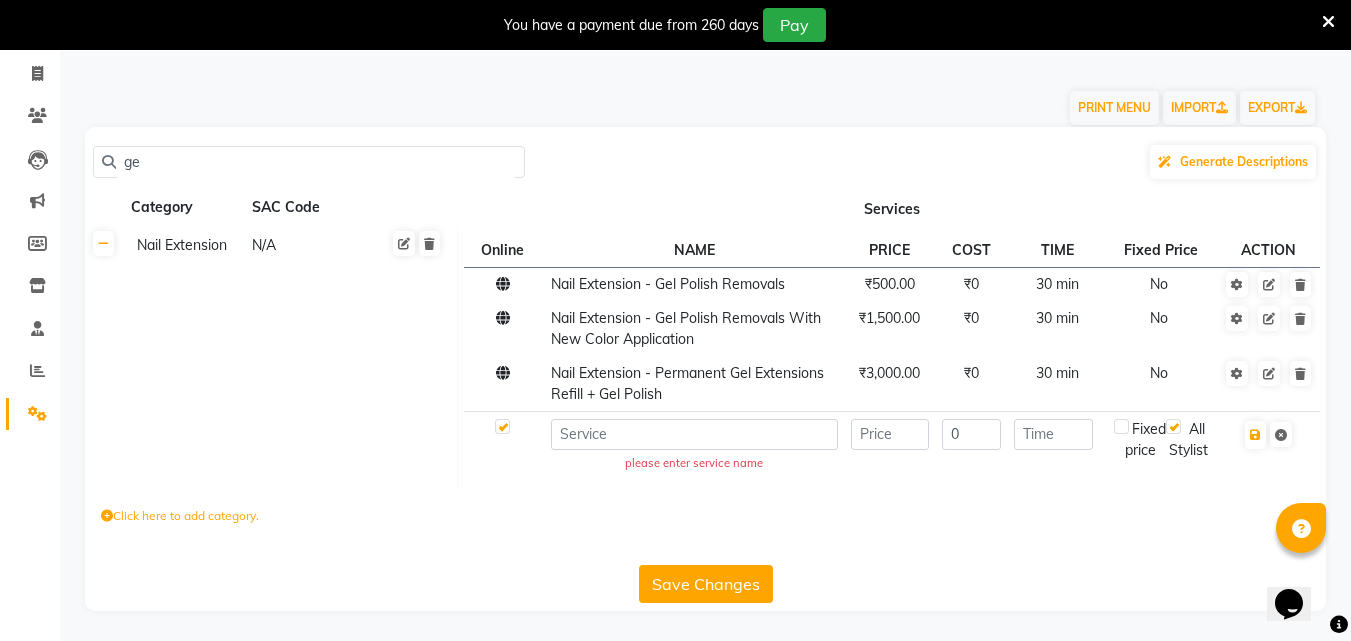 type on "g" 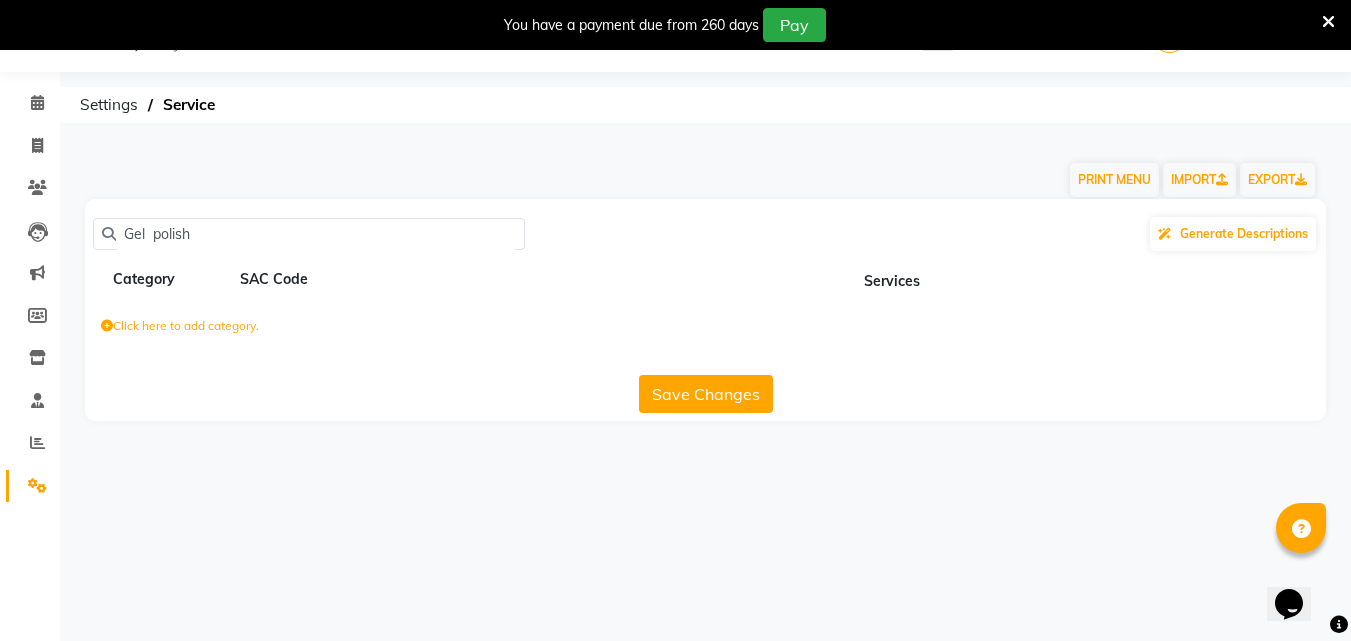 scroll, scrollTop: 50, scrollLeft: 0, axis: vertical 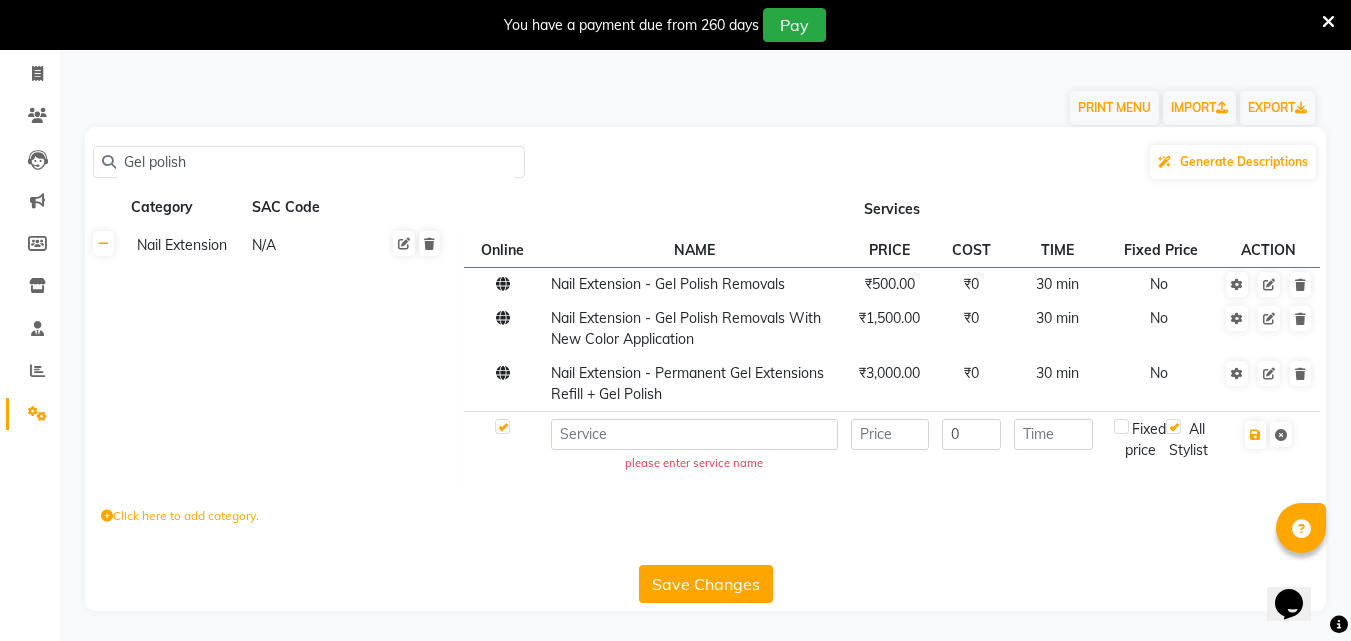 click on "Gel polish" 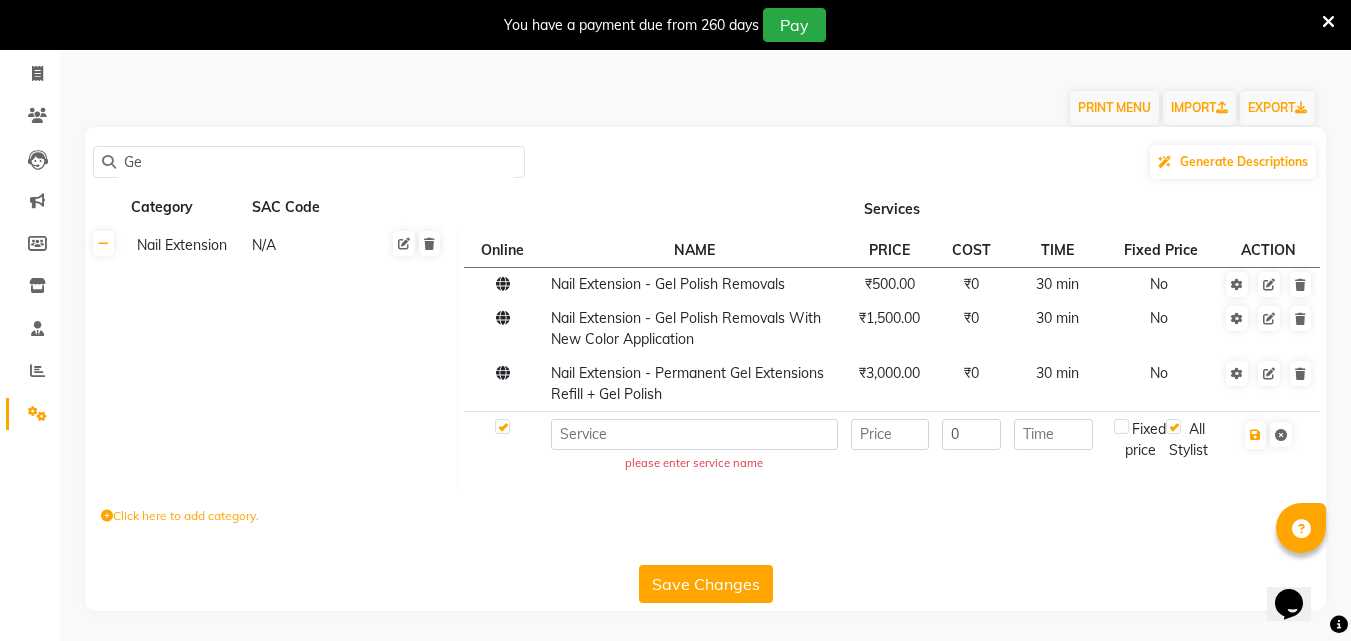 type on "G" 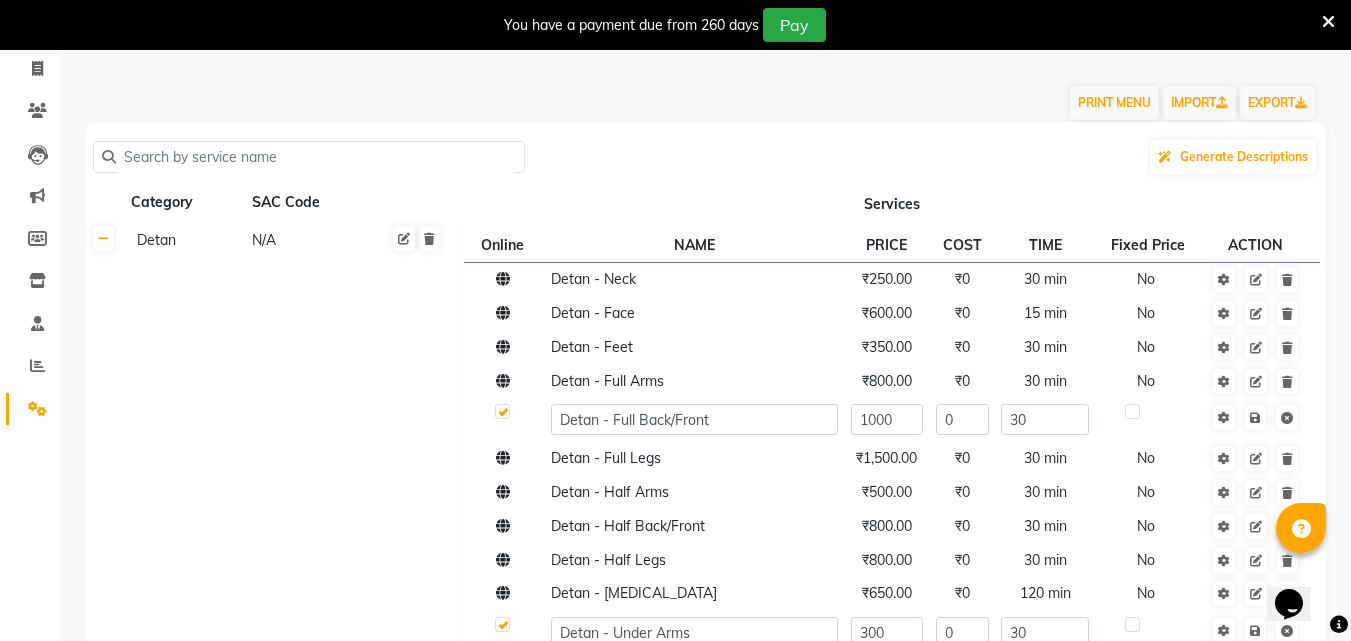 click 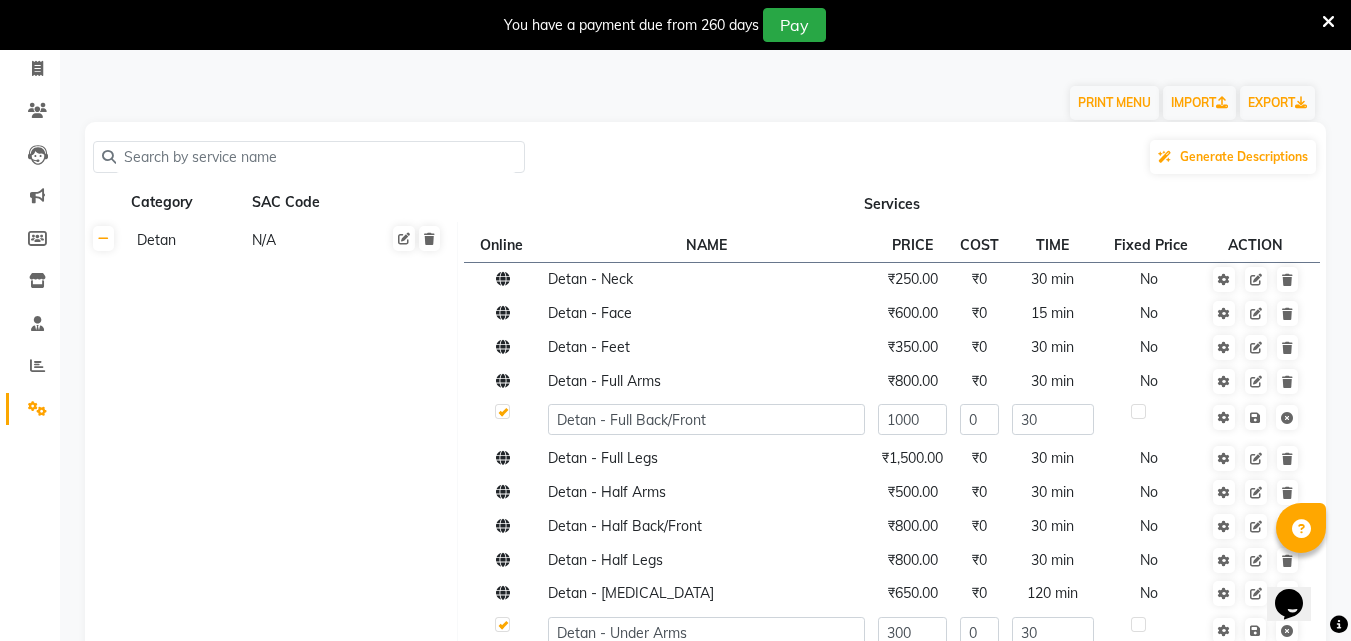type on "g" 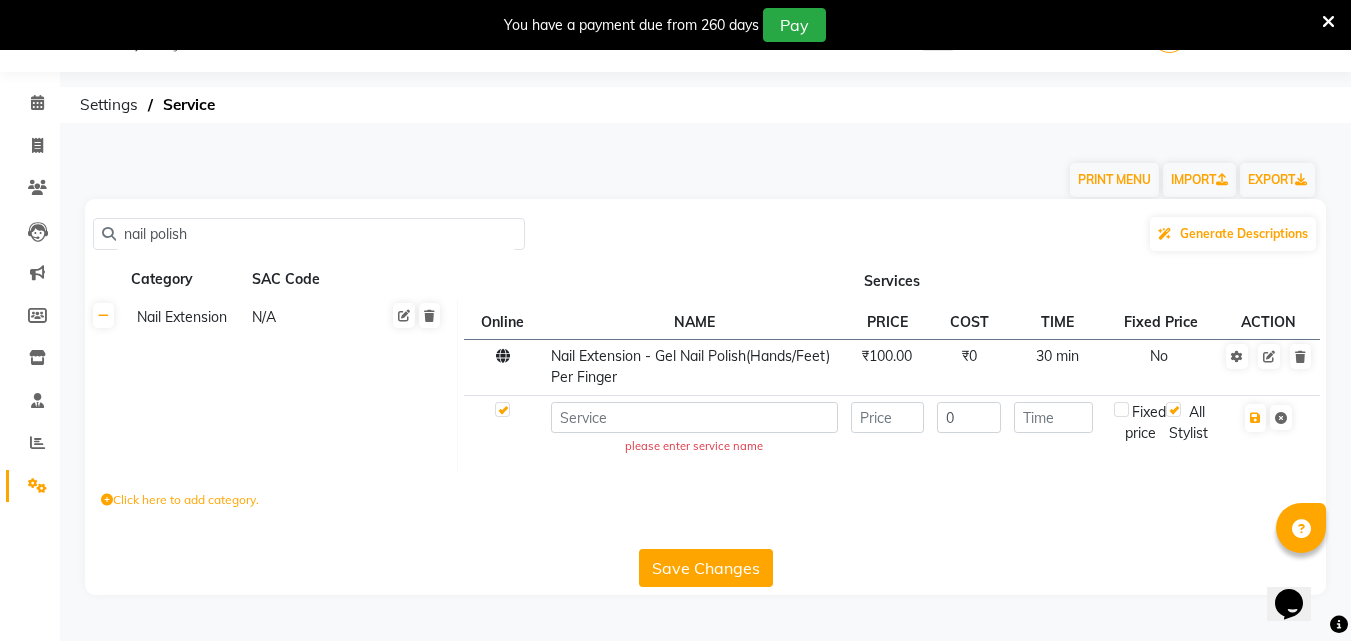 scroll, scrollTop: 50, scrollLeft: 0, axis: vertical 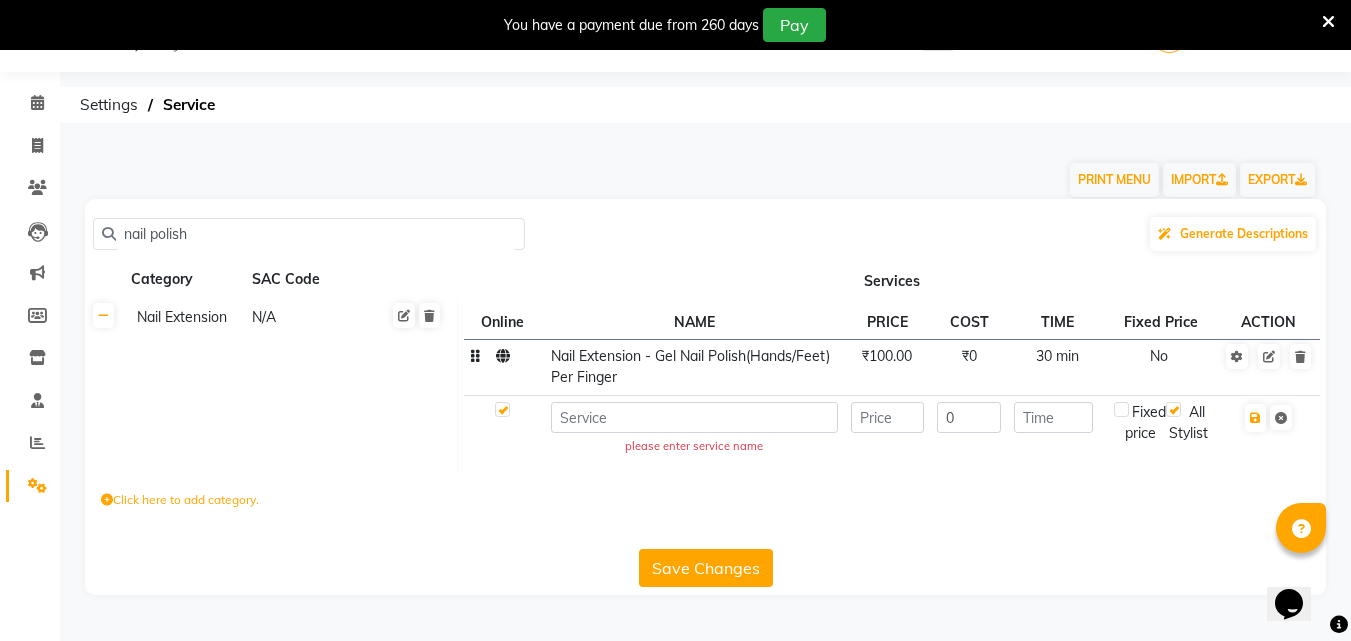 type on "nail polish" 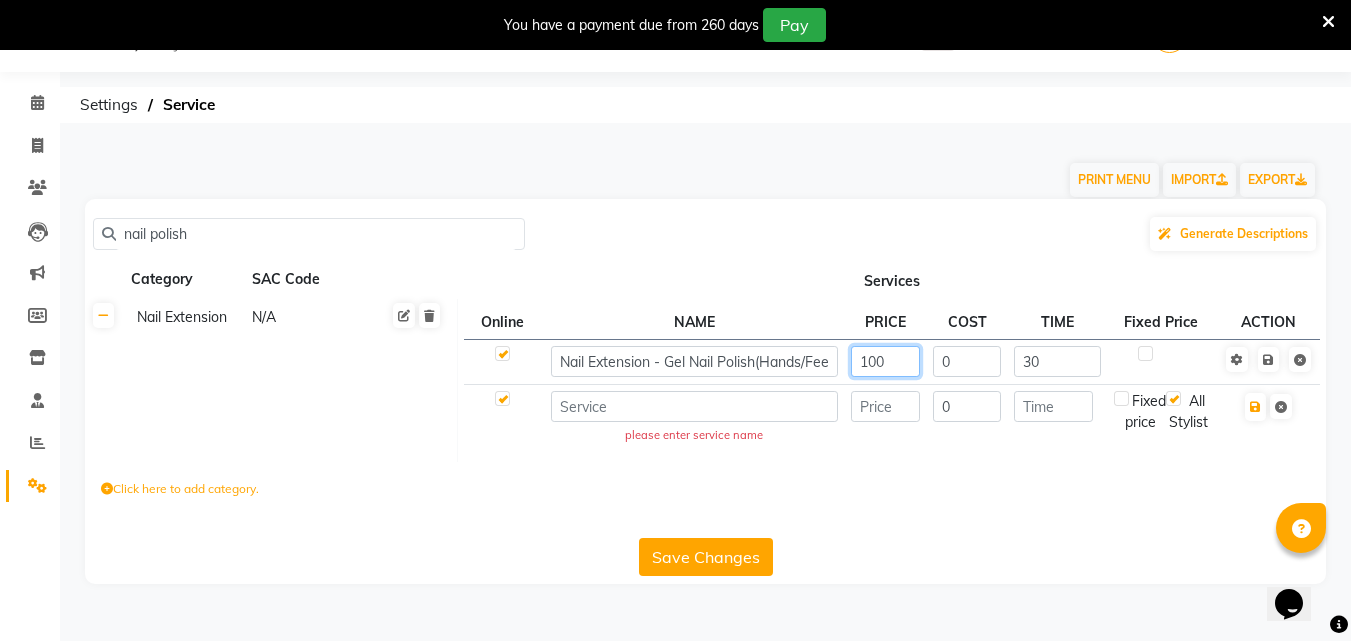 click on "100" 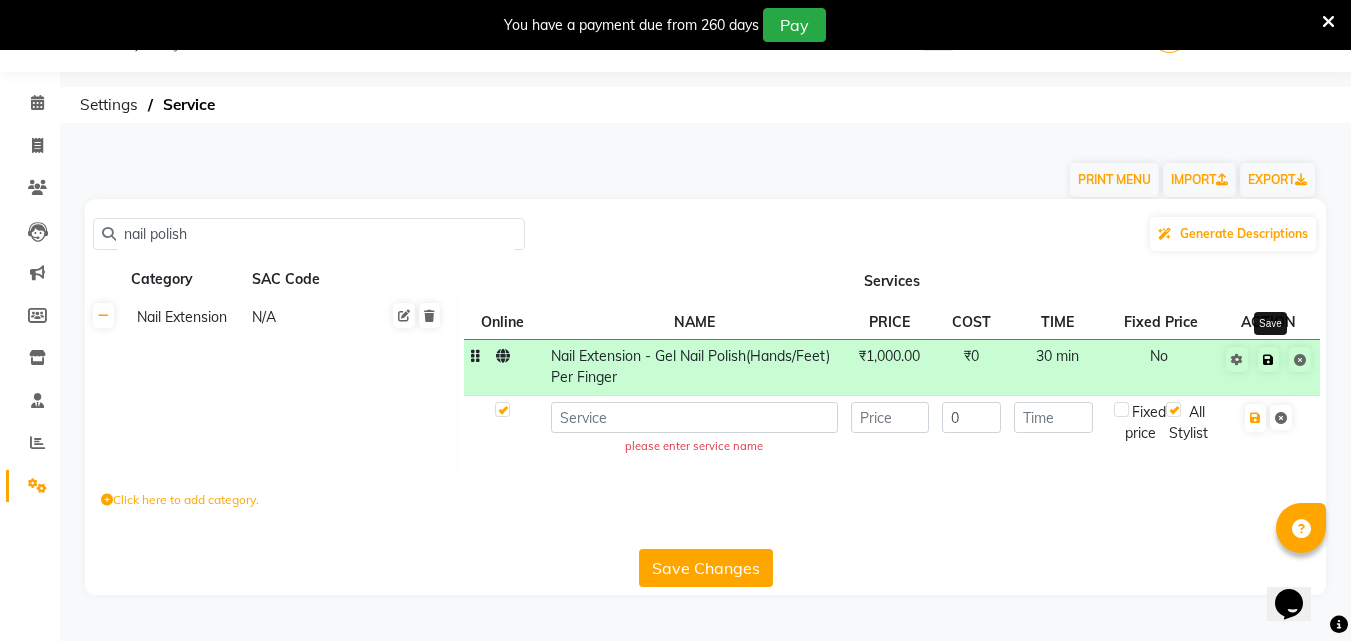 click 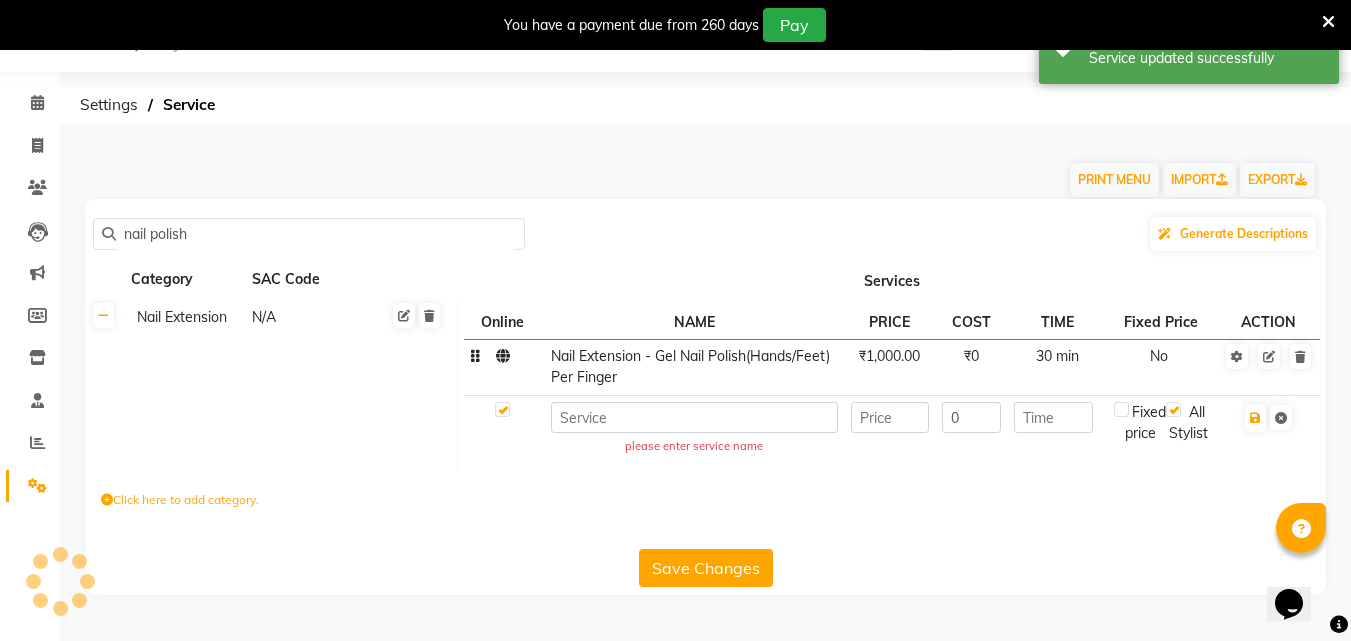click on "nail polish Generate Descriptions Category SAC Code Services Nail Extension N/A Online  NAME  PRICE COST TIME Fixed Price  ACTION Nail Extension - Gel Nail Polish(Hands/Feet) Per Finger ₹1,000.00 ₹0 30 min  No   please enter service name  0 Fixed price  All Stylist   Click here to add category.  Save Changes" 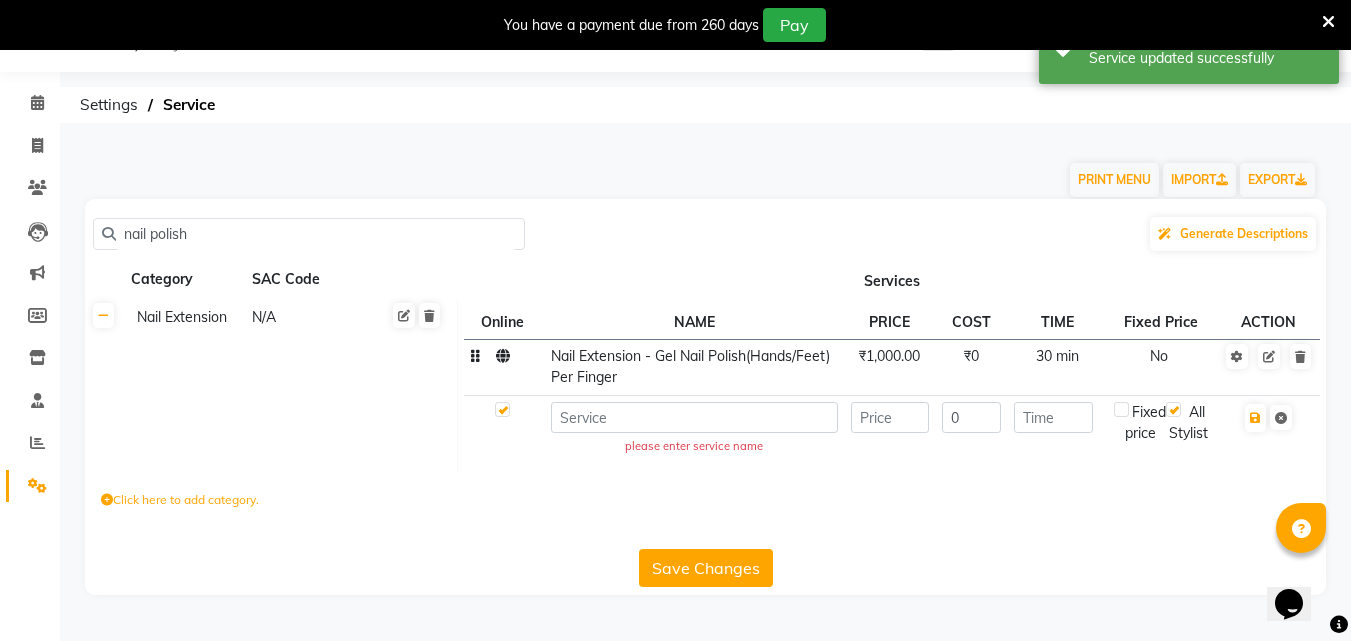 click on "nail polish" 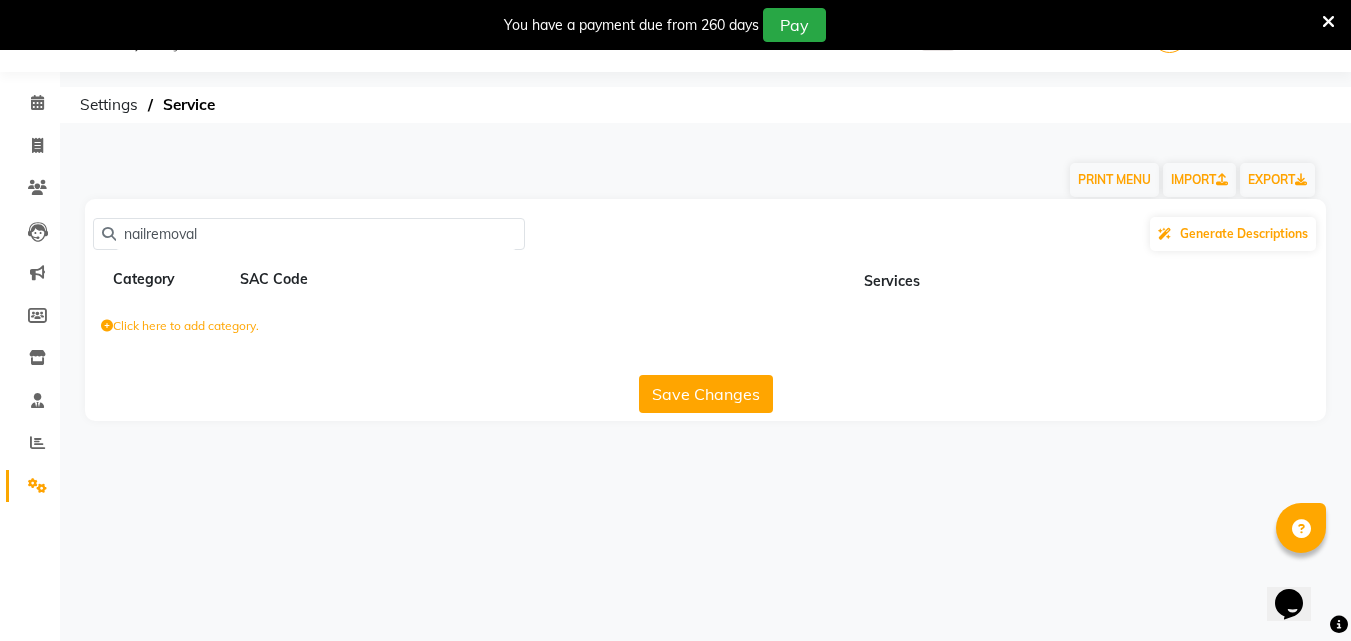 click on "nailremoval" 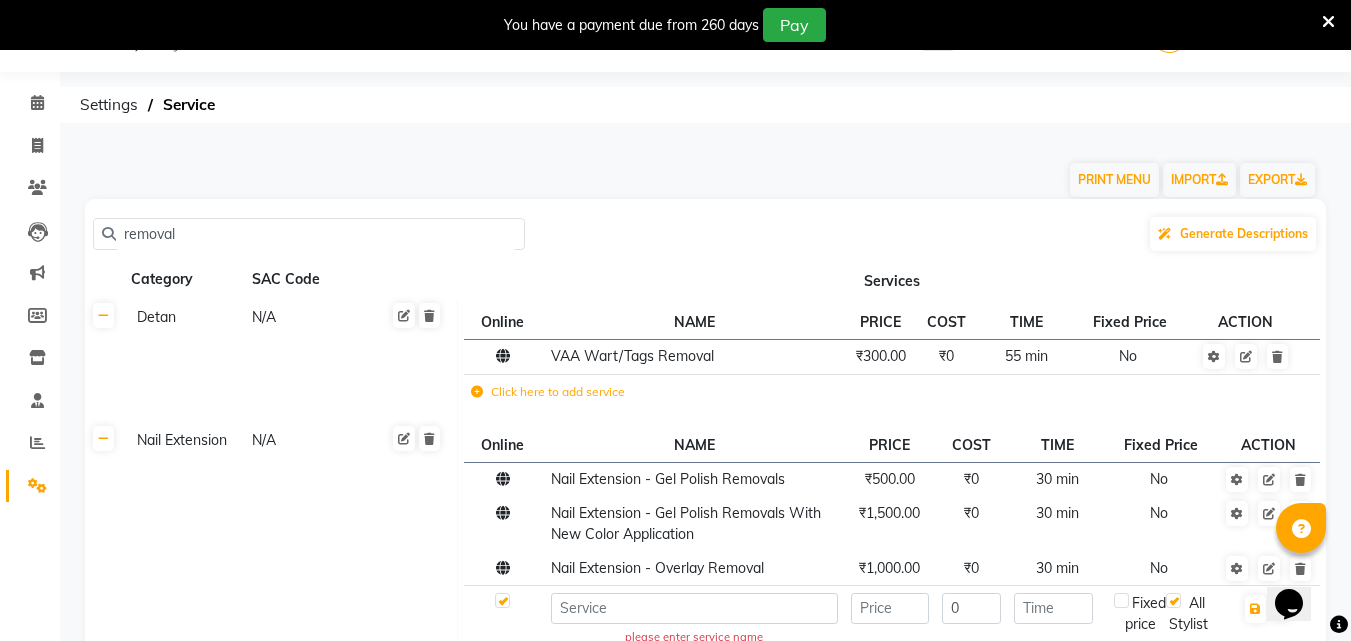 click on "removal" 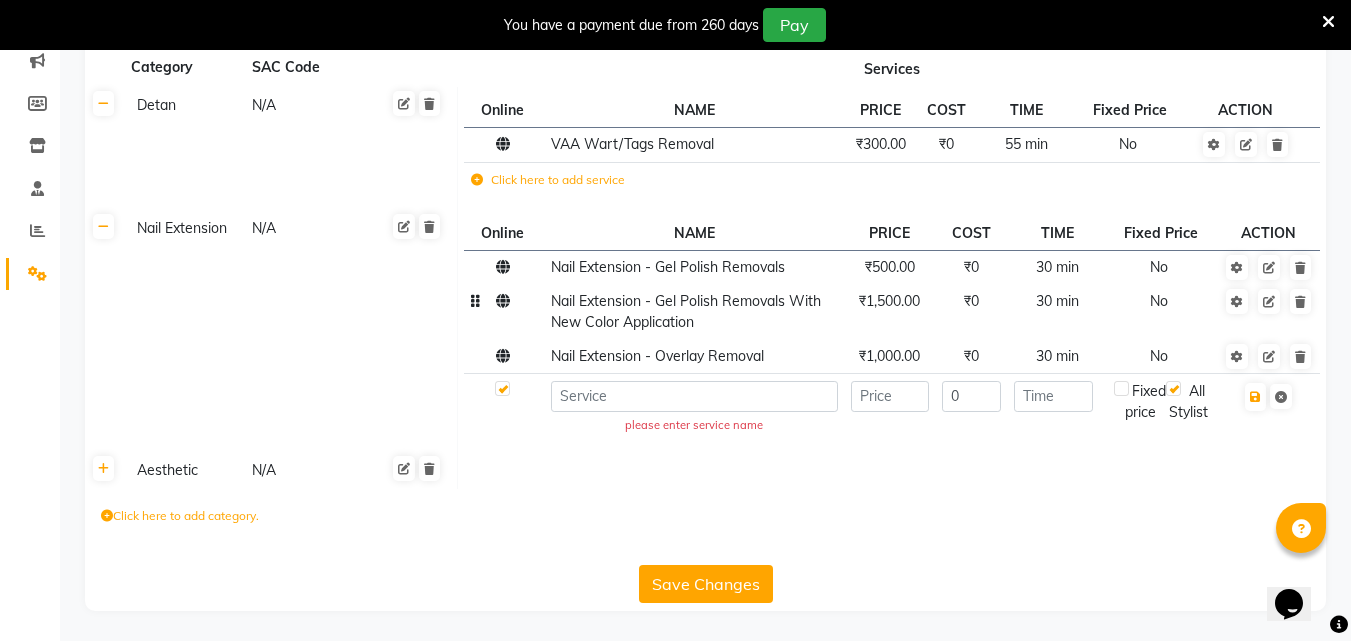 scroll, scrollTop: 167, scrollLeft: 0, axis: vertical 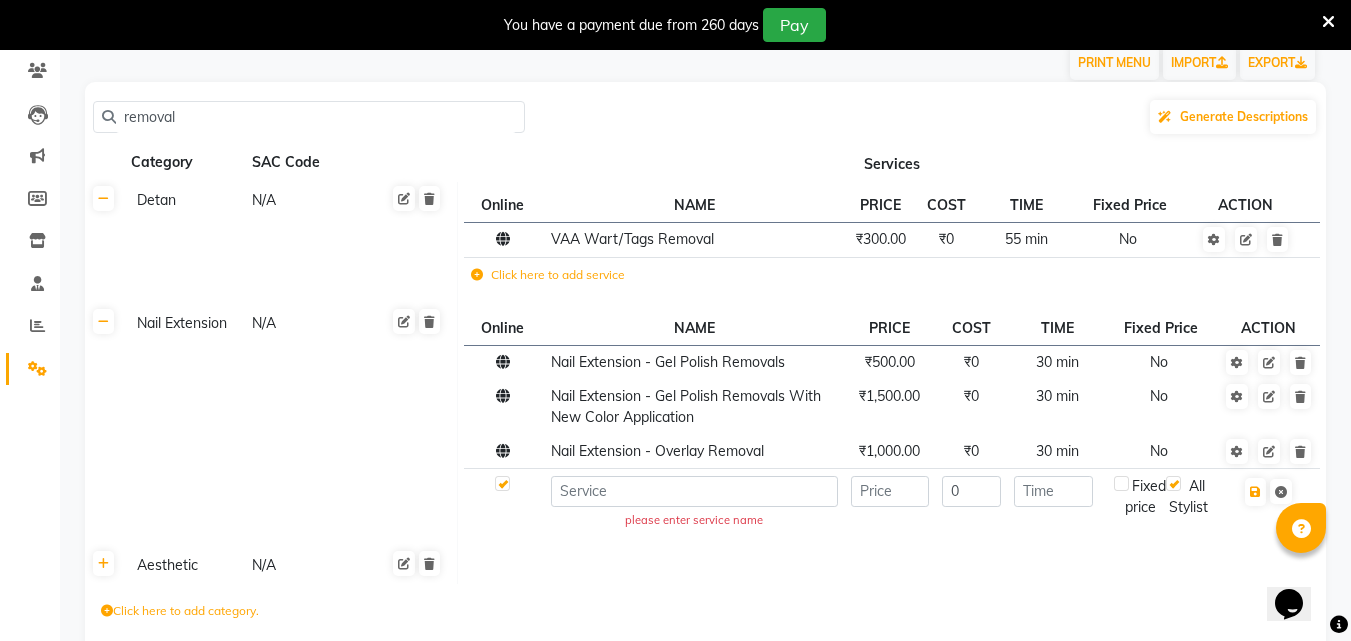 click on "removal" 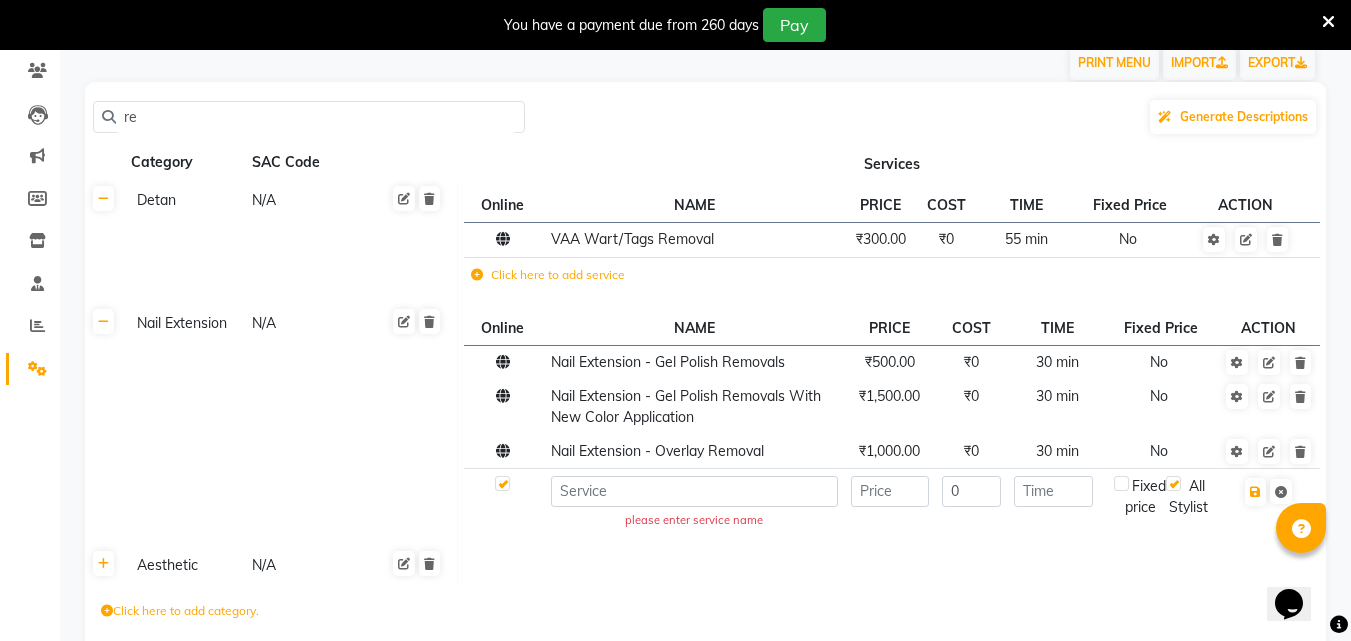 type on "r" 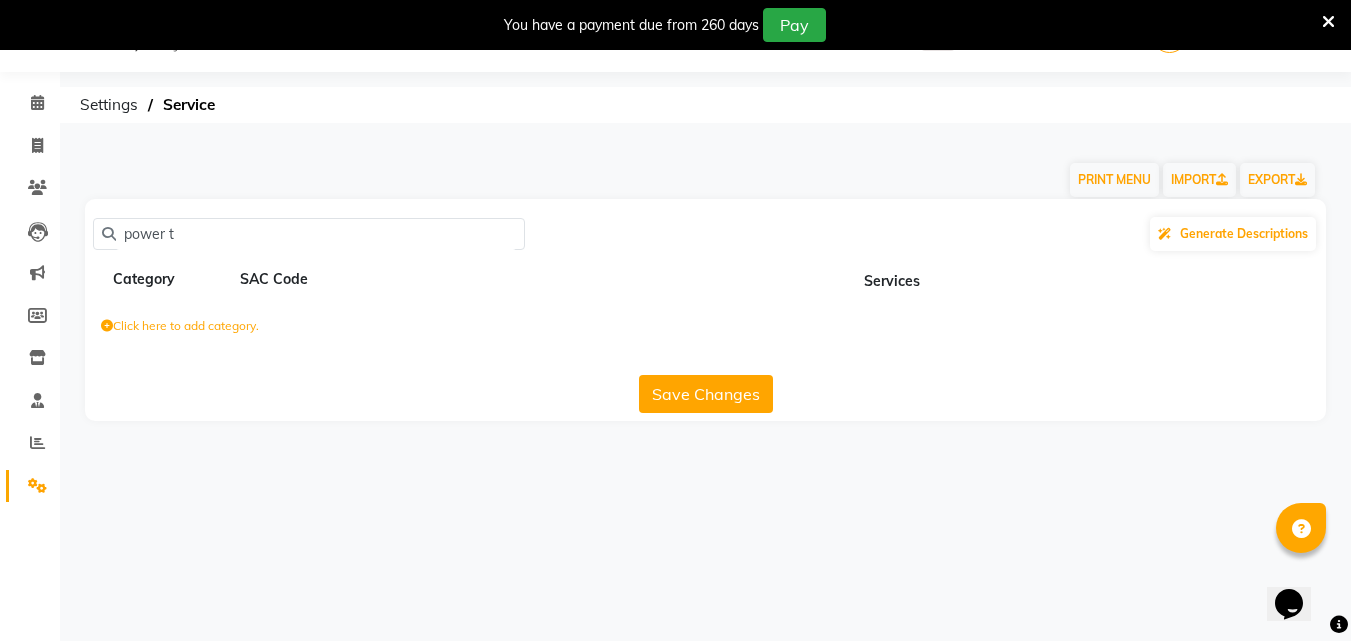 scroll, scrollTop: 50, scrollLeft: 0, axis: vertical 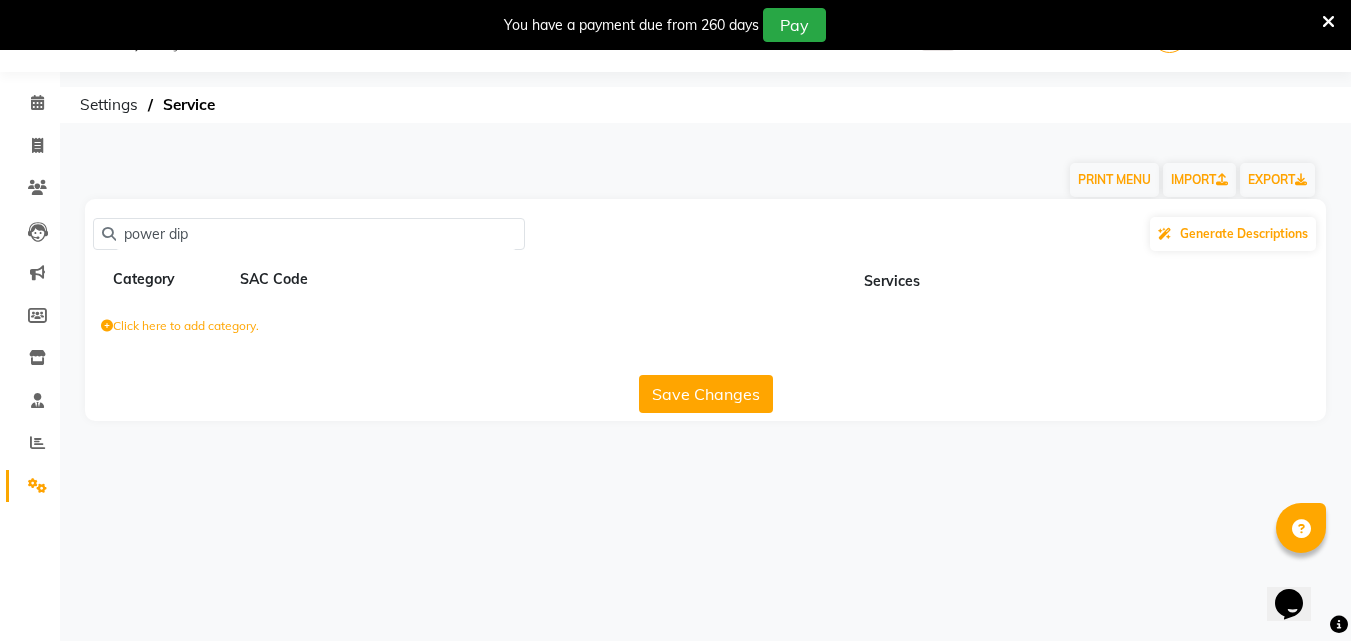 click on "power dip" 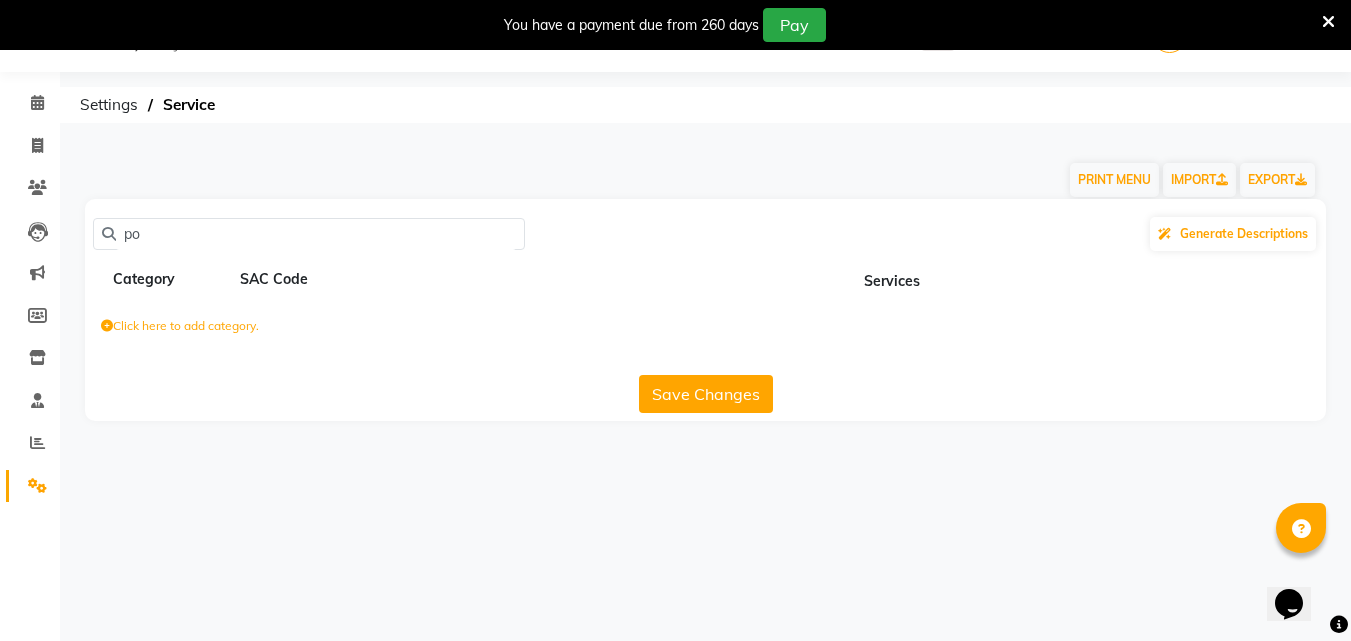type on "p" 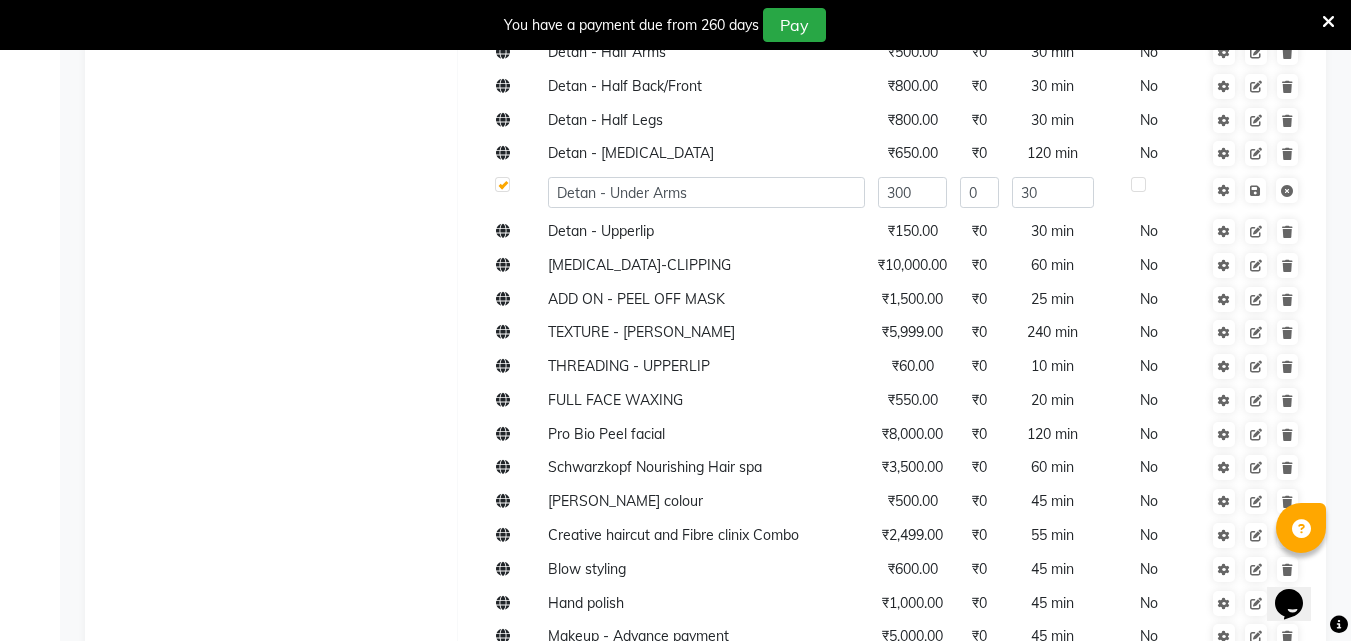 scroll, scrollTop: 167, scrollLeft: 0, axis: vertical 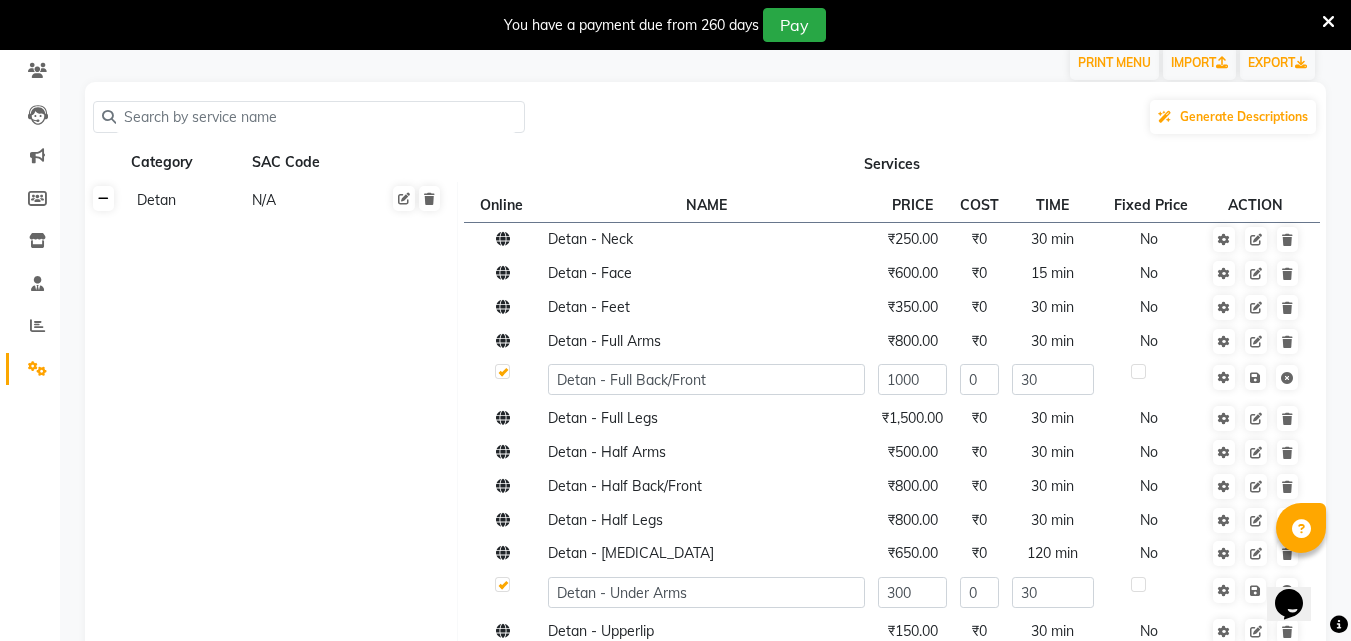 type 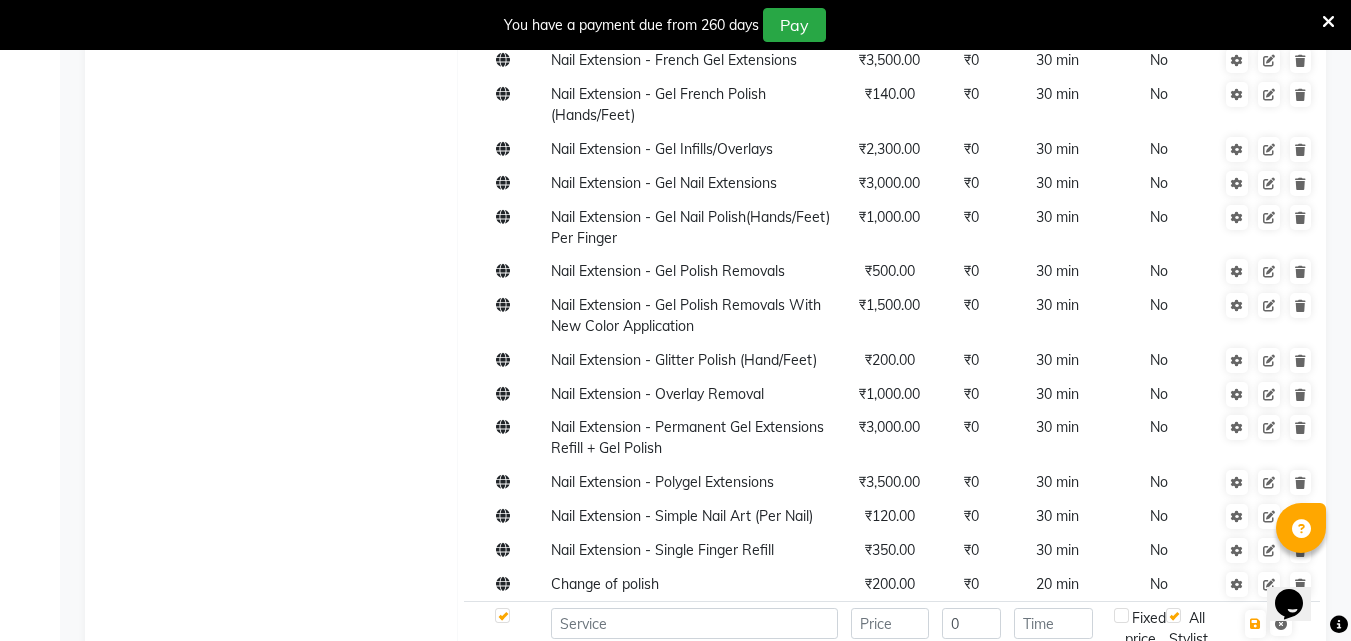 scroll, scrollTop: 1667, scrollLeft: 0, axis: vertical 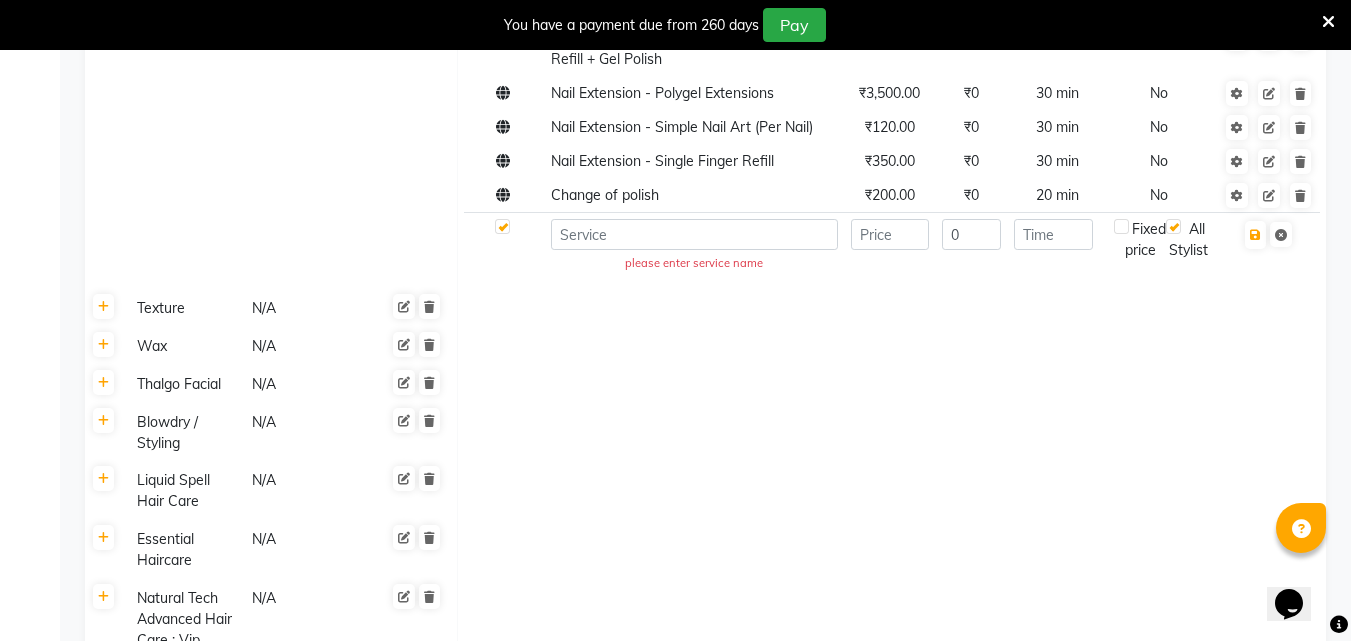 click on "please enter service name" 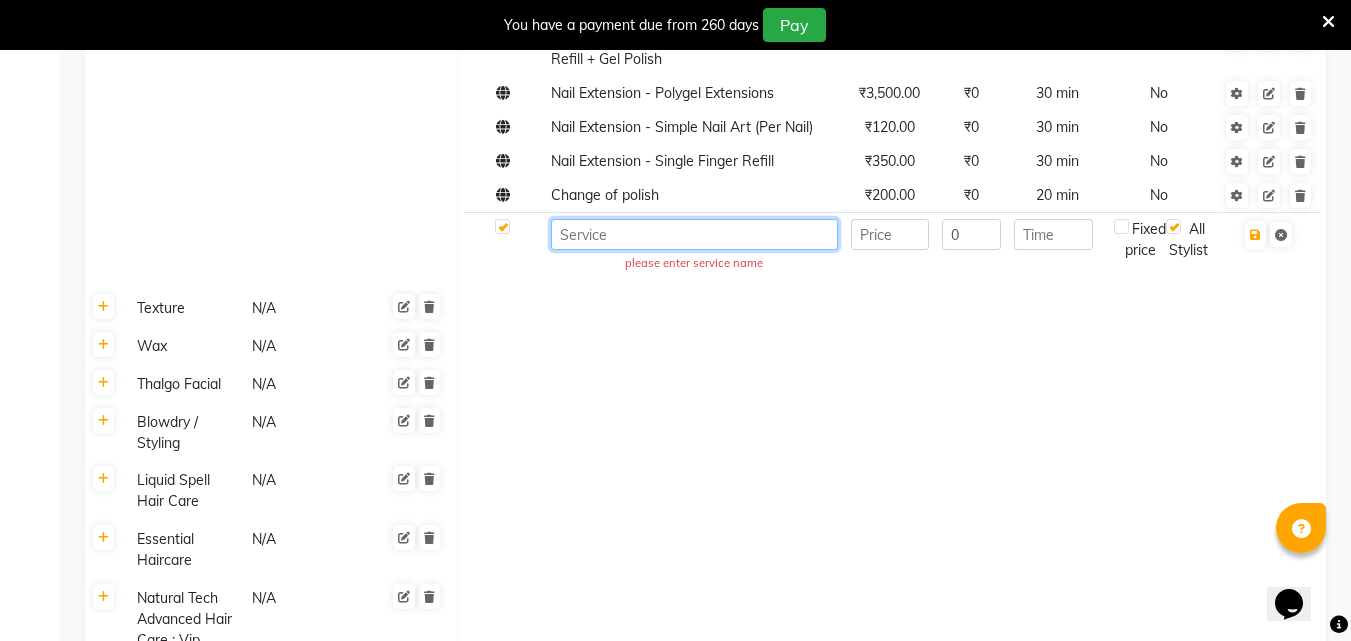 click 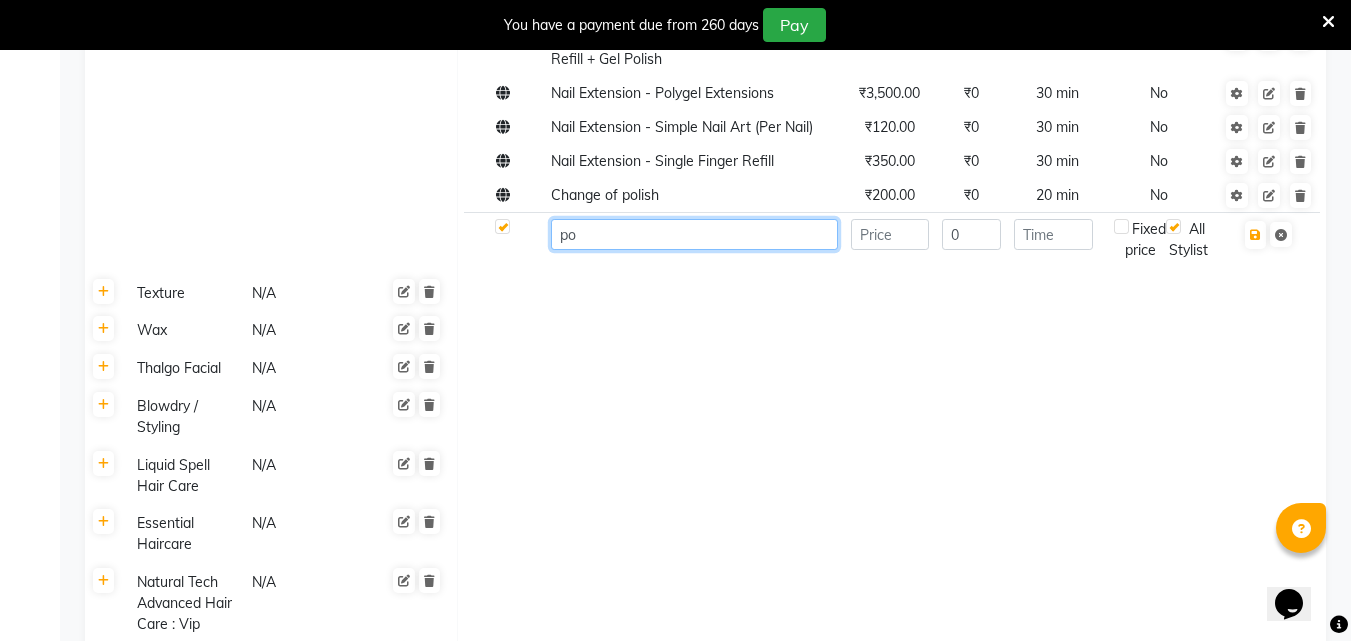type on "p" 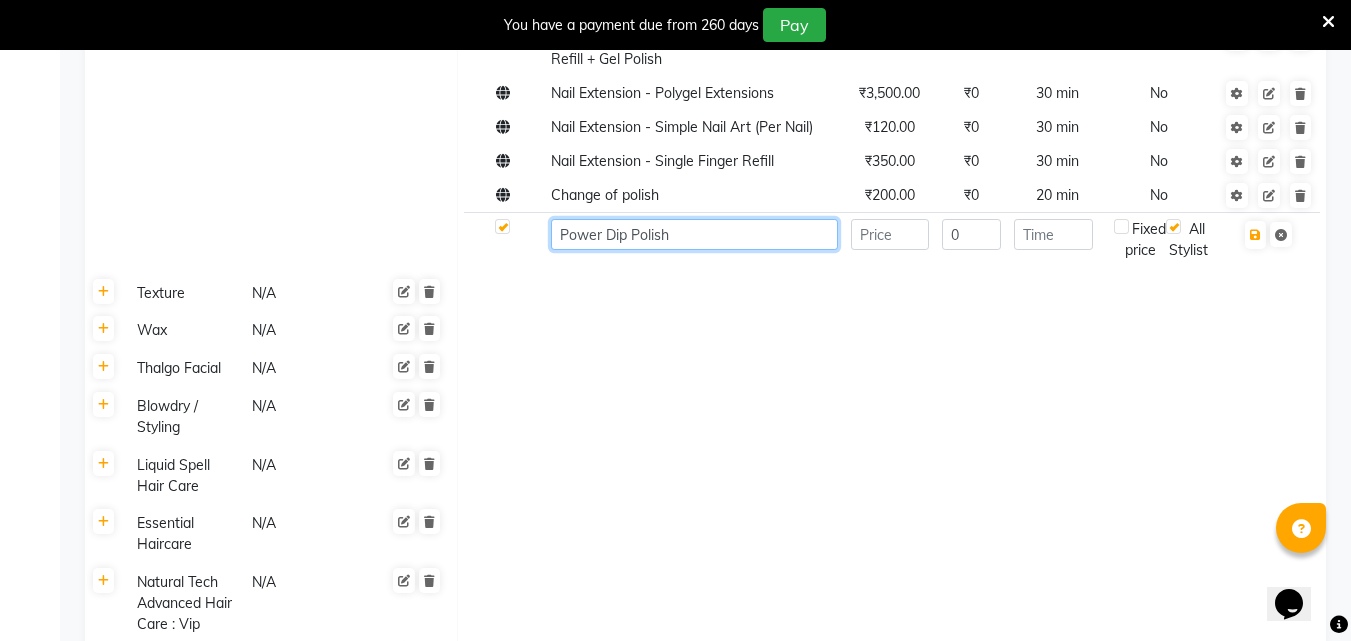 type on "Power Dip Polish" 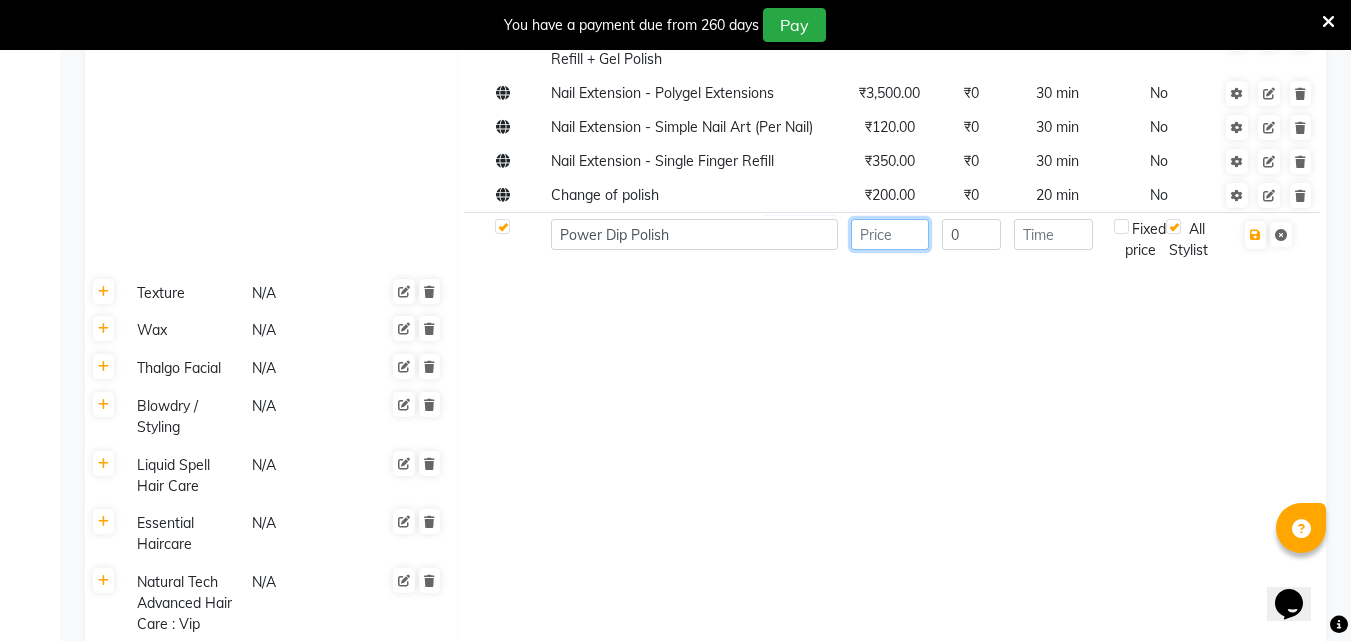 click 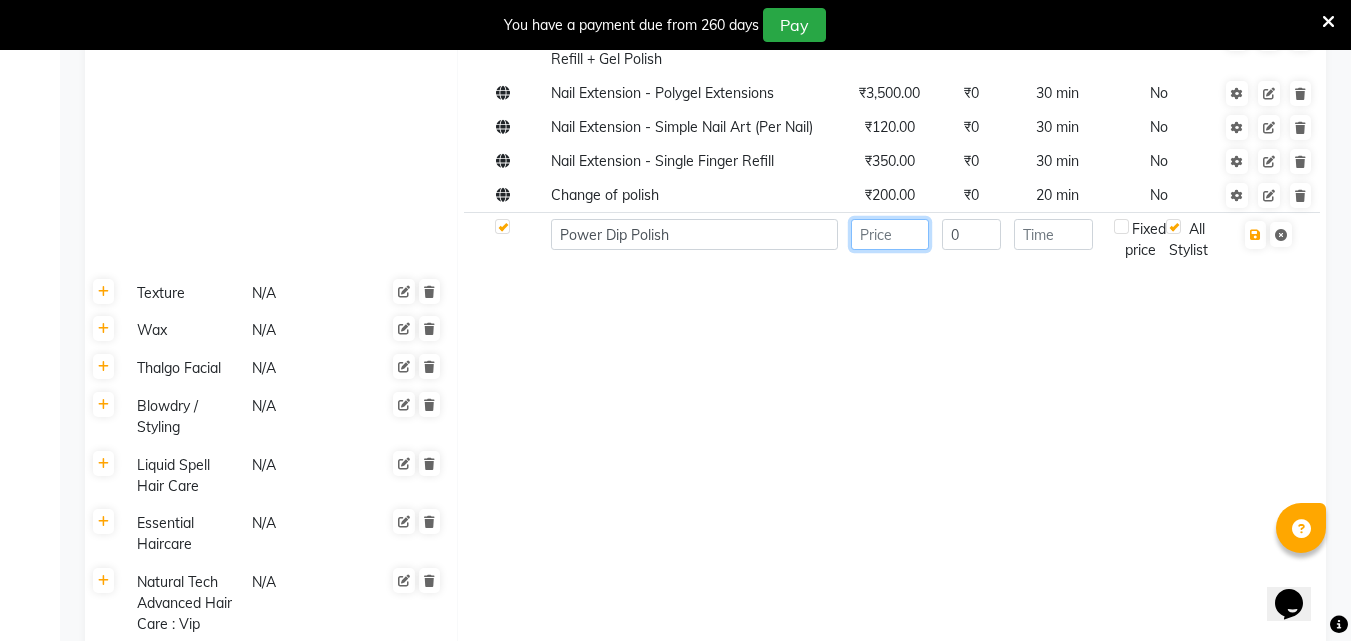 click 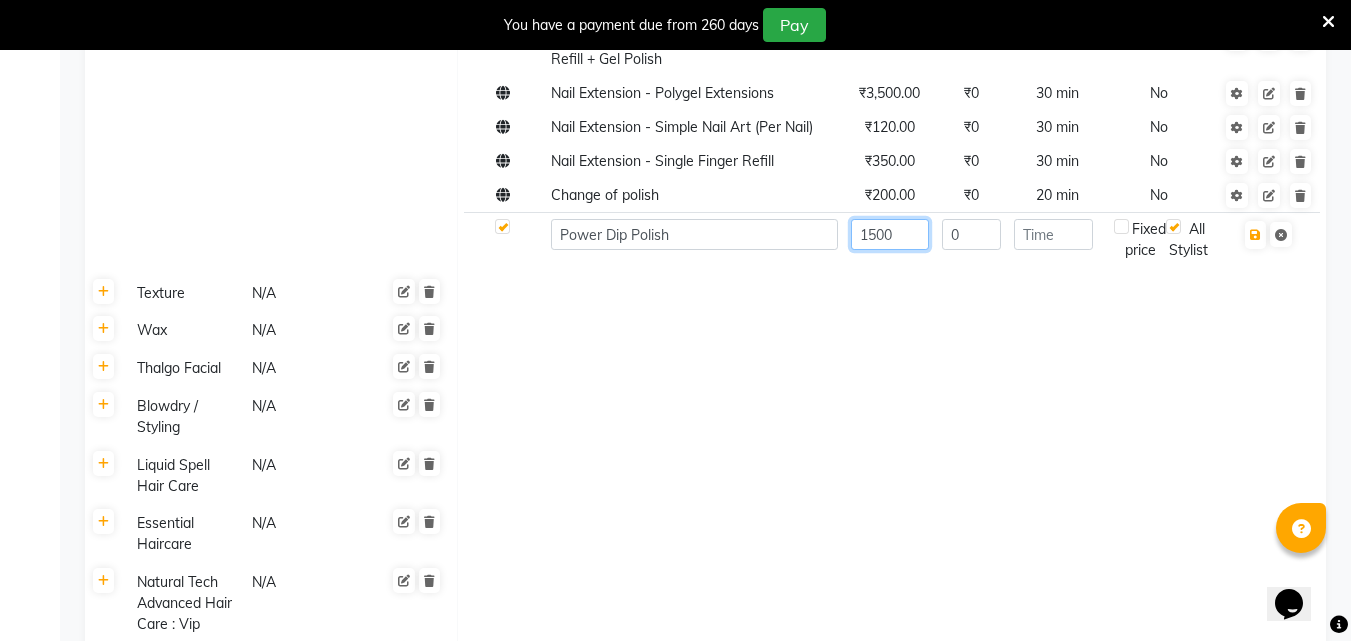 type on "1500" 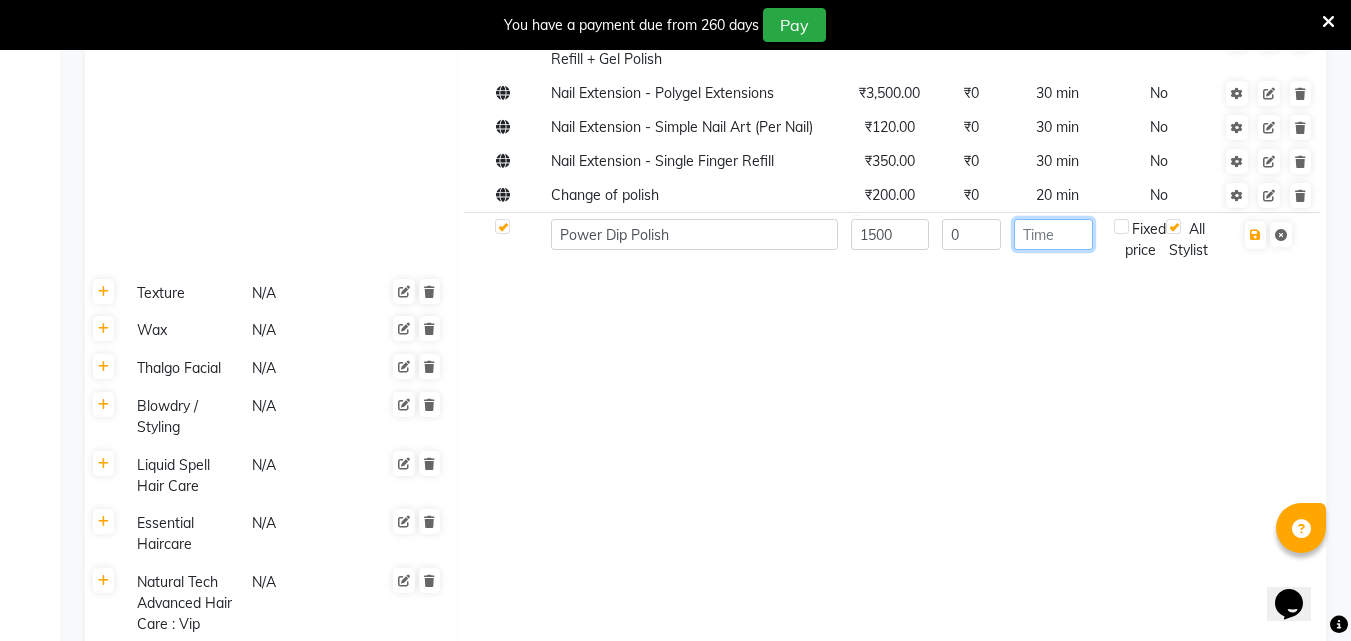 click 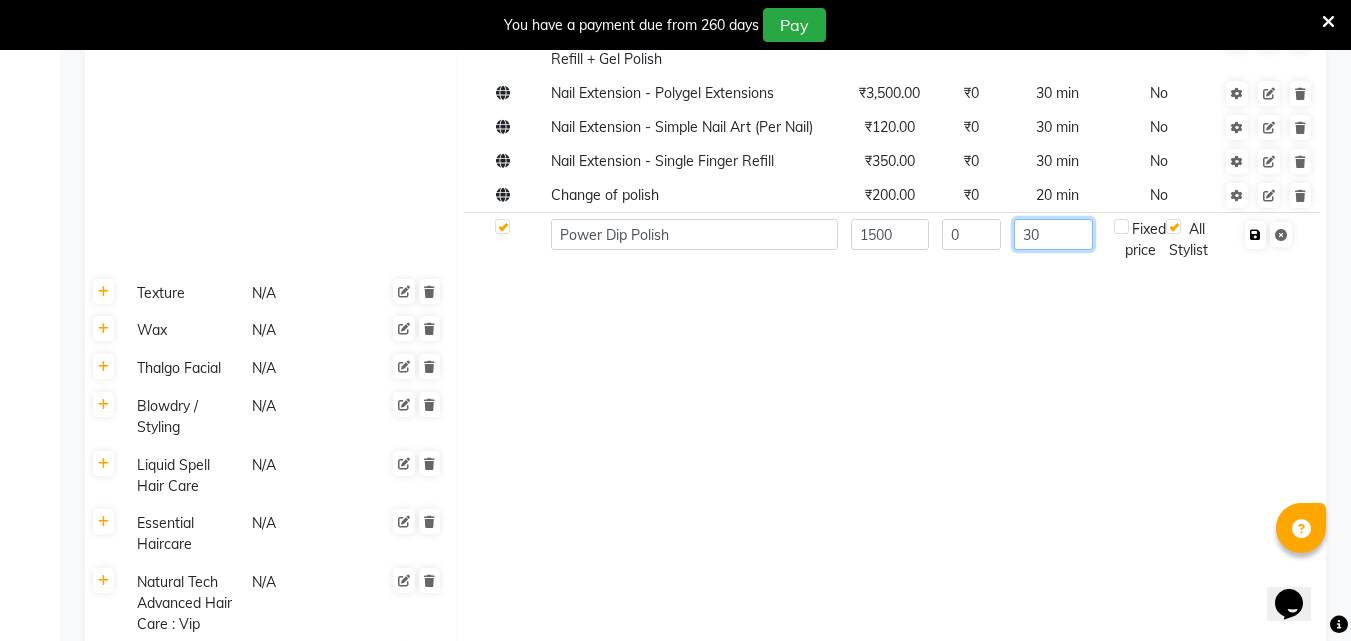 type on "30" 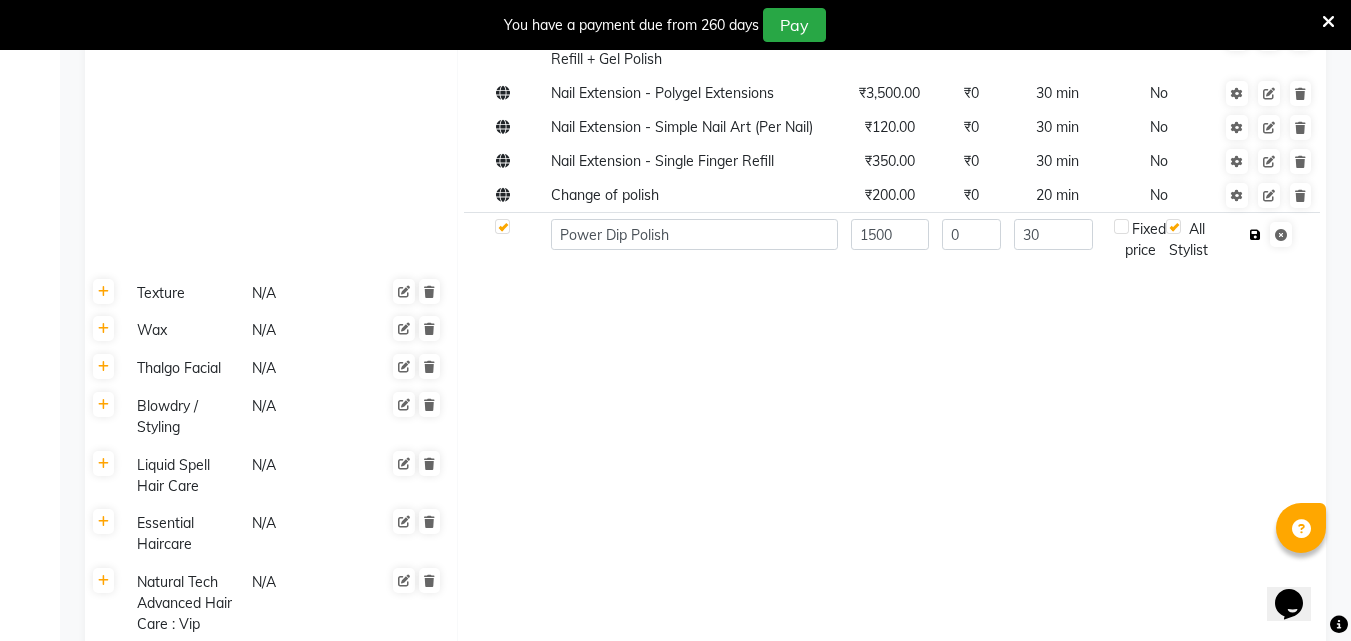 click at bounding box center [1255, 235] 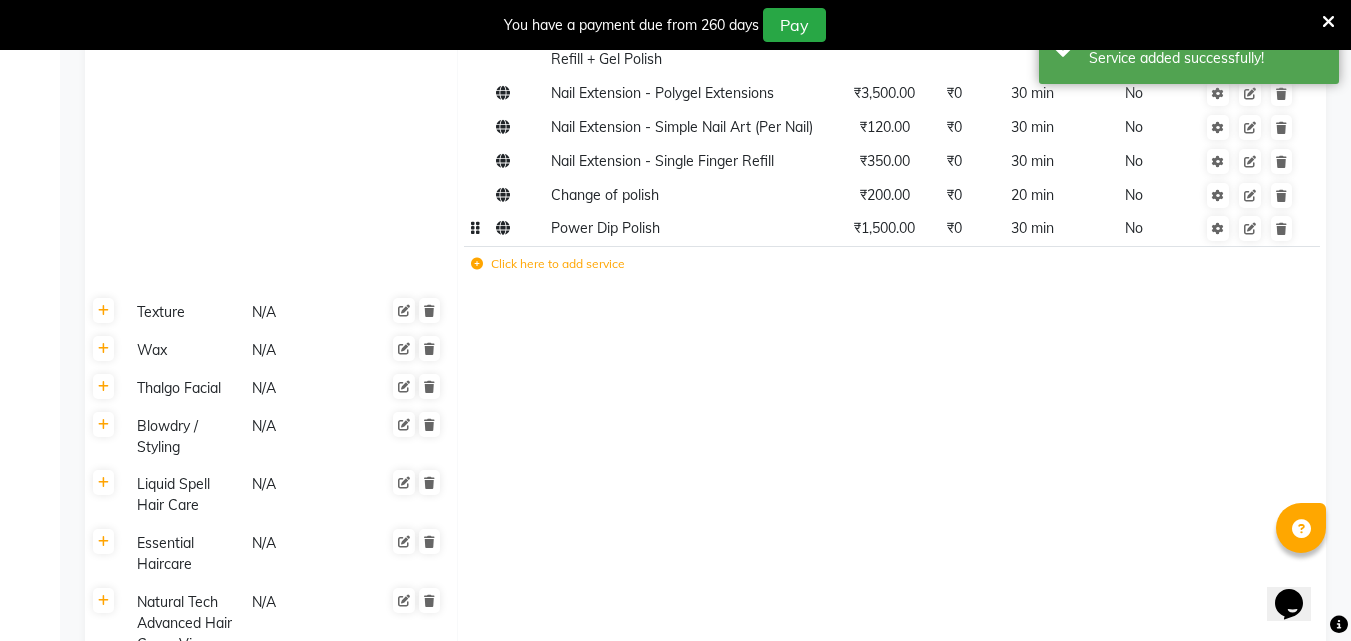 click on "Power Dip Polish" 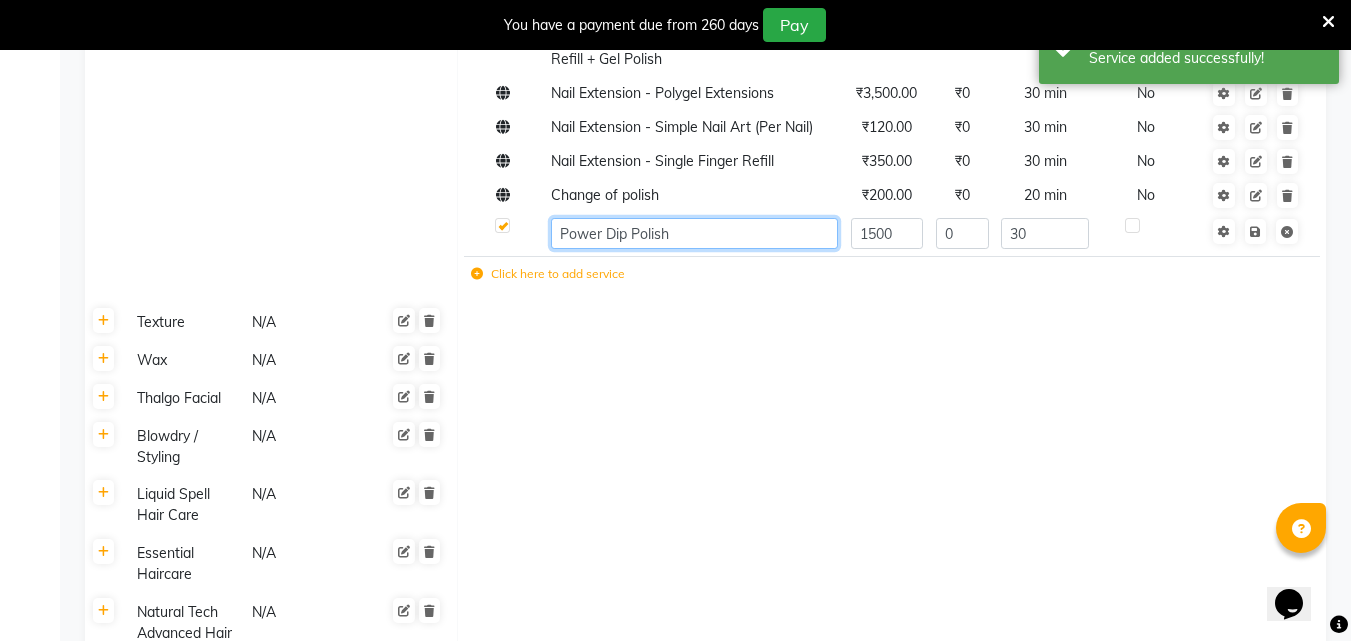 click on "Power Dip Polish" 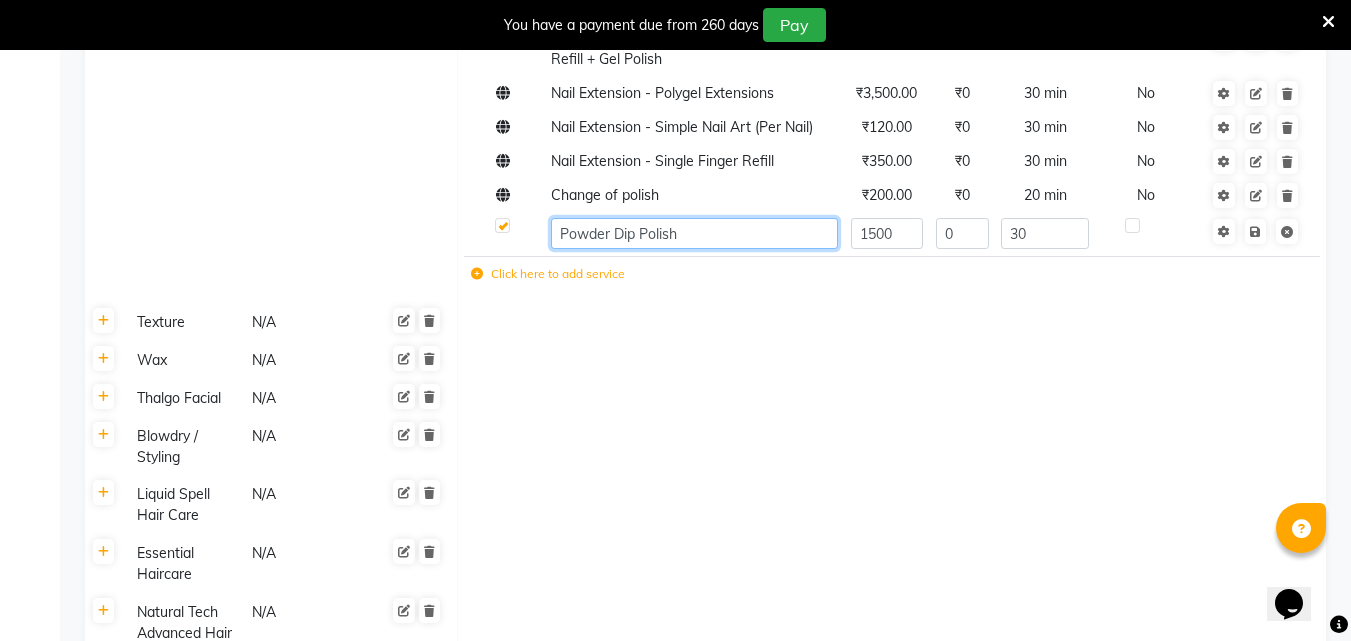 click on "Powder Dip Polish" 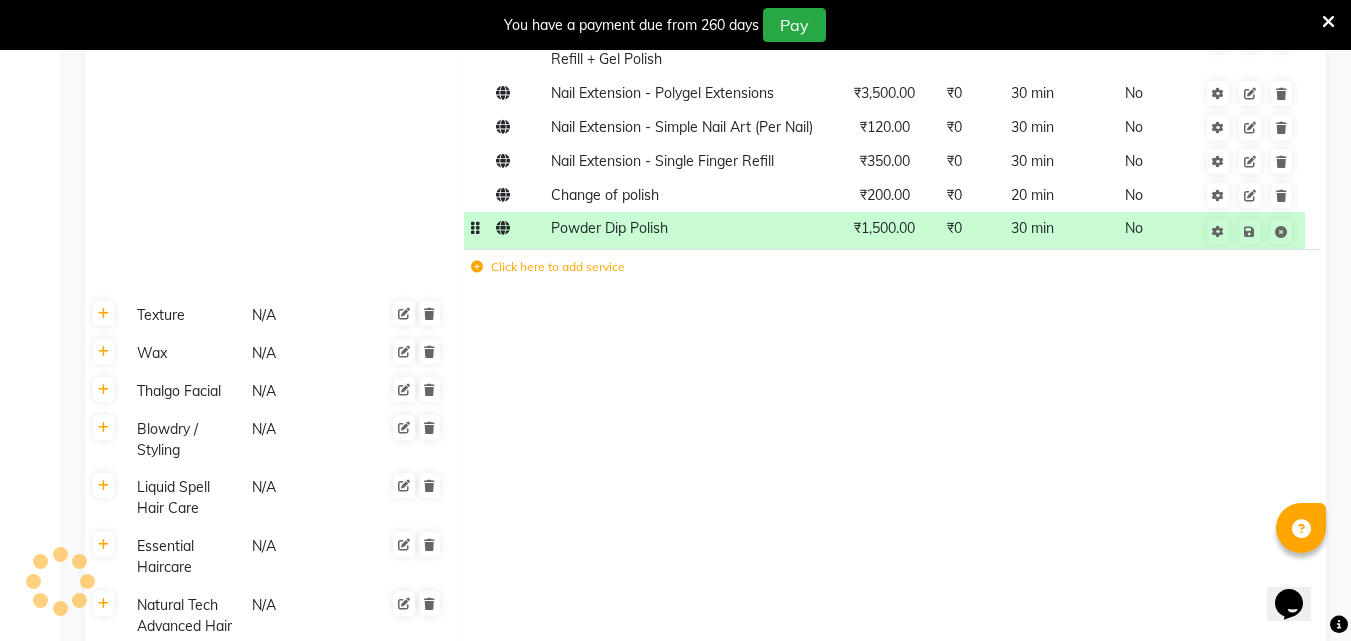 click 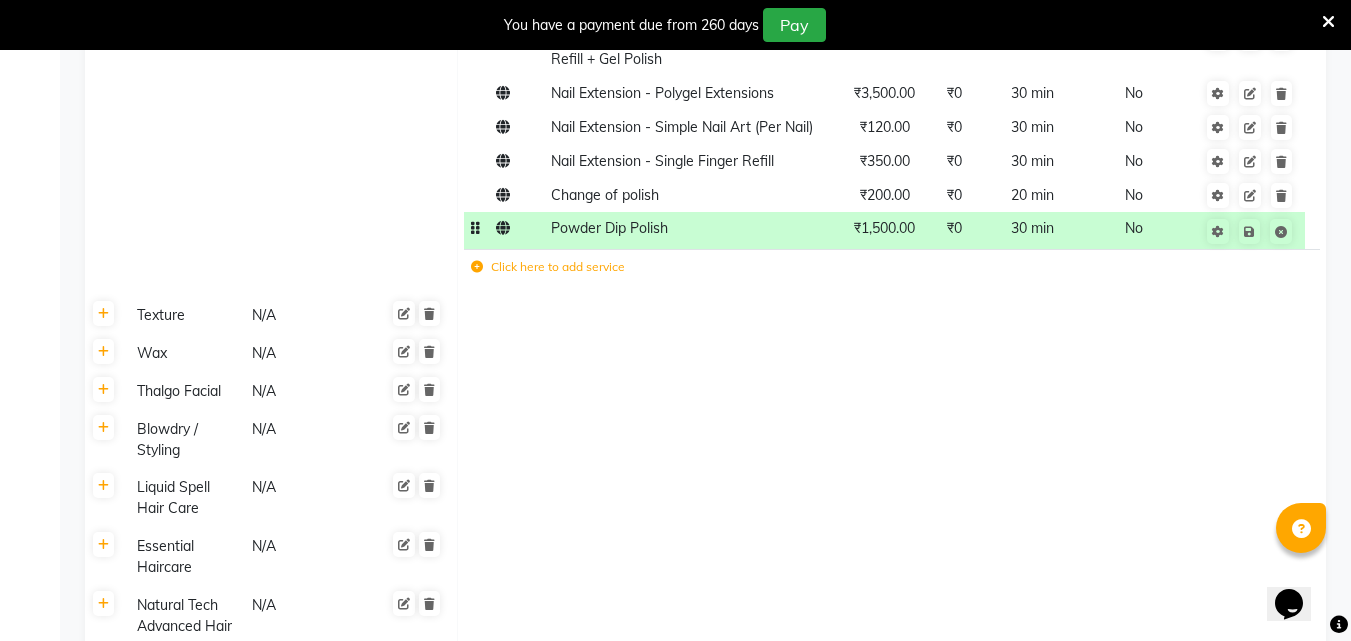 click 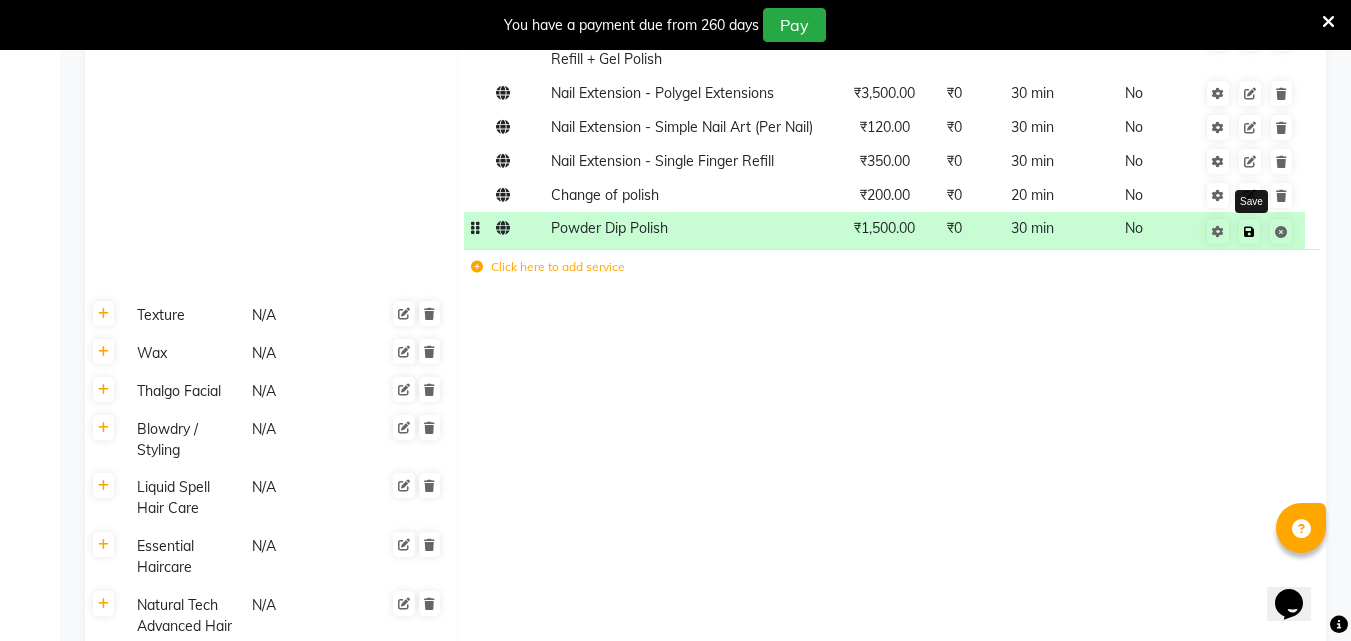 click 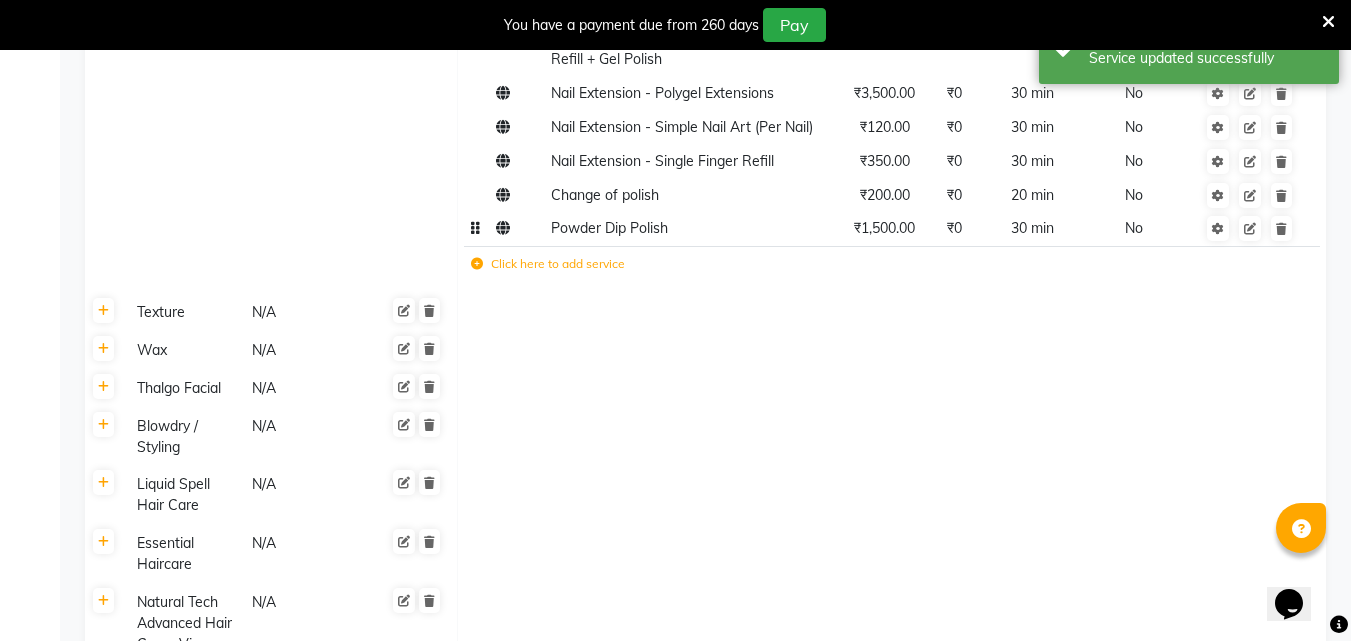 click on "Click here to add service" 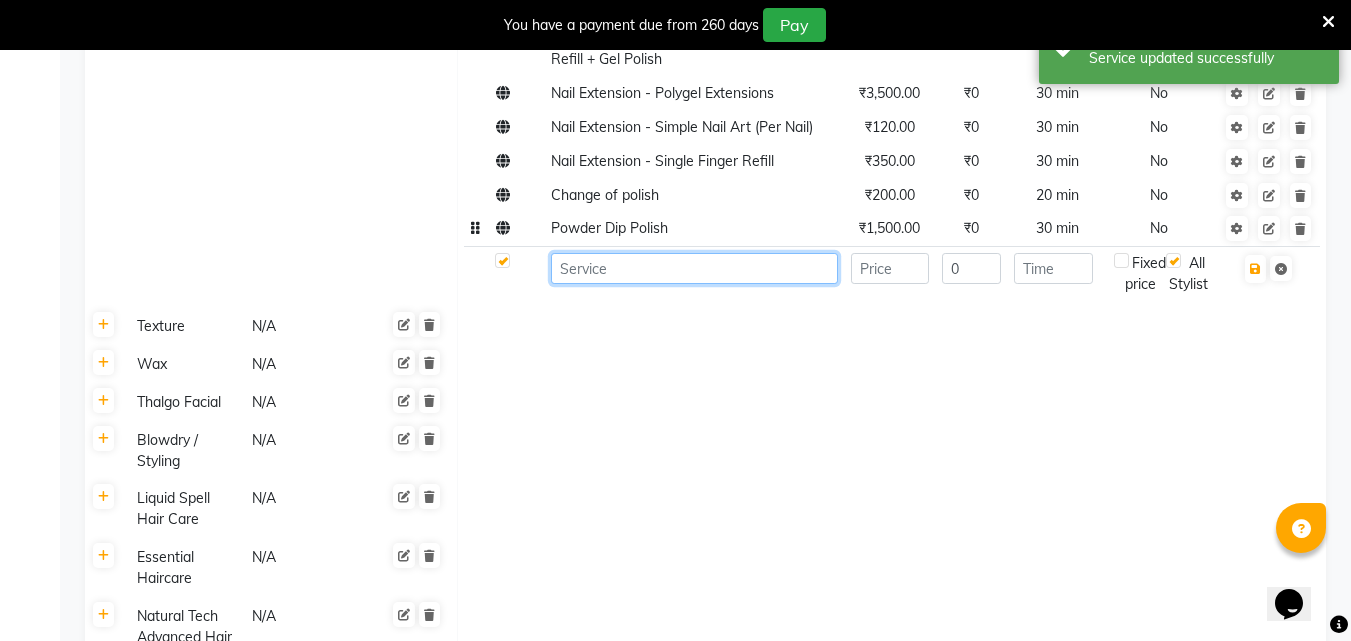 click 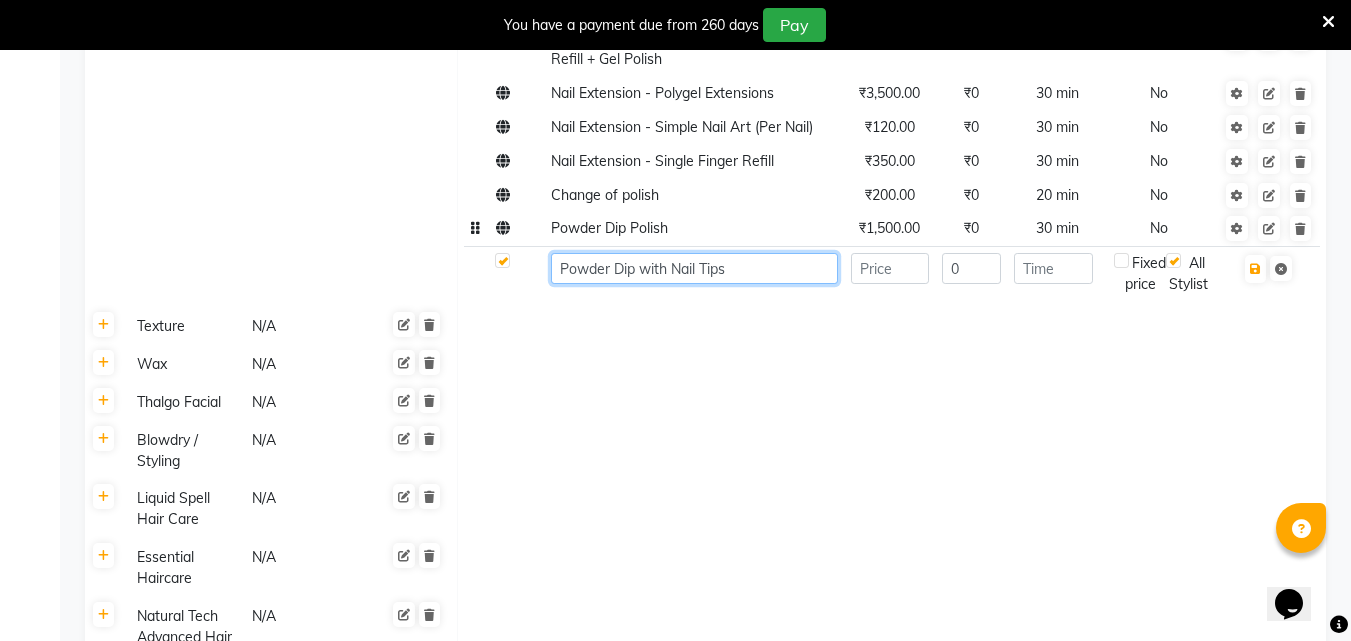 click on "Powder Dip with Nail Tips" 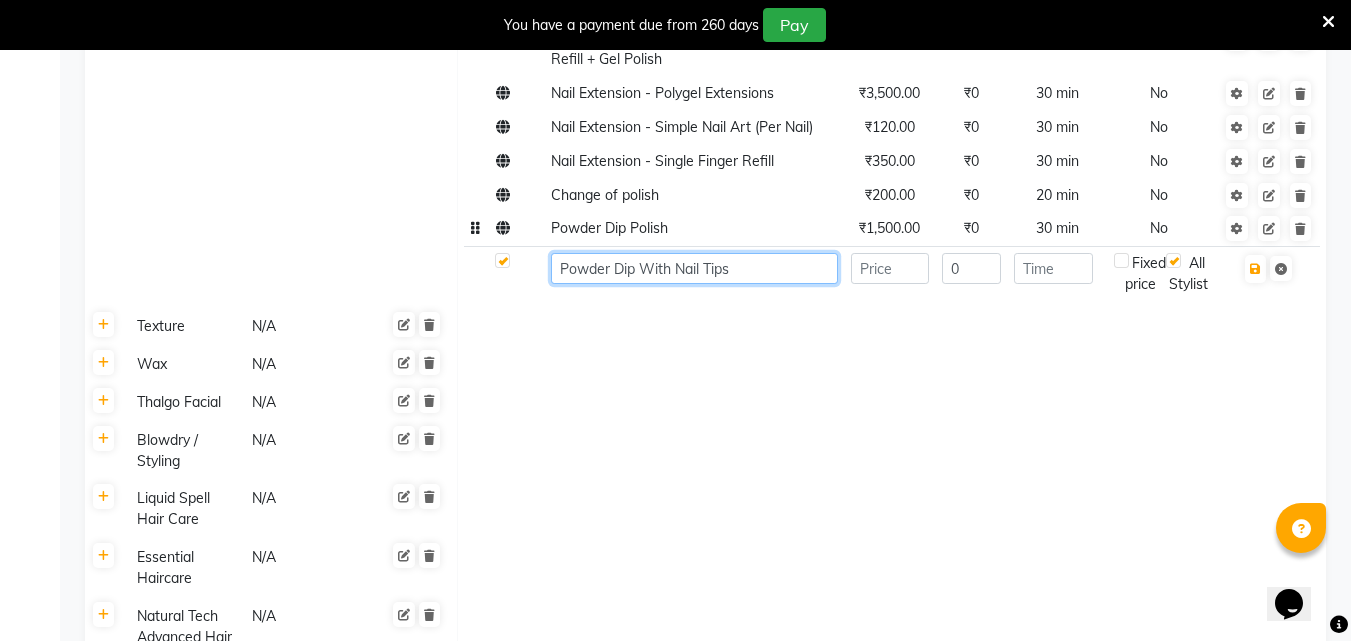 type on "Powder Dip With Nail Tips" 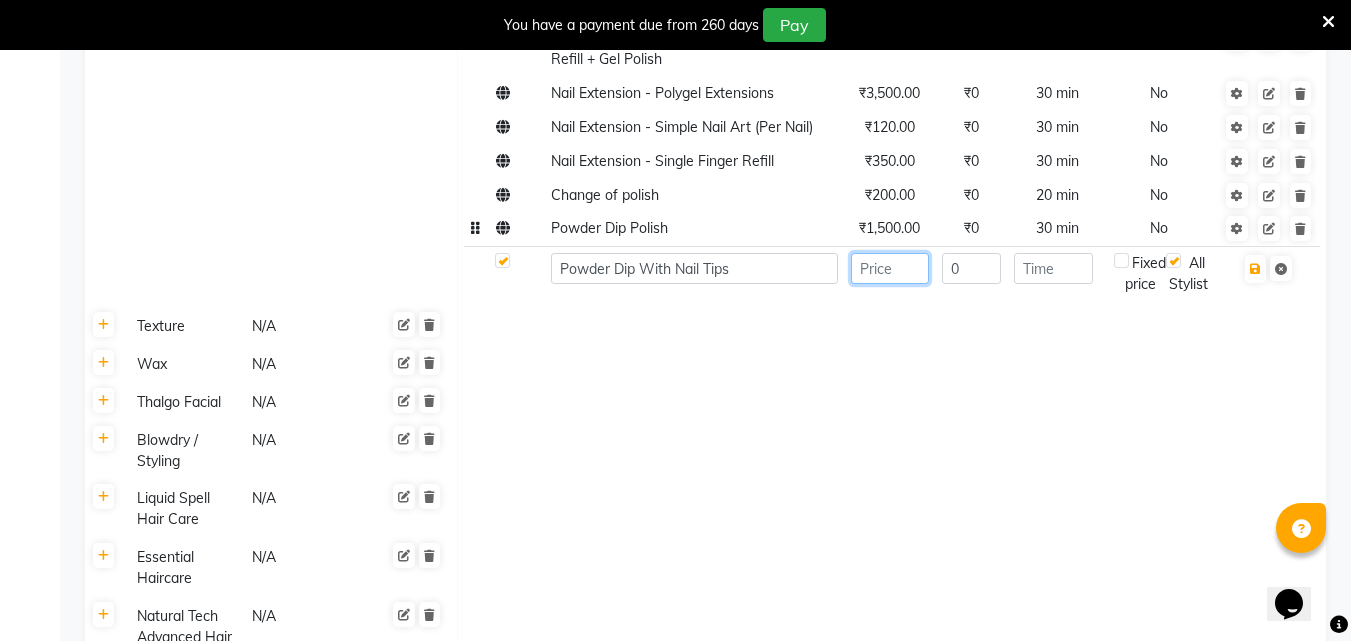 click 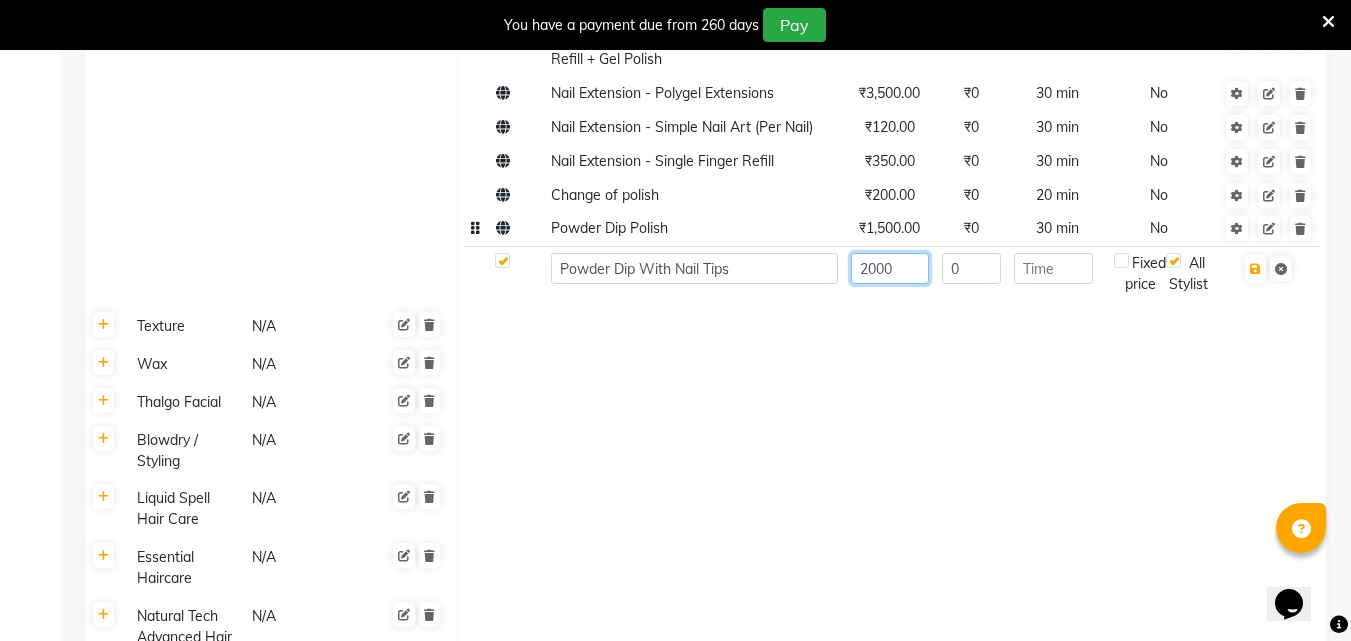 type on "2000" 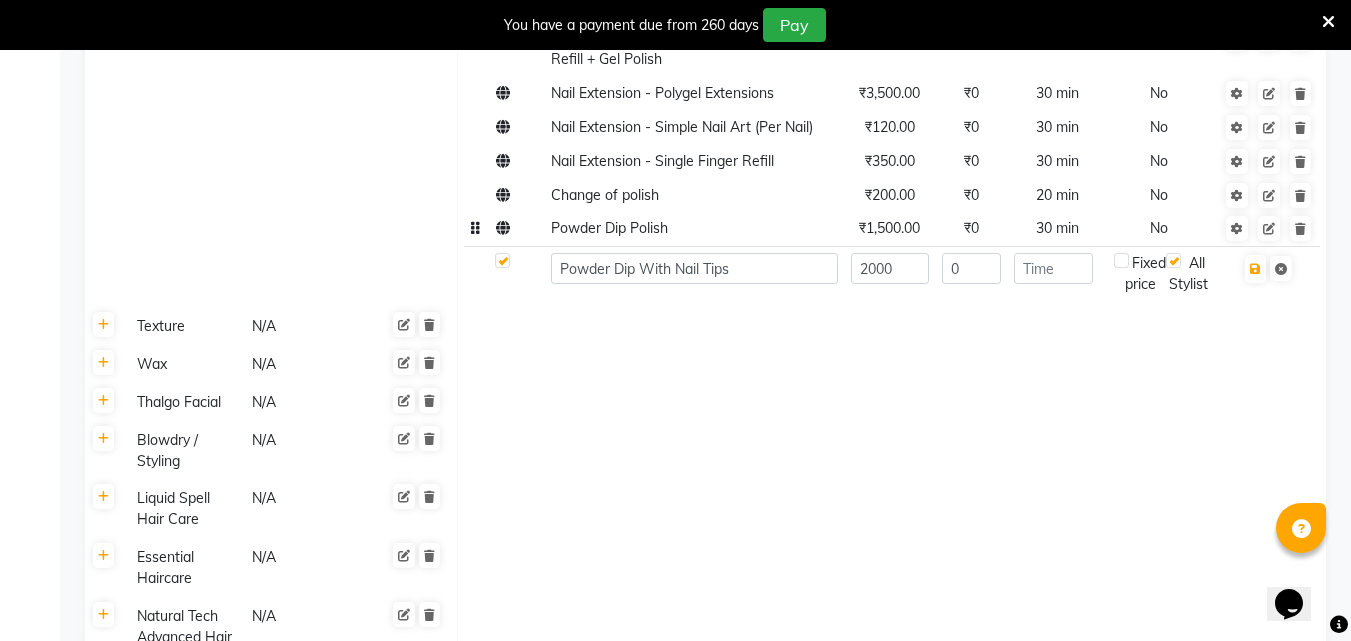 click 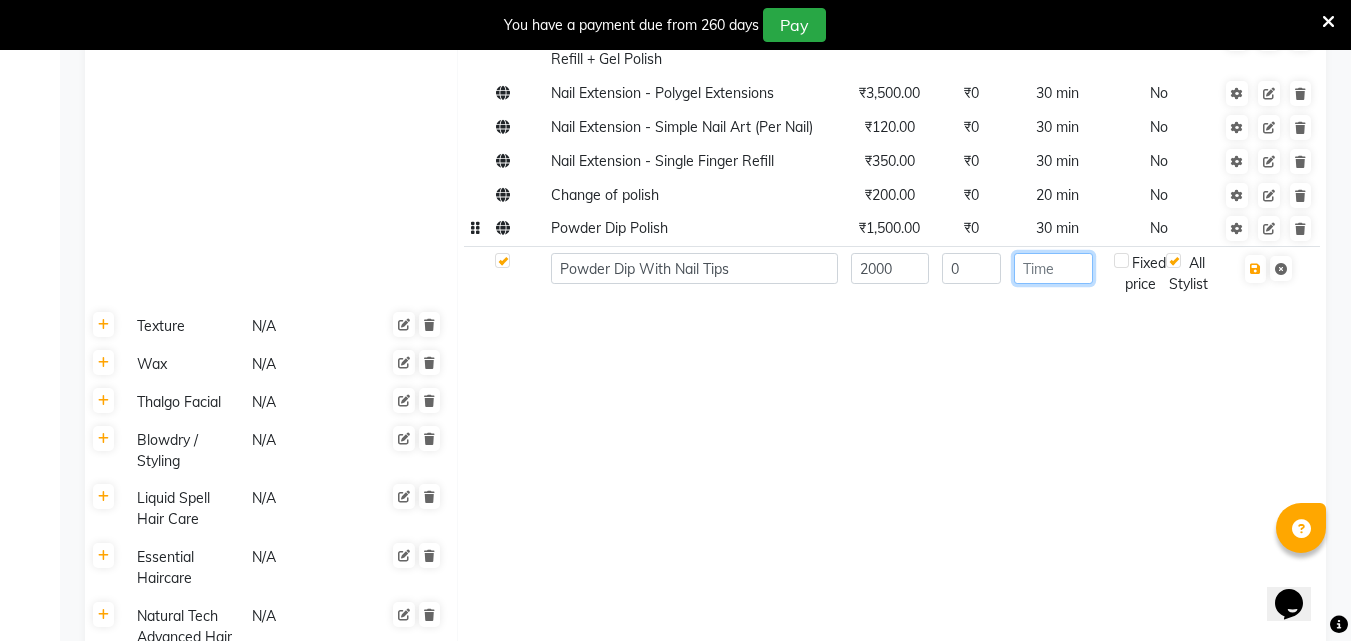click 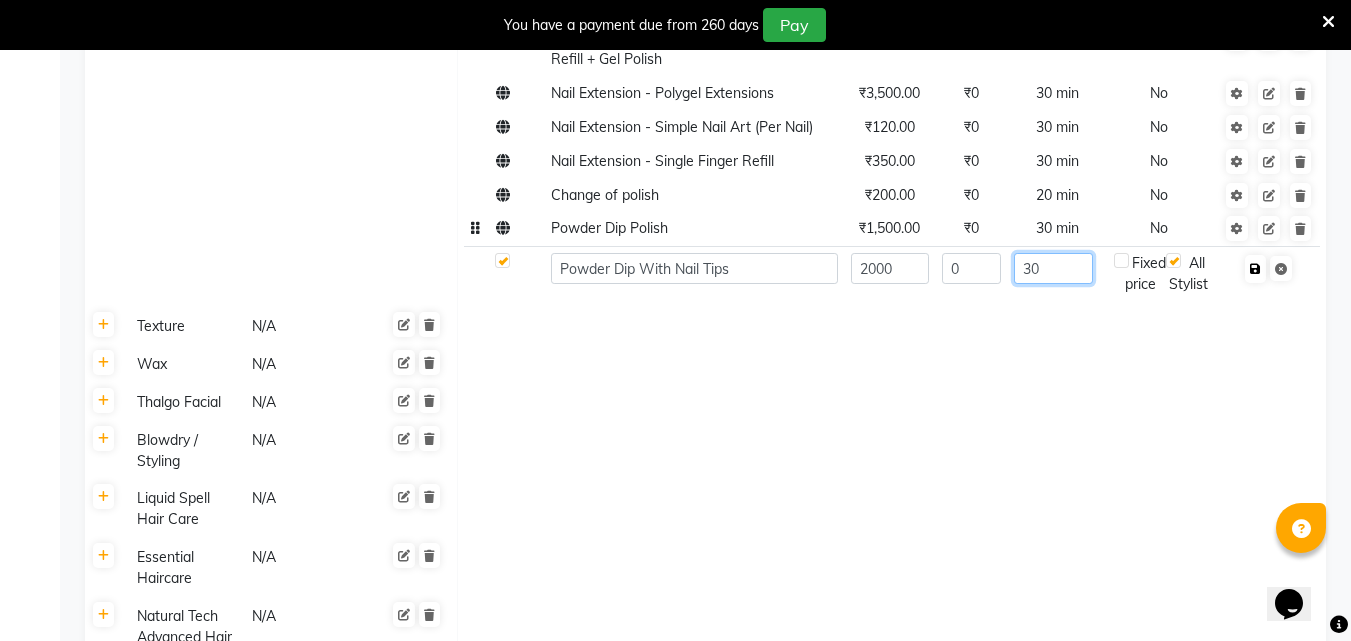 type on "30" 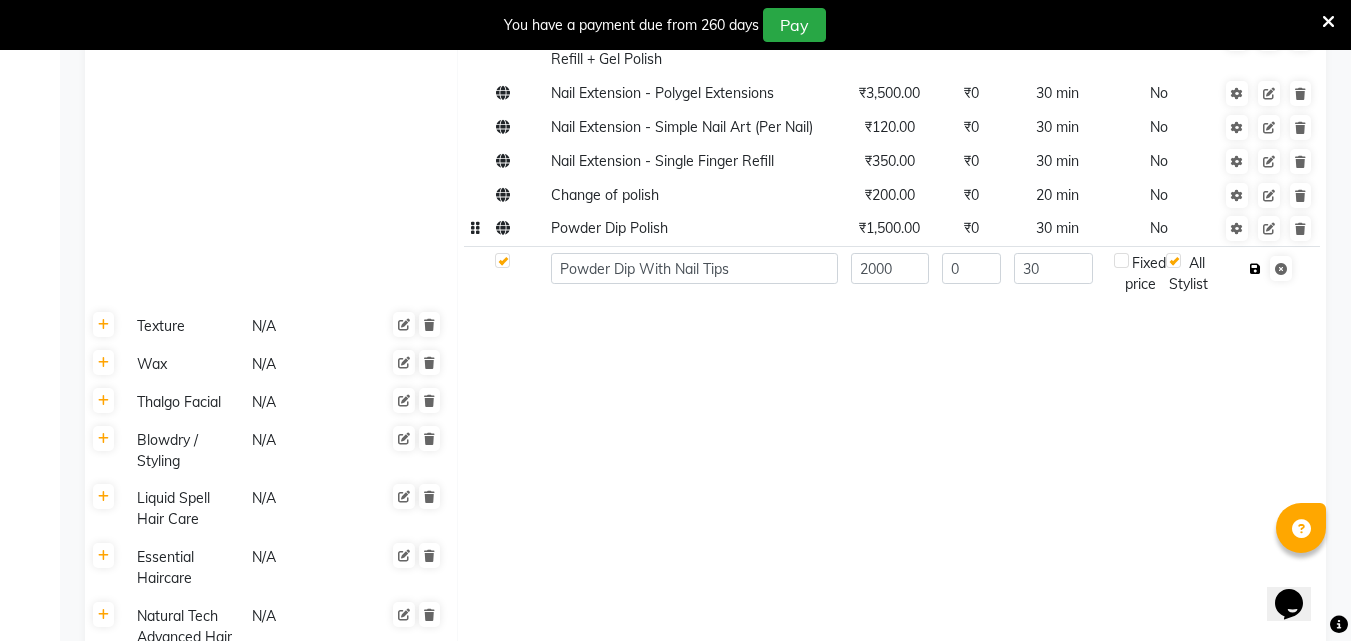 click at bounding box center (1255, 269) 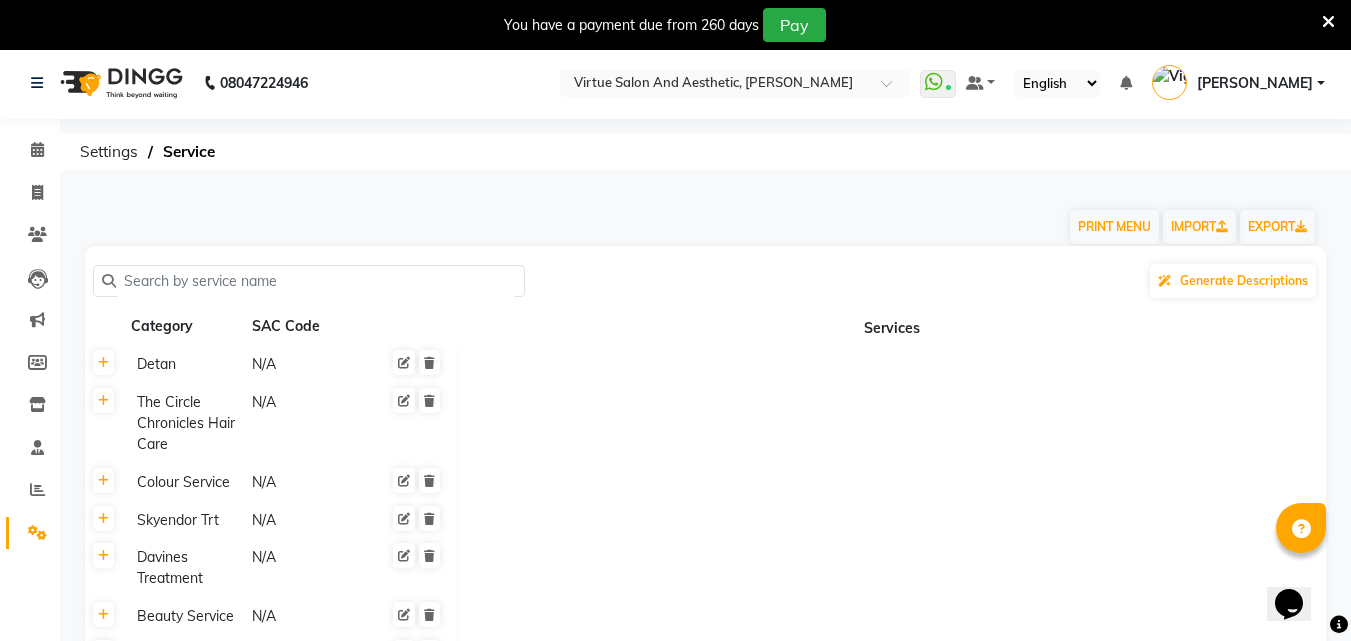 scroll, scrollTop: 0, scrollLeft: 0, axis: both 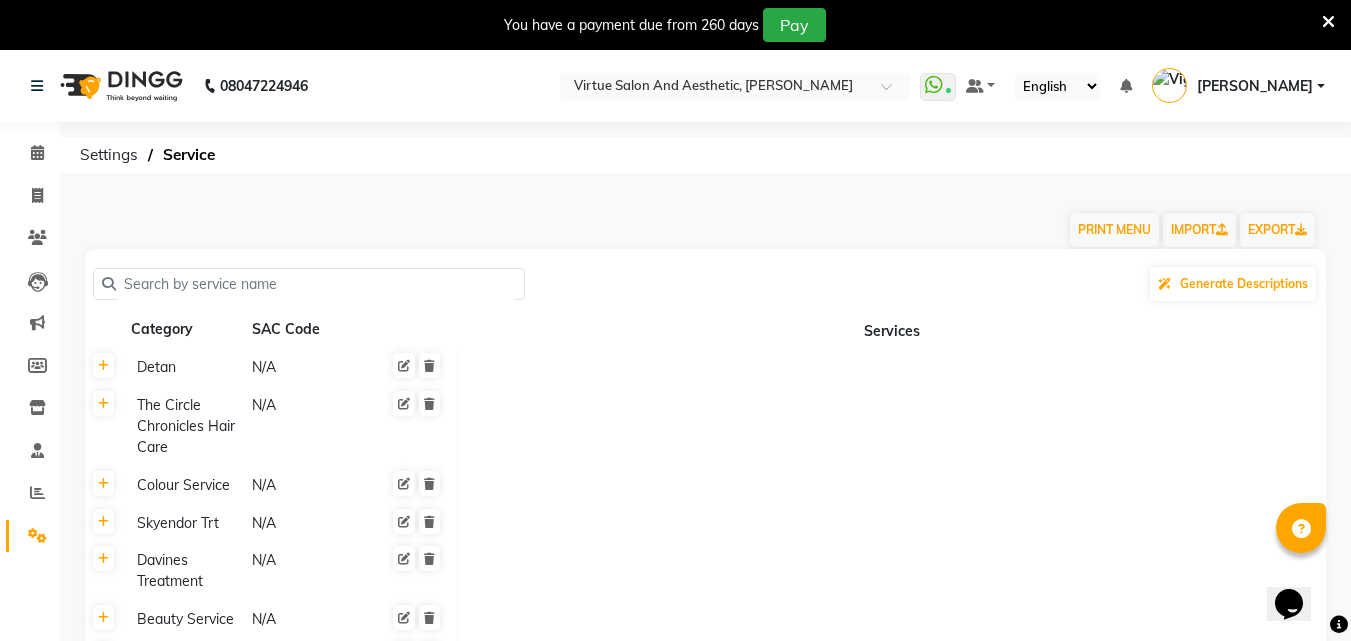 click 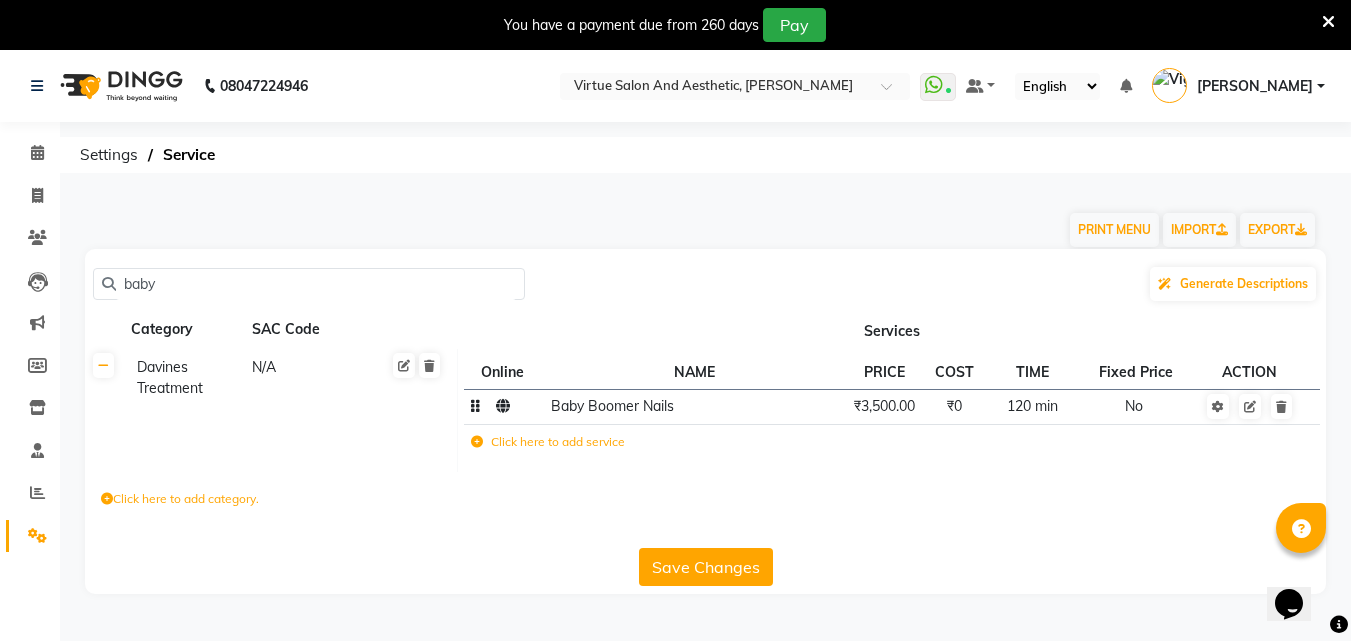 click on "₹3,500.00" 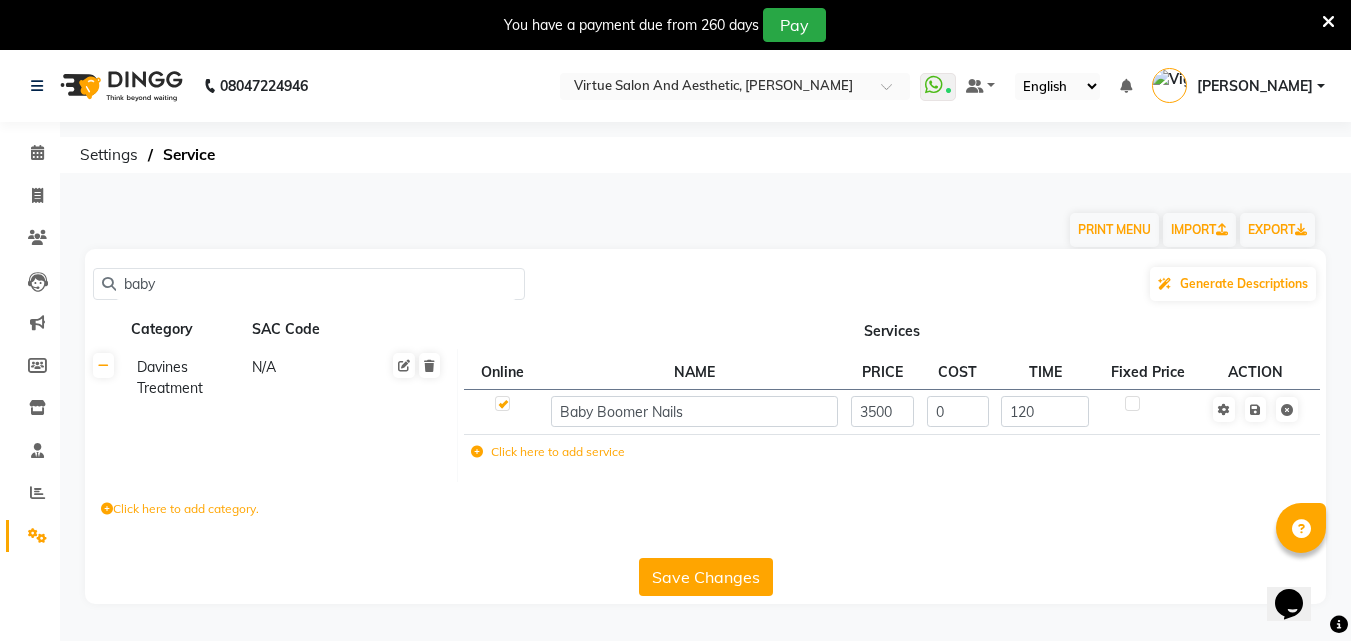 click on "baby" 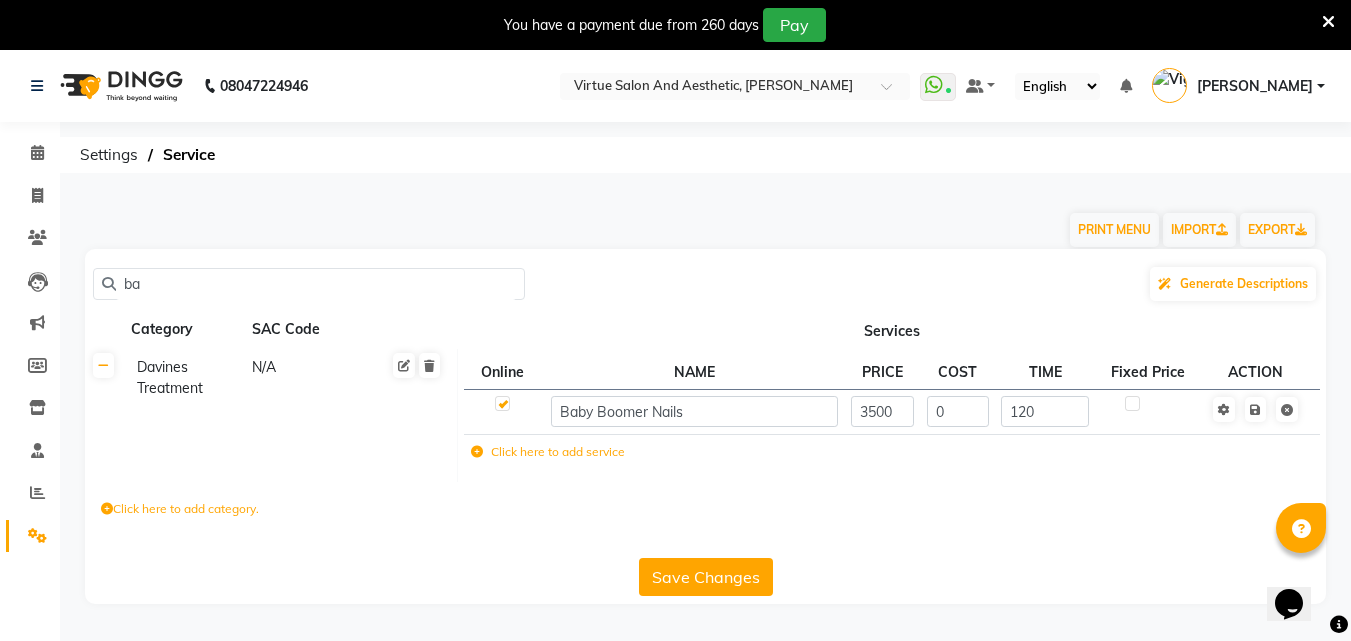 type on "b" 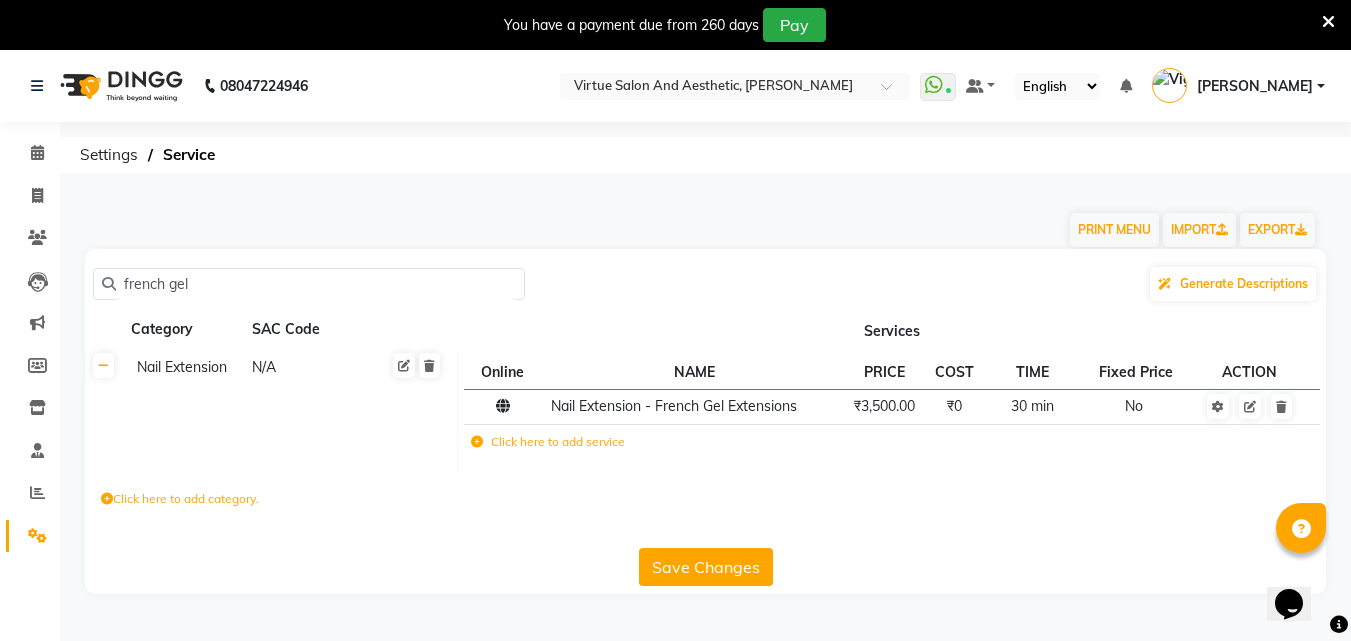 click on "french gel" 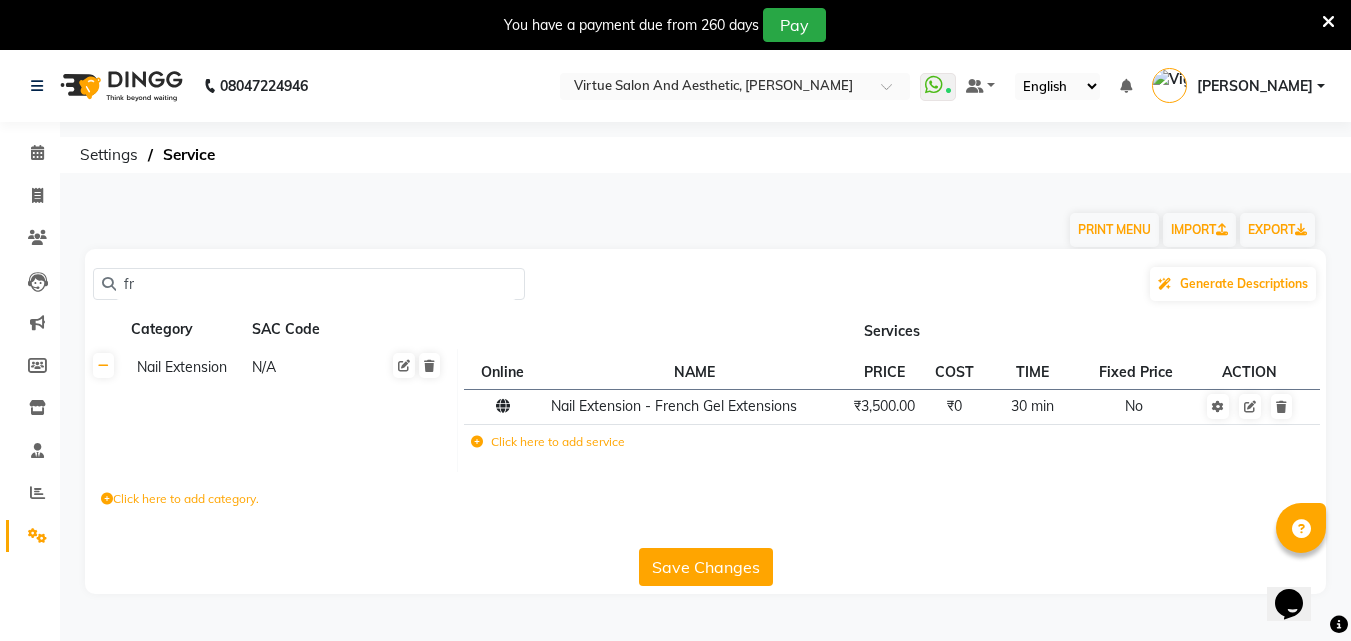 type on "f" 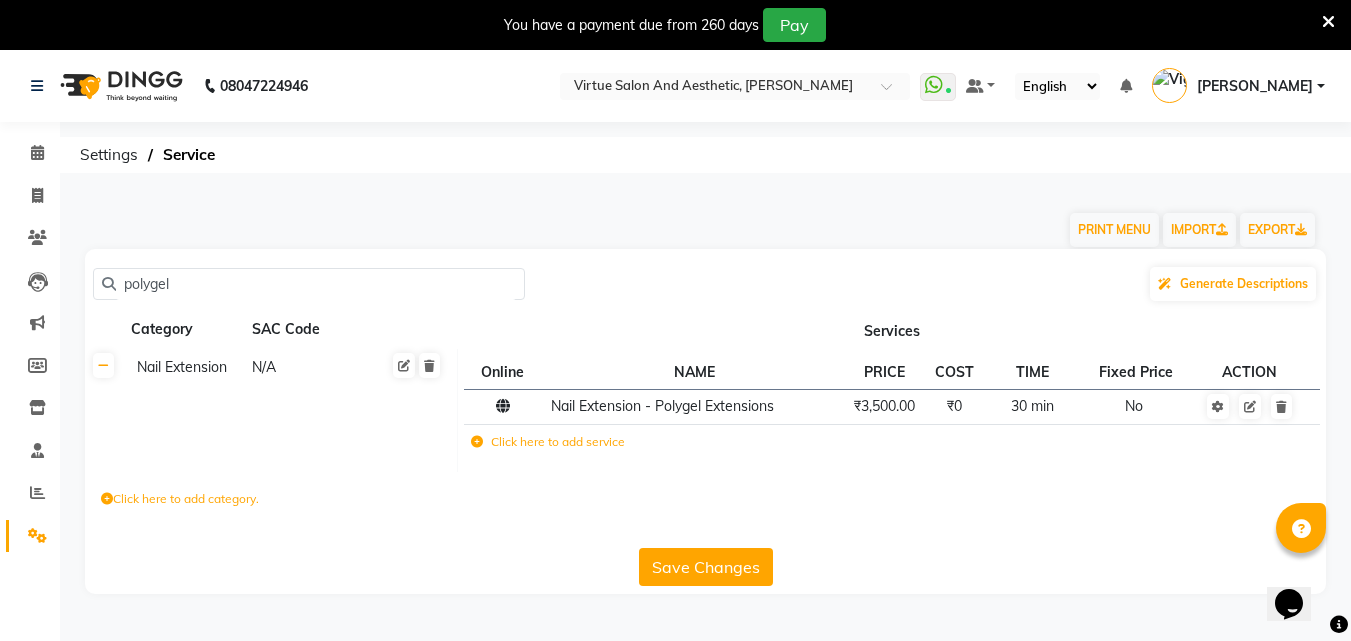 click on "polygel" 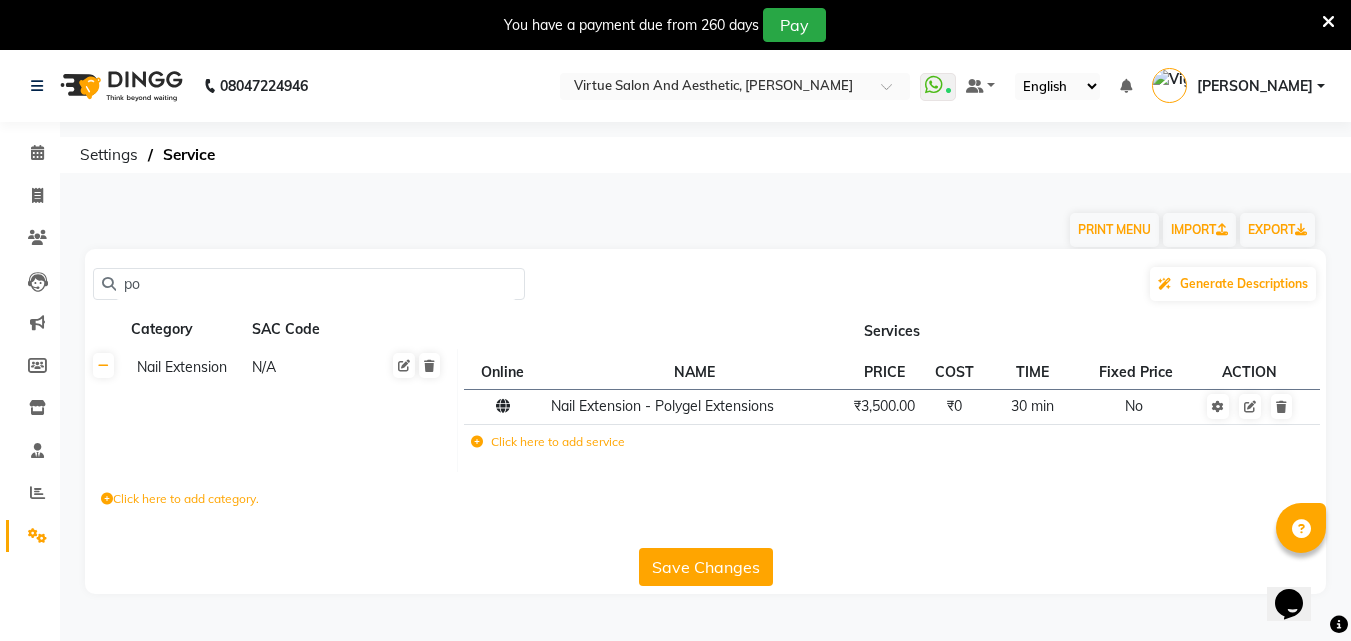 type on "p" 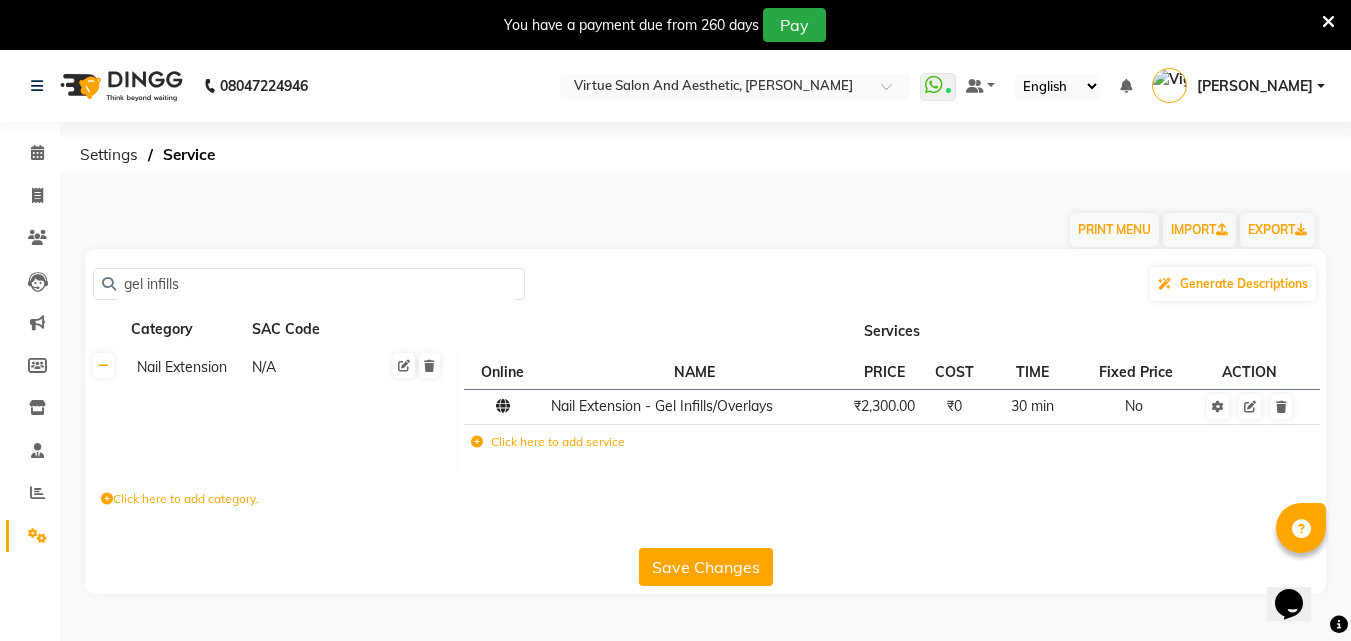 click on "gel infills Generate Descriptions" 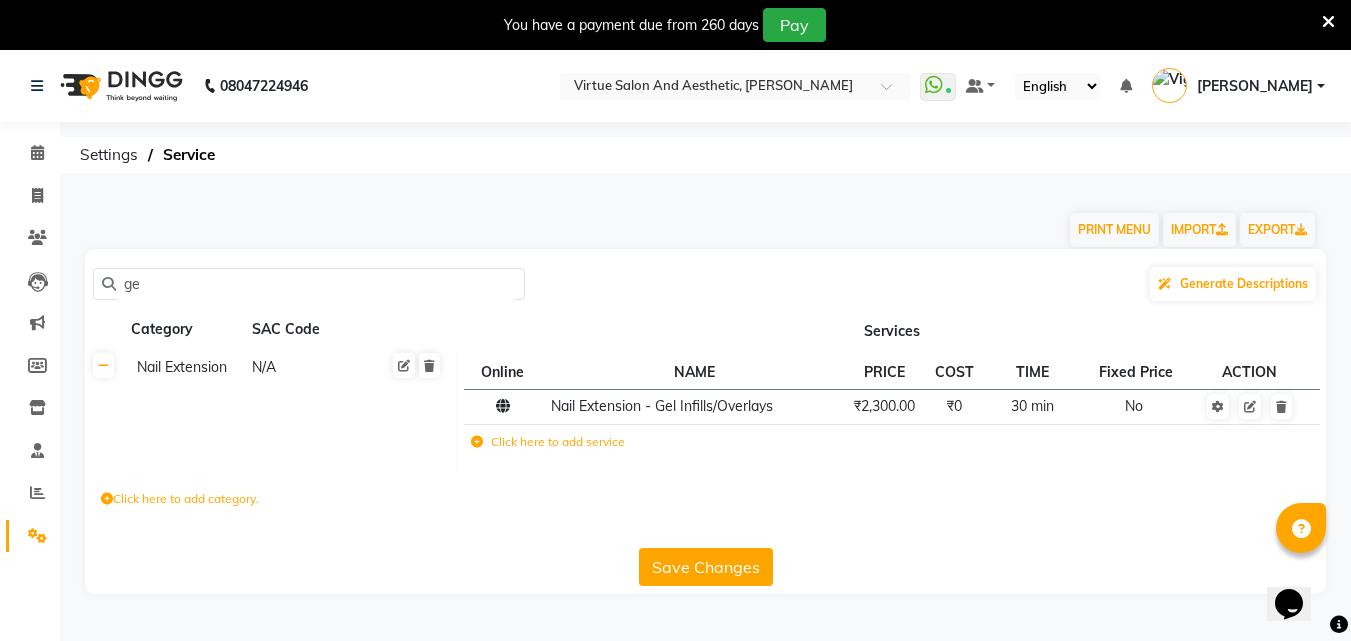 type on "g" 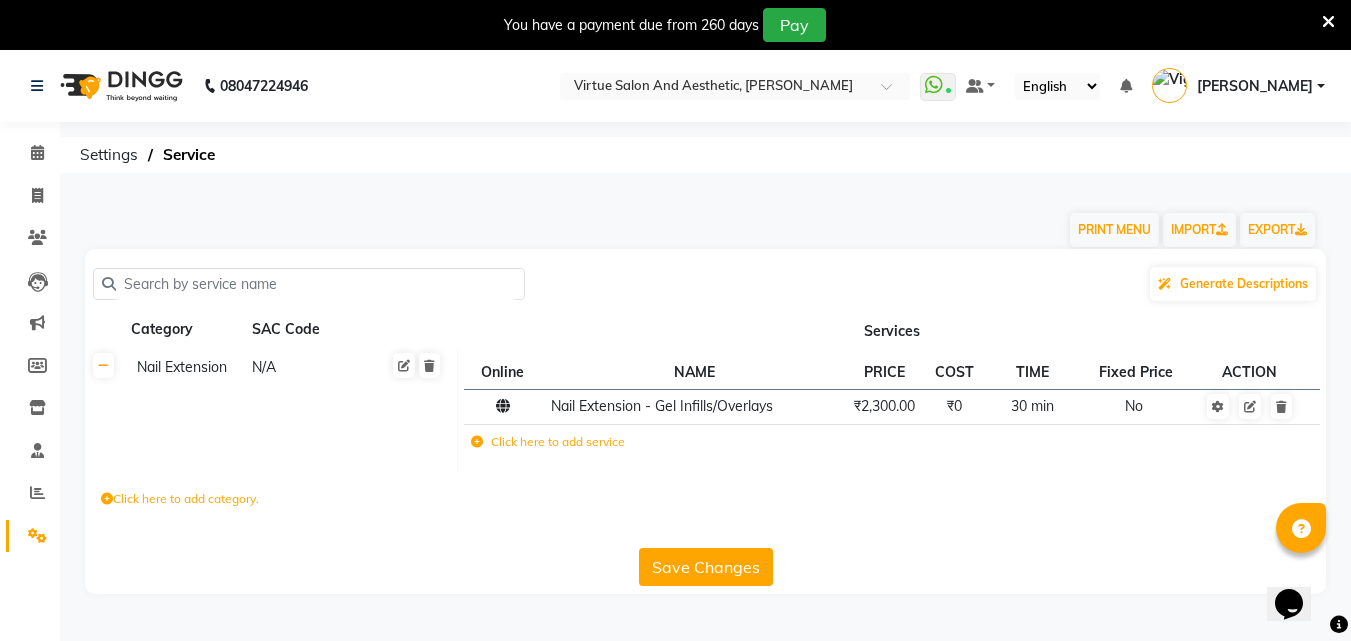 click 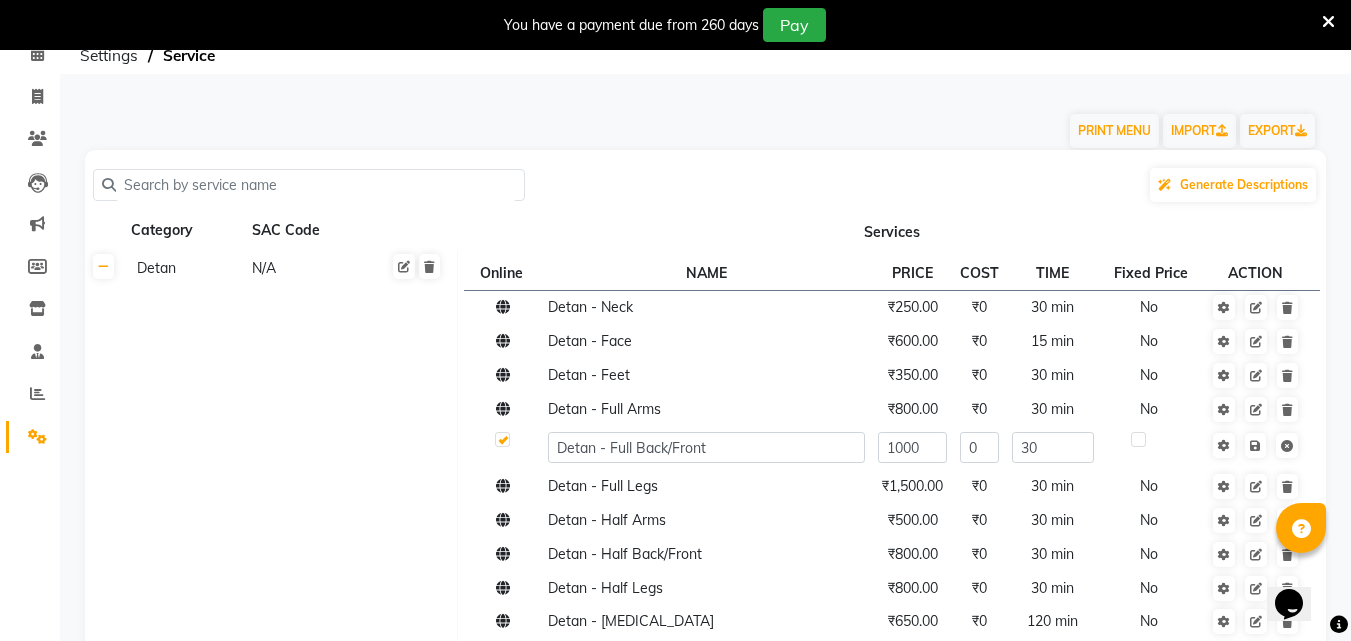 scroll, scrollTop: 100, scrollLeft: 0, axis: vertical 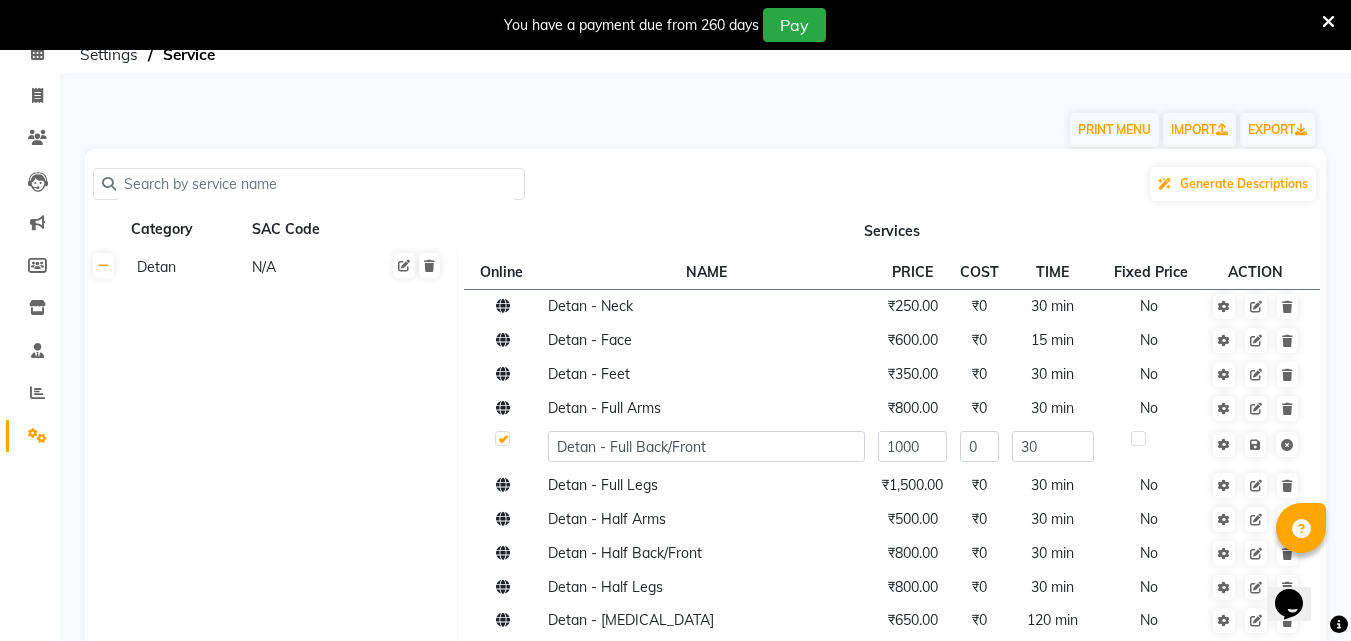 click 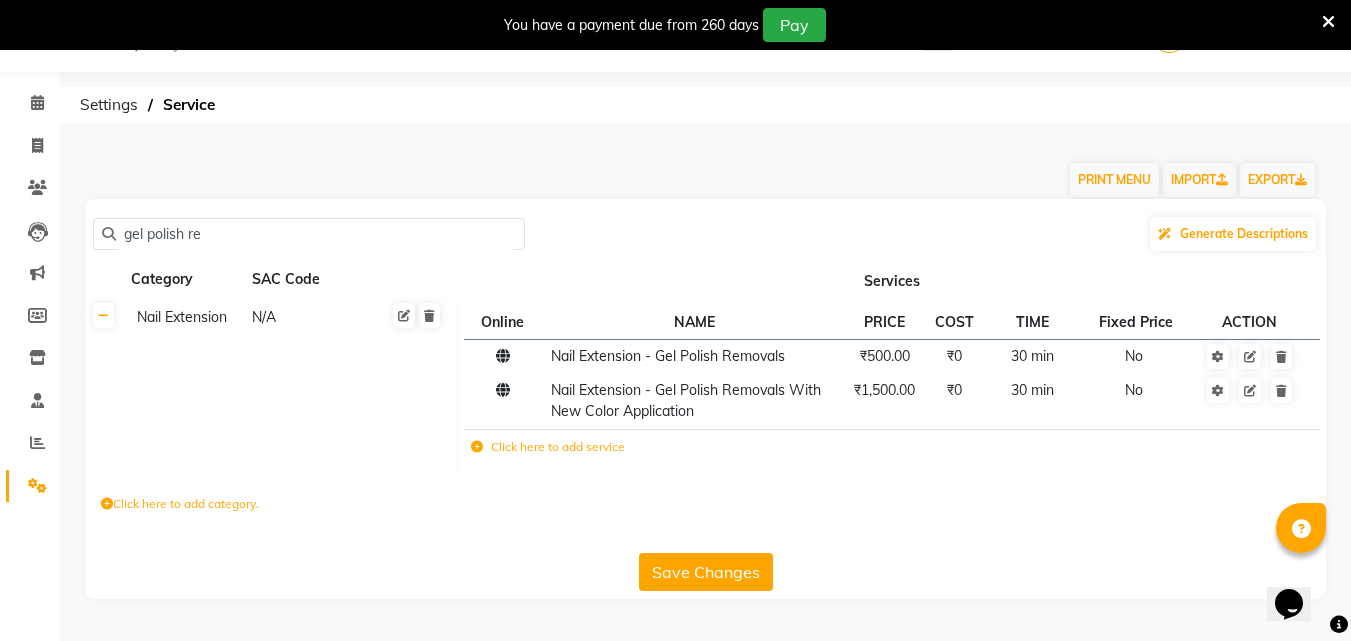 scroll, scrollTop: 50, scrollLeft: 0, axis: vertical 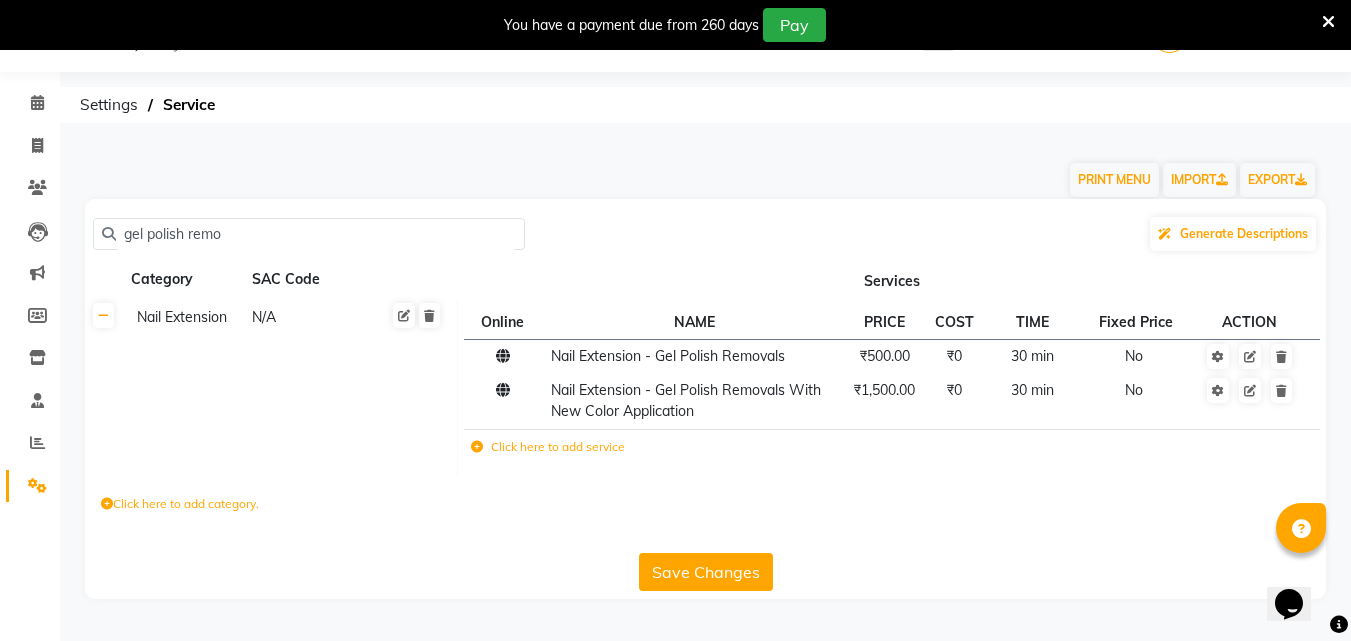 click on "gel polish remo" 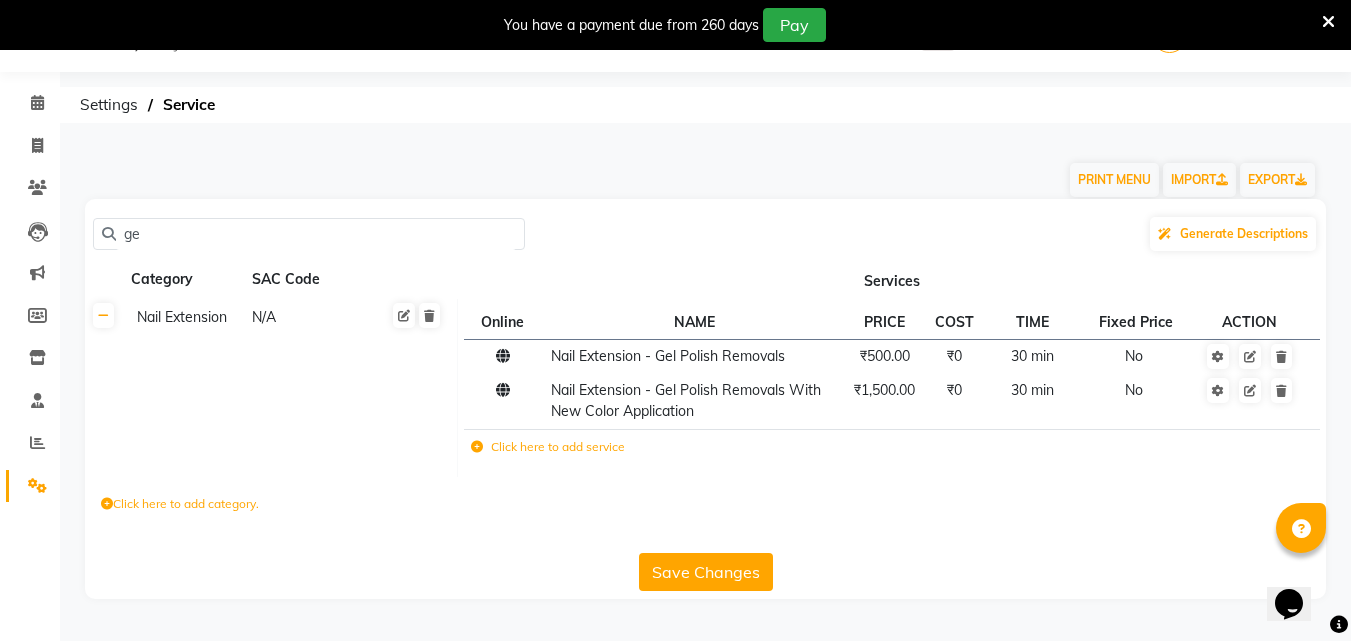 type on "g" 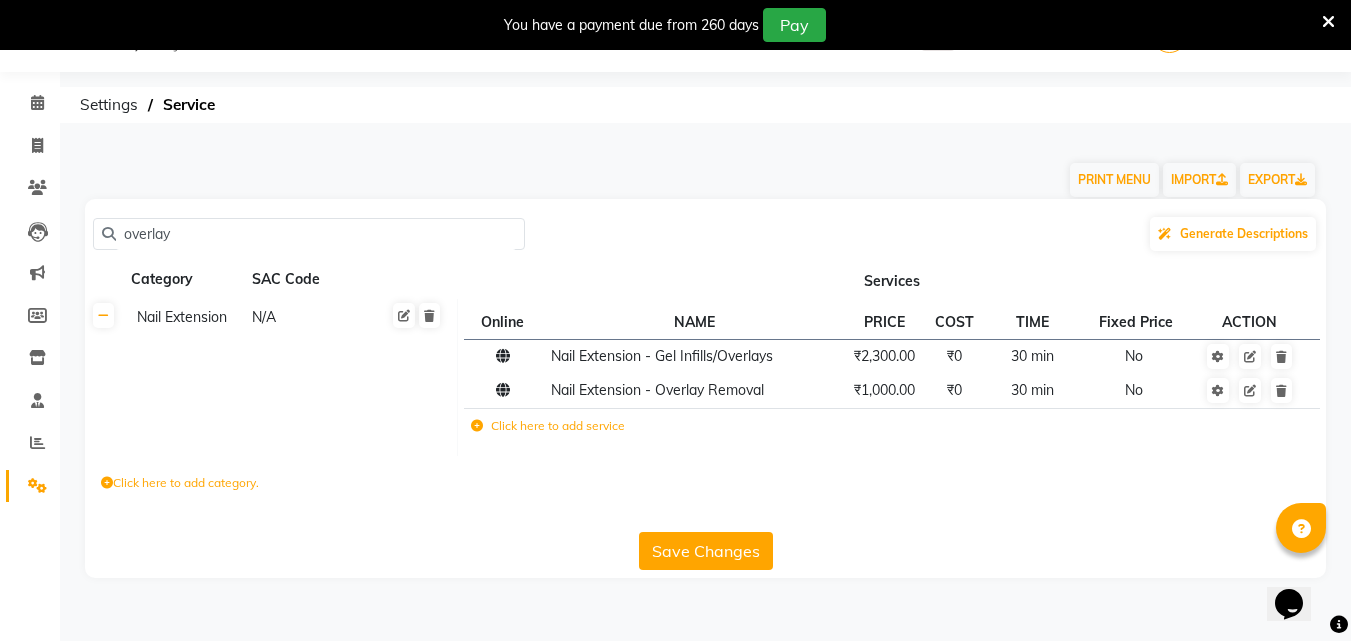 click on "overlay" 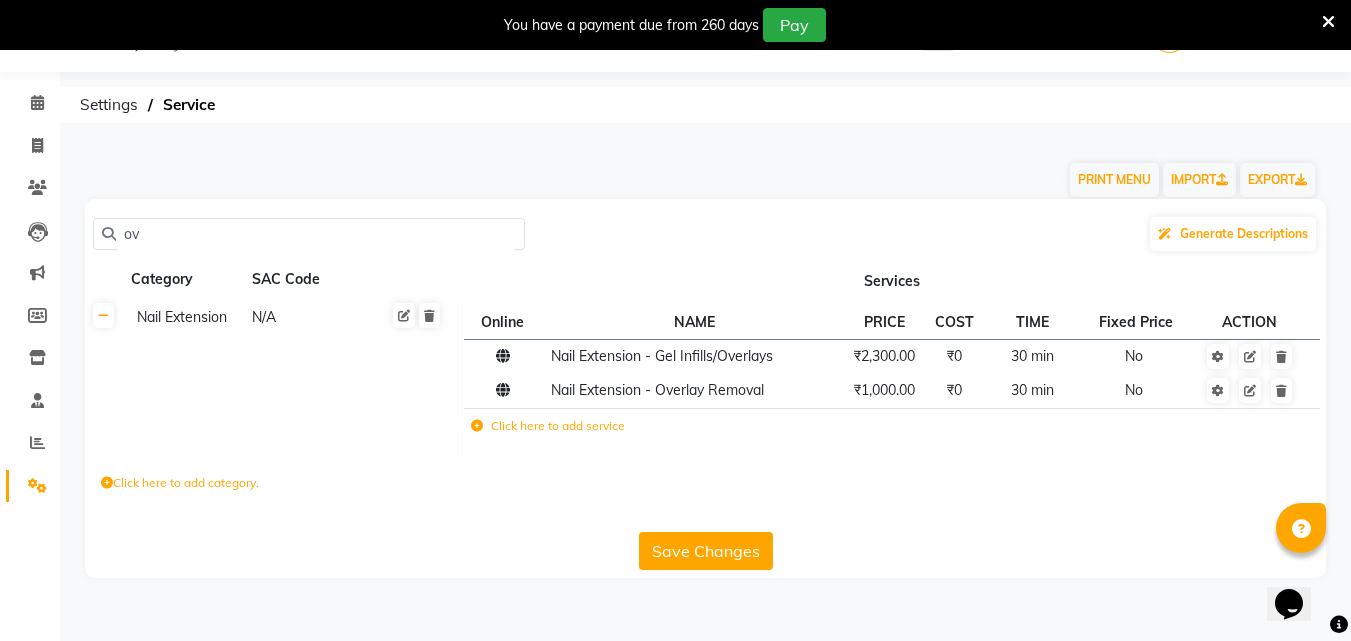type on "o" 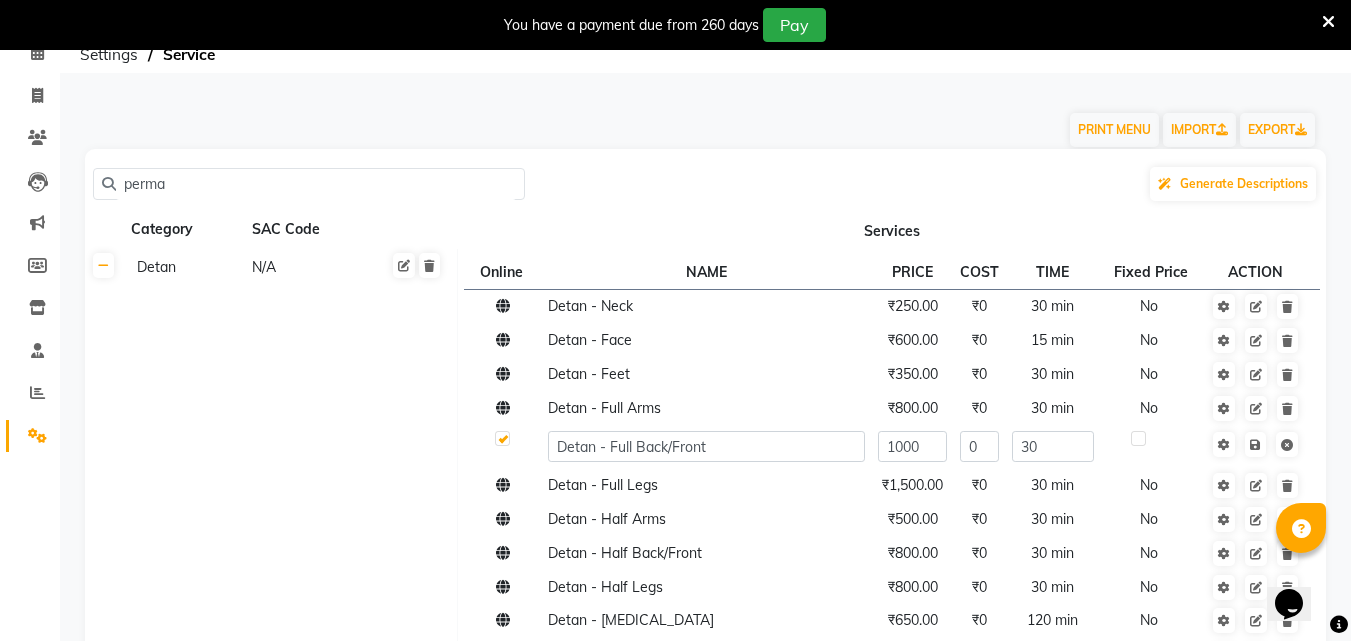 scroll, scrollTop: 50, scrollLeft: 0, axis: vertical 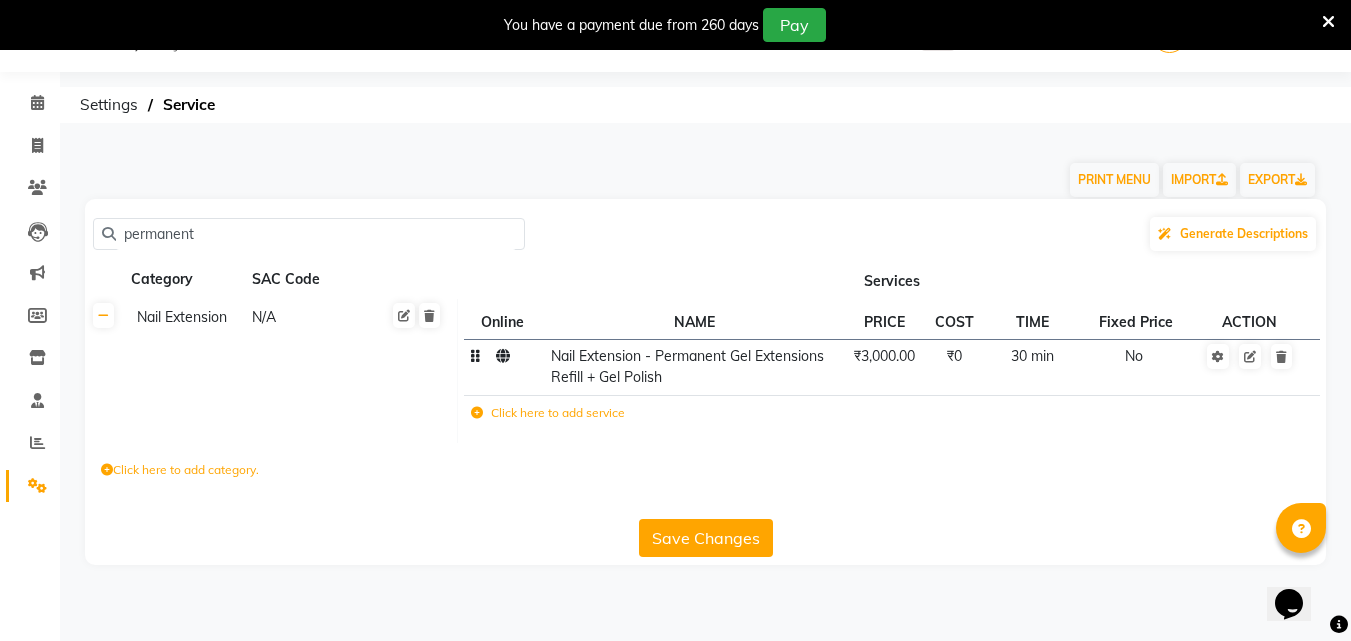 type on "permanent" 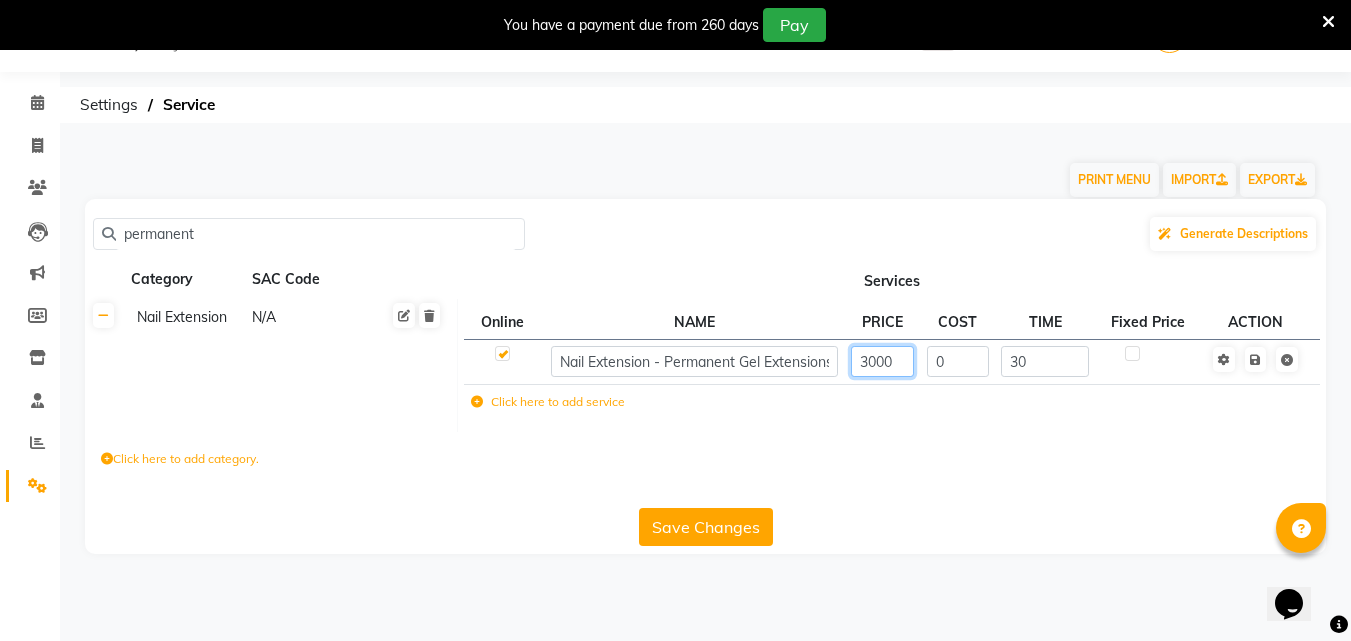 click on "3000" 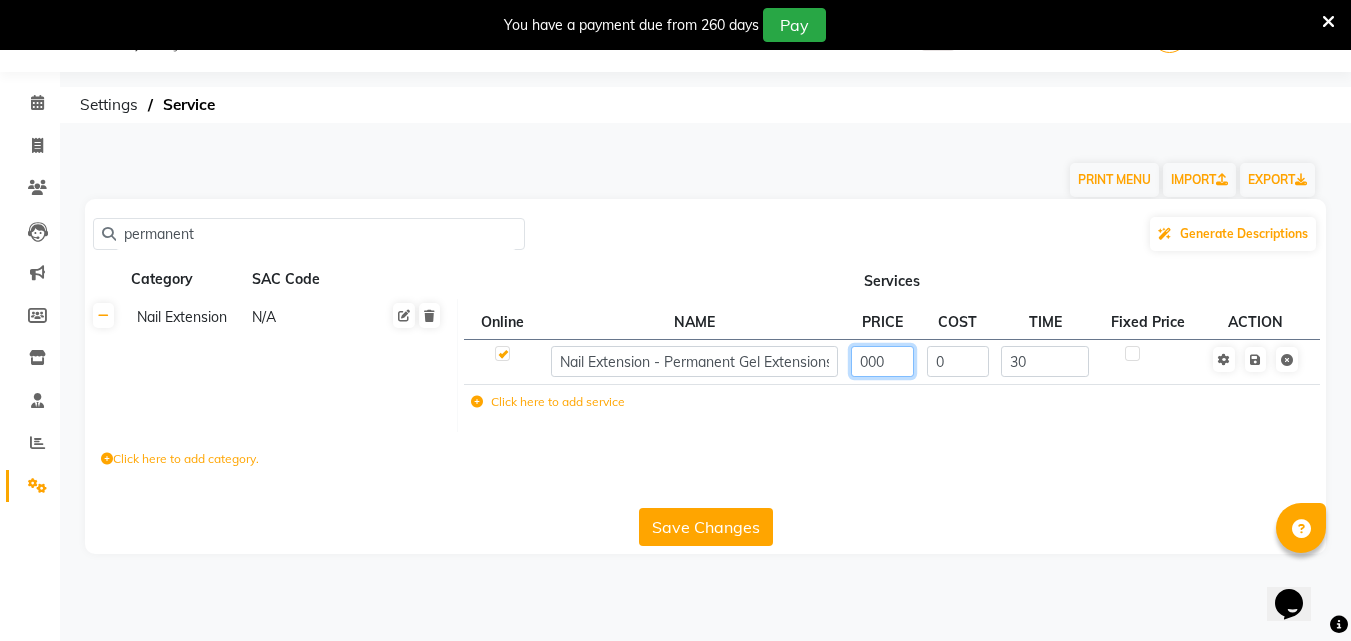 type on "2000" 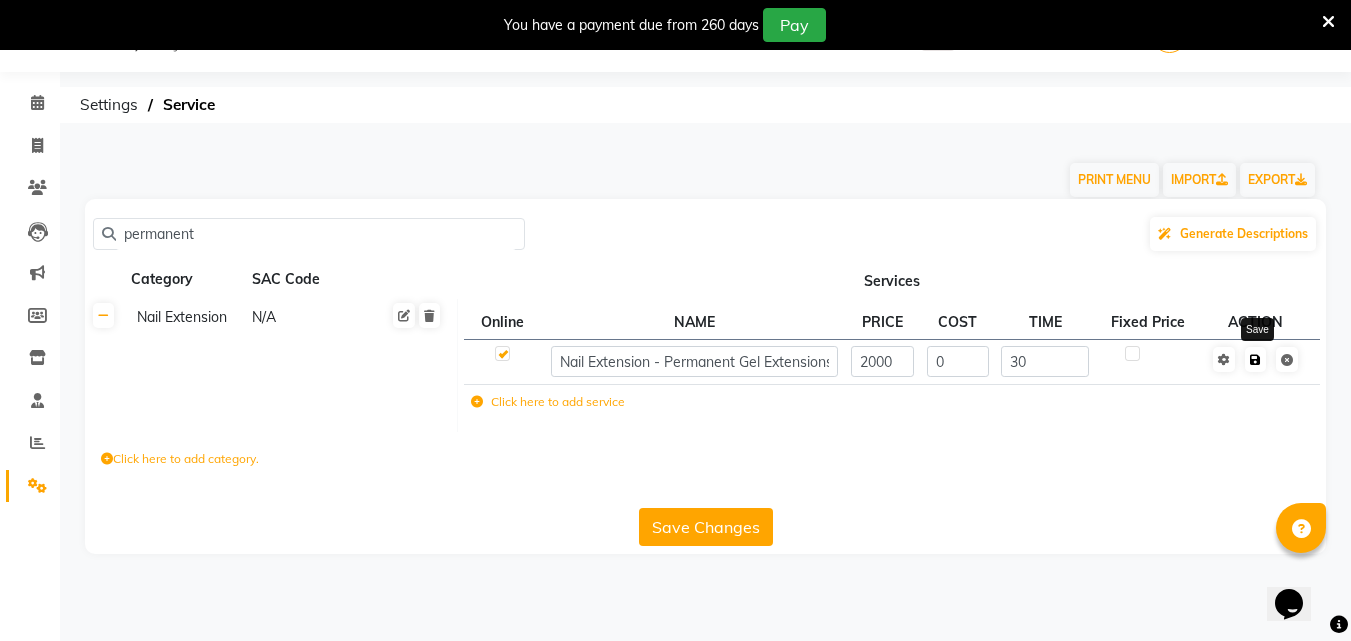 click on "Save" 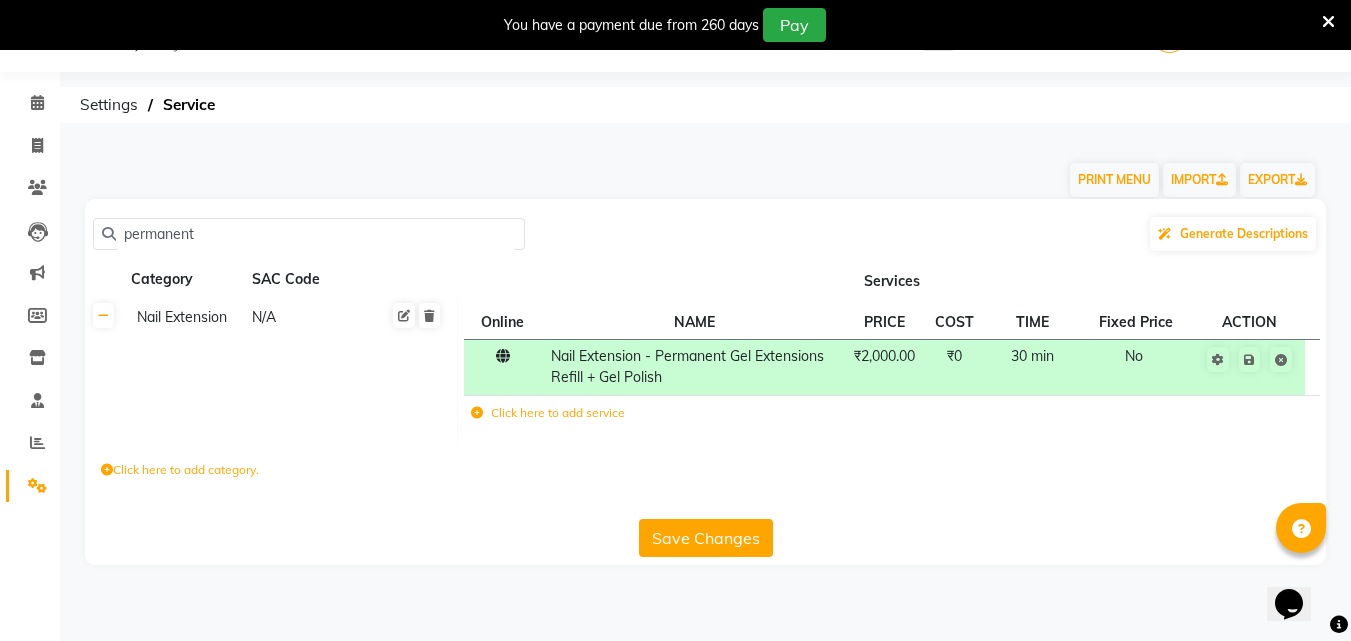 click on "Click here to add category." 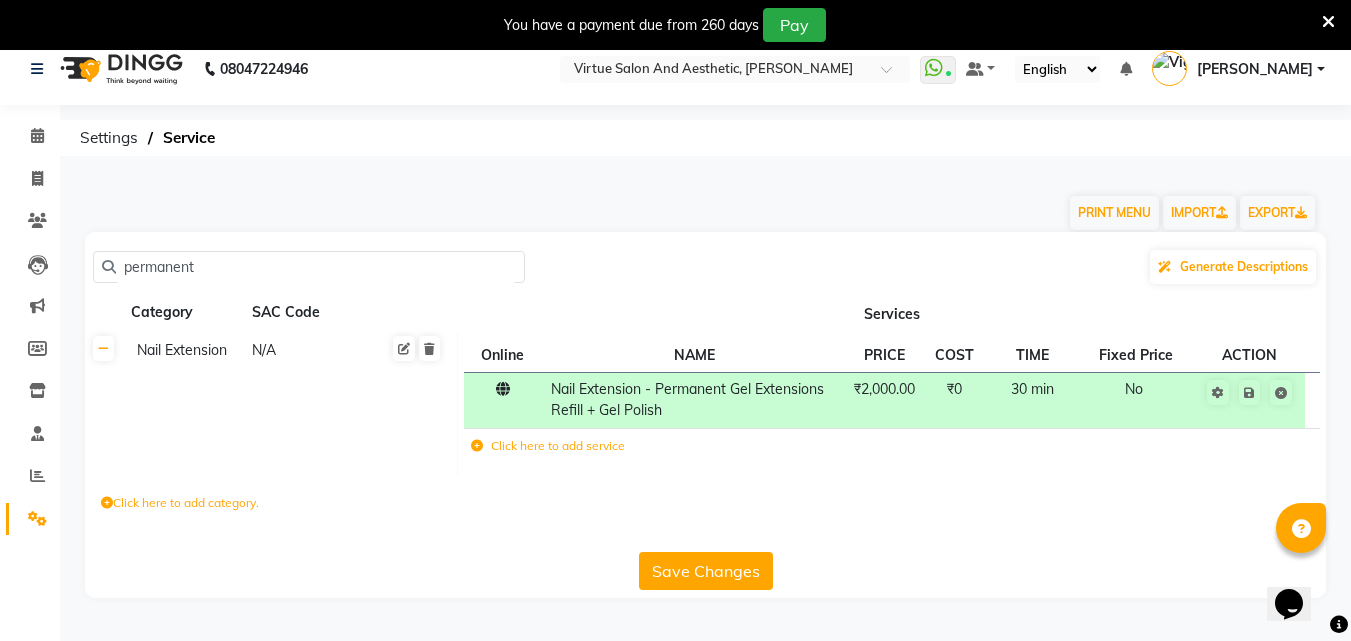 scroll, scrollTop: 0, scrollLeft: 0, axis: both 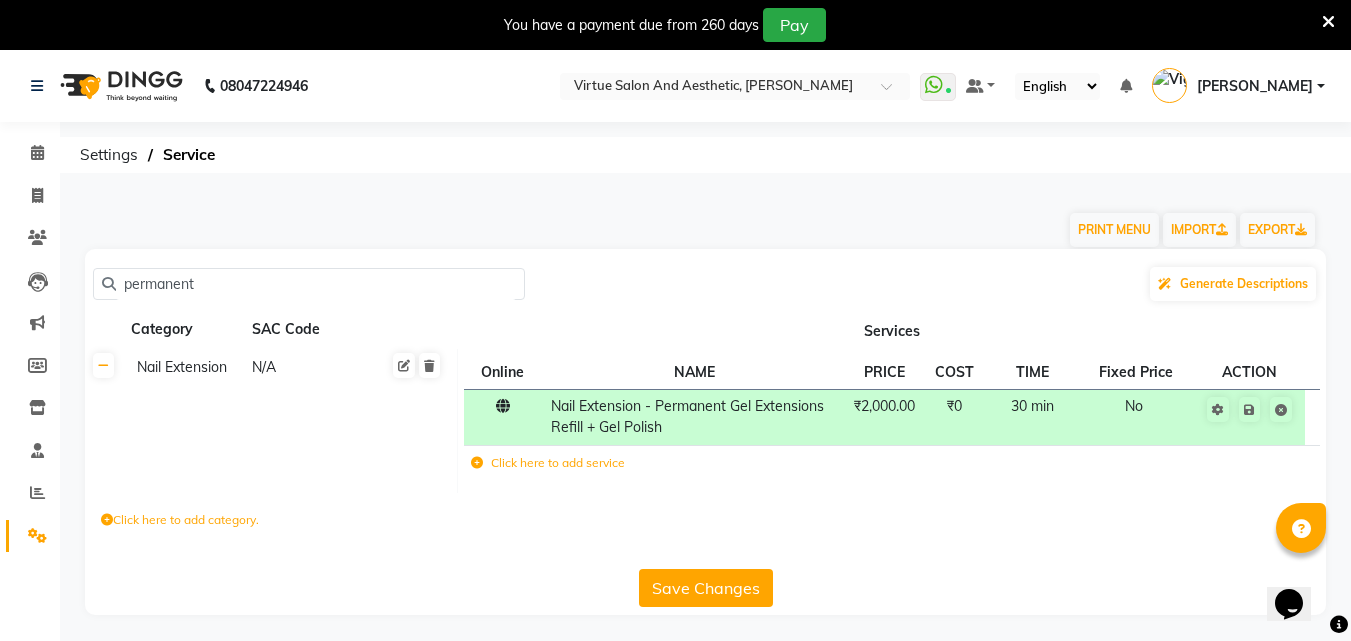 click on "permanent" 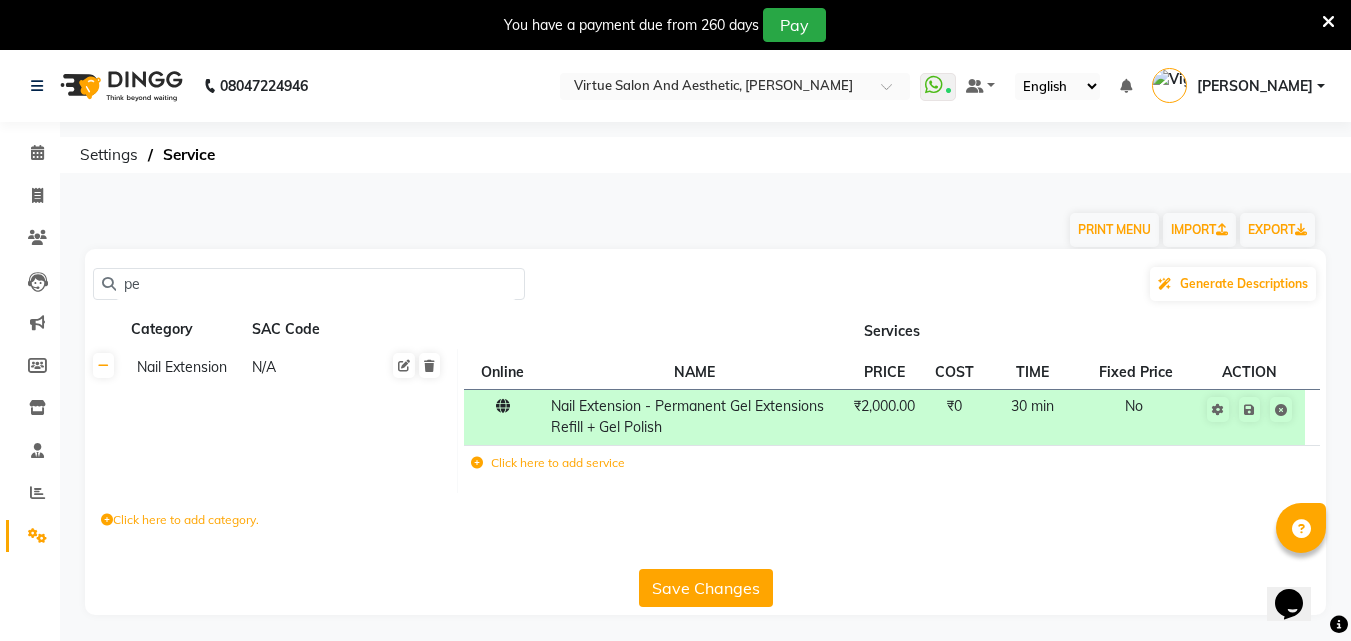 type on "p" 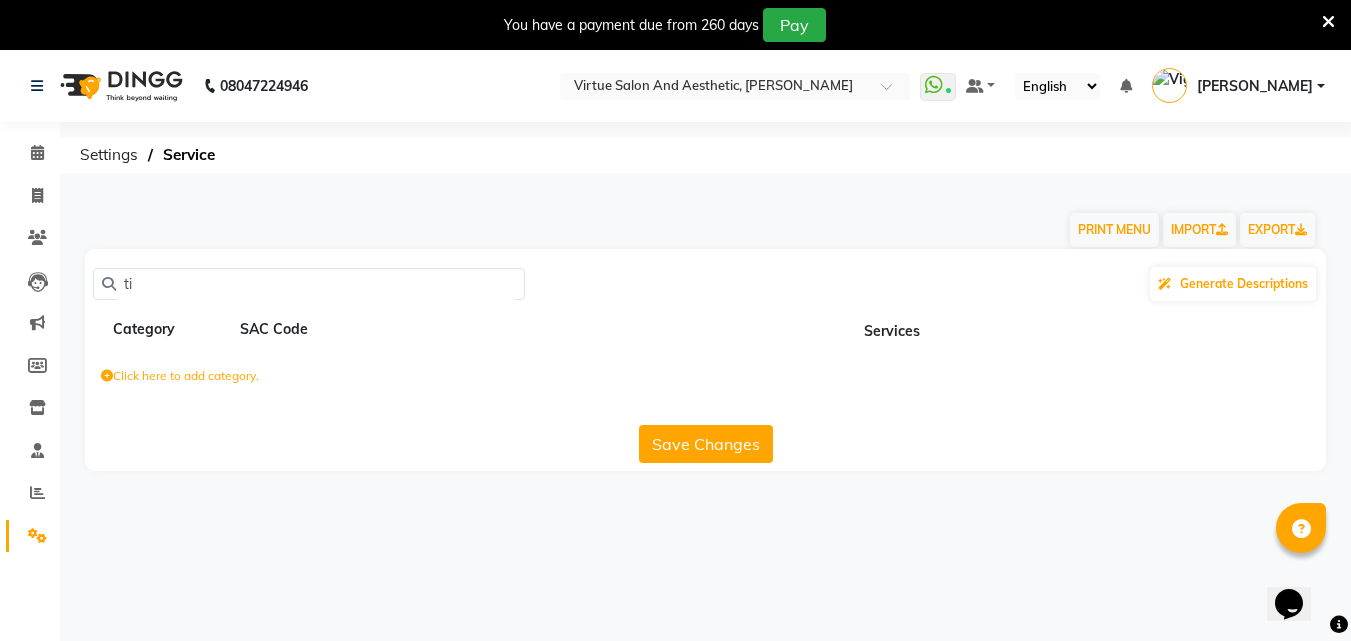 type on "t" 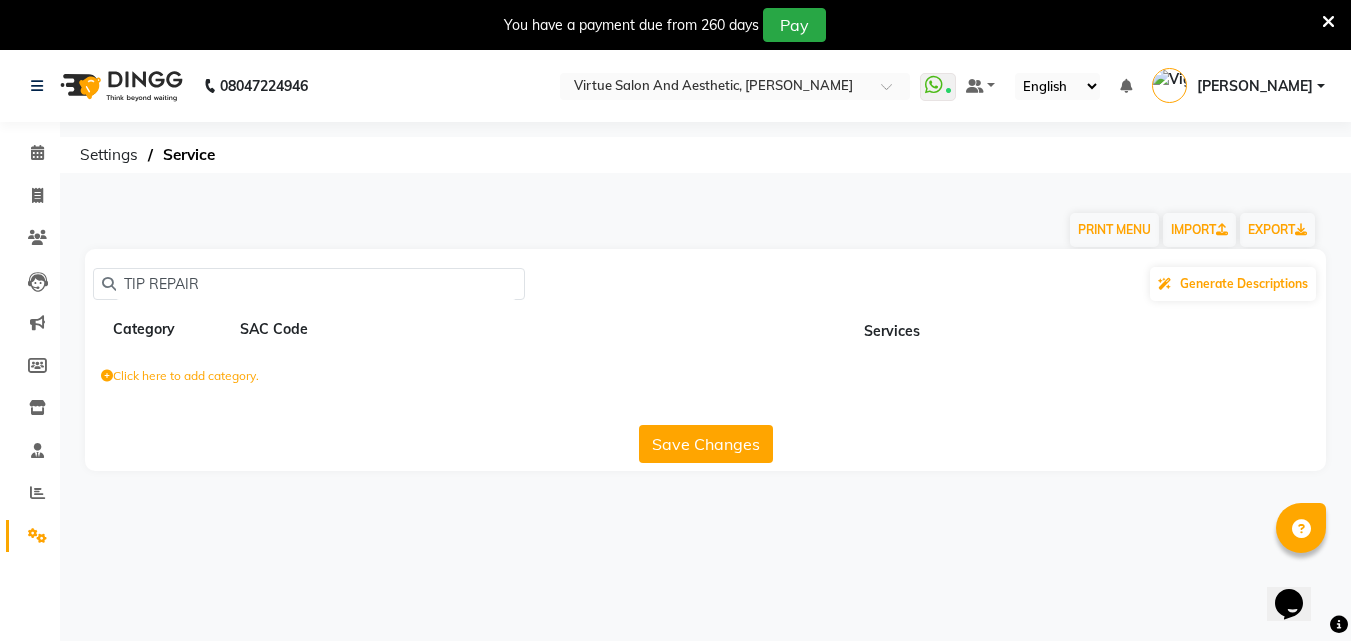 click on "TIP REPAIR" 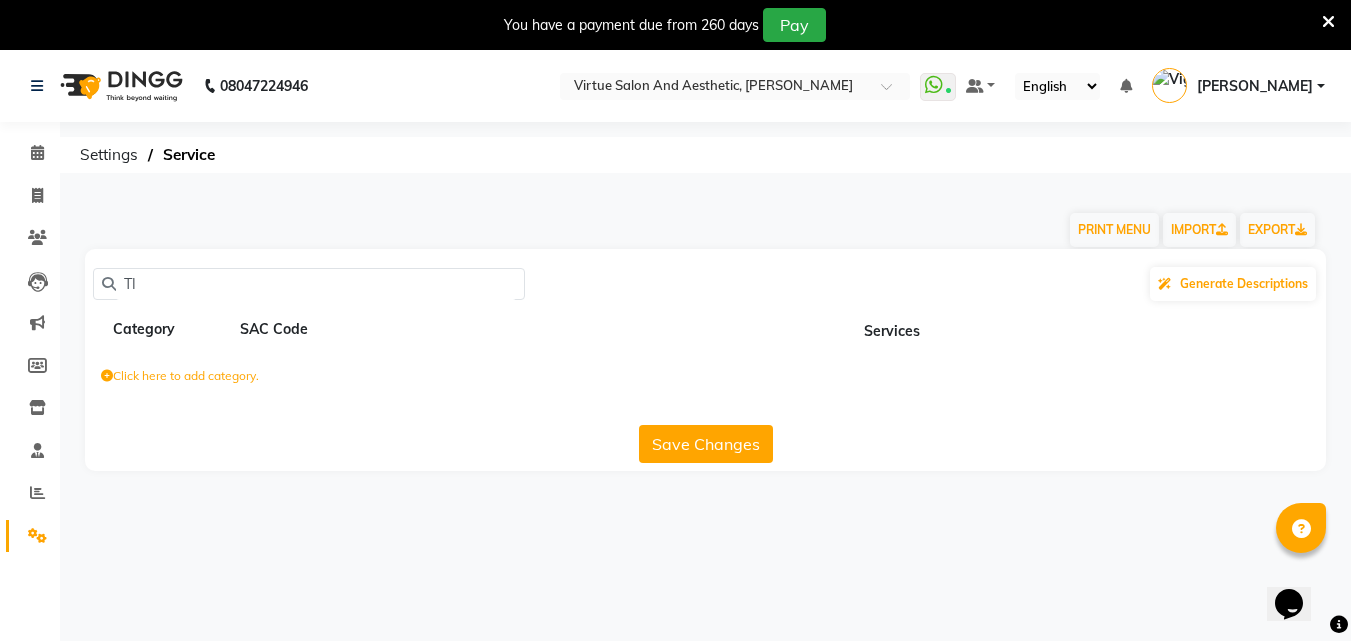 type on "T" 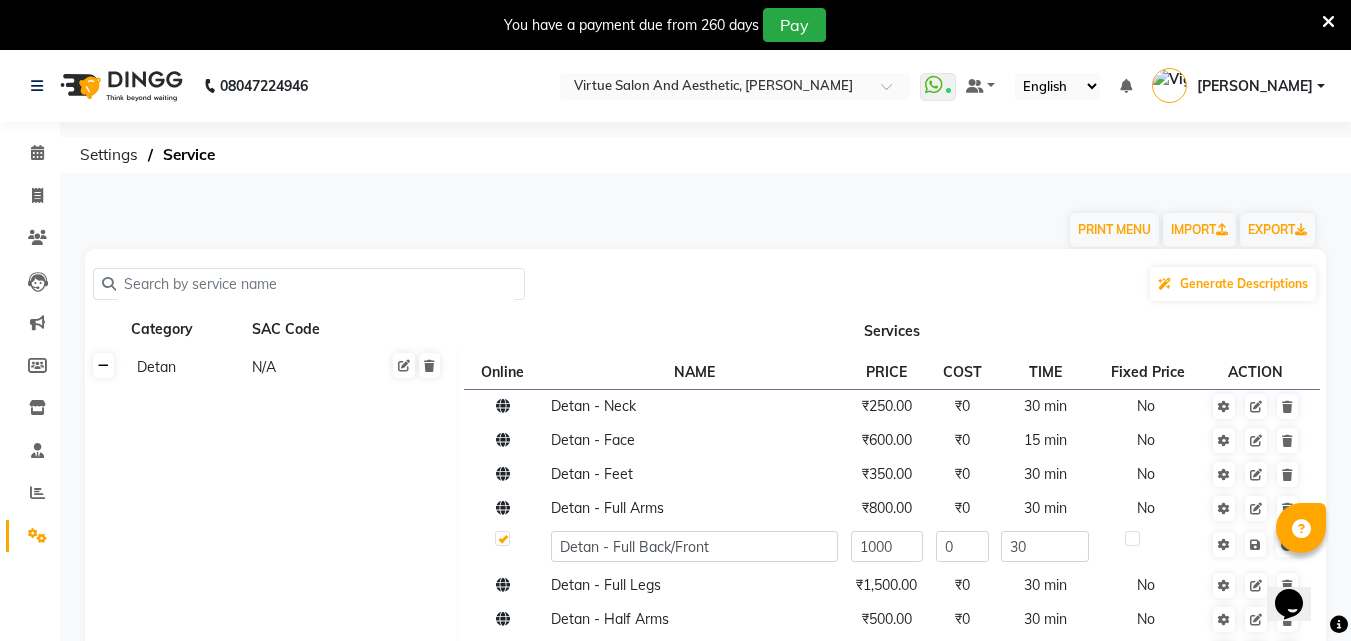click 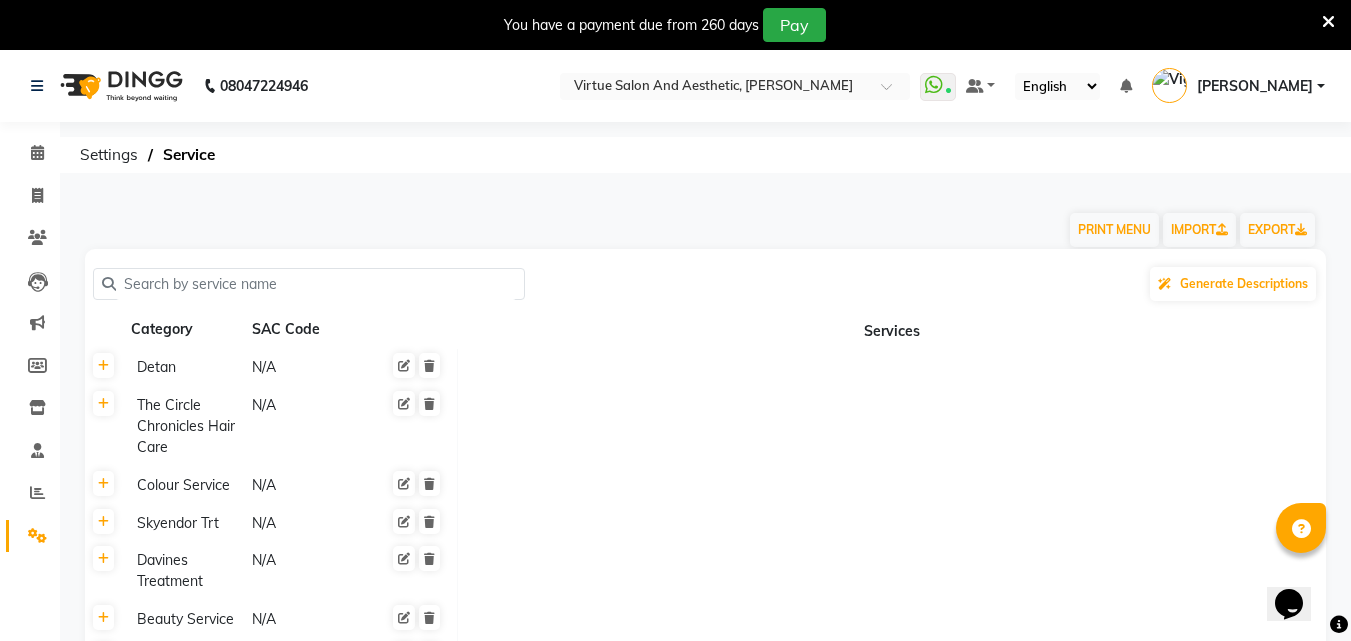 click 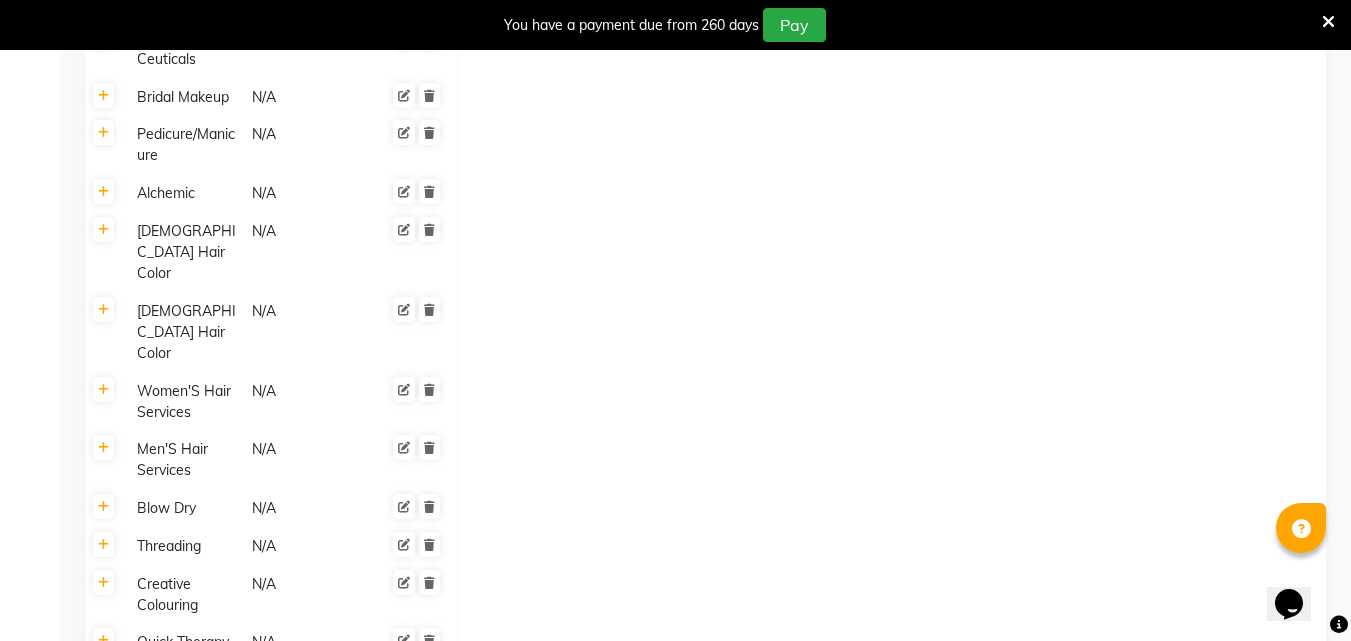 scroll, scrollTop: 900, scrollLeft: 0, axis: vertical 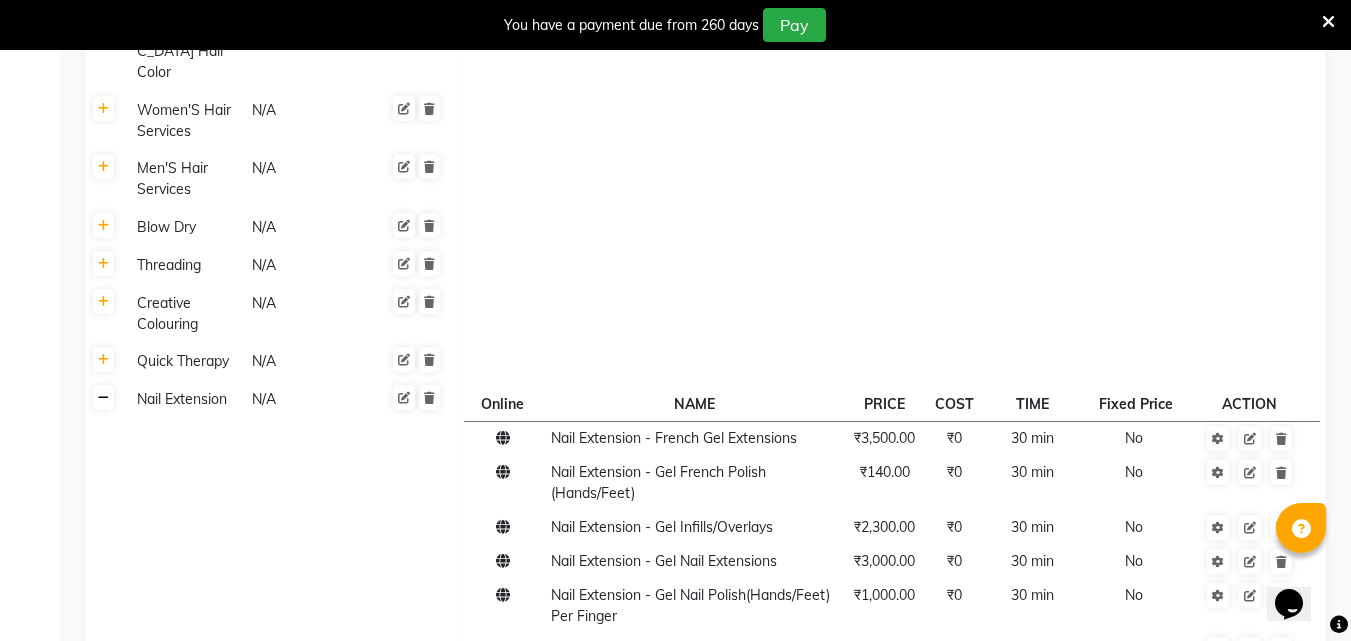 click 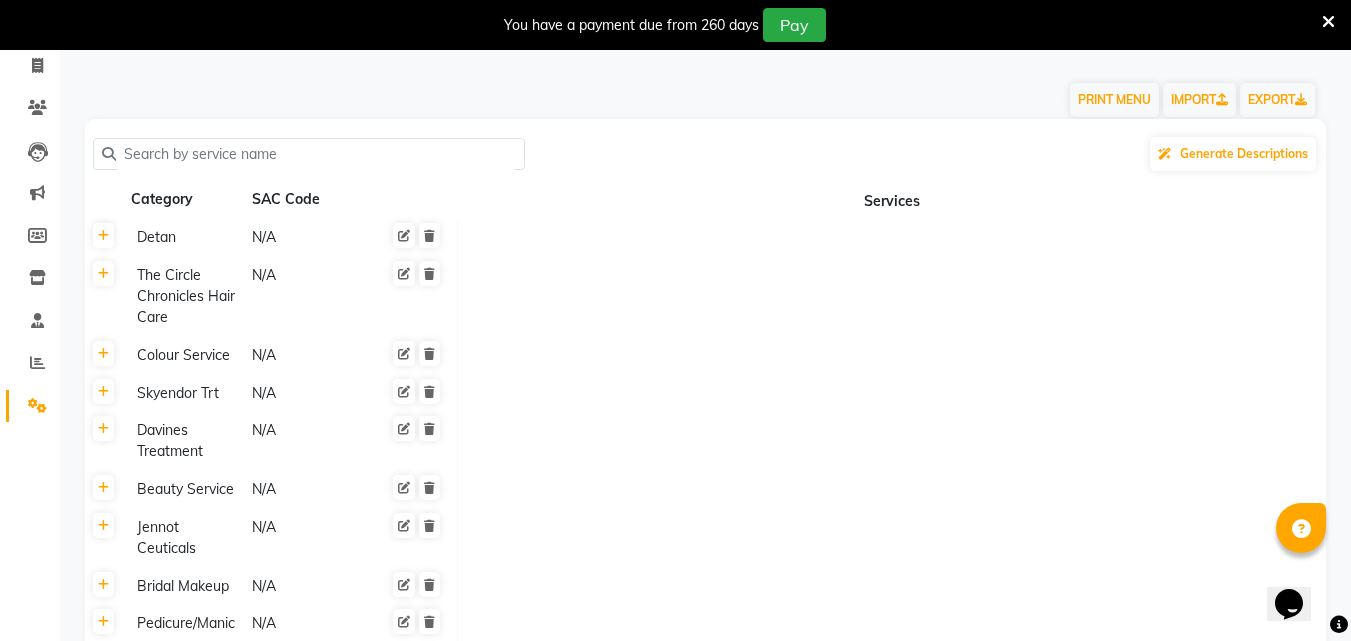 scroll, scrollTop: 100, scrollLeft: 0, axis: vertical 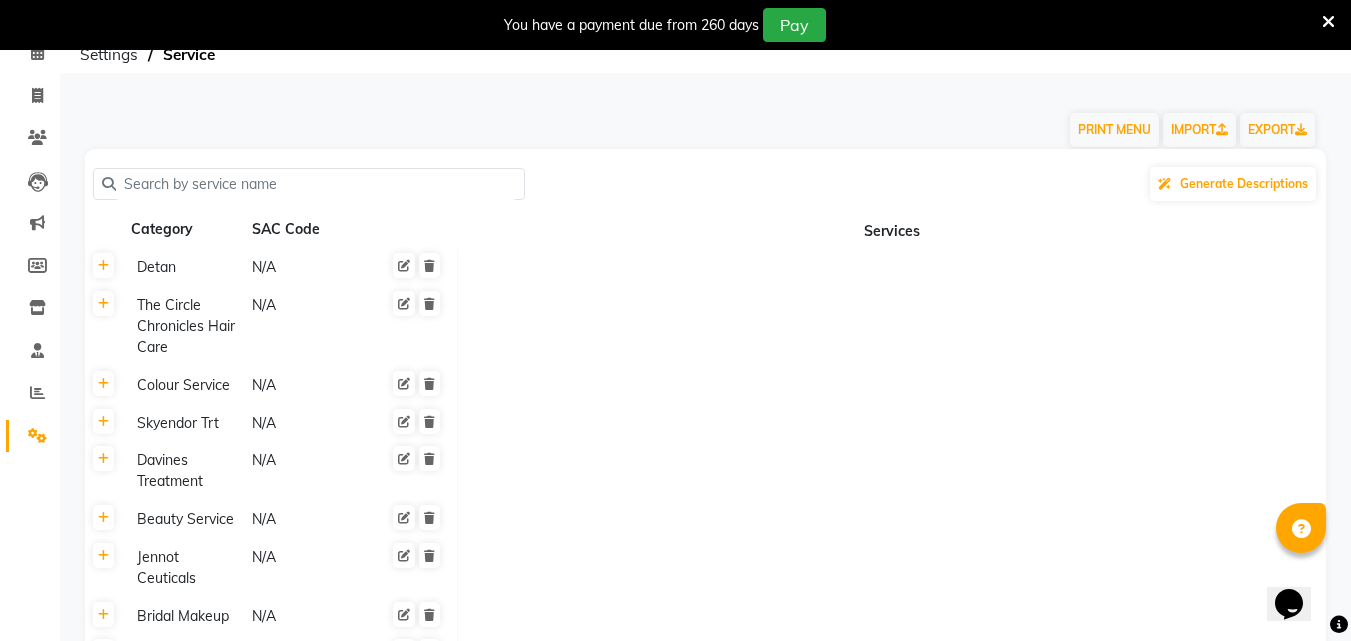click 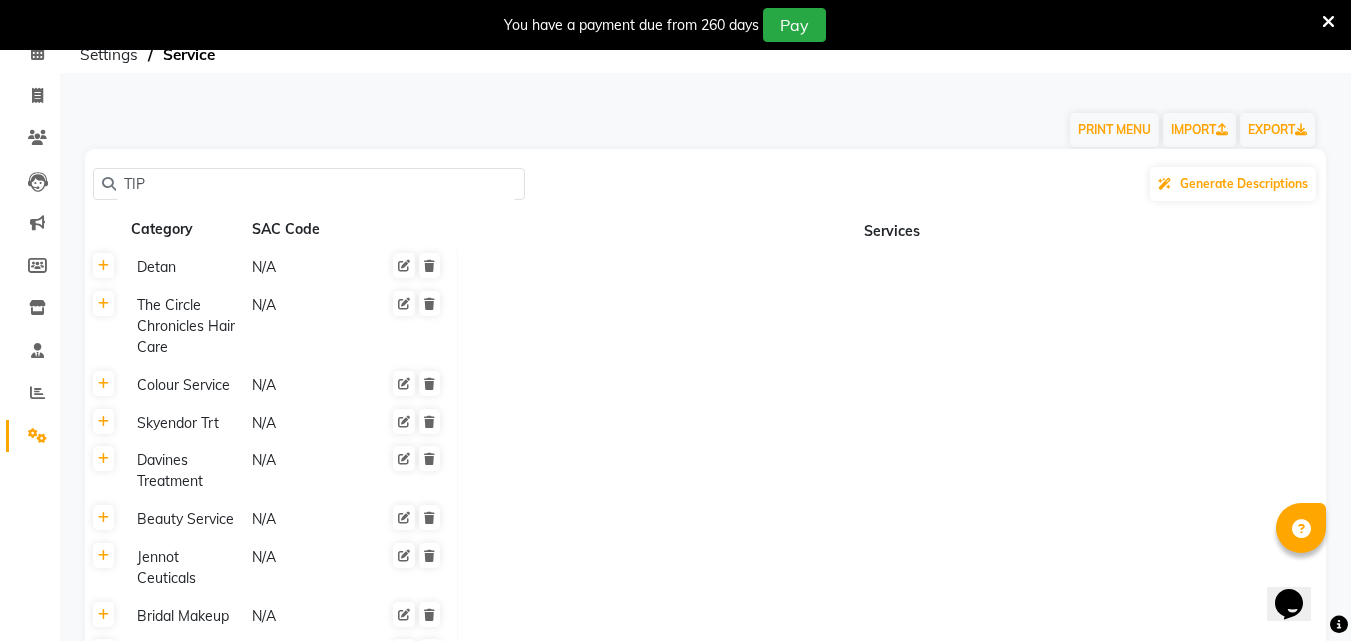 scroll, scrollTop: 50, scrollLeft: 0, axis: vertical 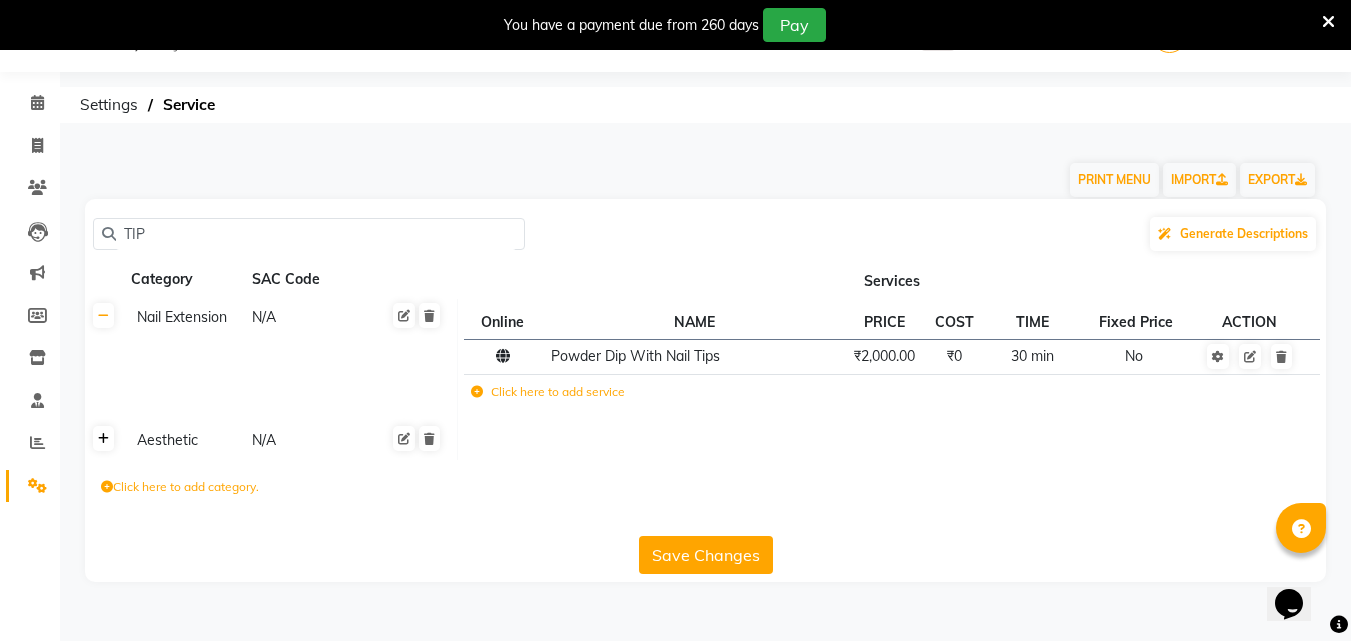 type on "TIP" 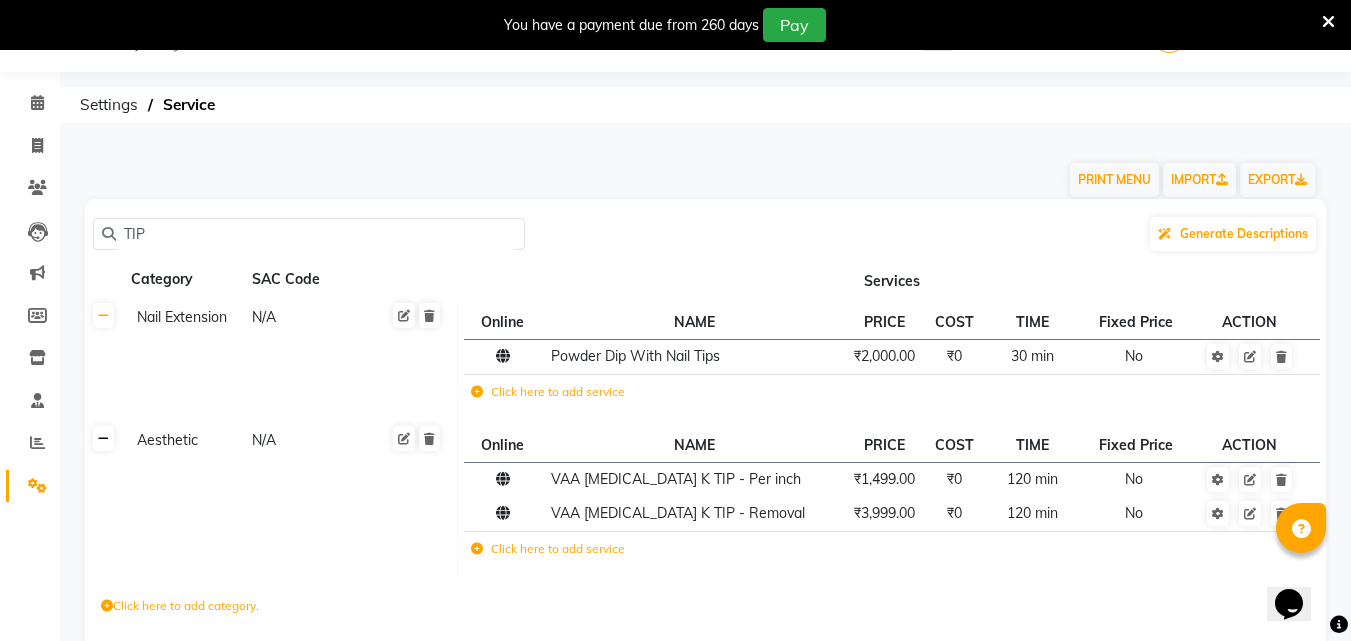 click 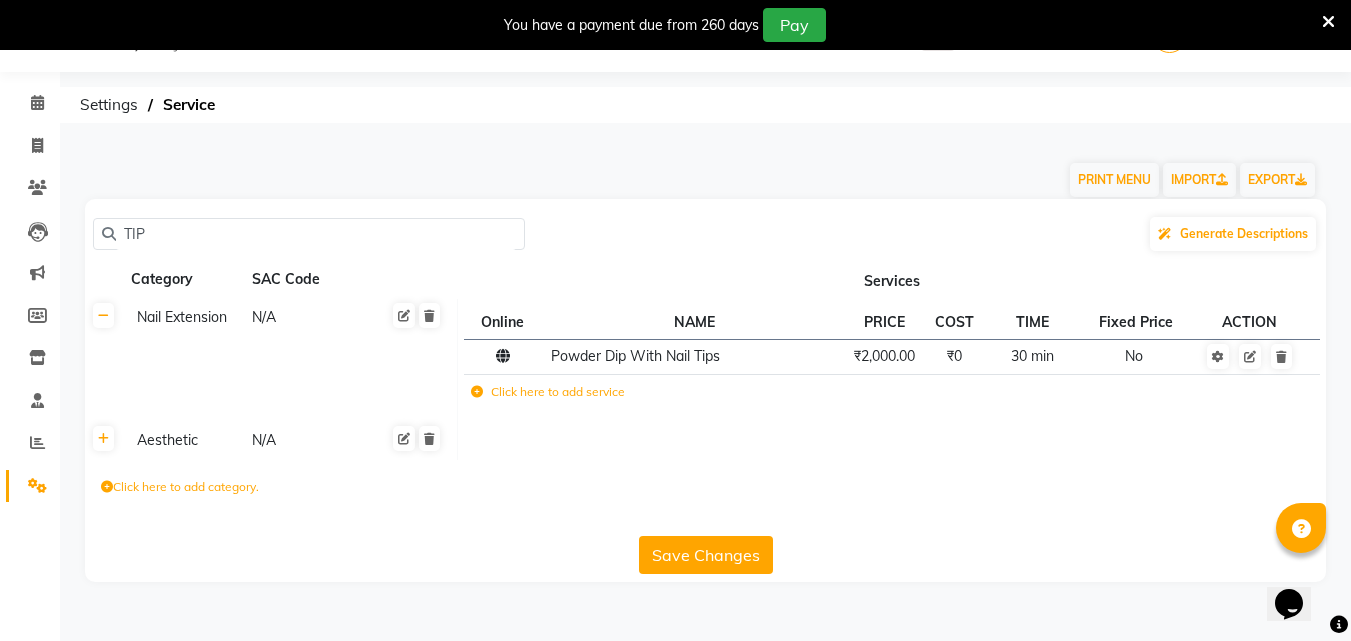 click on "Click here to add service" 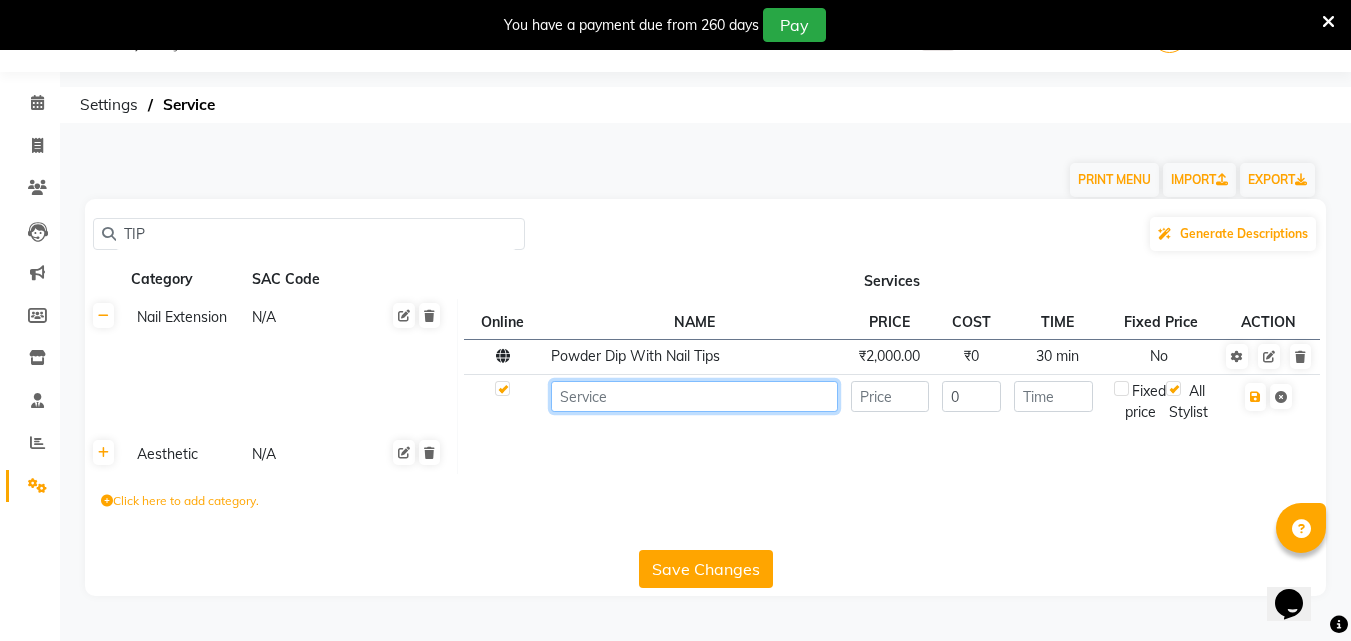 click 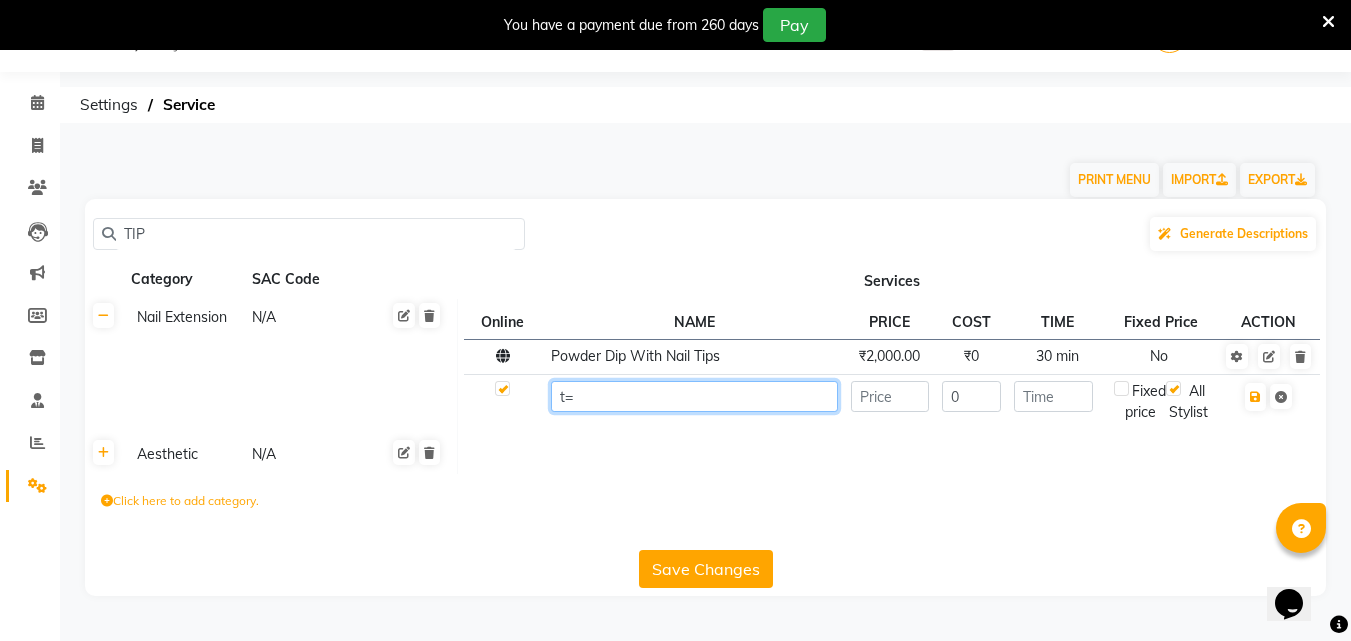 type on "t" 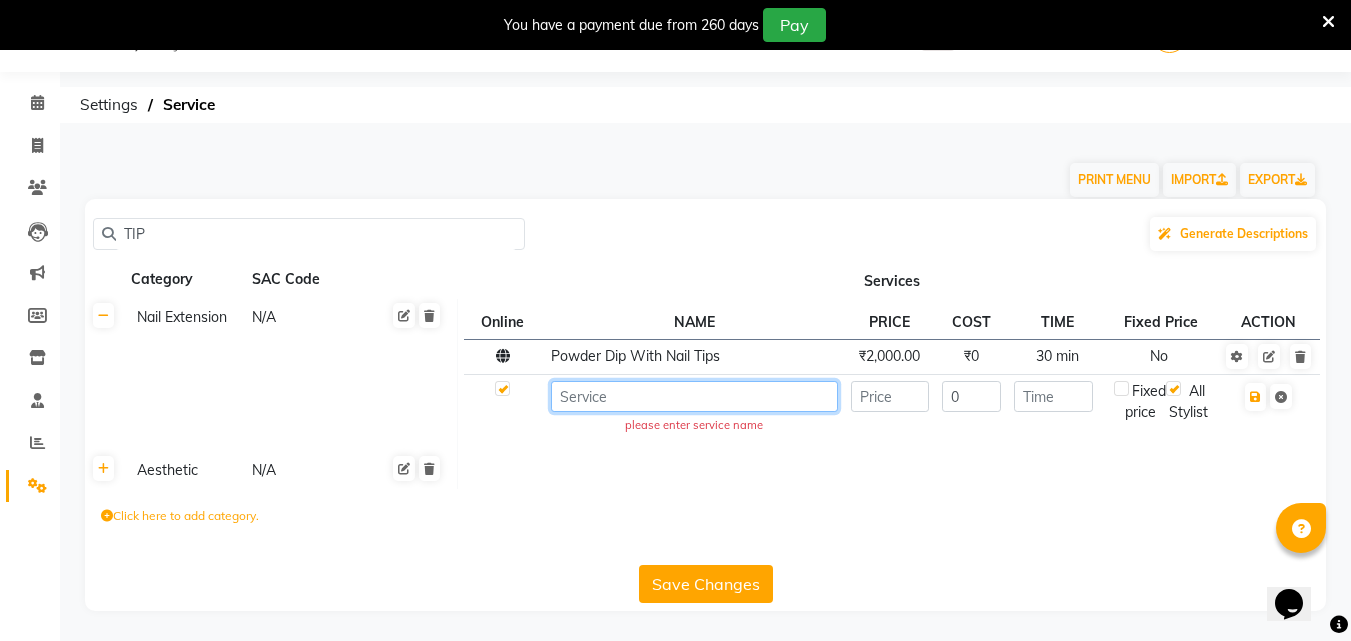 type on "t" 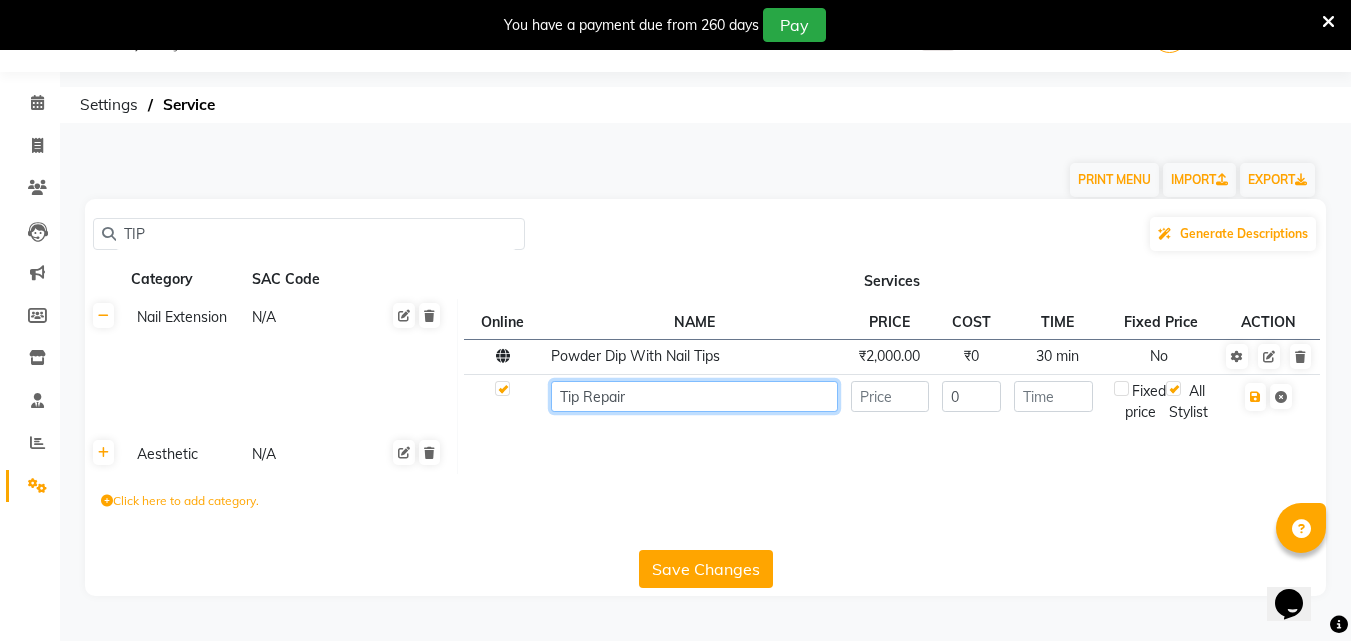 type on "Tip Repair" 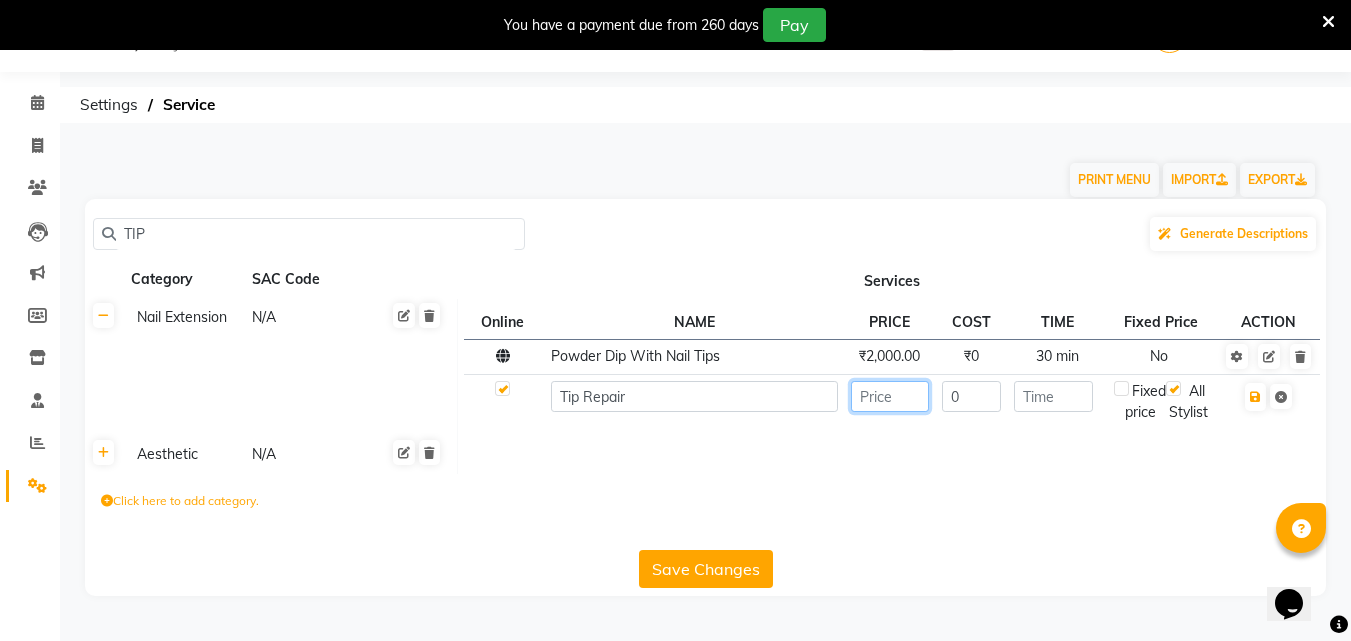 click 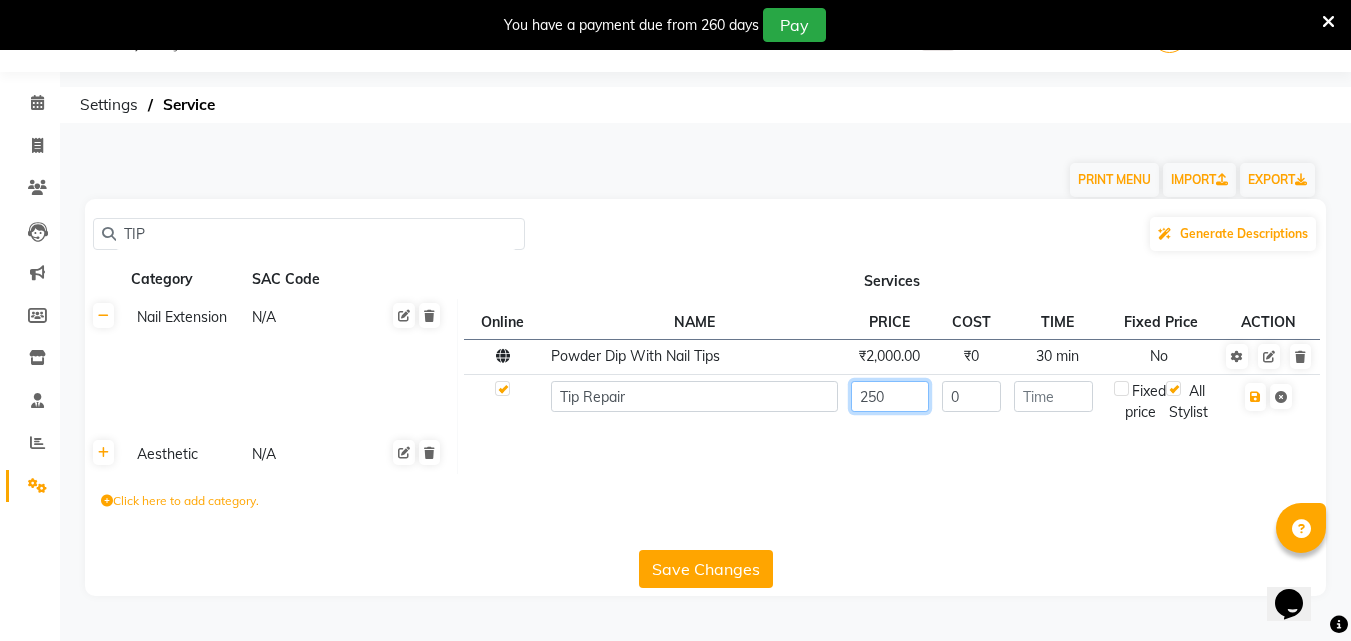 type on "250" 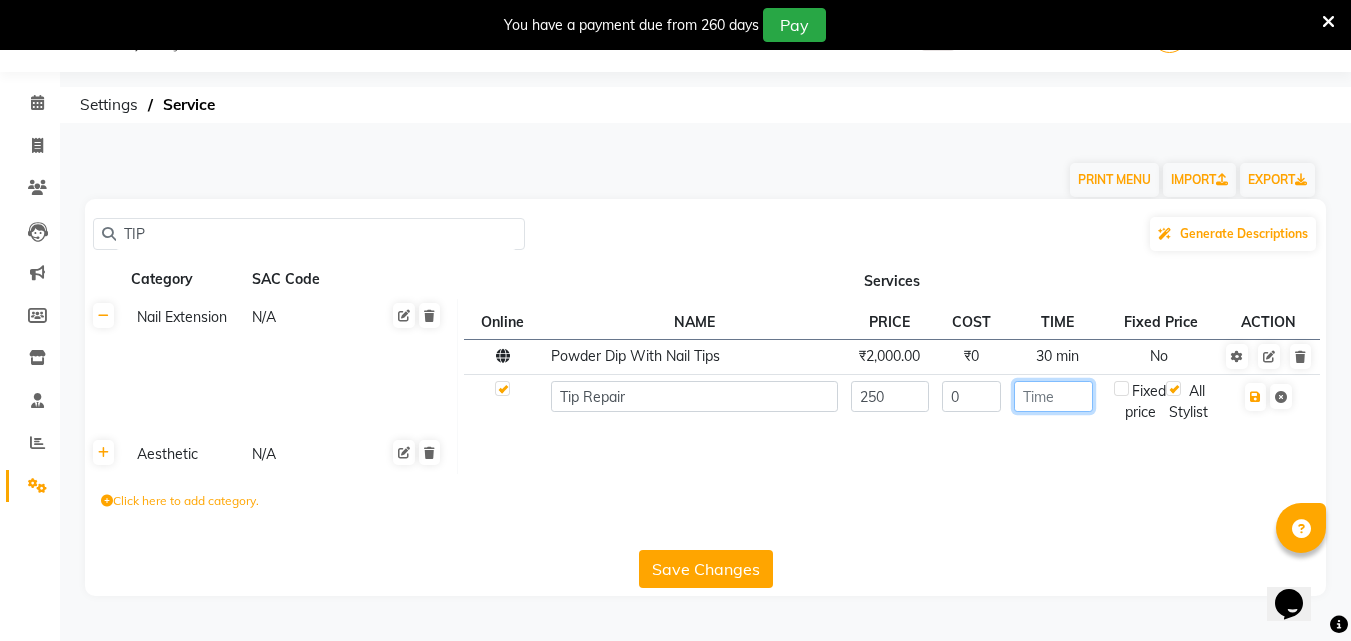 click 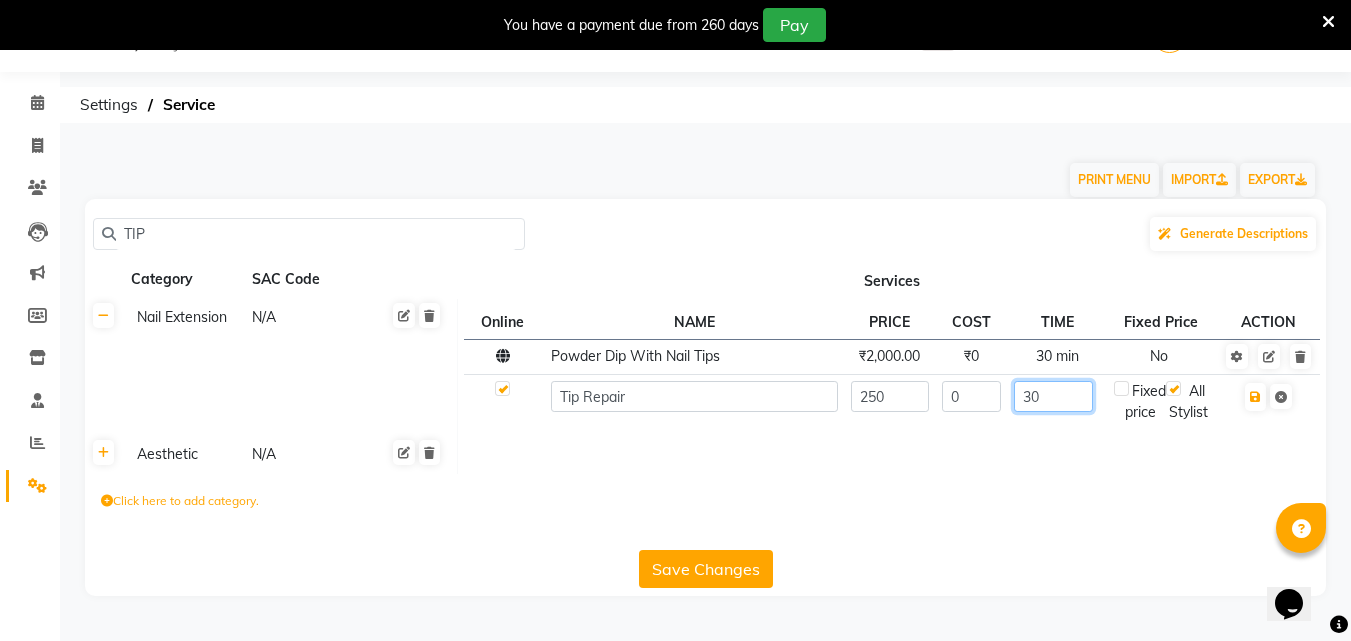 type on "30" 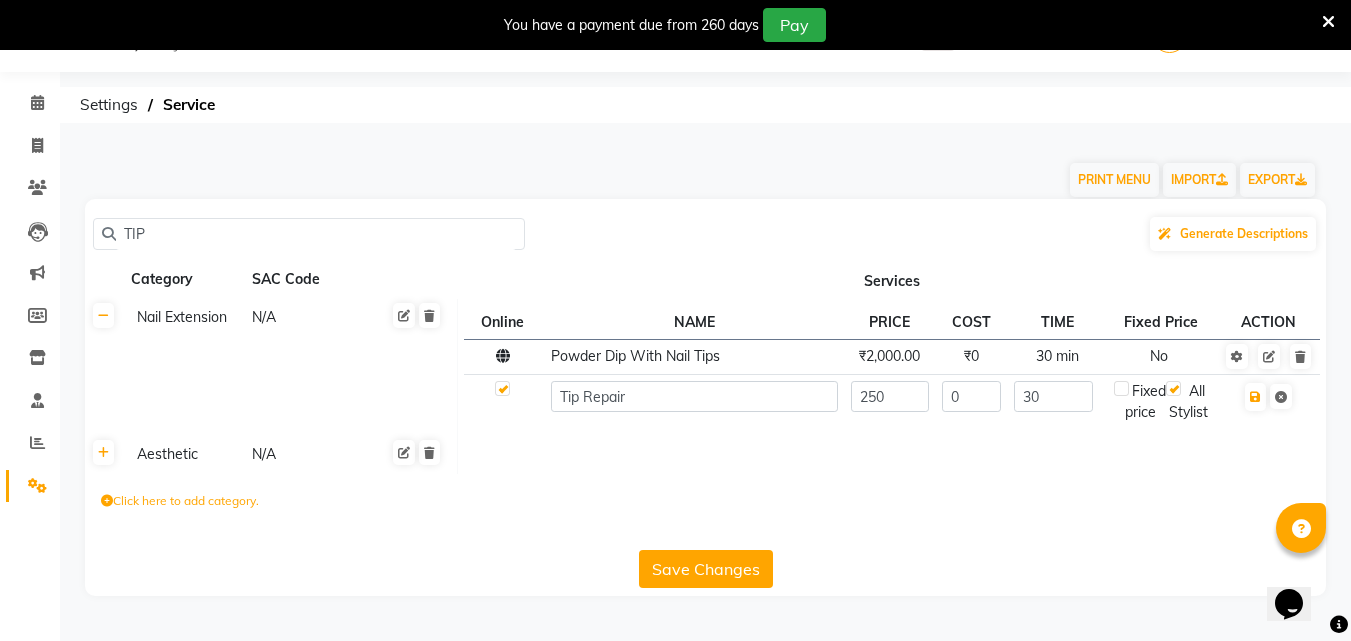 click 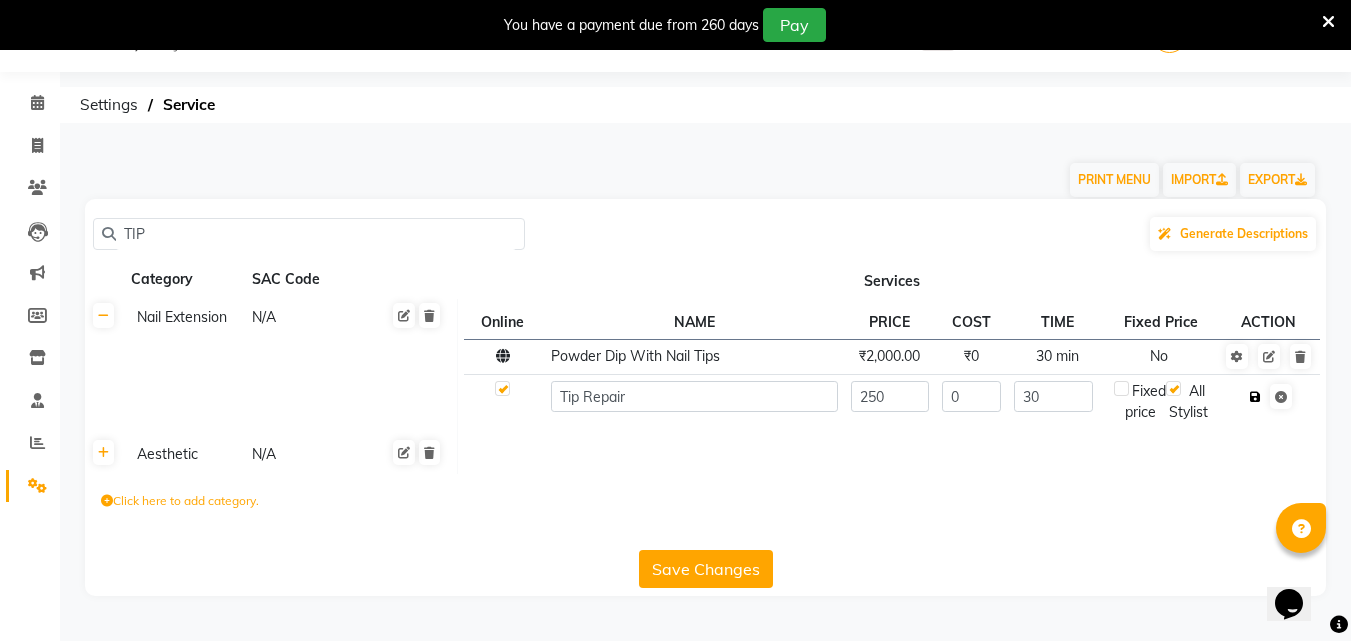 click at bounding box center (1255, 397) 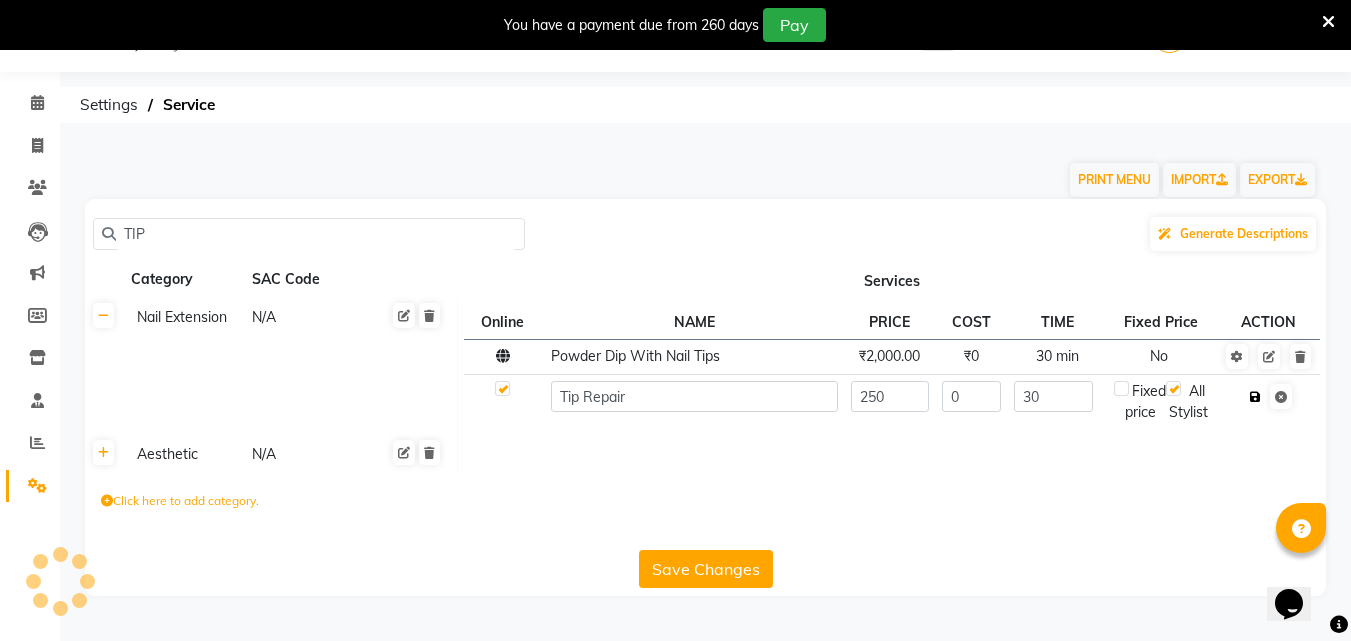 click at bounding box center (1255, 397) 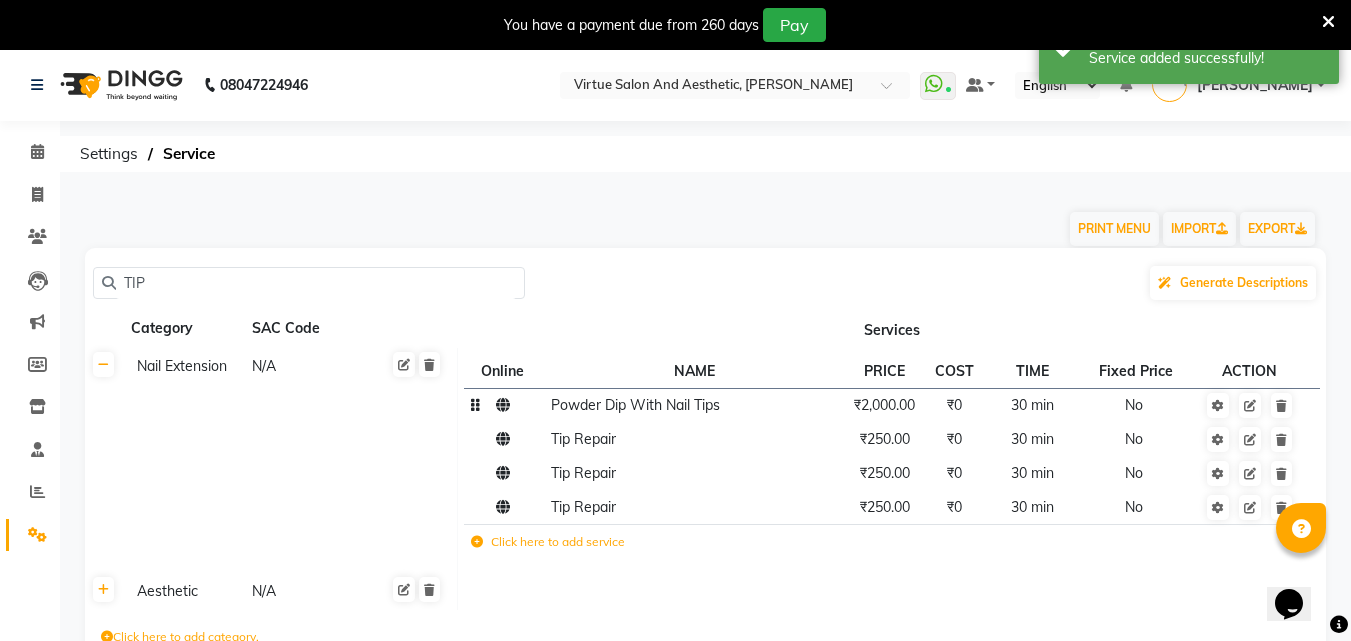scroll, scrollTop: 0, scrollLeft: 0, axis: both 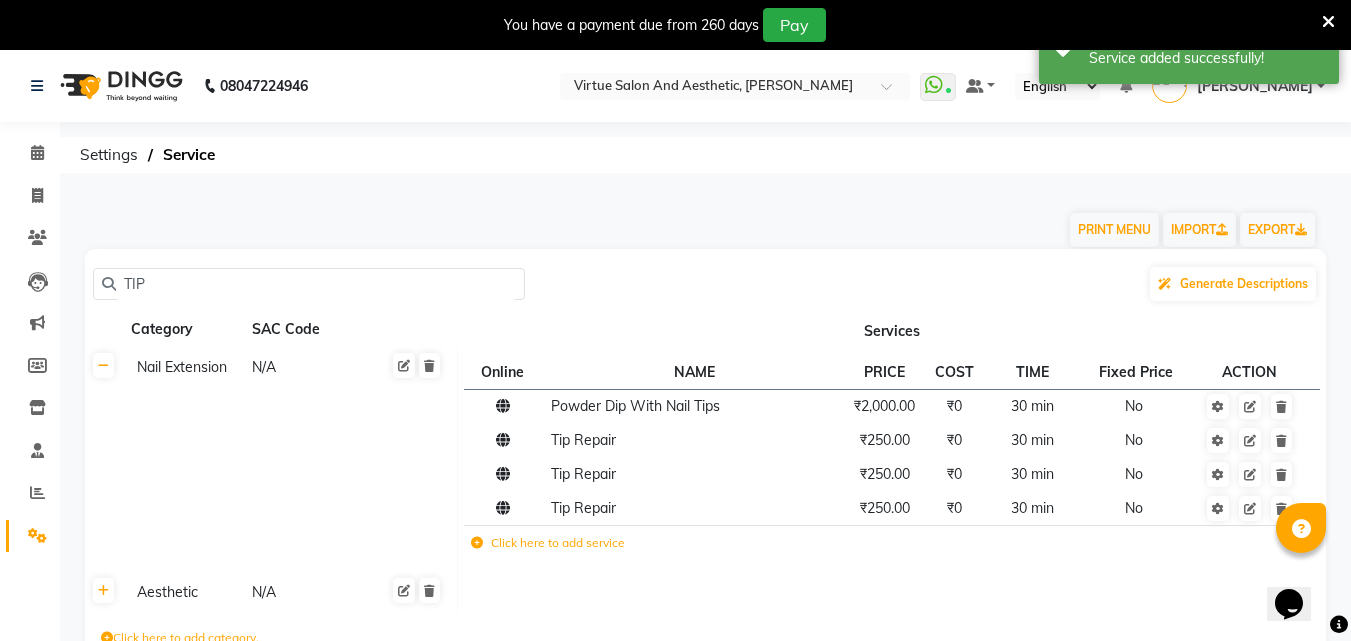 click on "TIP" 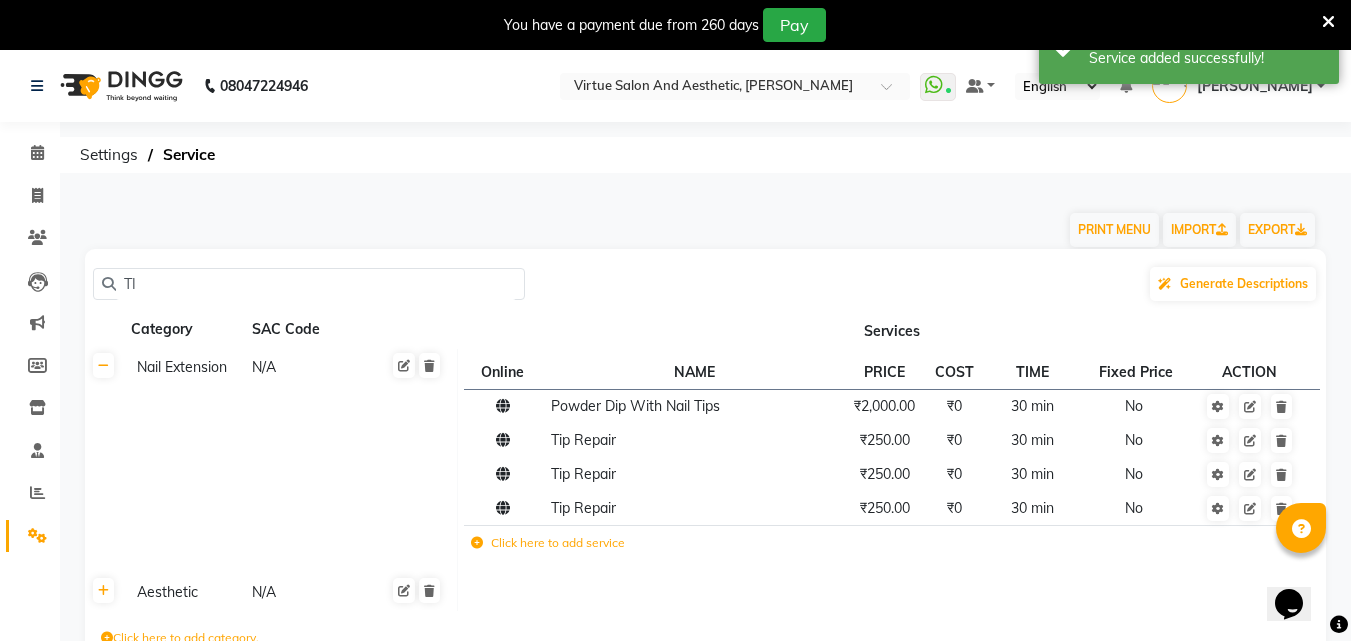 type on "T" 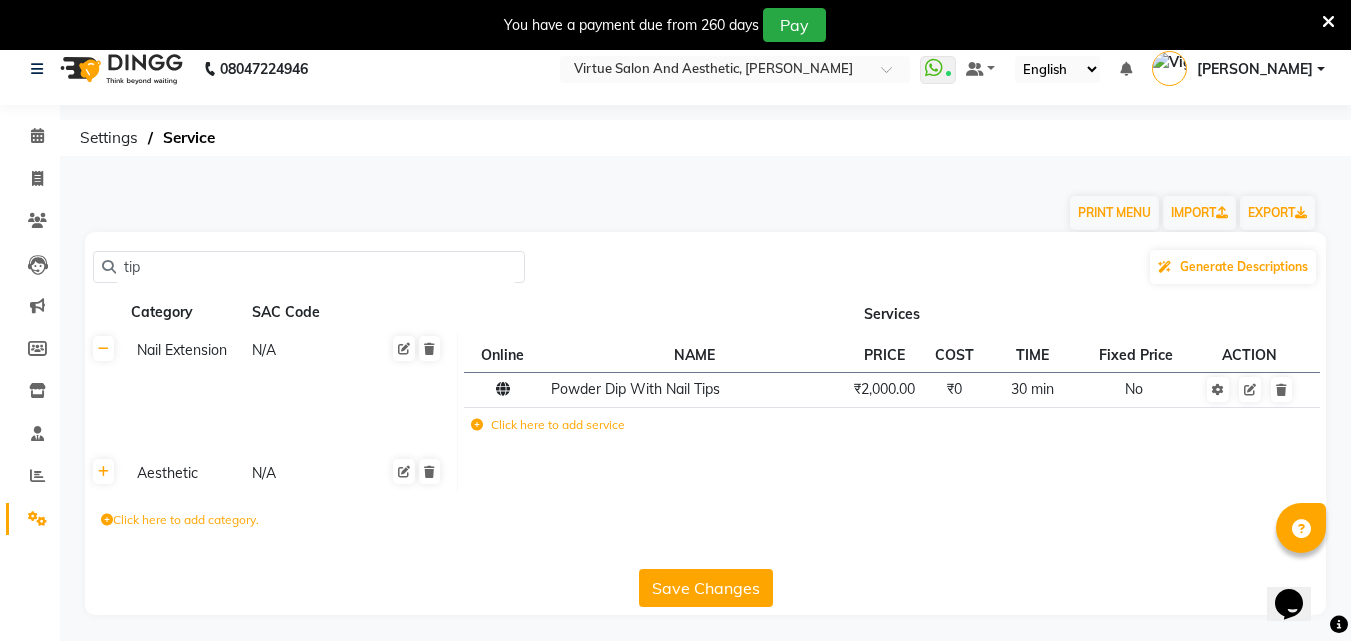scroll, scrollTop: 0, scrollLeft: 0, axis: both 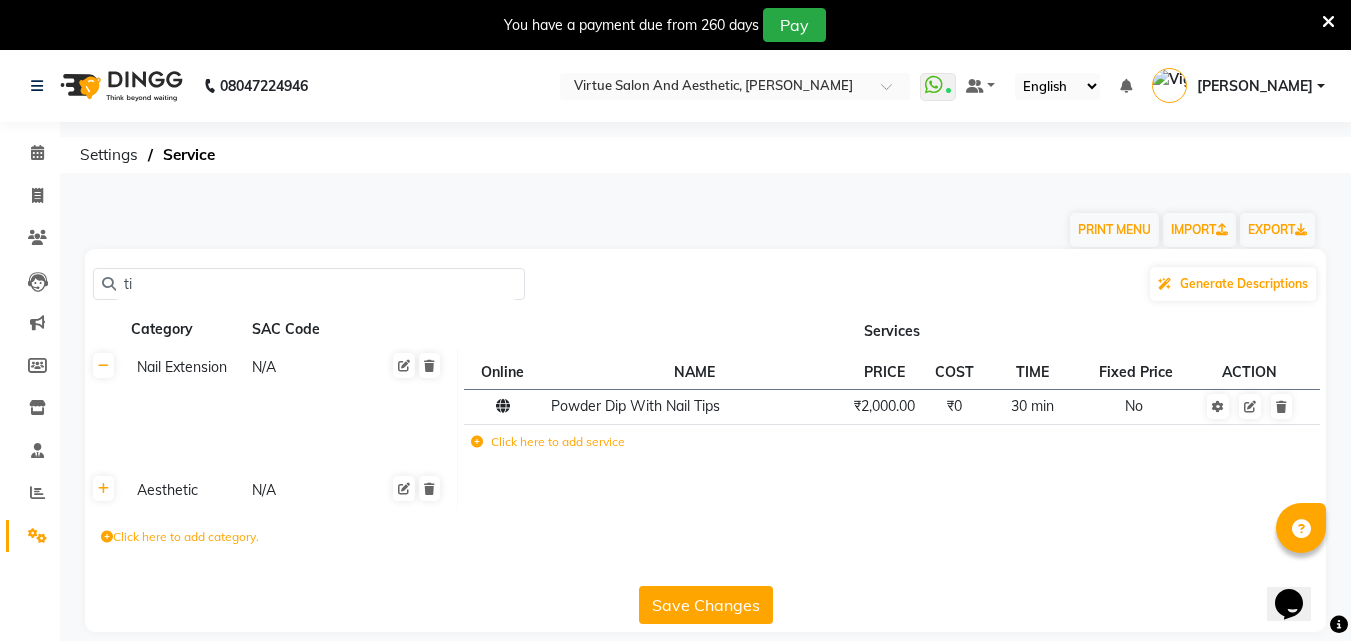 type on "t" 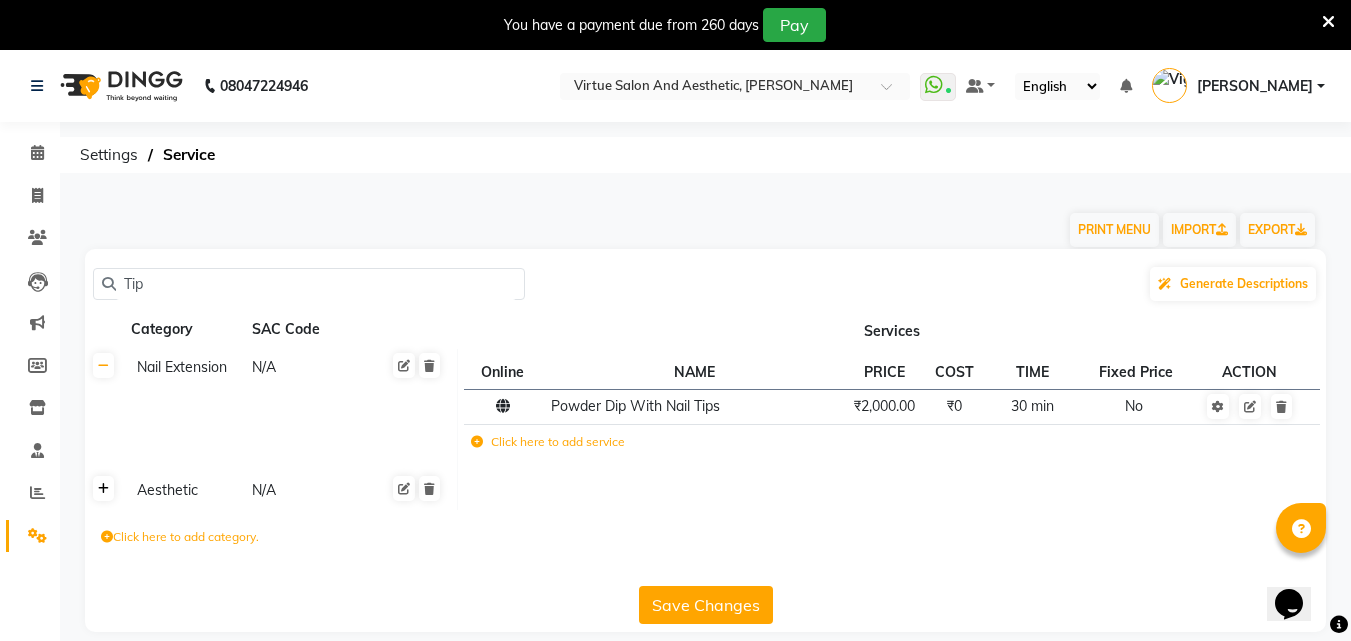 click 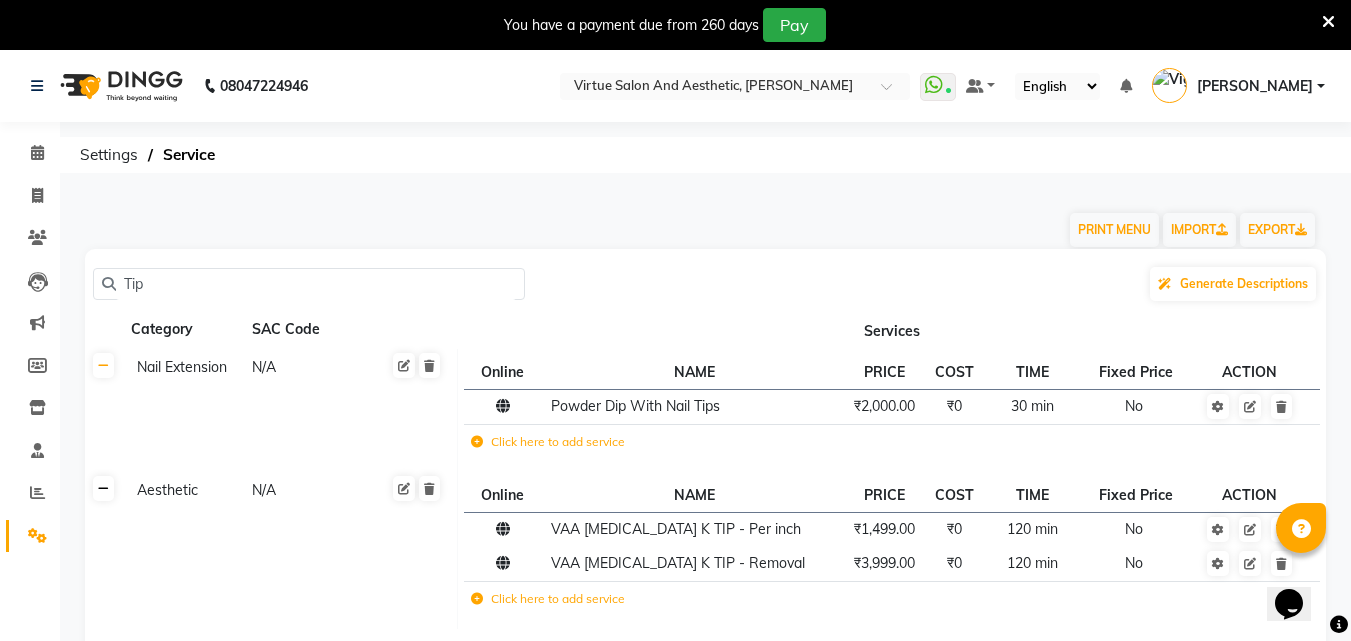 click 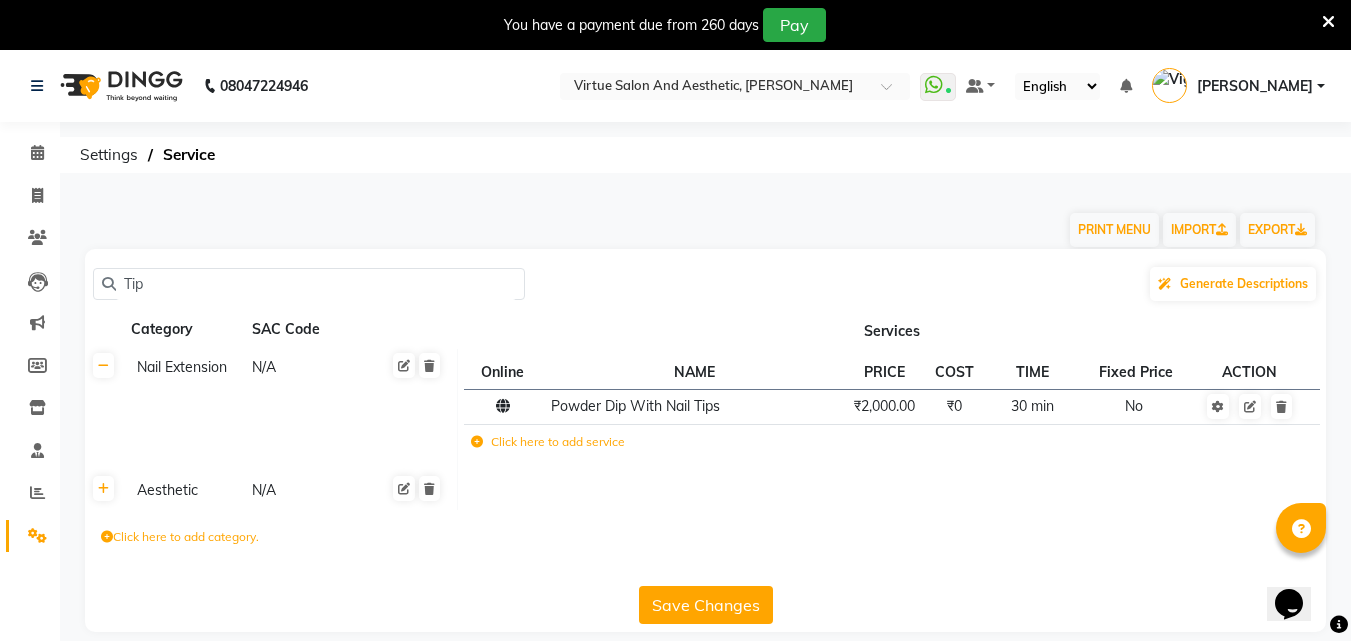 click 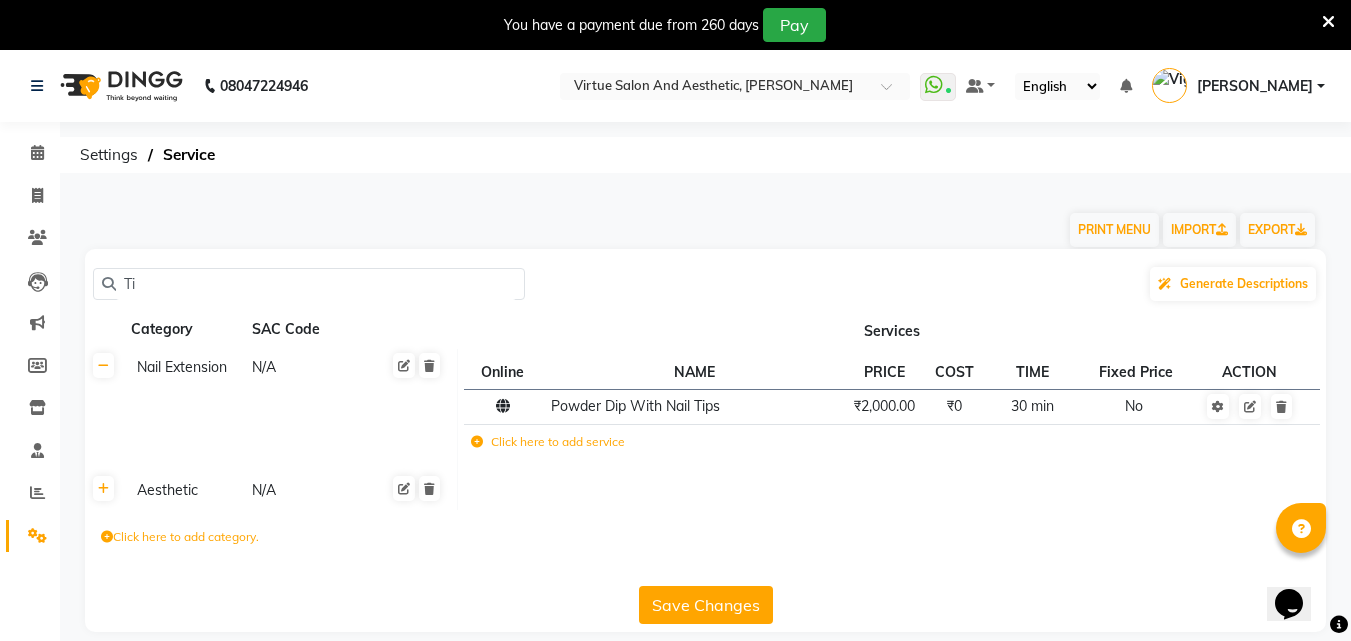 type on "T" 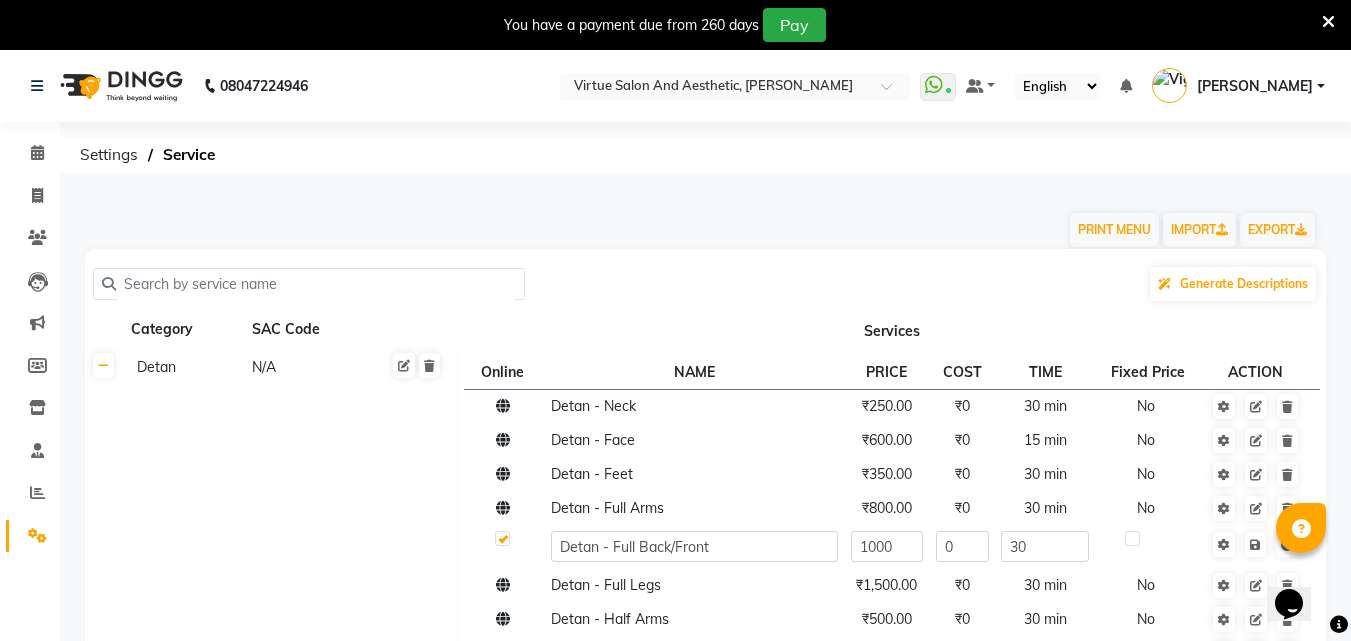 click at bounding box center (1328, 22) 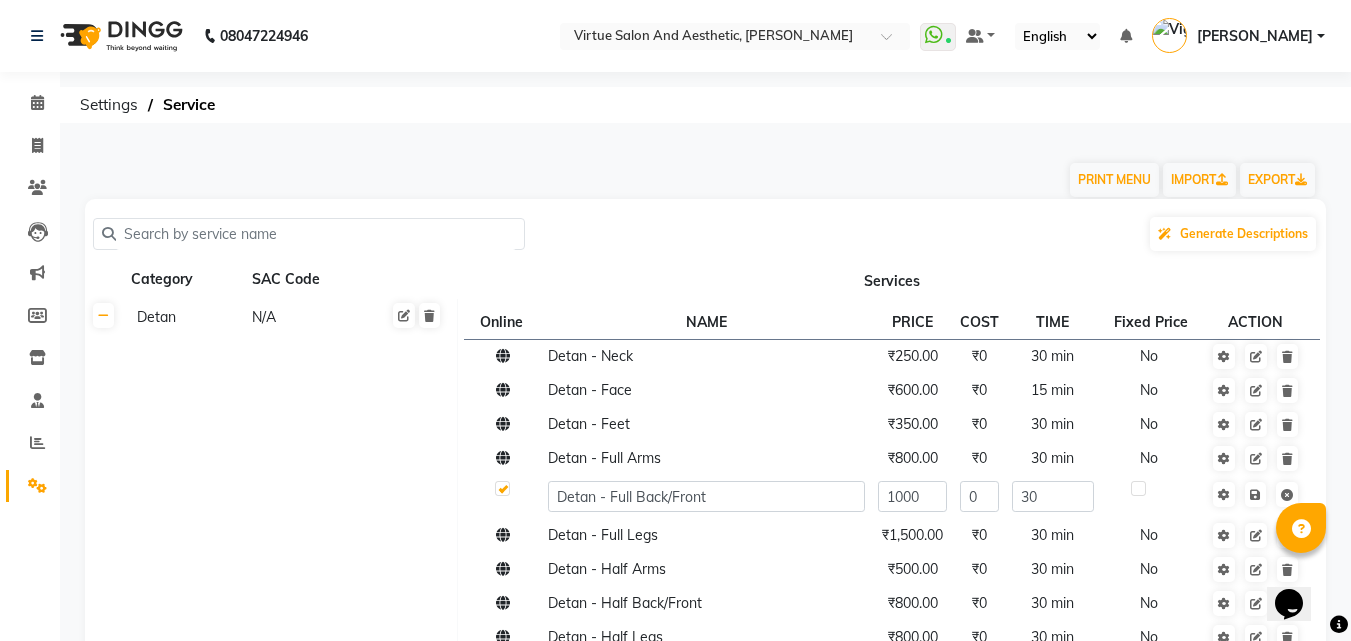 click 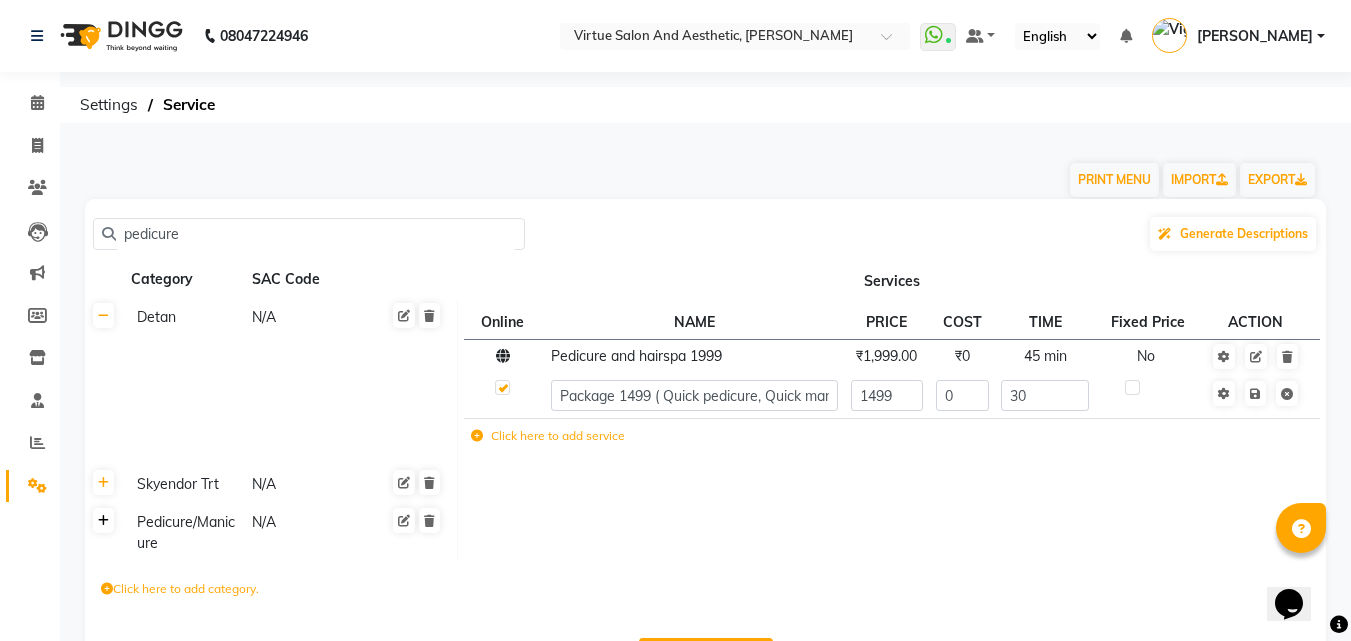 type on "pedicure" 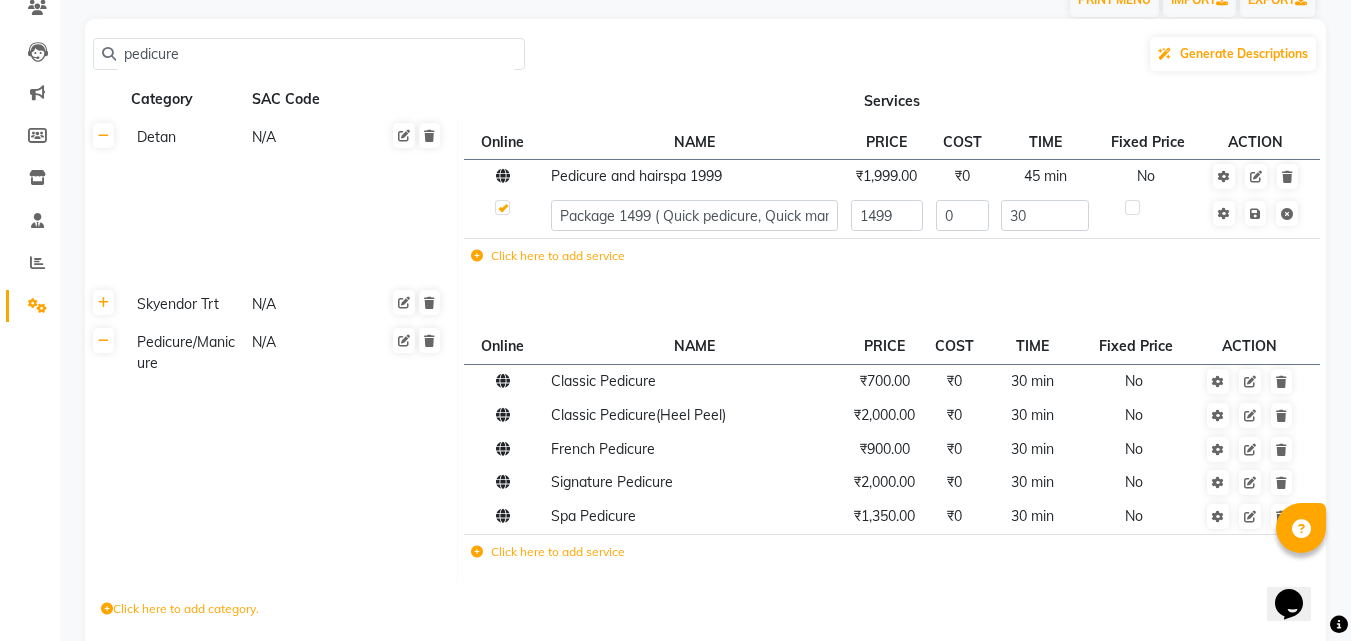 scroll, scrollTop: 273, scrollLeft: 0, axis: vertical 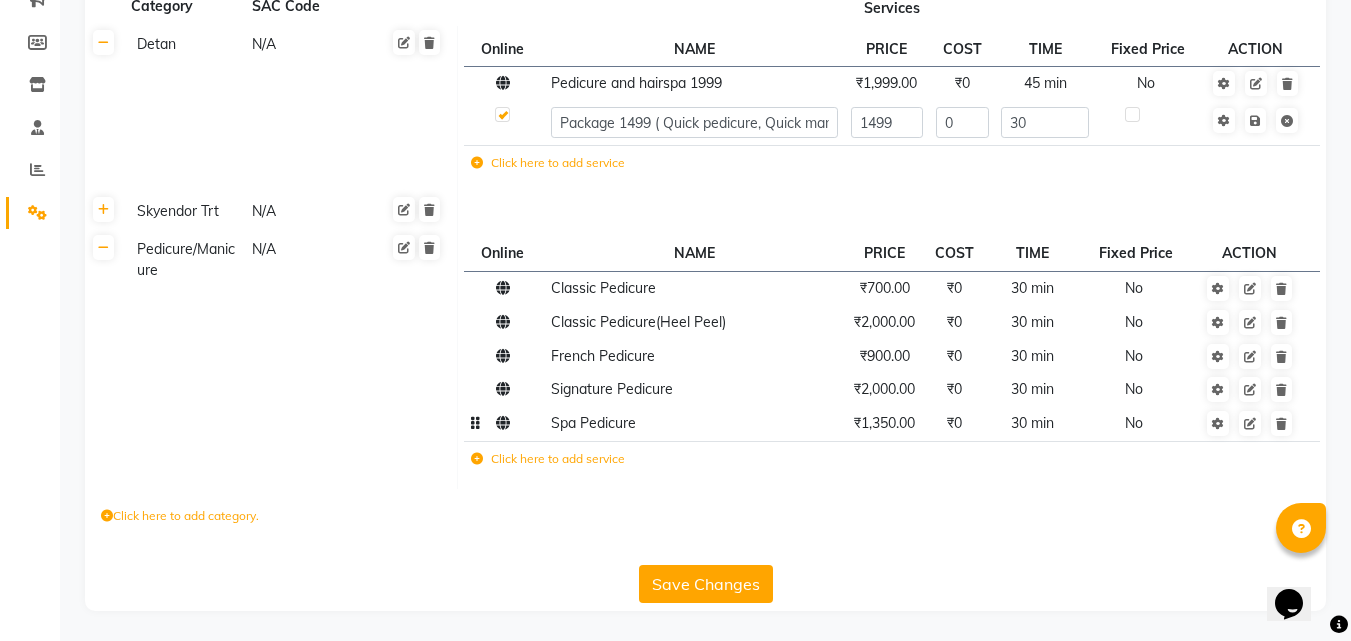 click on "₹1,350.00" 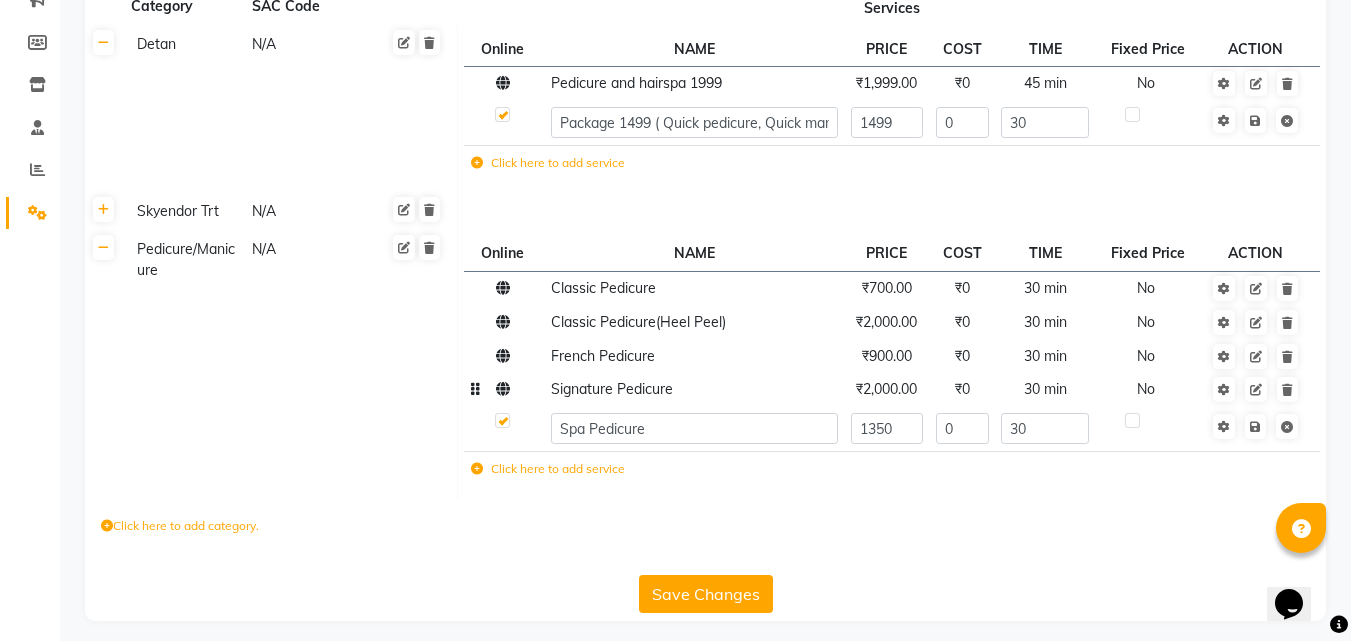 click on "₹2,000.00" 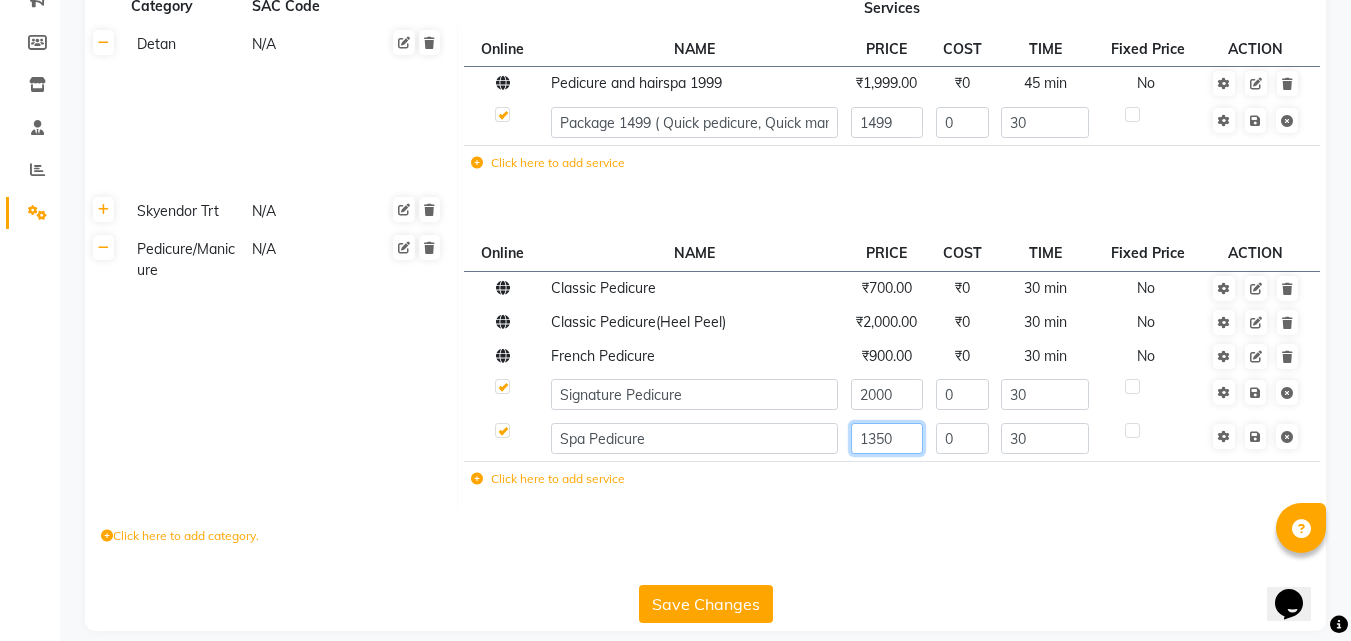 click on "1350" 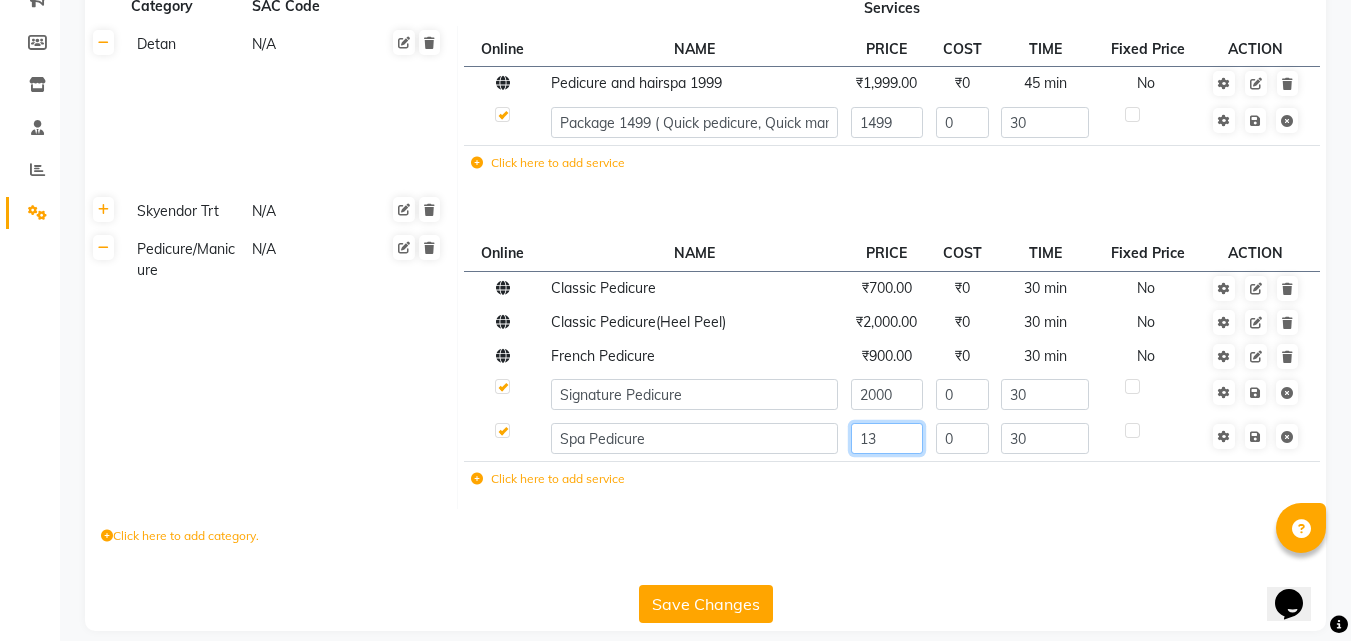type on "1" 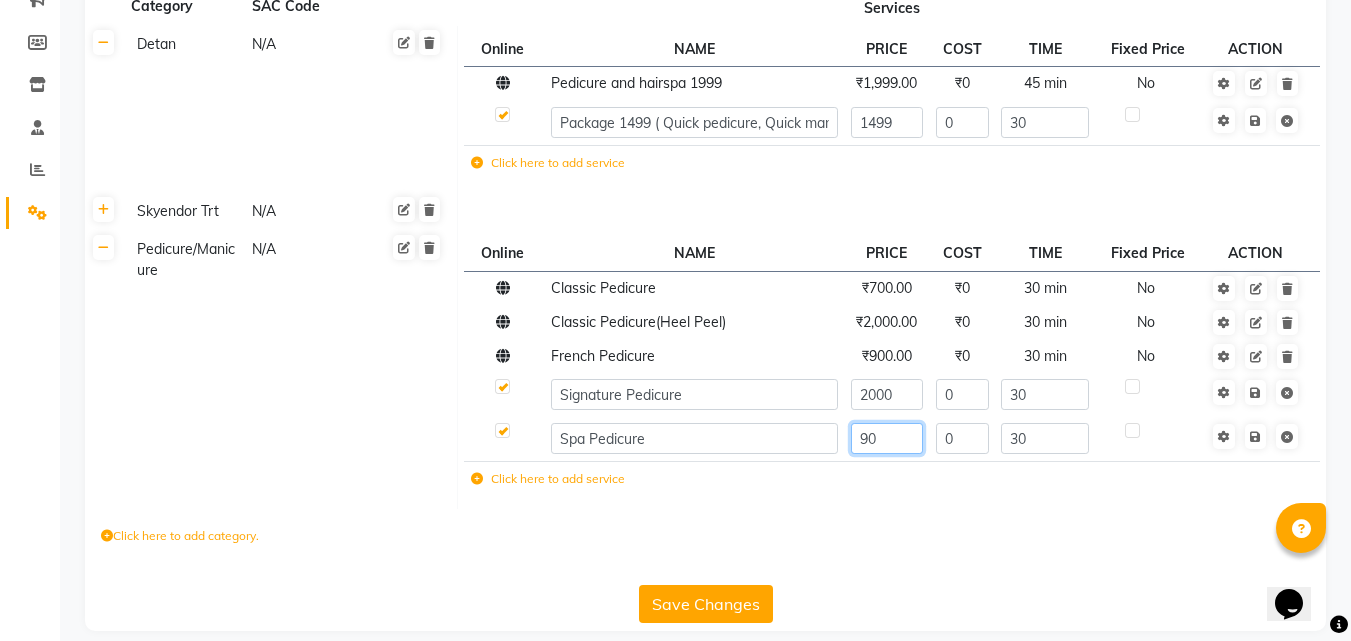 type on "900" 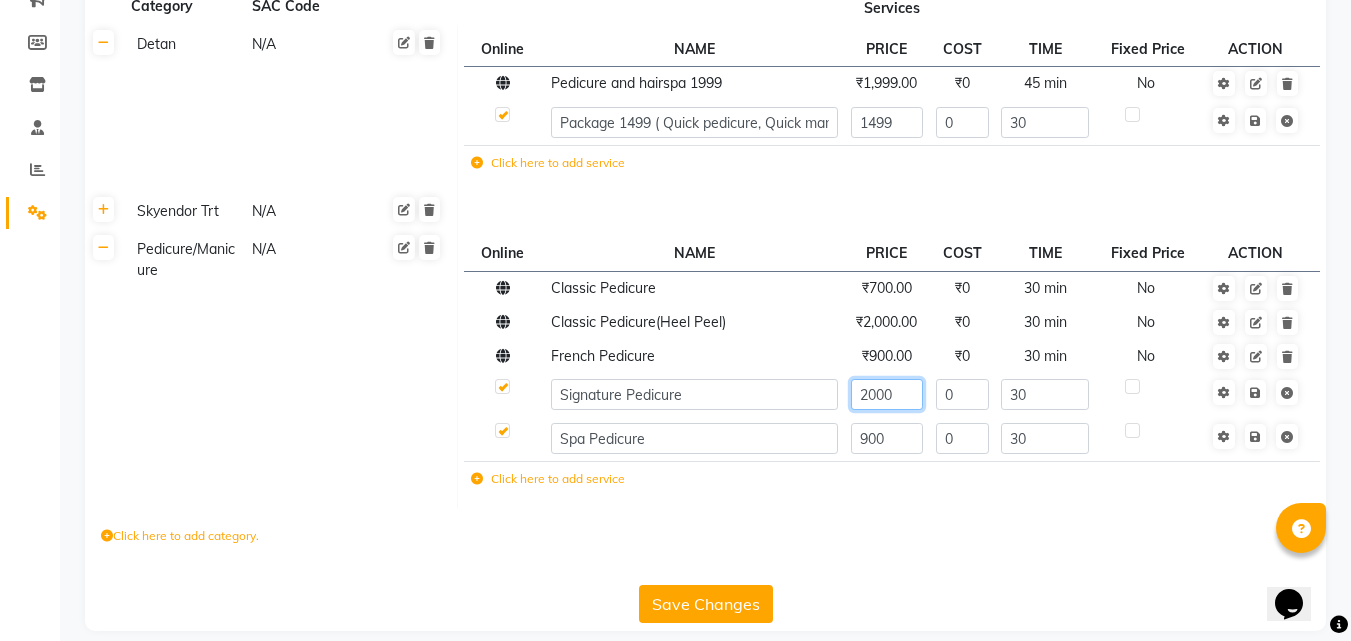 click on "2000" 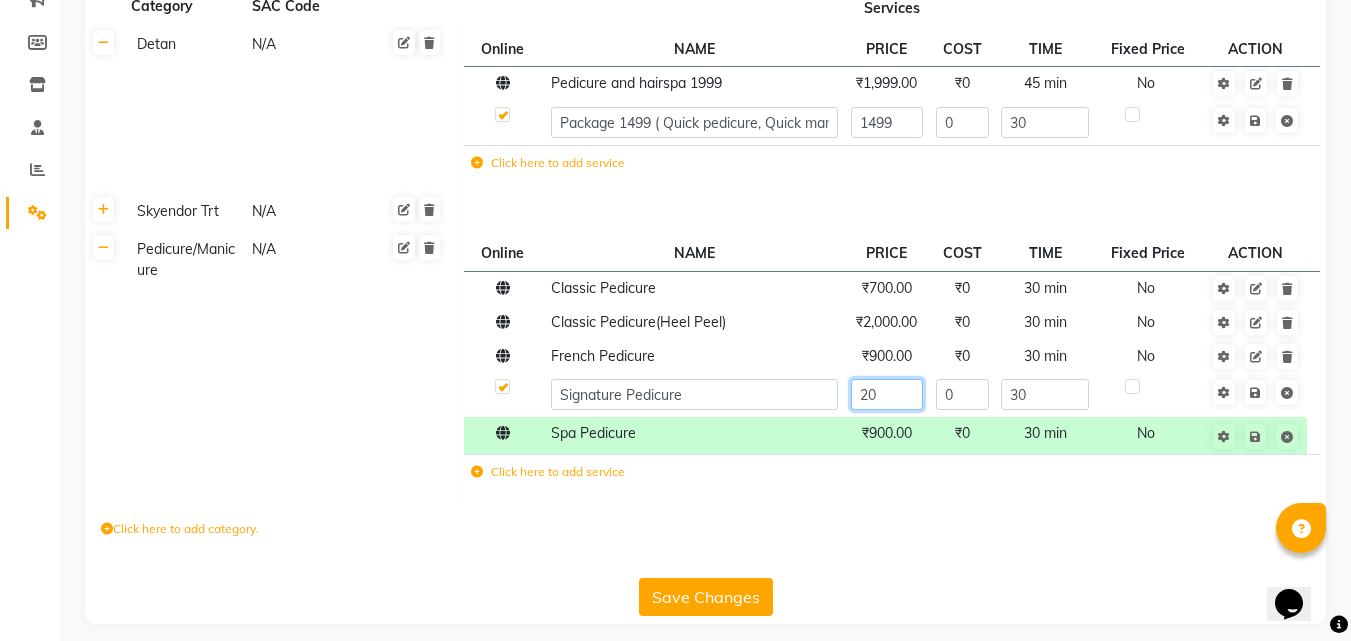 type on "2" 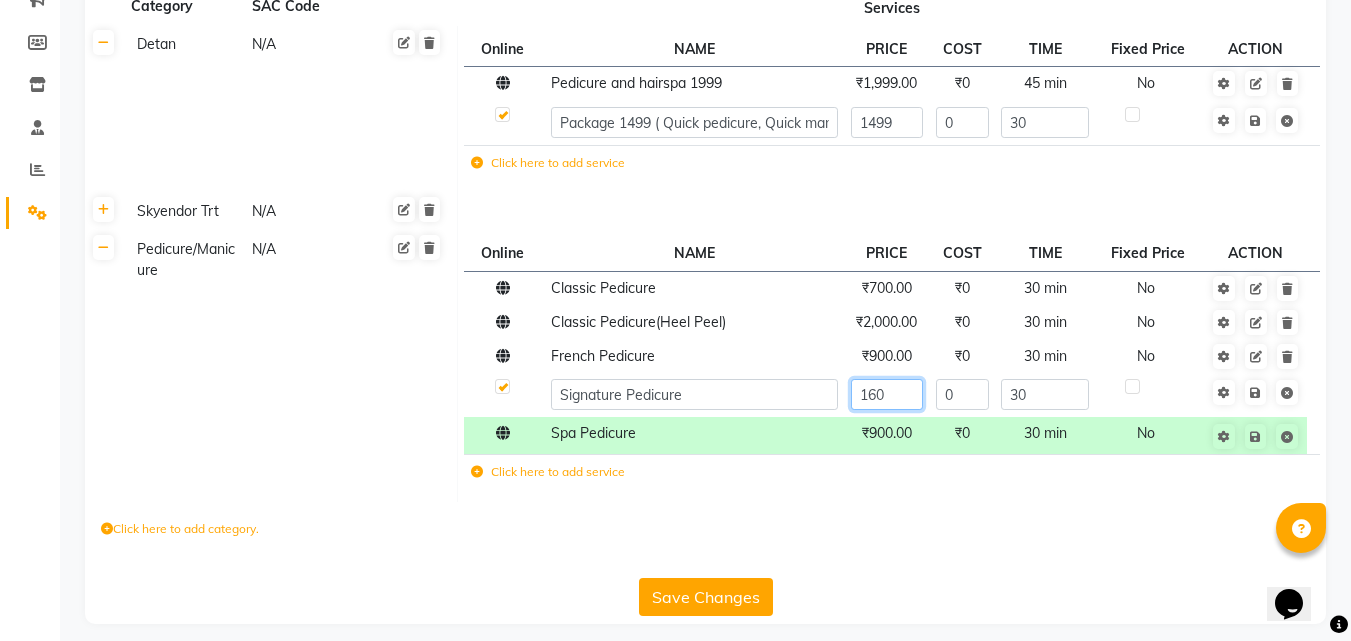 type on "1600" 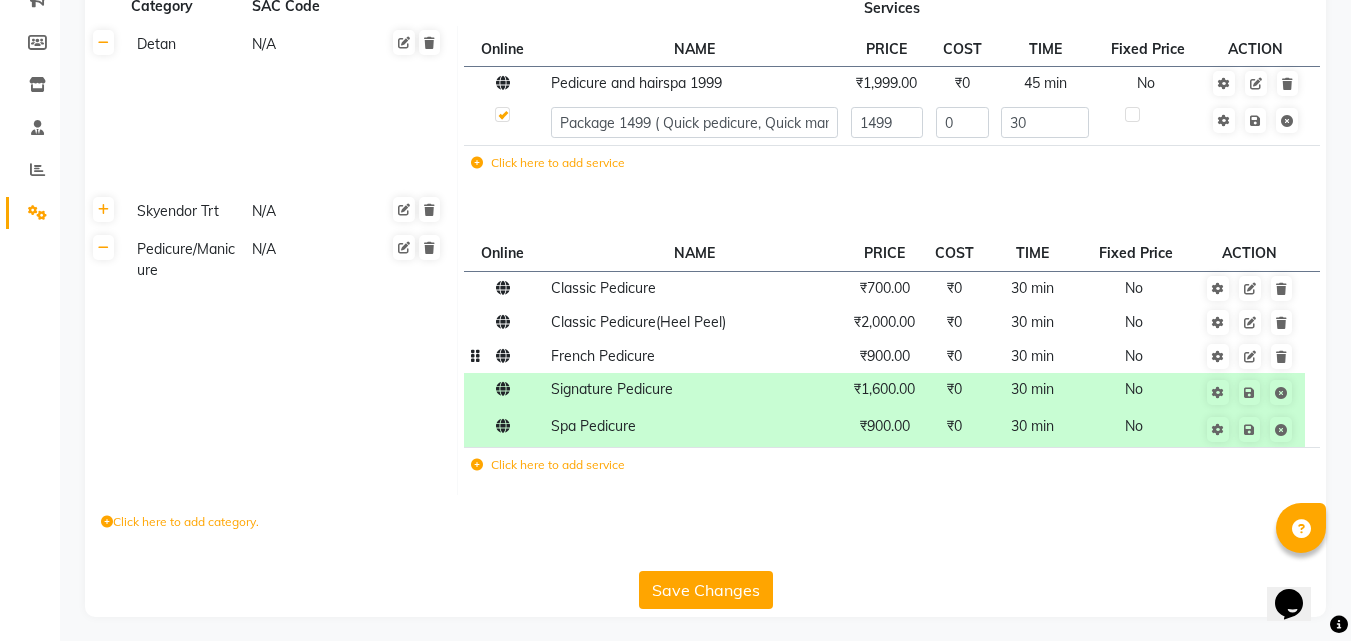 click on "₹900.00" 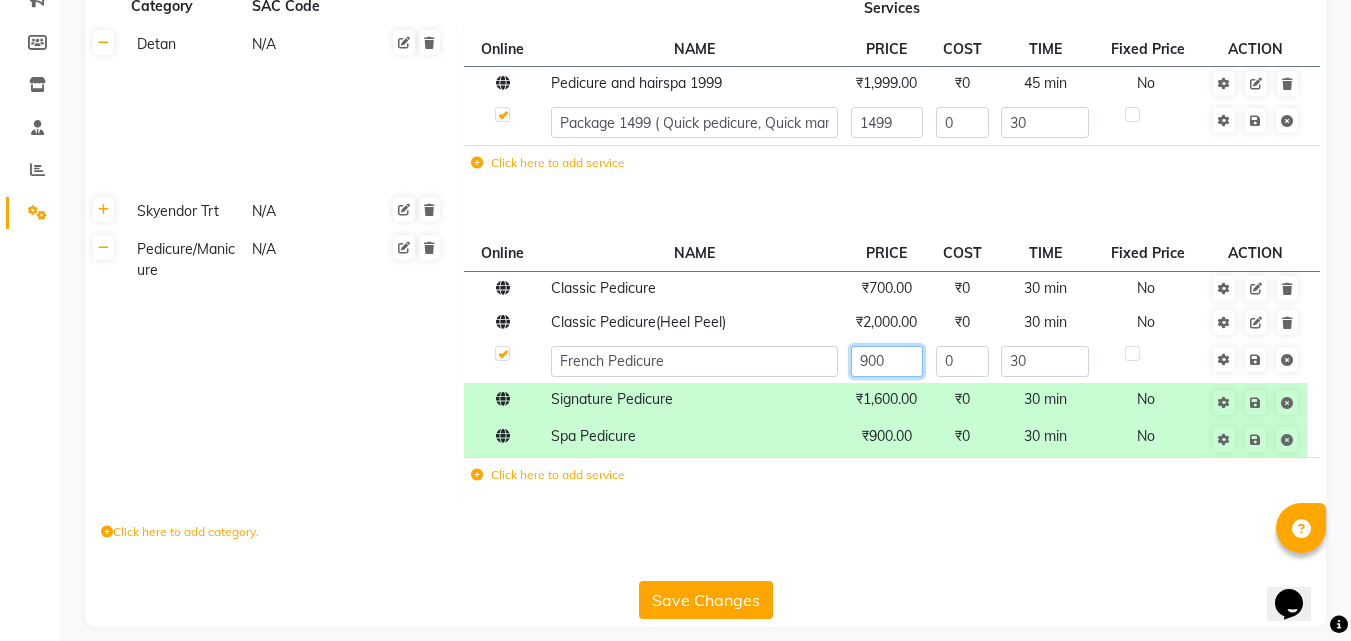 click on "900" 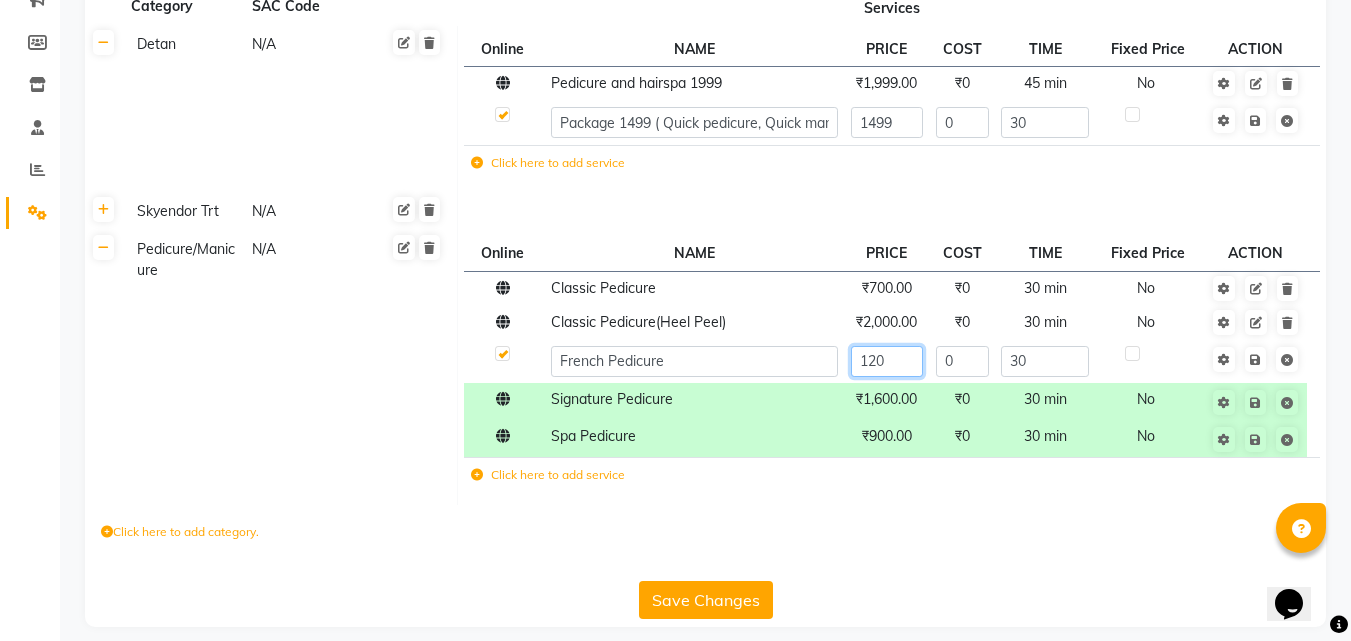 type on "1200" 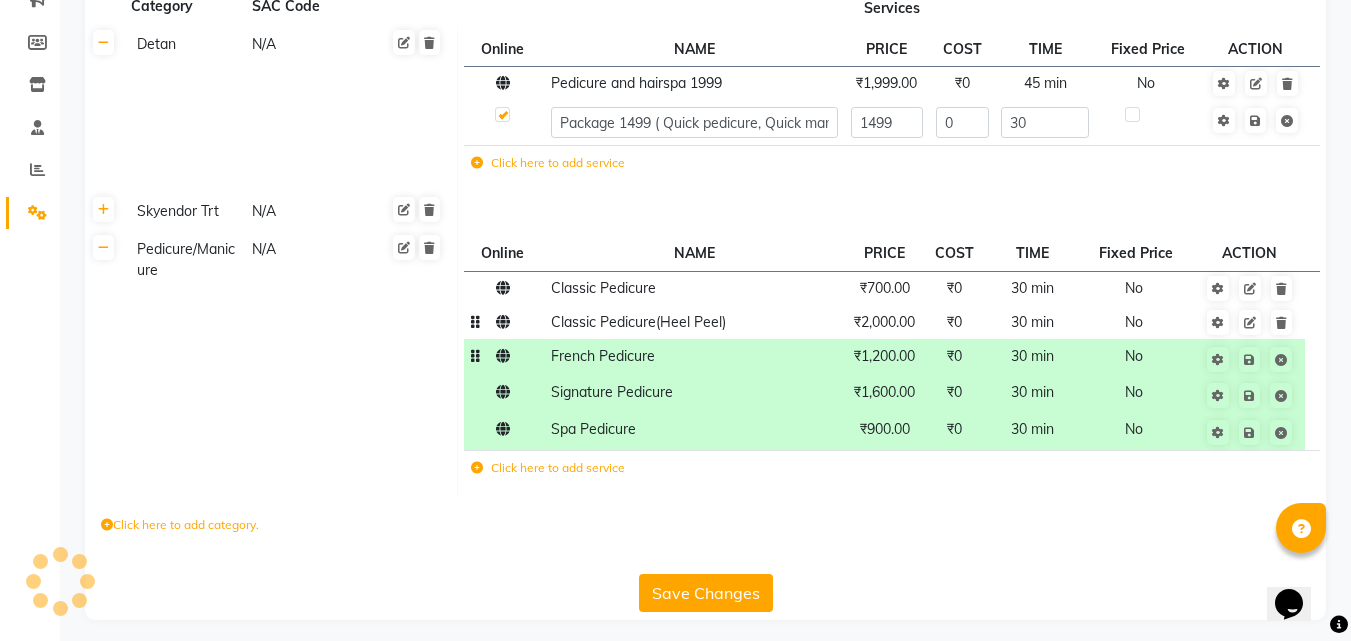 click on "₹2,000.00" 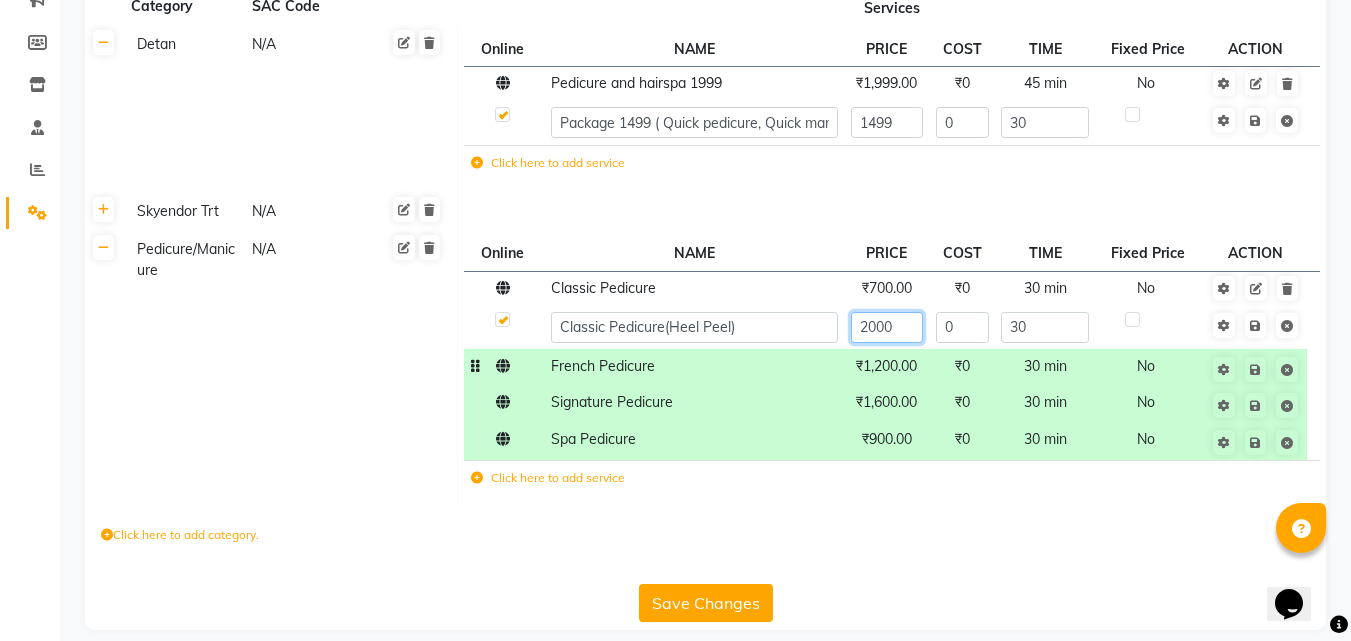 click on "2000" 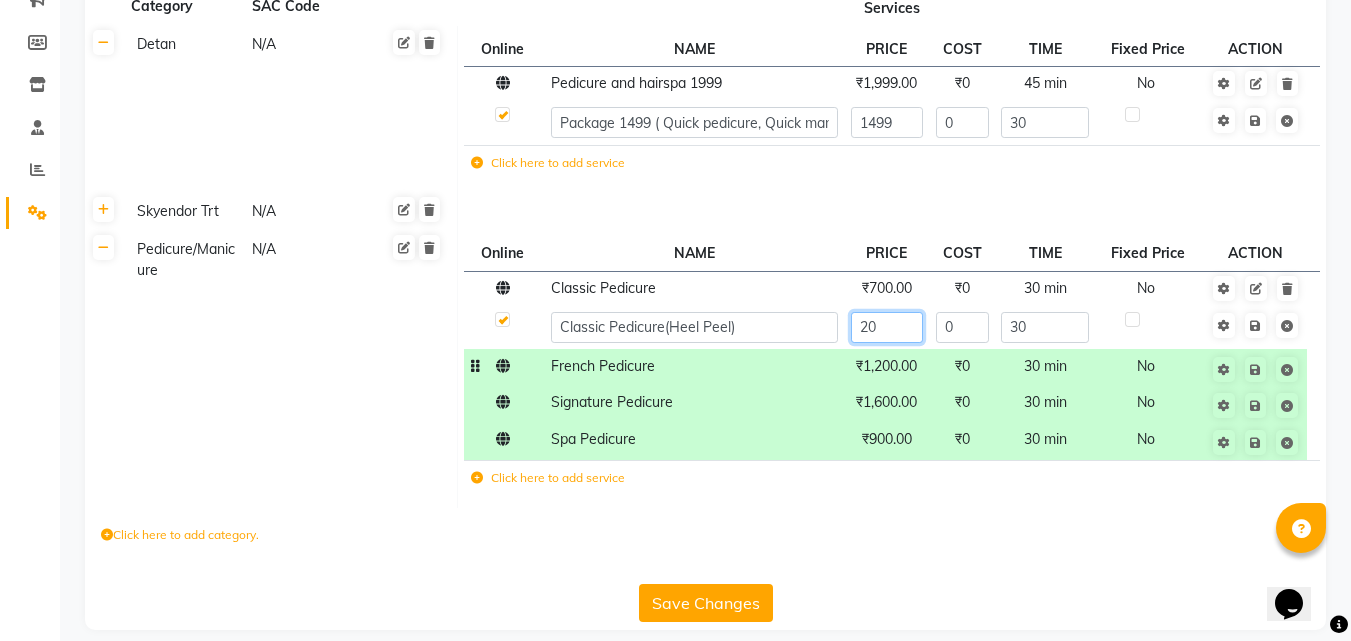 type on "2" 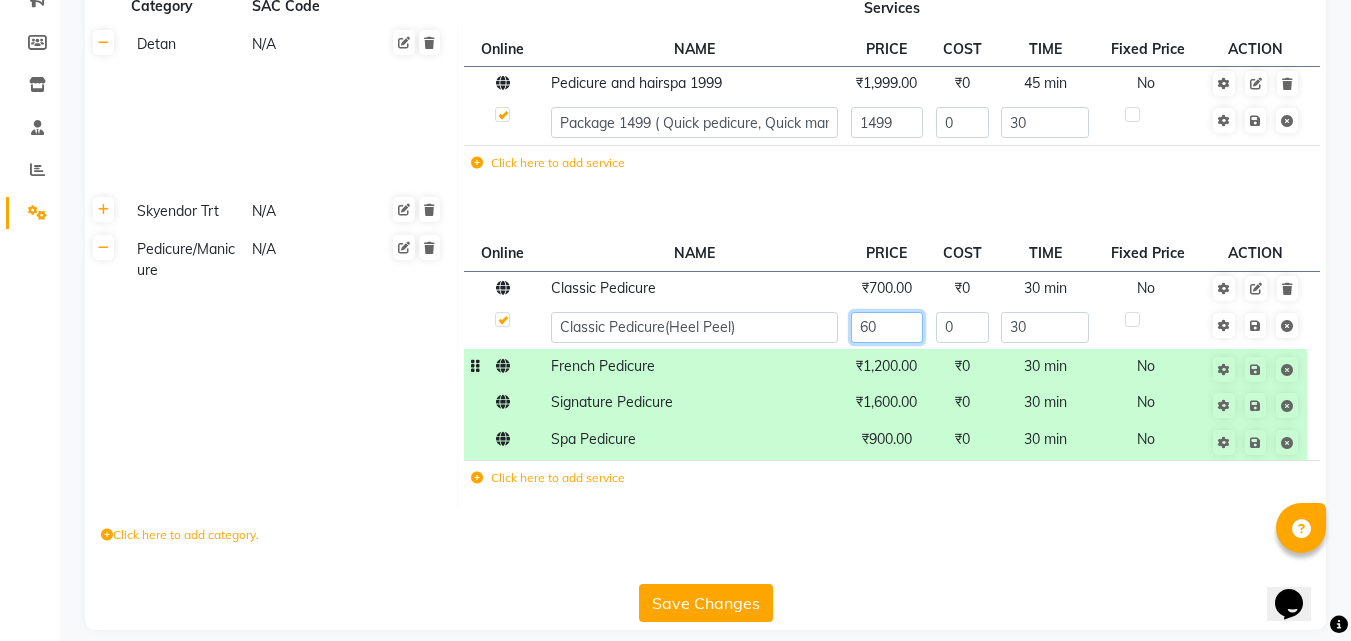 type on "600" 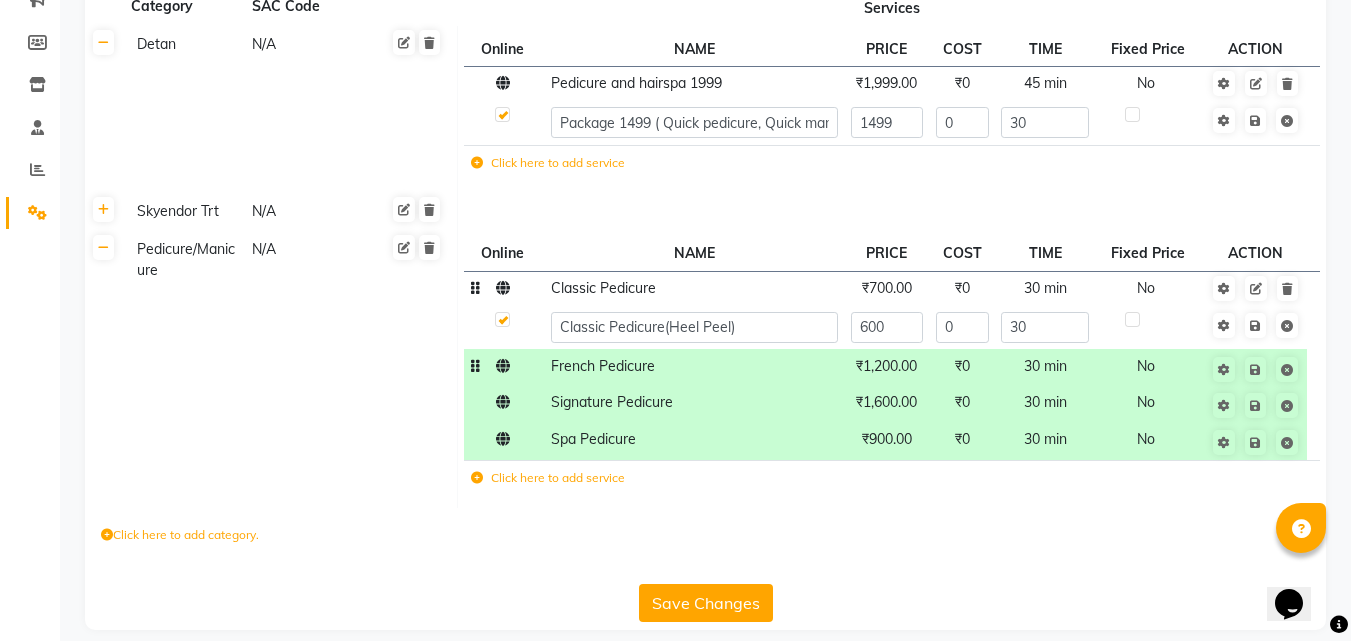 click on "₹700.00" 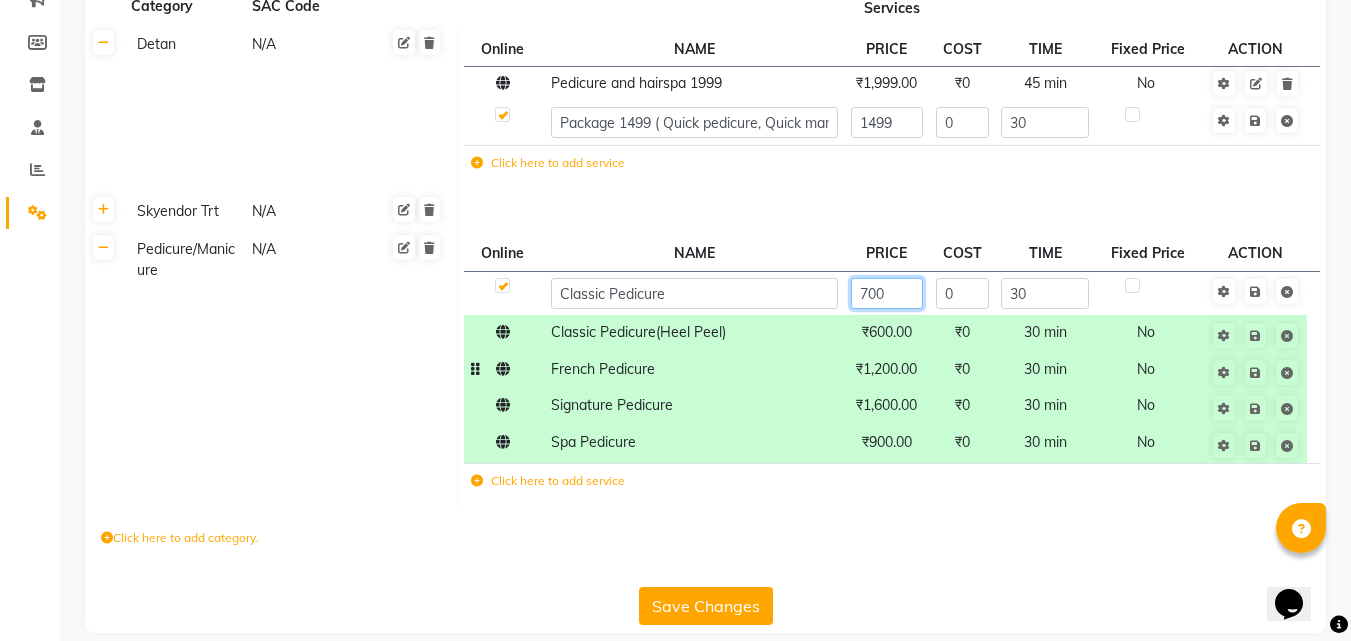 click on "700" 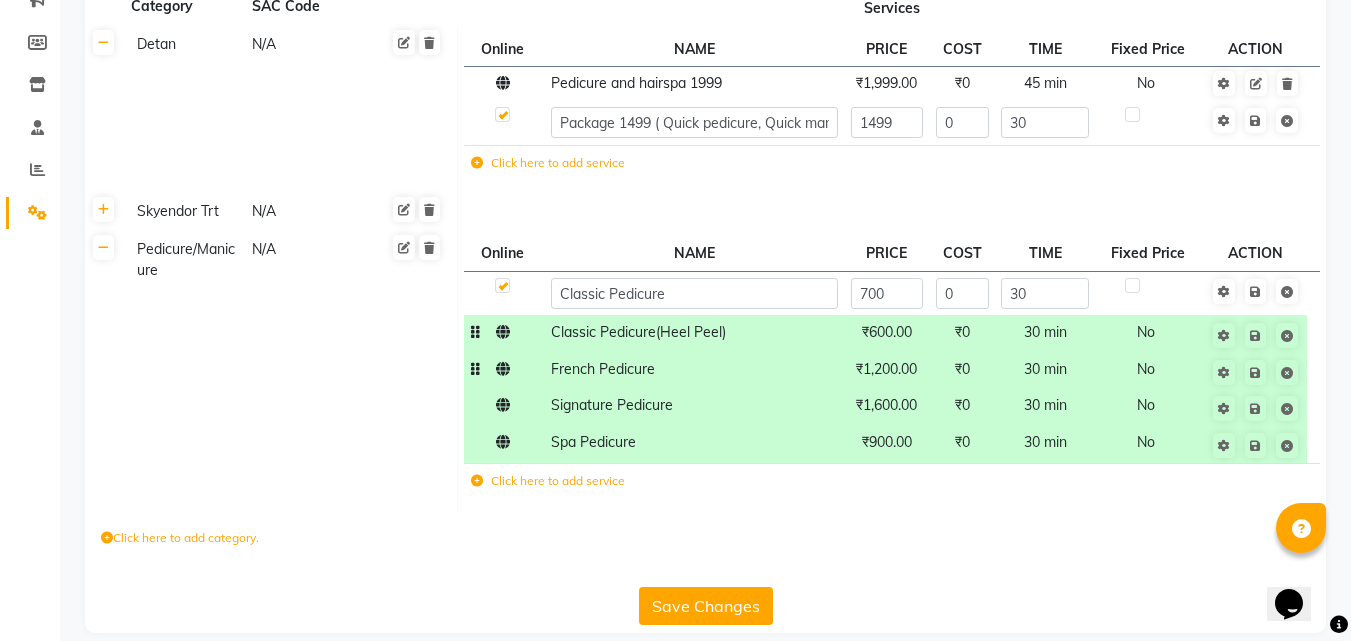 click on "₹600.00" 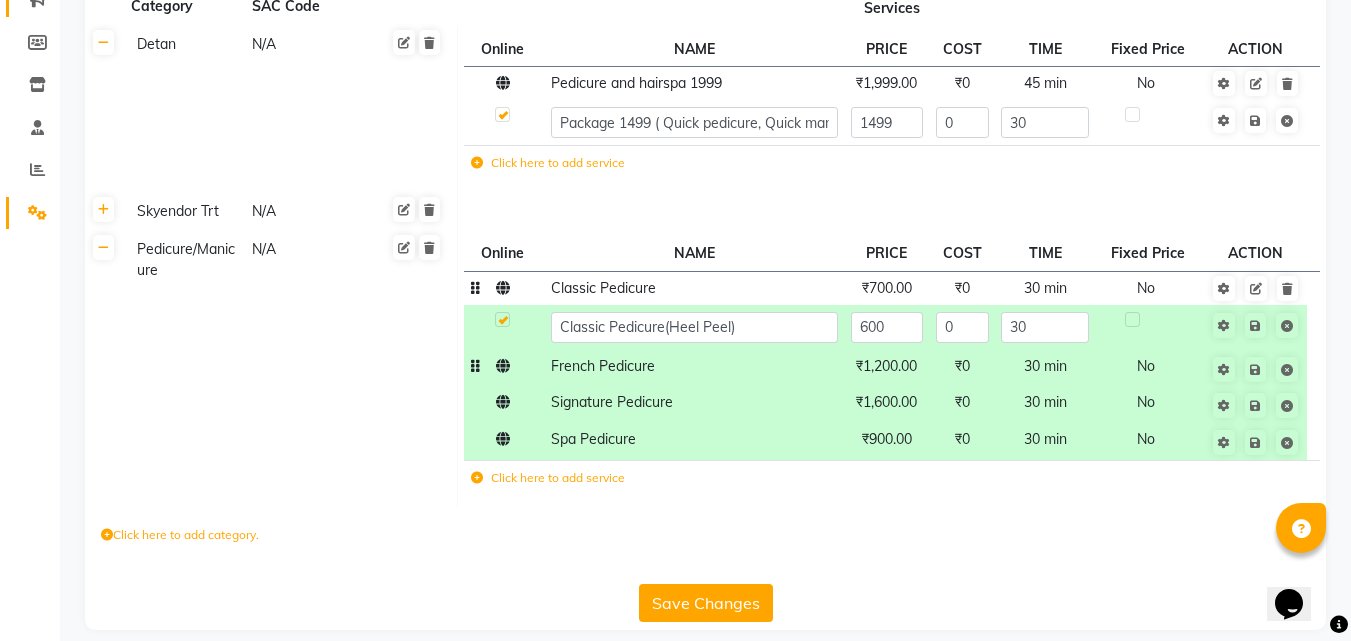 type on "Tip" 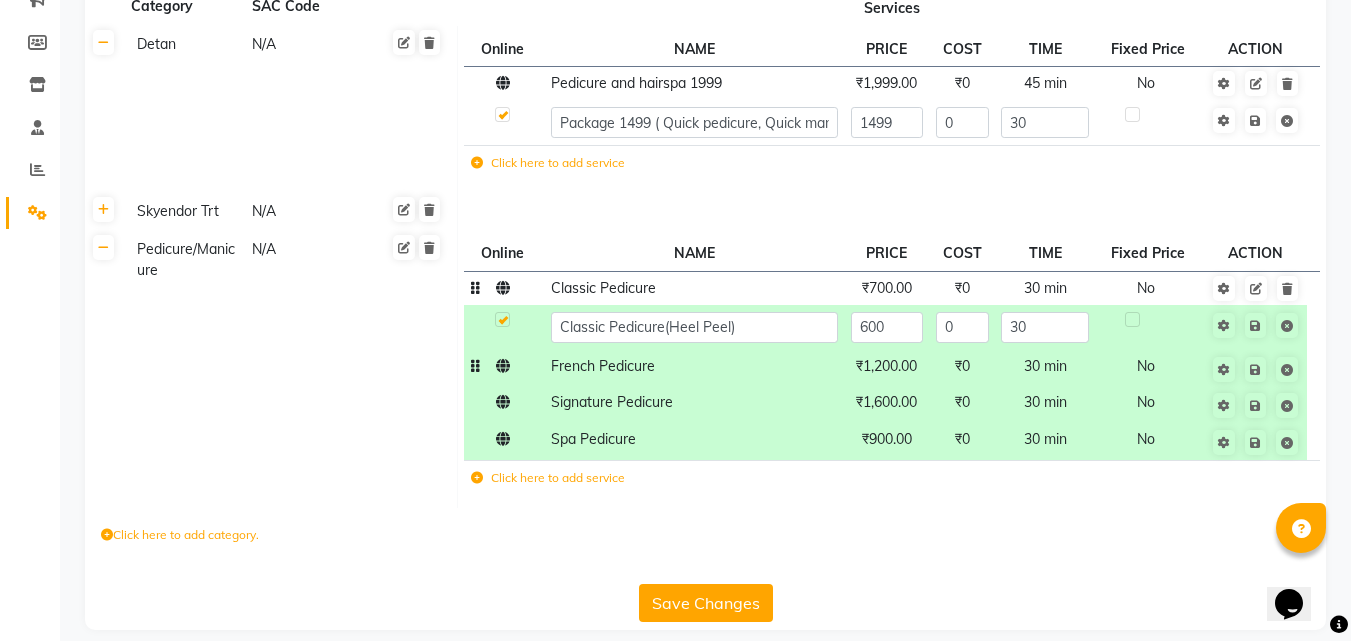 scroll, scrollTop: 0, scrollLeft: 0, axis: both 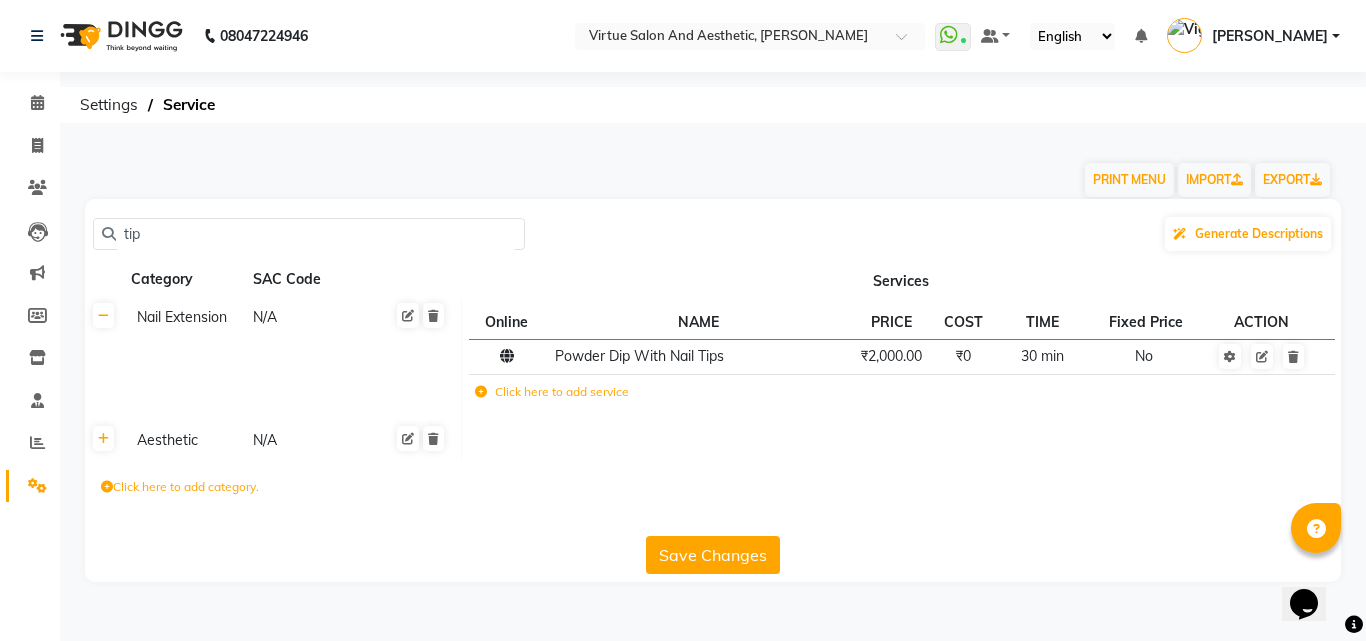 click on "tip" 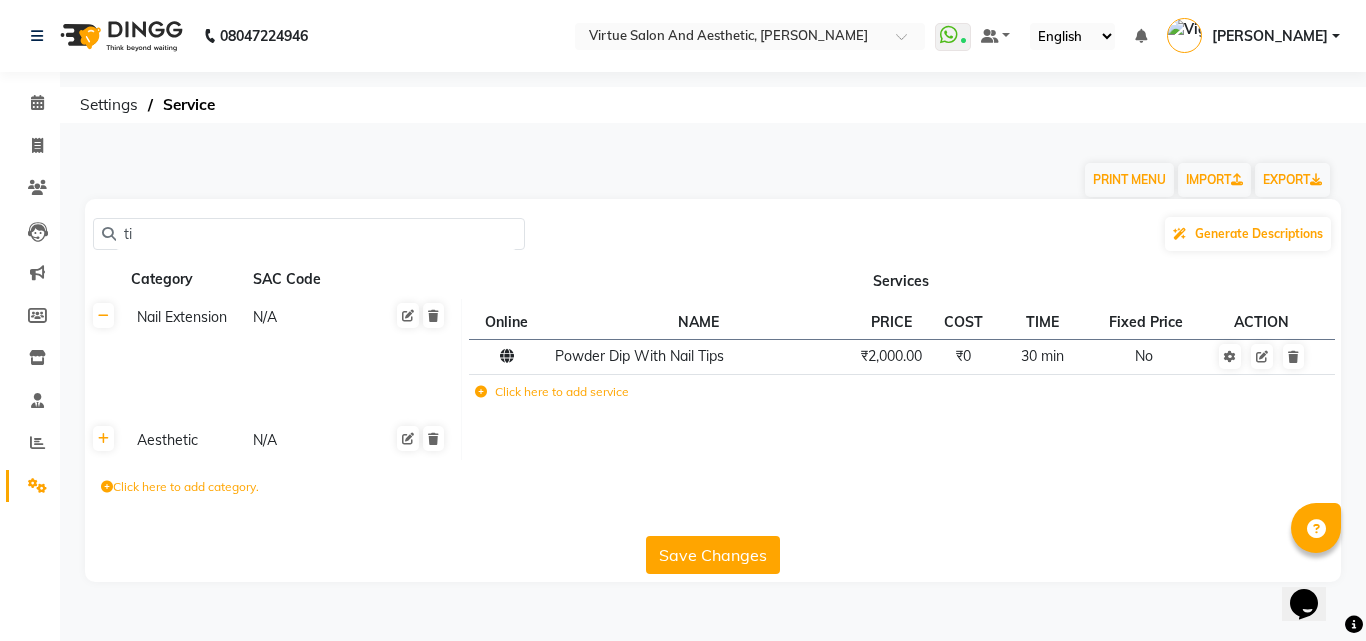 type on "t" 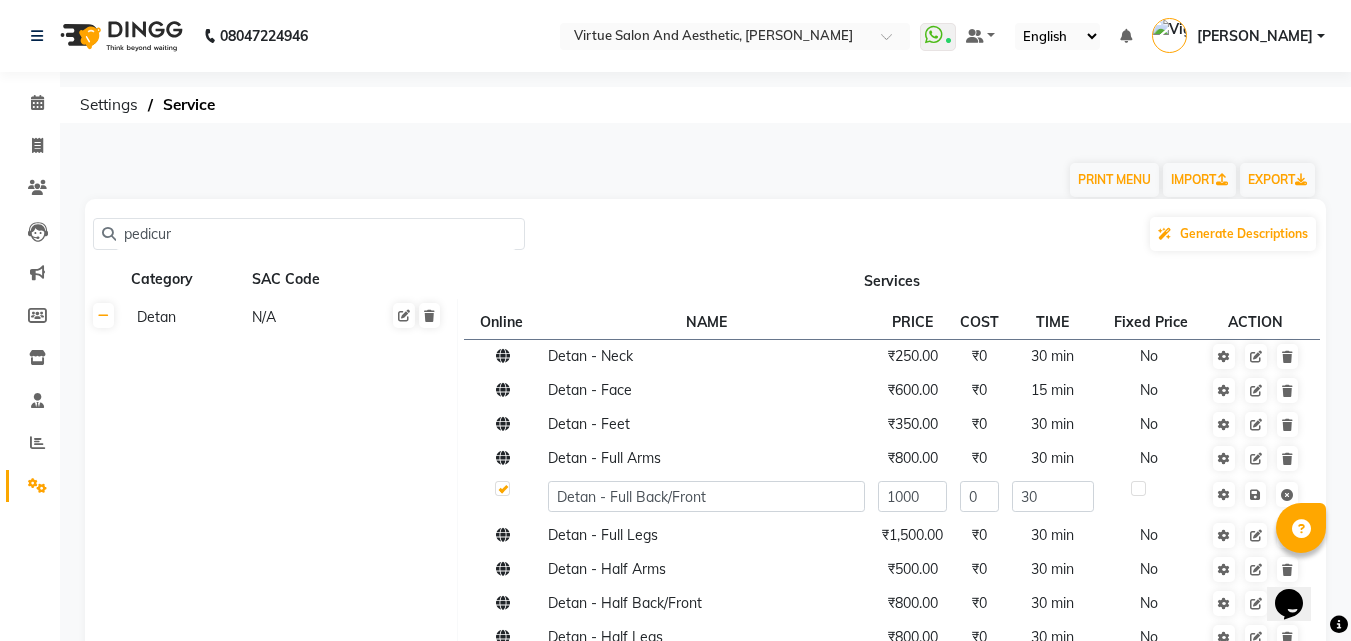 type on "pedicure" 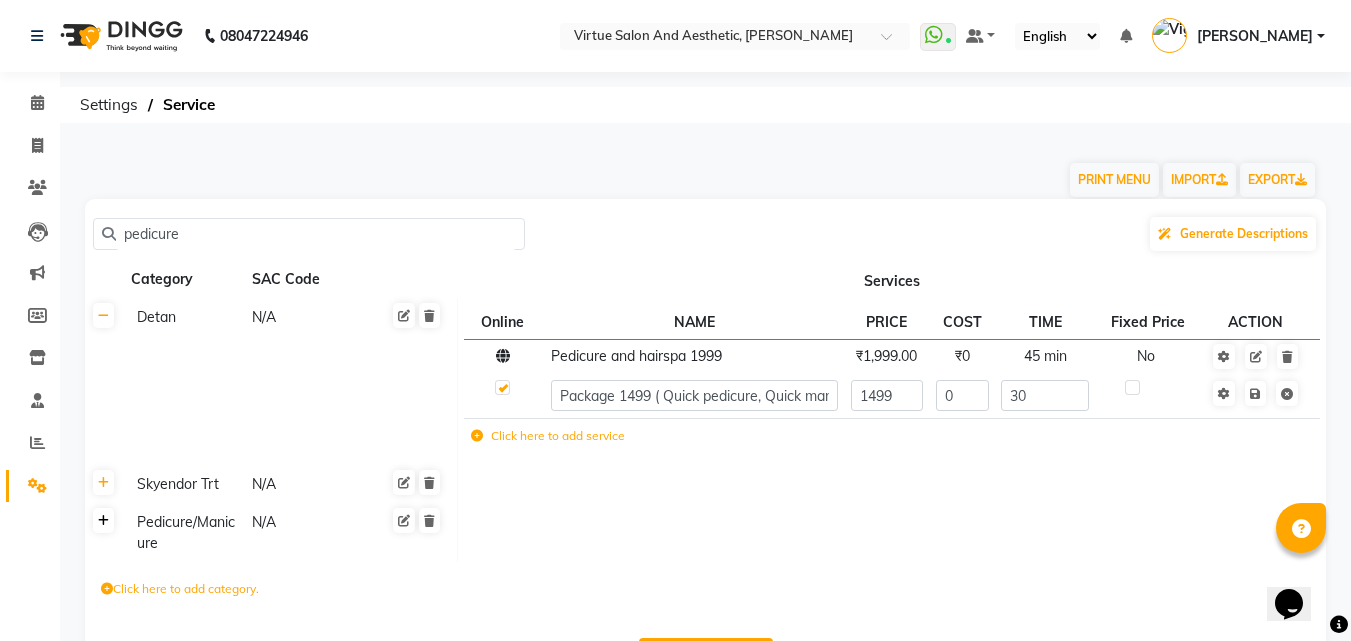 click 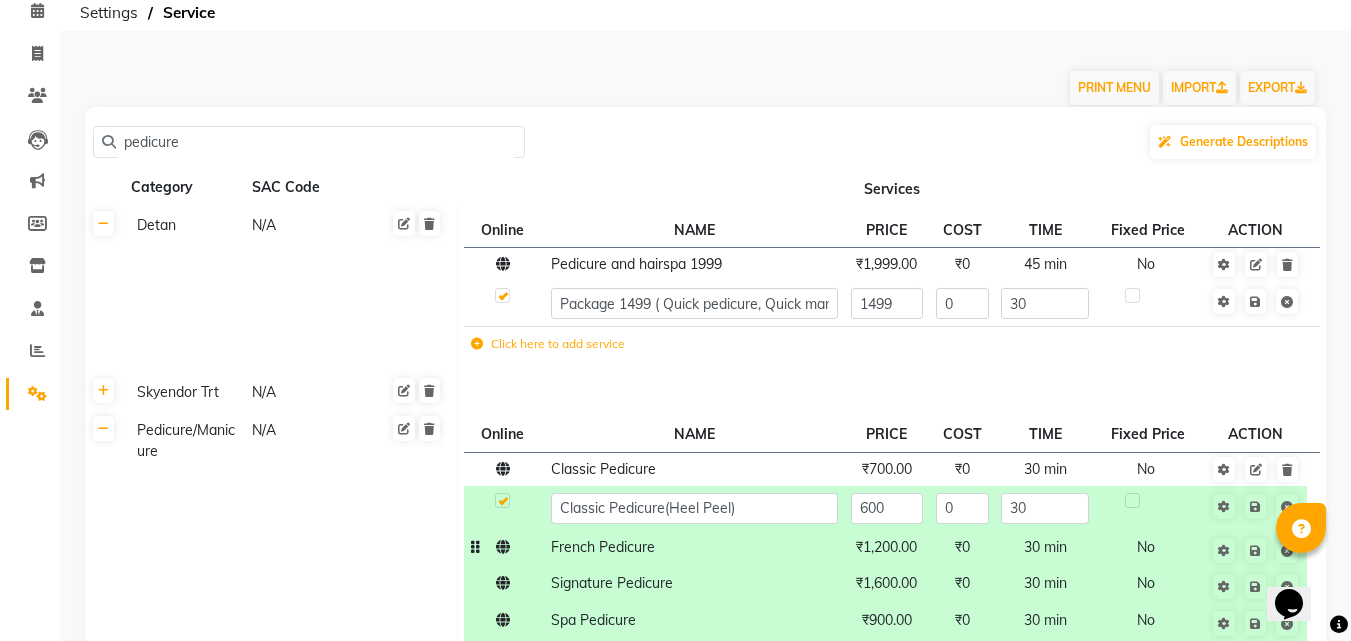 scroll, scrollTop: 200, scrollLeft: 0, axis: vertical 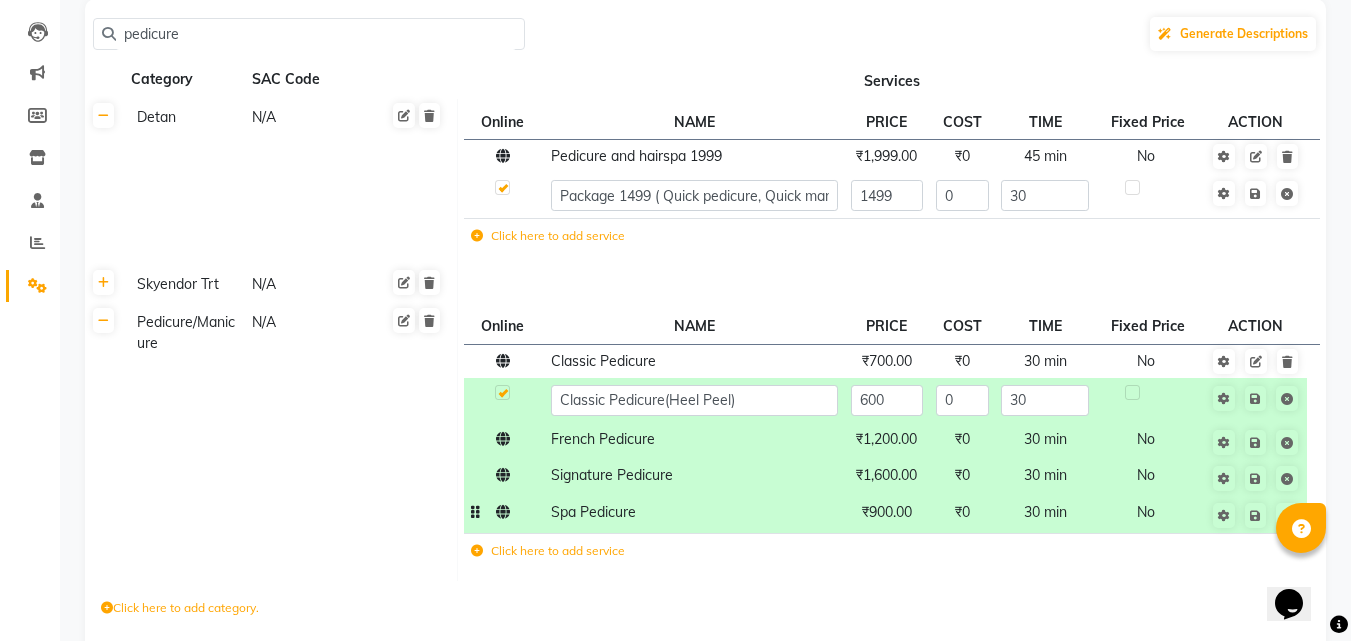 click on "₹900.00" 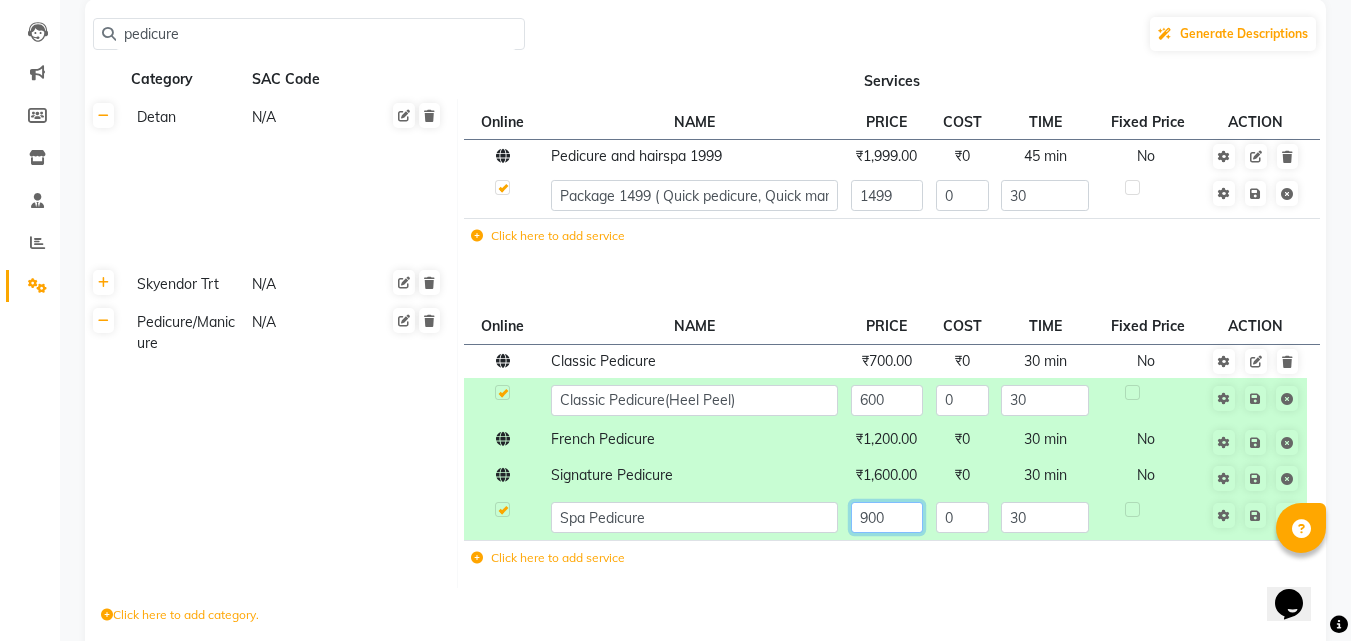 click on "900" 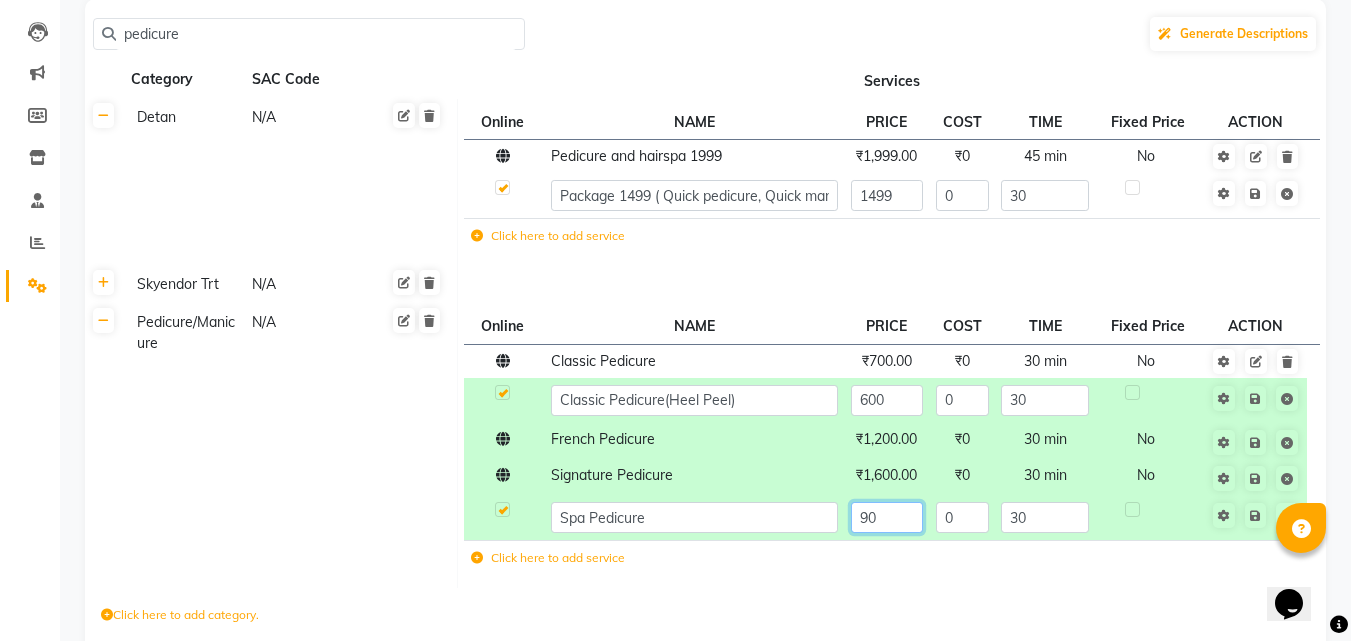 type on "900" 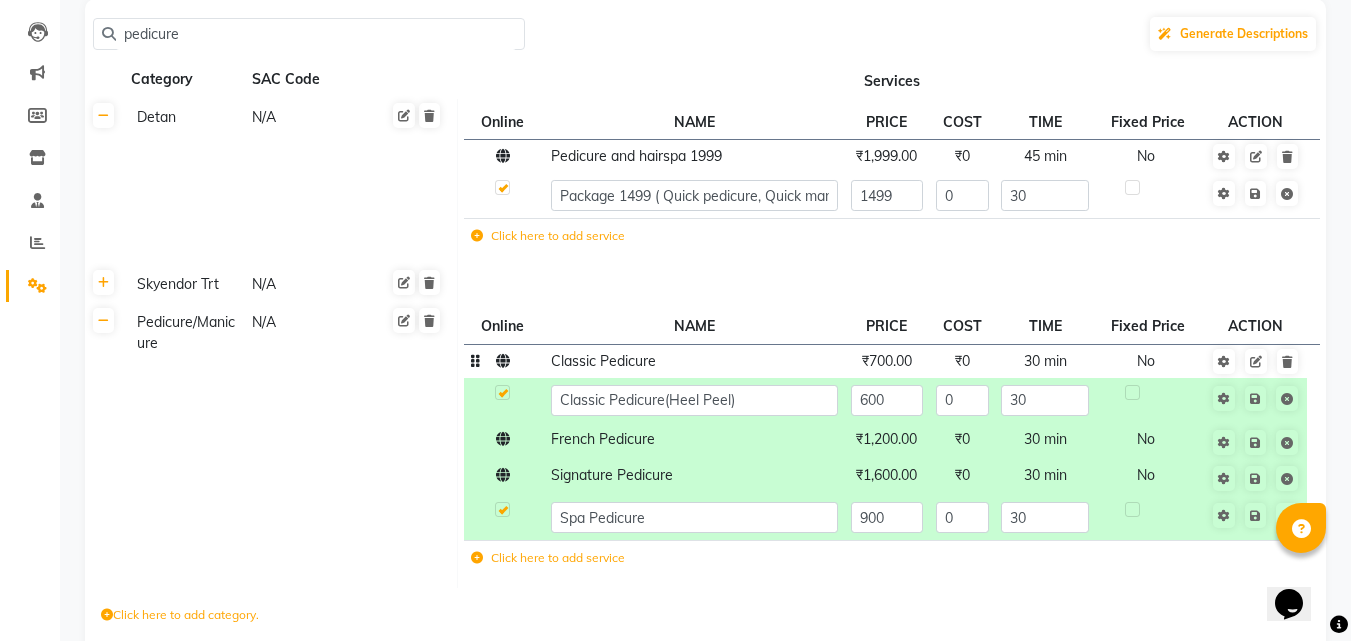 click on "₹700.00" 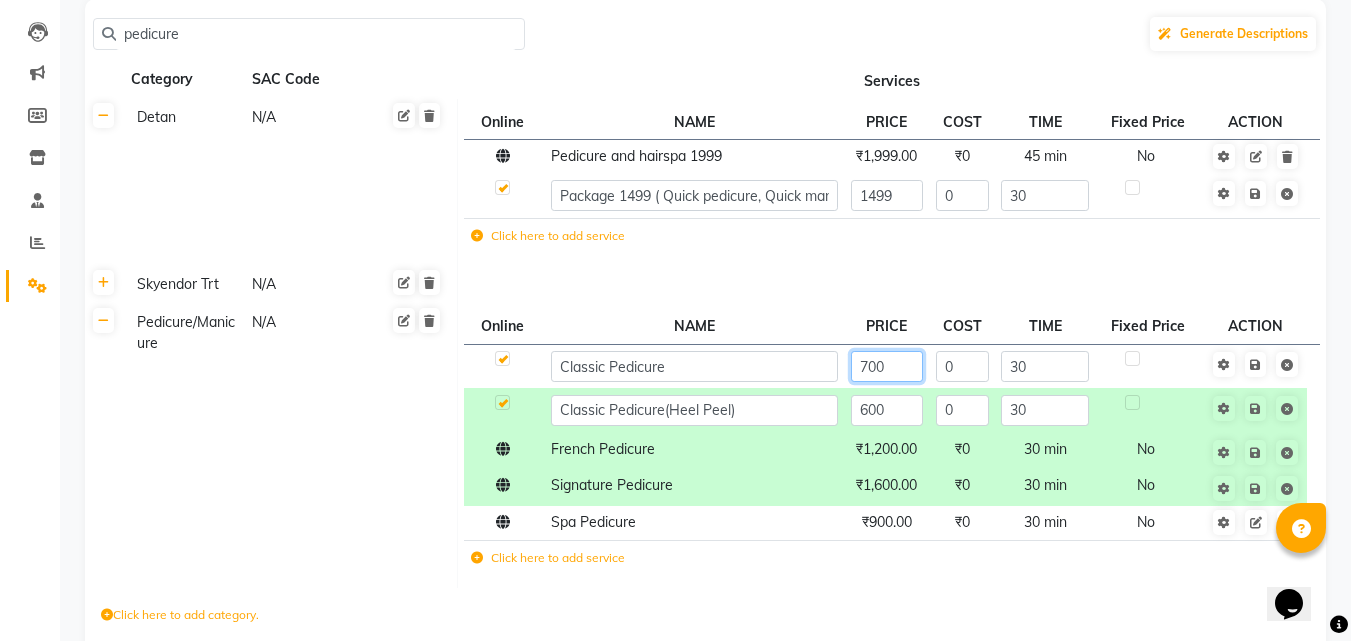 click on "700" 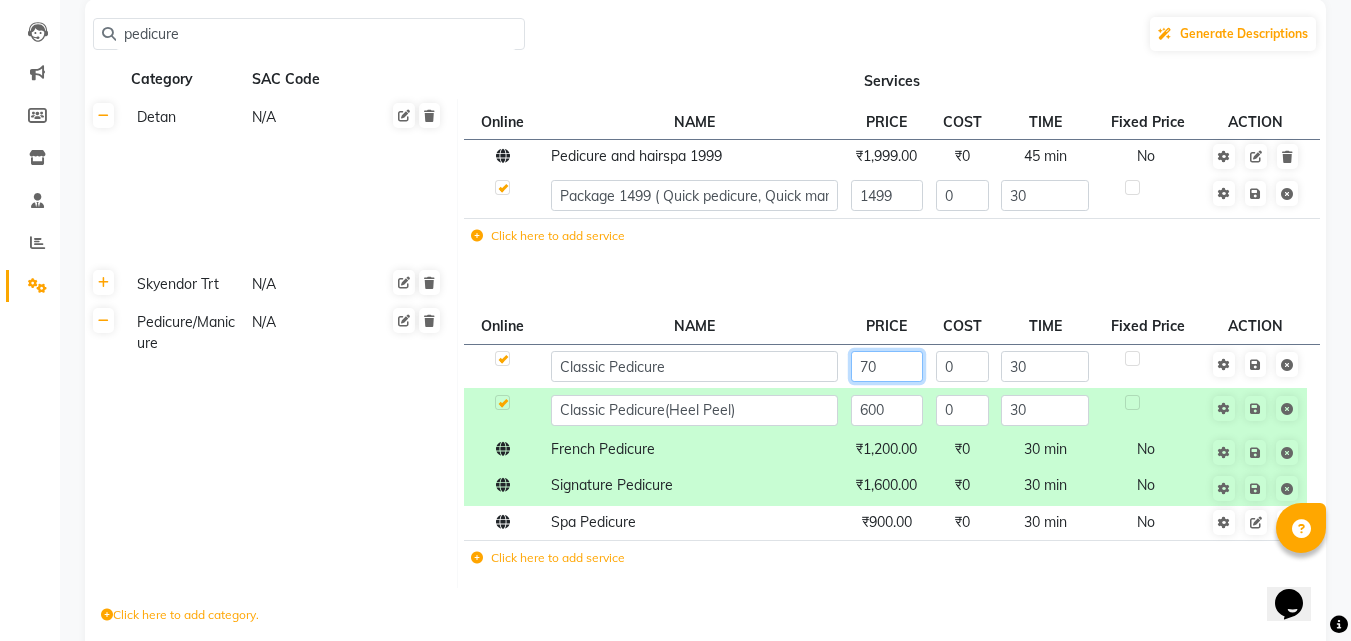 type on "7" 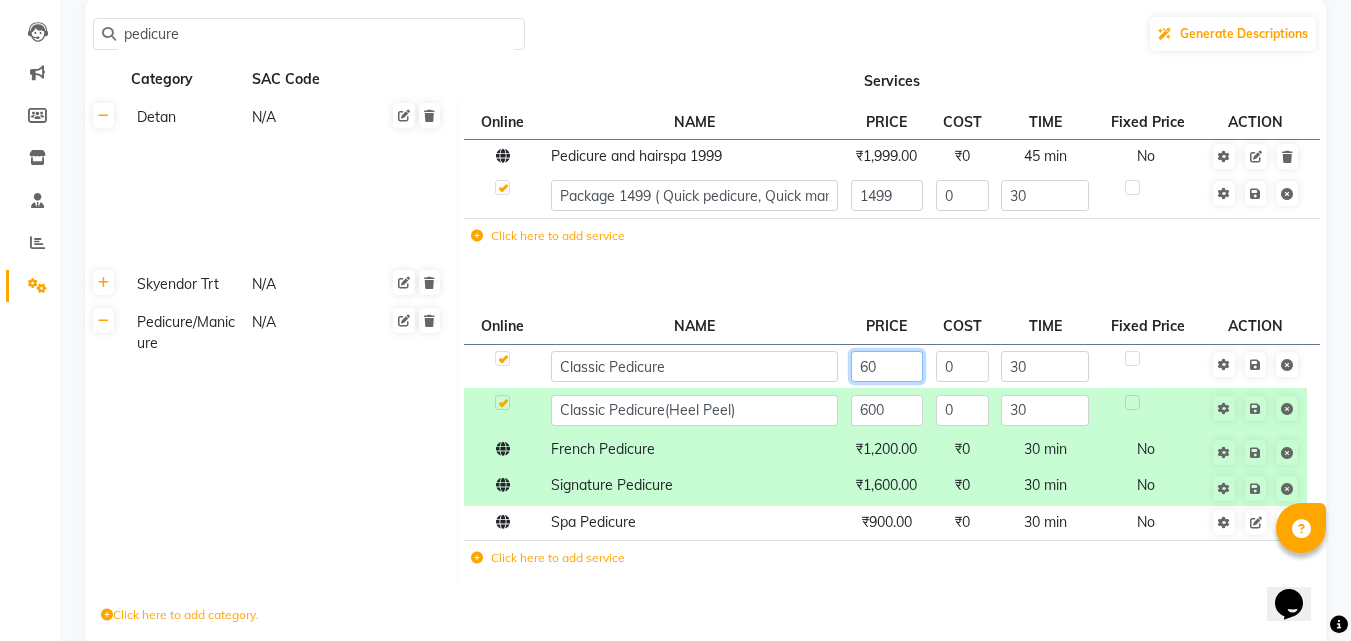 type on "600" 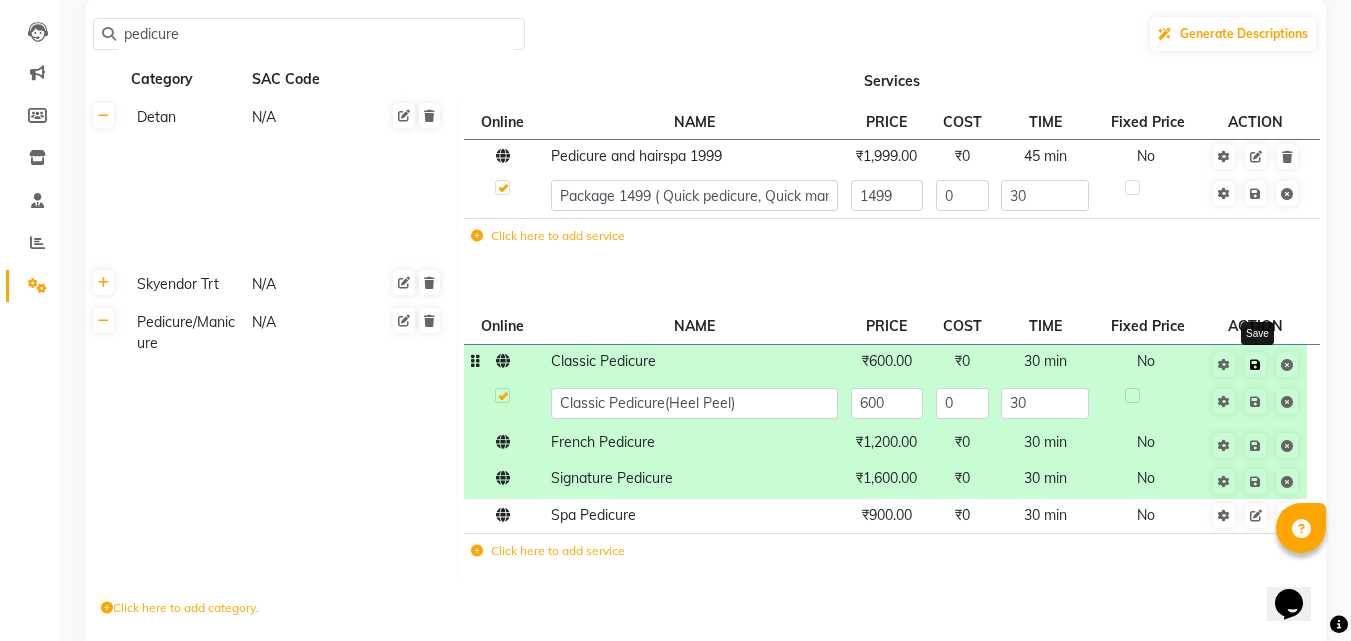 click 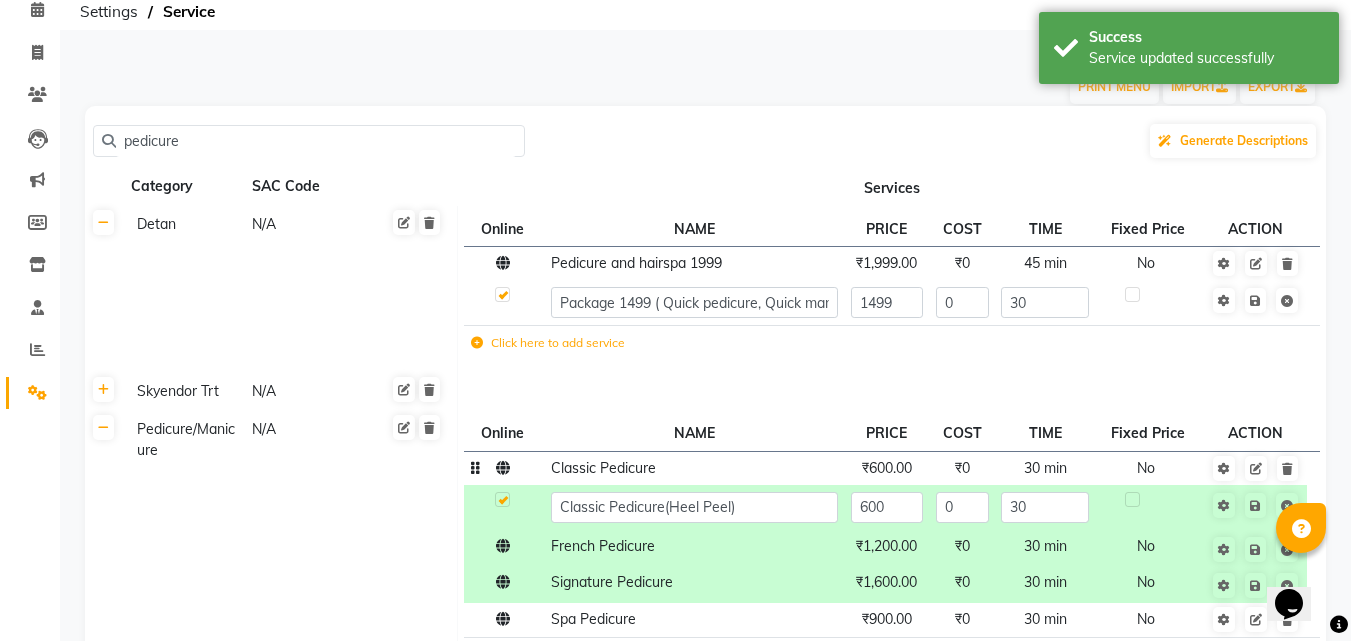 scroll, scrollTop: 0, scrollLeft: 0, axis: both 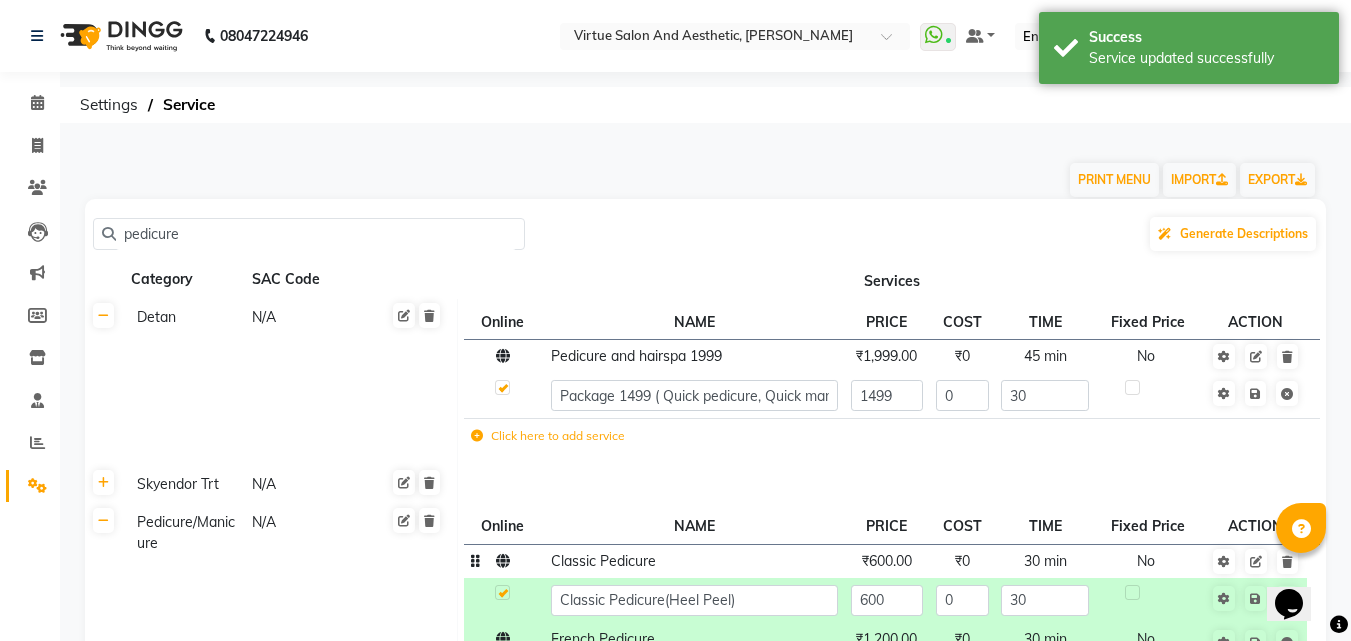 click on "pedicure" 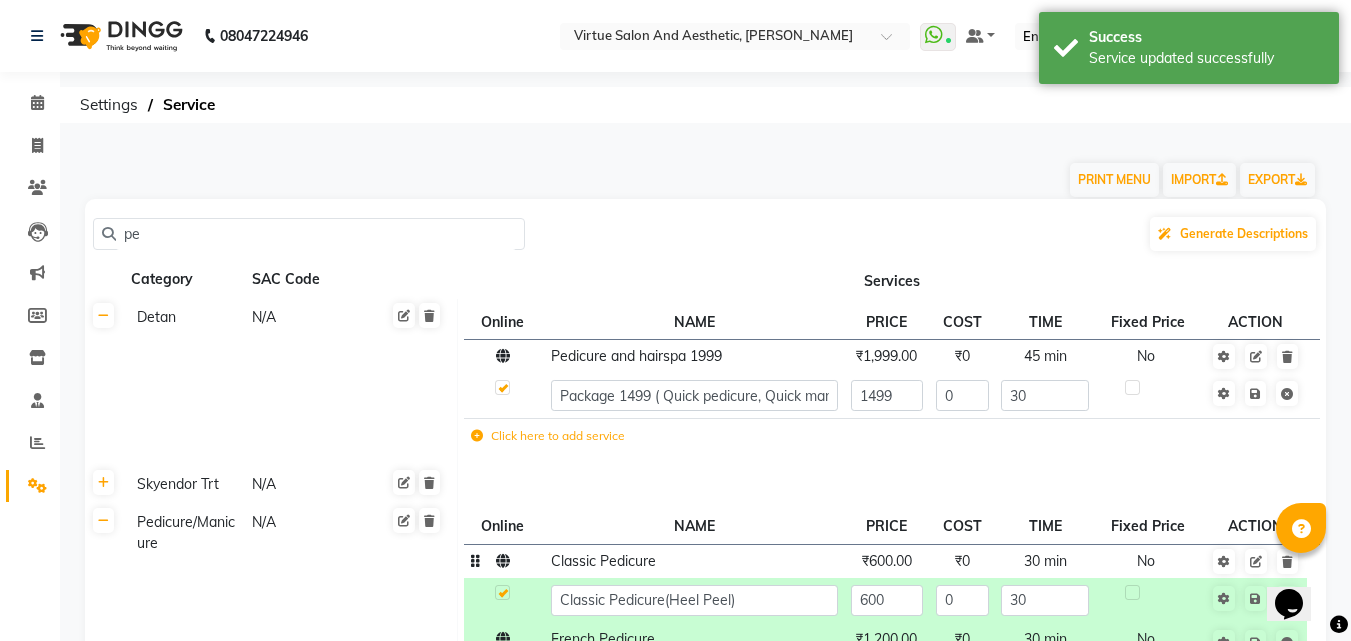 type on "p" 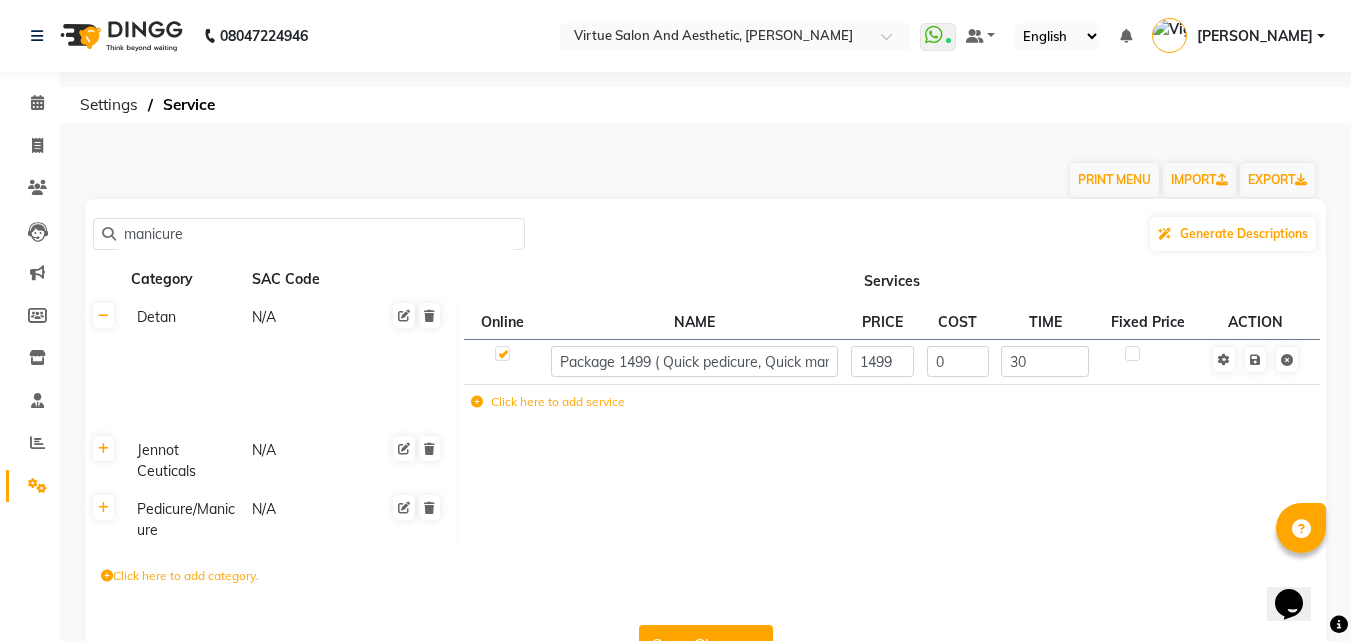 type on "manicure" 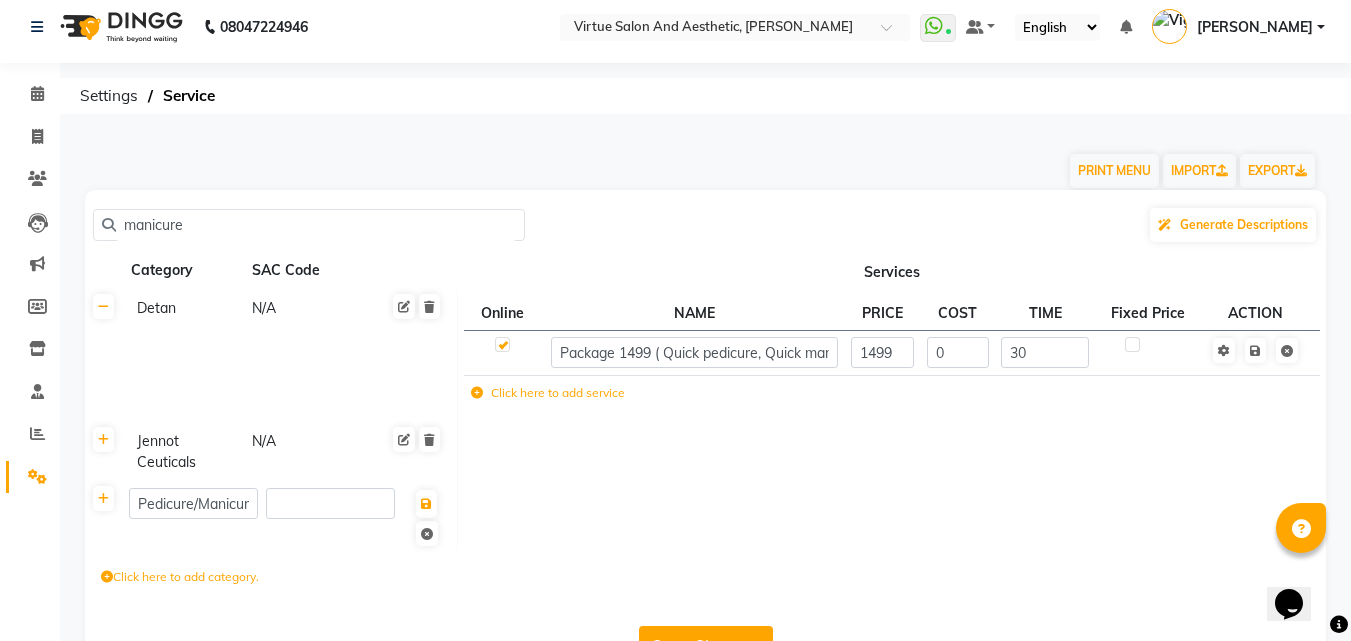 scroll, scrollTop: 70, scrollLeft: 0, axis: vertical 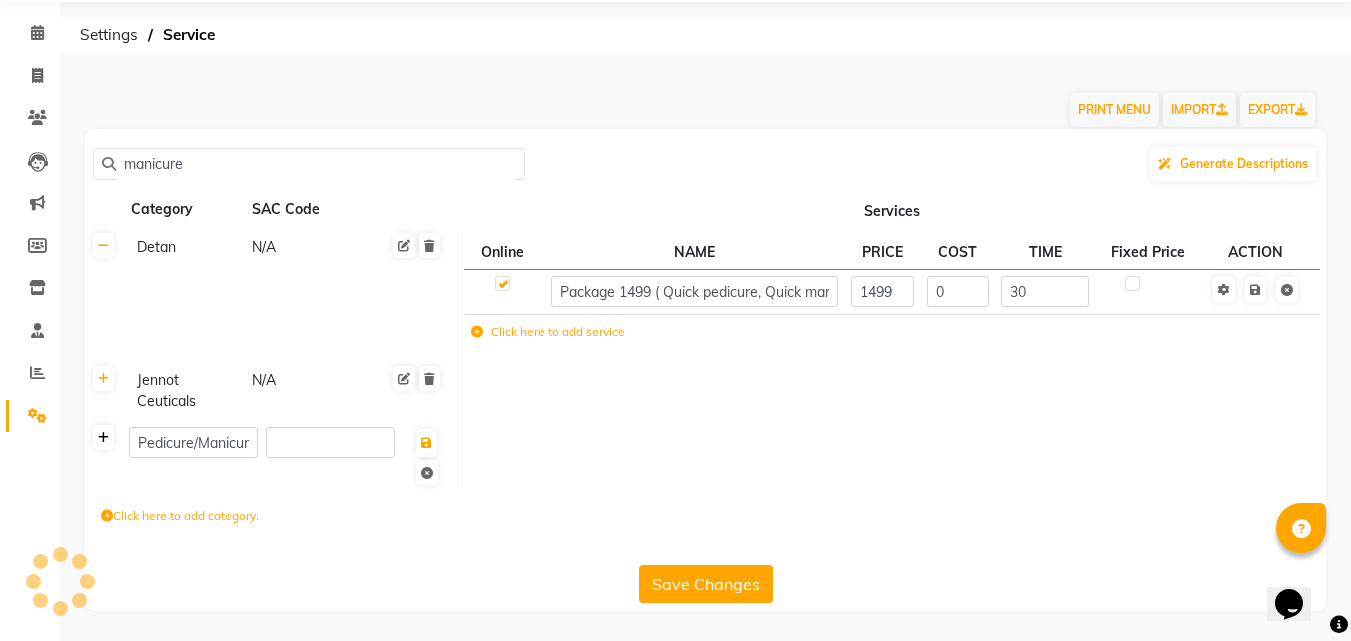 click 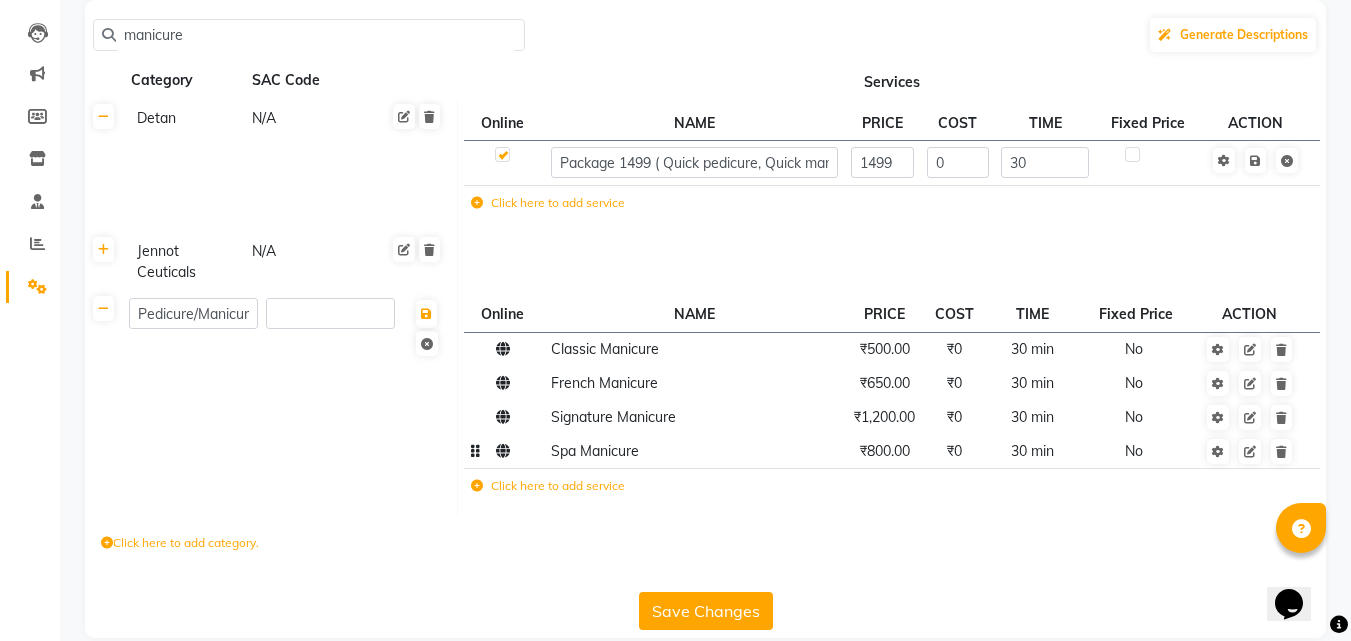 scroll, scrollTop: 226, scrollLeft: 0, axis: vertical 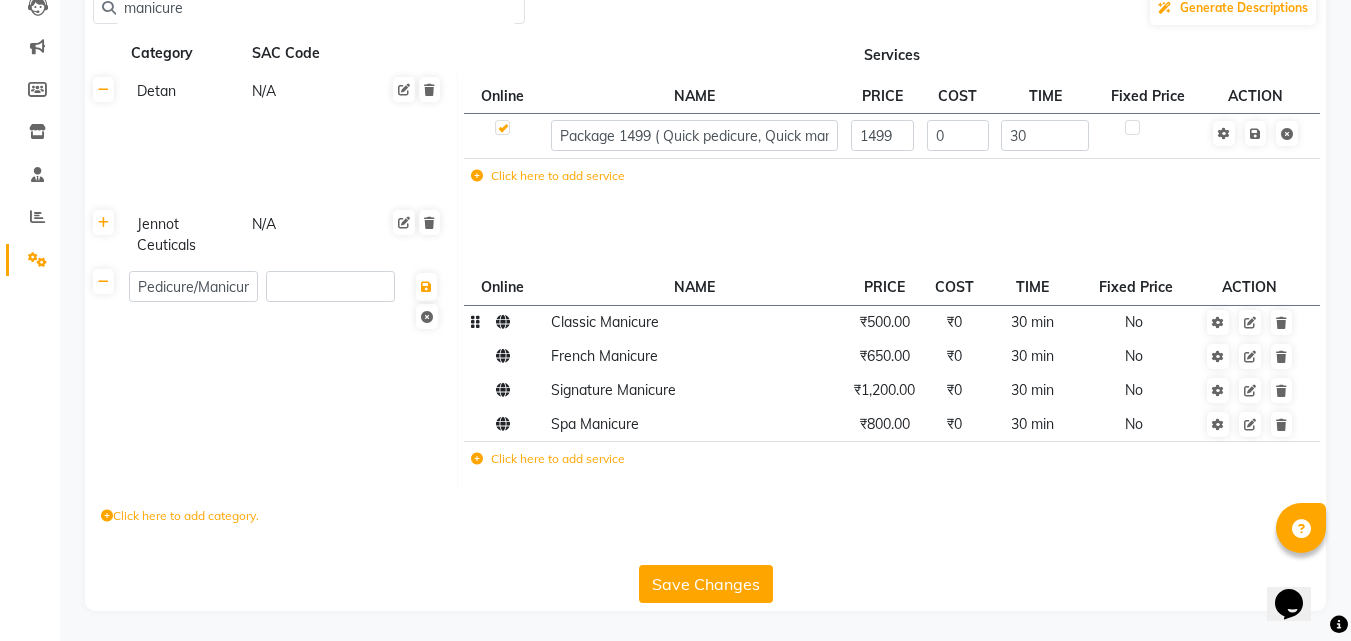 click on "₹500.00" 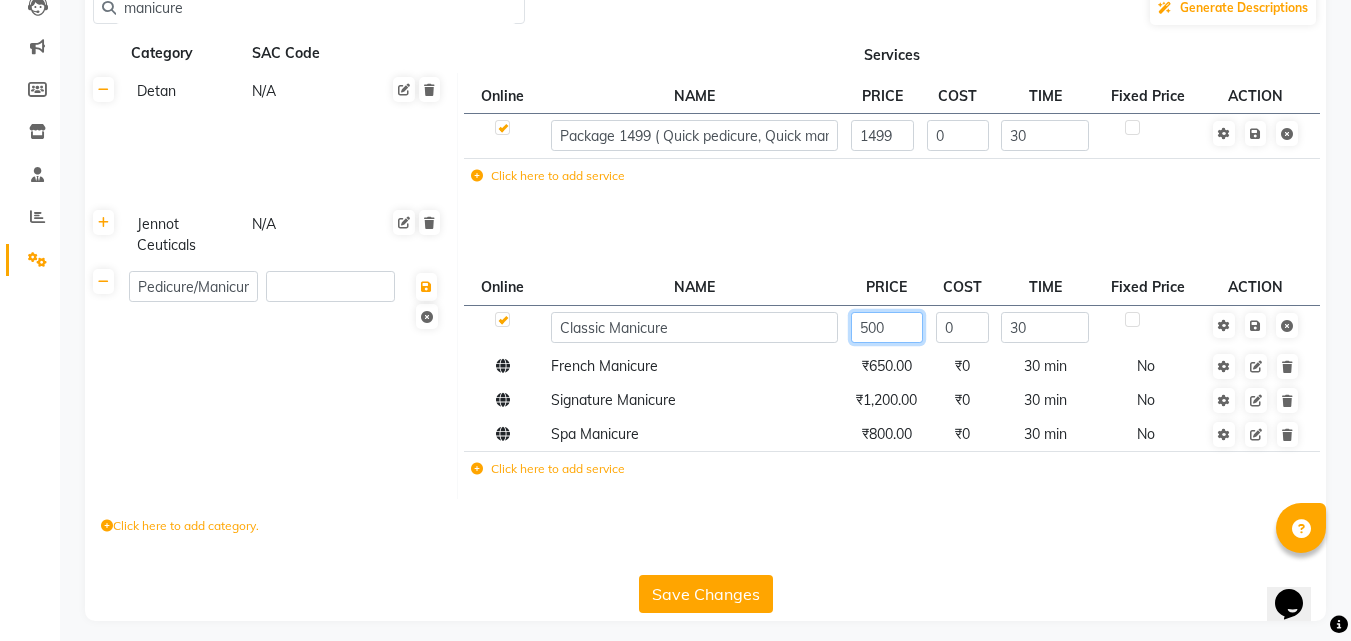 click on "500" 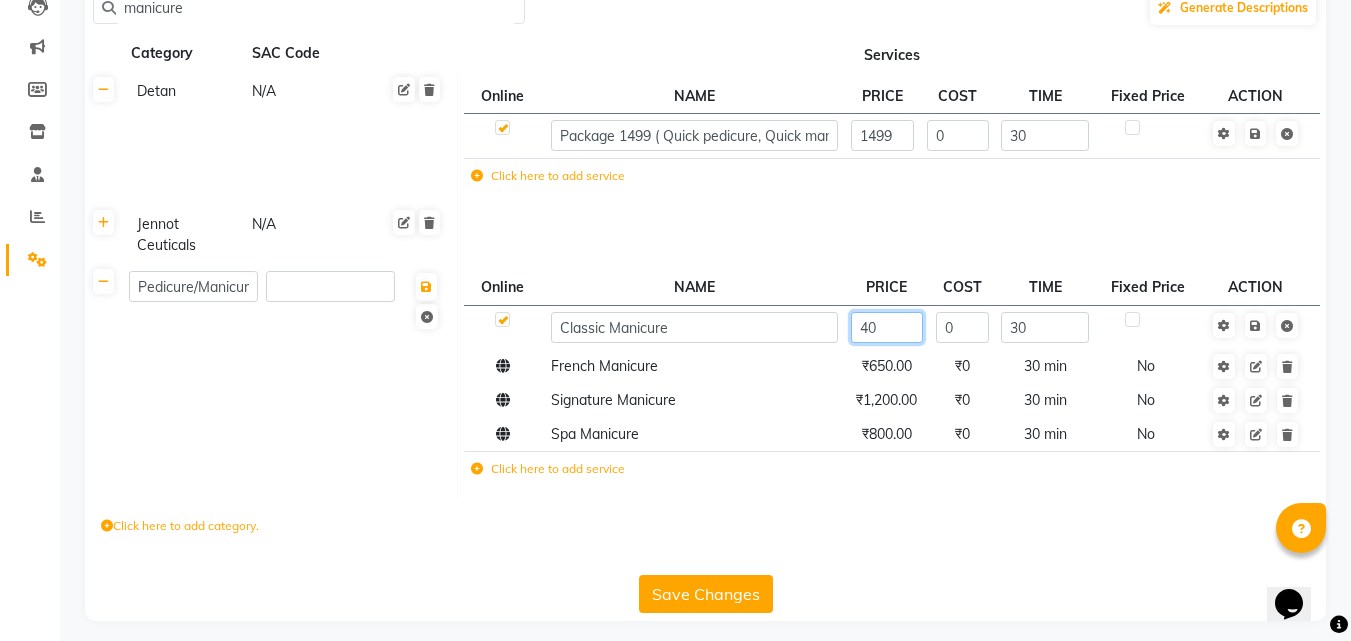 type on "400" 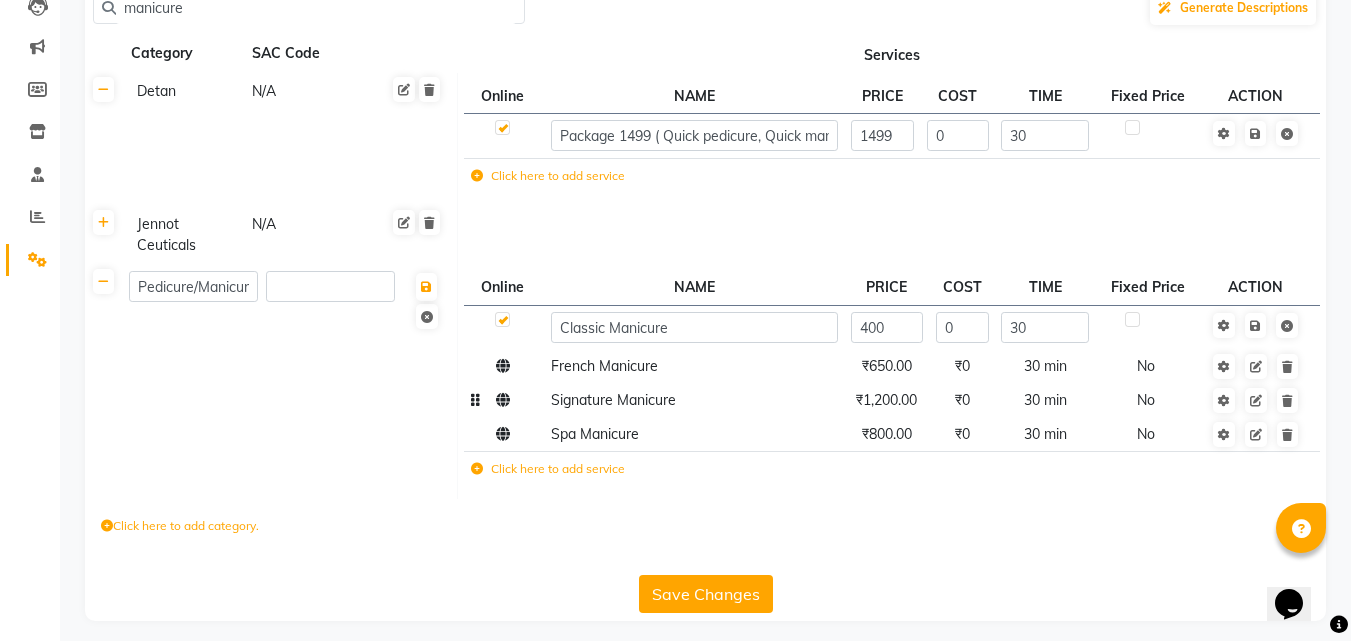 click on "₹1,200.00" 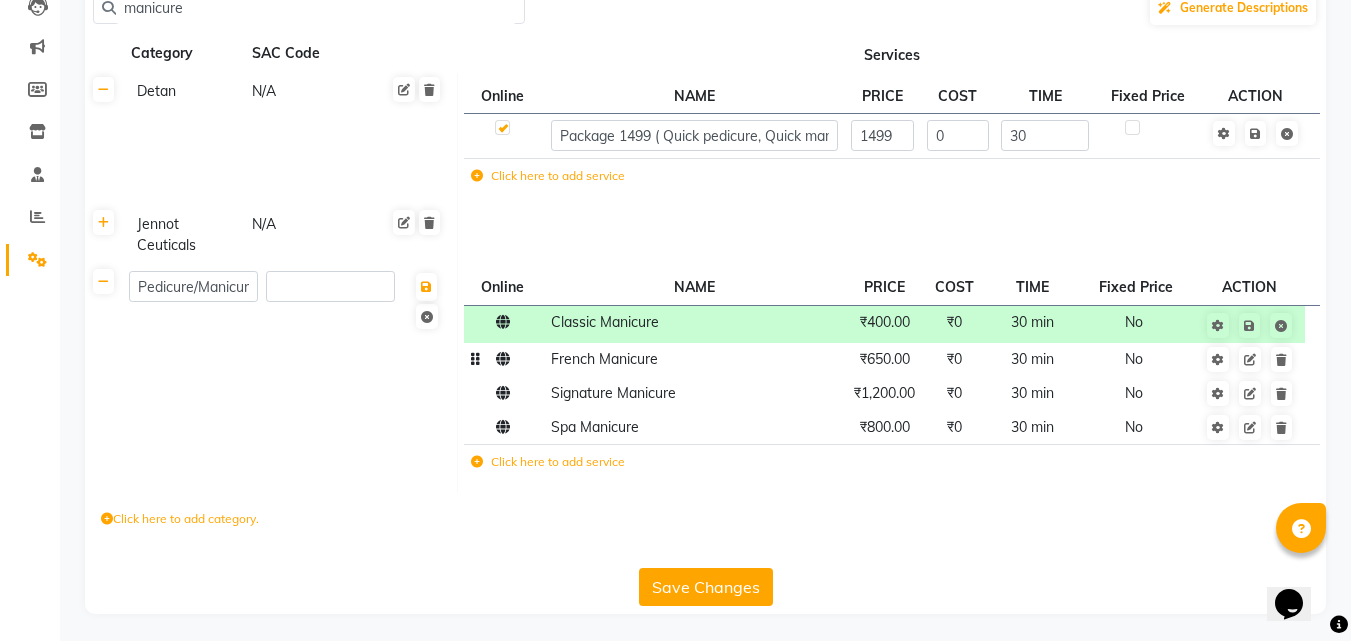 click on "₹650.00" 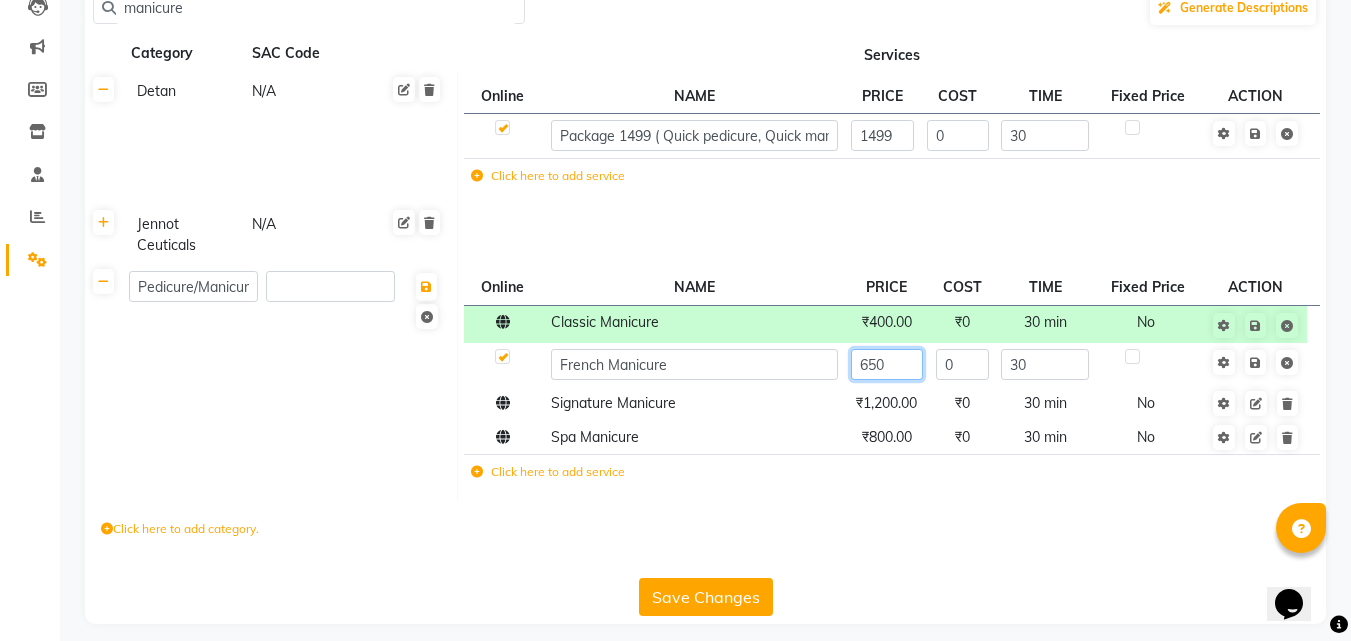 click on "650" 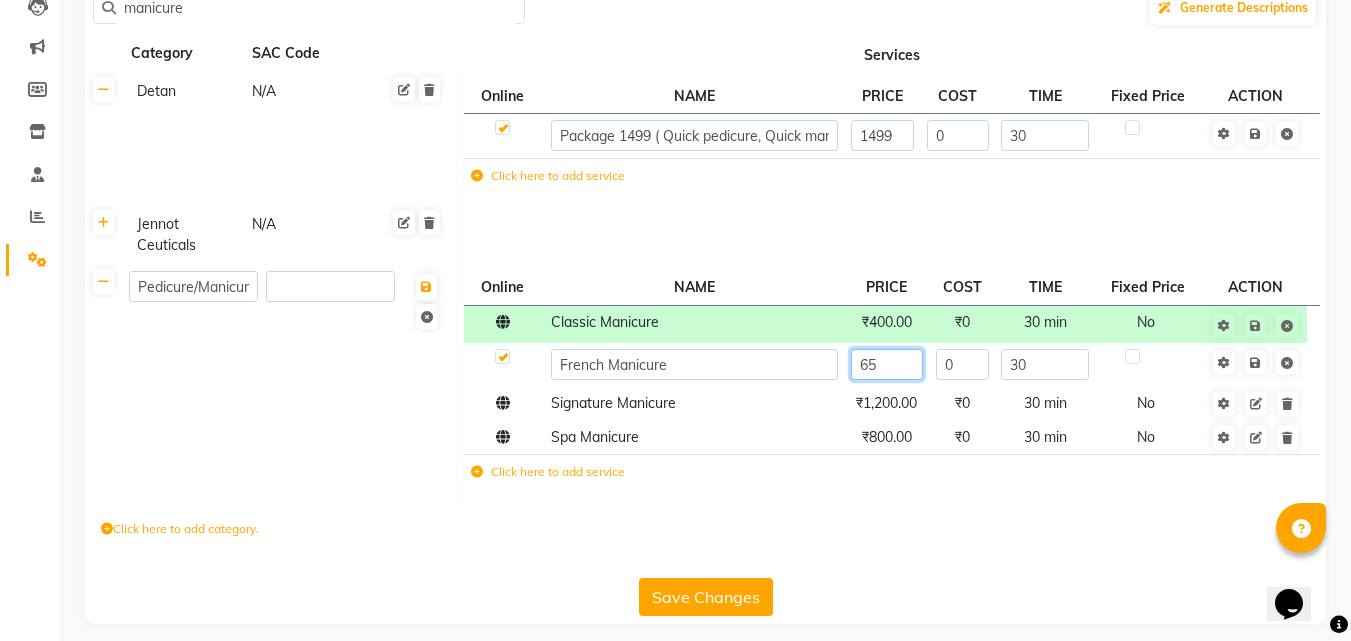 type on "6" 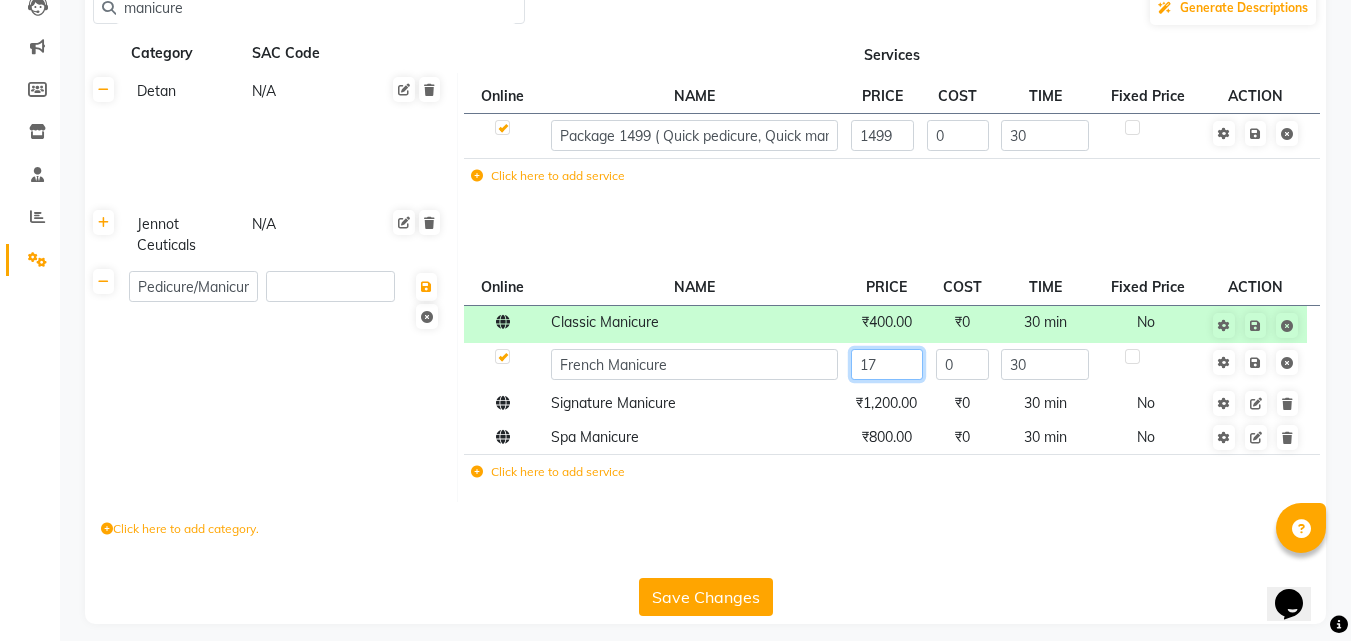 type on "1" 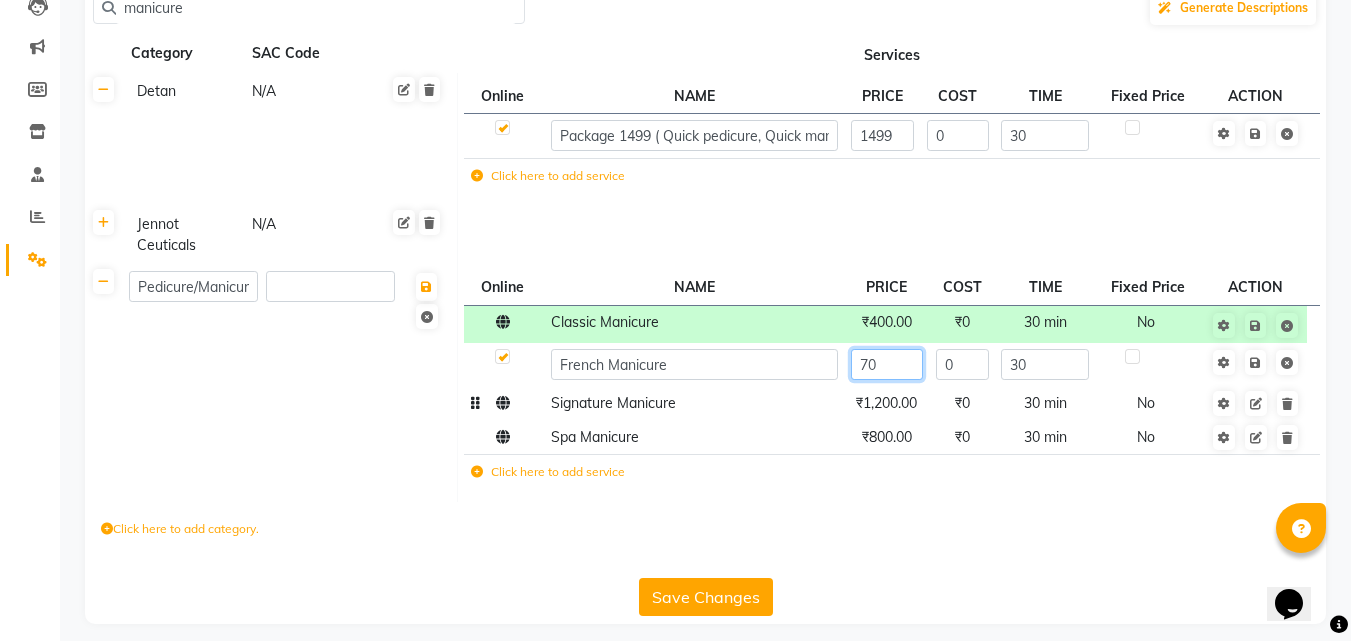 type on "7" 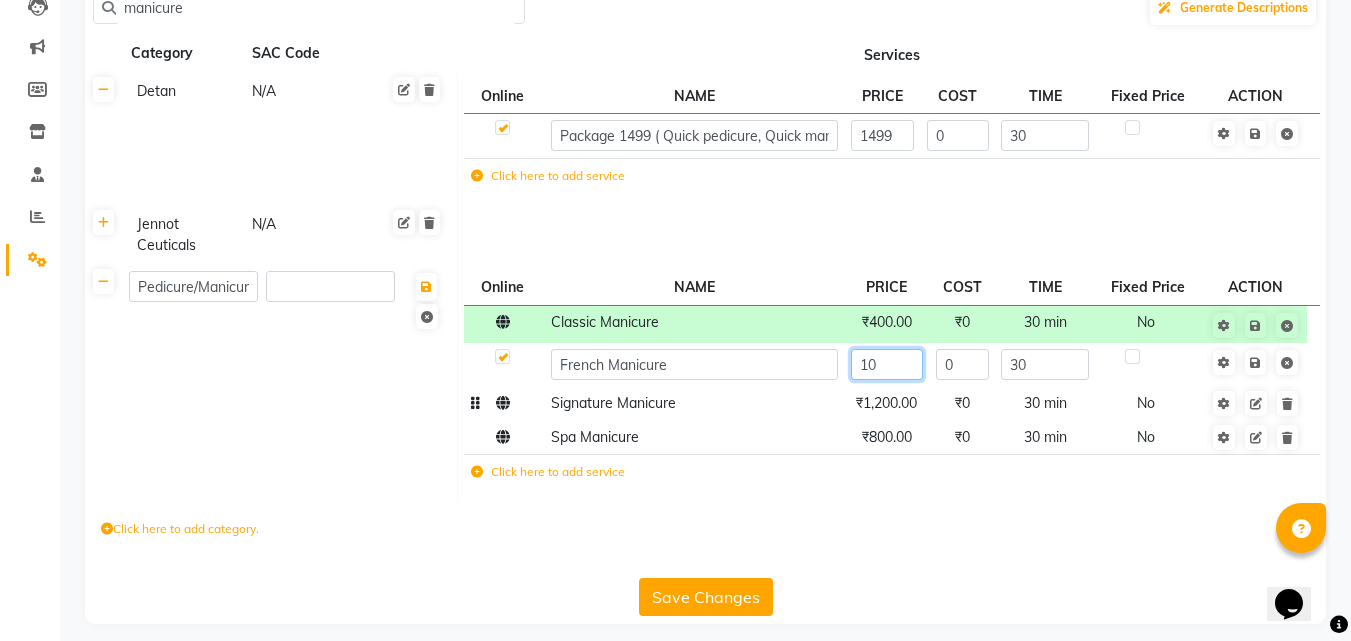 type on "100" 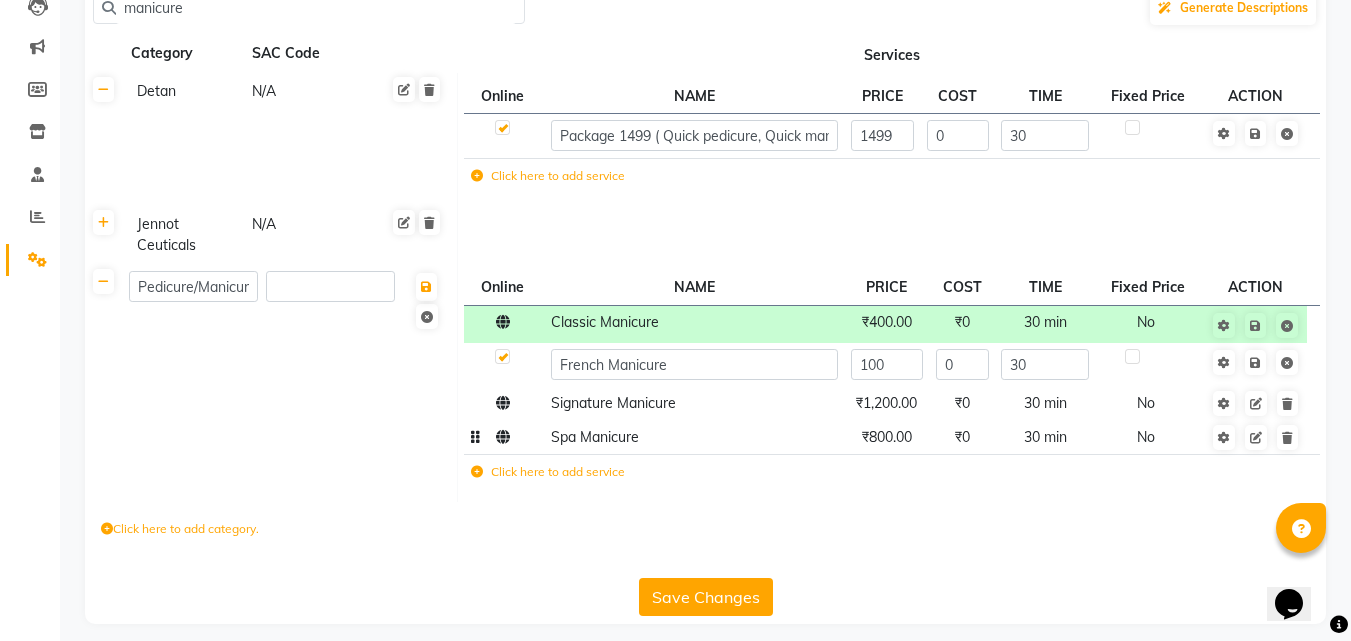 click on "₹800.00" 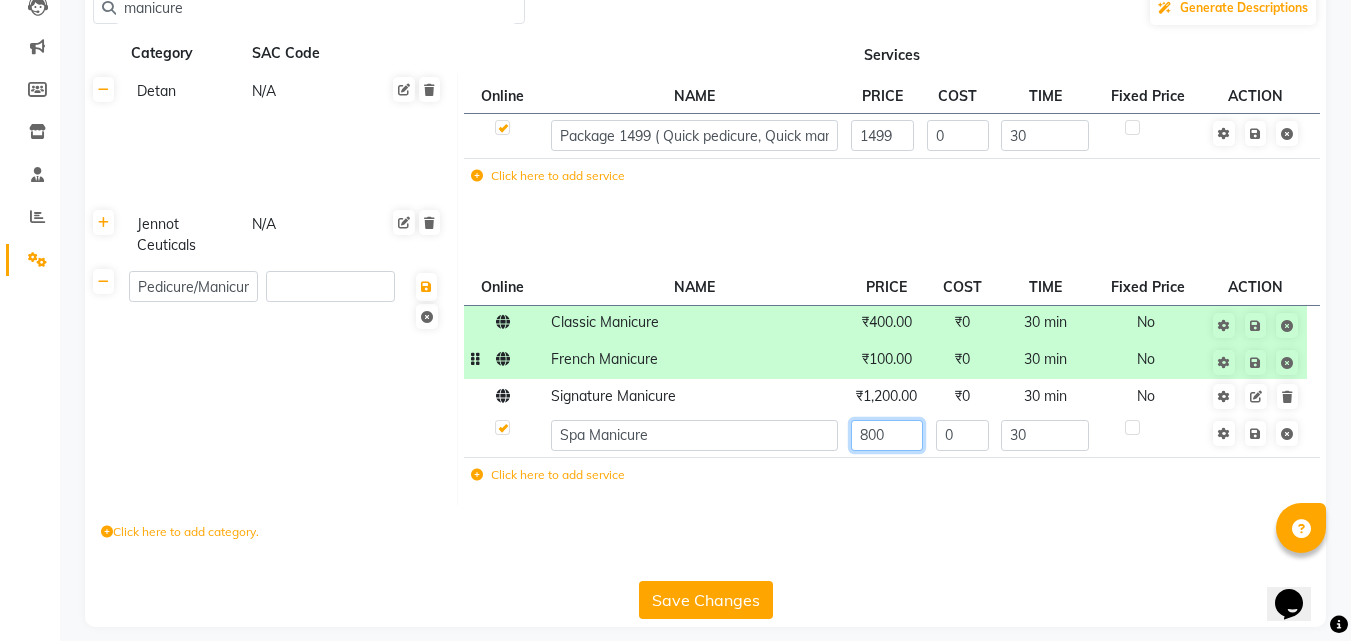 click on "800" 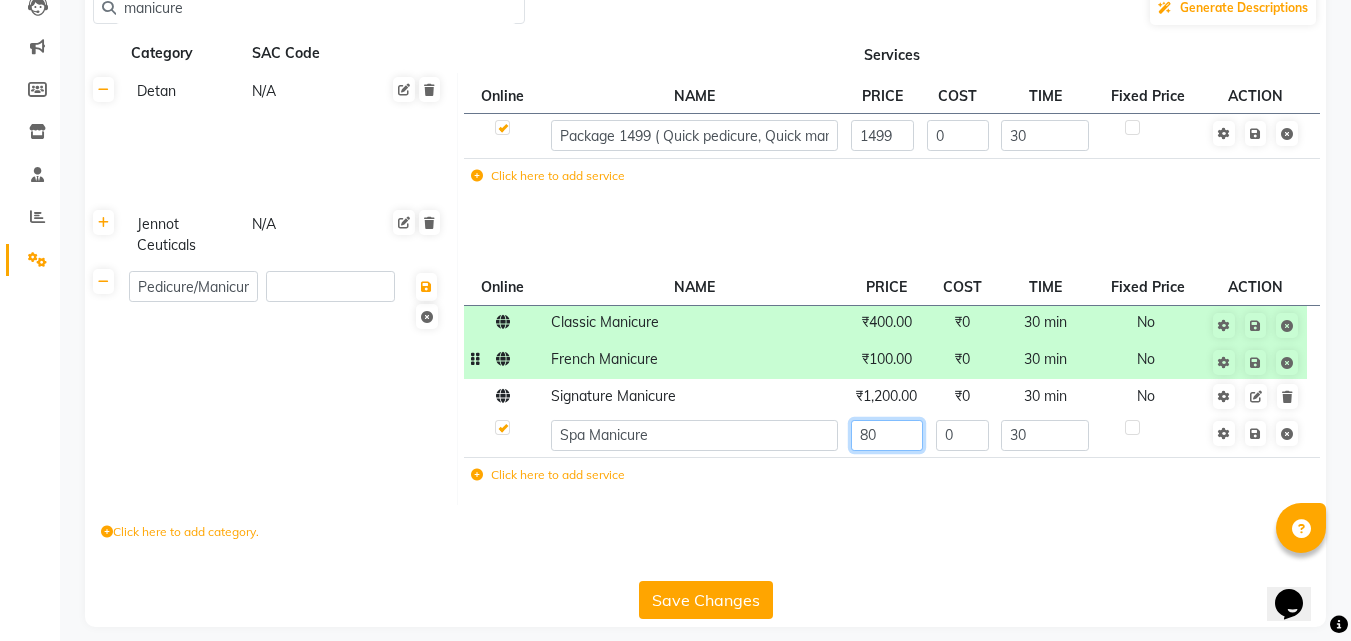 type on "8" 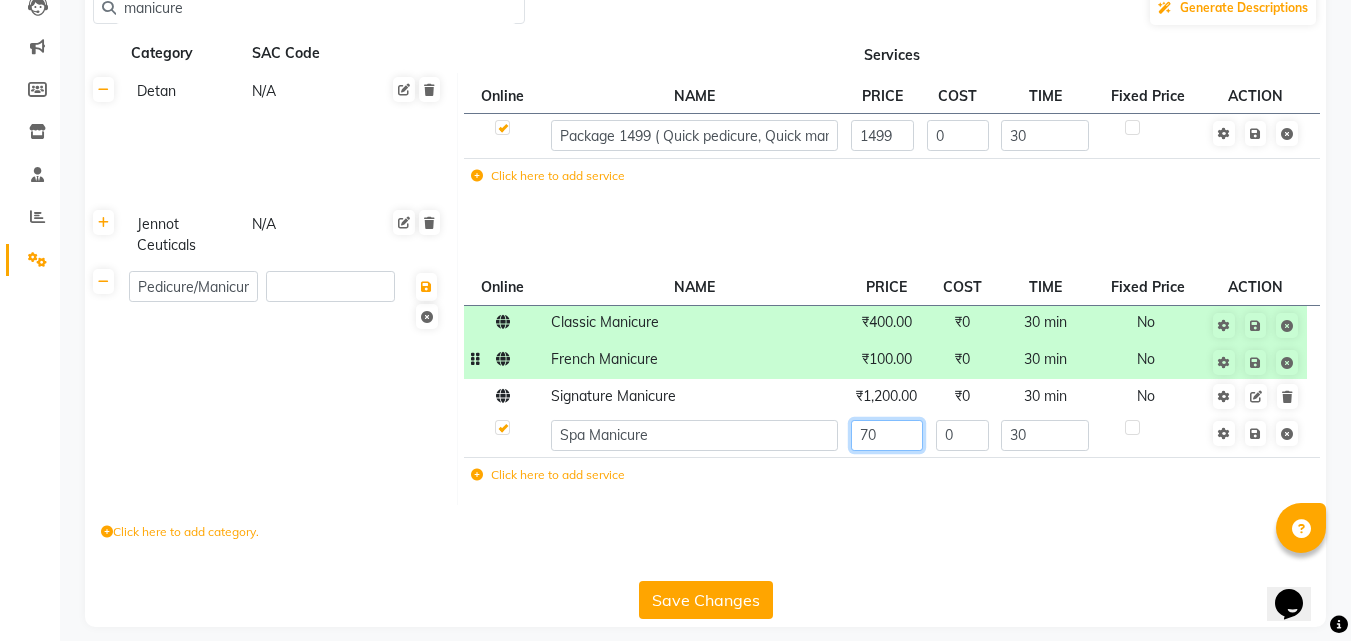 type on "700" 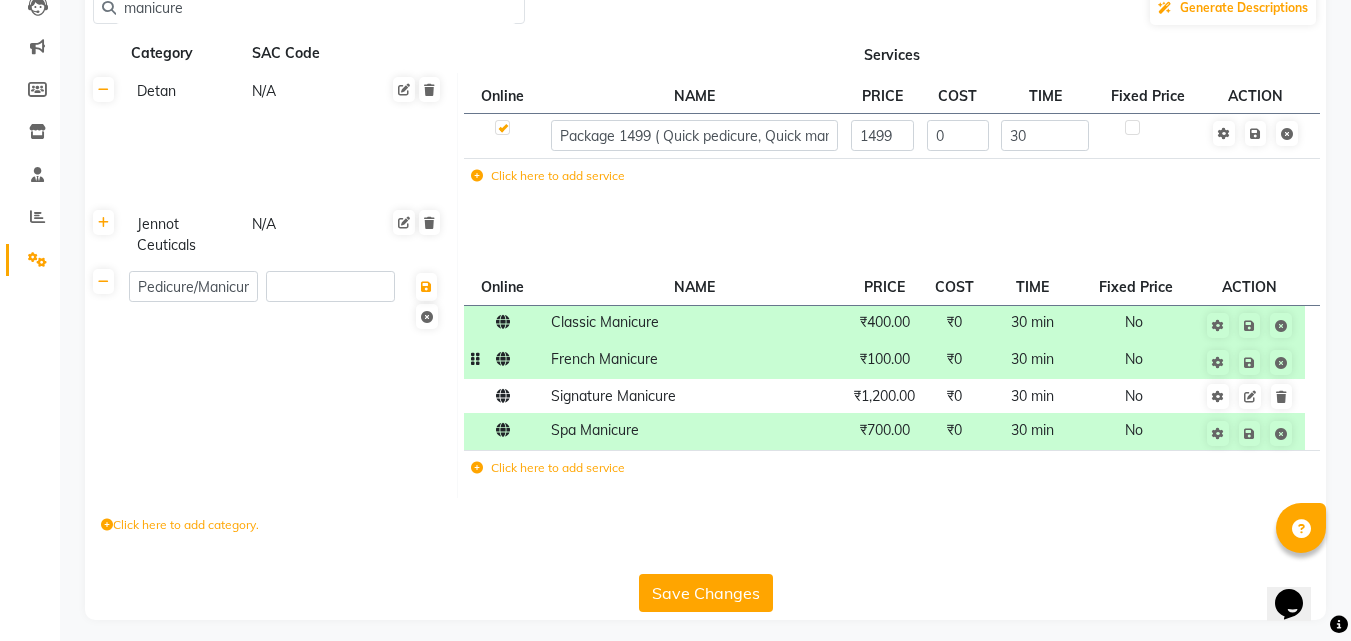 click on "manicure Generate Descriptions Category SAC Code Services Detan N/A Online  NAME  PRICE COST TIME Fixed Price  ACTION Package 1499 ( Quick pedicure, Quick manicure,  Full arm waxing, Half leg waxing, Head oil msg) 1499 0 30 Click here to add service Jennot Ceuticals N/A Pedicure/Manicure Online  NAME  PRICE COST TIME Fixed Price  ACTION Classic Manicure ₹400.00 ₹0 30 min  No  French Manicure ₹100.00 ₹0 30 min  No  Signature Manicure ₹1,200.00 ₹0 30 min  No  Spa Manicure ₹700.00 ₹0 30 min  No  Click here to add service  Click here to add category.  Save Changes" 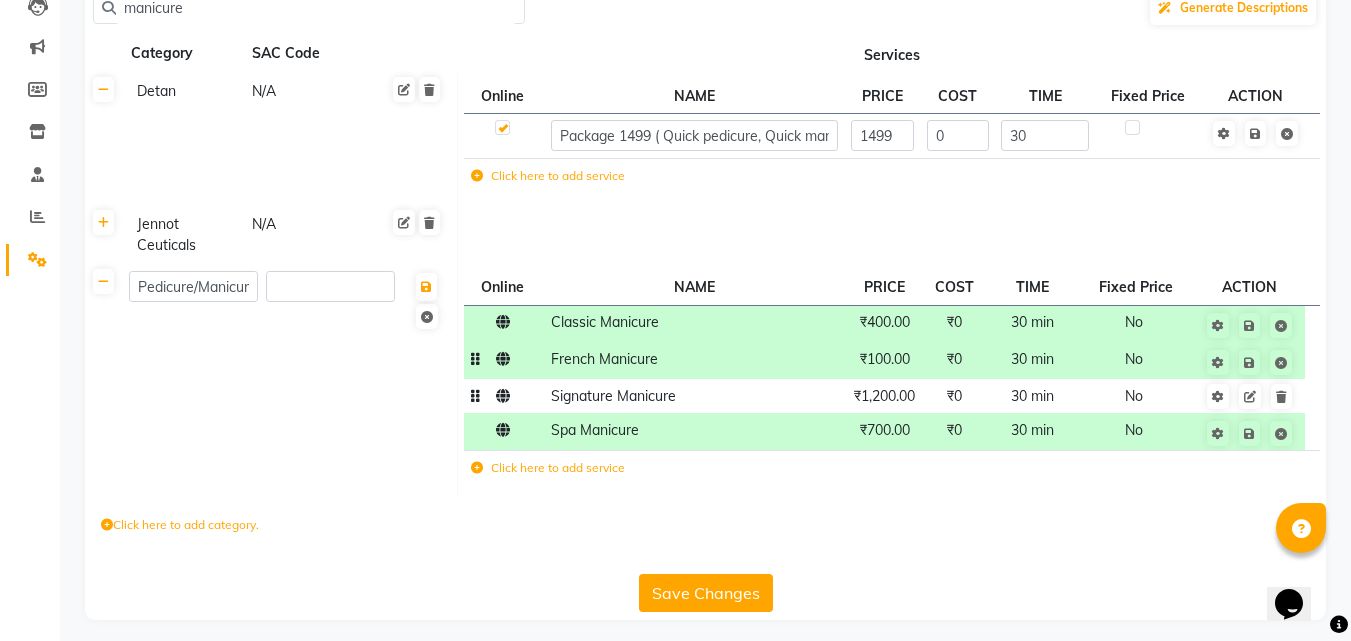 click on "₹1,200.00" 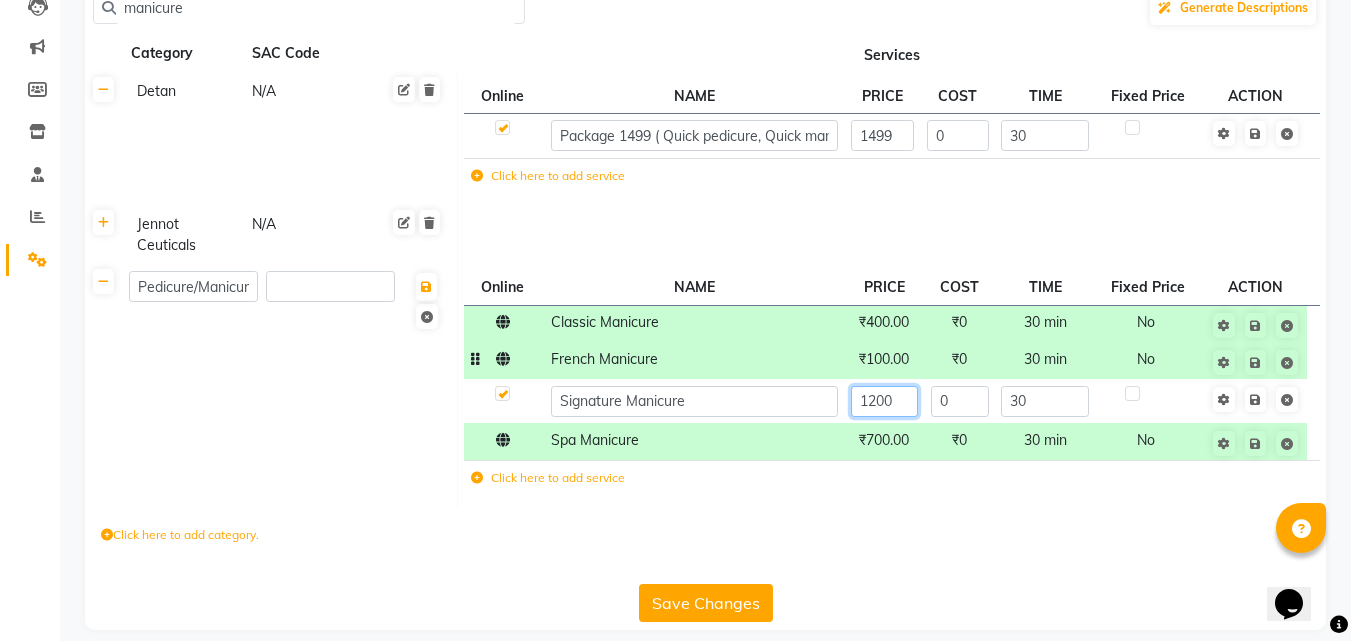 click on "1200" 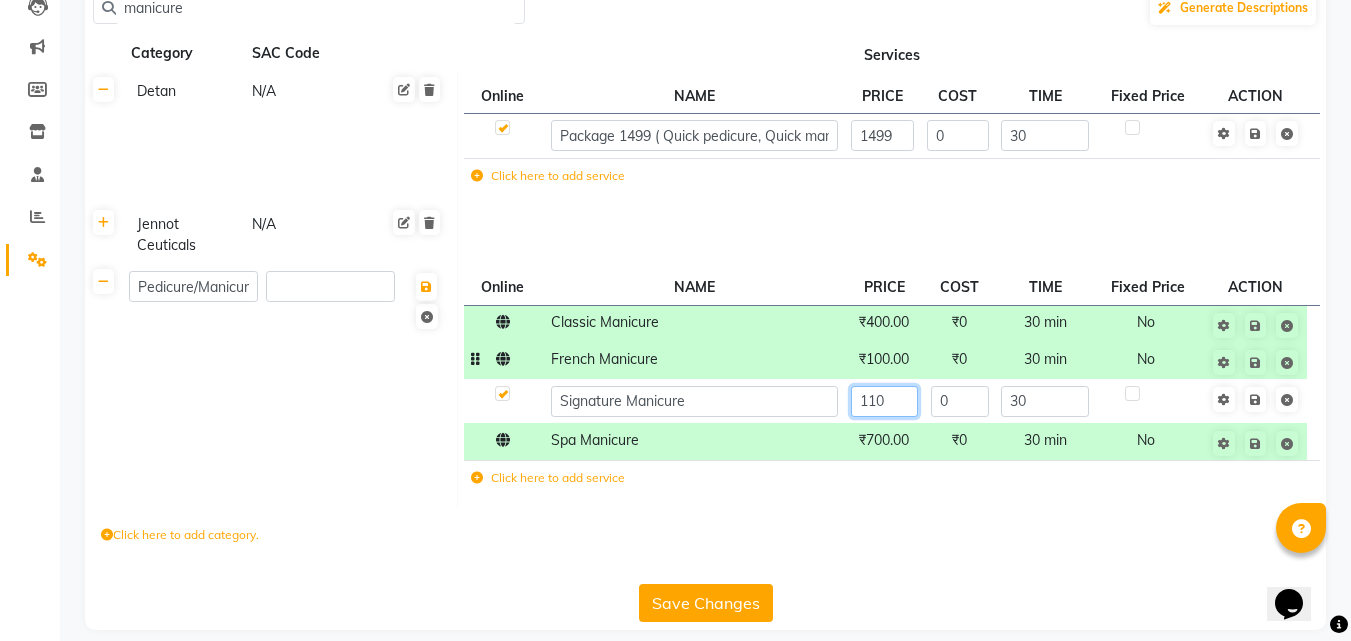 type on "1100" 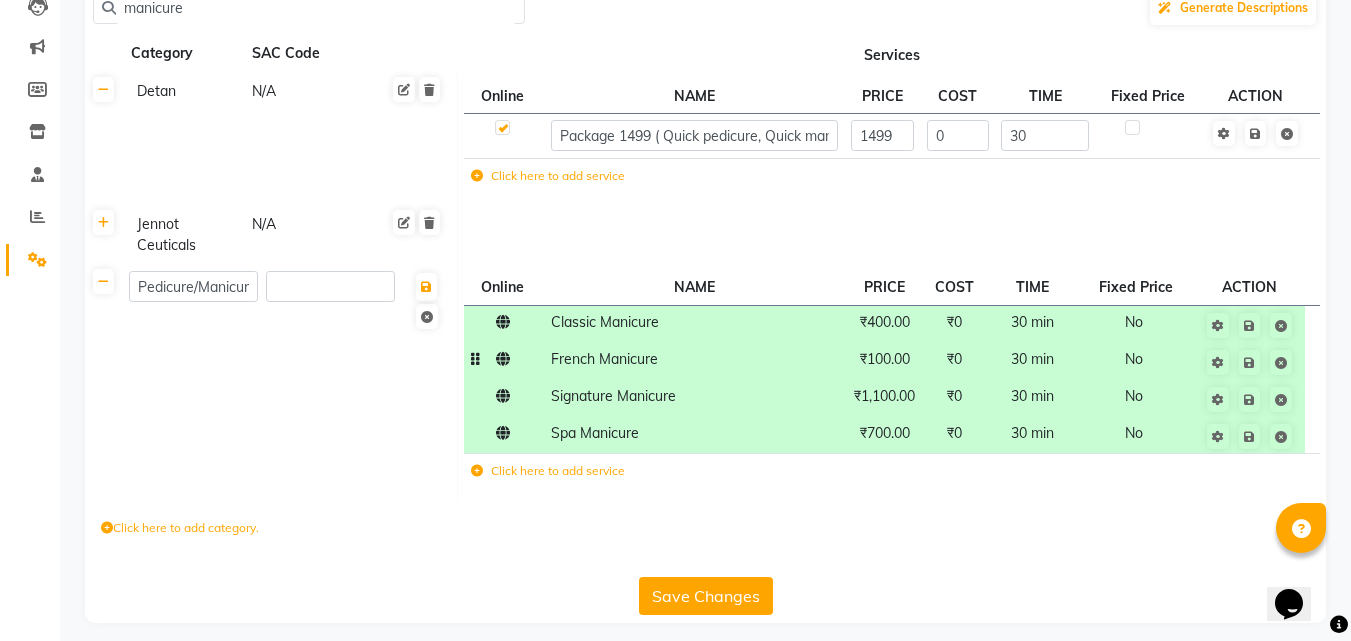 click on "Click here to add category." 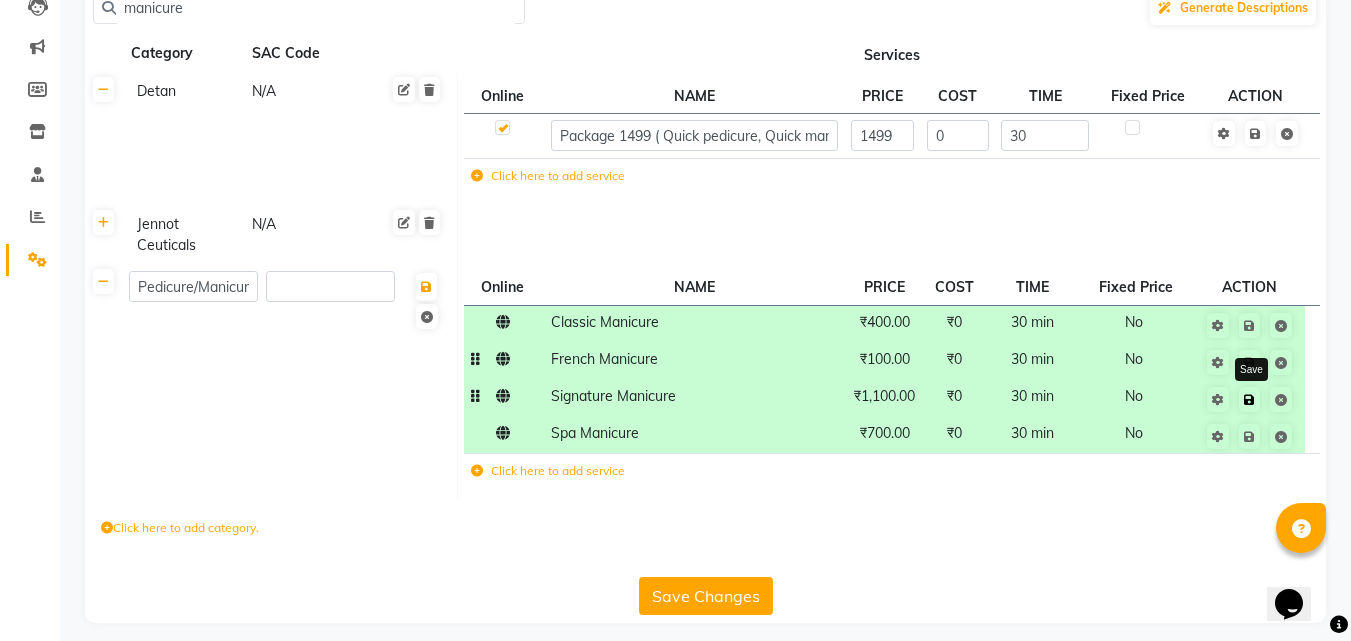 click 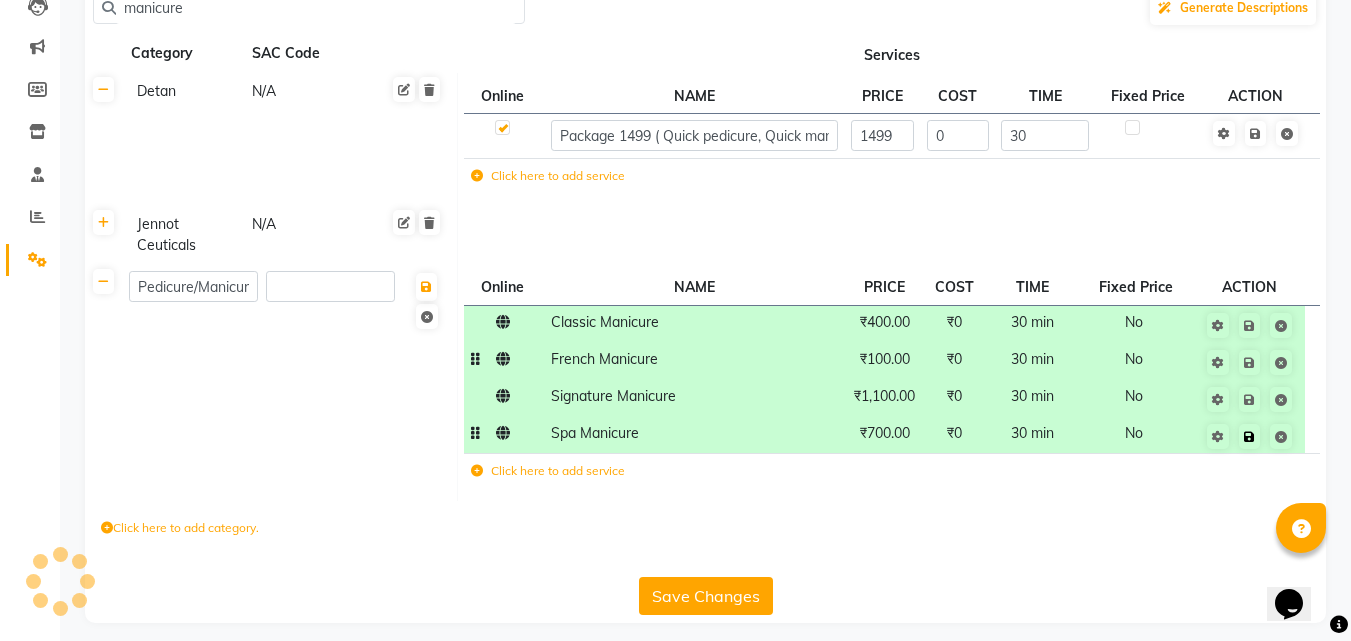 click 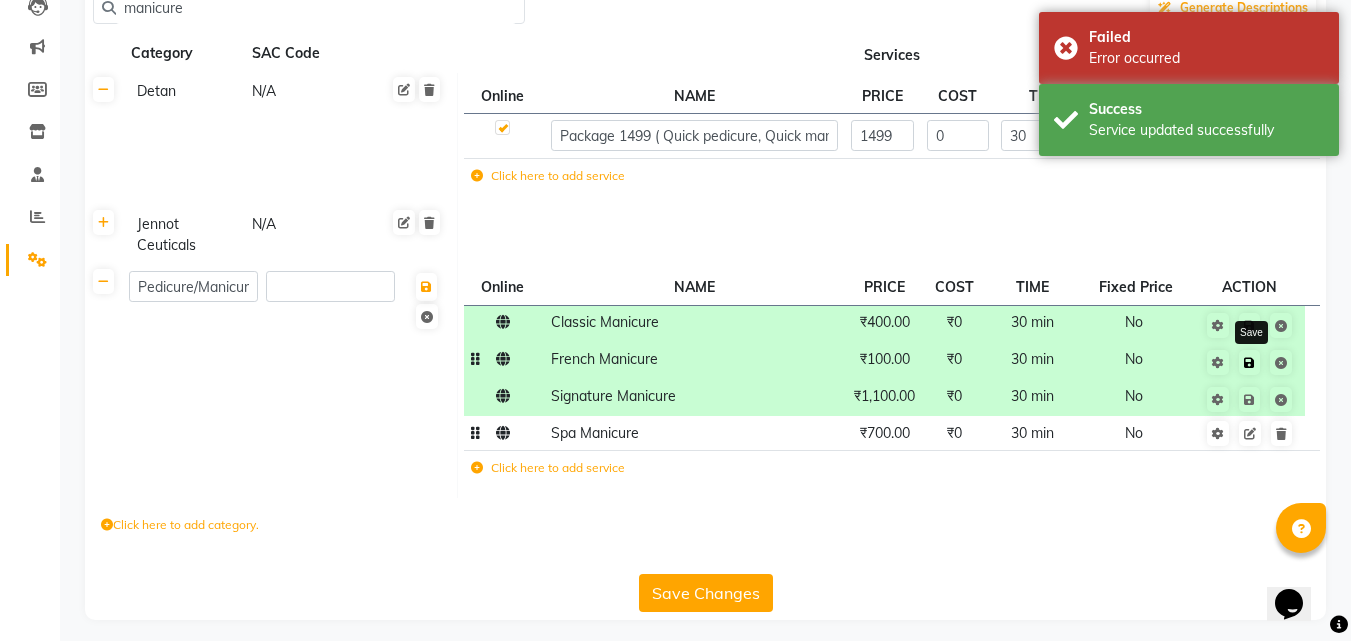 click 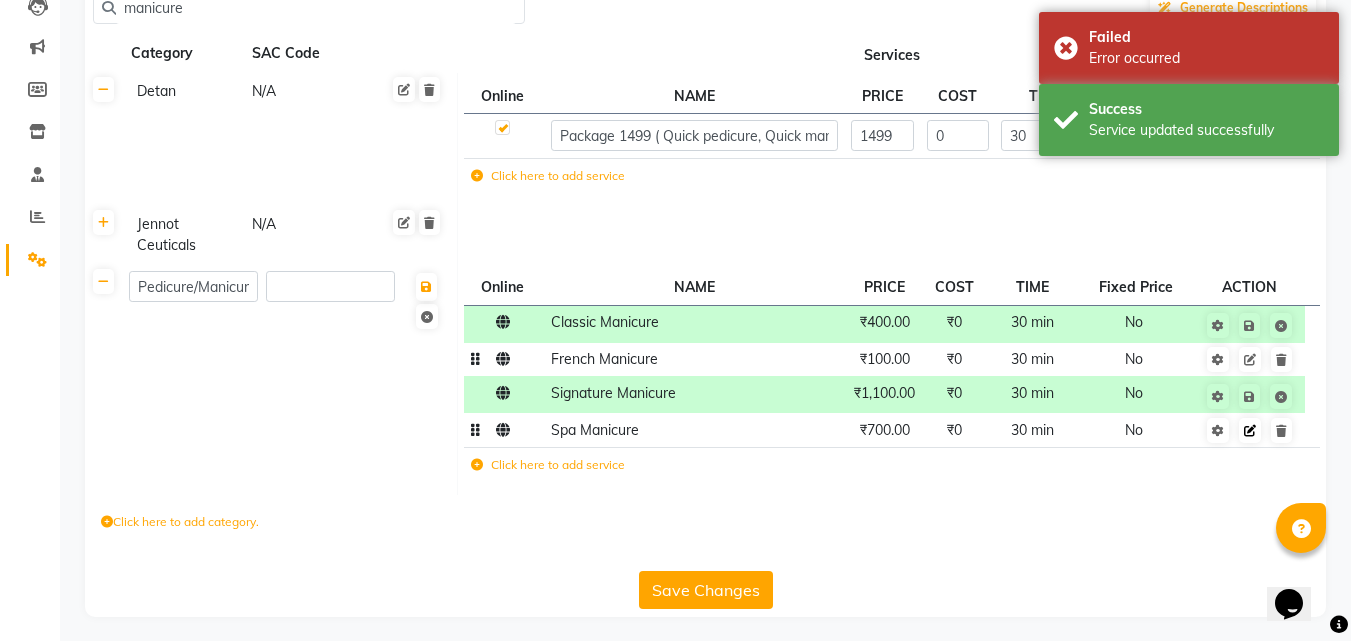click 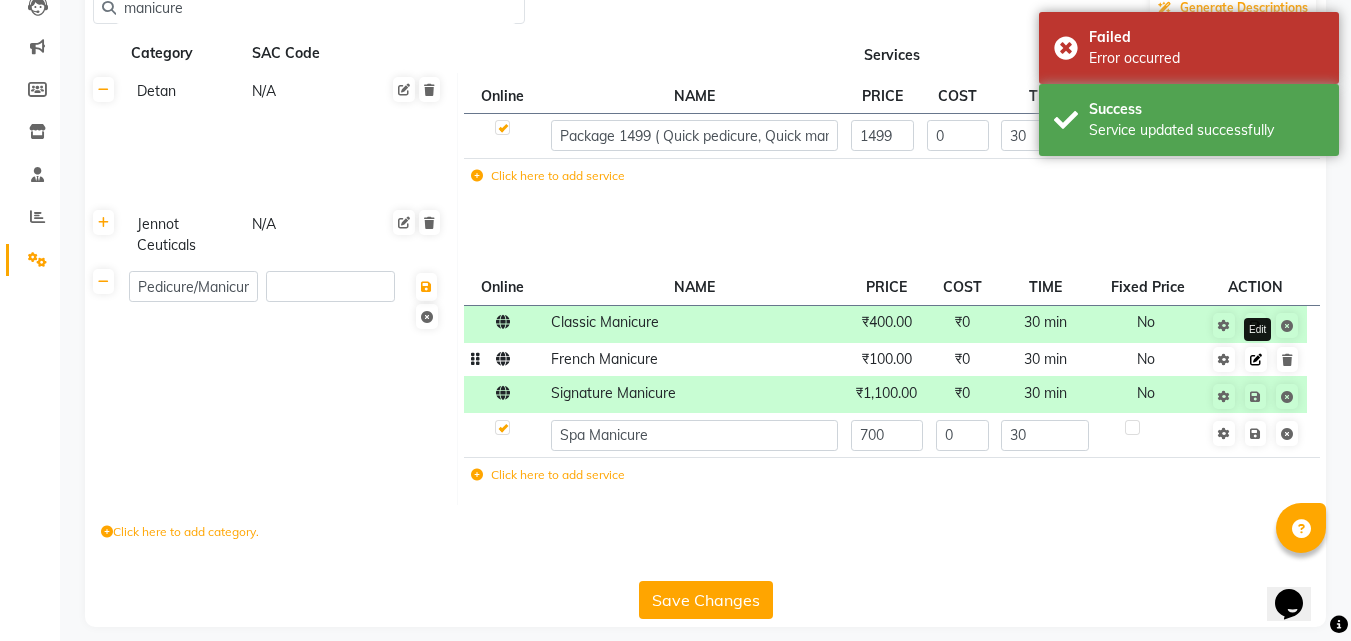 click 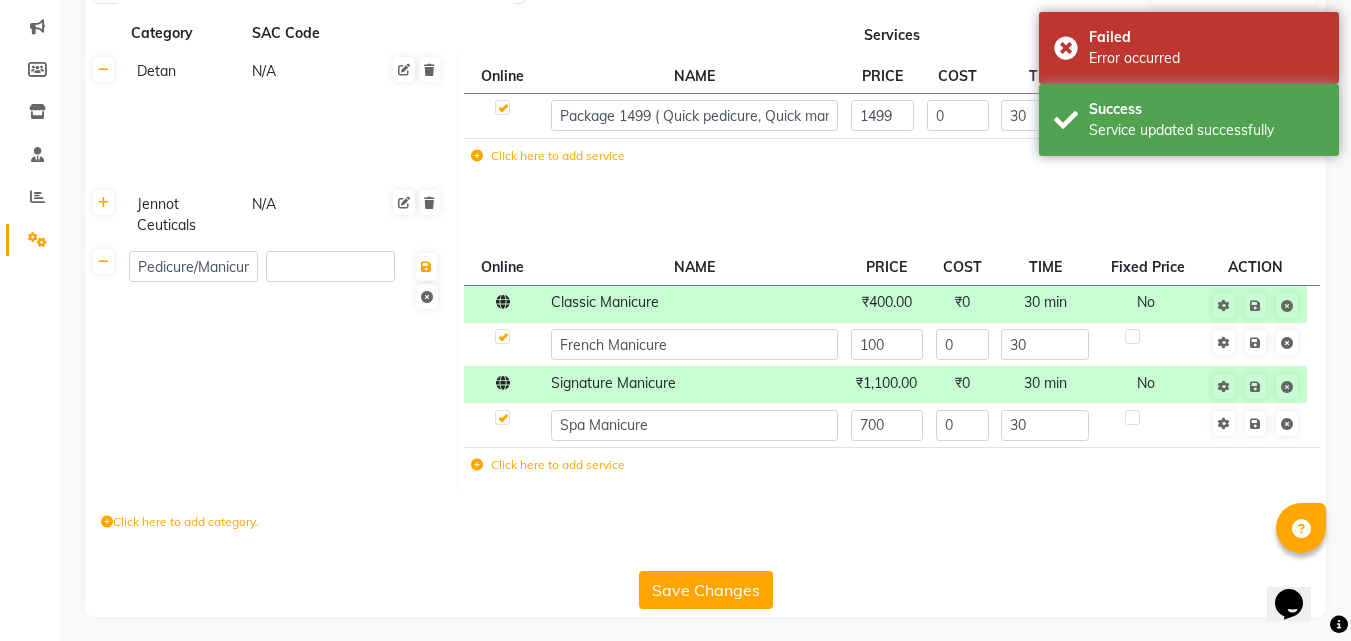 scroll, scrollTop: 252, scrollLeft: 0, axis: vertical 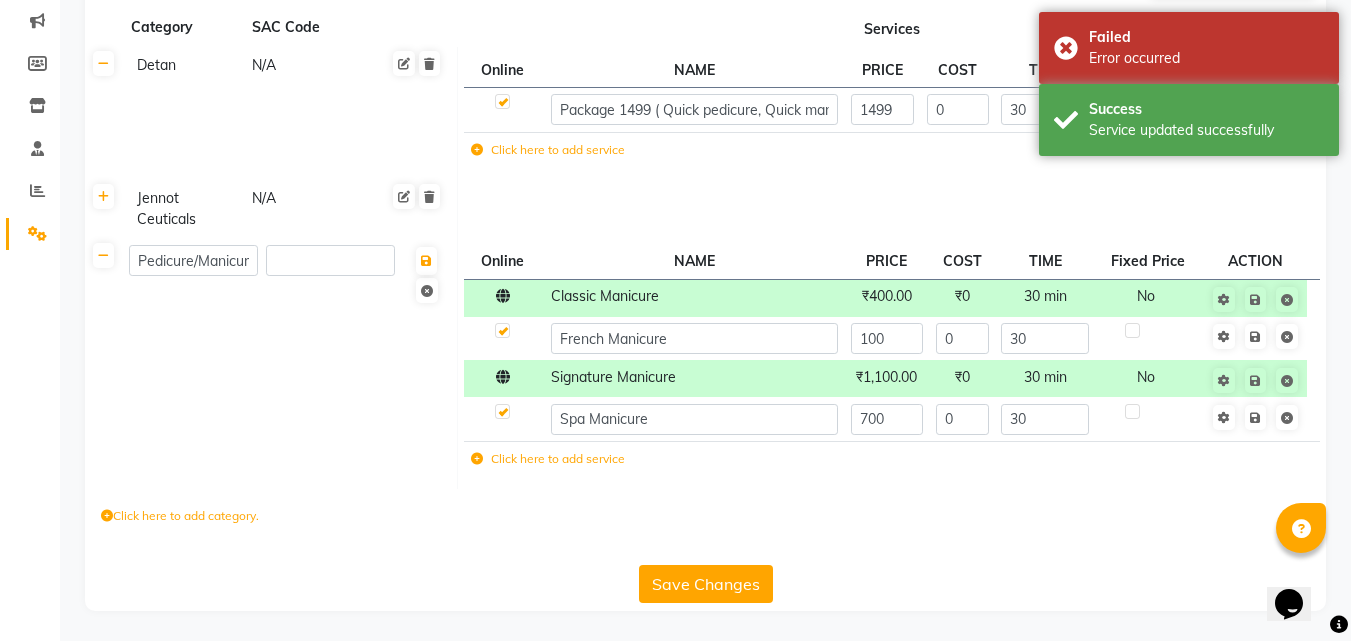 click 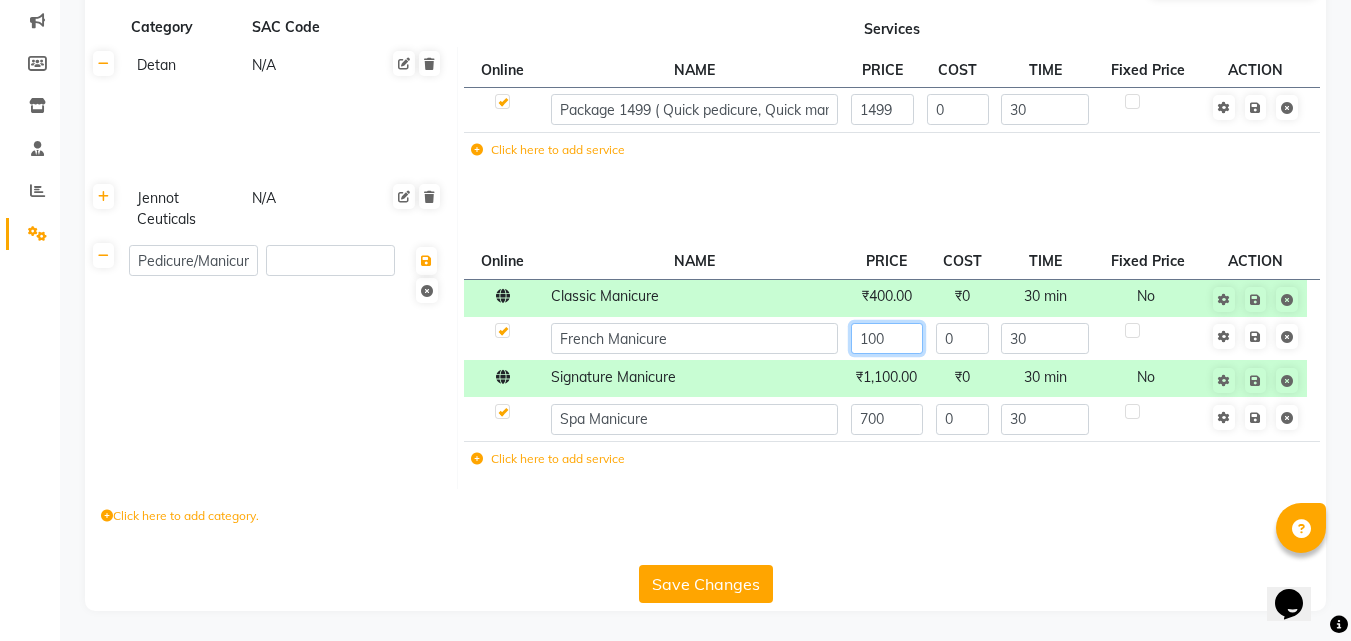 click on "100" 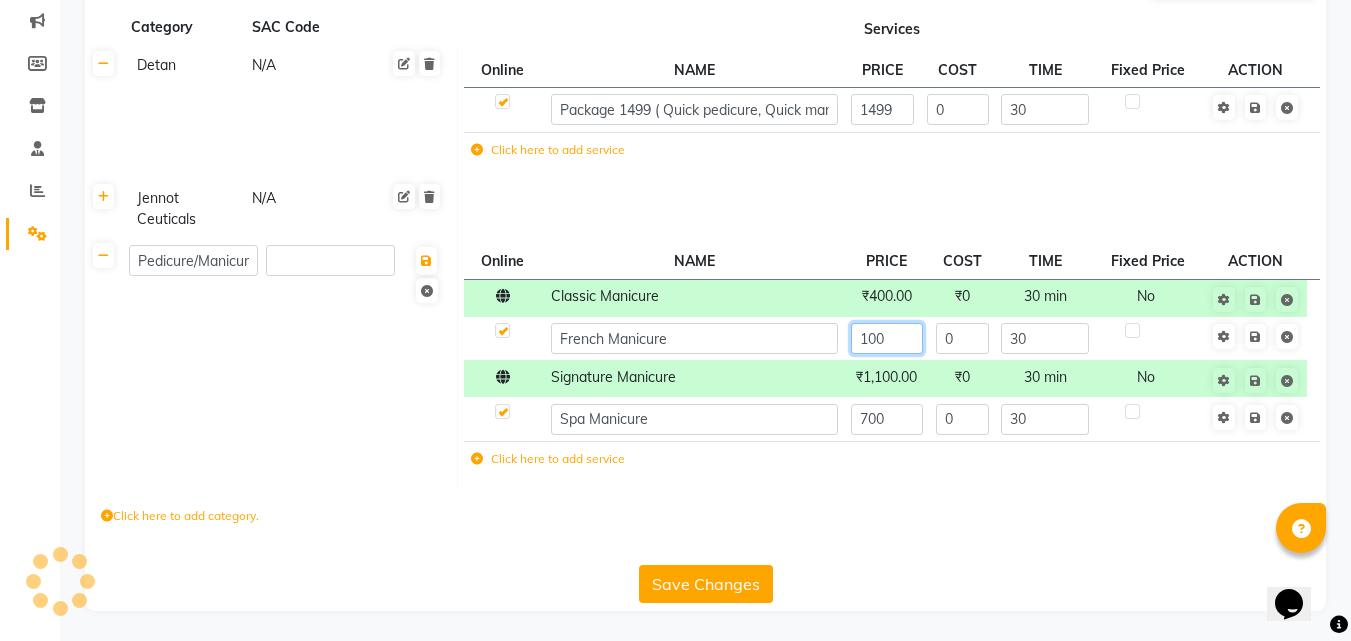 type on "1000" 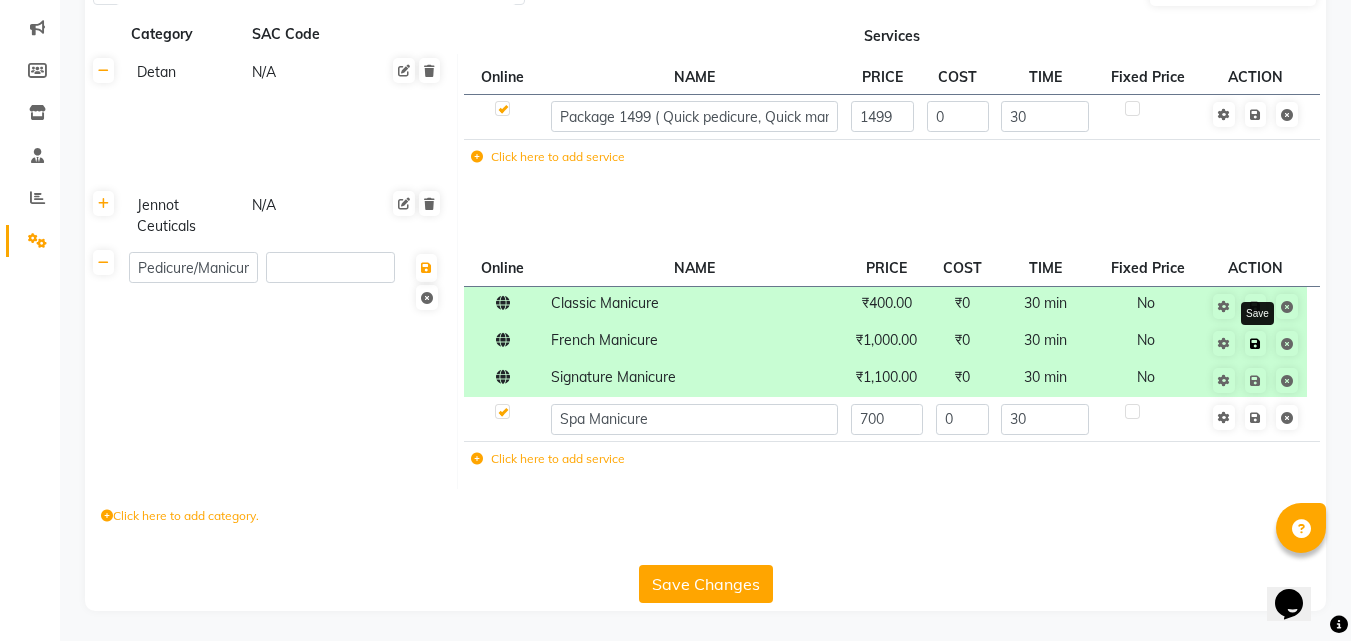 scroll, scrollTop: 245, scrollLeft: 0, axis: vertical 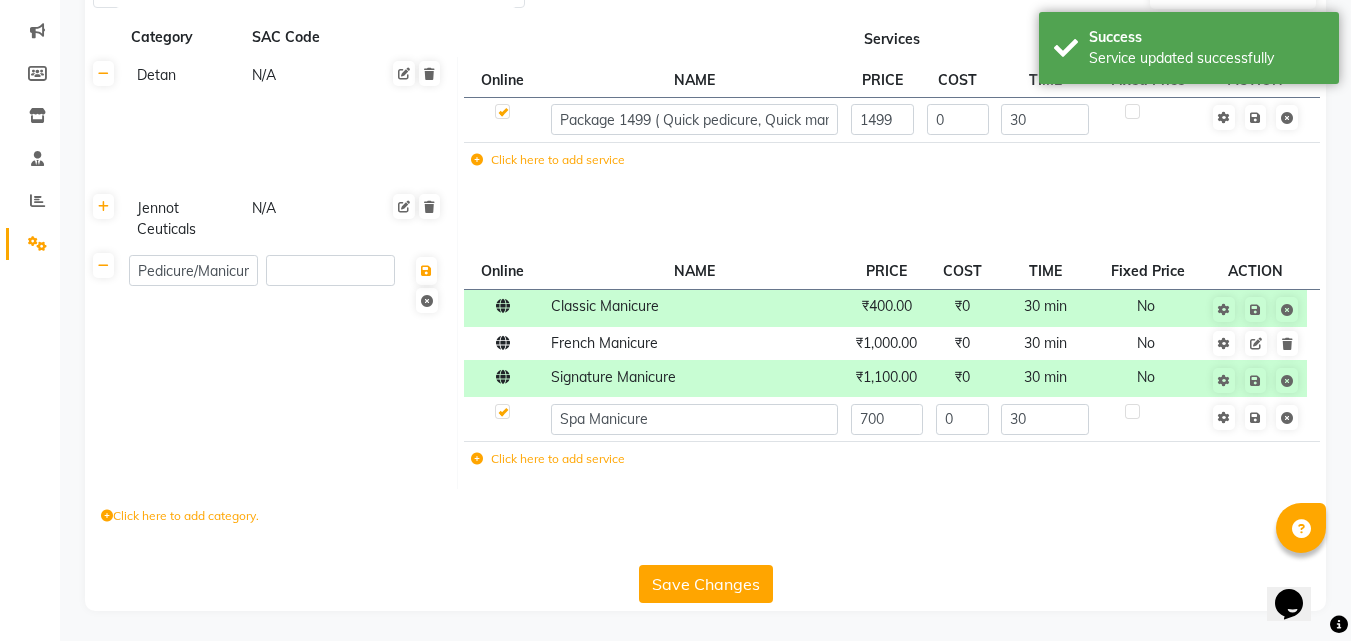 click on "Save Changes" 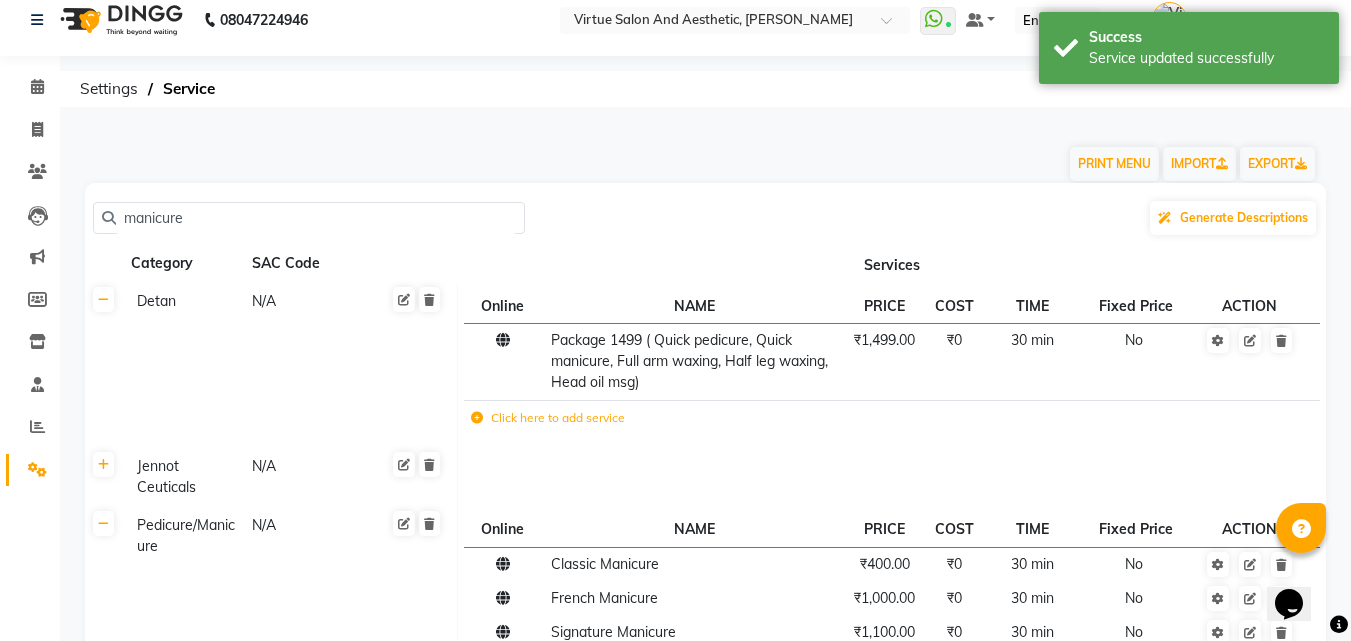 scroll, scrollTop: 0, scrollLeft: 0, axis: both 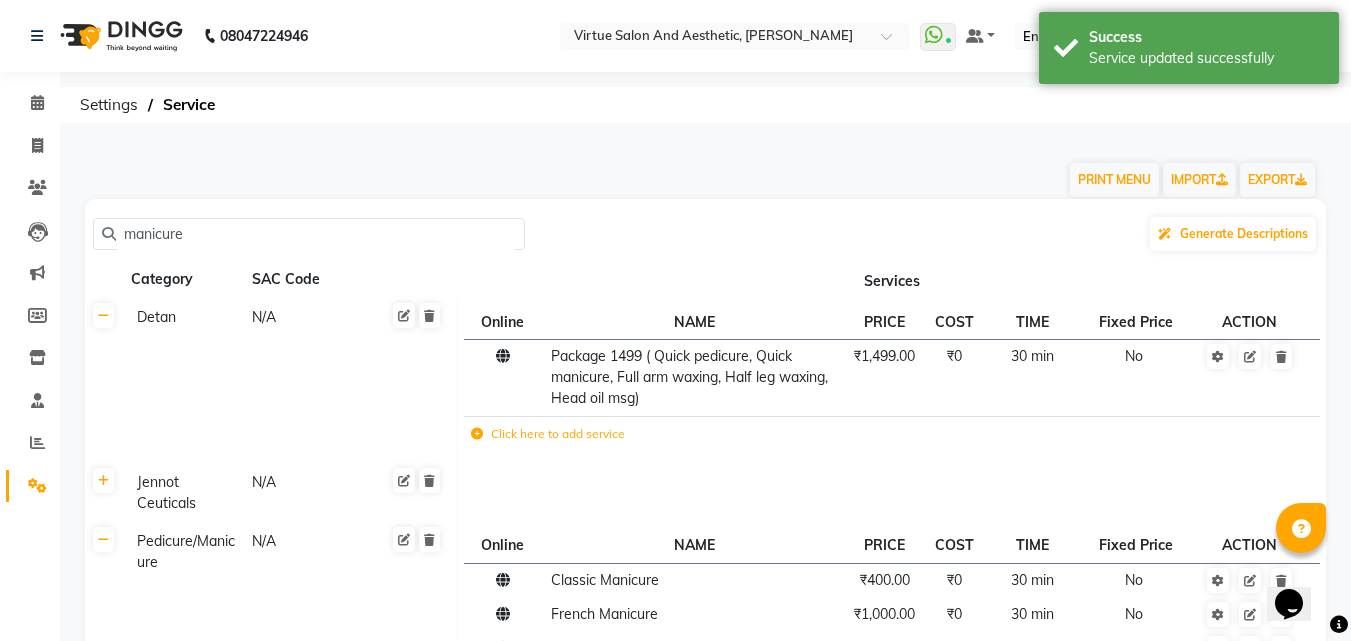click on "manicure" 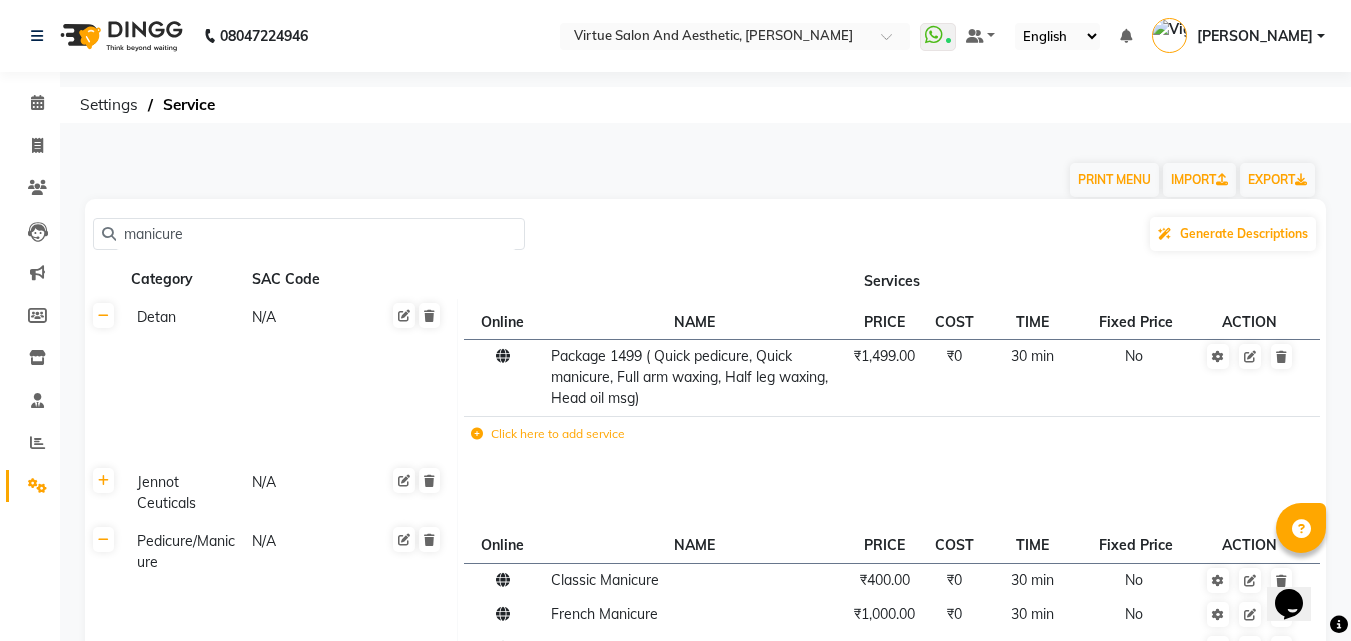 click on "manicure" 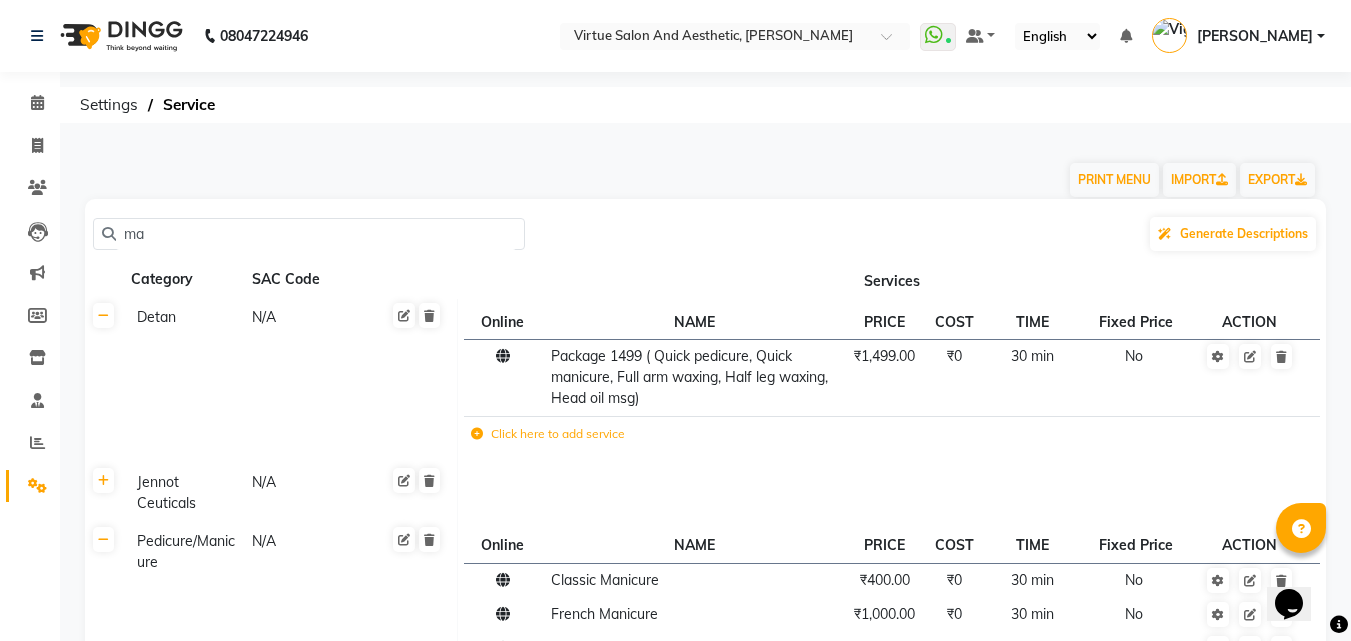 type on "m" 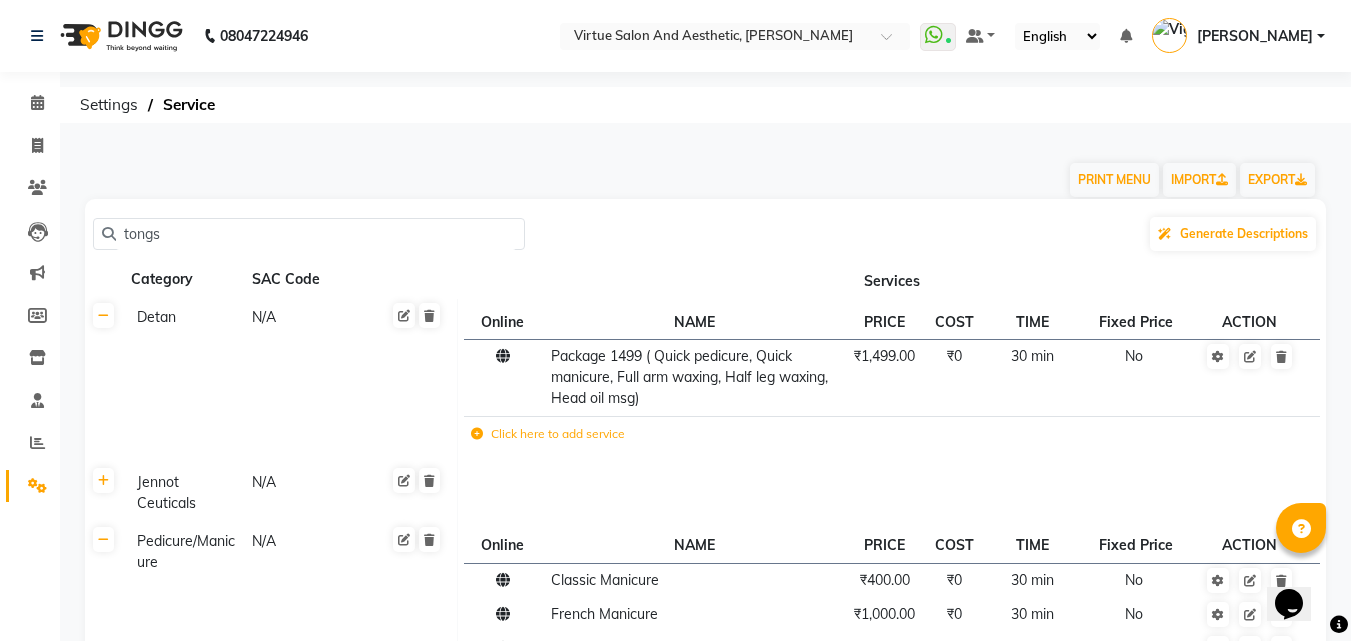 type on "tongs" 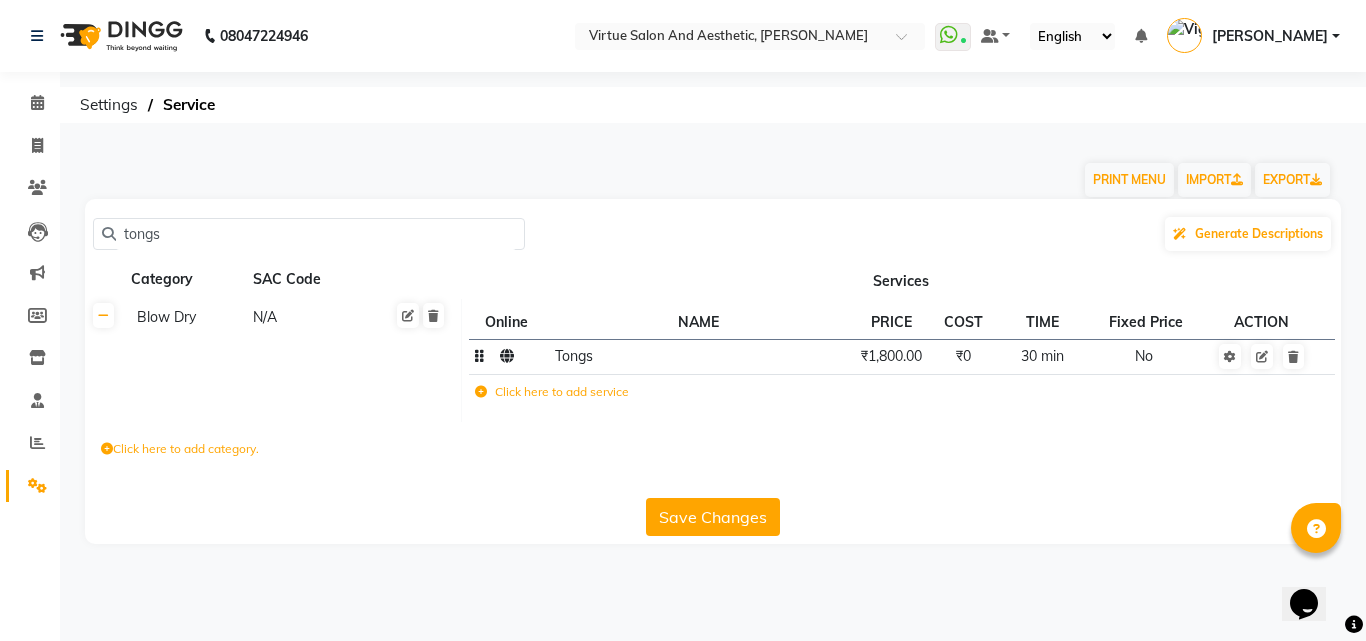 click on "₹1,800.00" 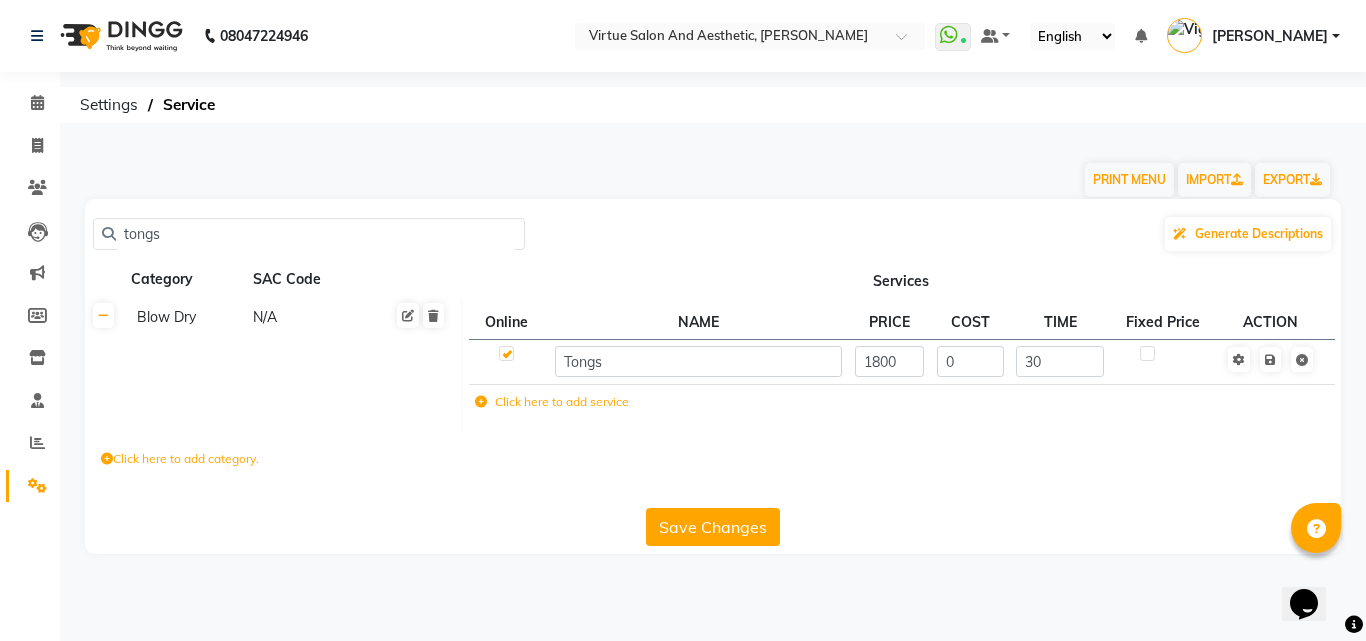 click on "1800" 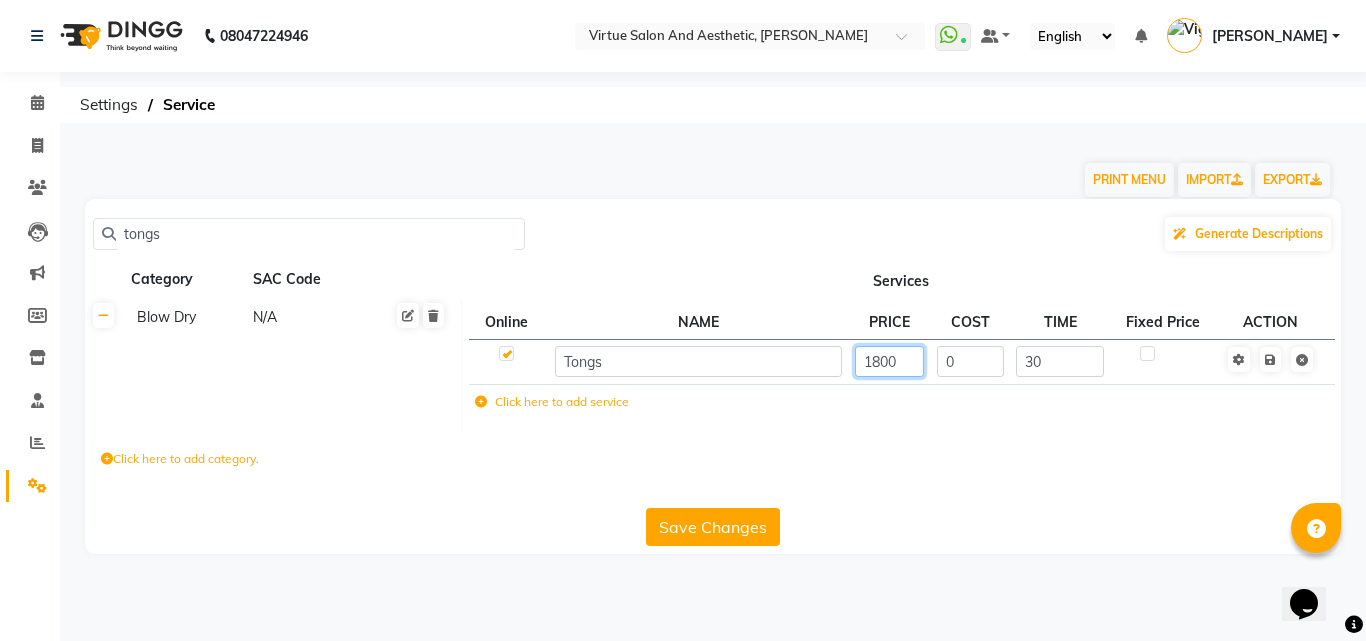 click on "1800" 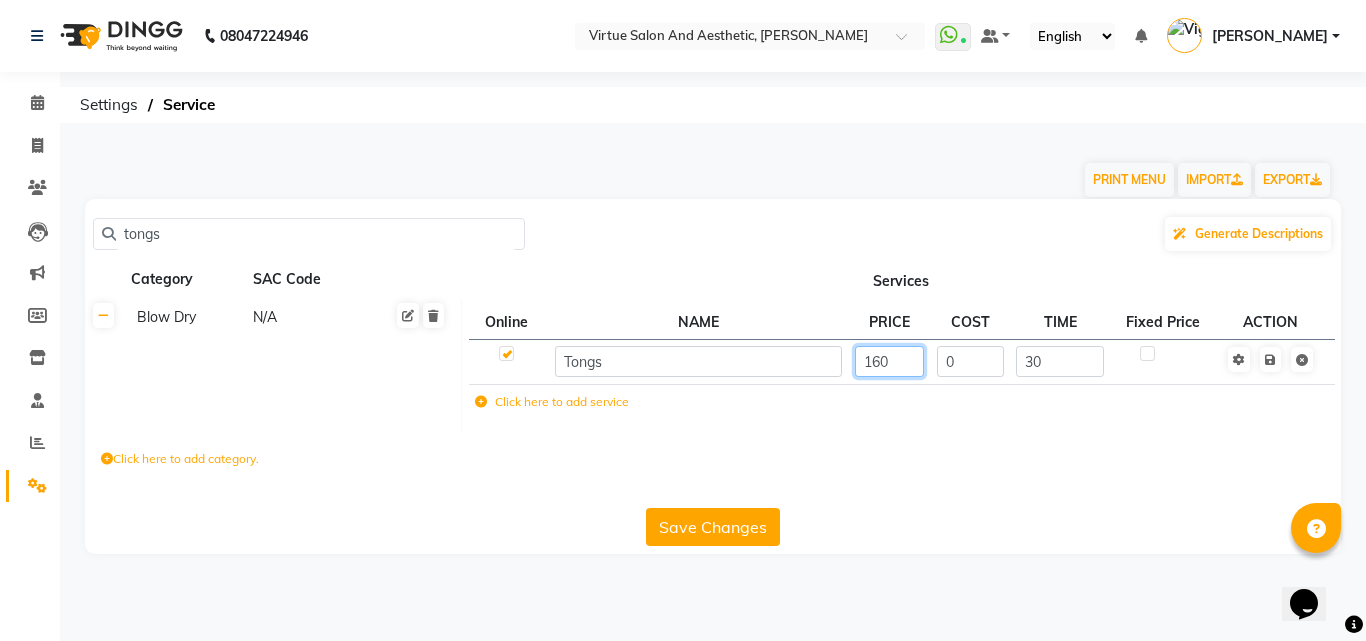 type on "1600" 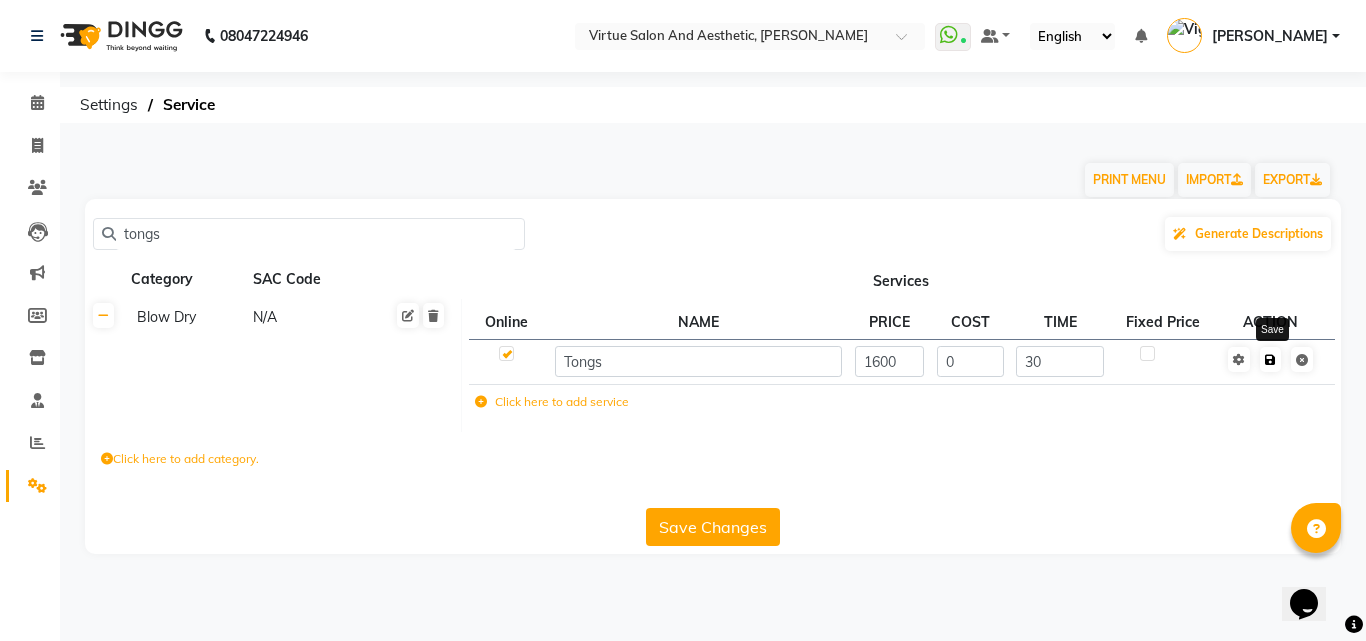 click on "Save" 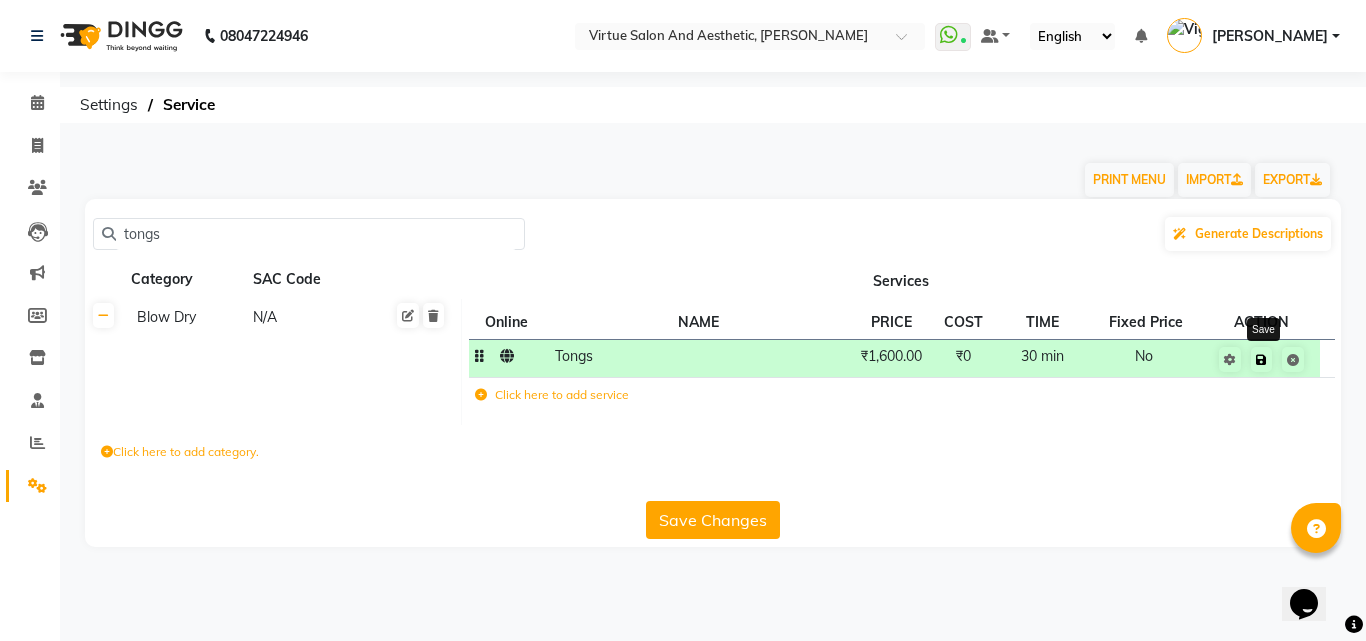 click 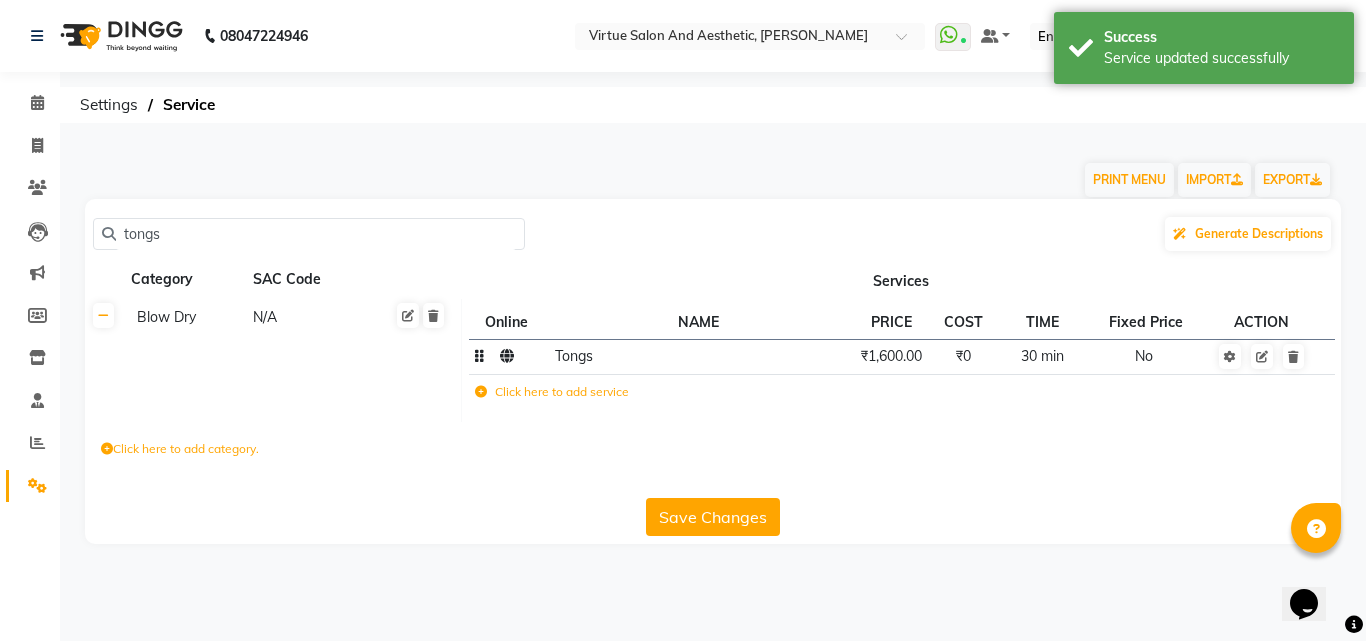 click on "tongs" 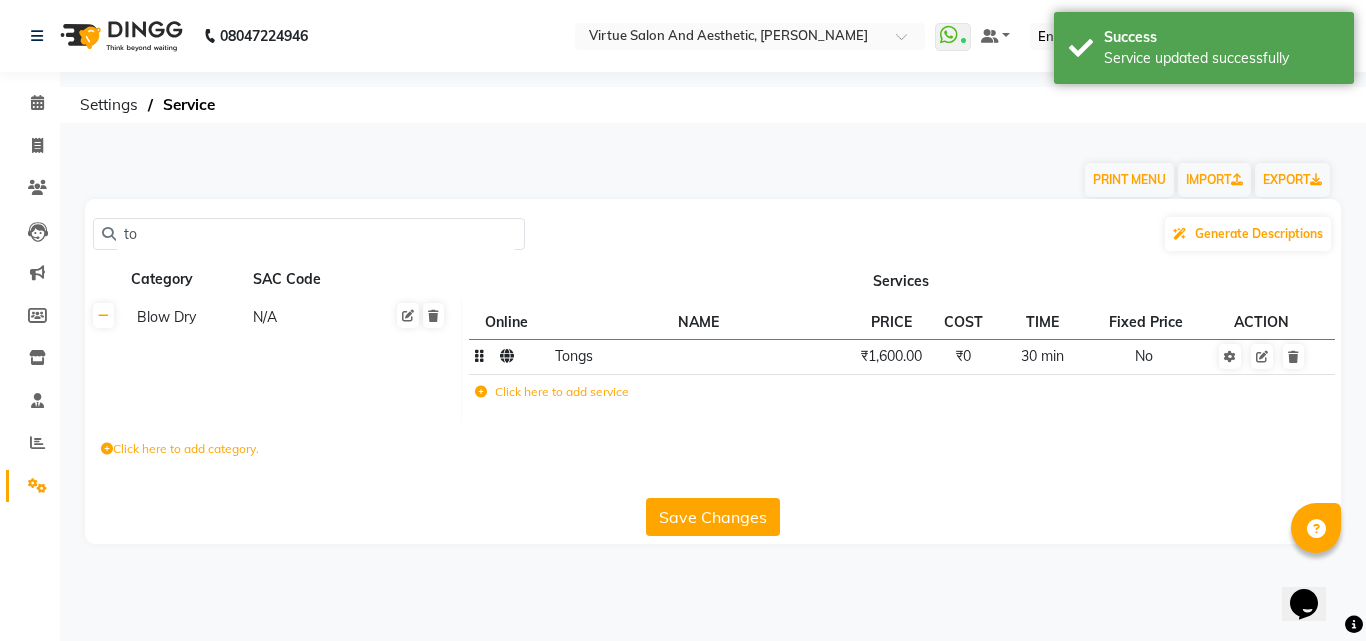 type on "t" 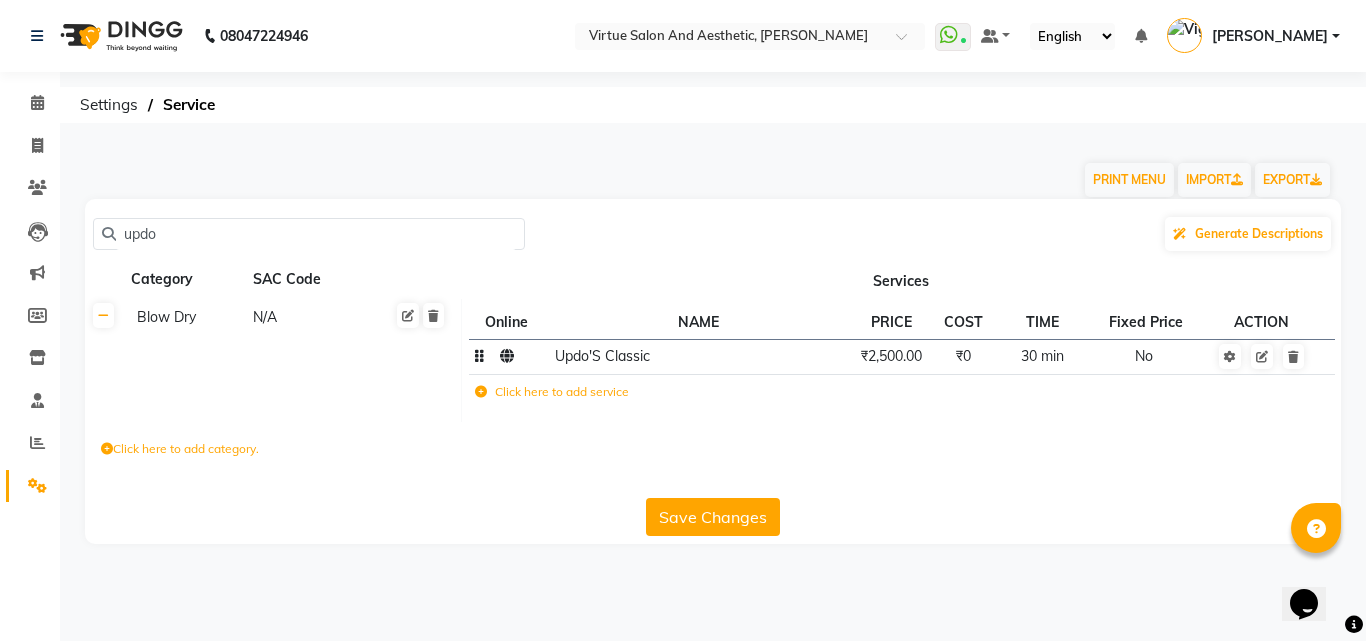 type on "updo" 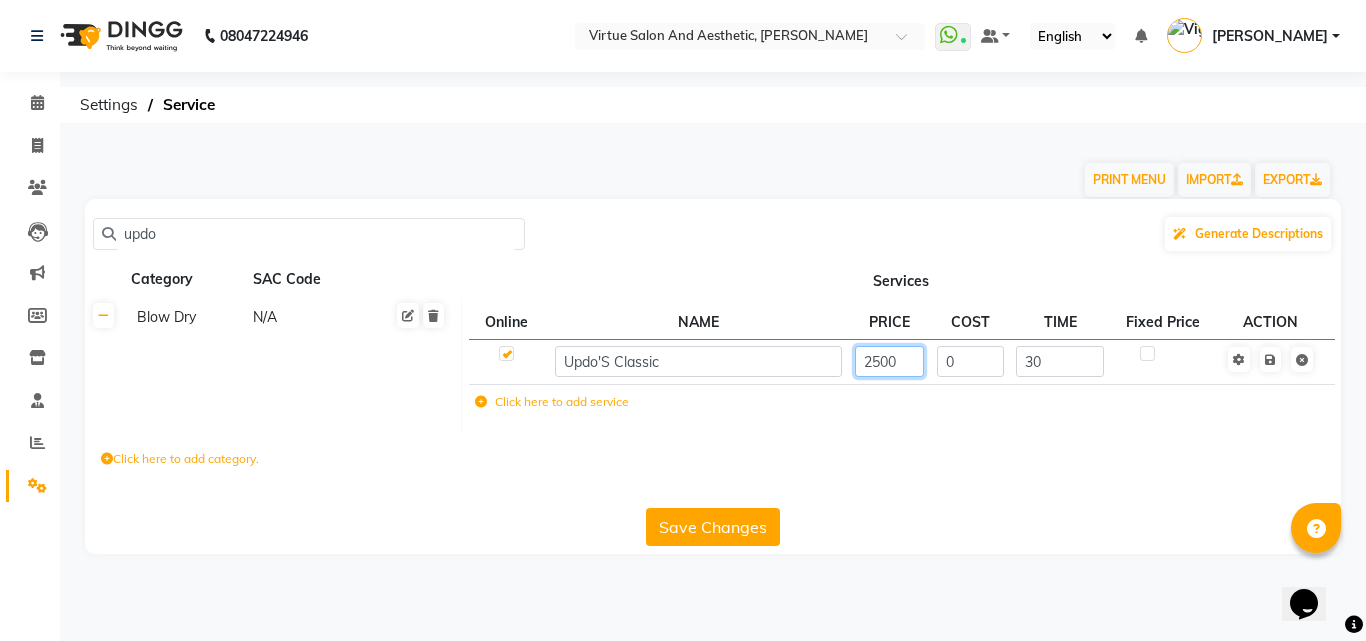 click on "2500" 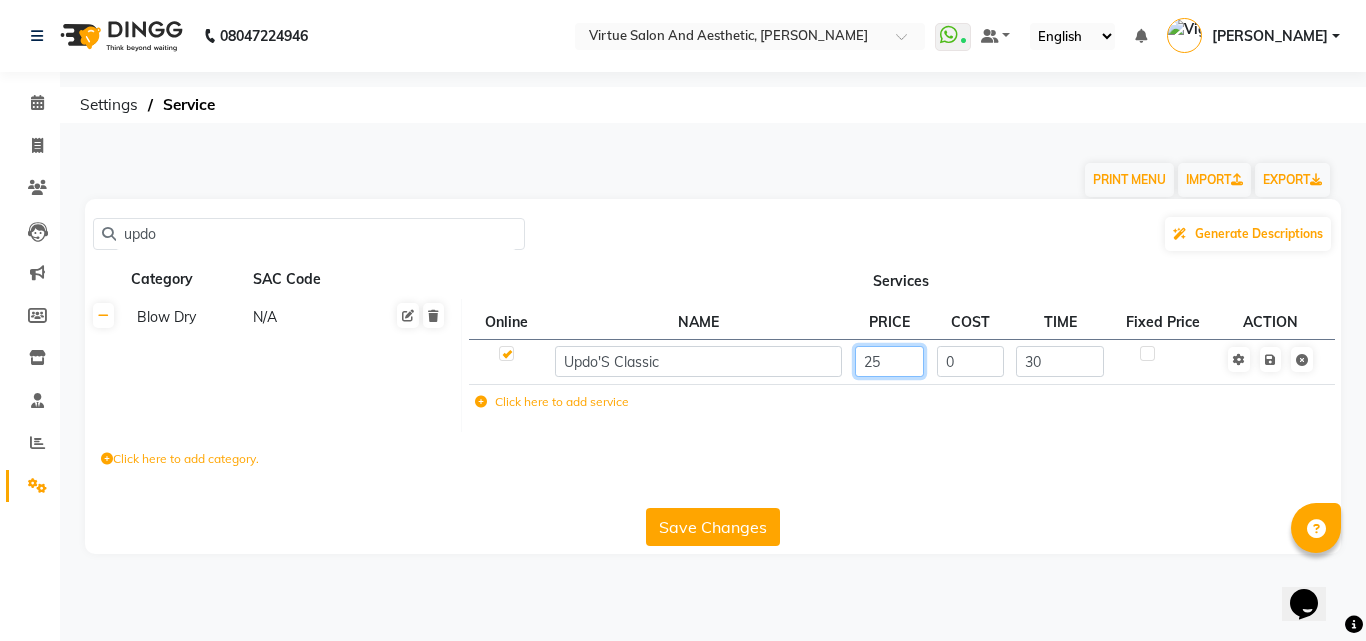 type on "2" 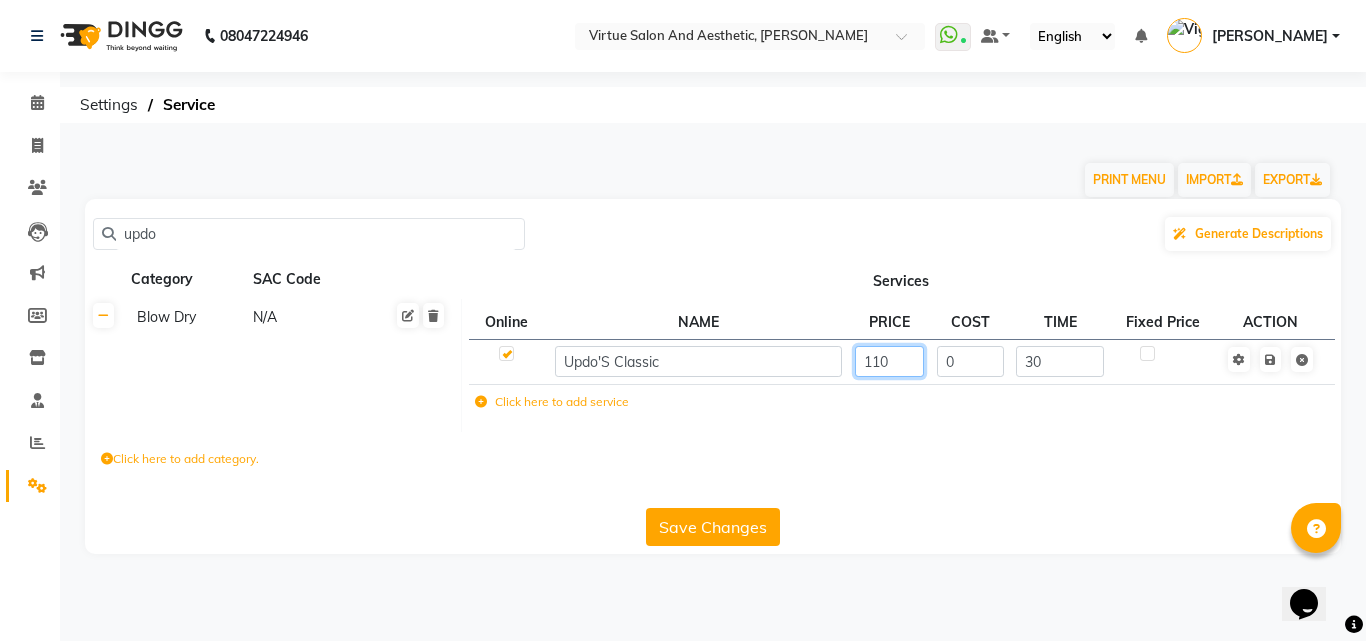 type on "1100" 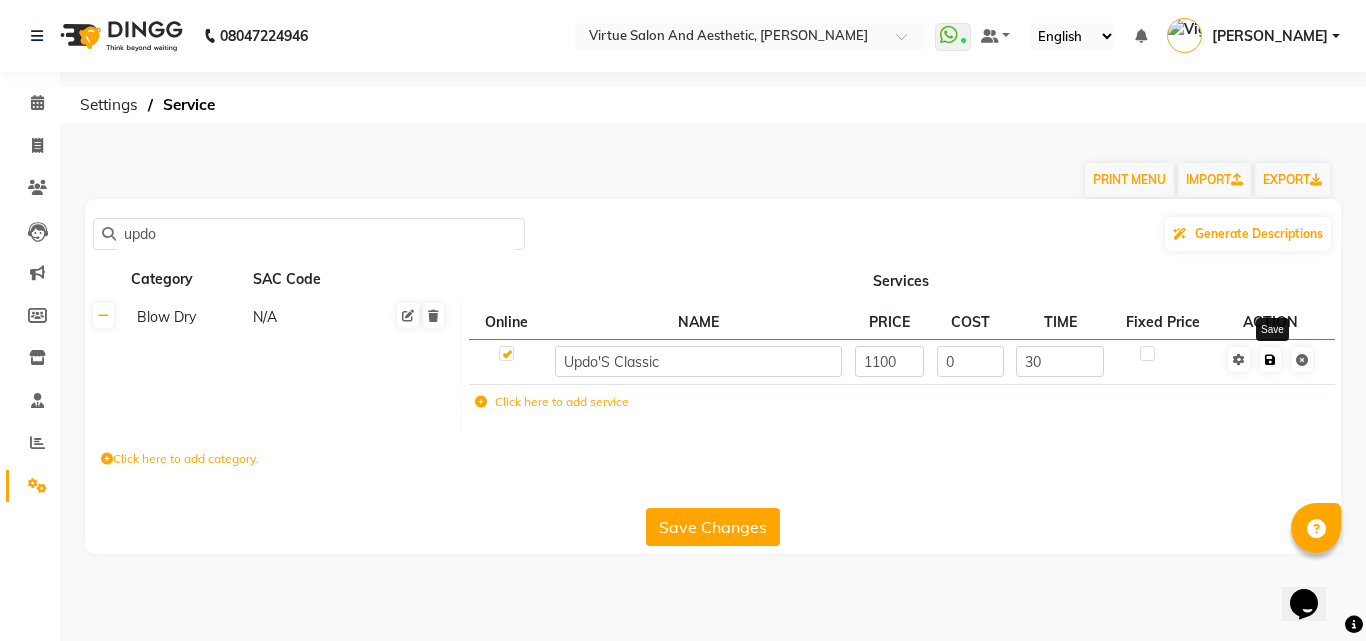 click on "Save" 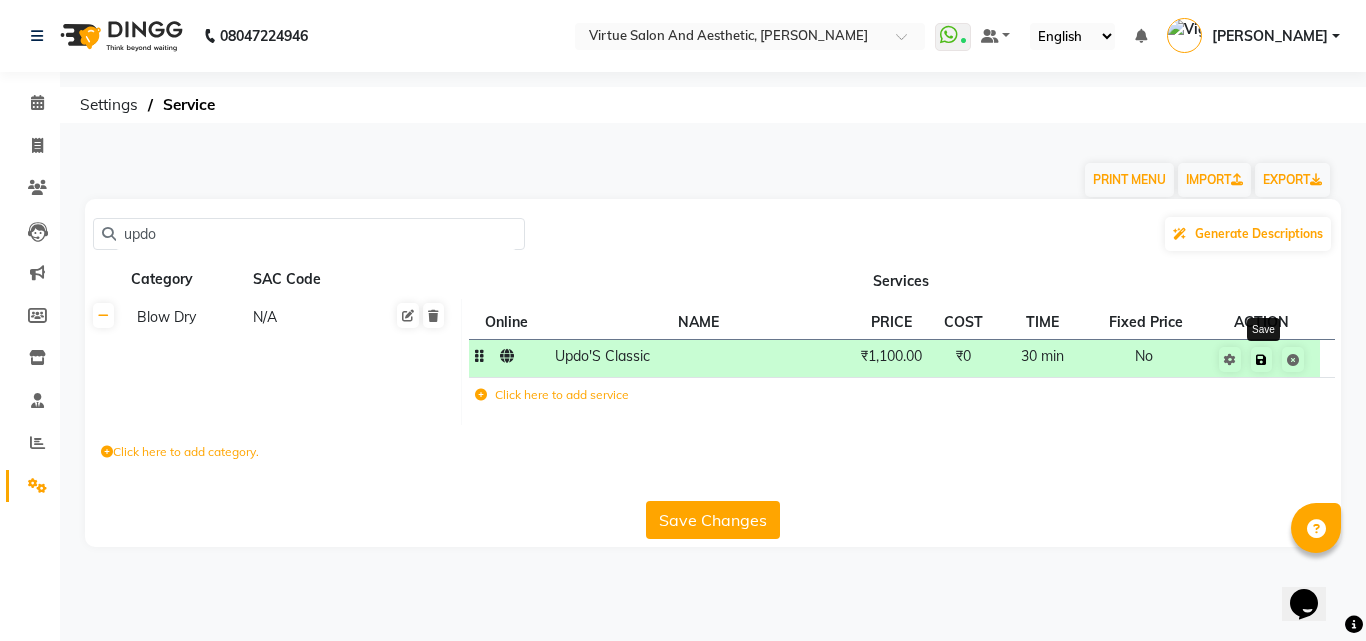 click 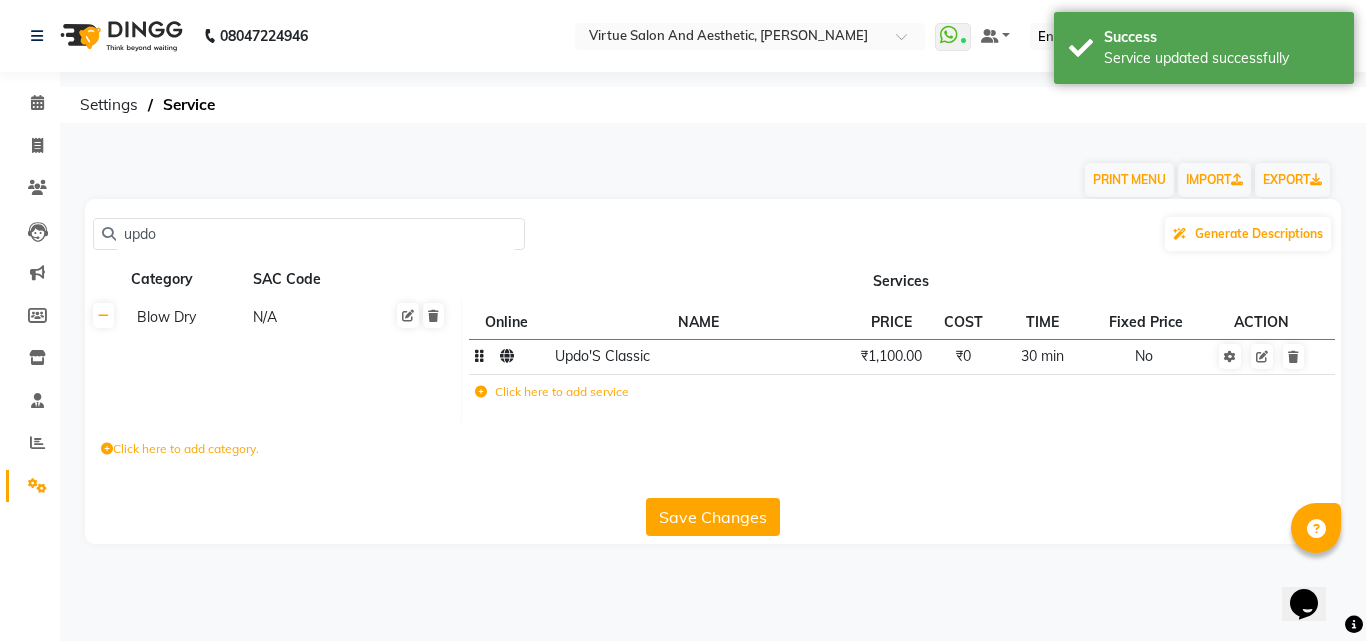 click on "updo" 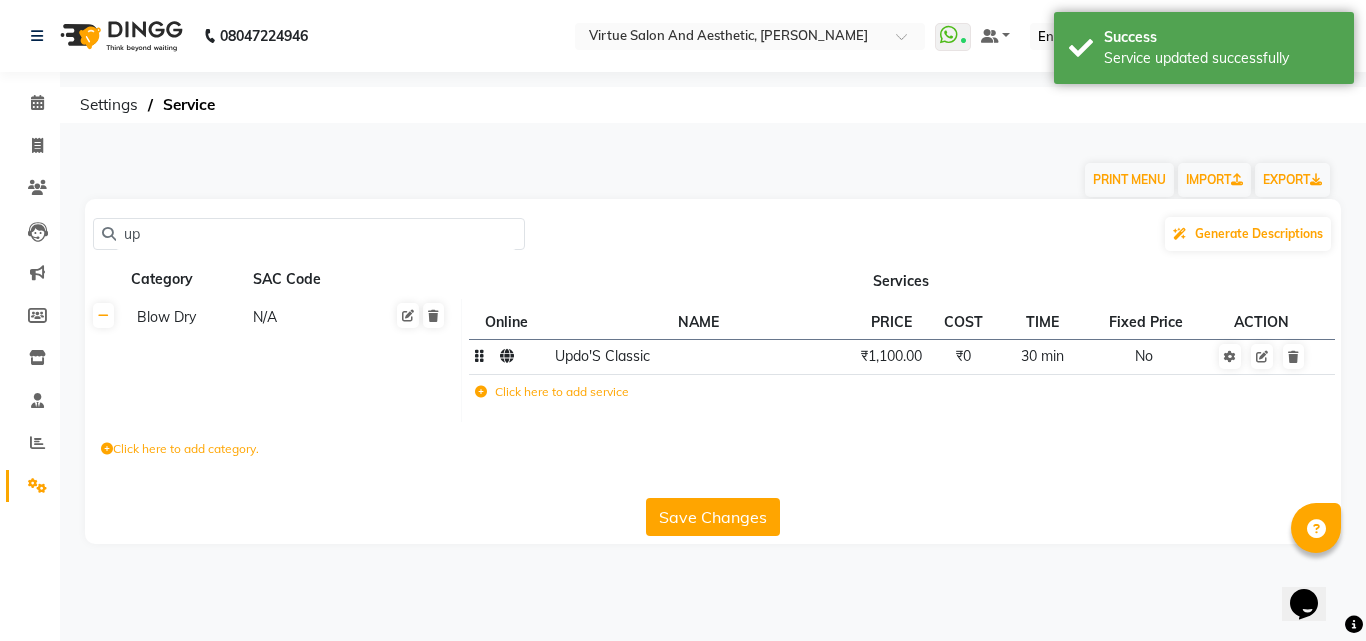 type on "u" 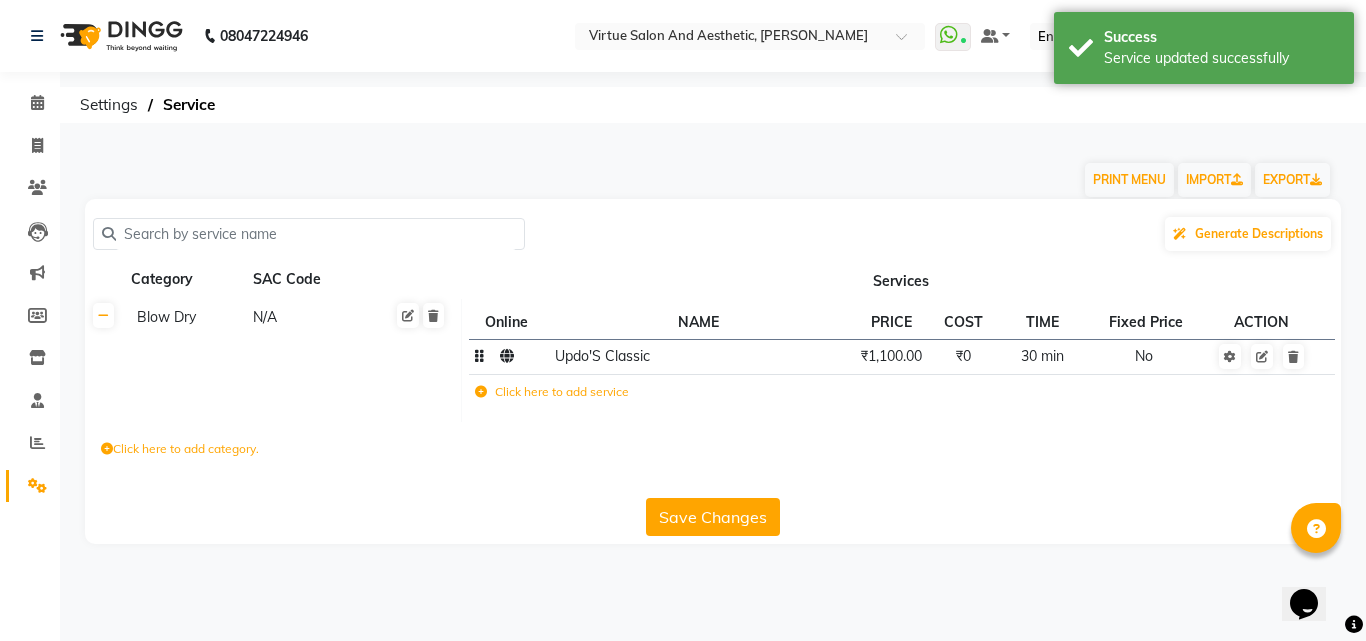 type on "c" 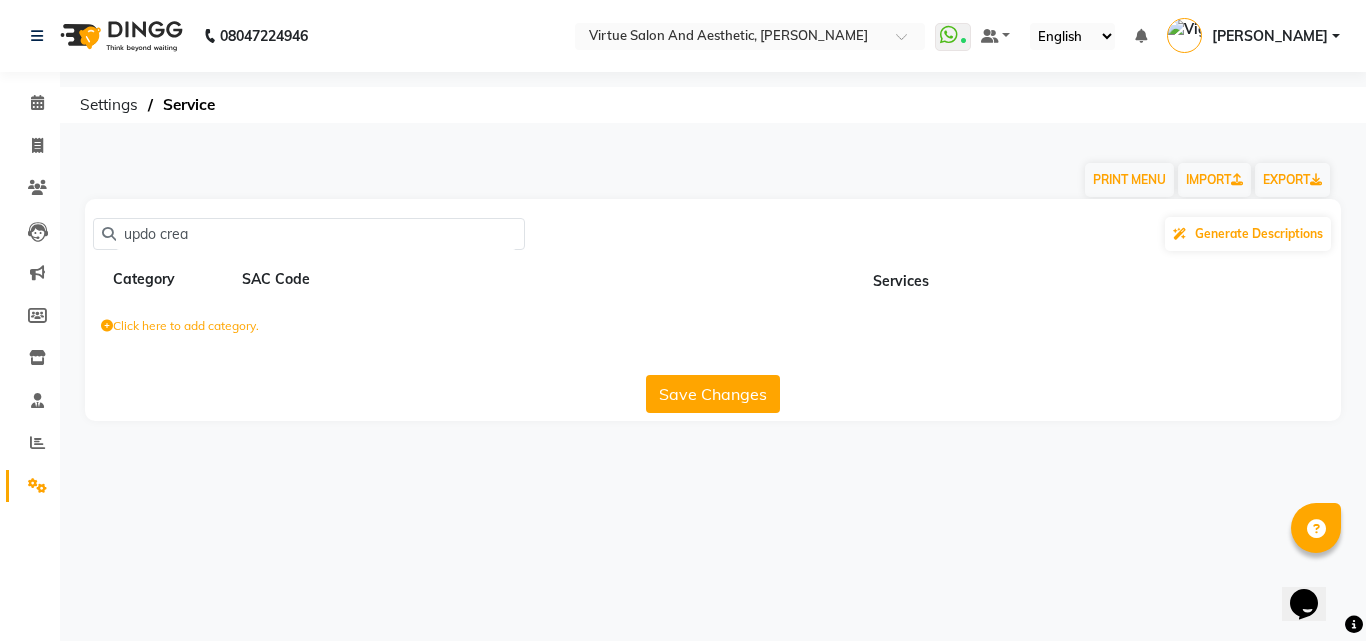 click on "updo crea" 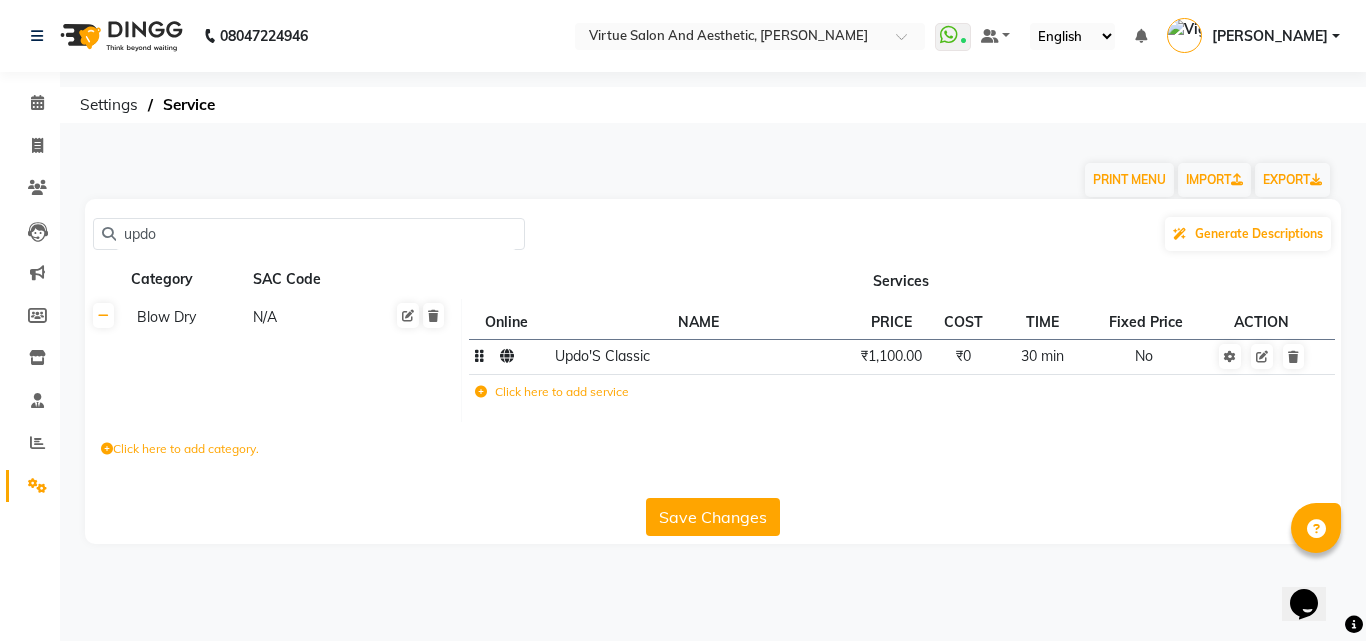 click on "₹1,100.00" 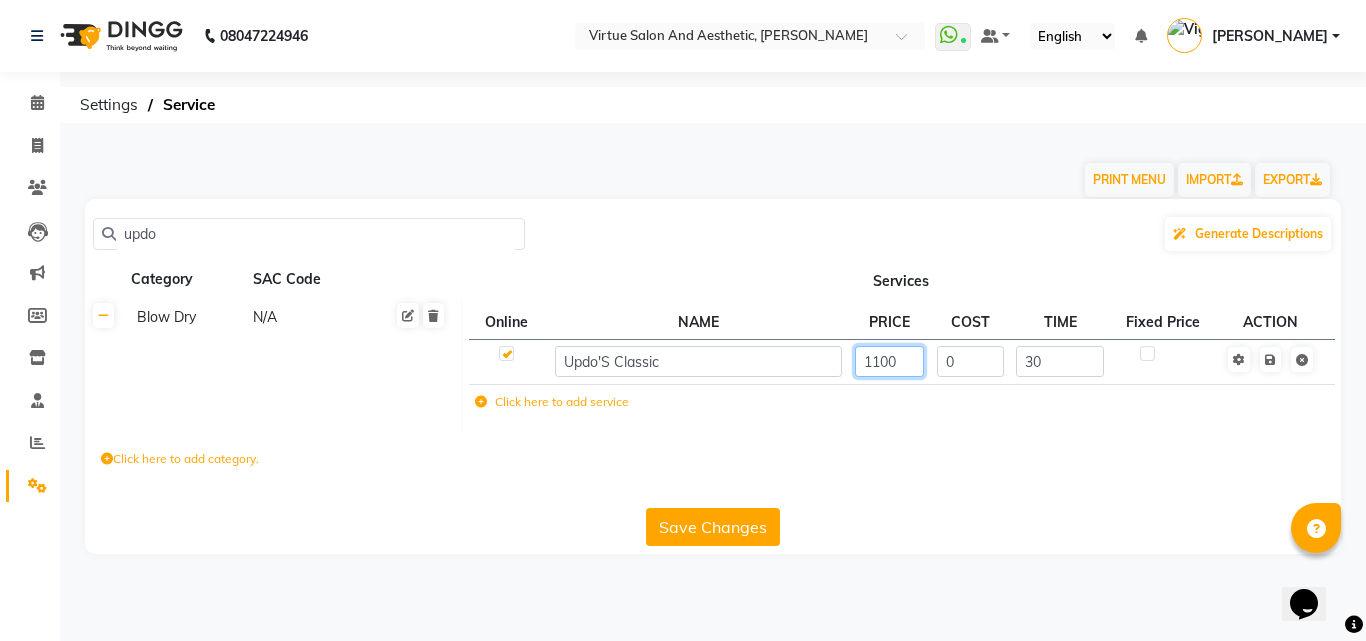 click on "1100" 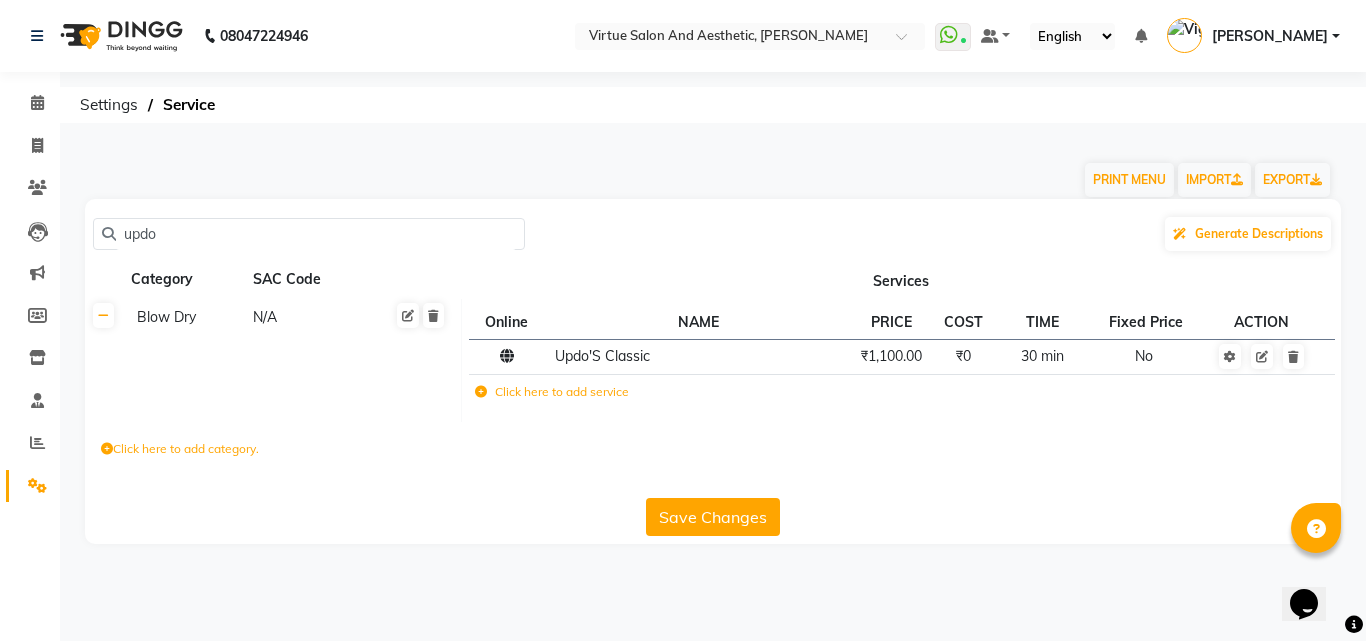 click on "Blow Dry N/A" 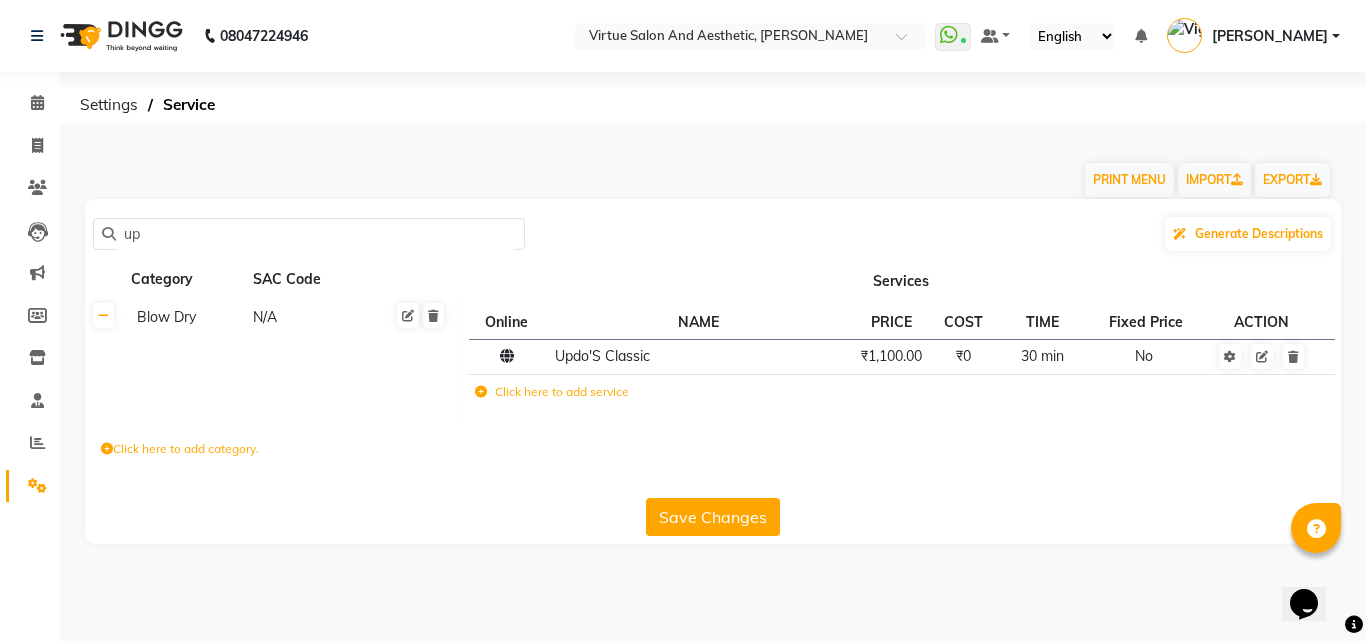 type on "u" 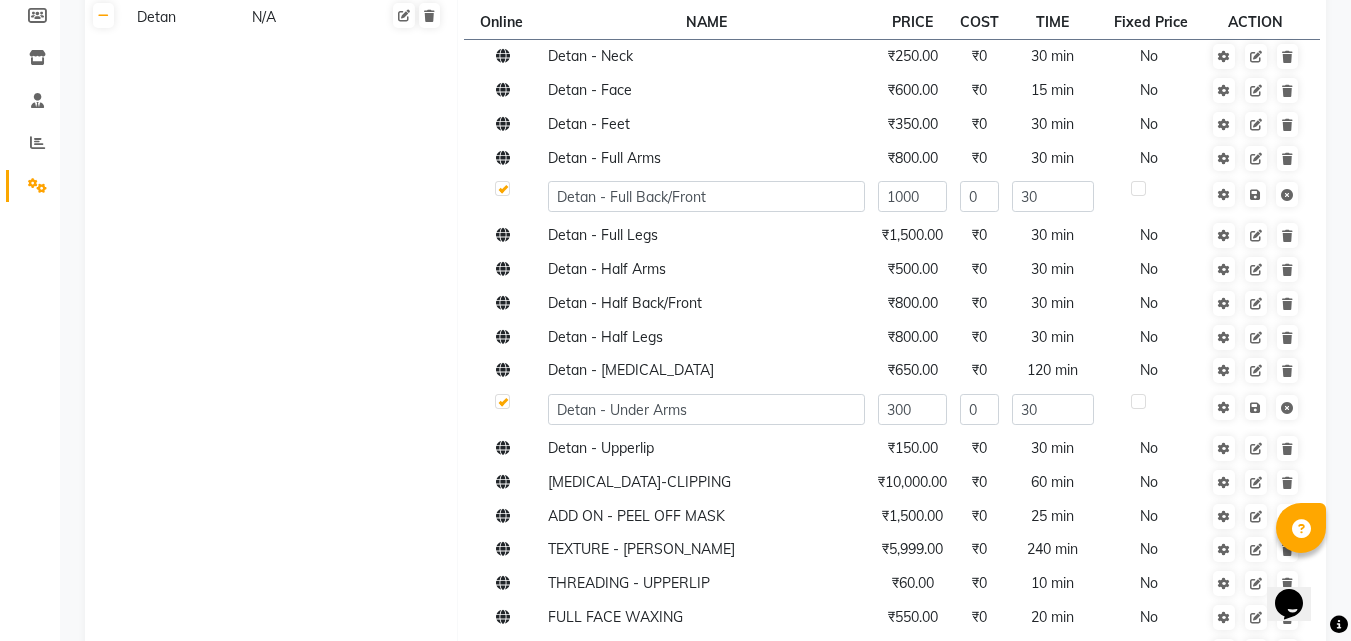 scroll, scrollTop: 0, scrollLeft: 0, axis: both 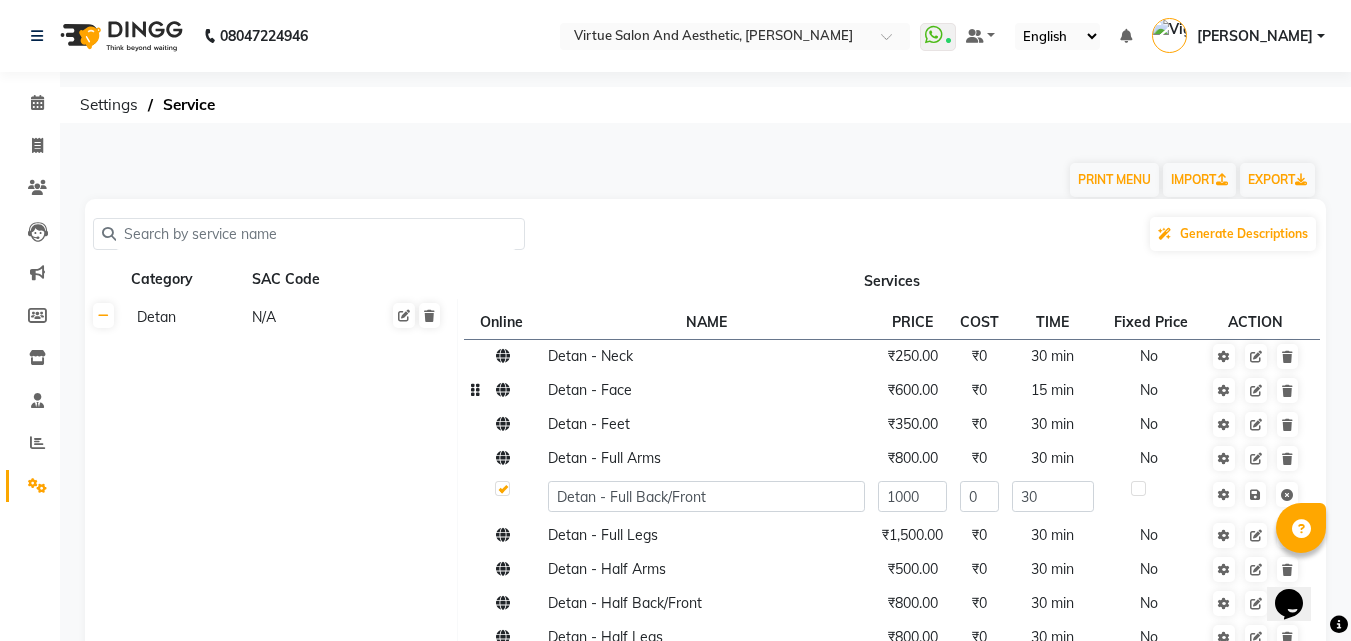 type 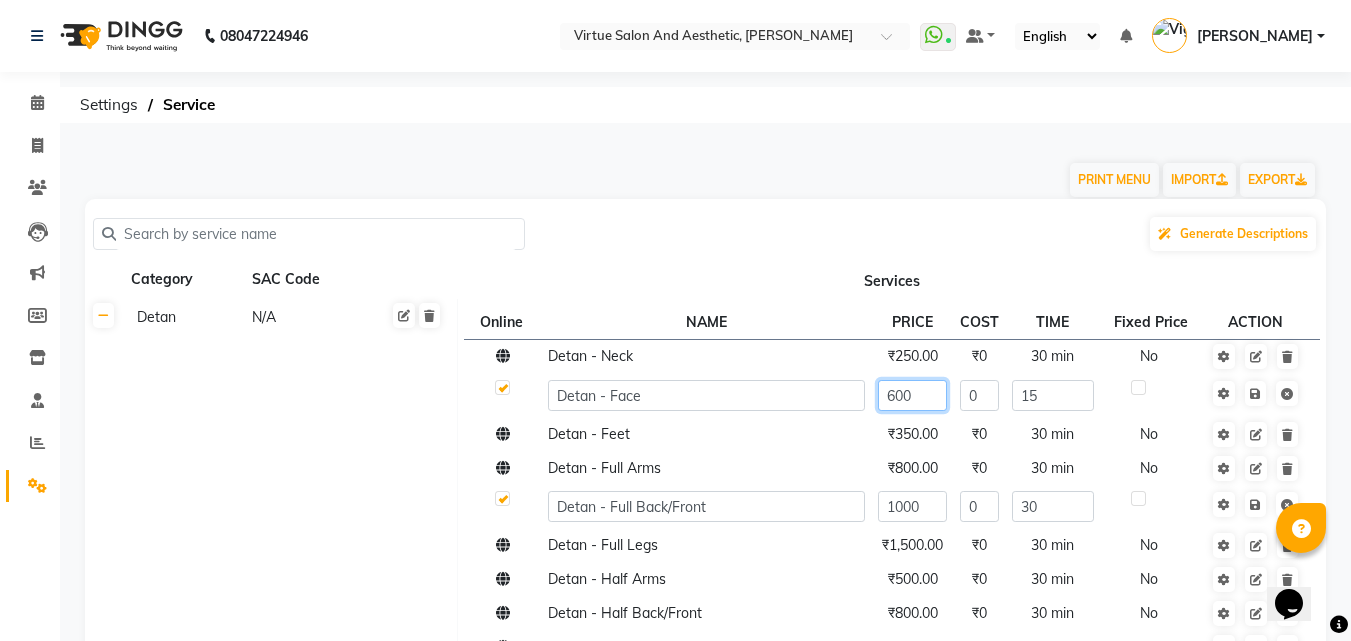 click on "600" 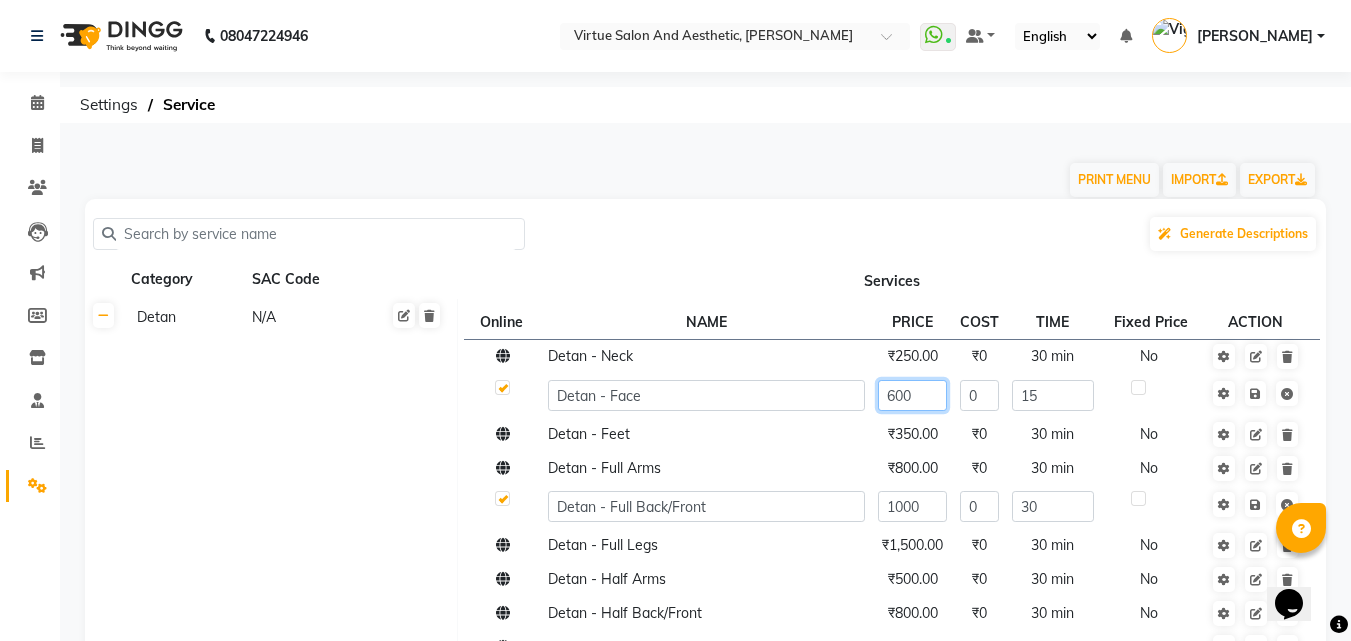click on "600" 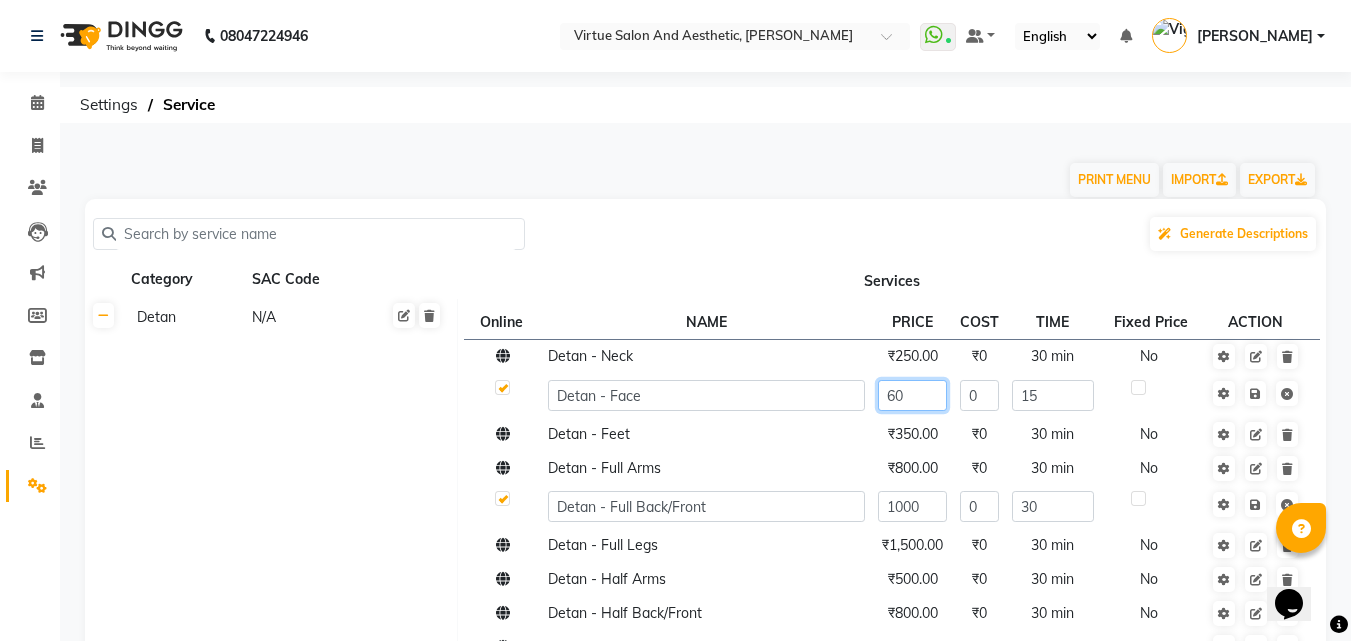 type on "6" 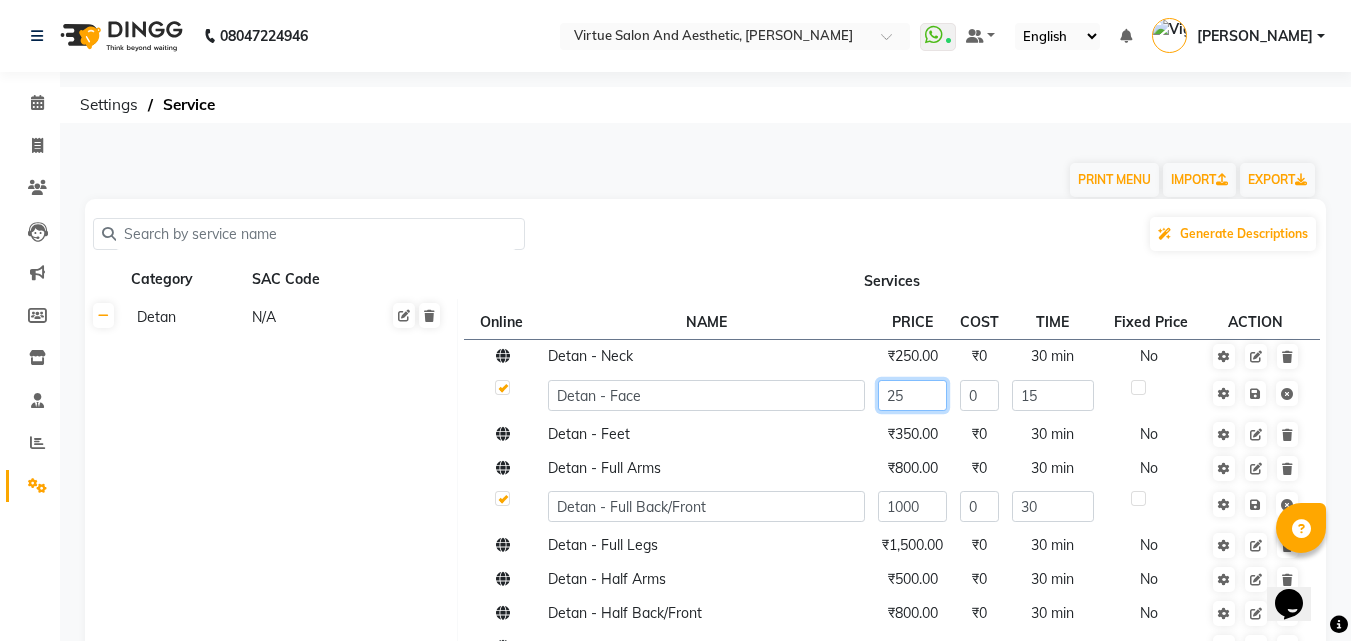 type on "250" 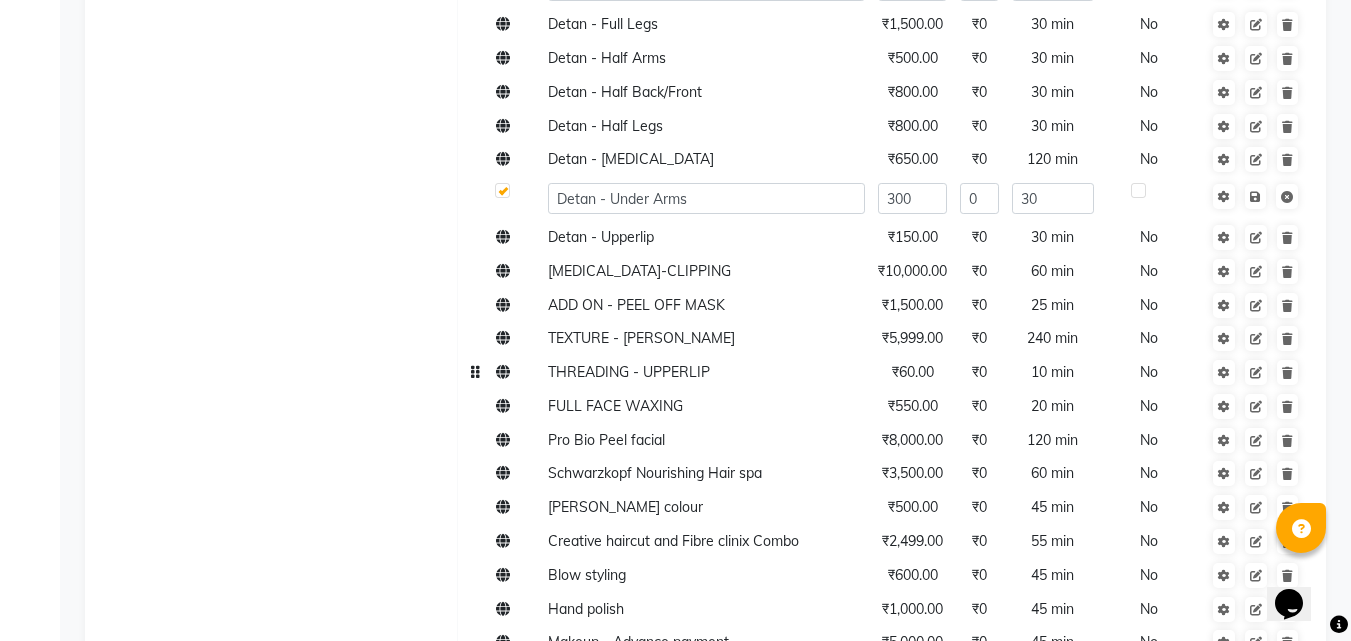 scroll, scrollTop: 500, scrollLeft: 0, axis: vertical 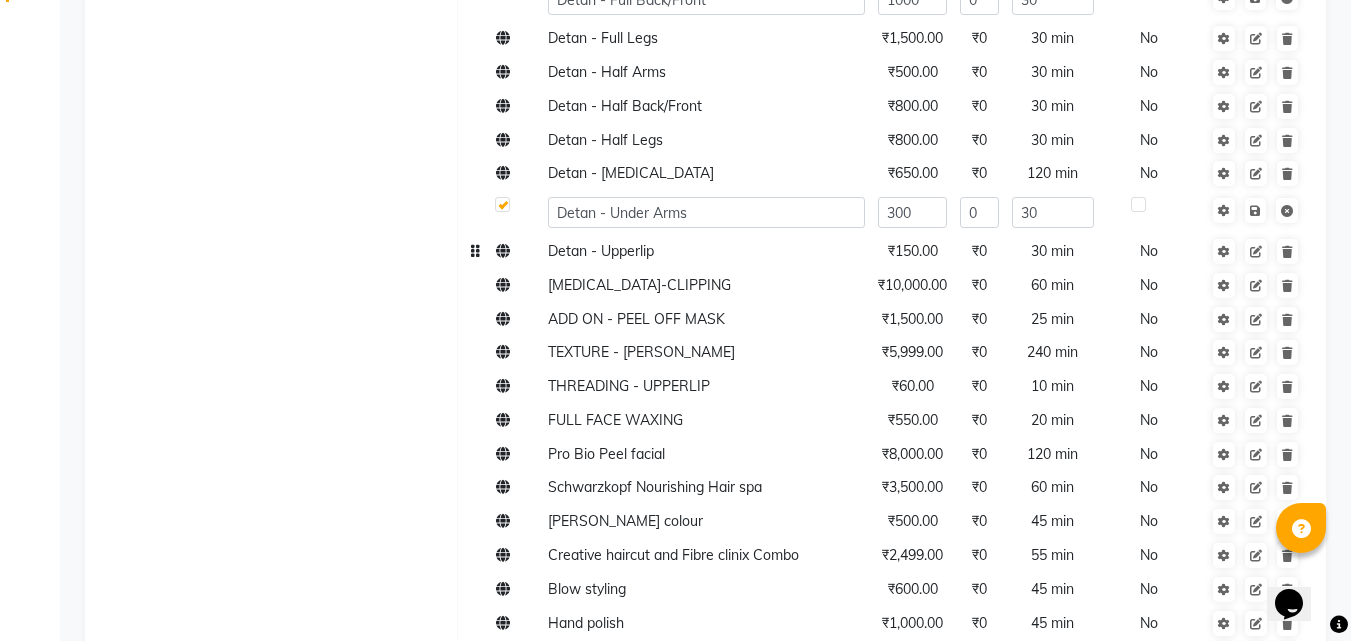 click on "₹150.00" 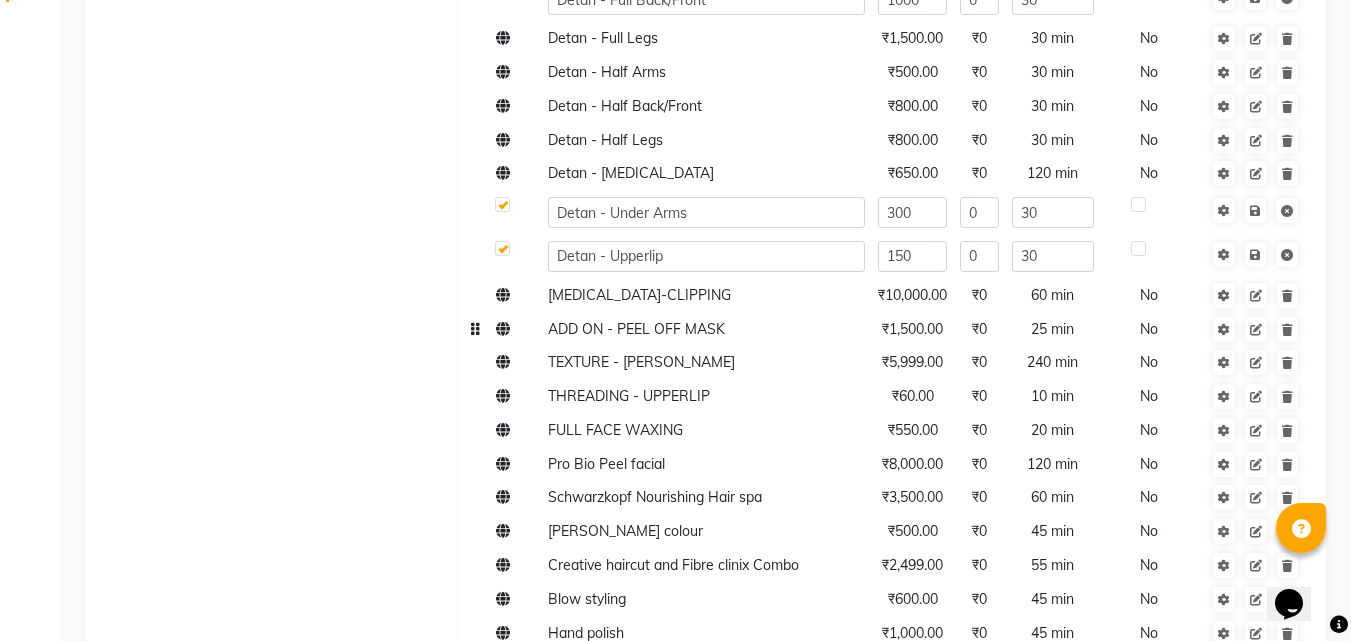 scroll, scrollTop: 300, scrollLeft: 0, axis: vertical 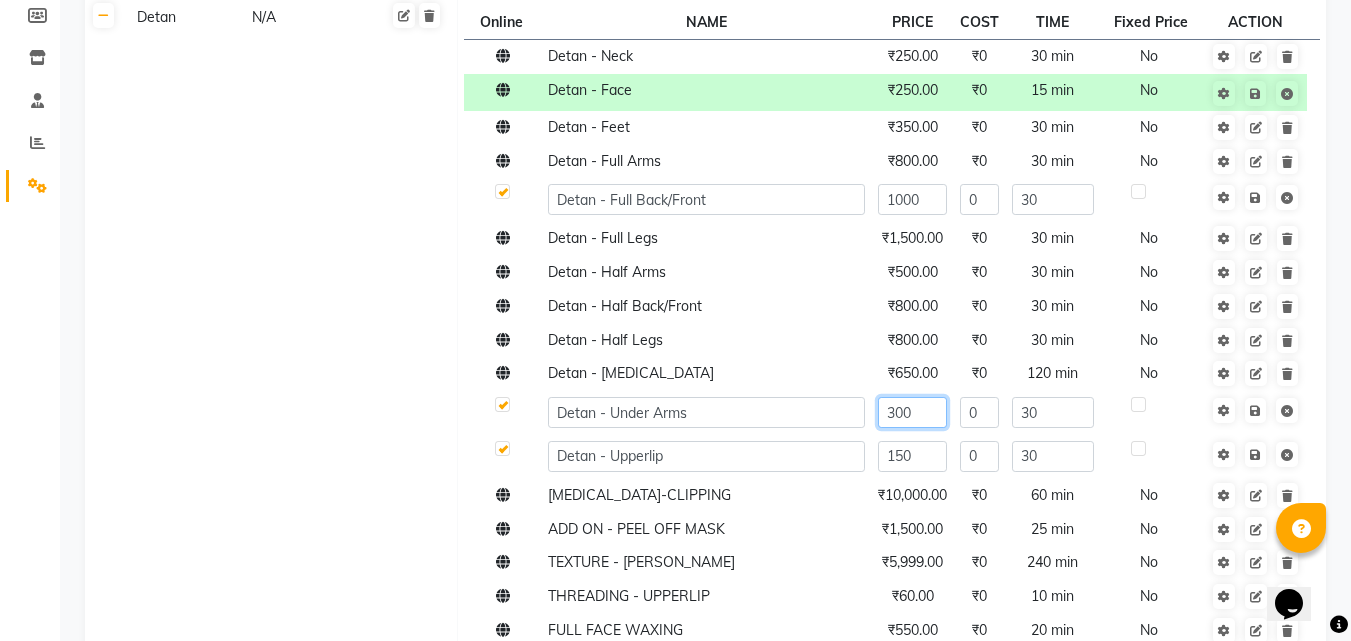 click on "300" 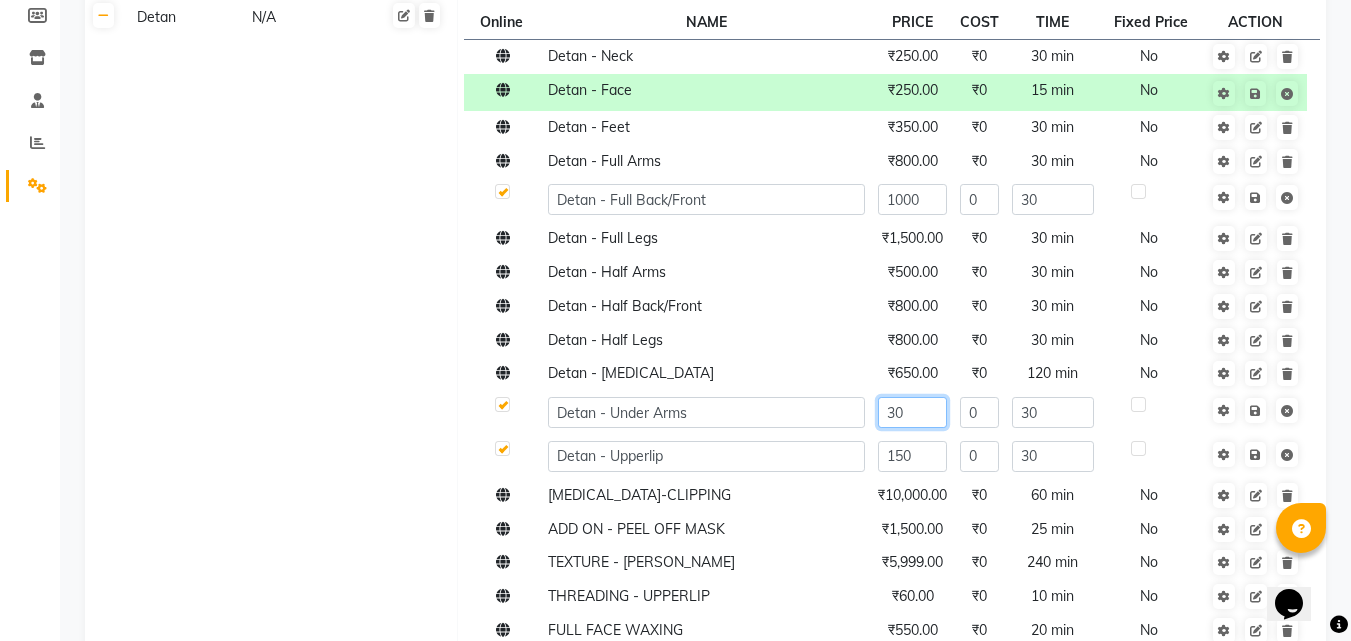 type on "3" 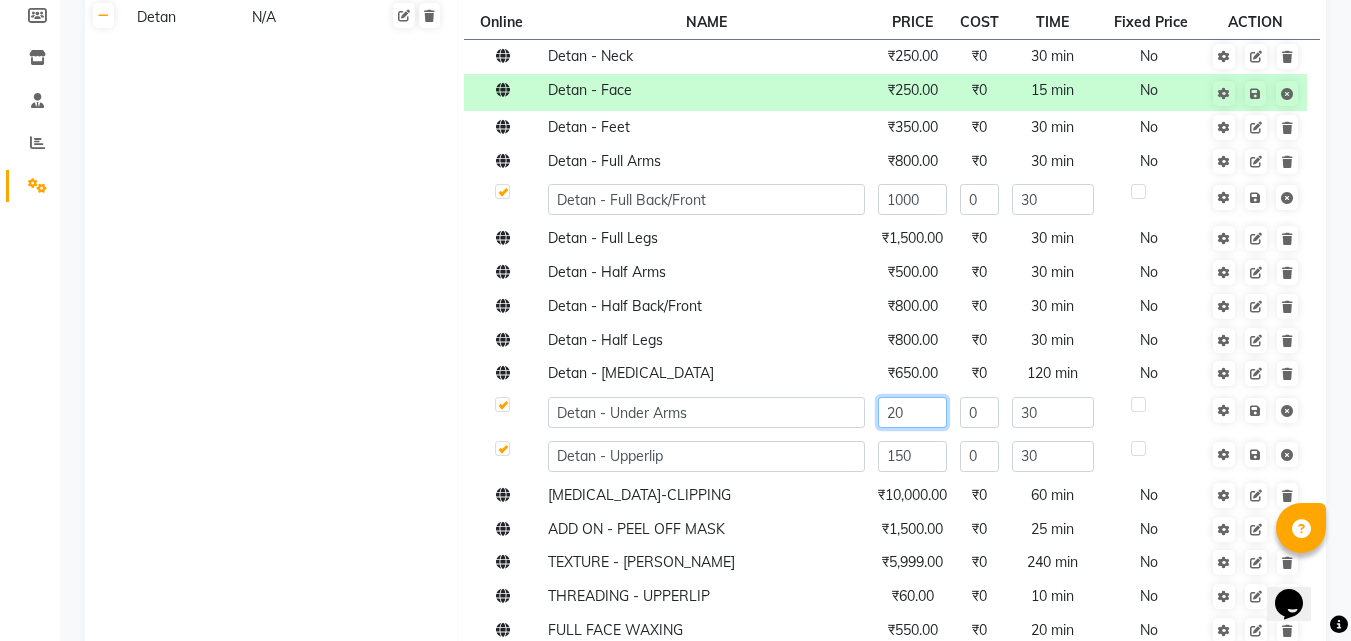 type on "200" 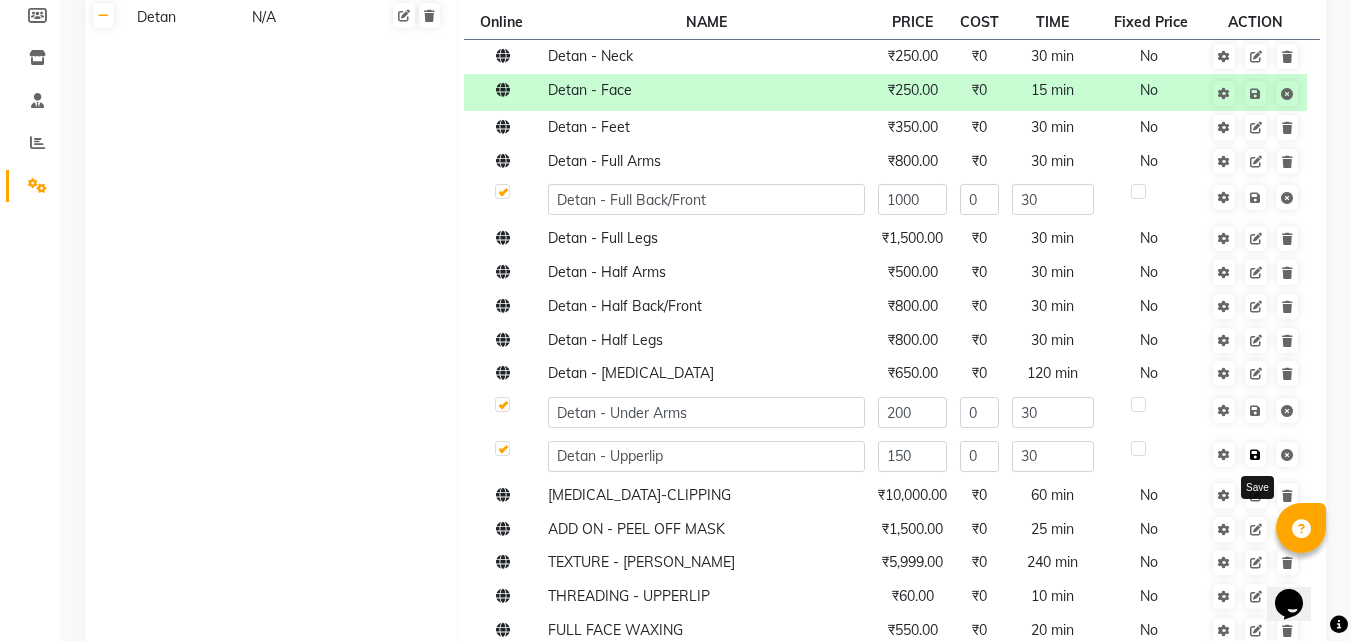 click 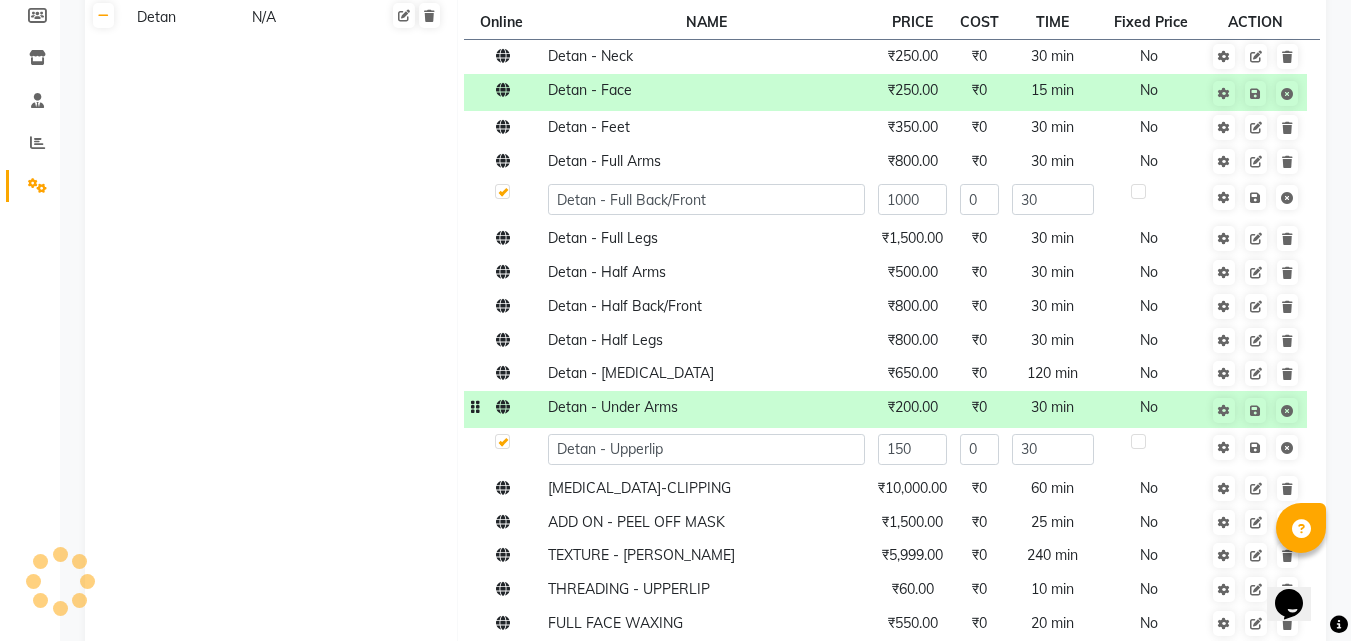 click 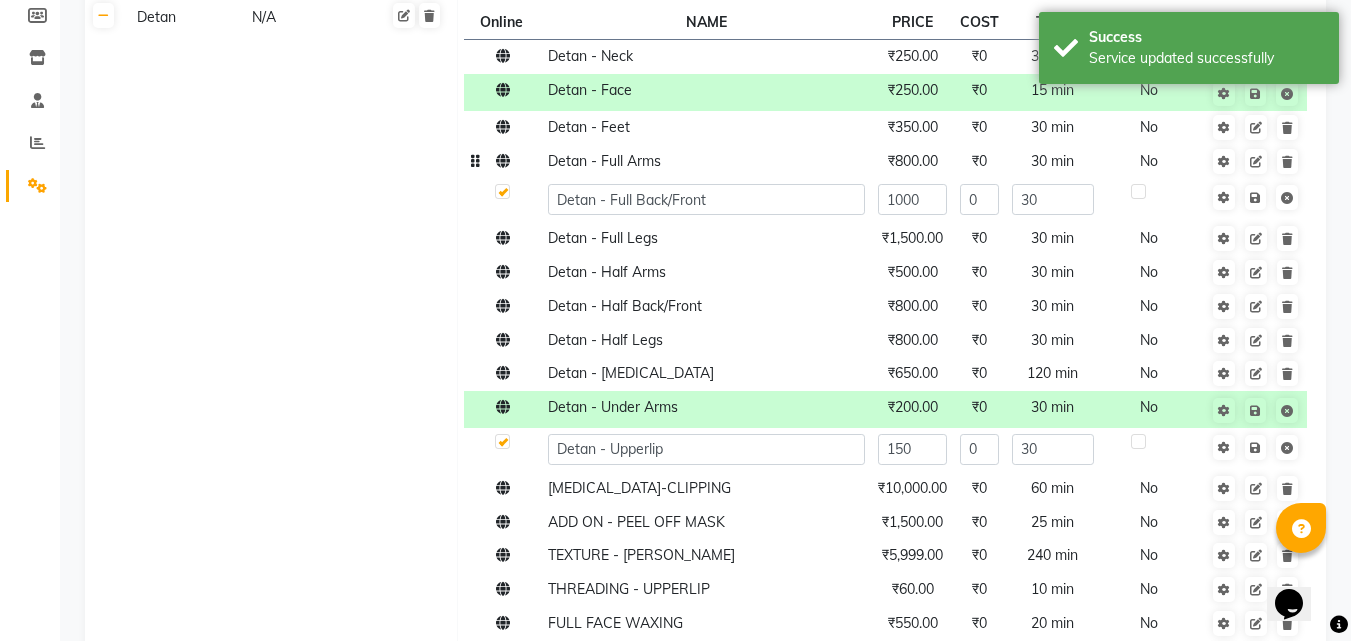 click on "₹800.00" 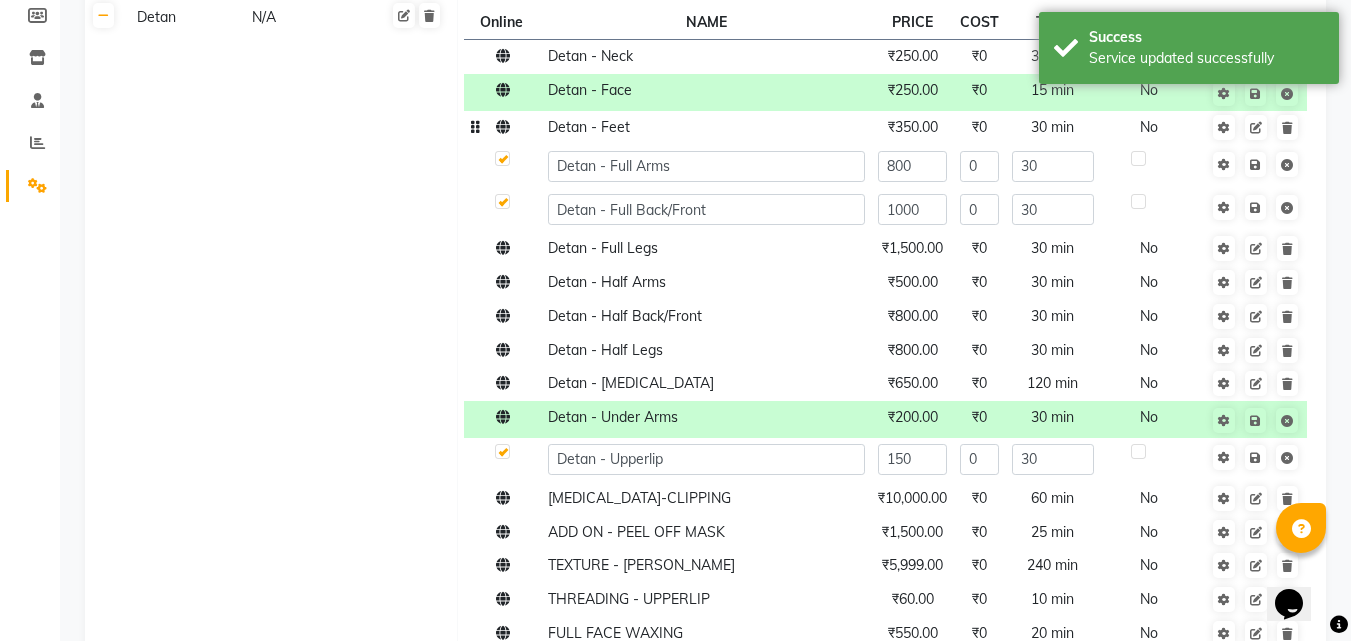 click on "₹350.00" 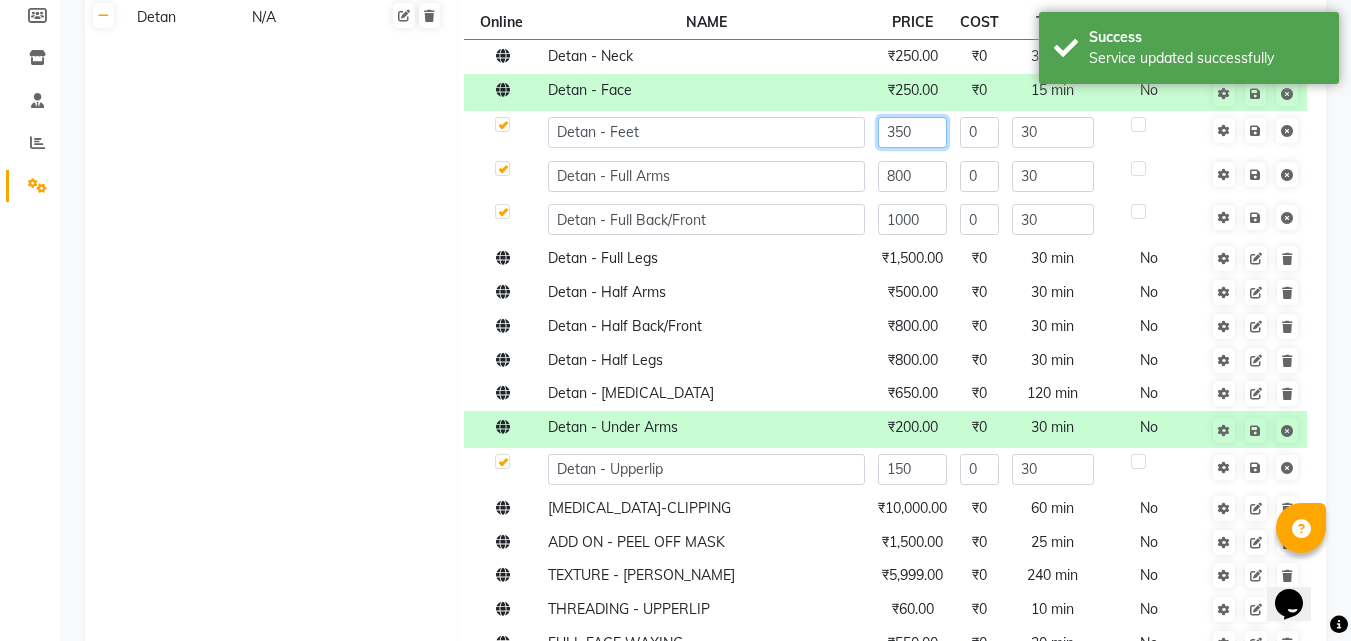 click on "350" 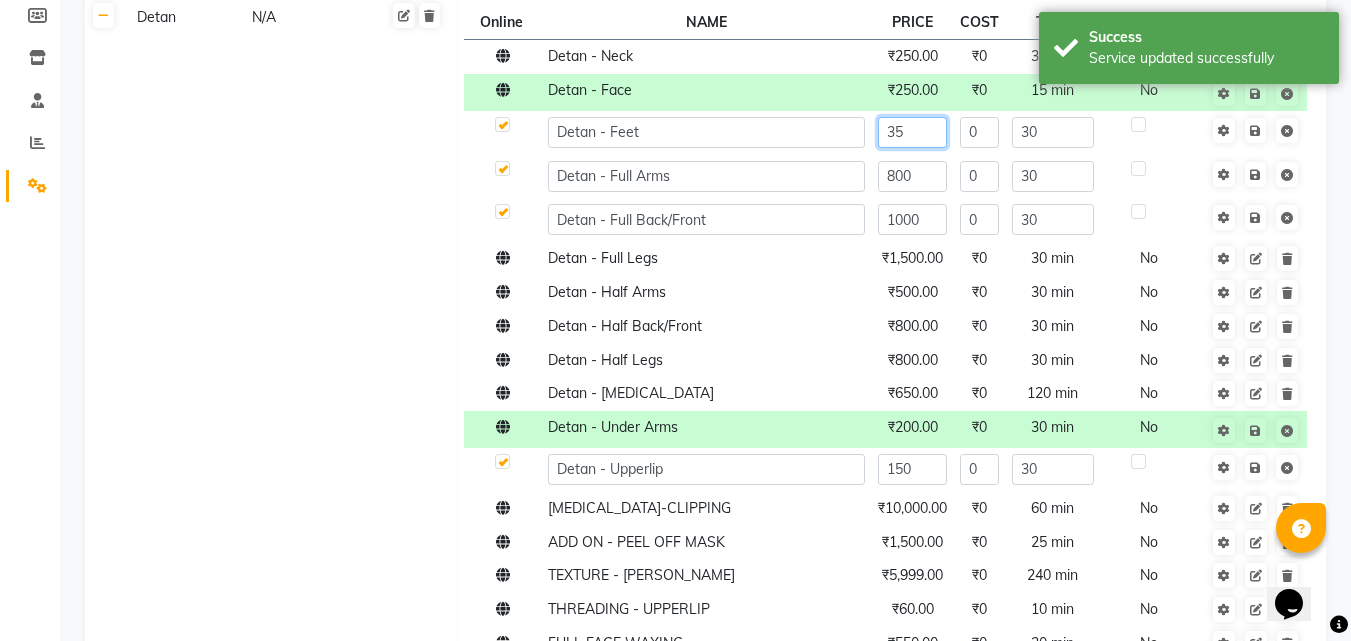 type on "3" 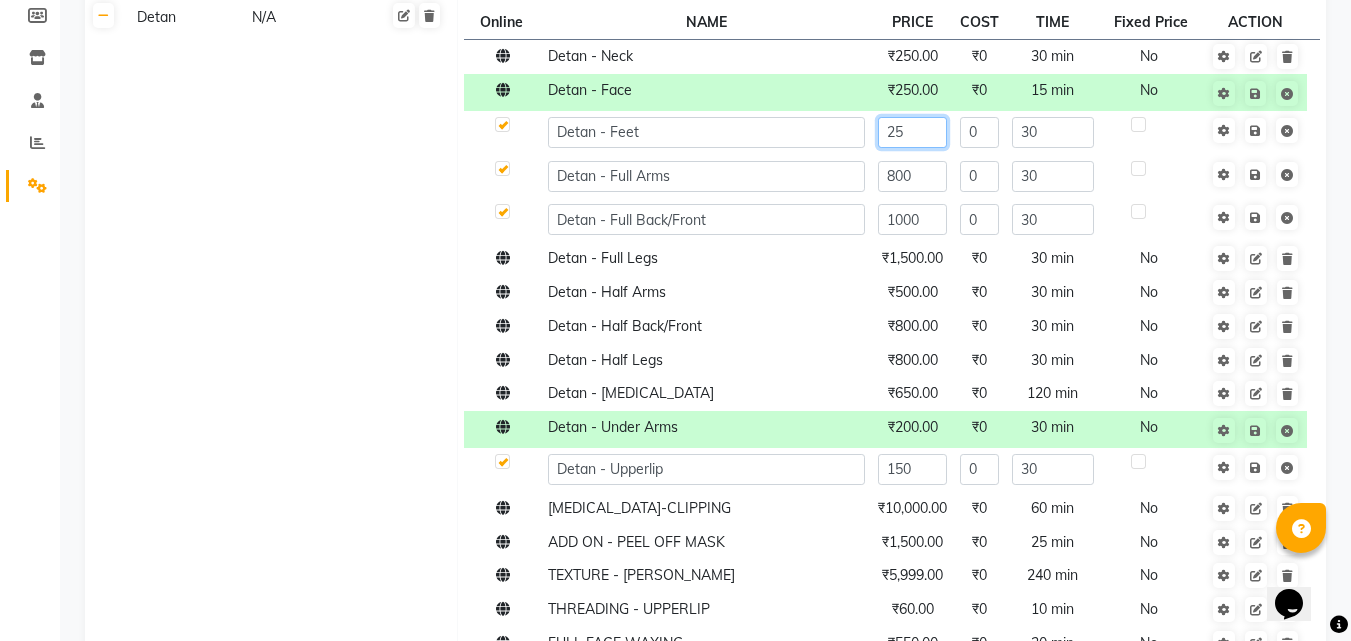 type on "250" 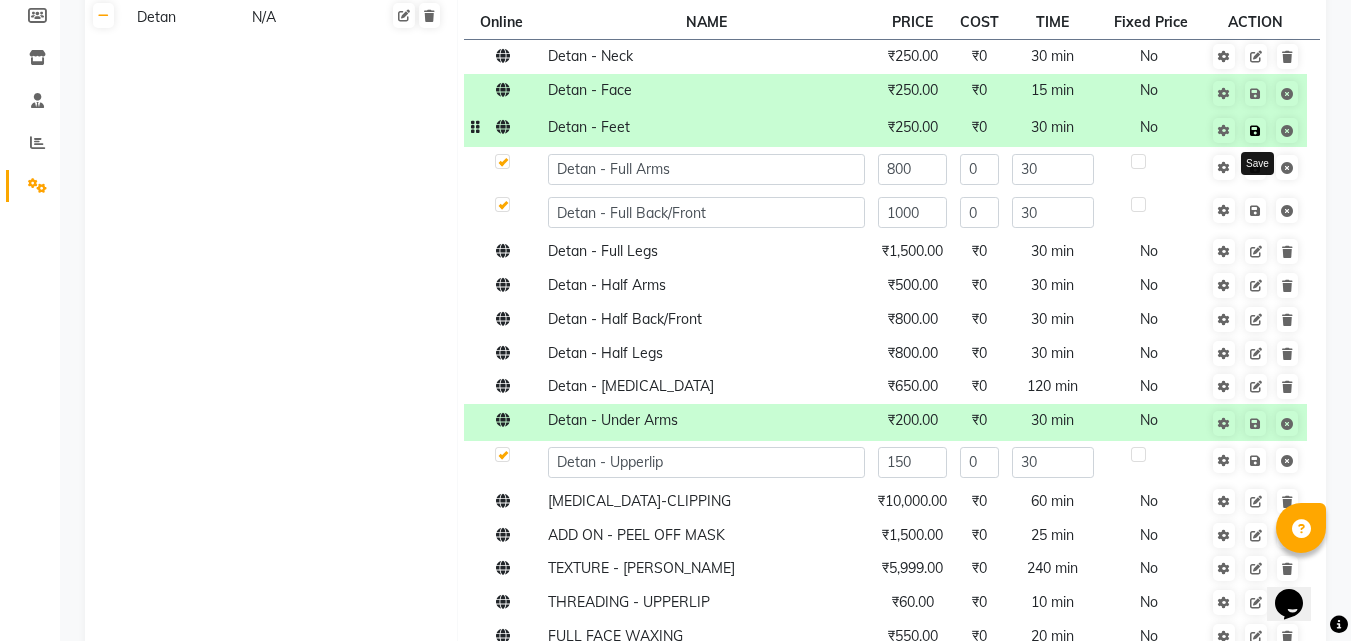 click 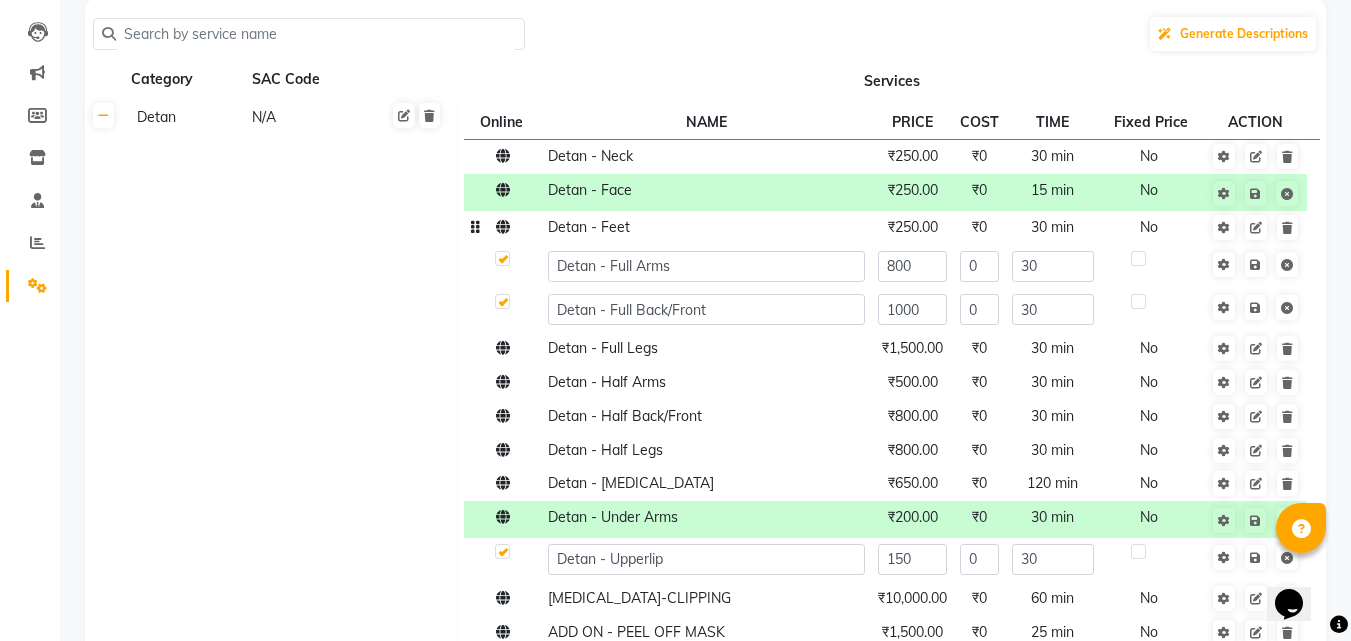 scroll, scrollTop: 0, scrollLeft: 0, axis: both 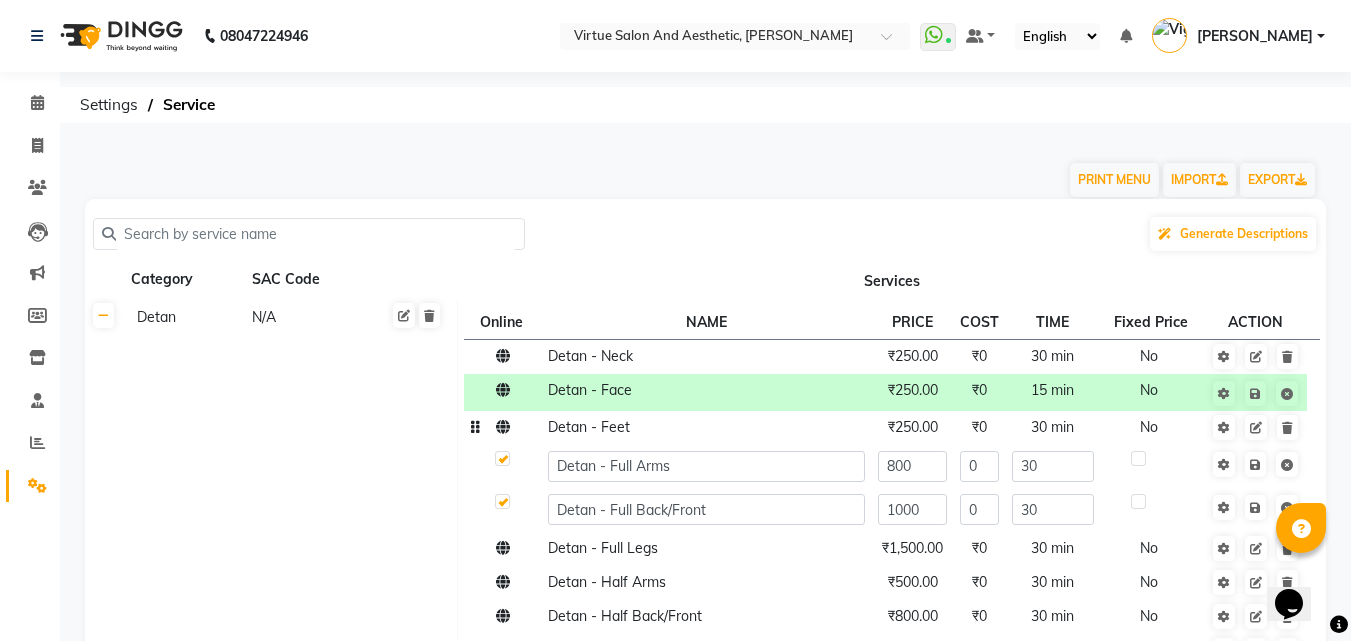 click 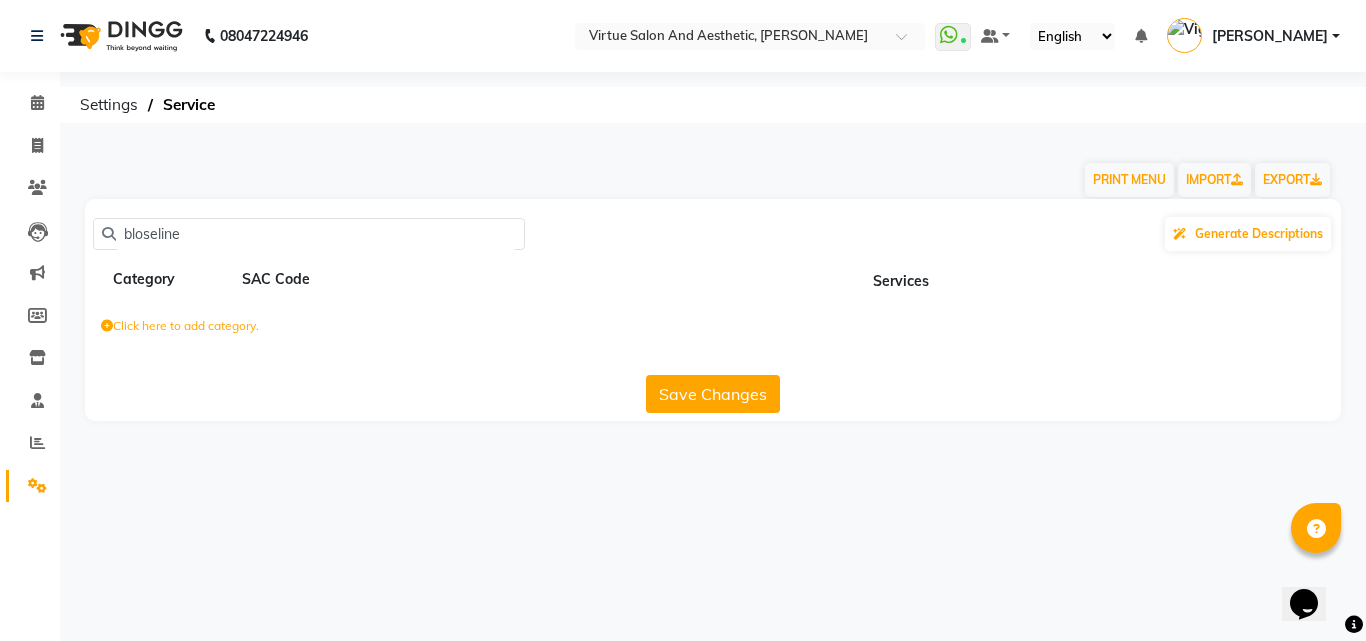click on "bloseline" 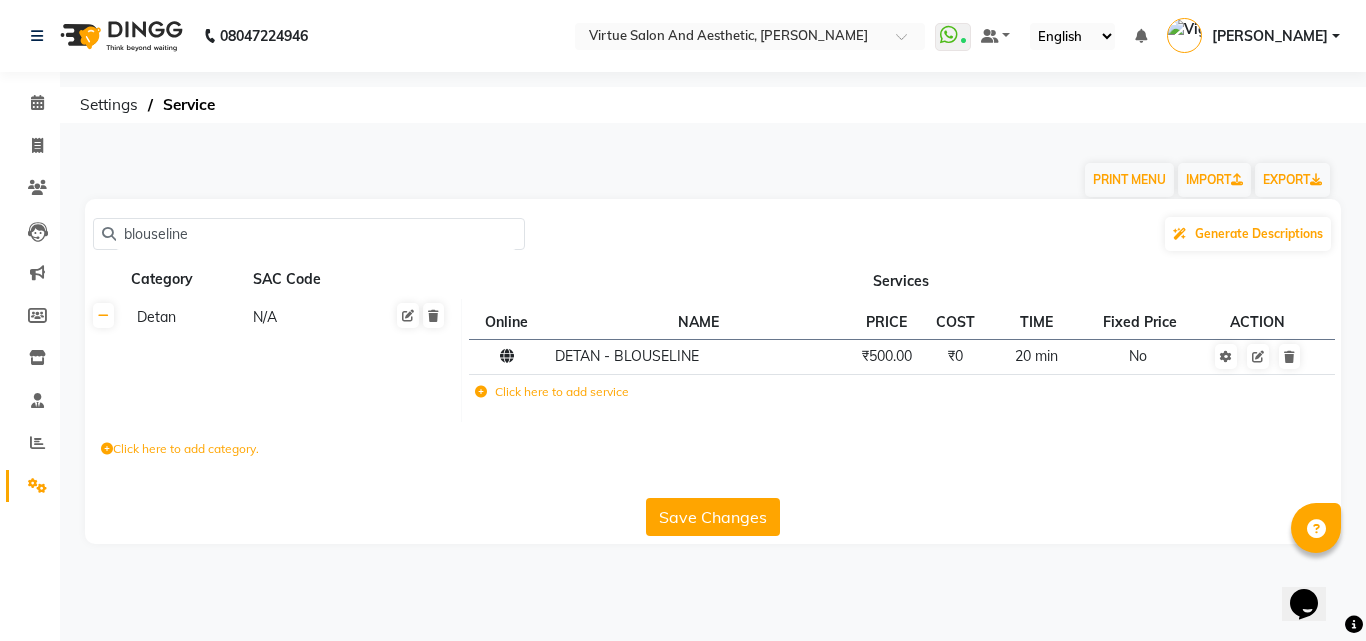 type on "blouseline" 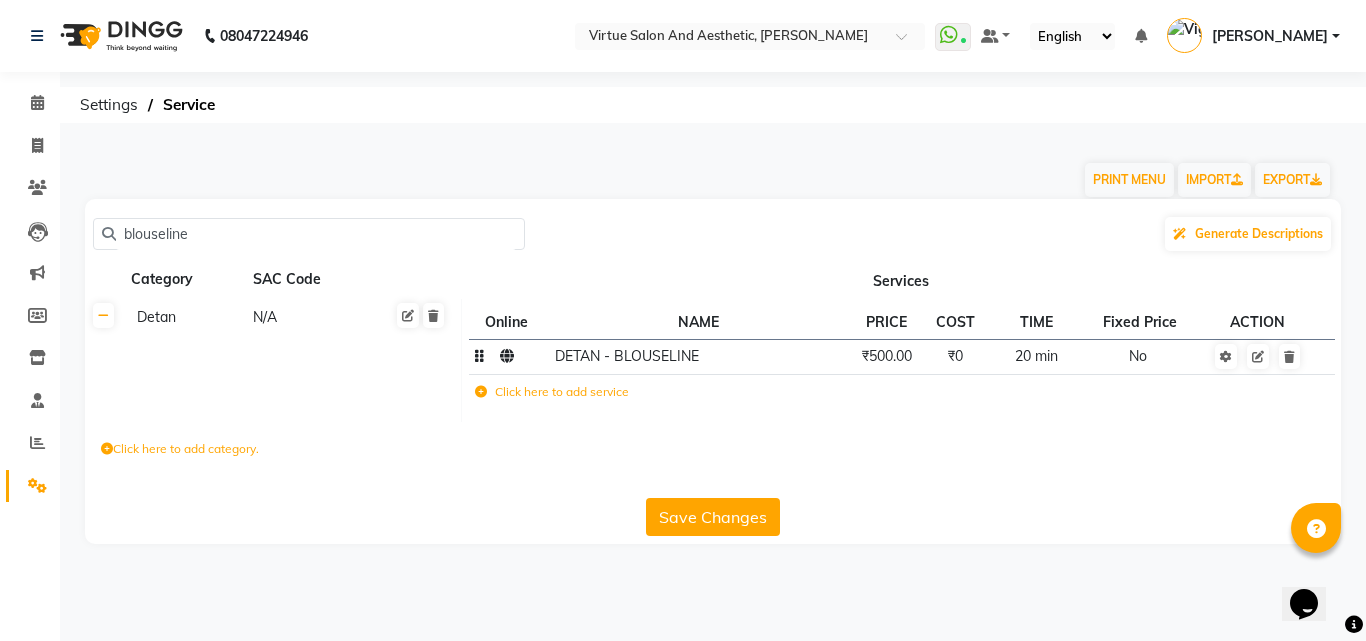 click on "₹500.00" 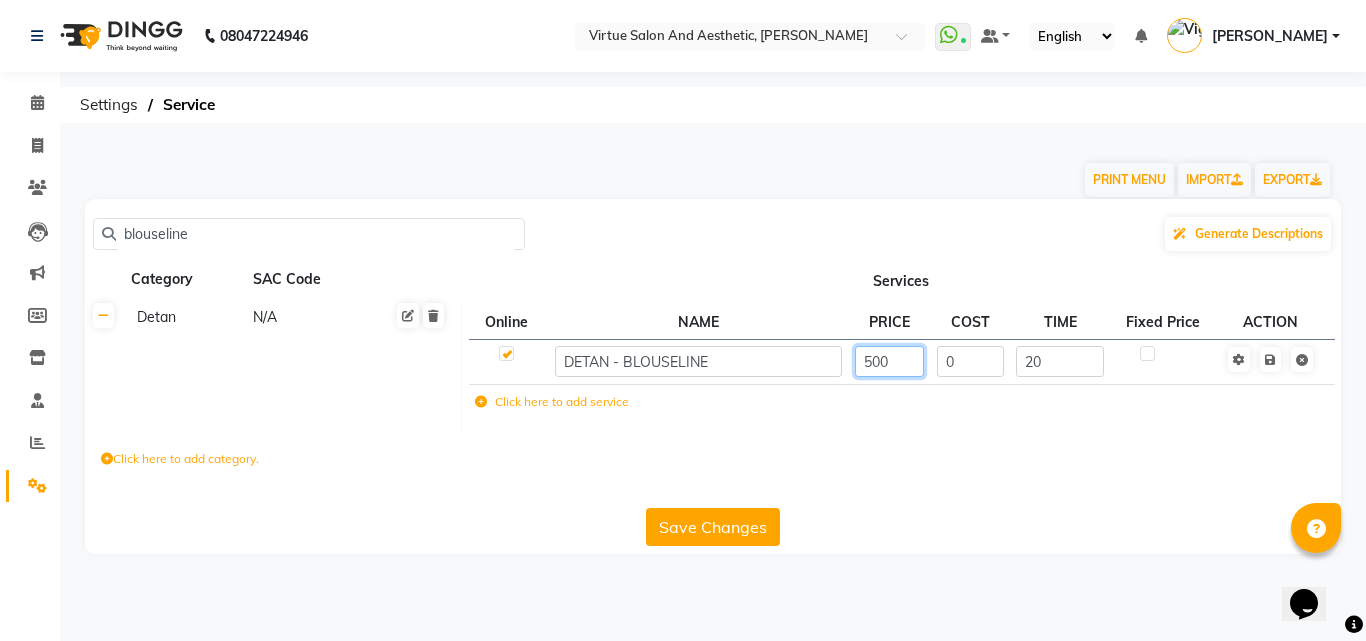click on "500" 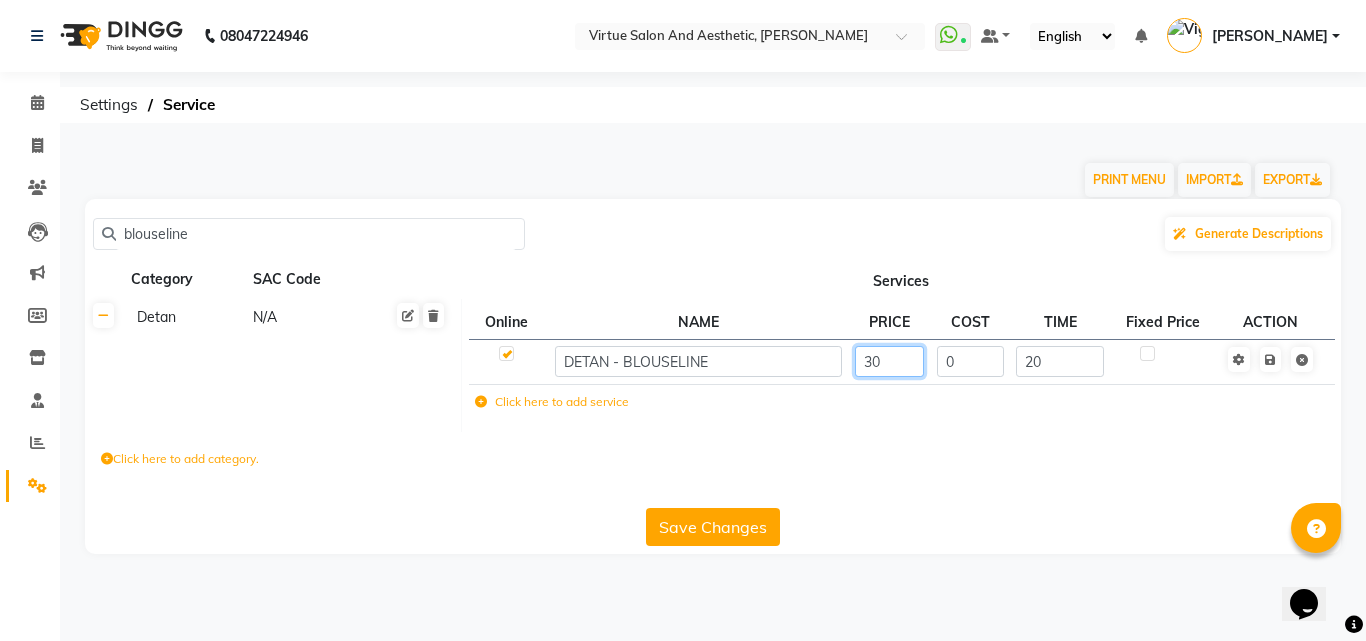 type on "300" 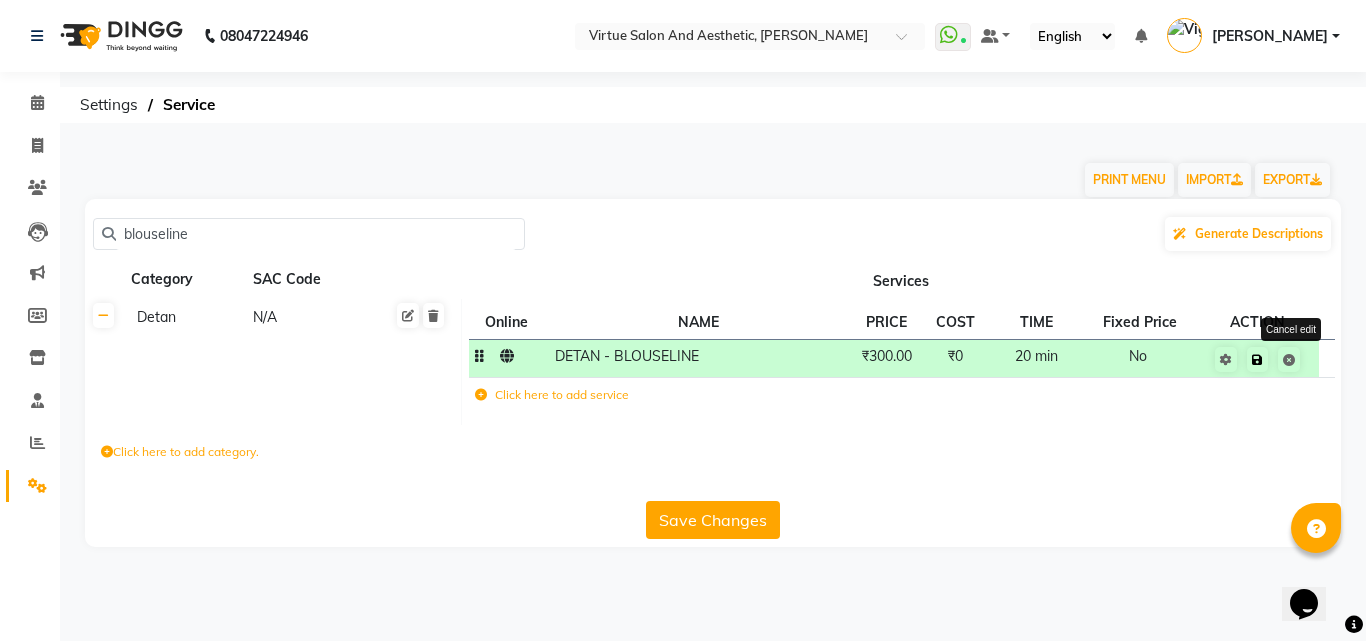 click on "Save Cancel edit" 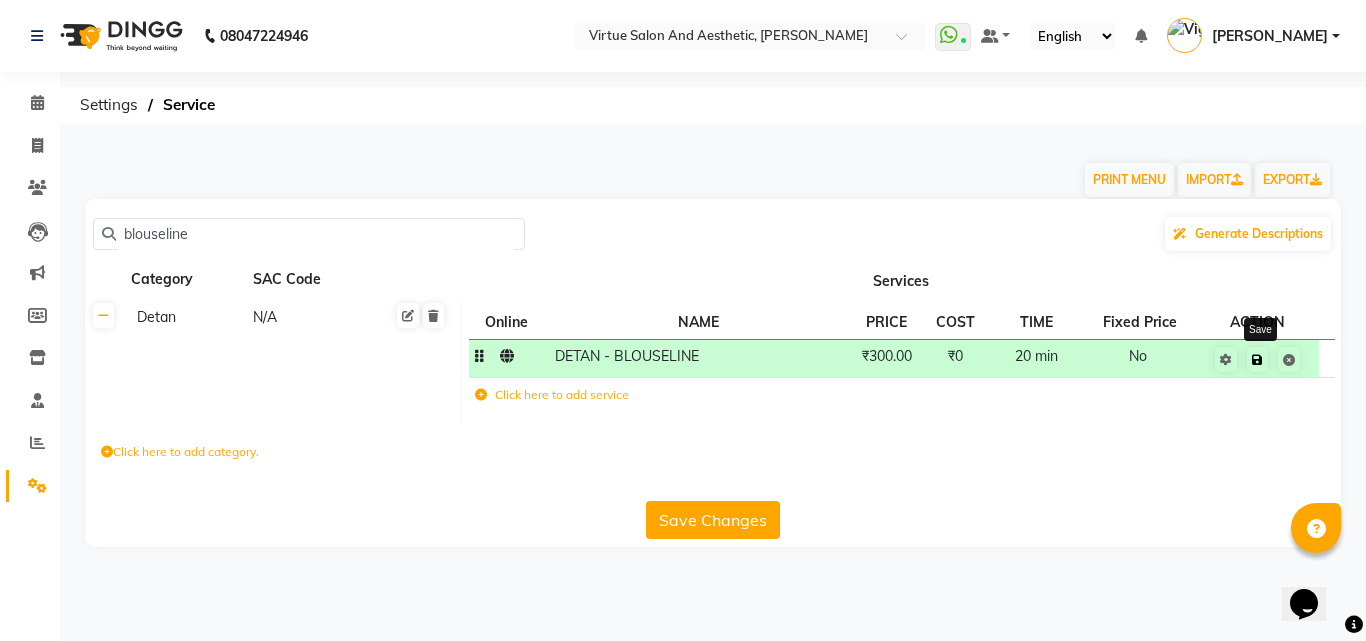 click 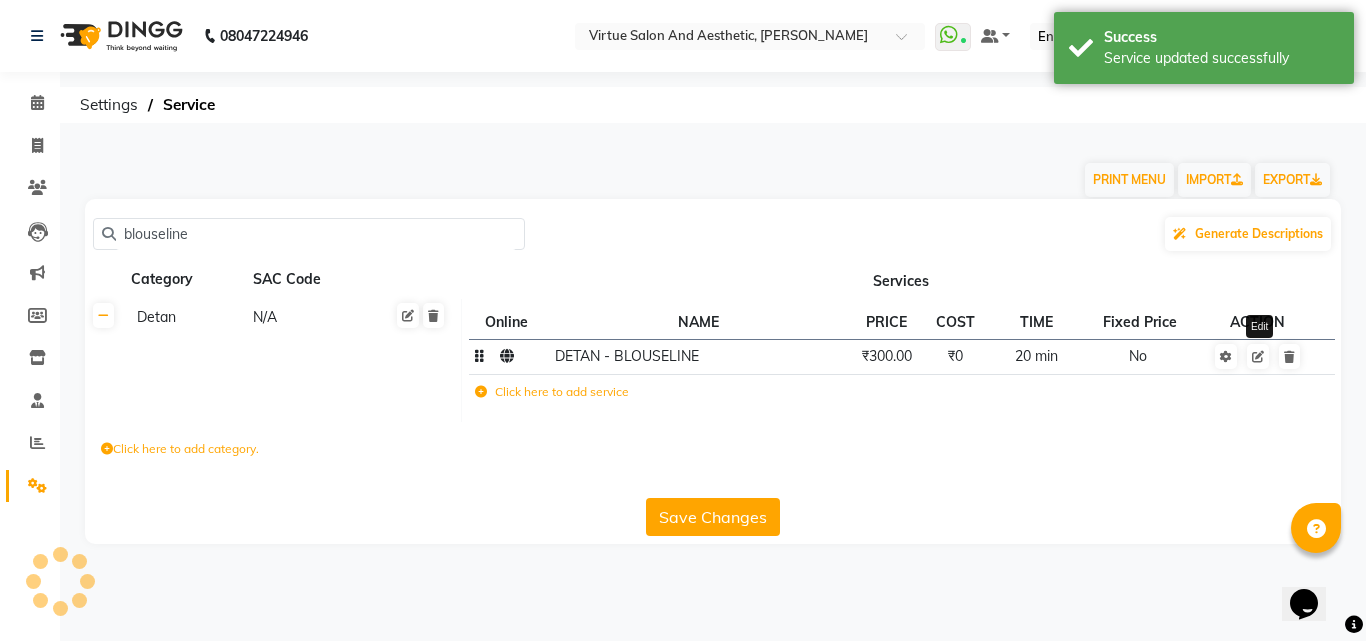 click 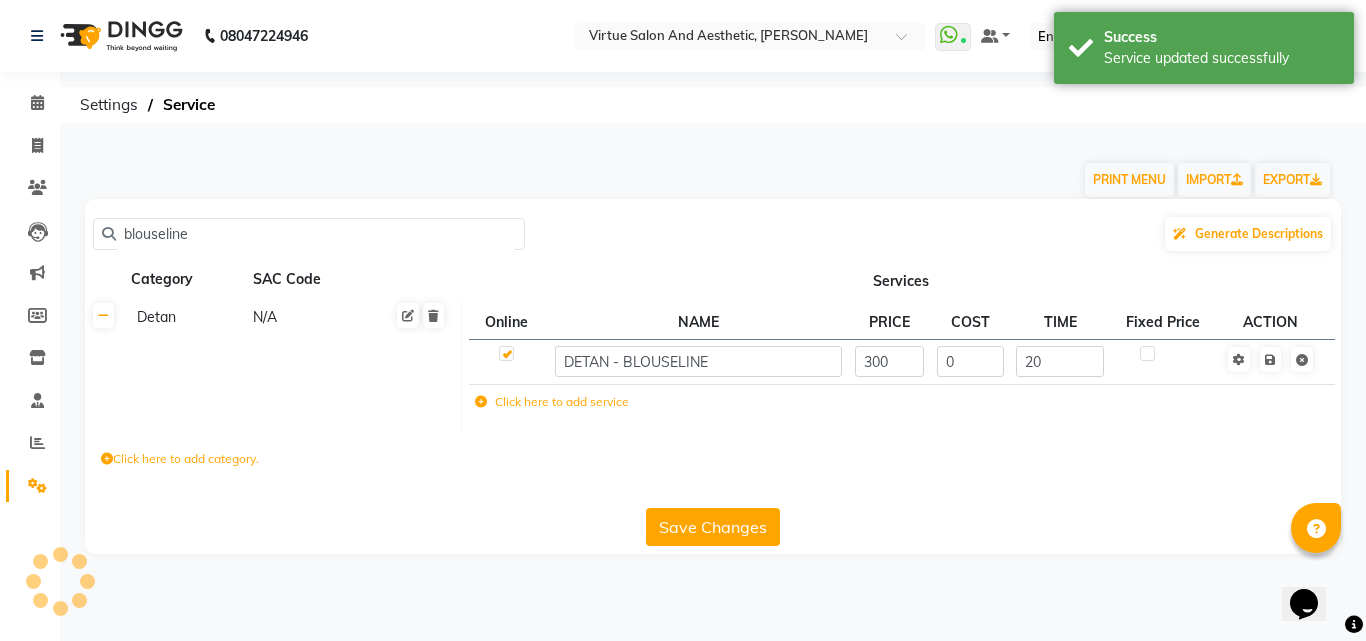 click on "blouseline Generate Descriptions Category SAC Code Services Detan N/A Online  NAME  PRICE COST TIME Fixed Price  ACTION DETAN - BLOUSELINE 300 0 20 Click here to add service  Click here to add category.  Save Changes" 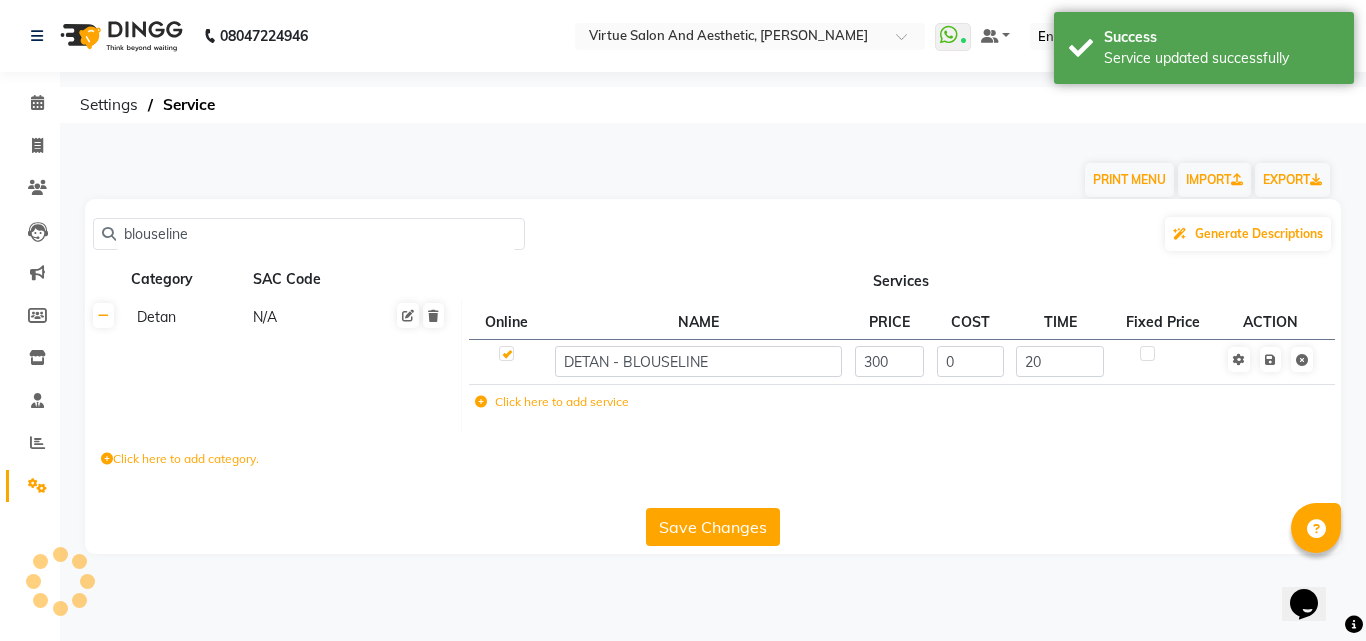 click on "blouseline" 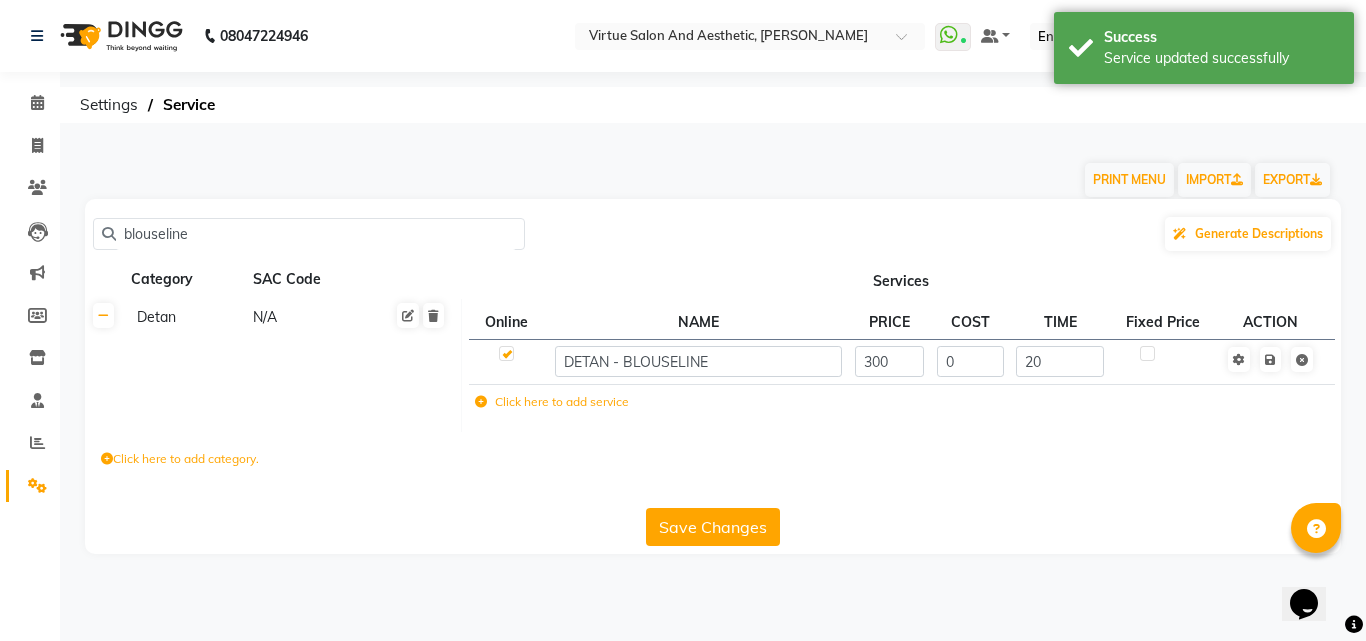 click on "blouseline" 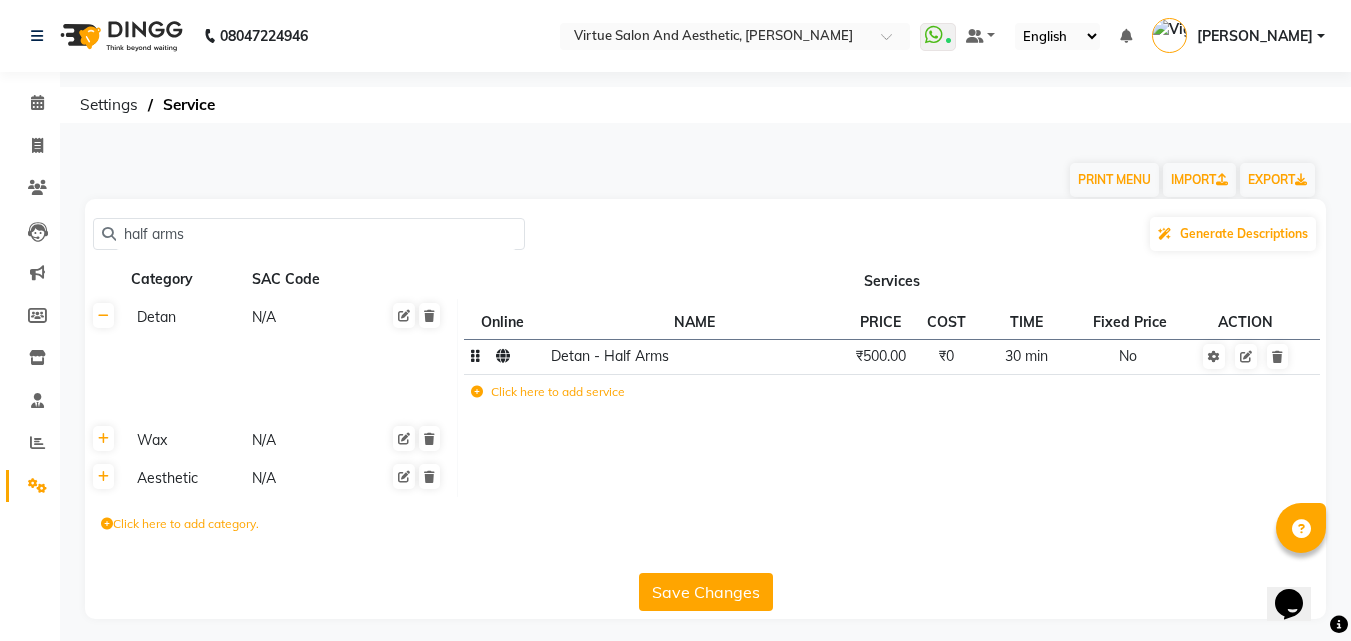type on "half arms" 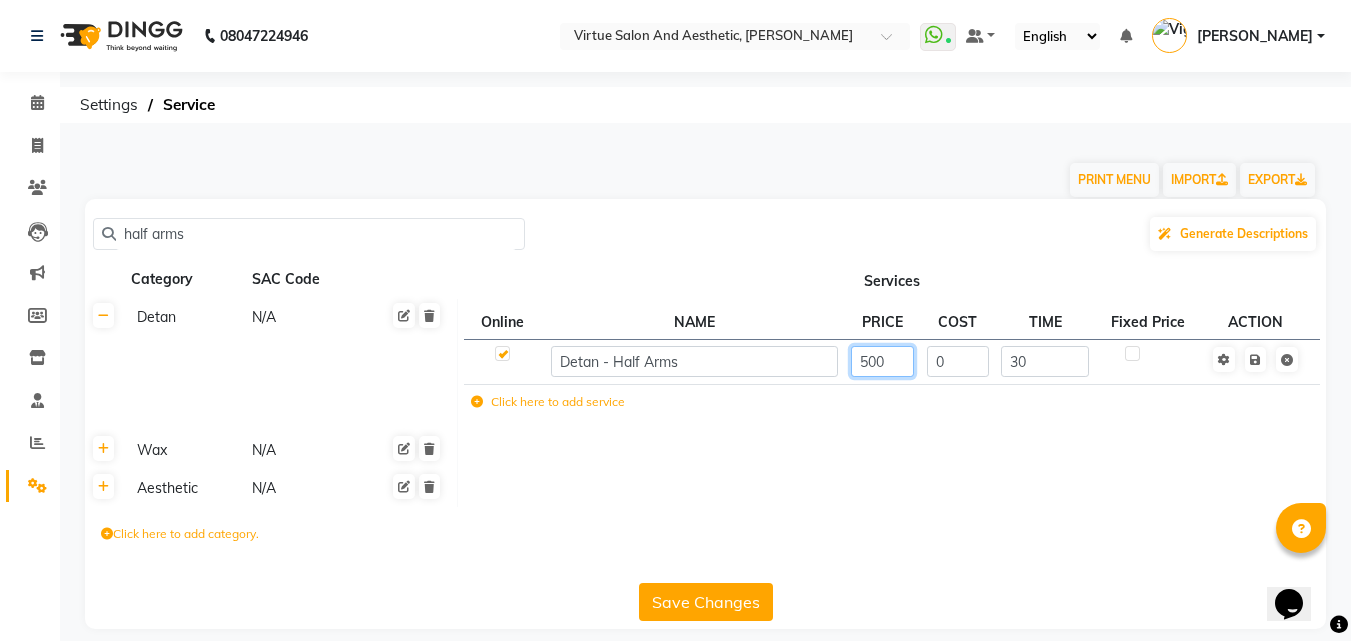 click on "500" 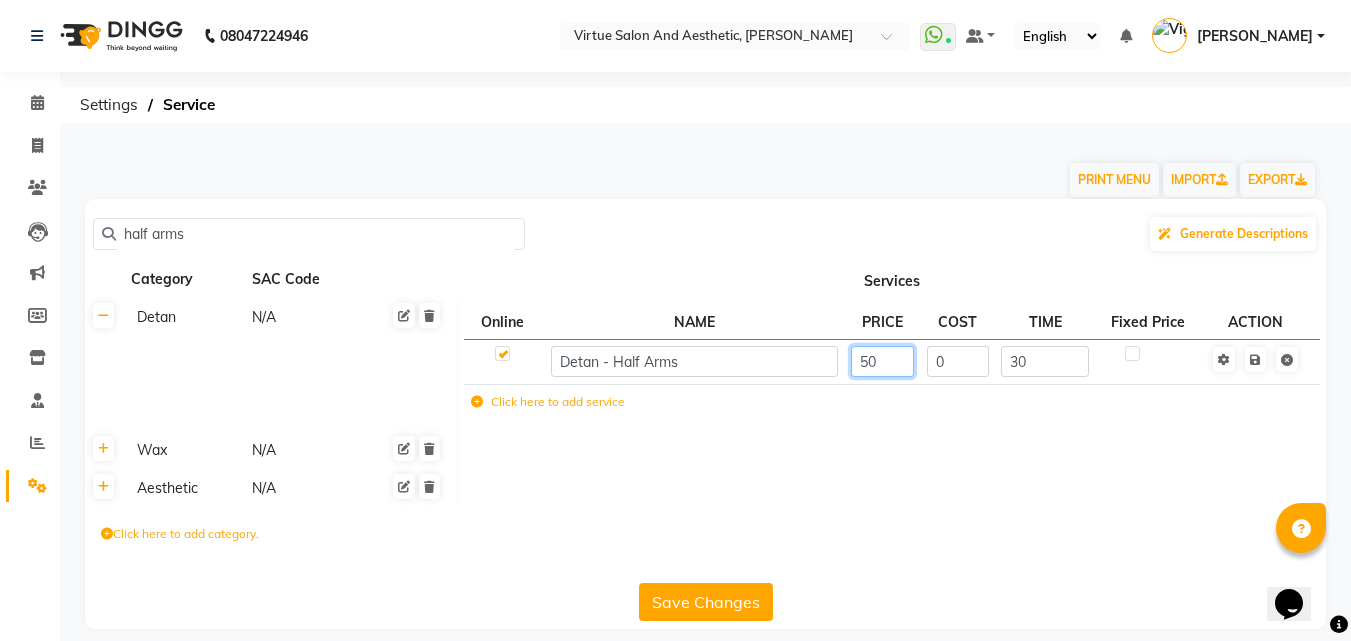 type on "5" 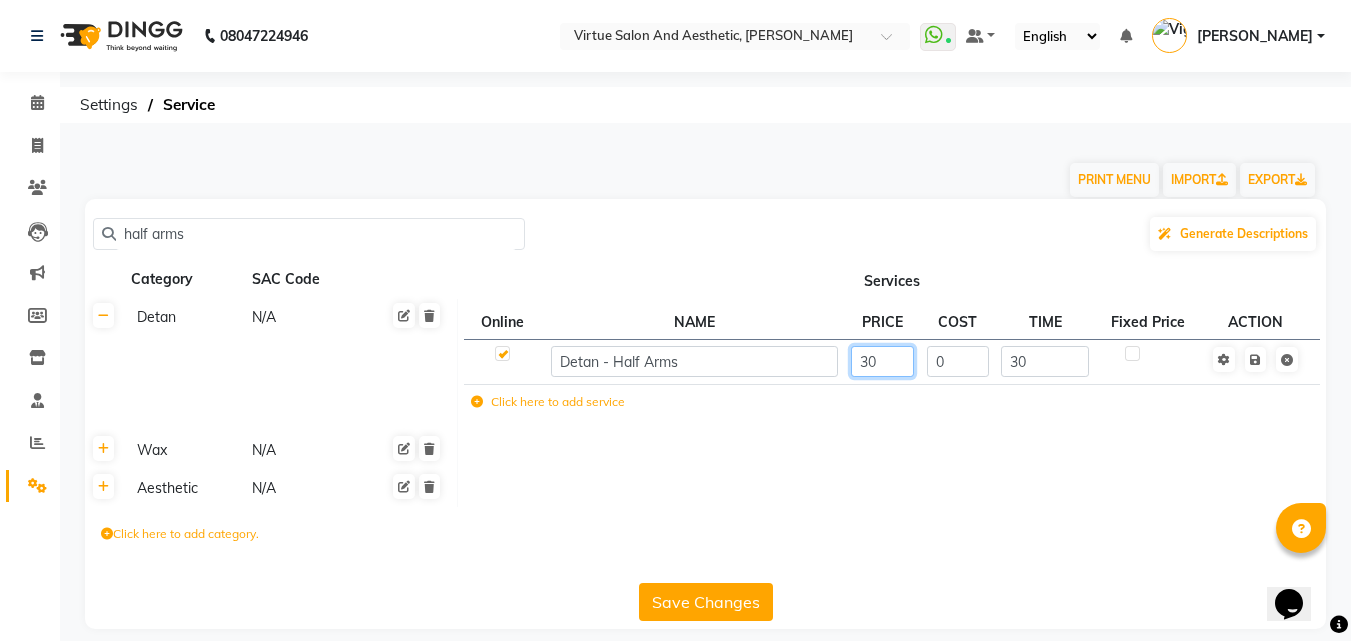 type on "300" 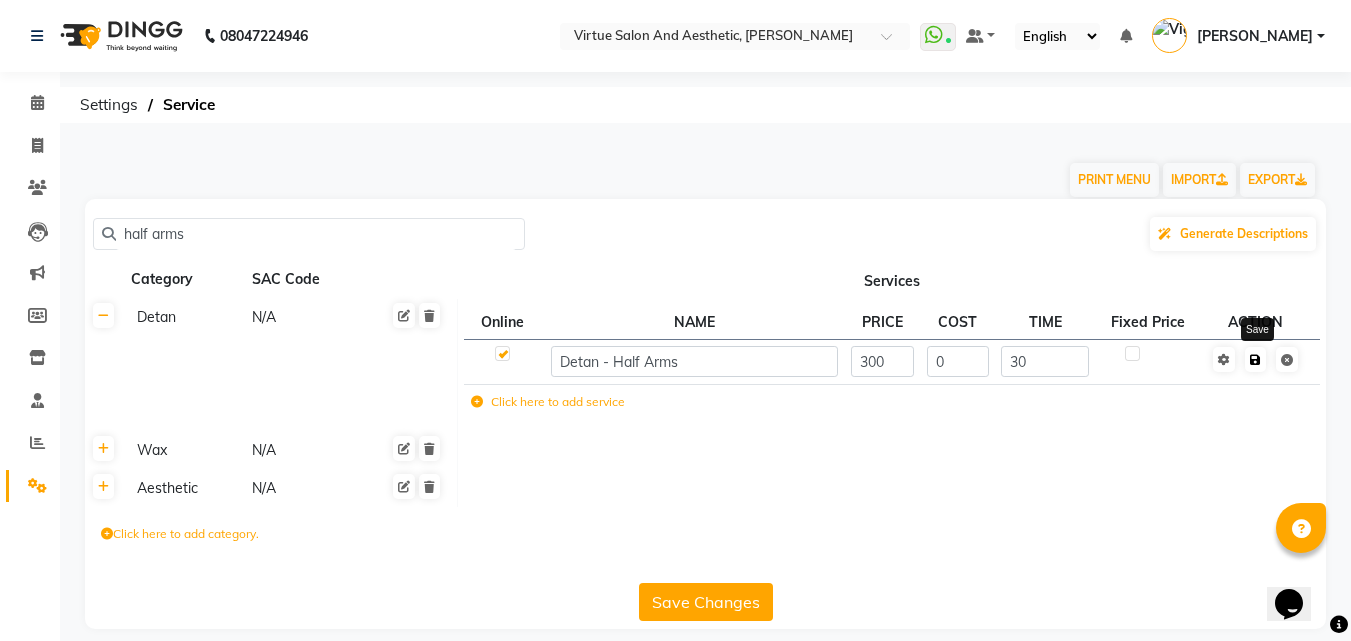click on "Save" 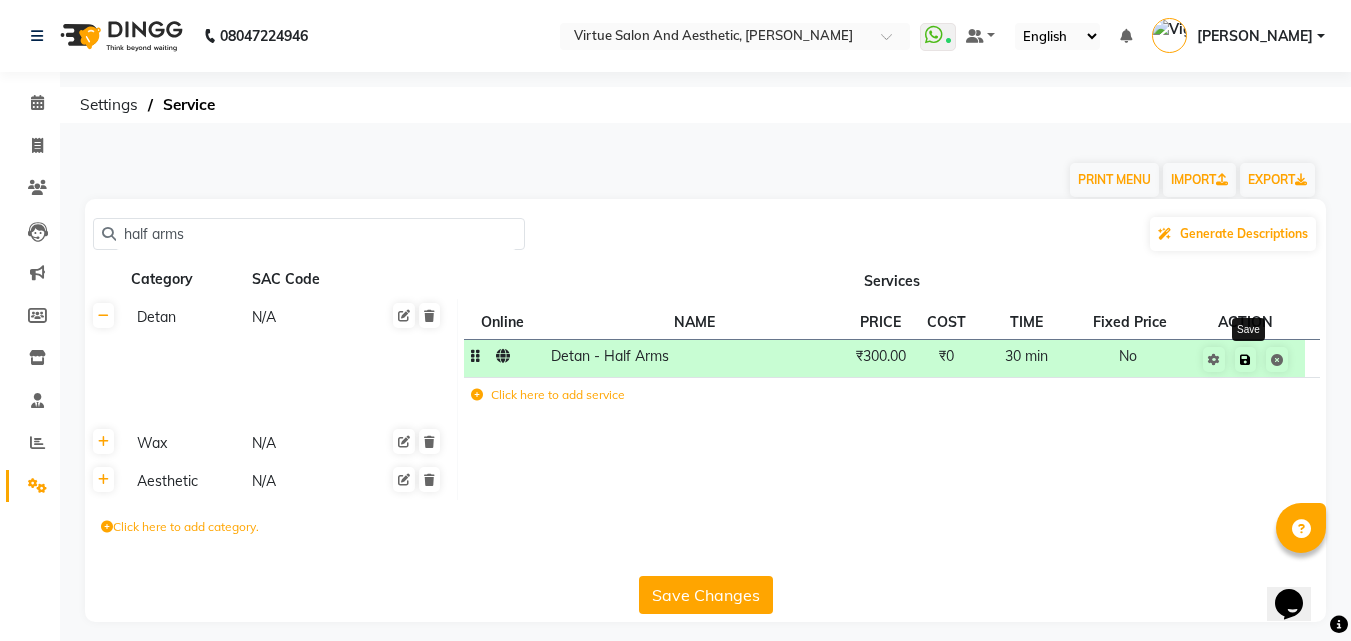 click 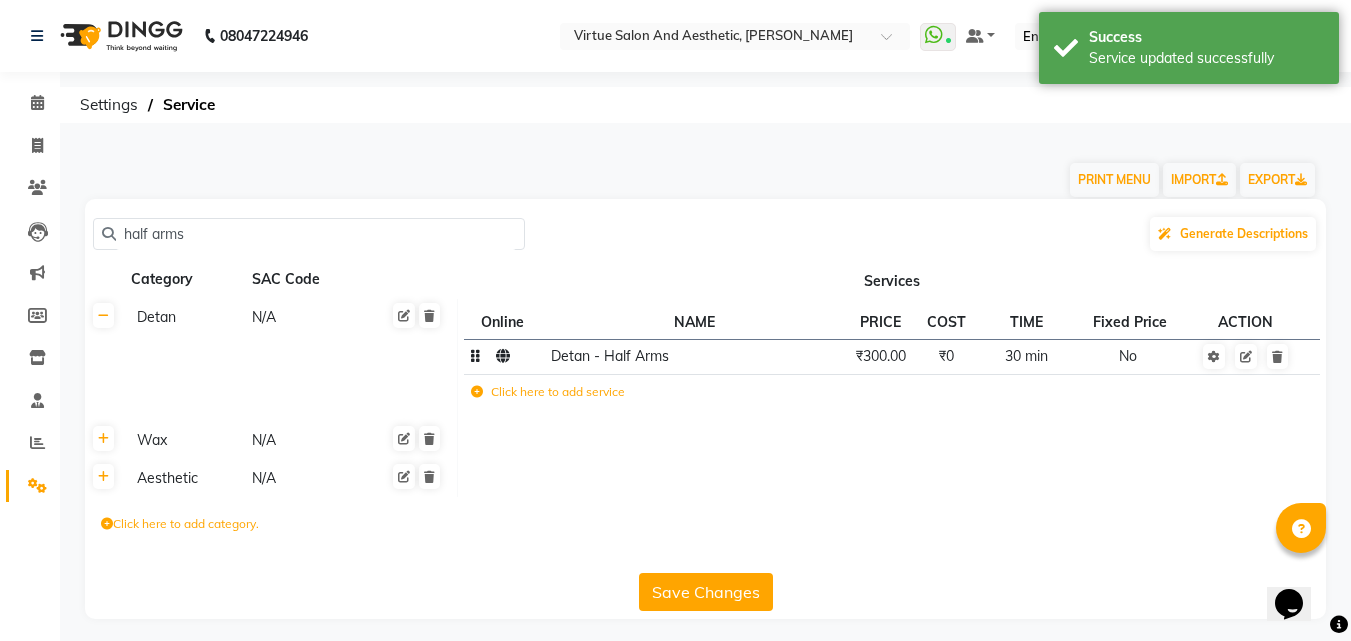 click on "half arms" 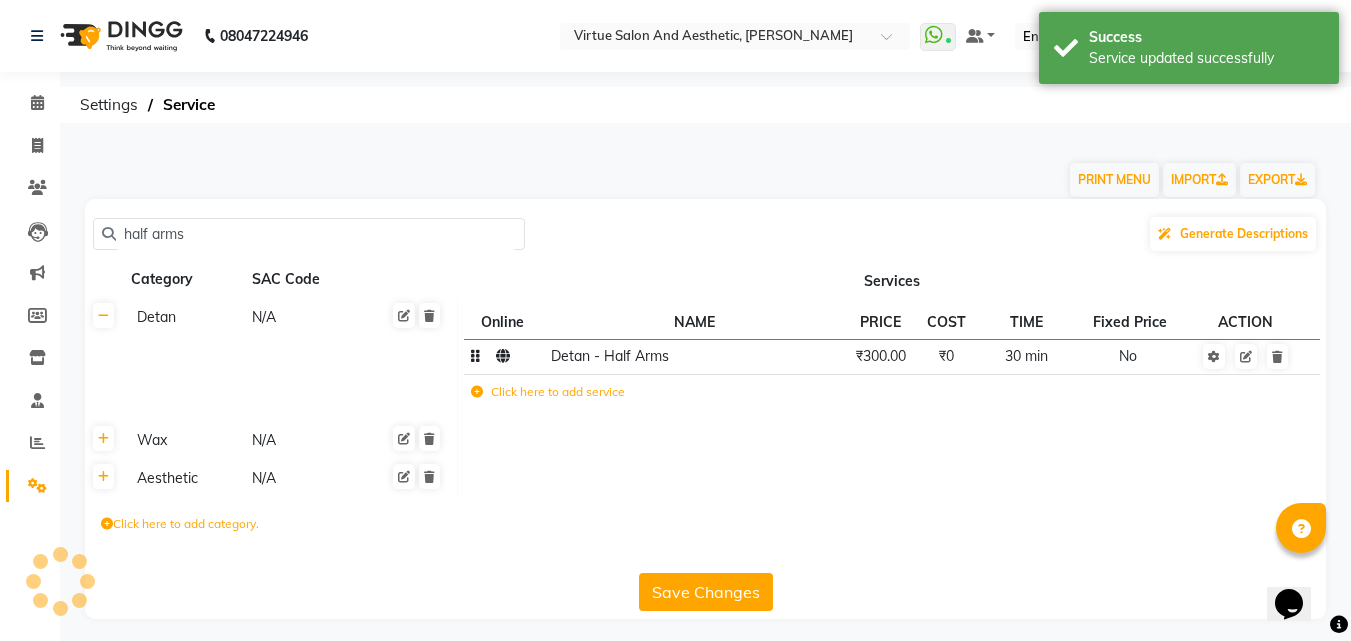 click on "half arms" 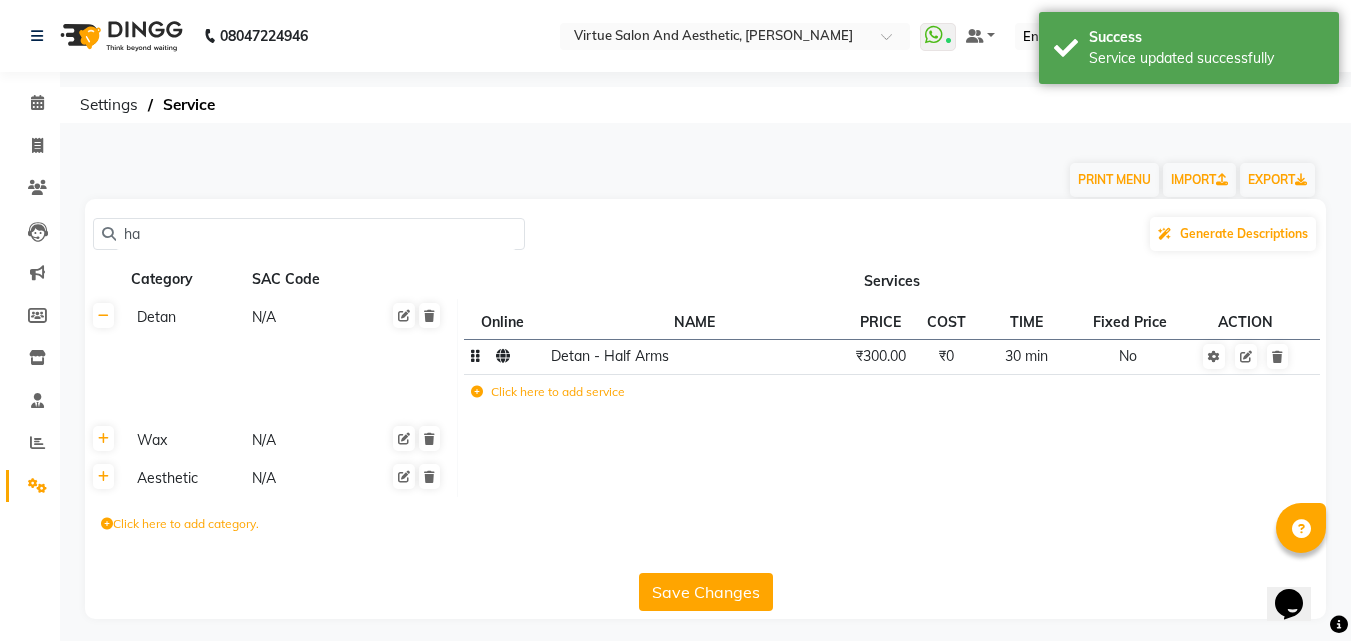 type on "h" 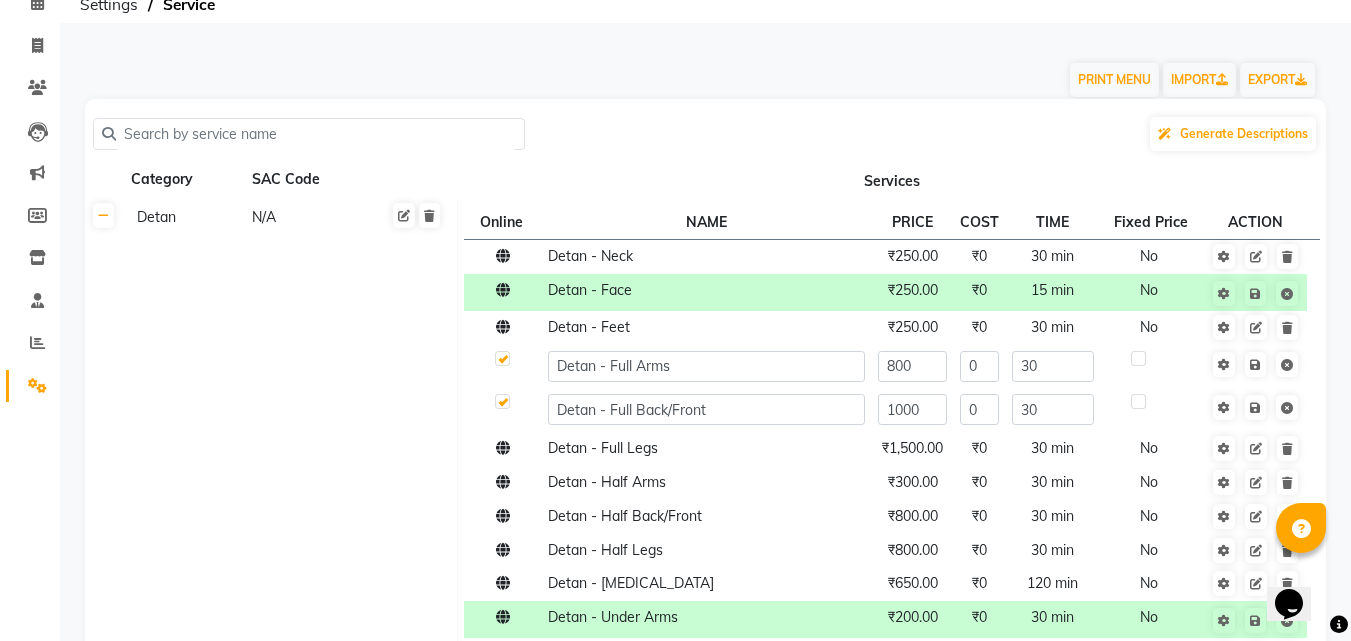 scroll, scrollTop: 0, scrollLeft: 0, axis: both 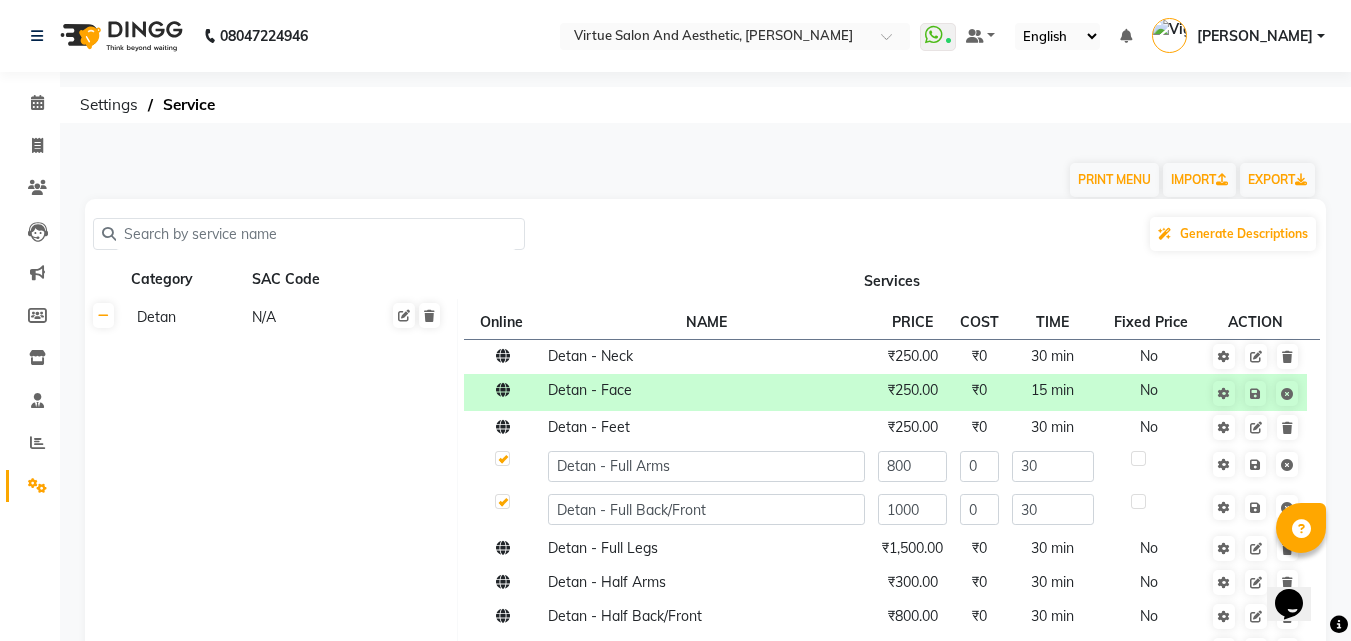 click 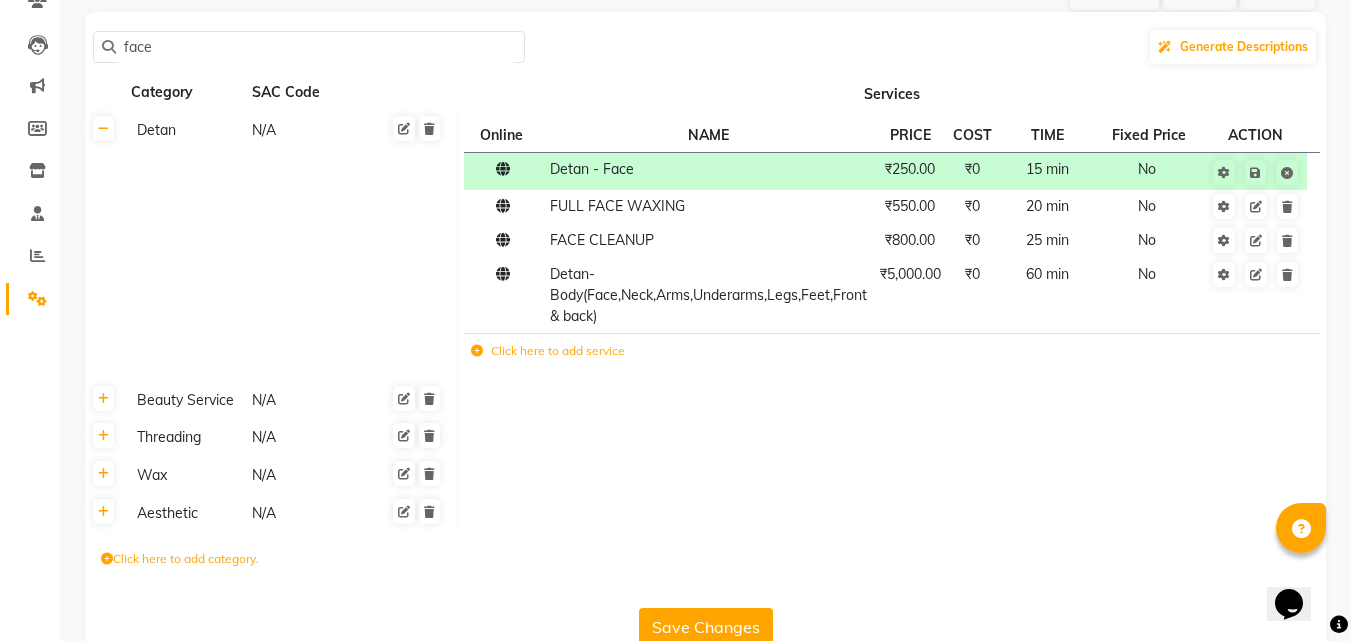 scroll, scrollTop: 0, scrollLeft: 0, axis: both 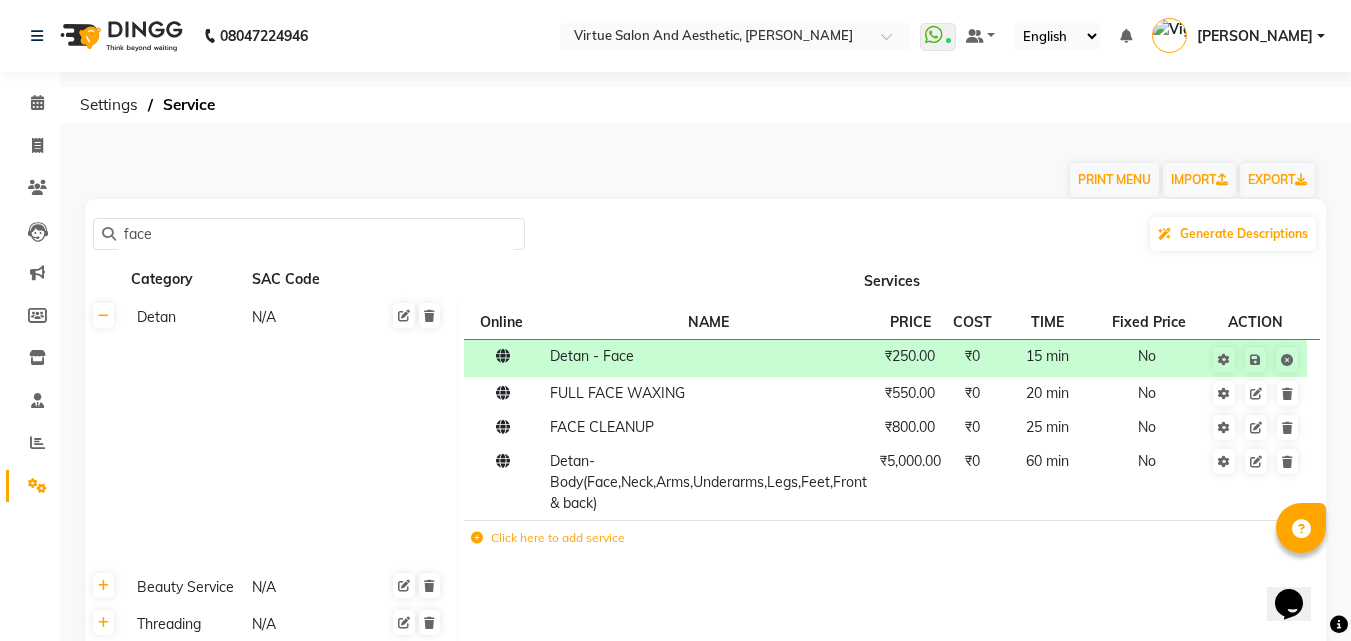 click on "Detan N/A" 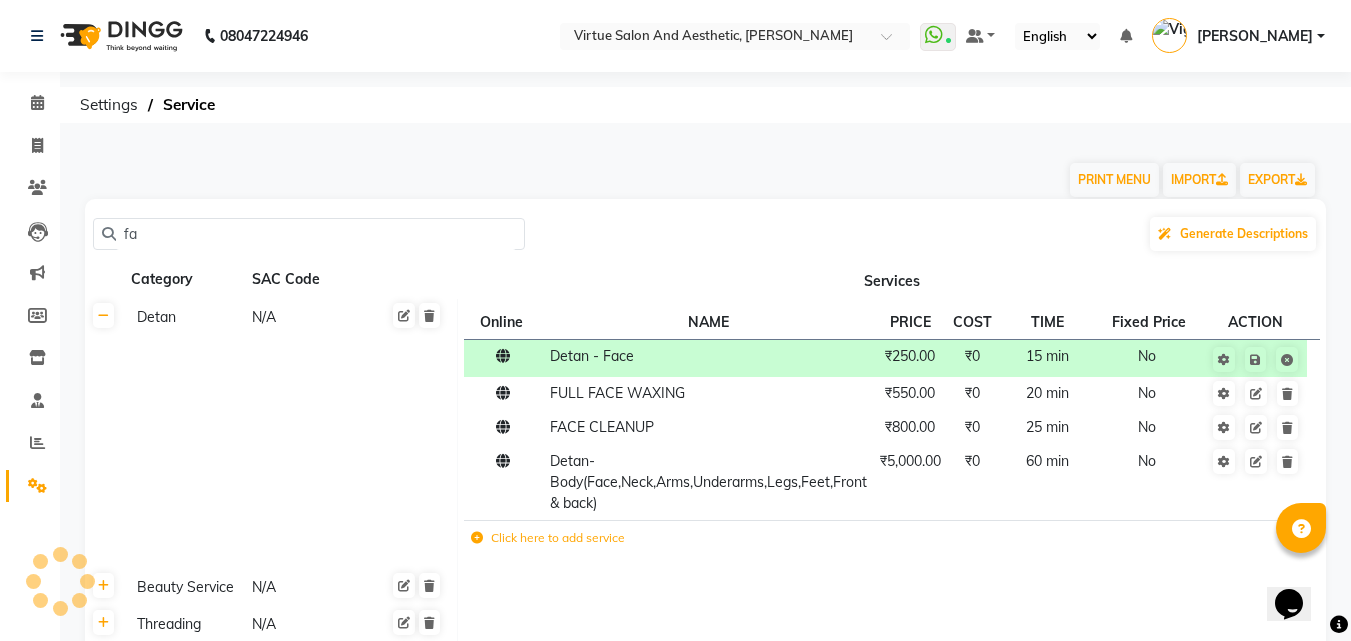 type on "f" 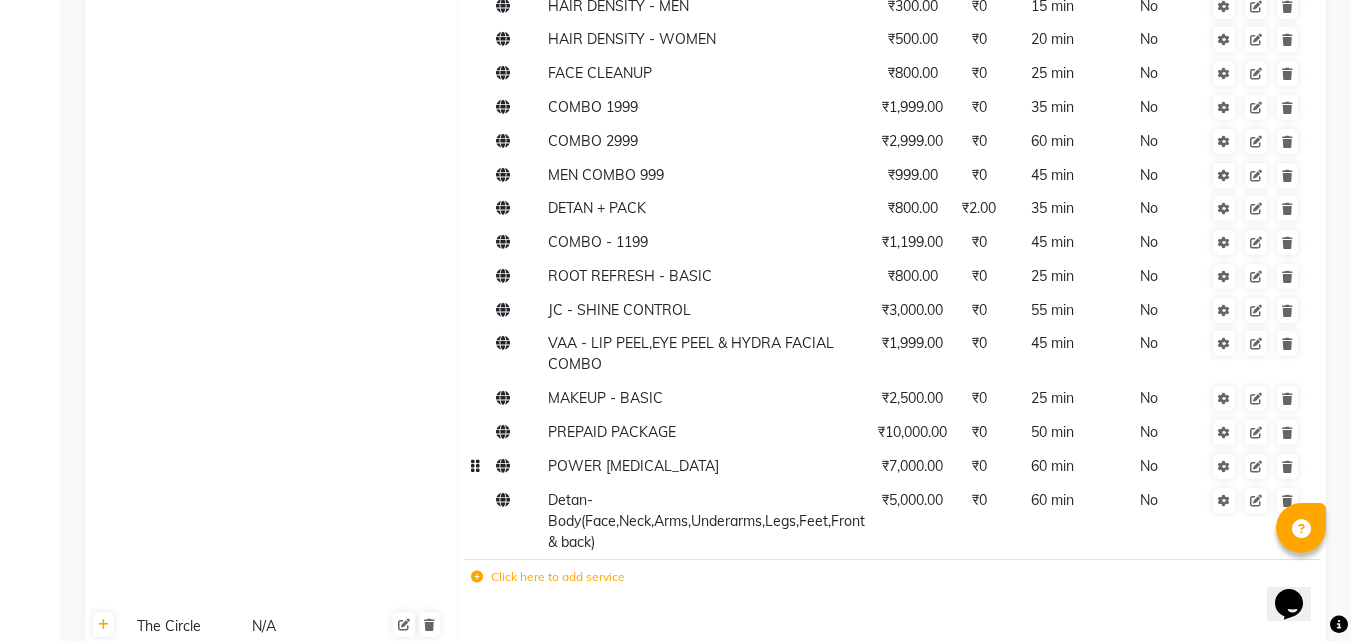 scroll, scrollTop: 3800, scrollLeft: 0, axis: vertical 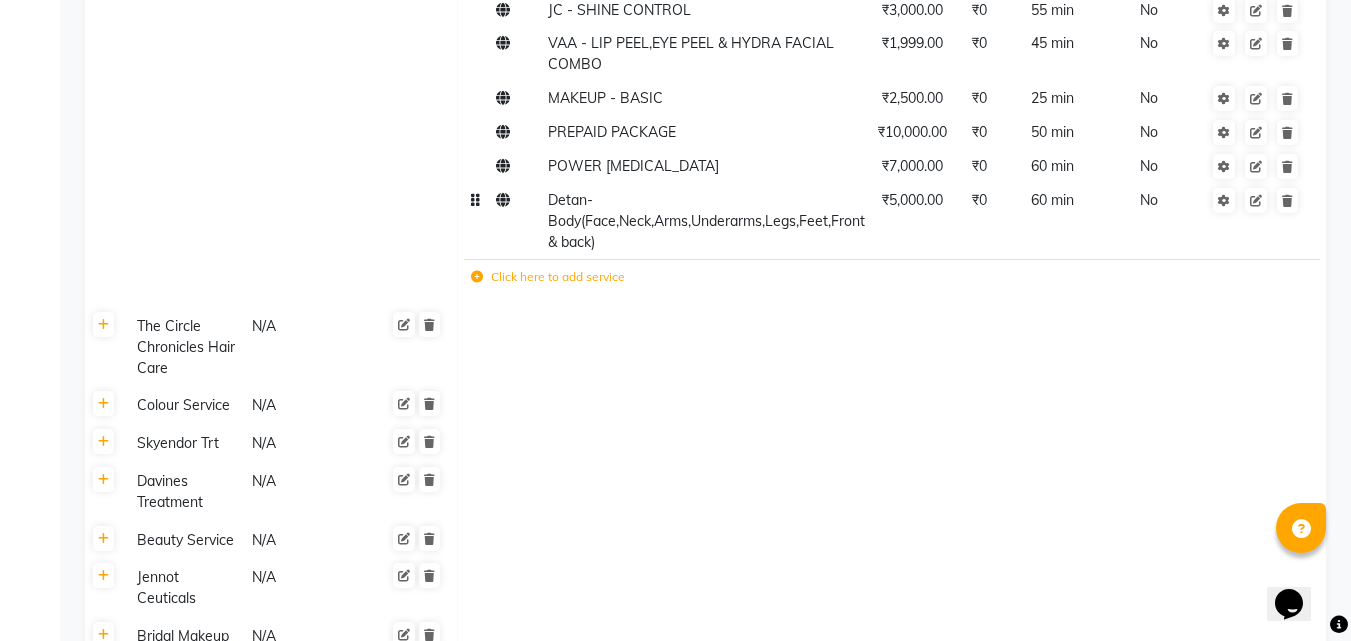 type 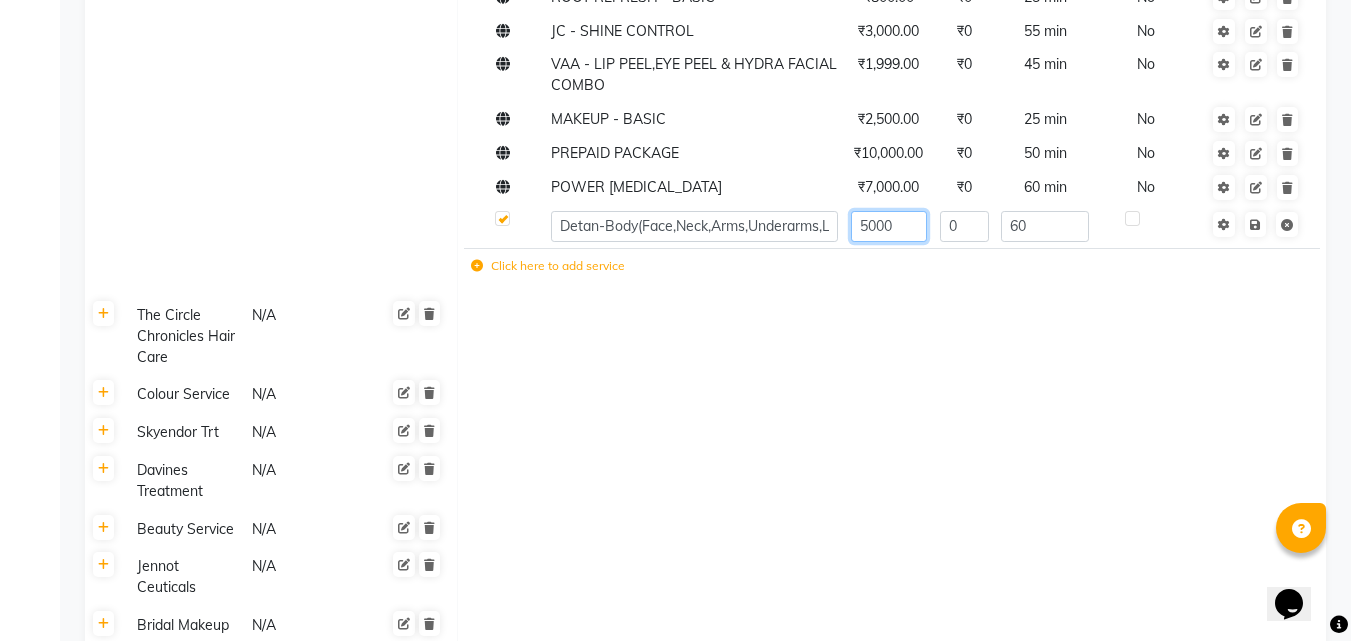 click on "5000" 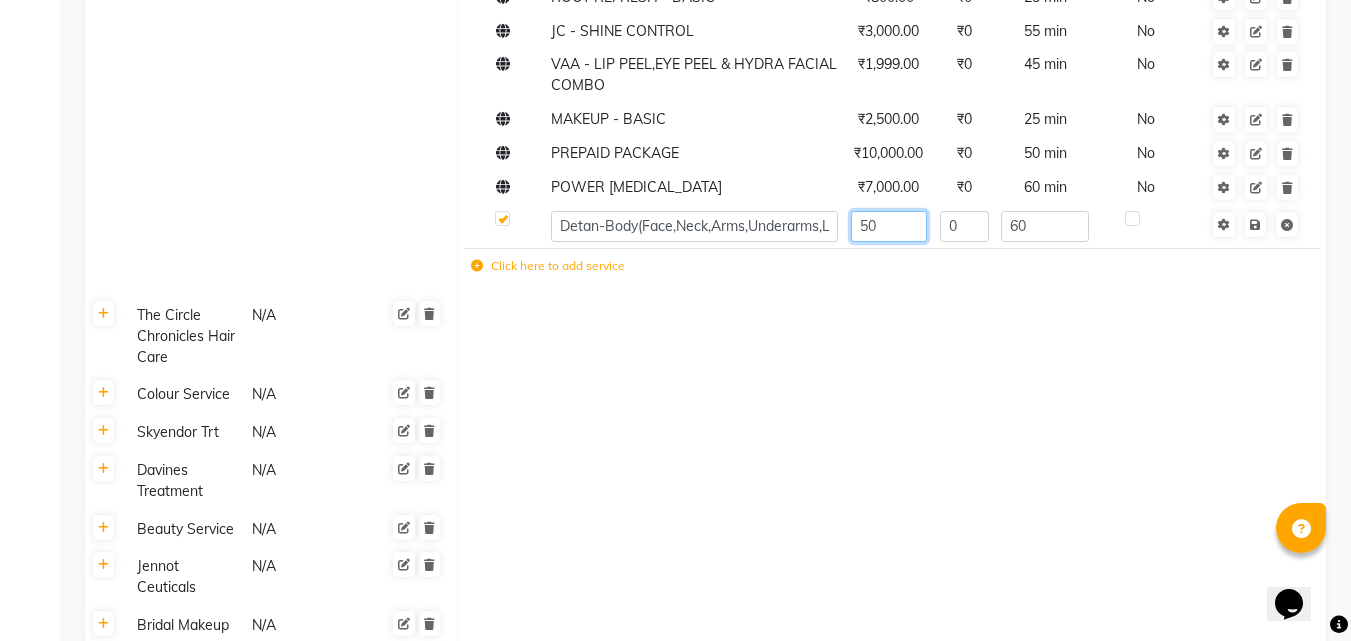 type on "5" 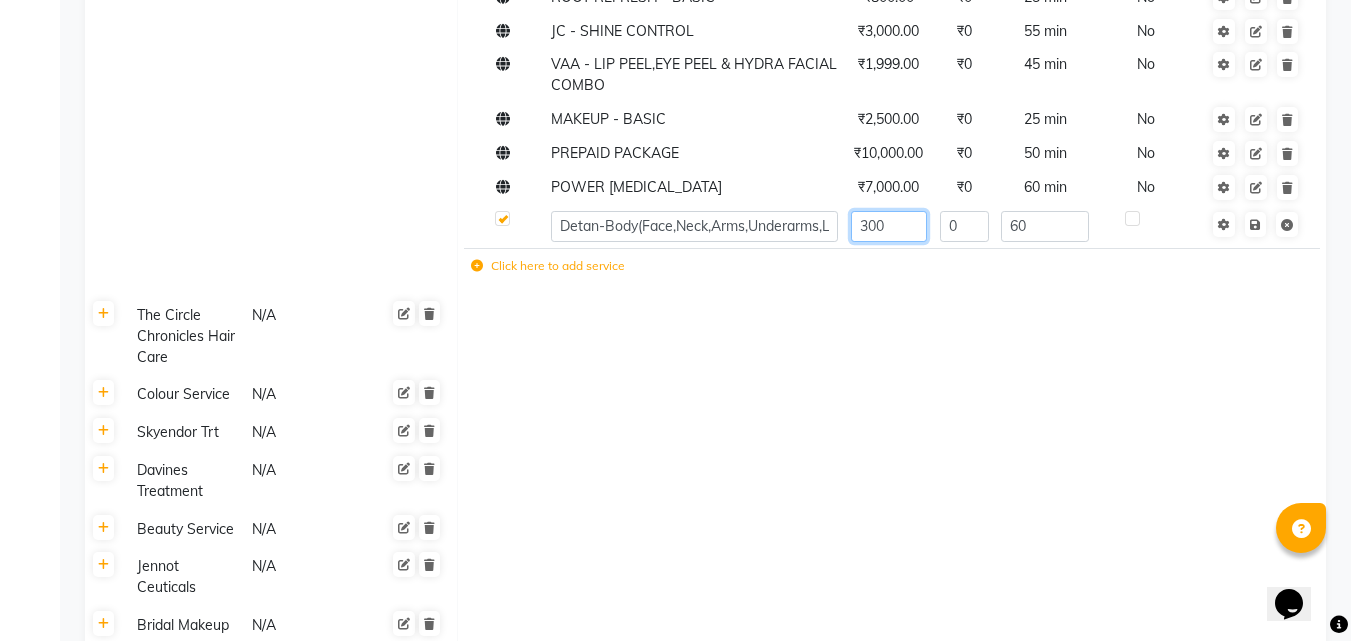 type on "3000" 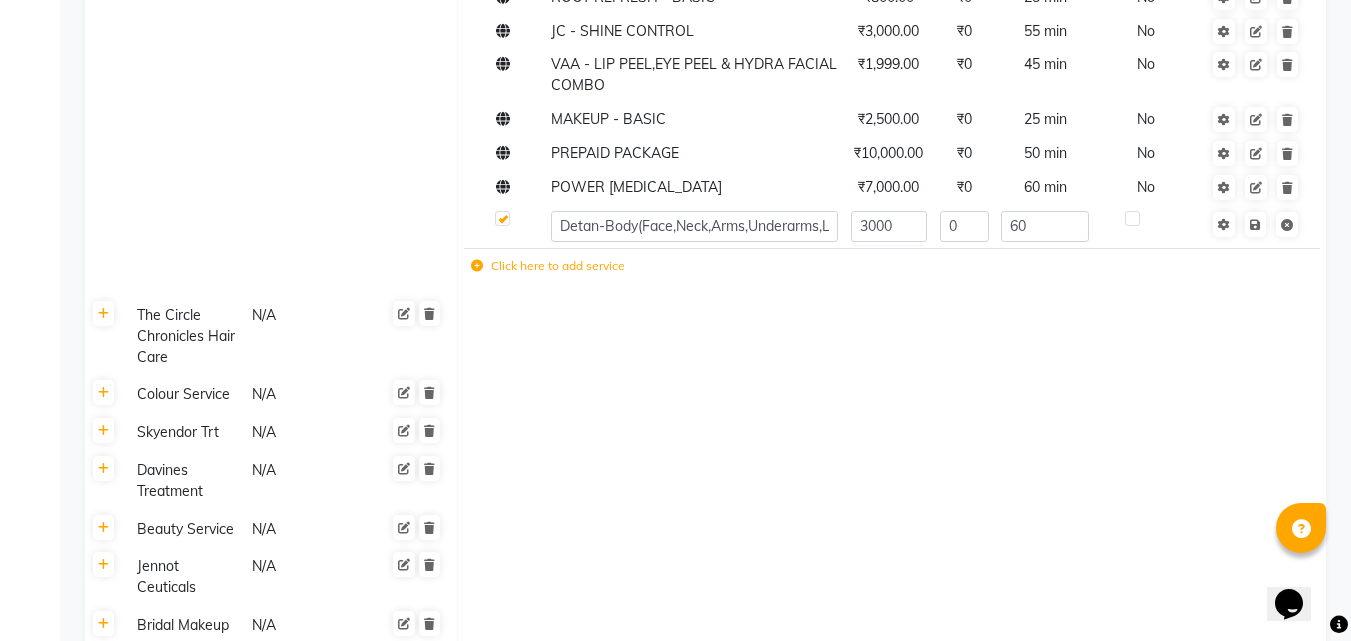 click 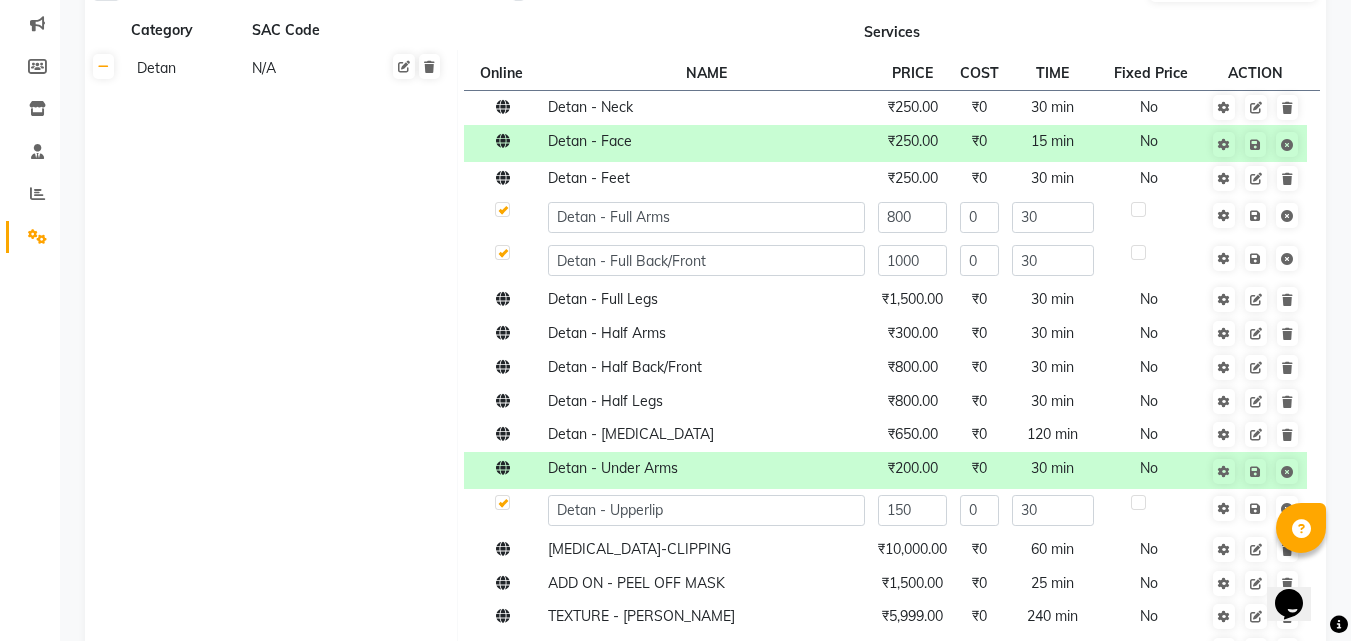 scroll, scrollTop: 200, scrollLeft: 0, axis: vertical 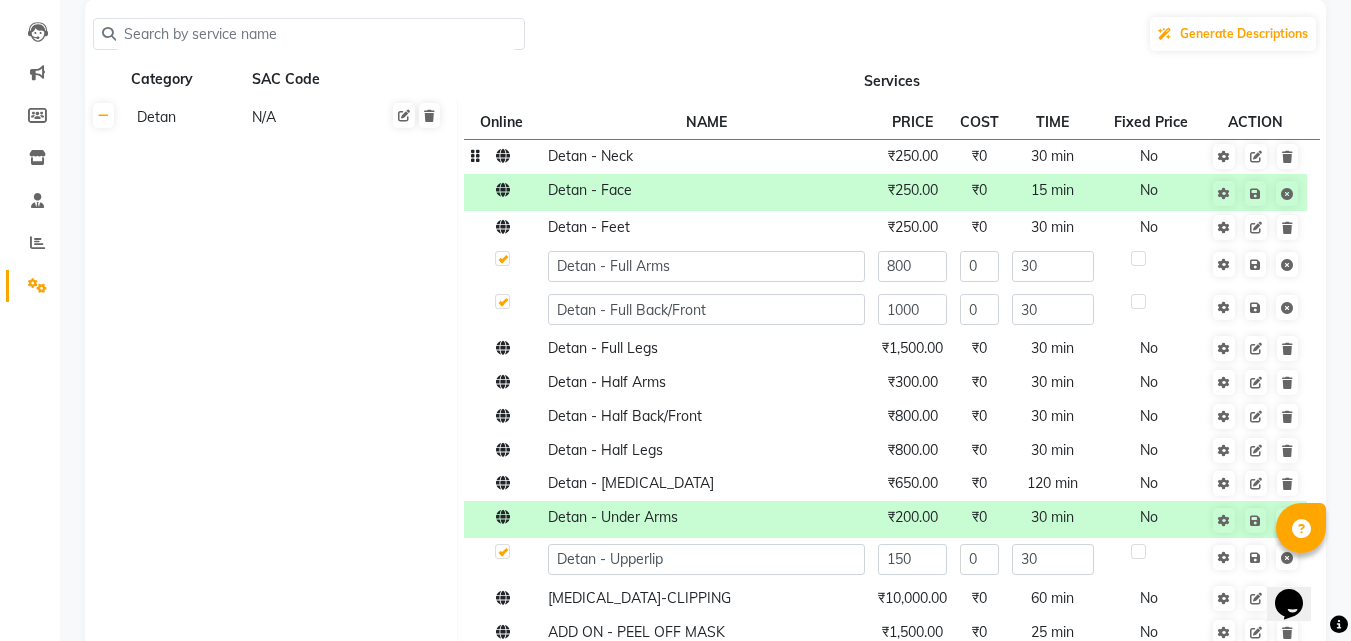 click on "Detan -  Neck" 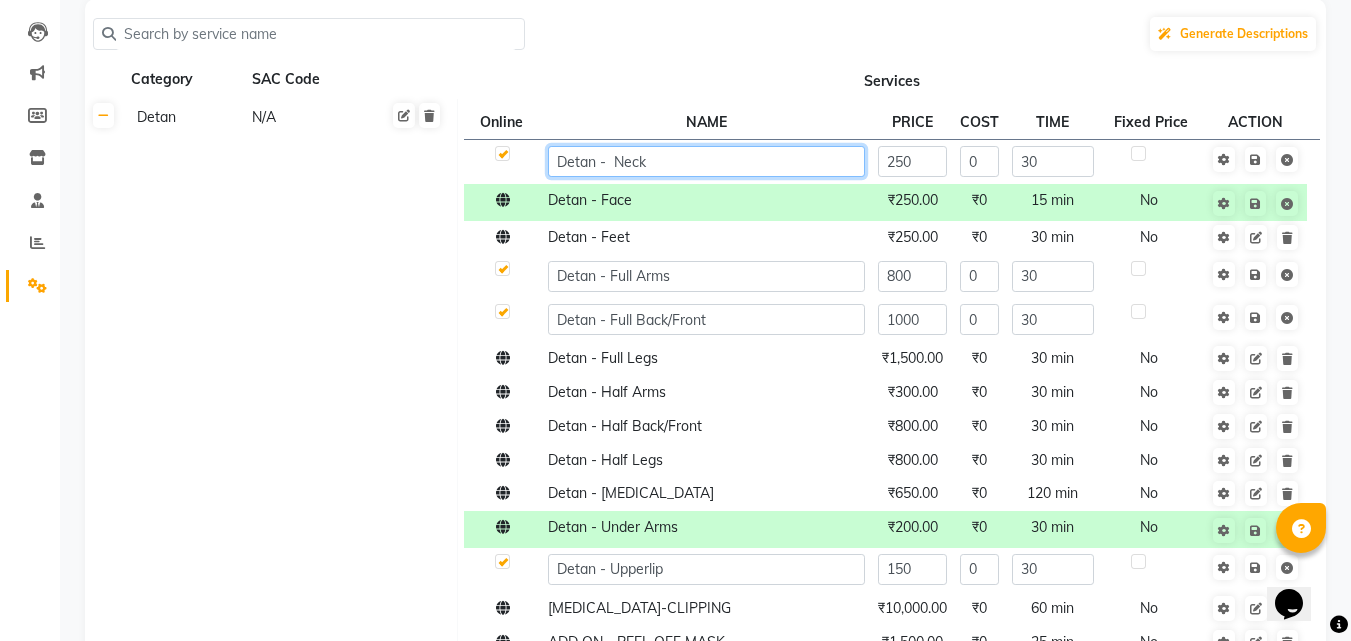 click on "Detan -  Neck" 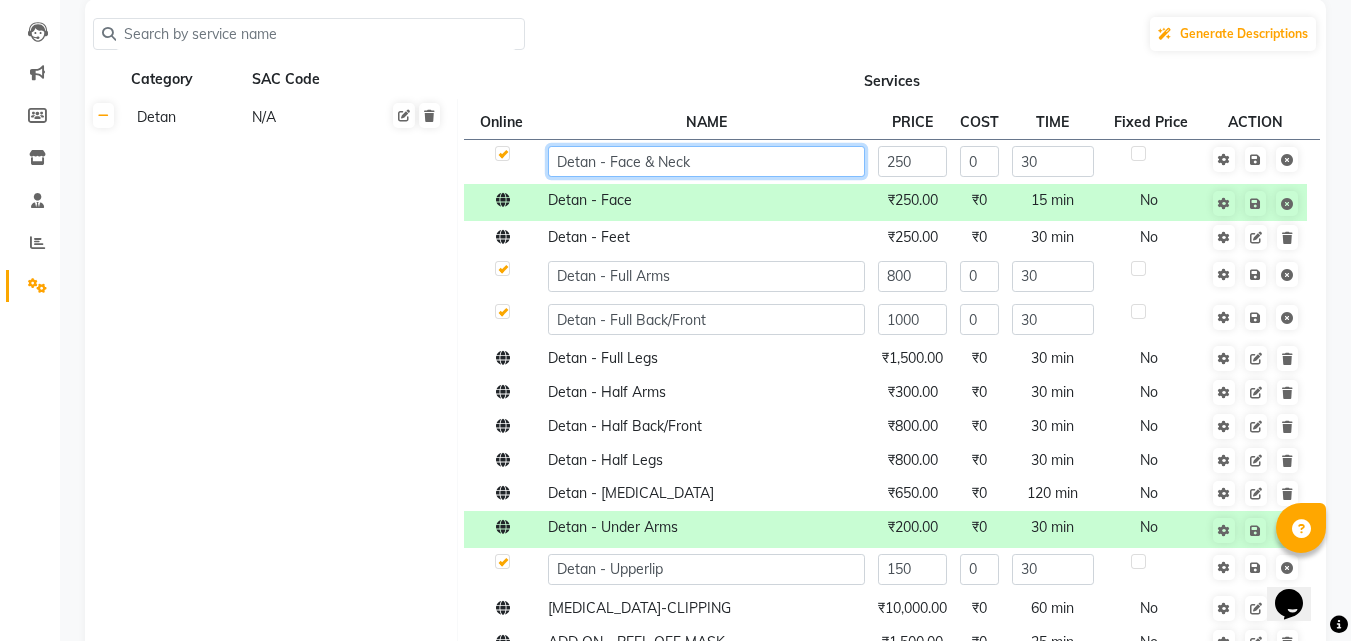 type on "Detan - Face &  Neck" 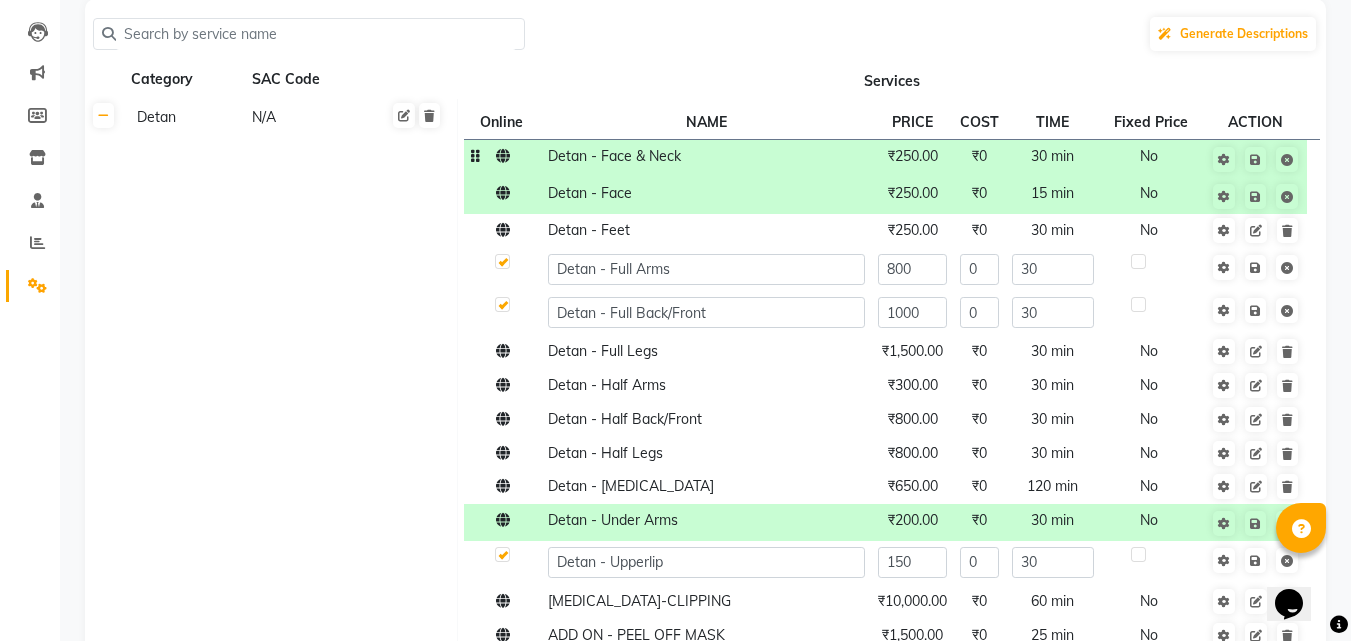 click on "₹250.00" 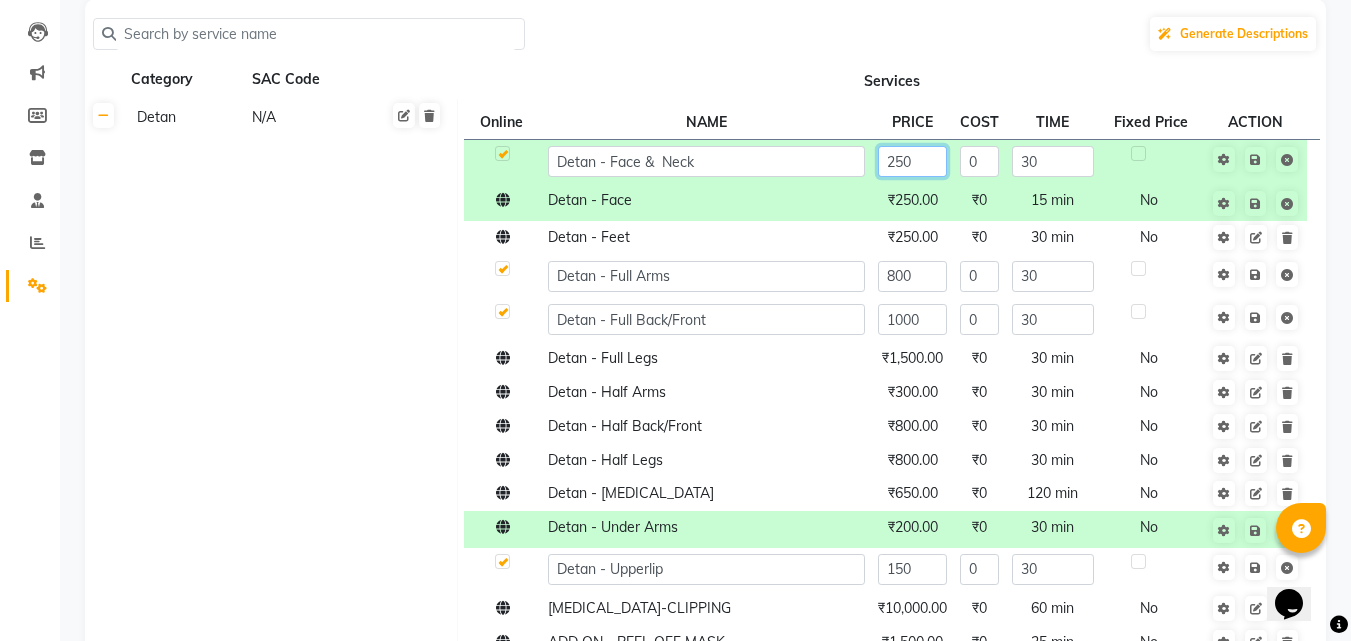 click on "250" 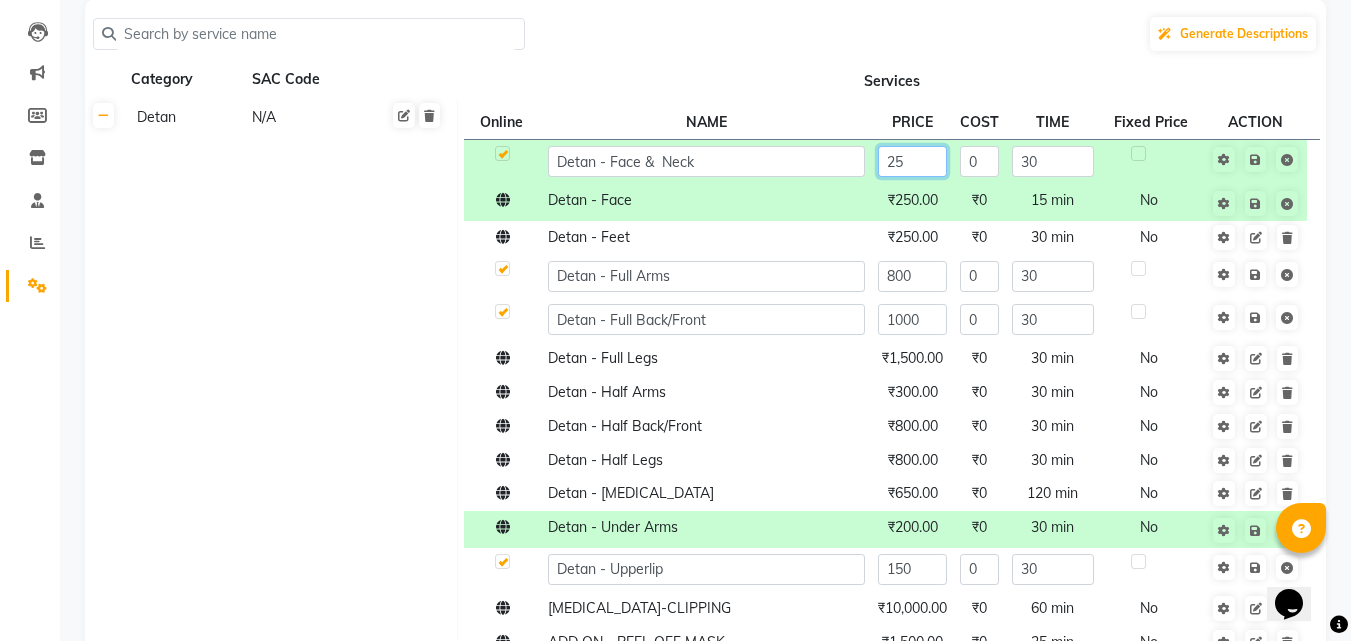 type on "2" 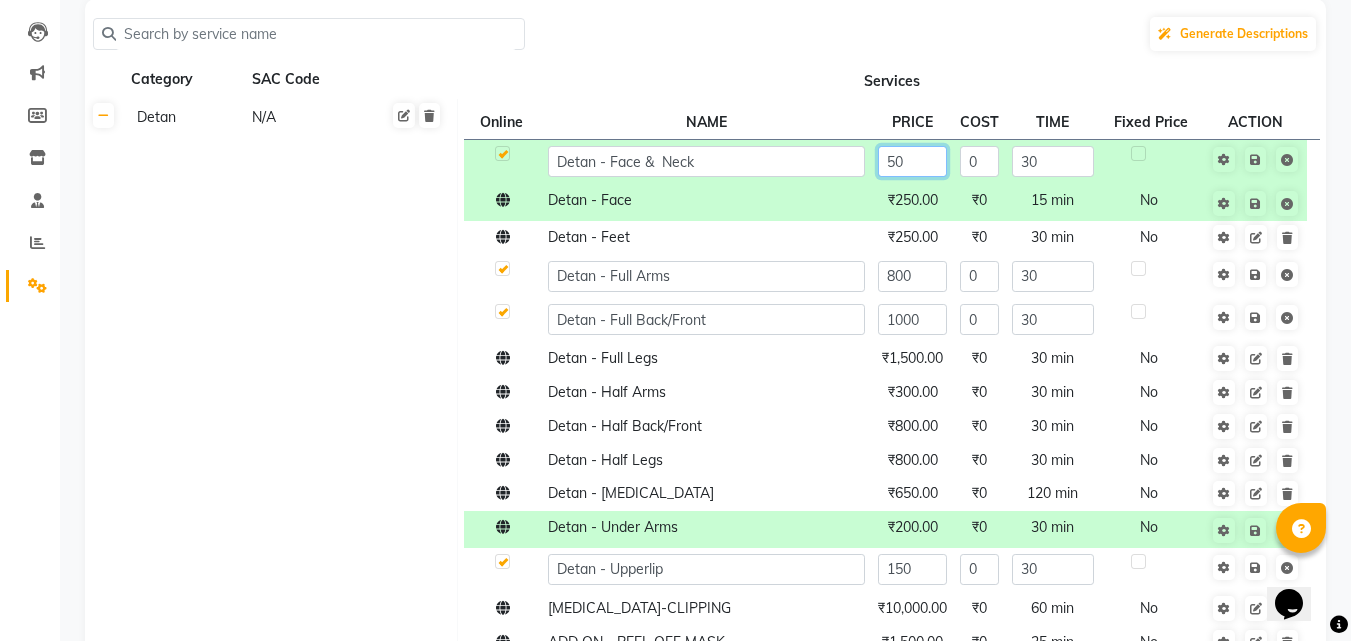 type on "500" 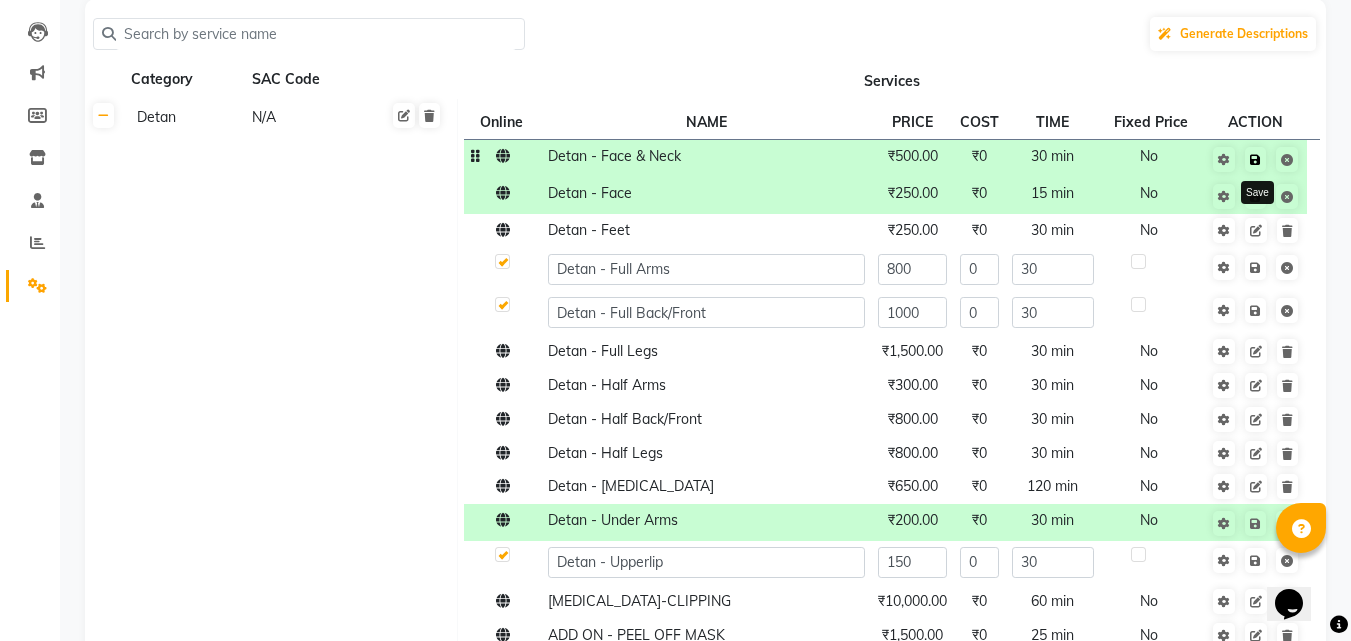click 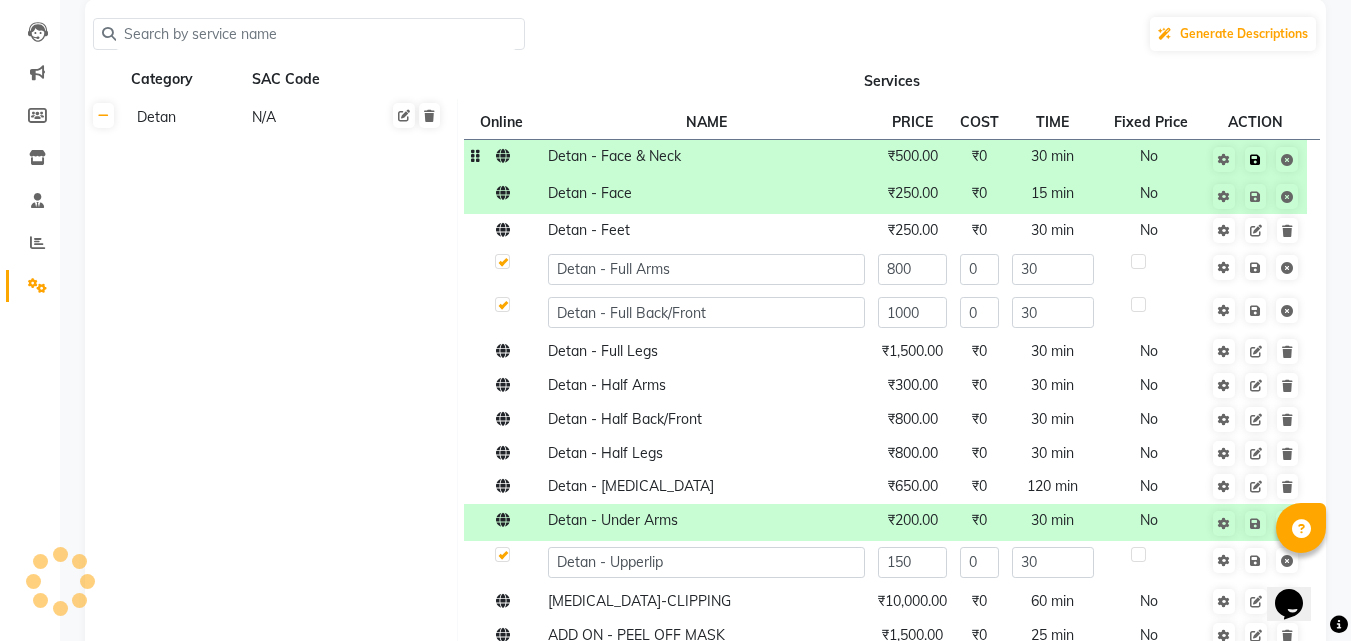click 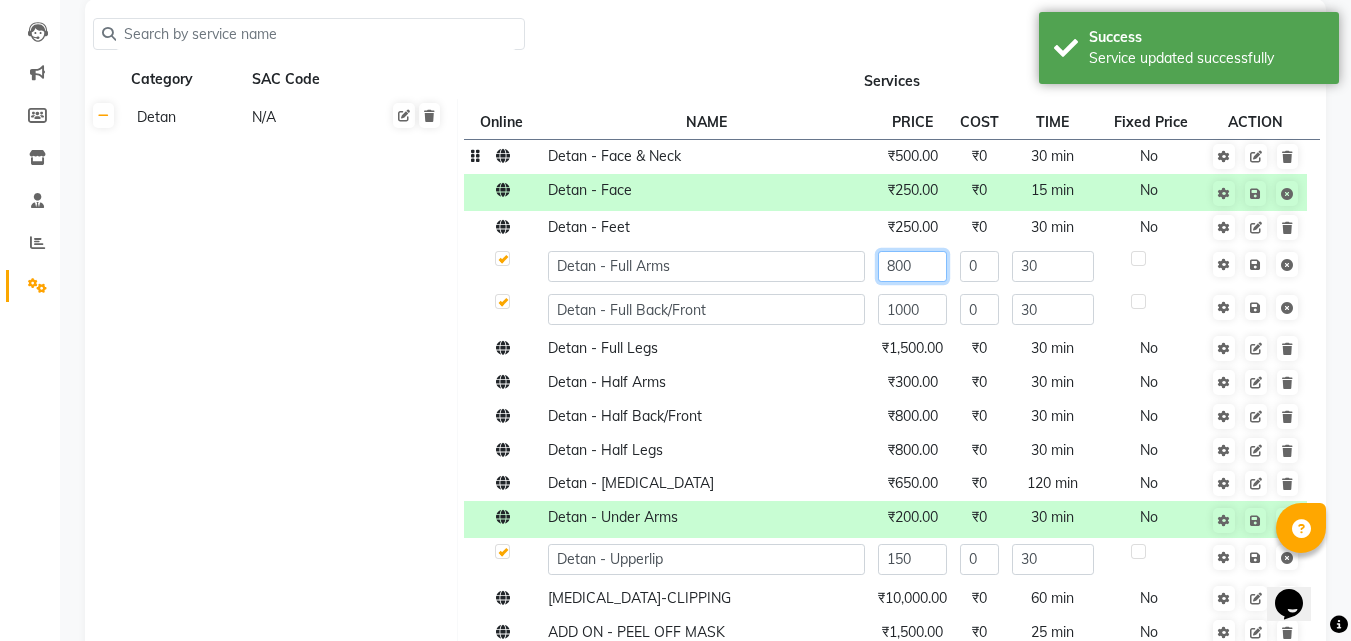 click on "800" 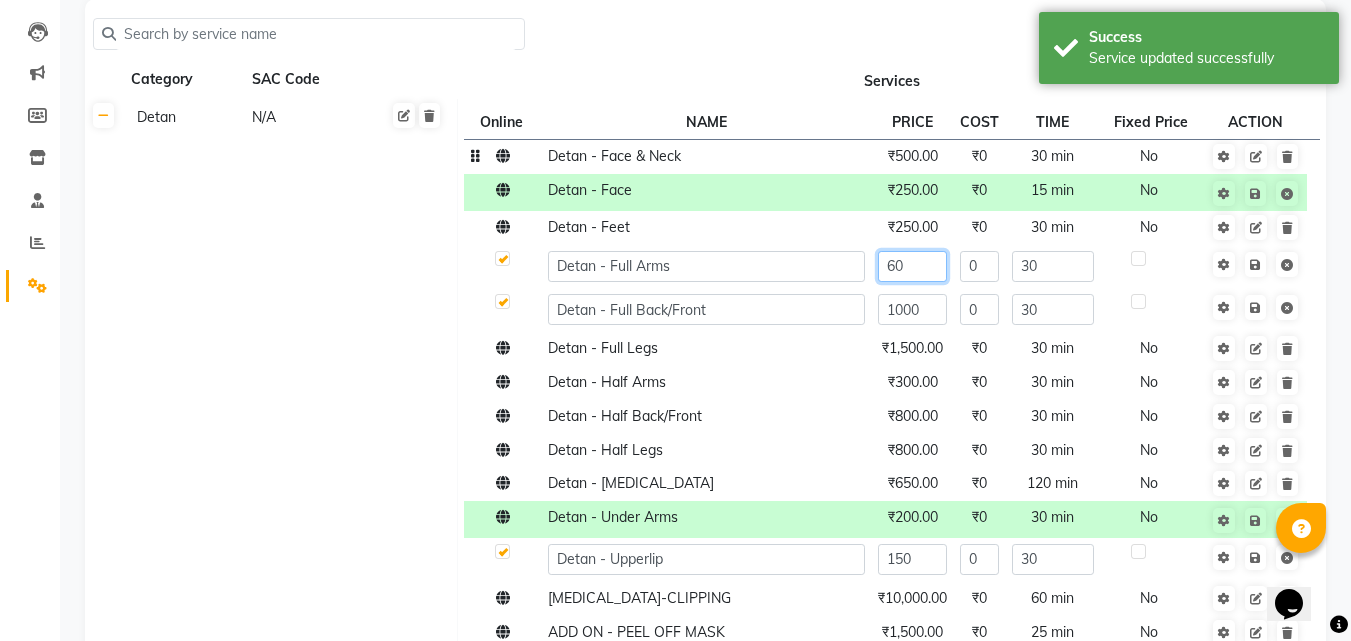 type 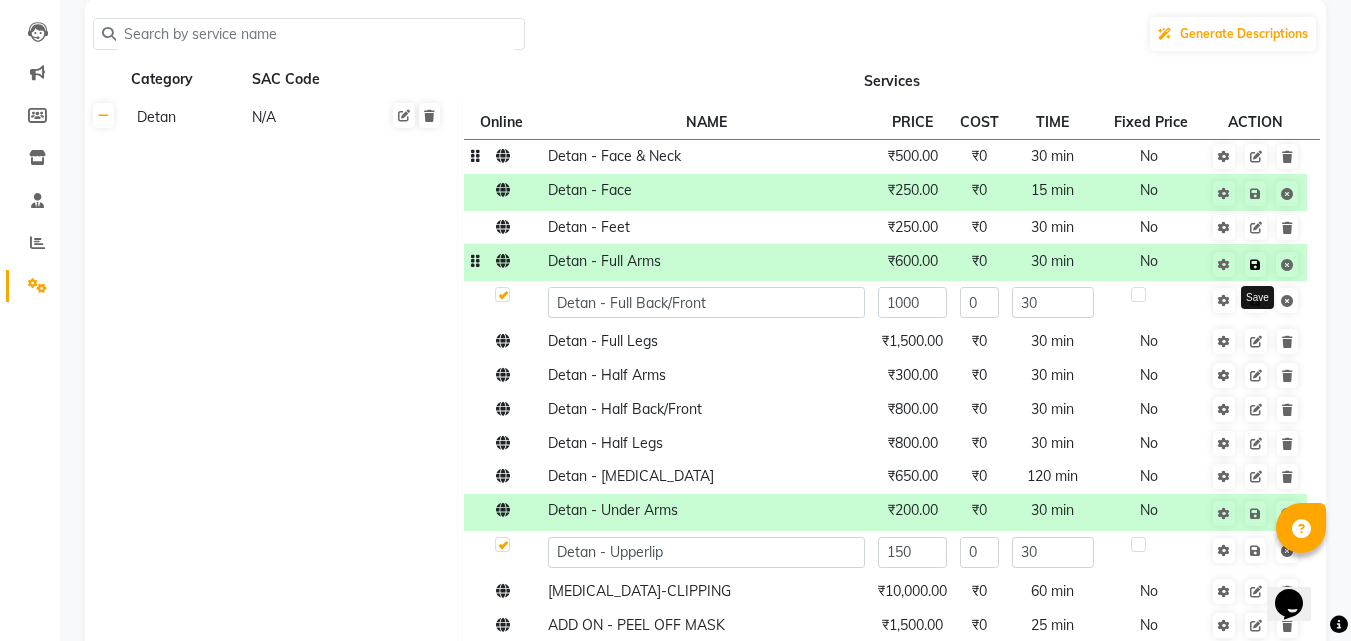click 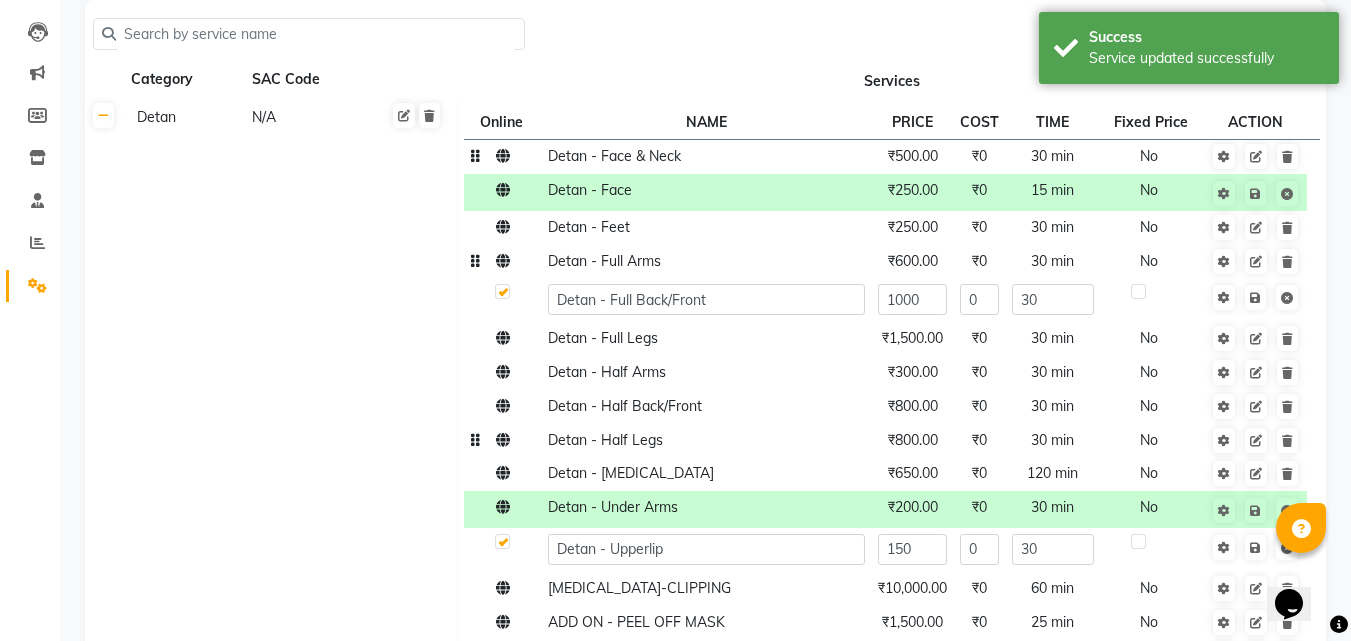 click on "₹800.00" 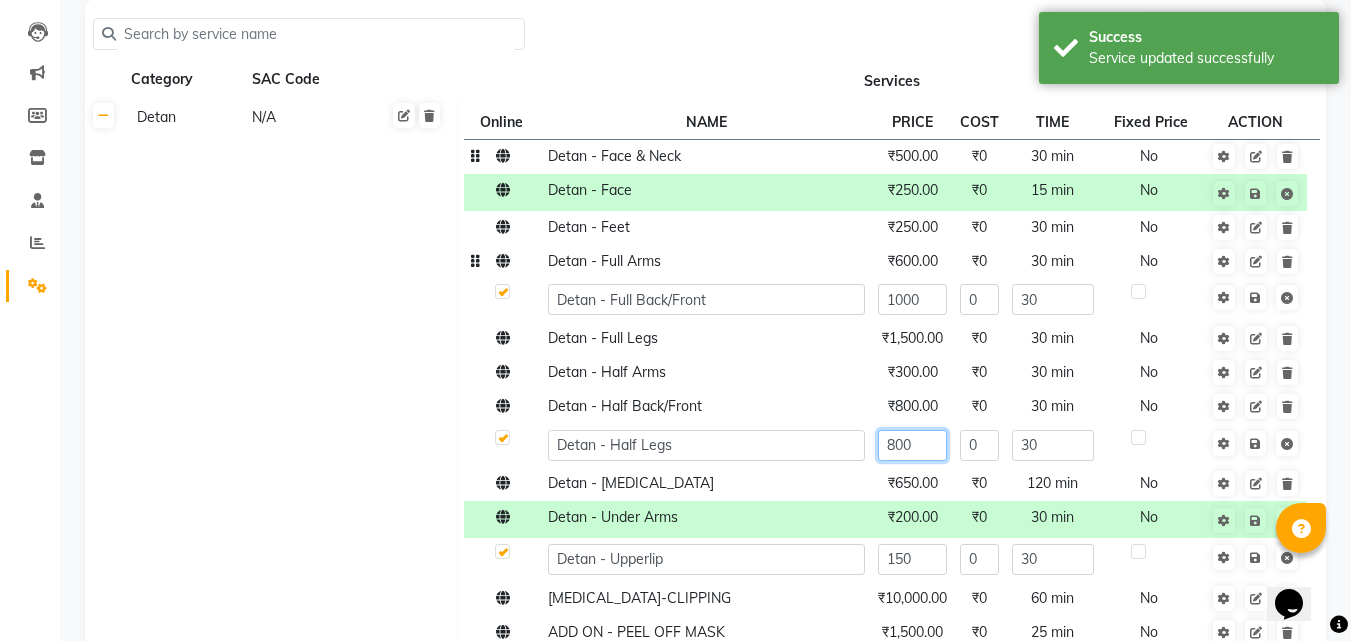 click on "800" 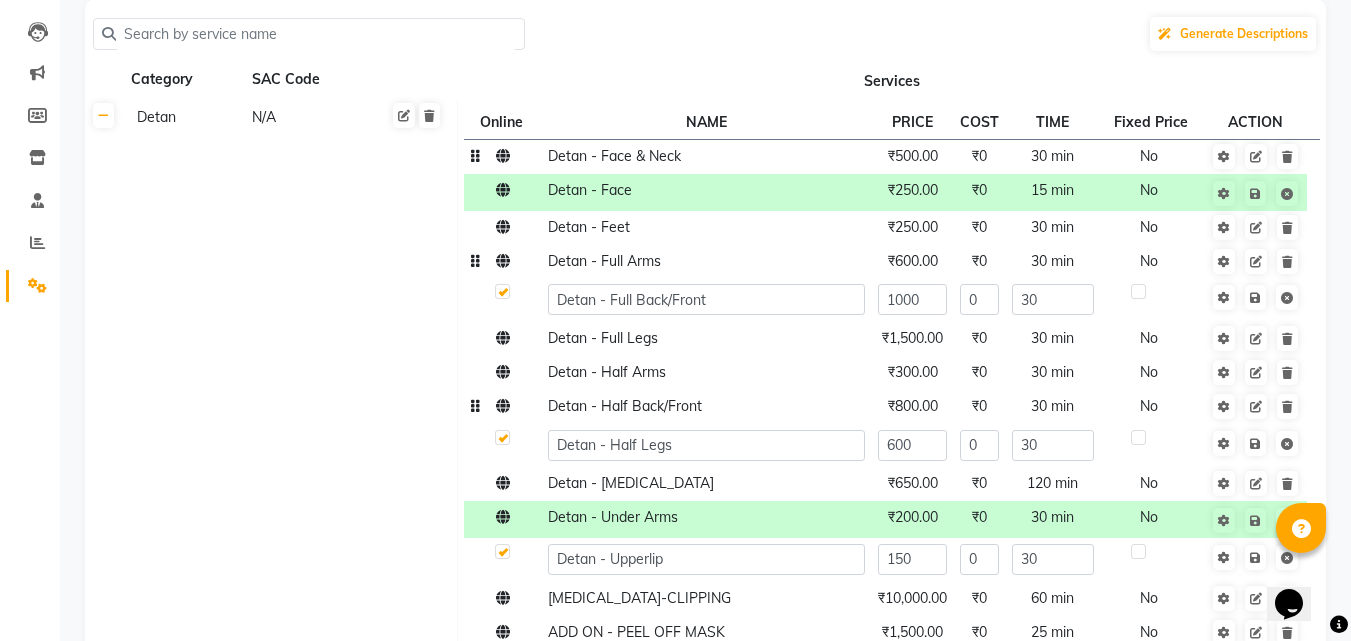 click on "₹800.00" 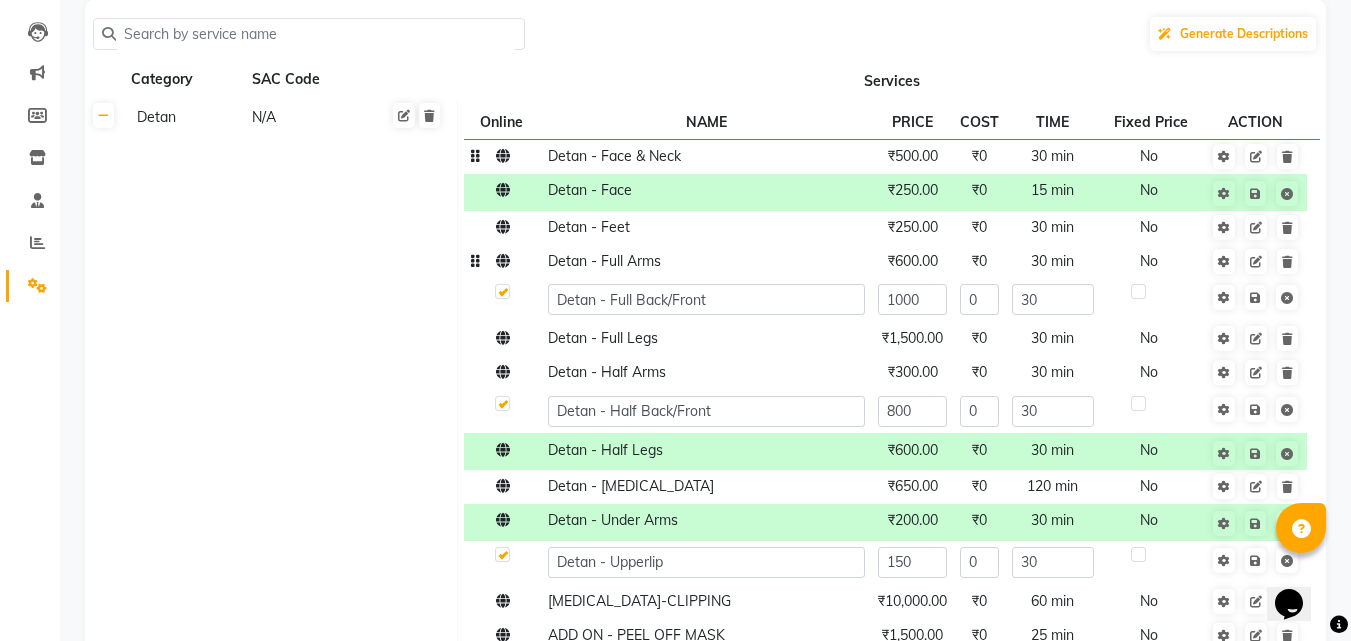 click on "800" 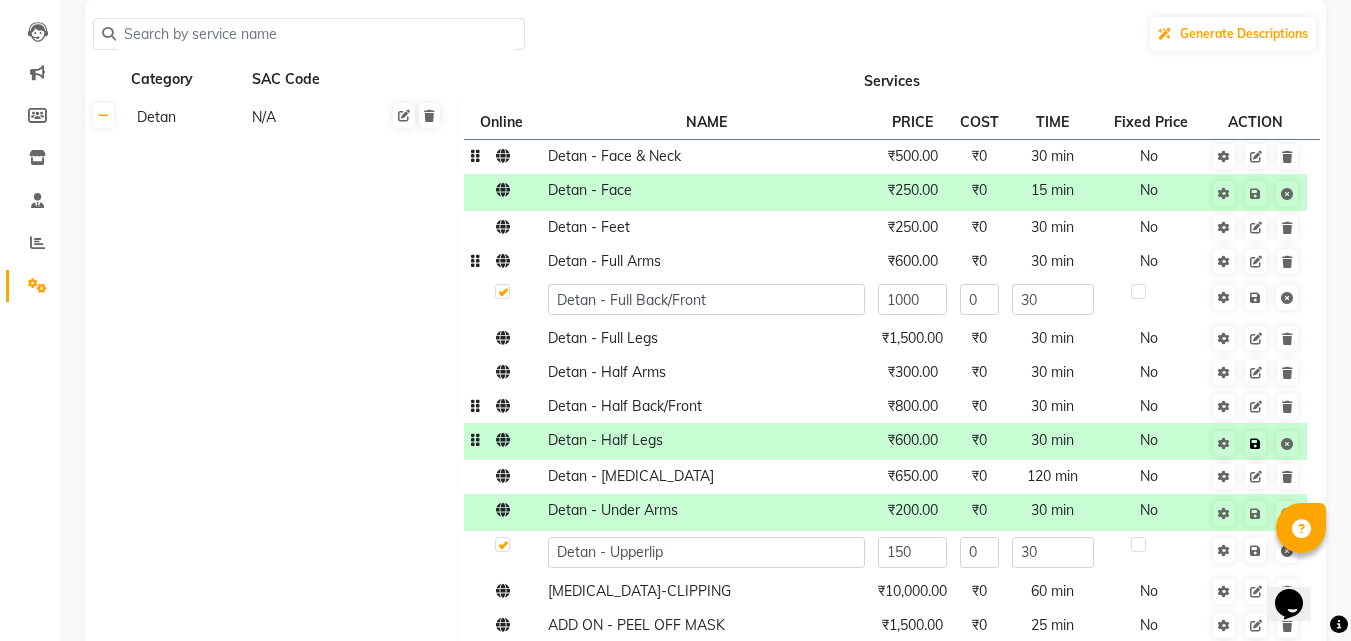 click on "Save" 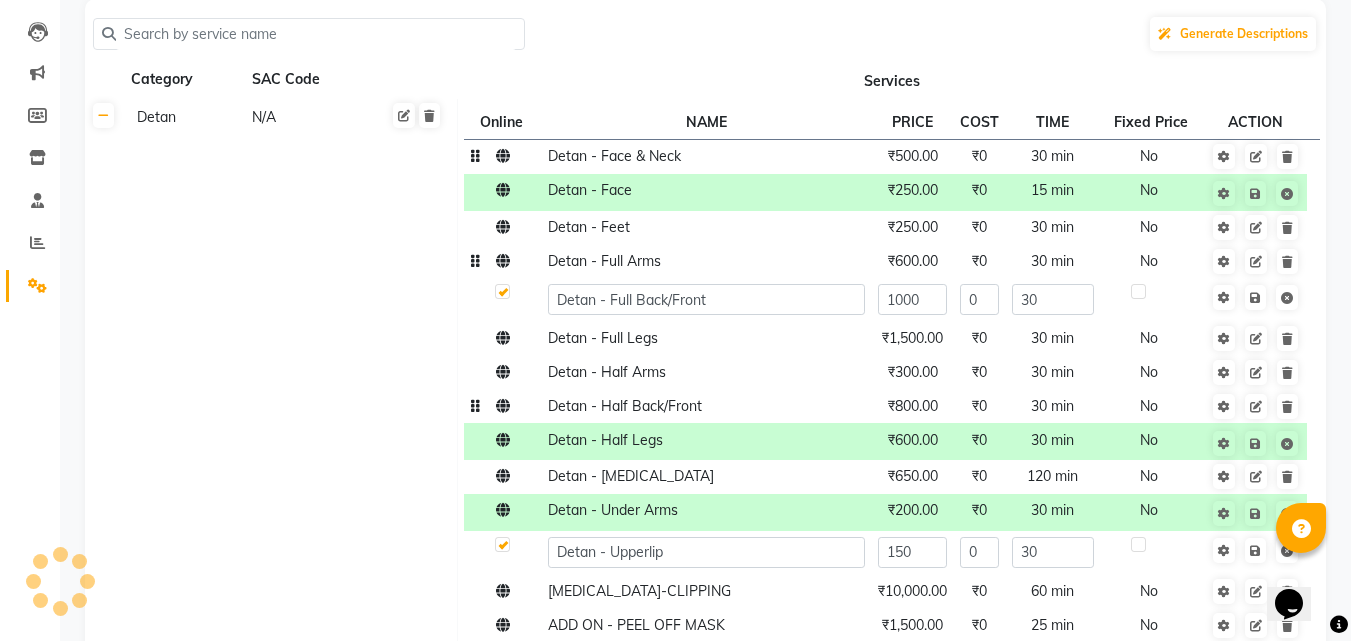 click 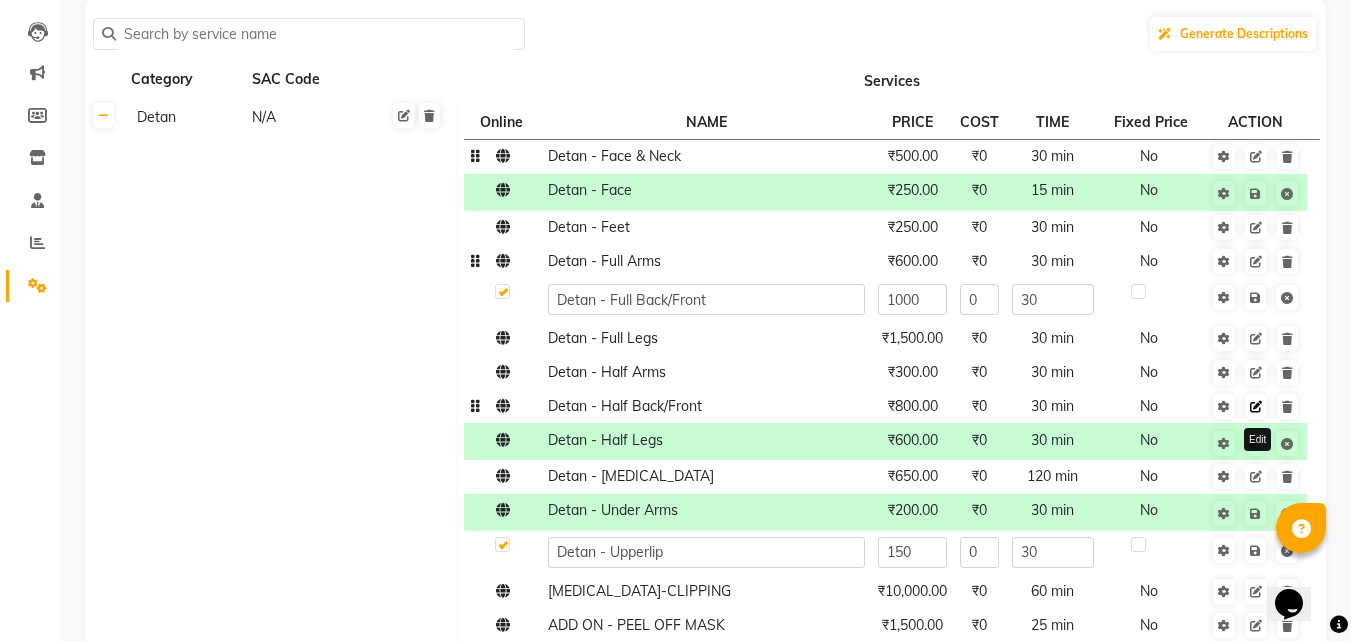 click 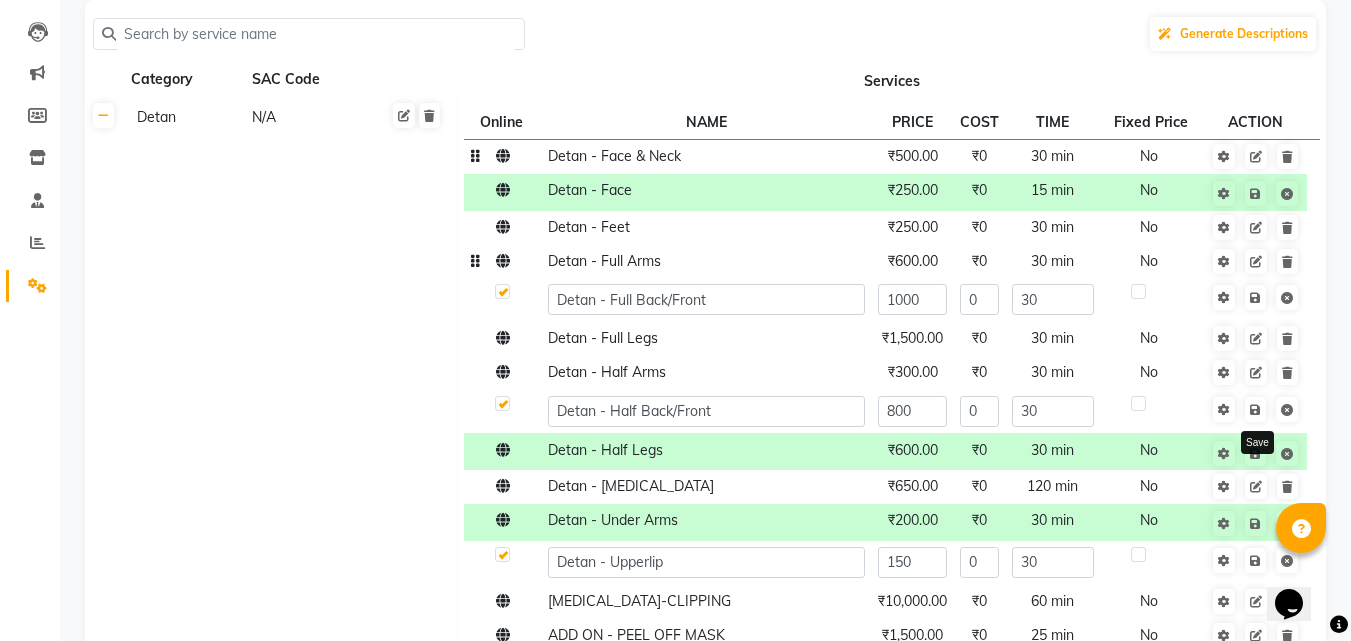 click 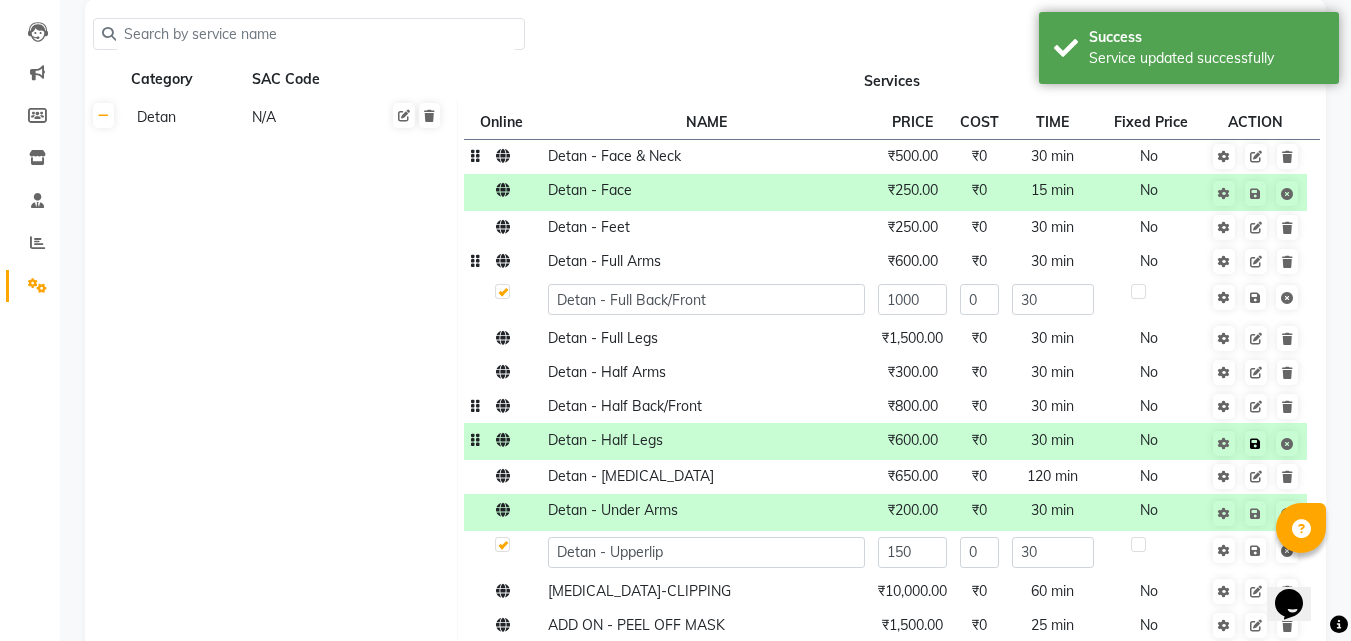 click 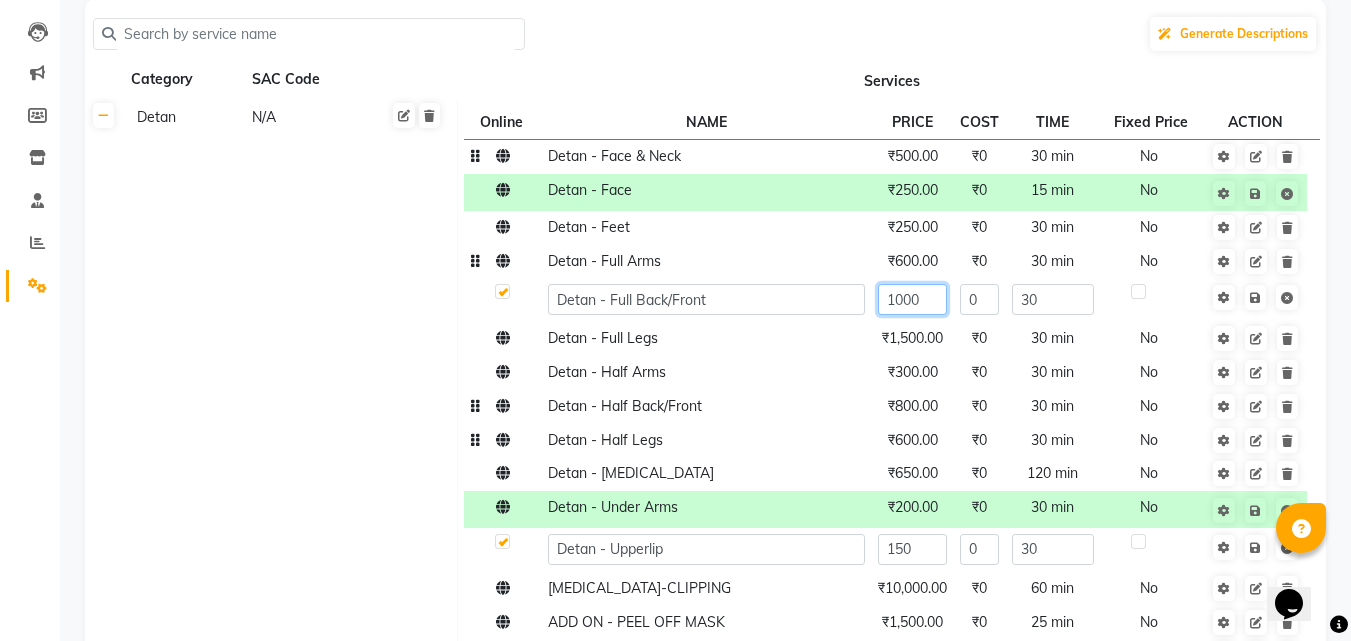 click on "1000" 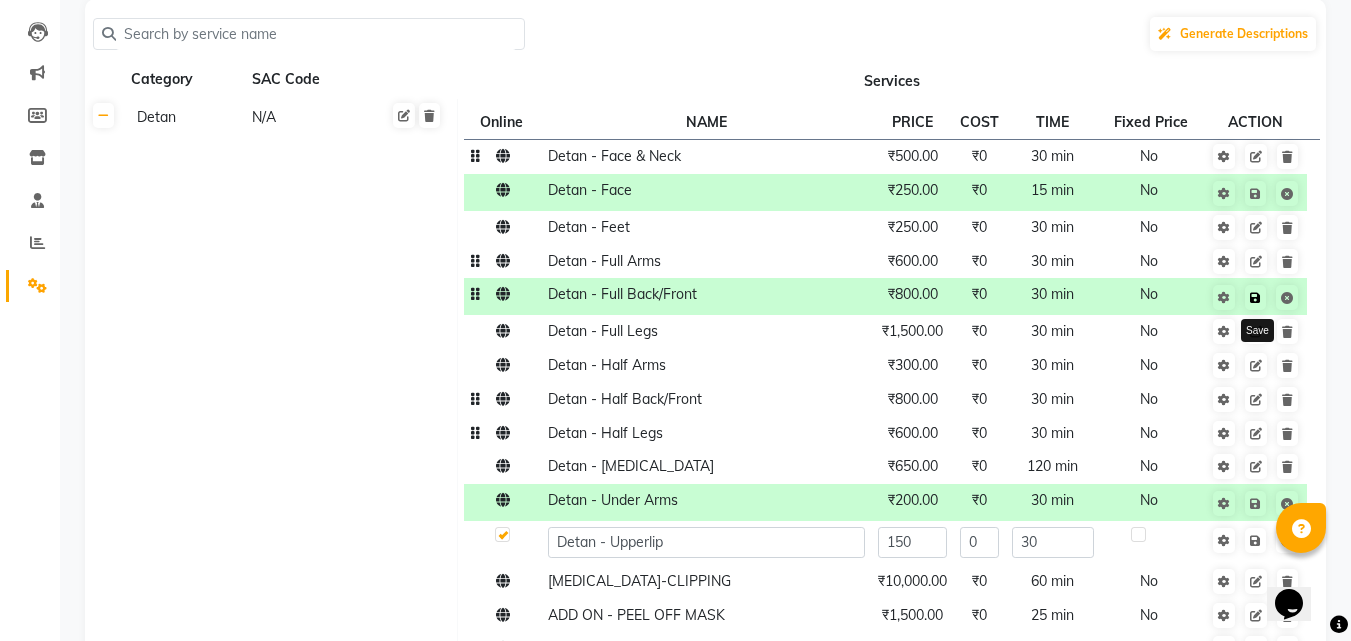 click 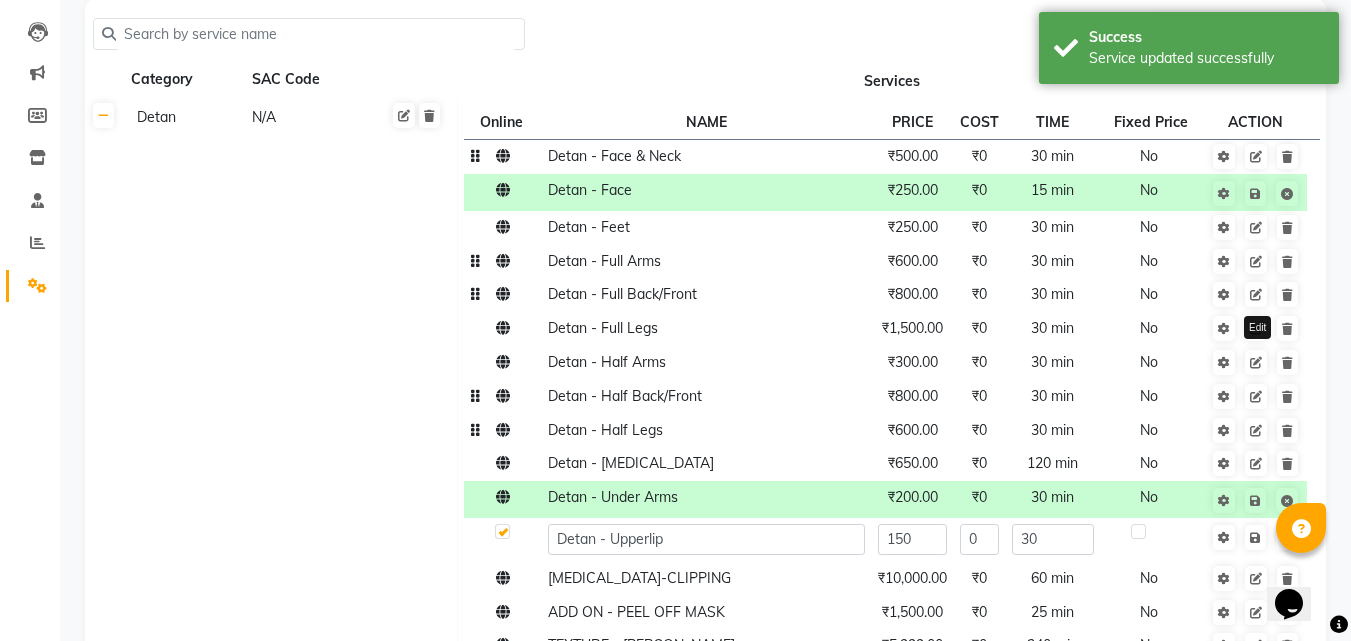 click 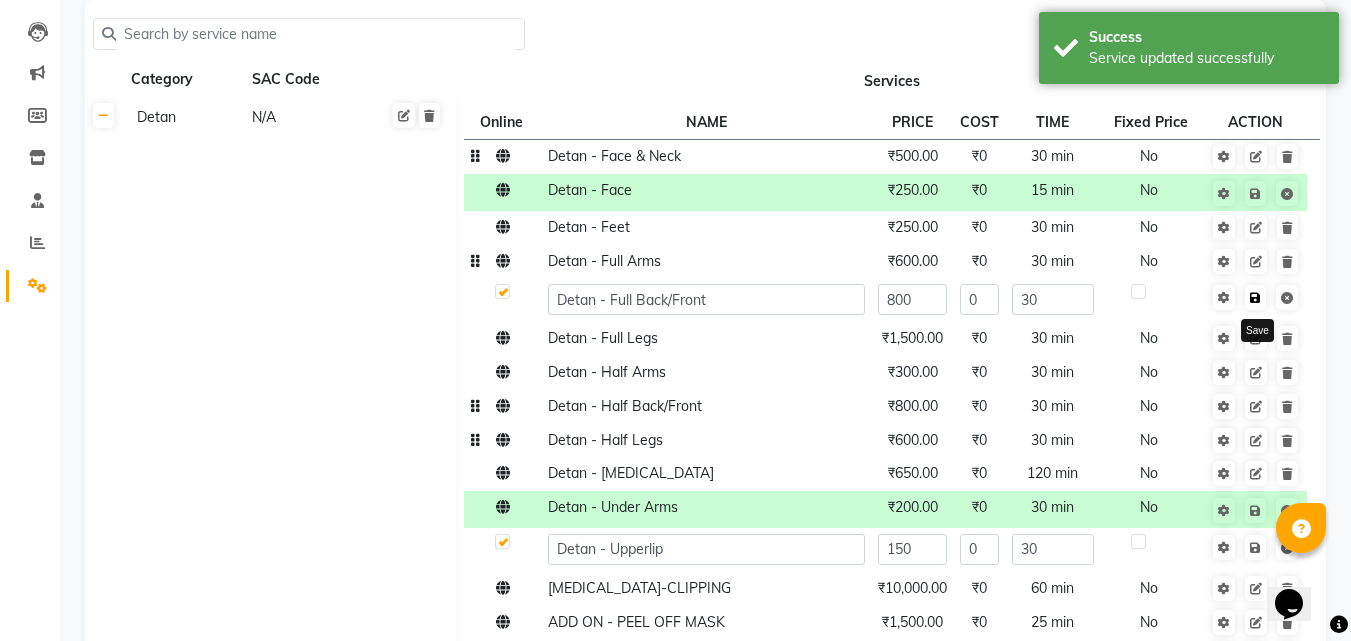 click 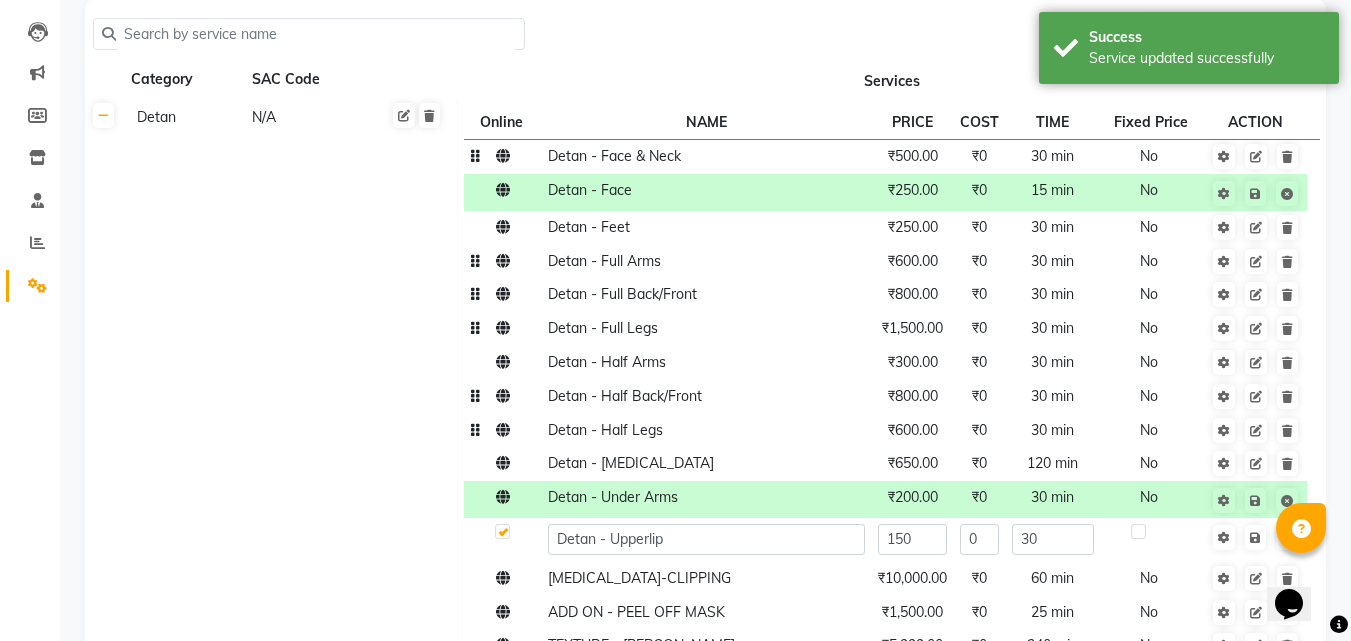 click on "₹1,500.00" 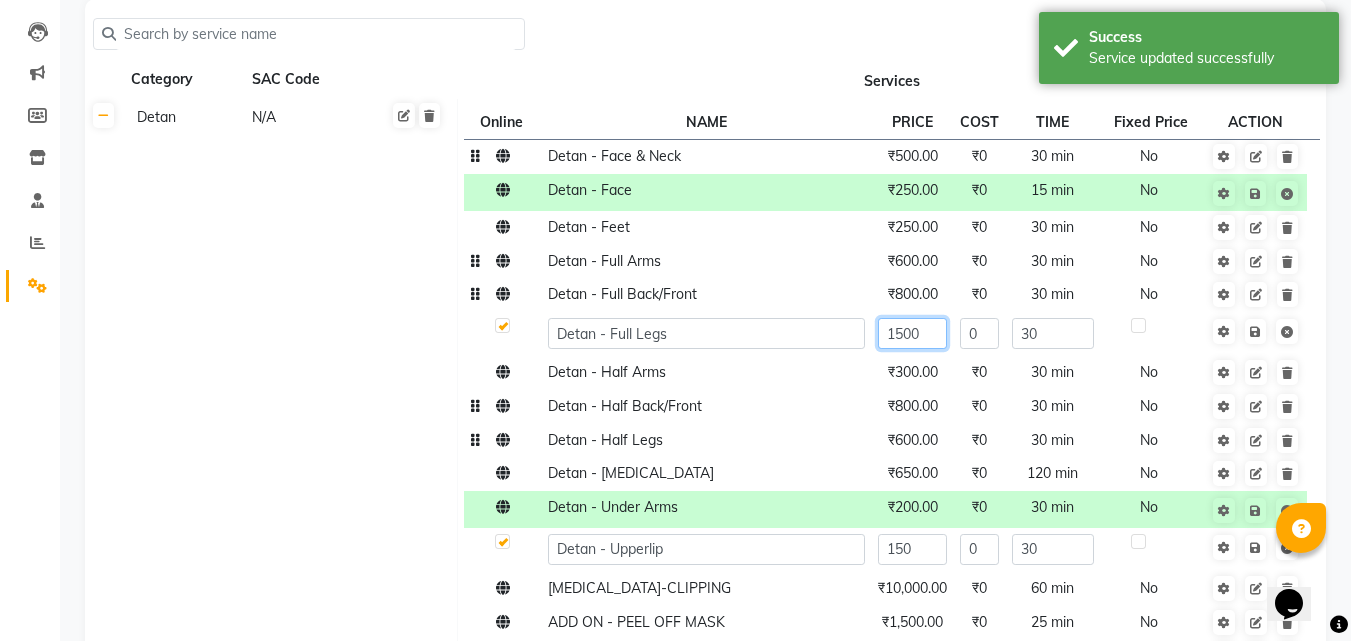 click on "1500" 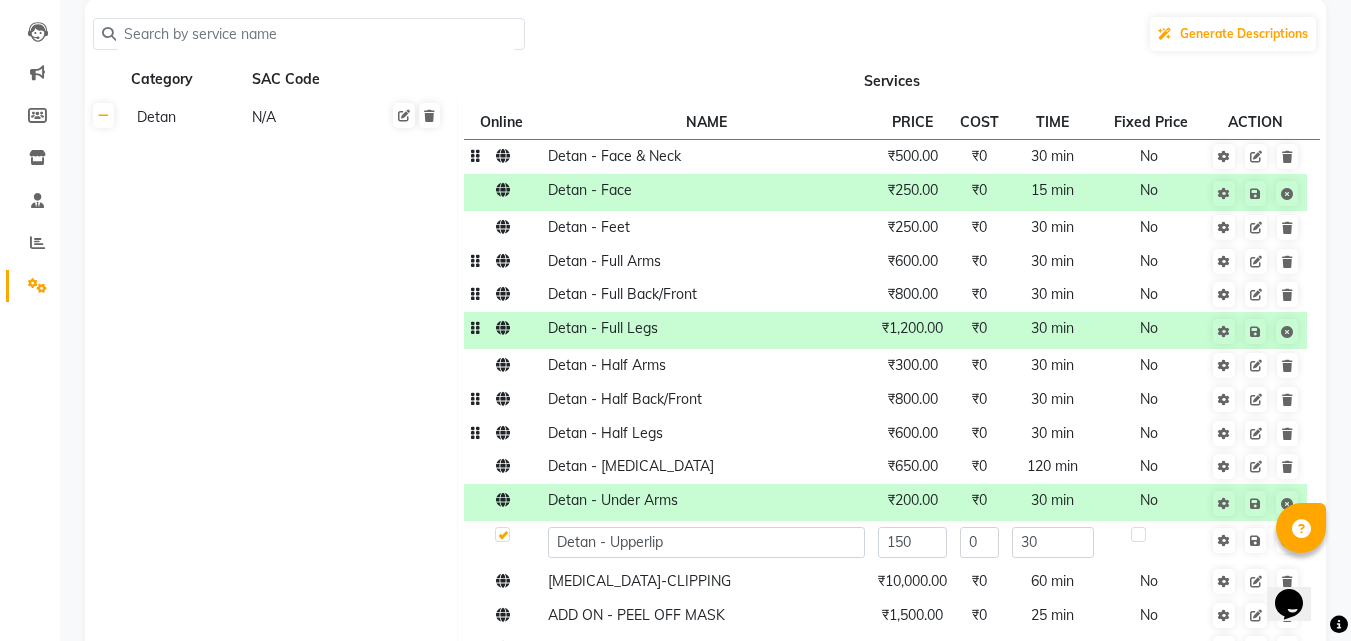 click 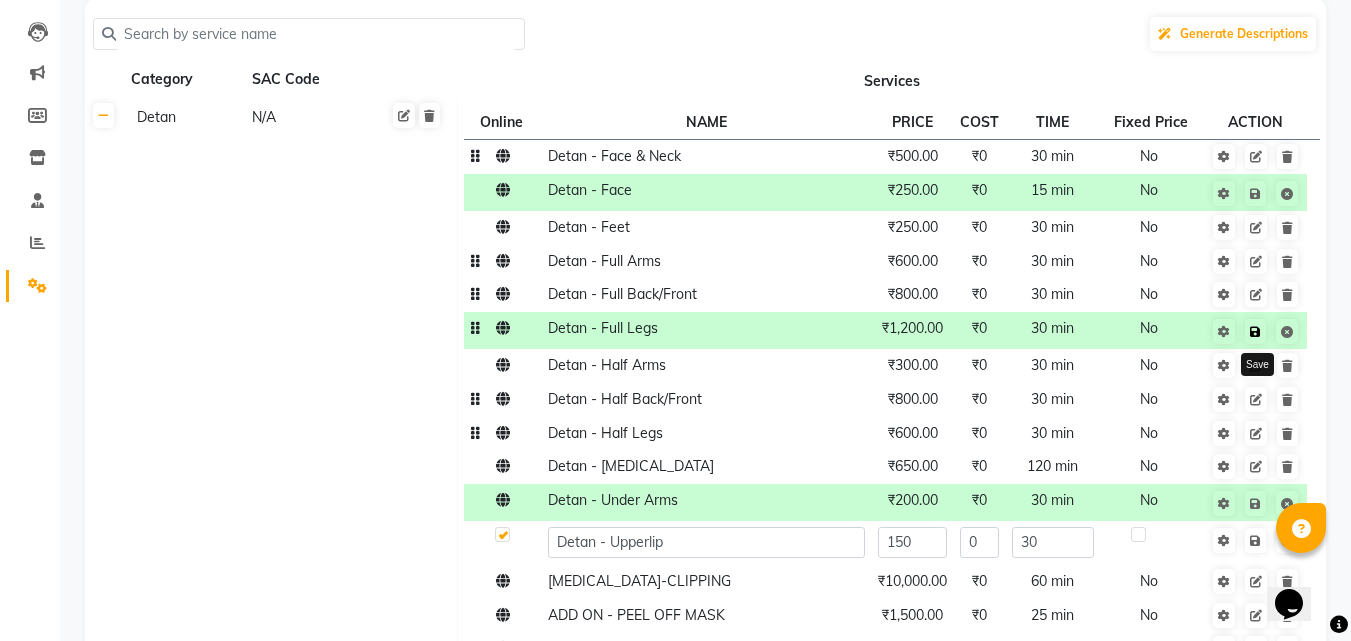 click 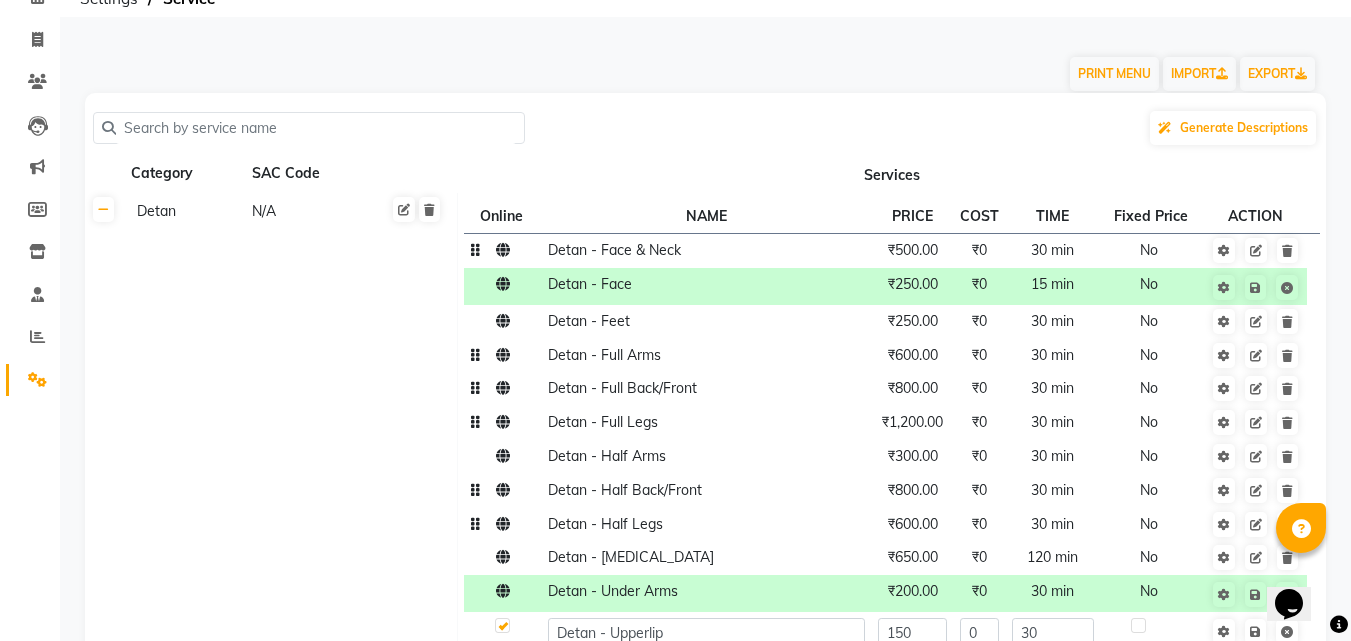 scroll, scrollTop: 100, scrollLeft: 0, axis: vertical 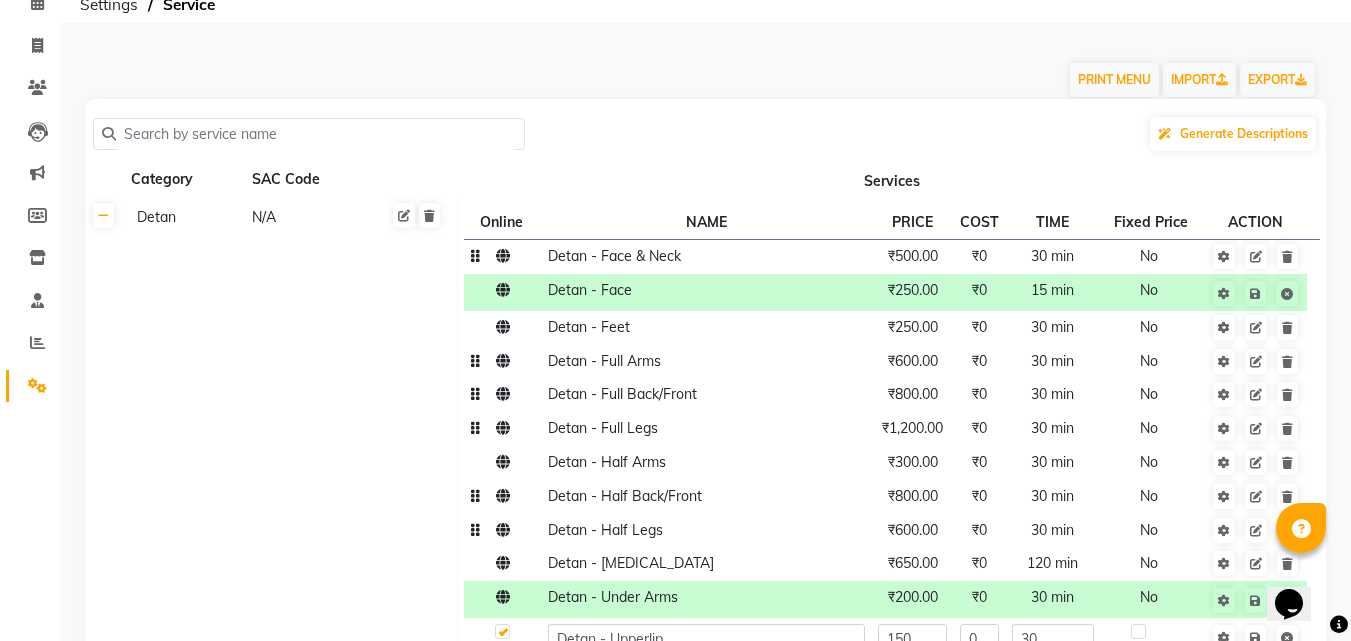 click 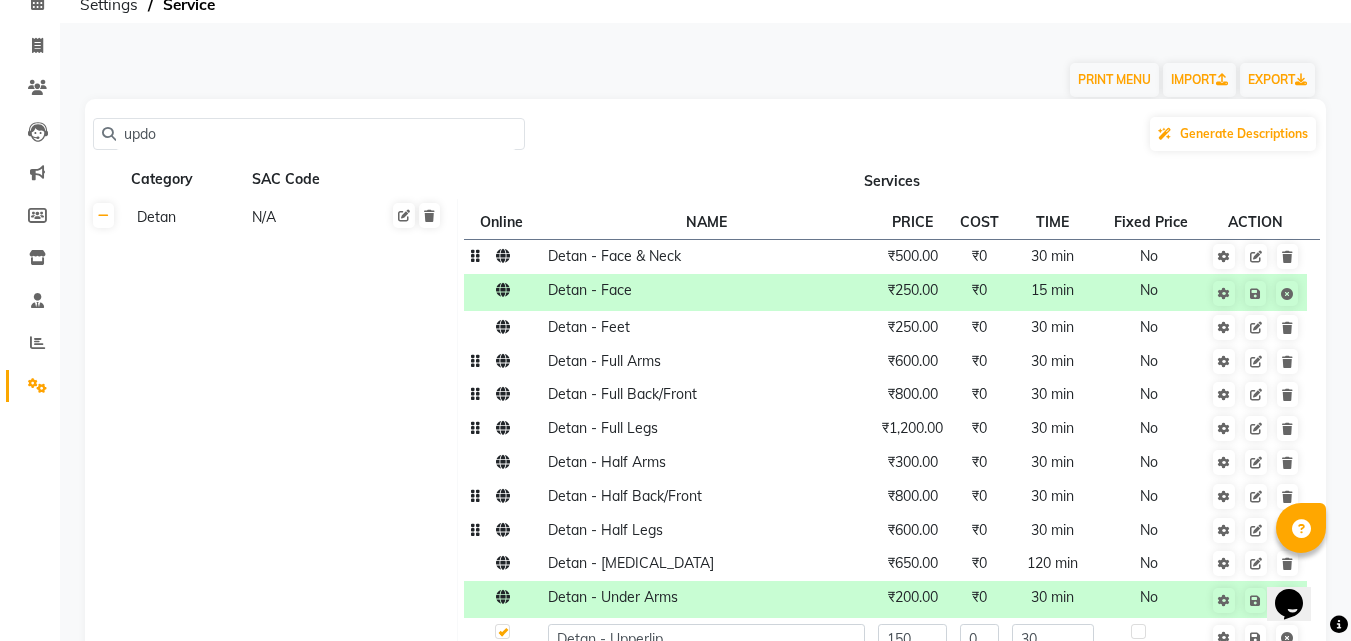scroll, scrollTop: 0, scrollLeft: 0, axis: both 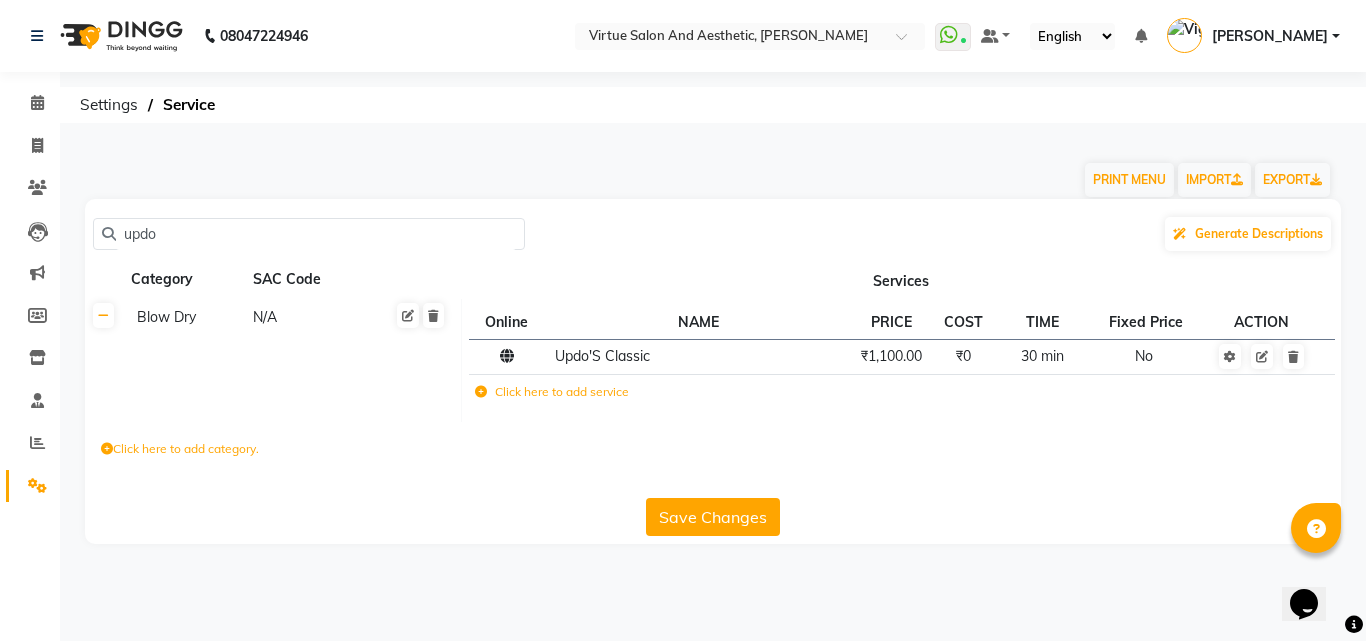 click on "updo" 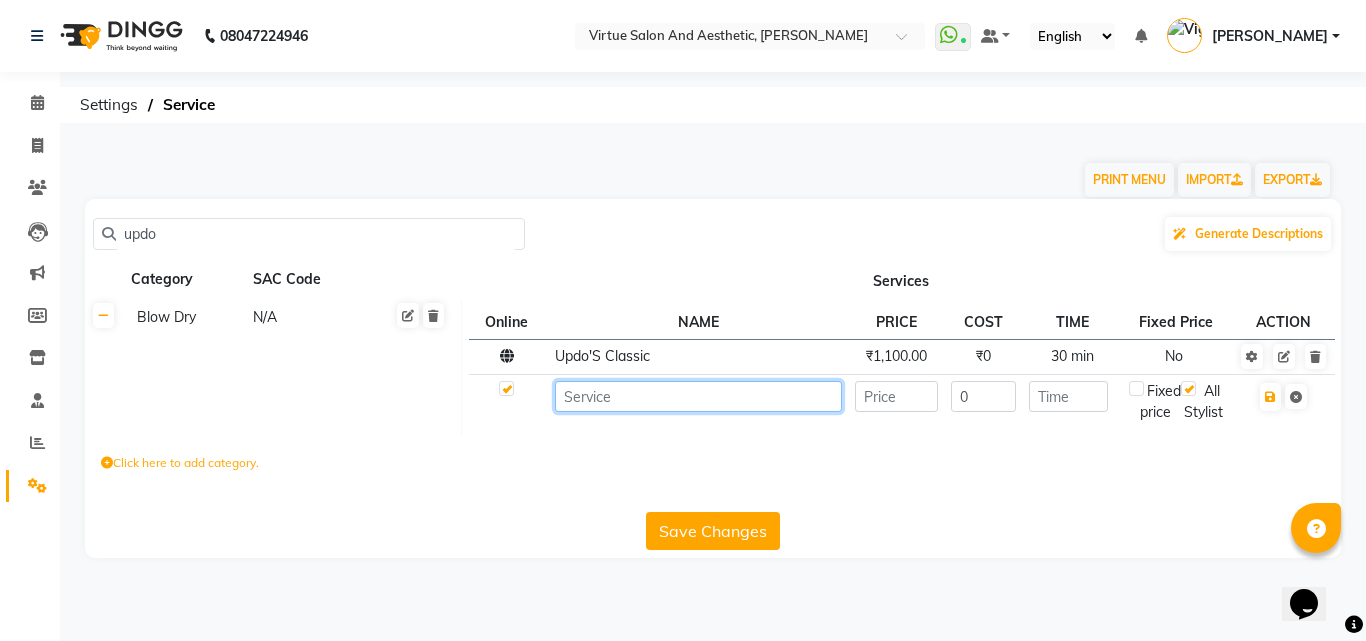 click 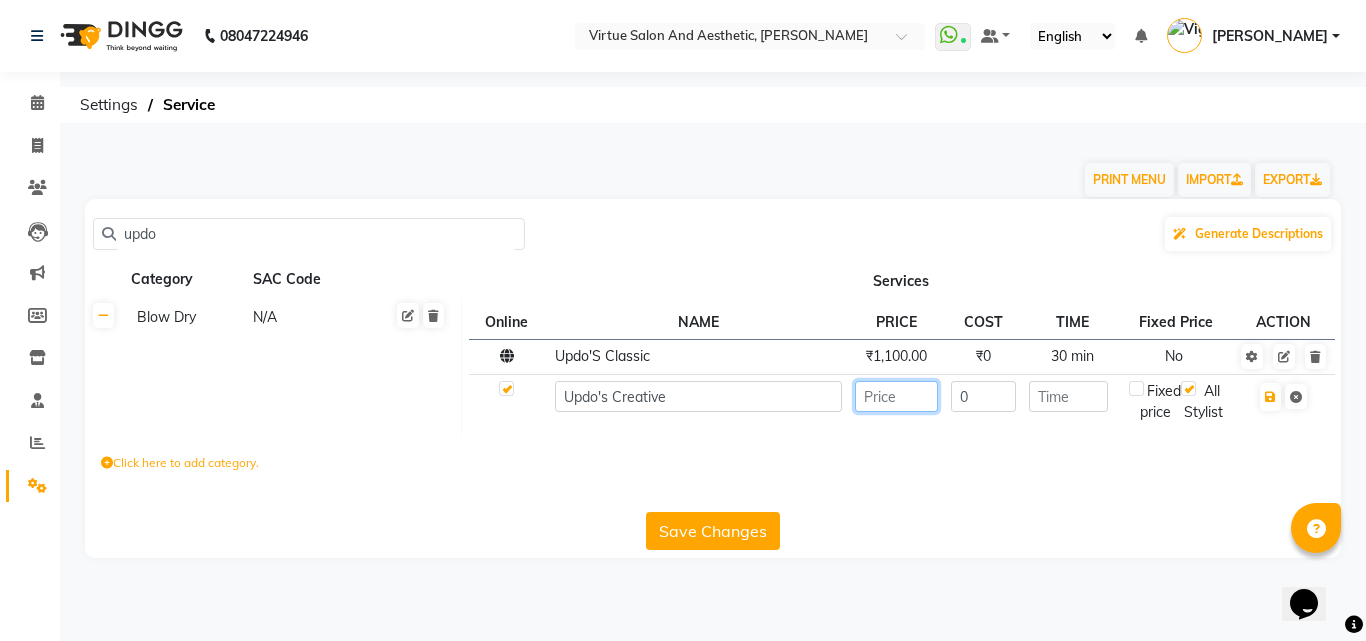 click 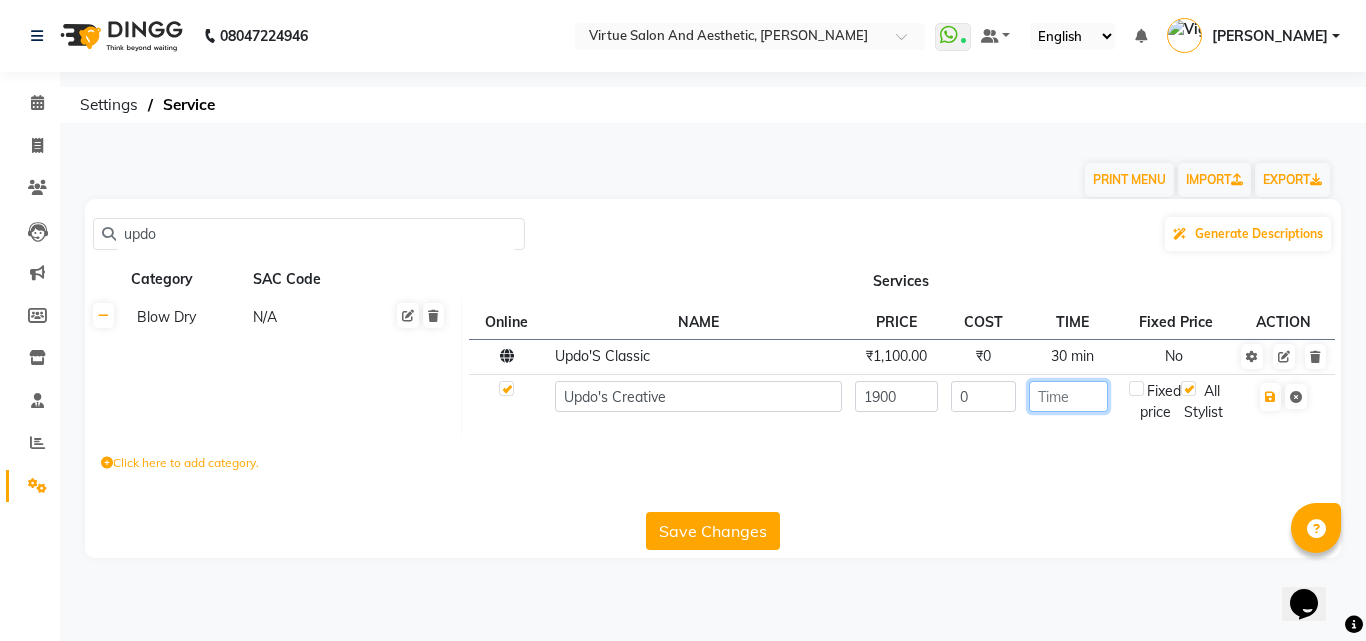 click 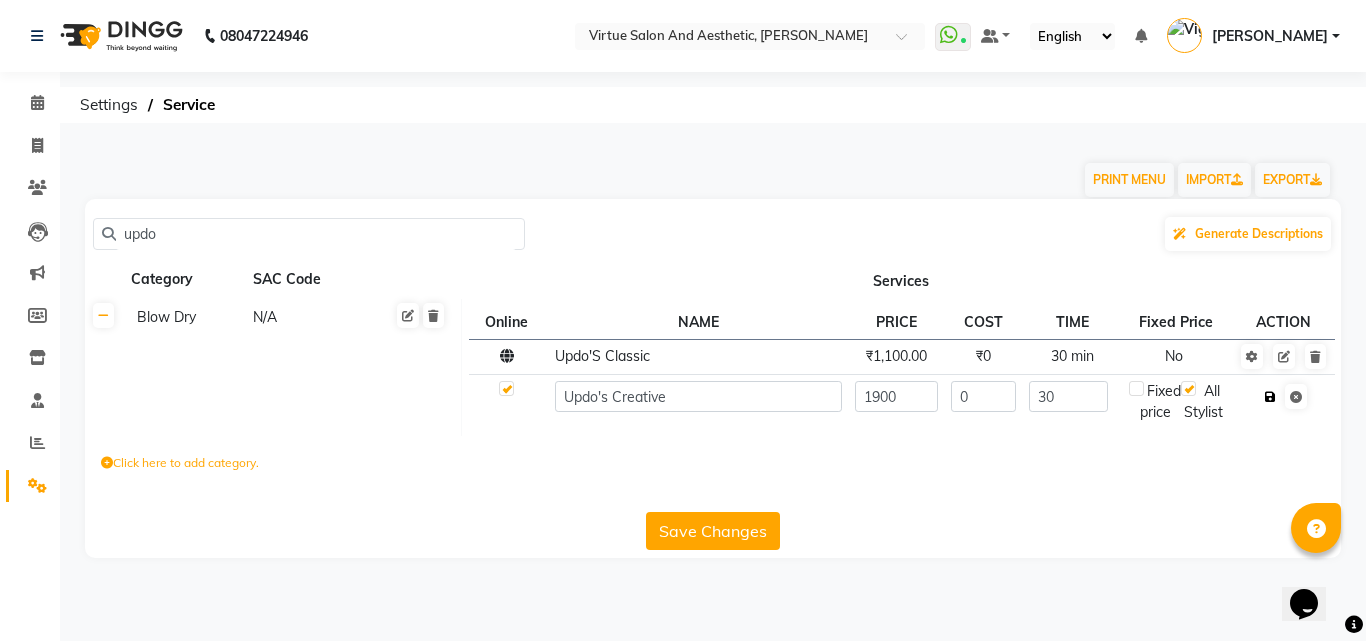 click at bounding box center [1270, 397] 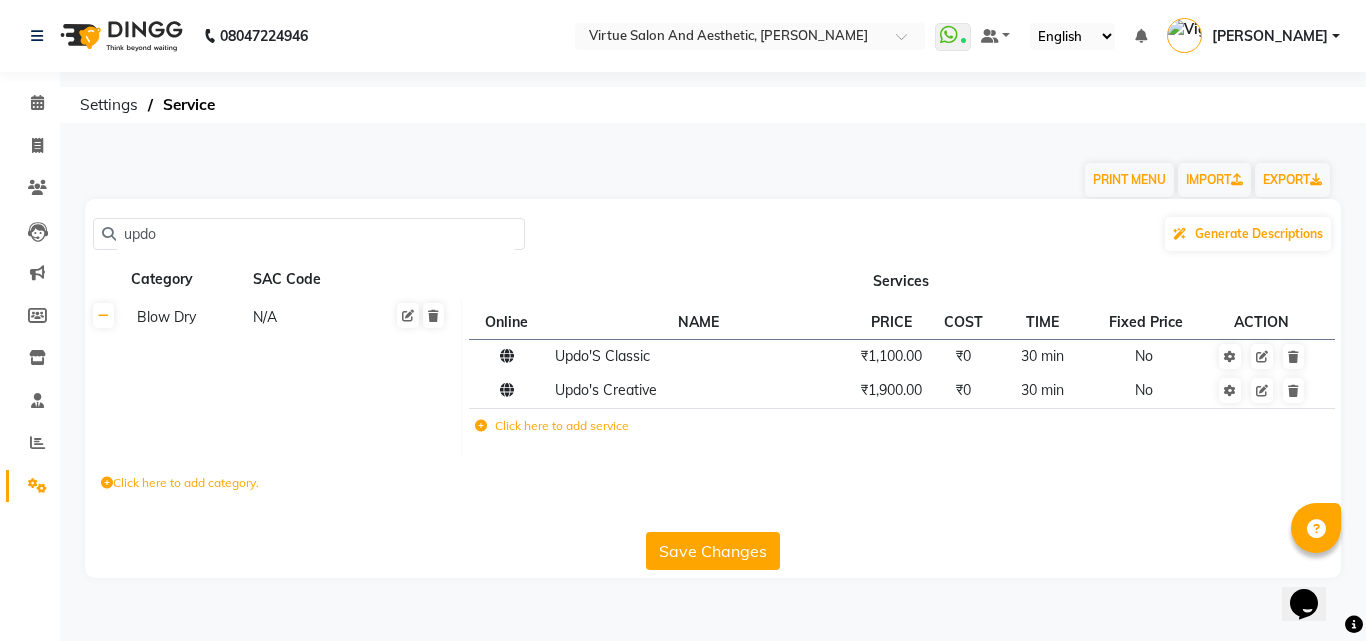 click on "updo" 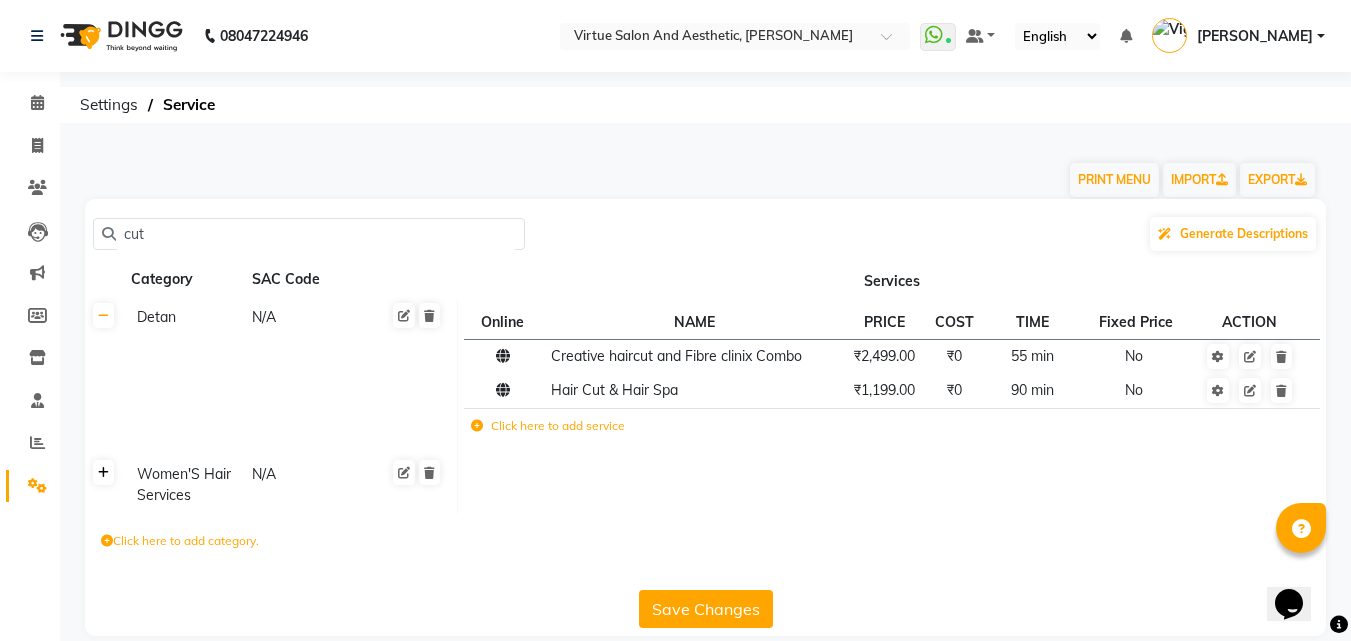 click 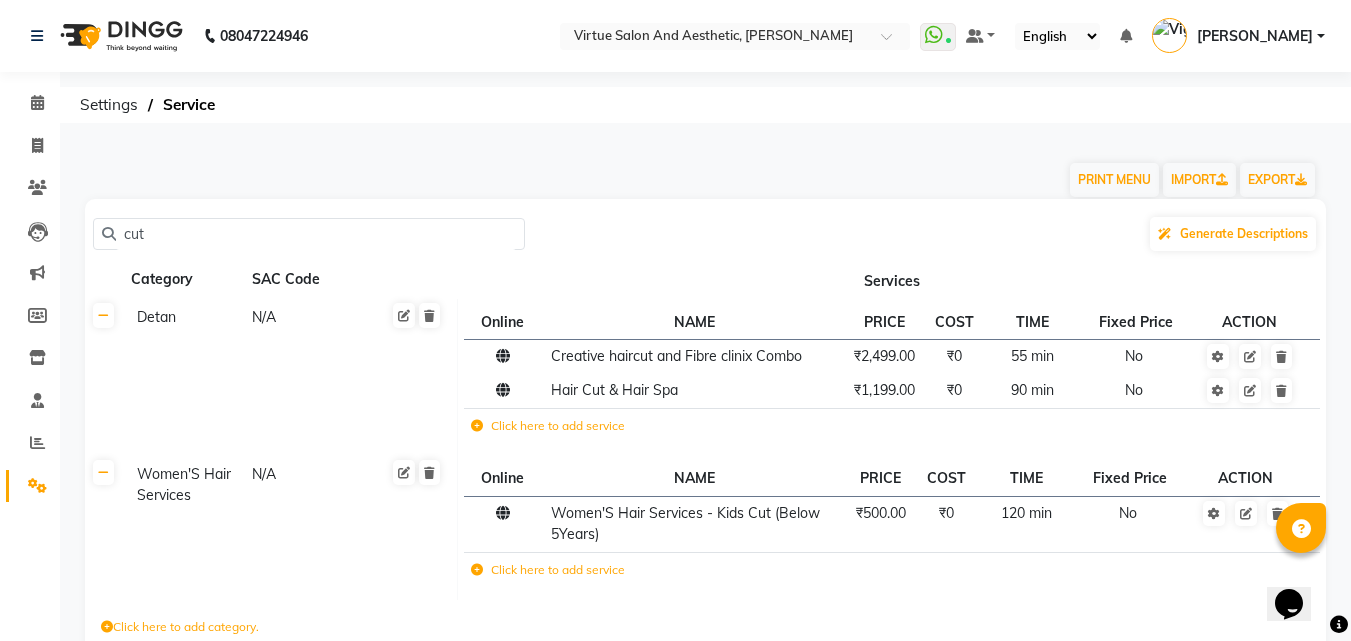 click on "cut" 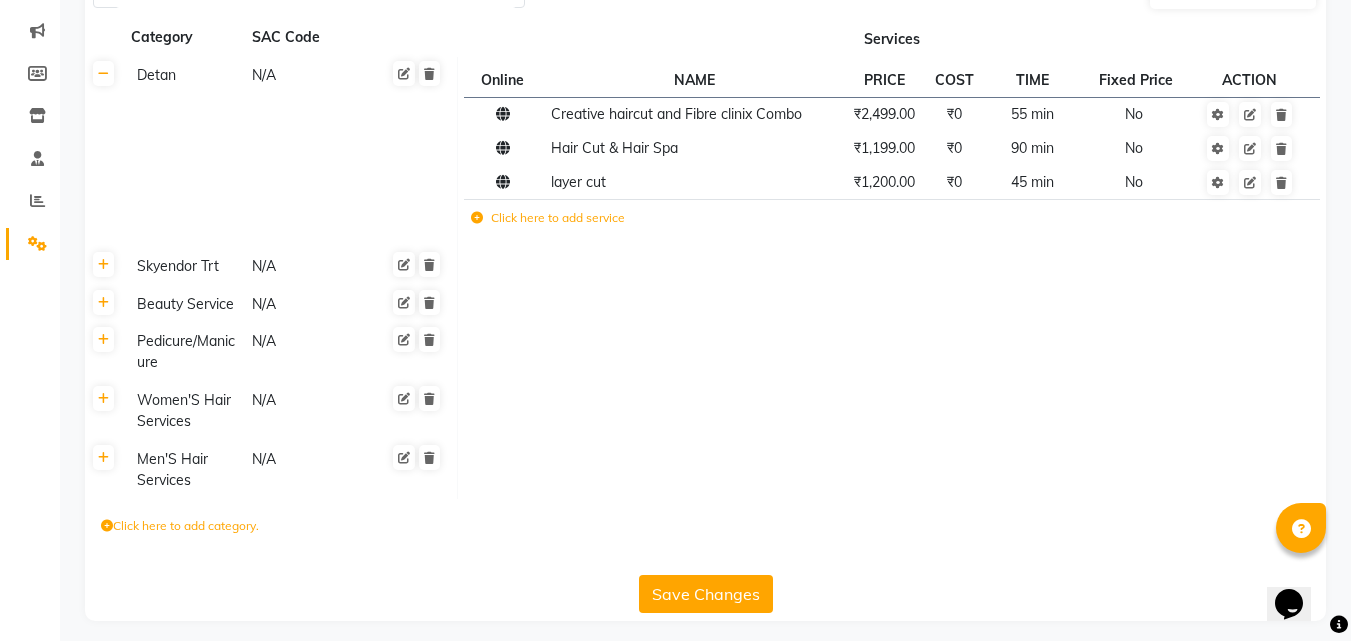 scroll, scrollTop: 252, scrollLeft: 0, axis: vertical 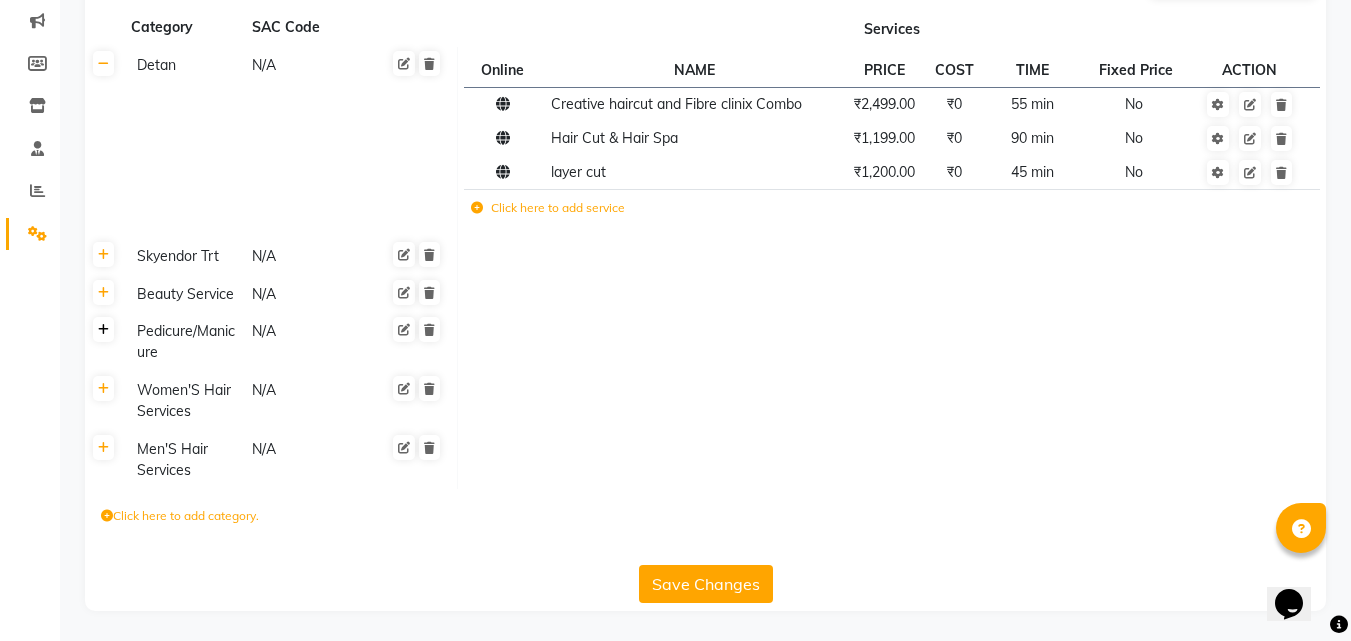 click 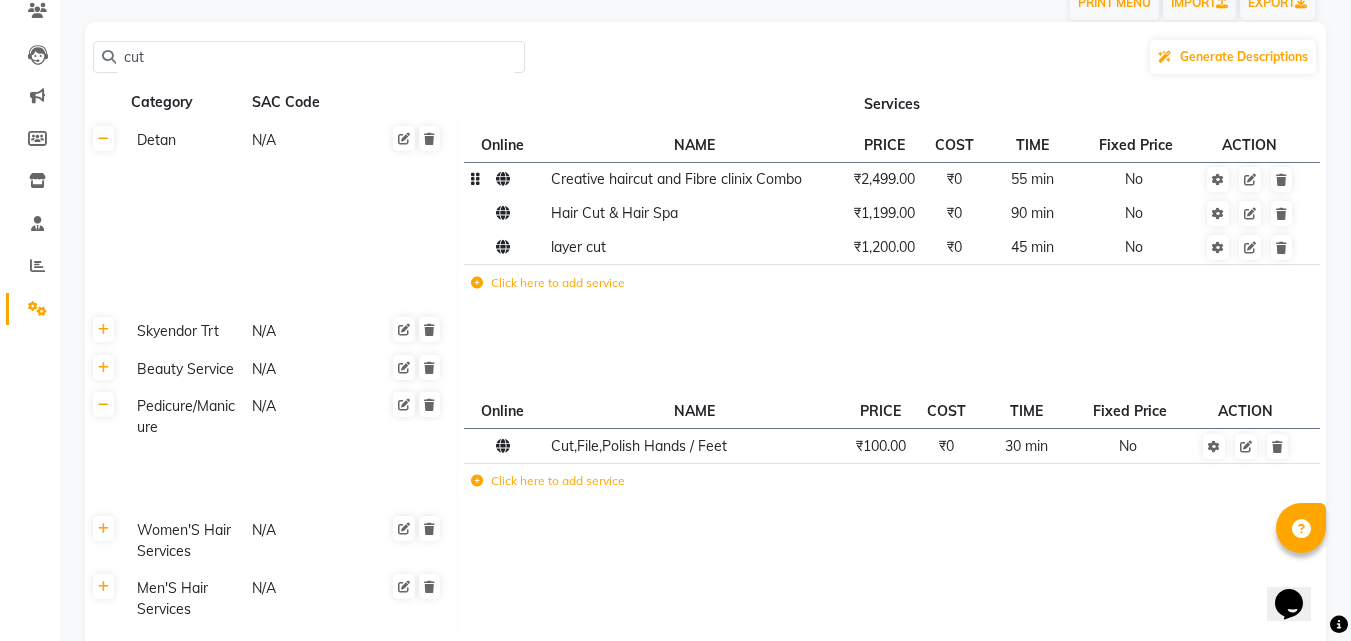 scroll, scrollTop: 0, scrollLeft: 0, axis: both 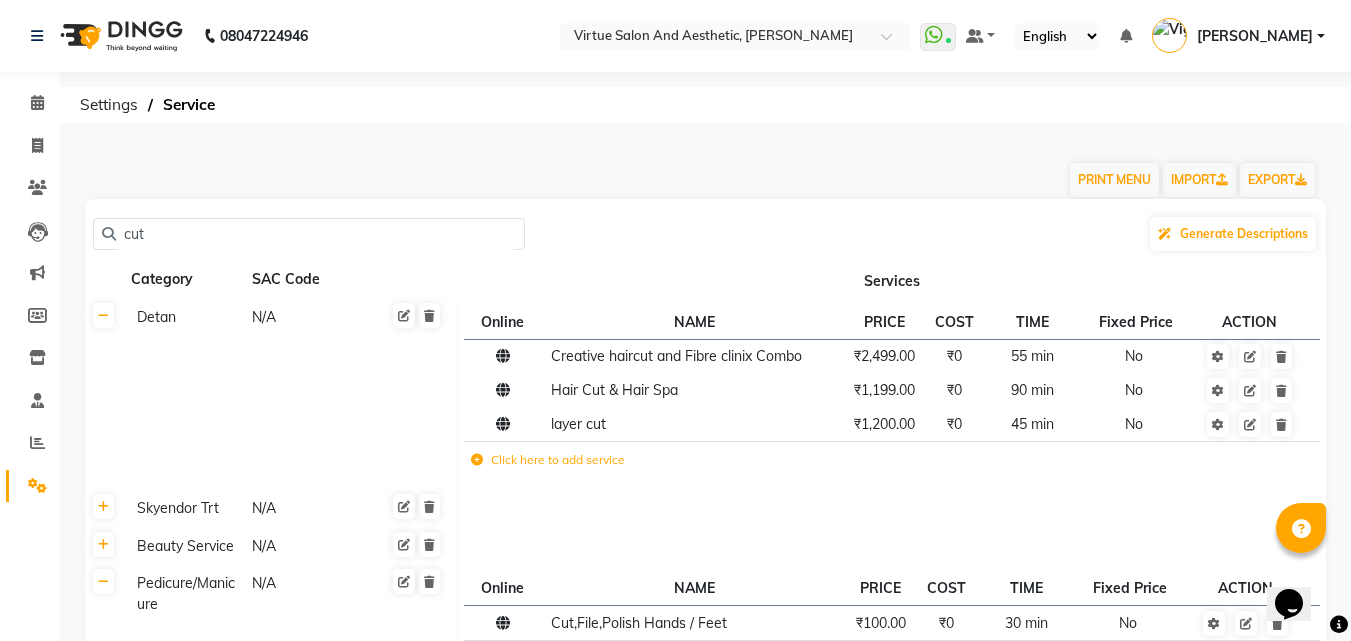 click on "cut" 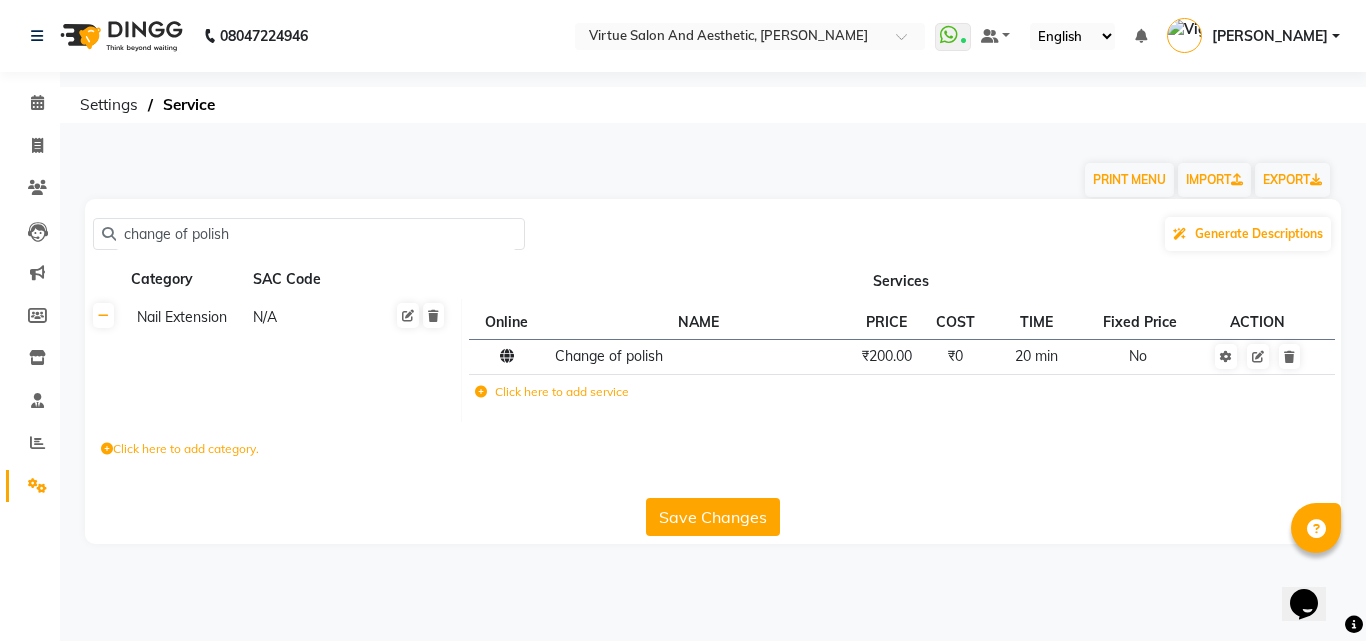 click on "change of polish" 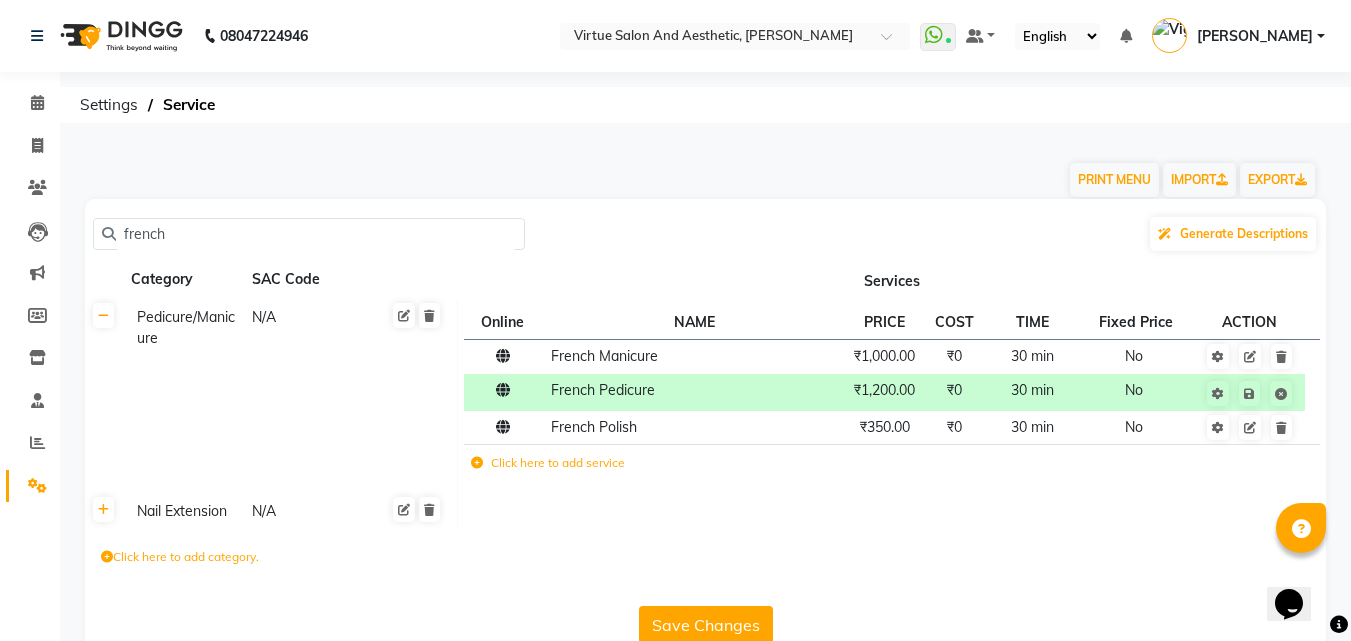 click on "french" 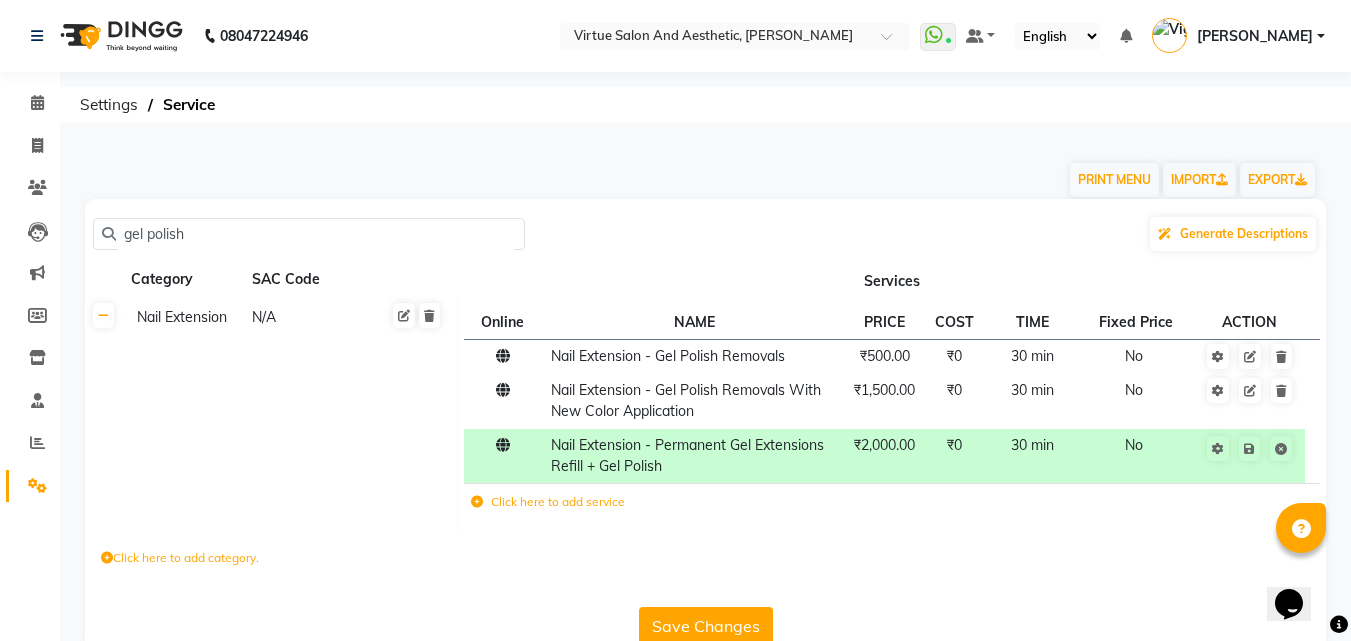 click on "gel polish" 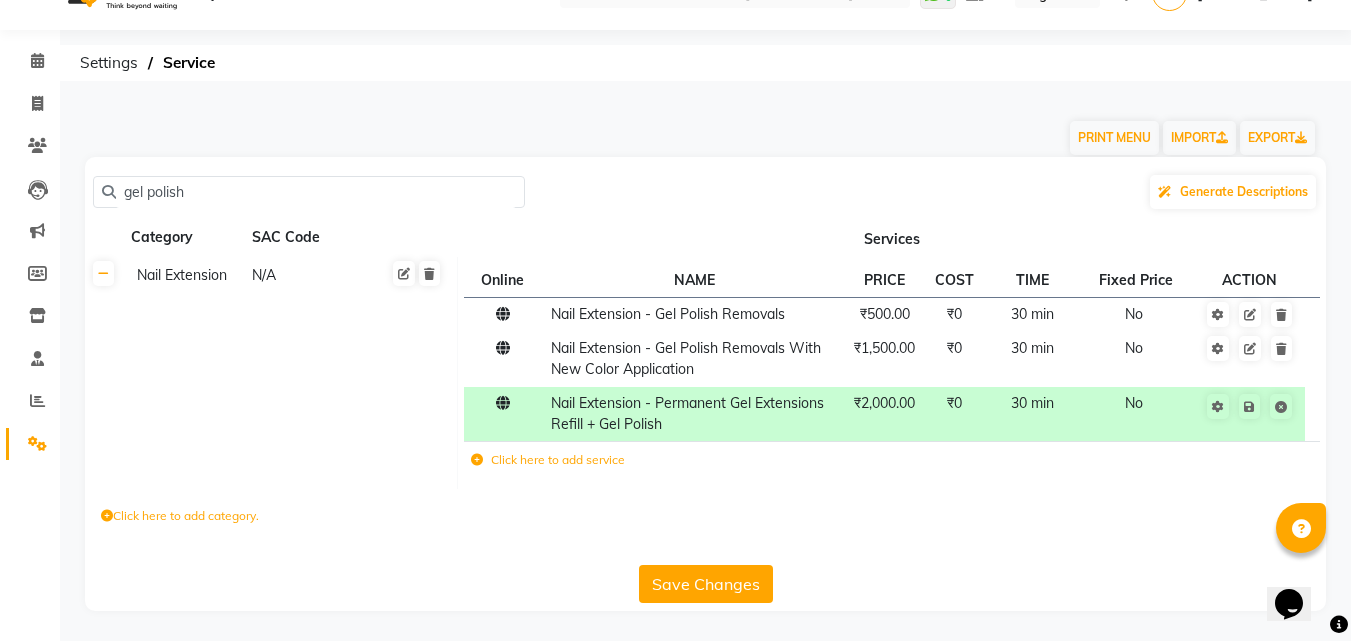 click on "gel polish Generate Descriptions" 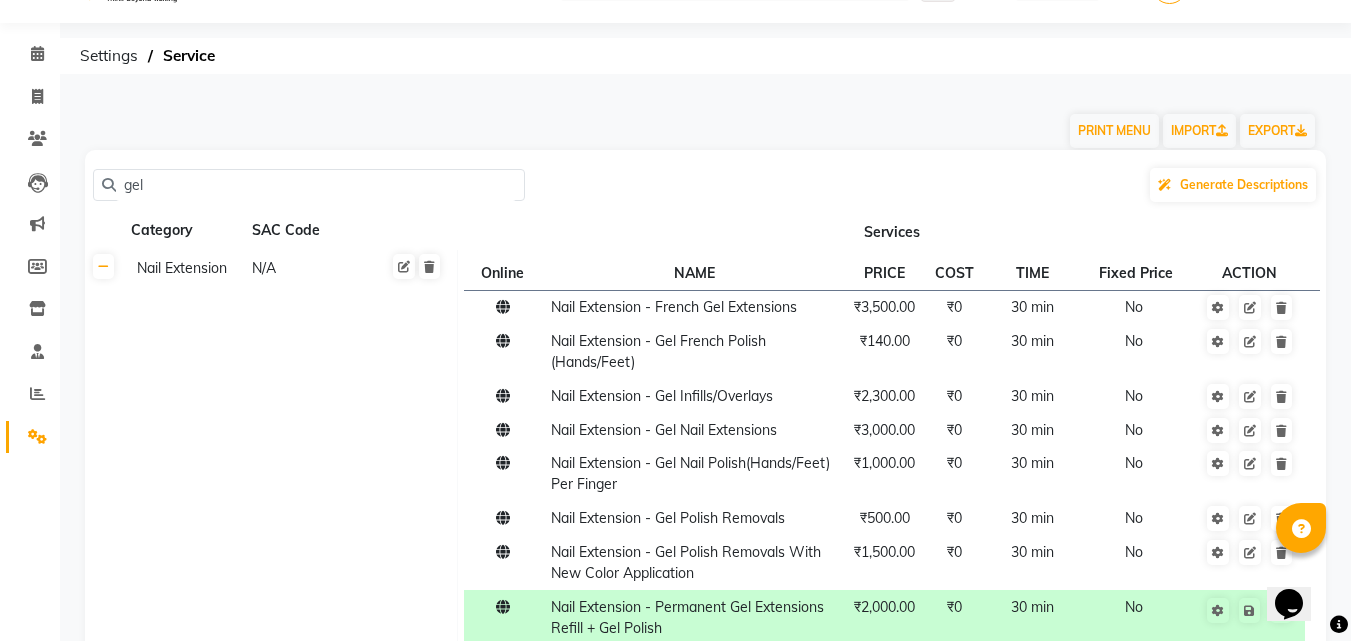 scroll, scrollTop: 0, scrollLeft: 0, axis: both 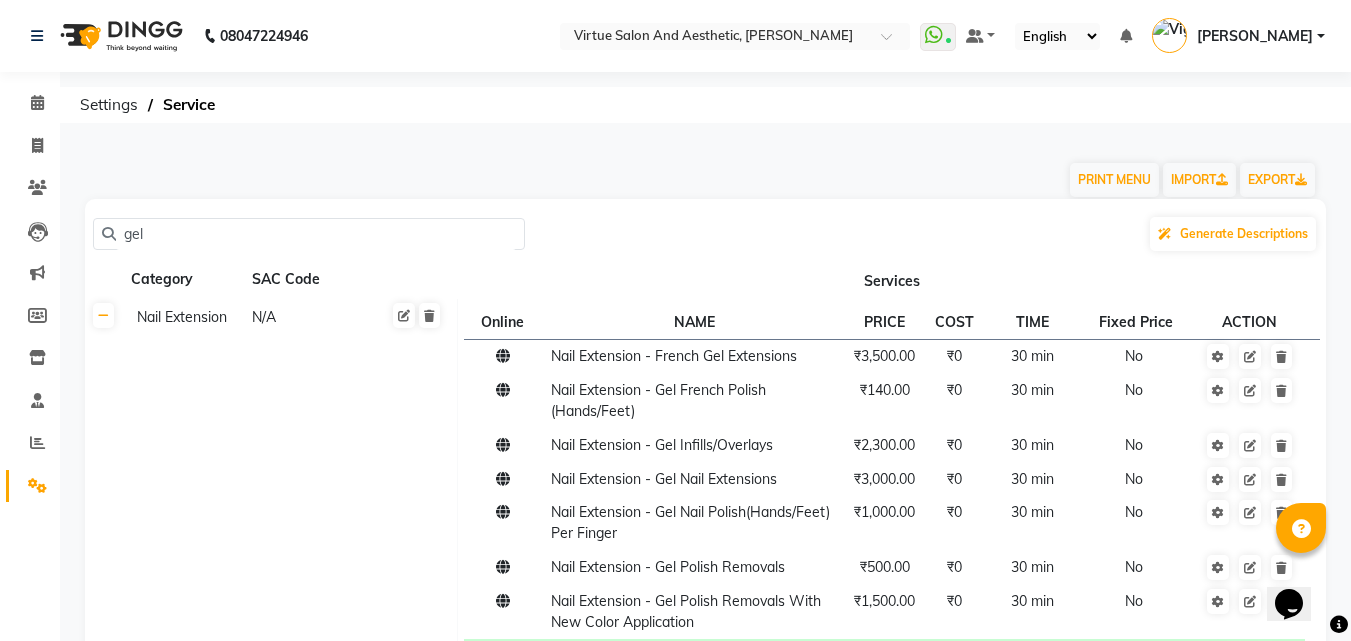 click on "gel" 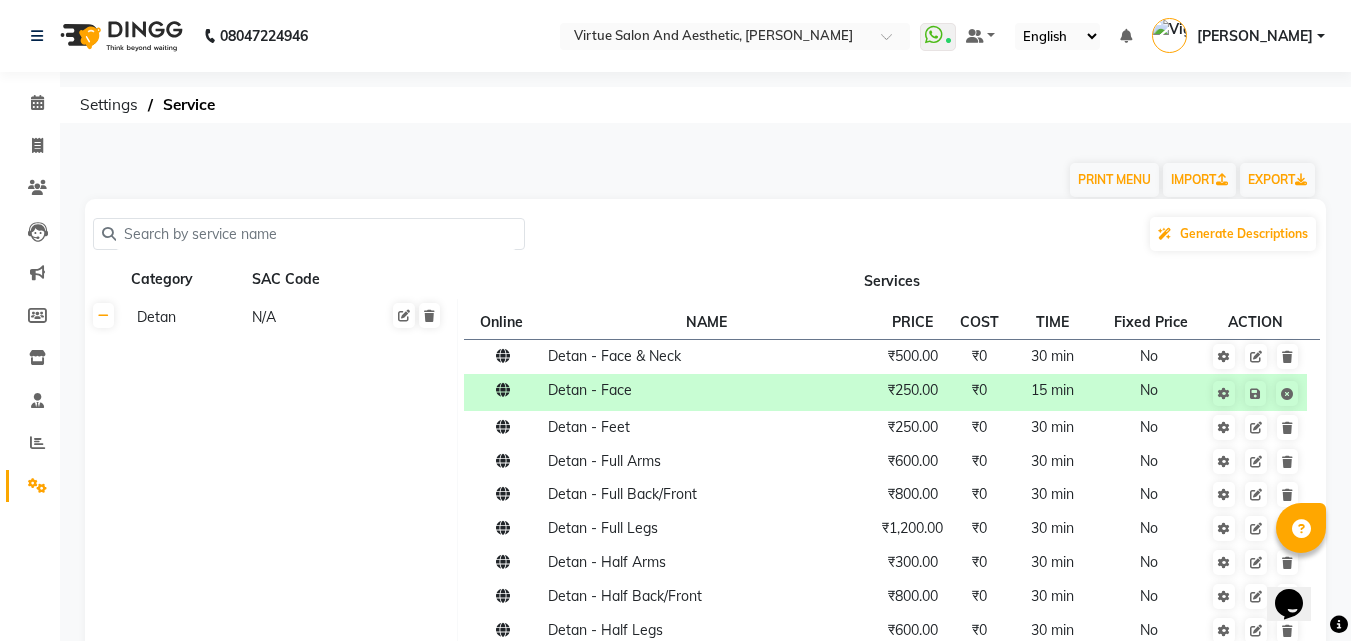 click 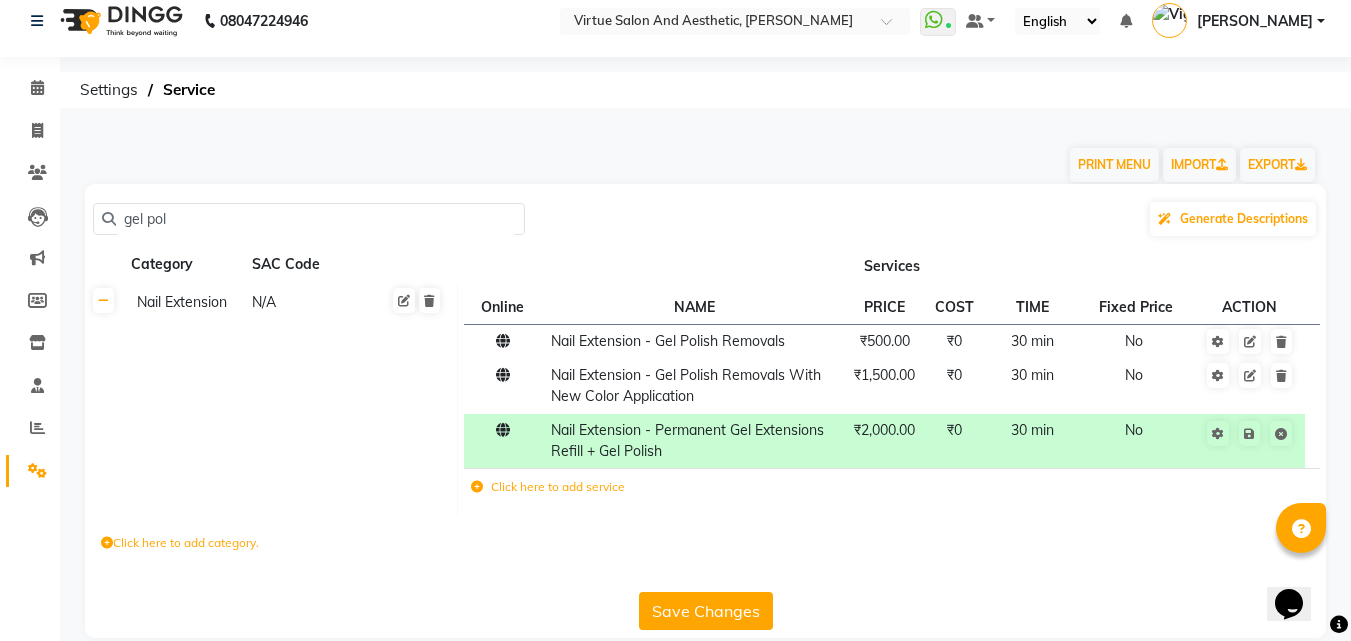 scroll, scrollTop: 0, scrollLeft: 0, axis: both 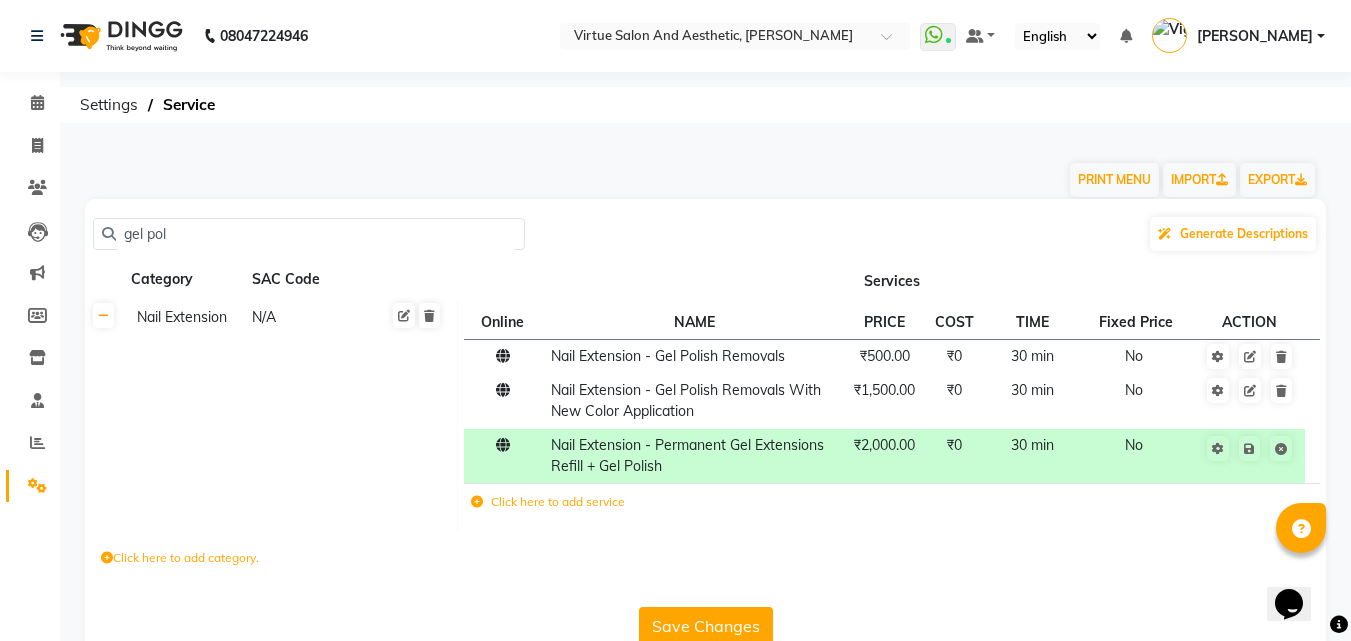 click on "gel pol" 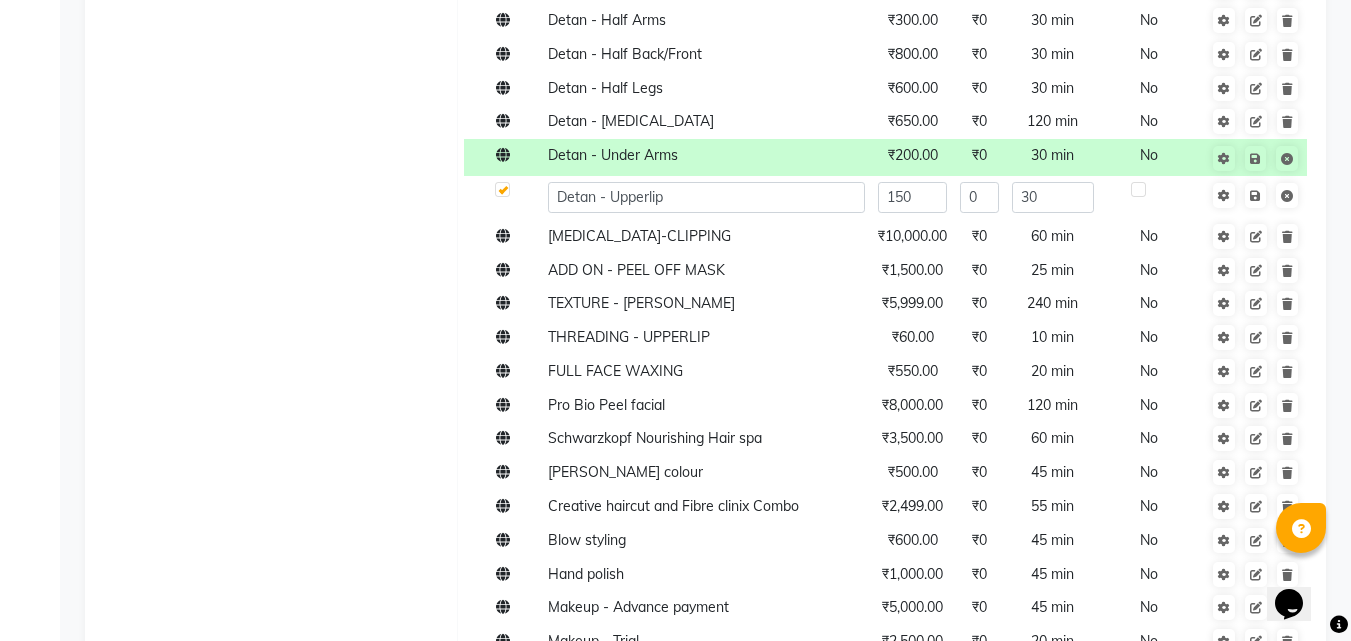 scroll, scrollTop: 42, scrollLeft: 0, axis: vertical 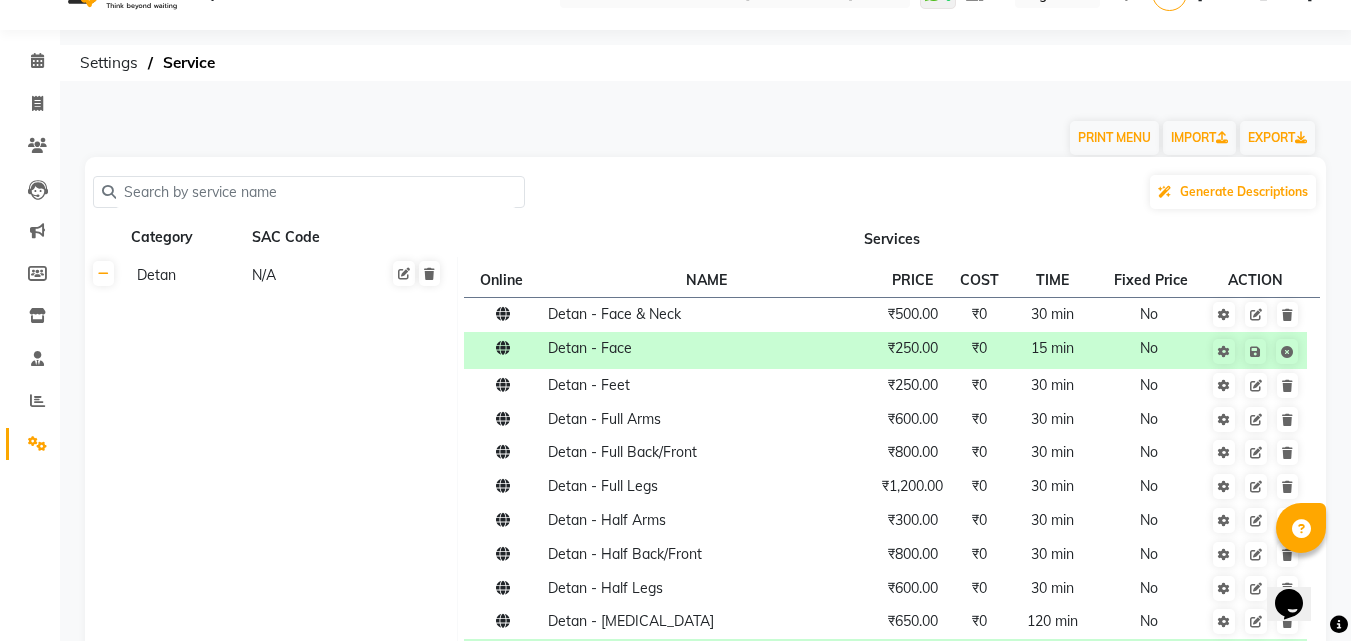 click 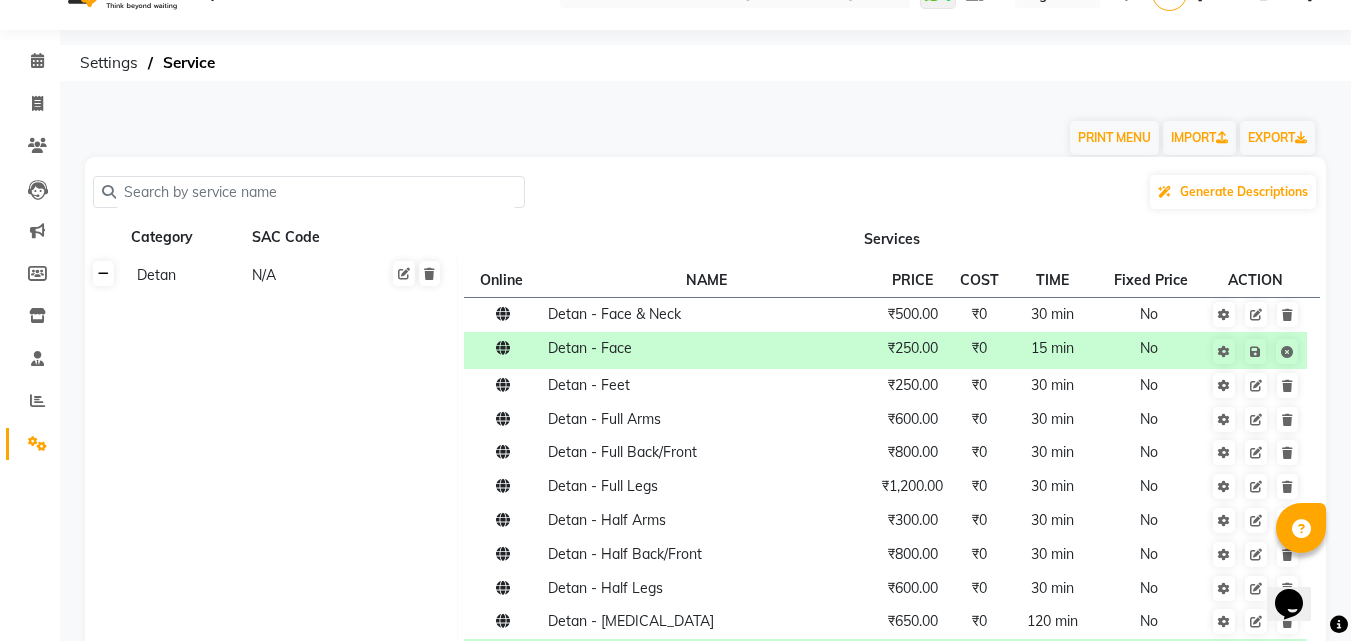 click 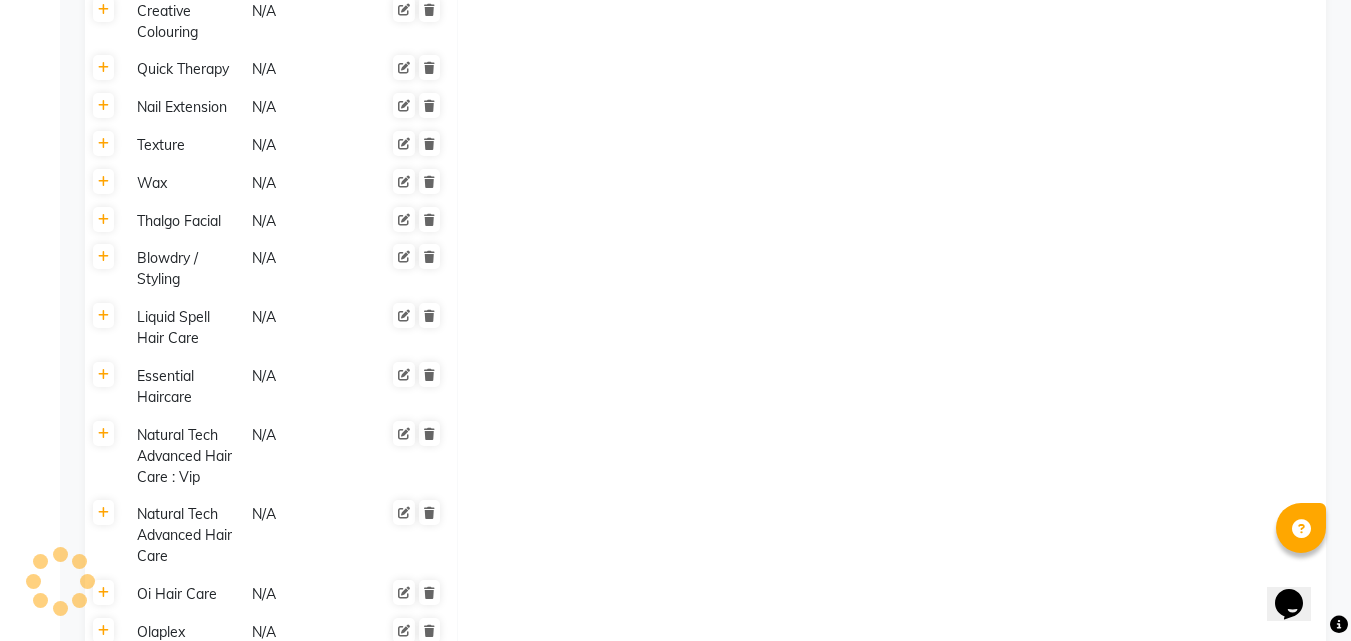 scroll, scrollTop: 1042, scrollLeft: 0, axis: vertical 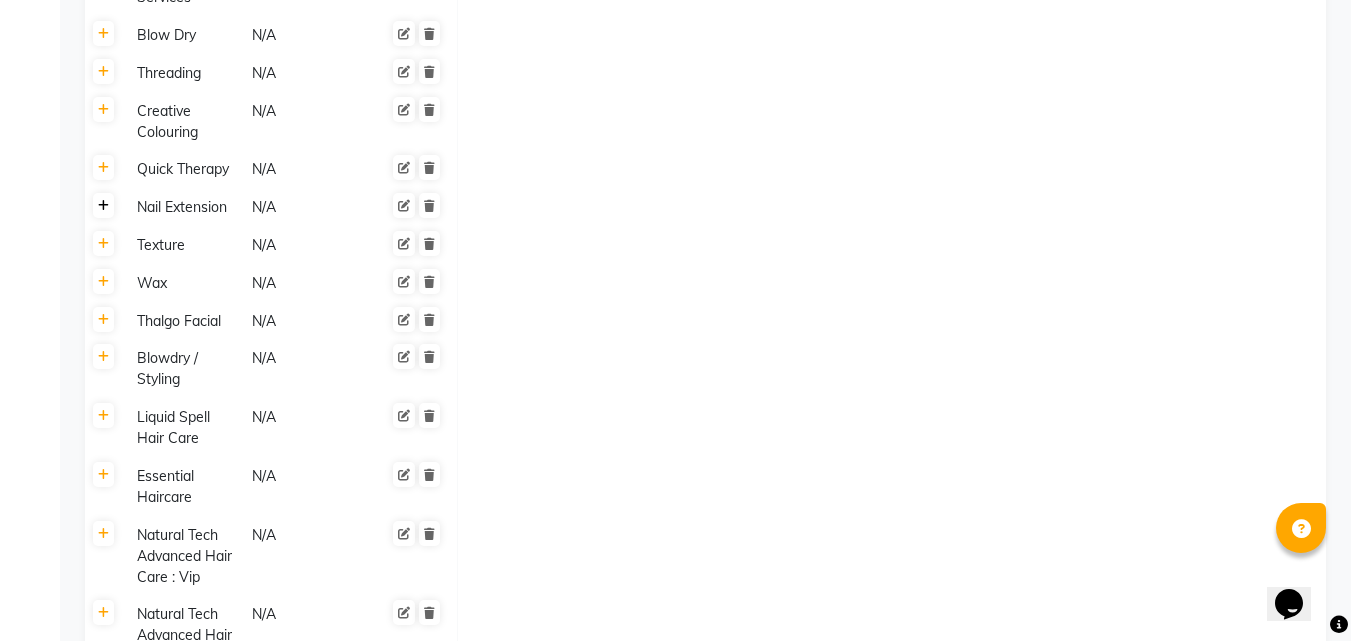 click 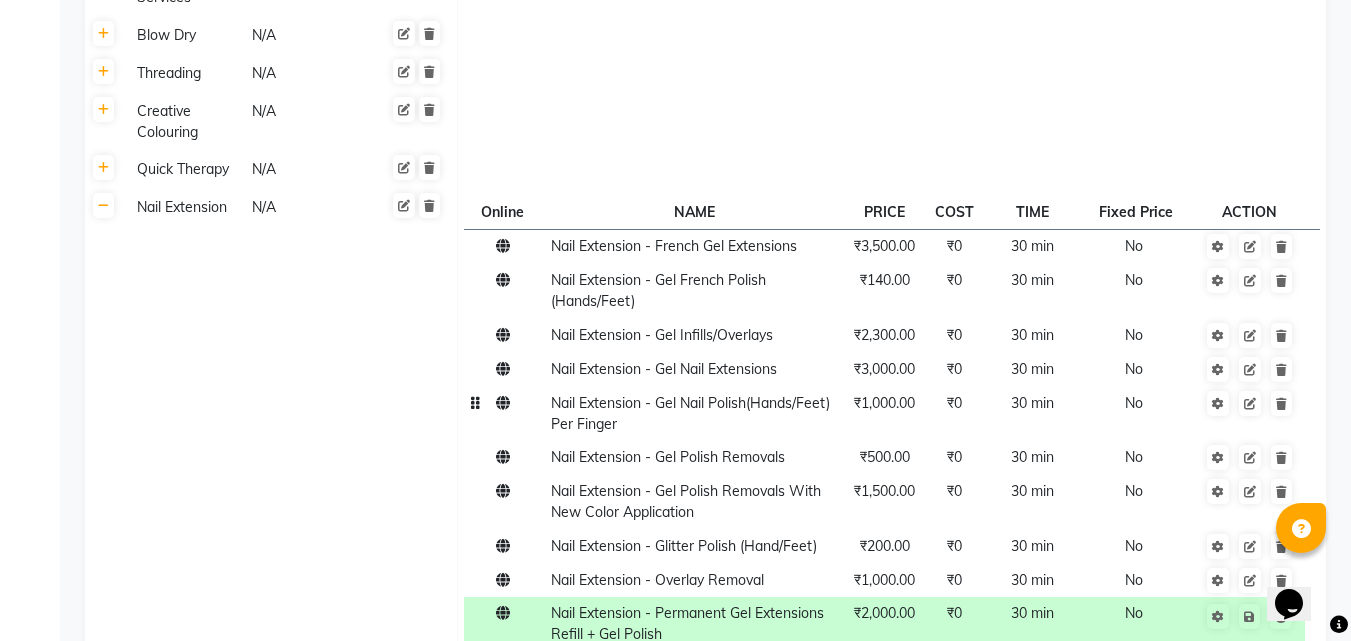 scroll, scrollTop: 942, scrollLeft: 0, axis: vertical 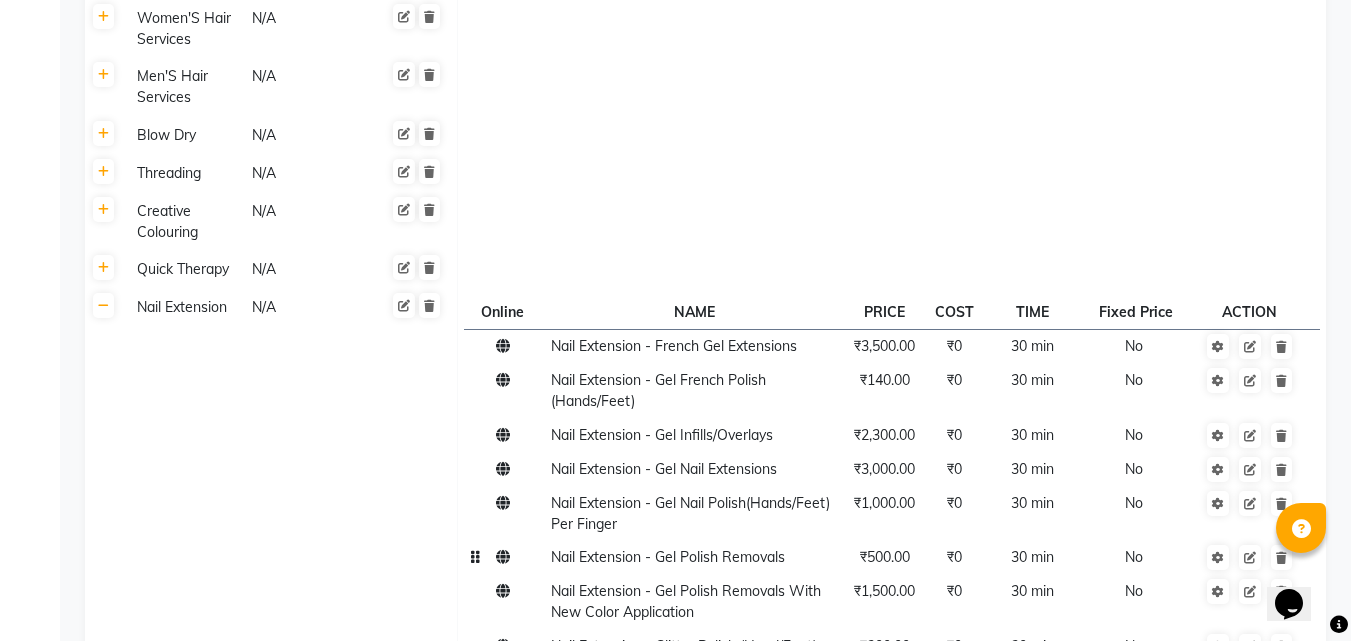 click on "₹500.00" 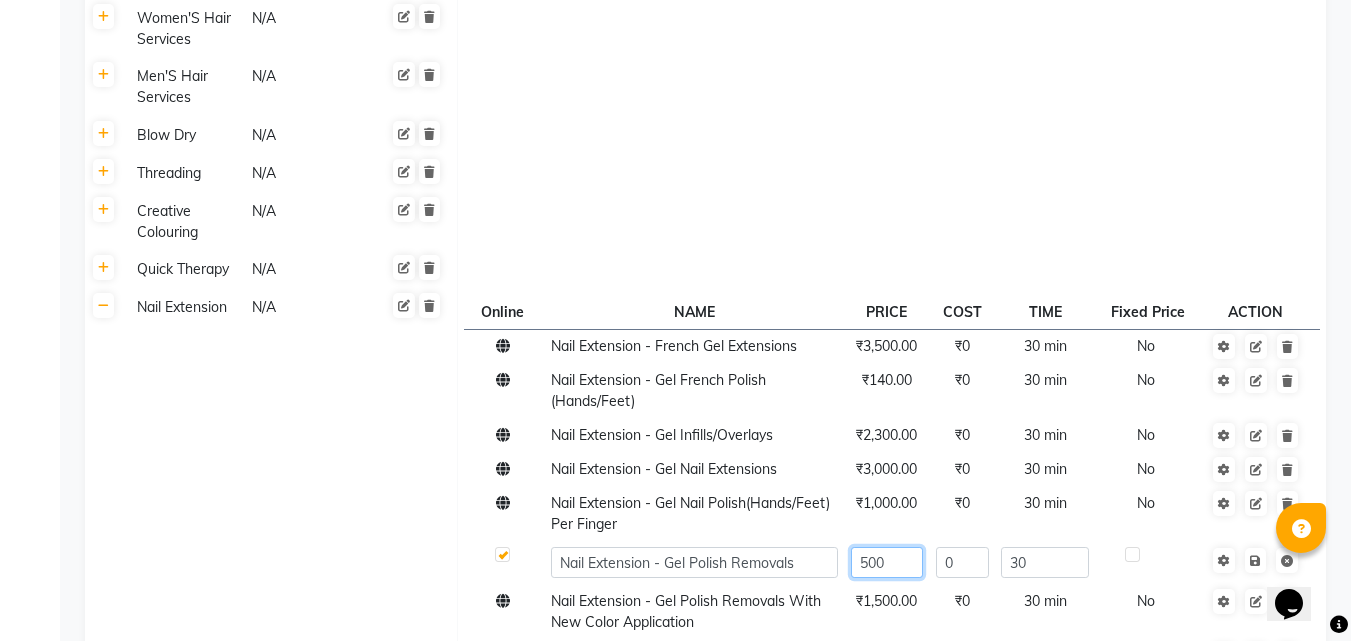 click on "500" 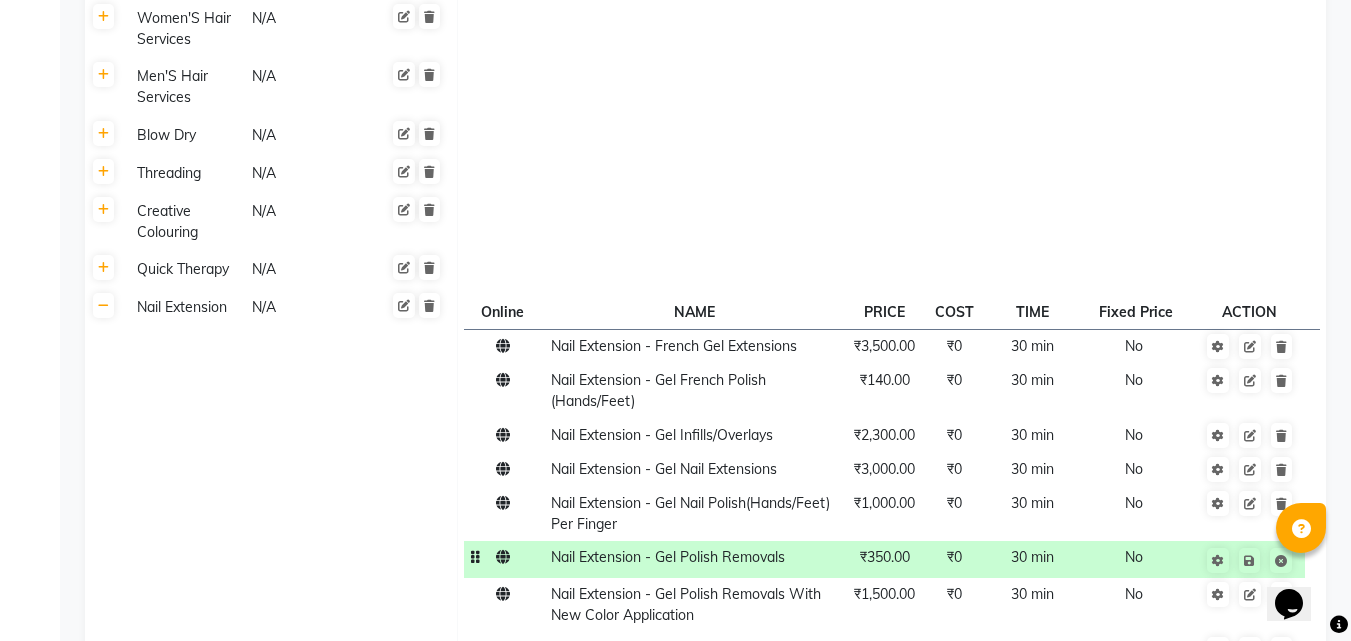 click 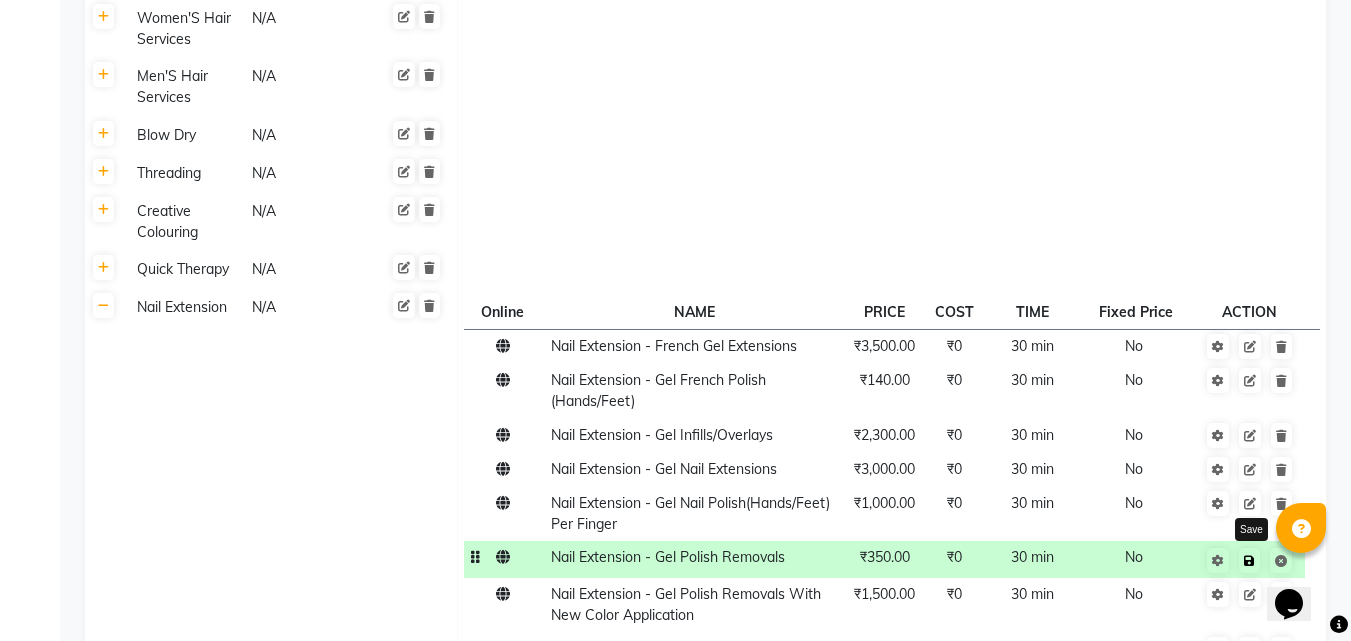 click 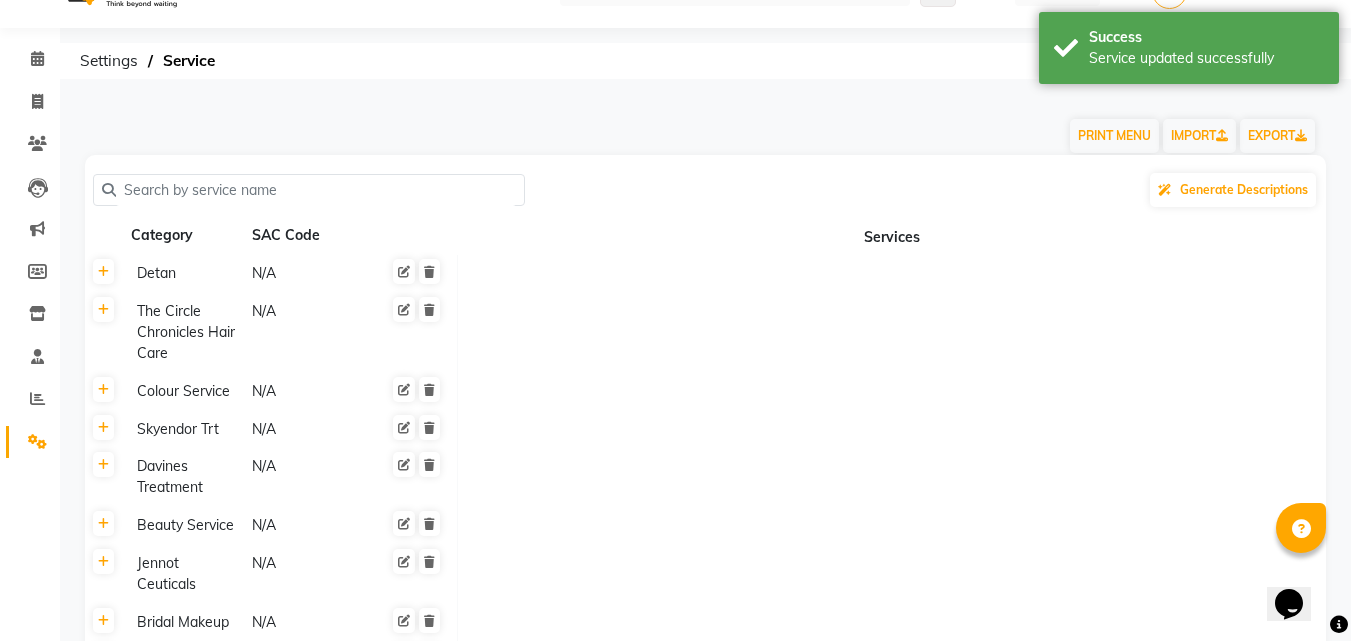 scroll, scrollTop: 0, scrollLeft: 0, axis: both 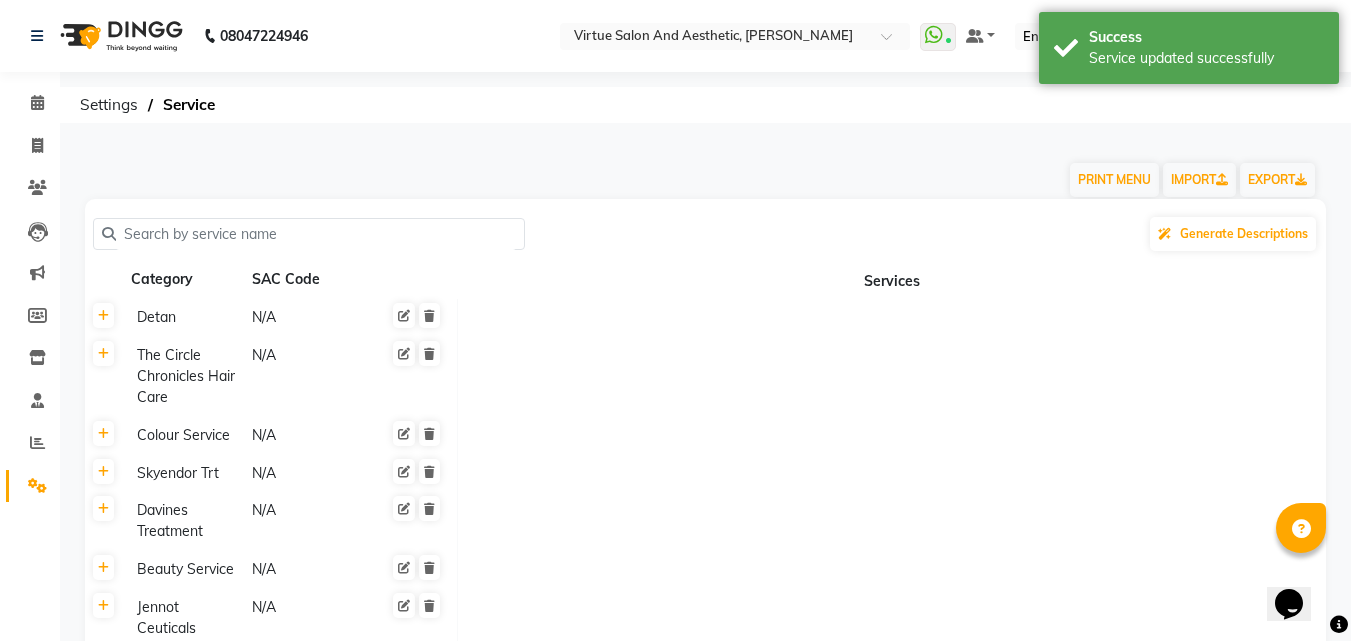 click 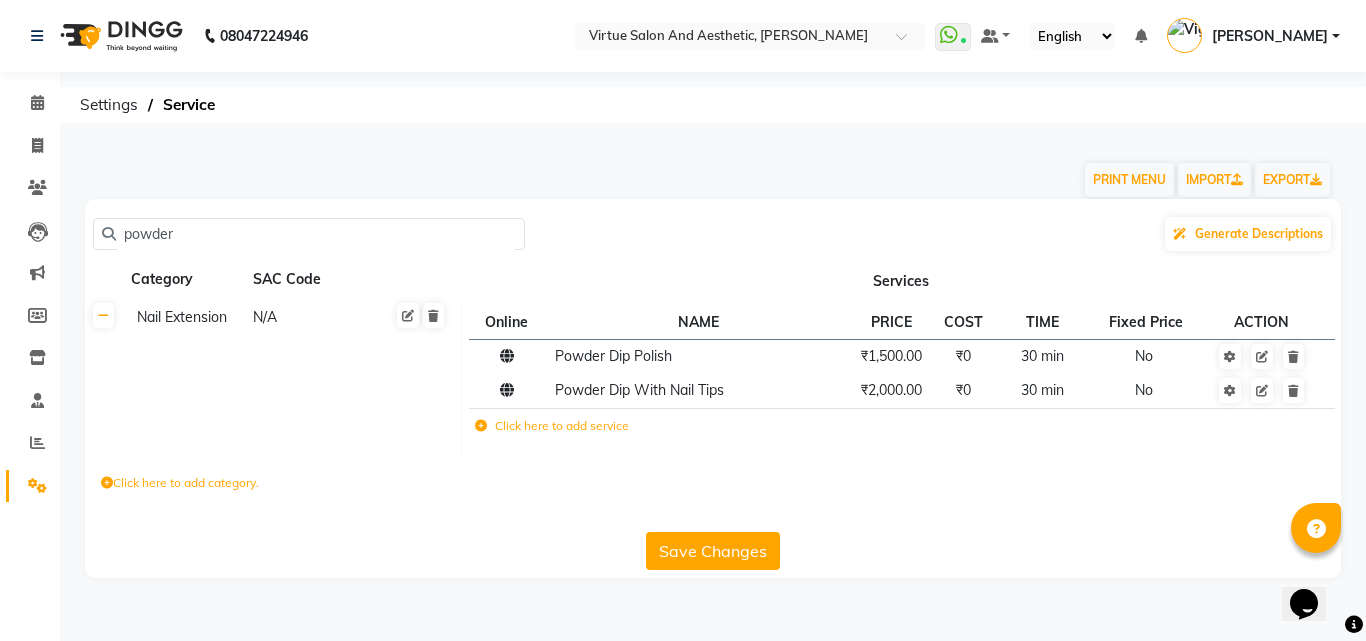click on "powder" 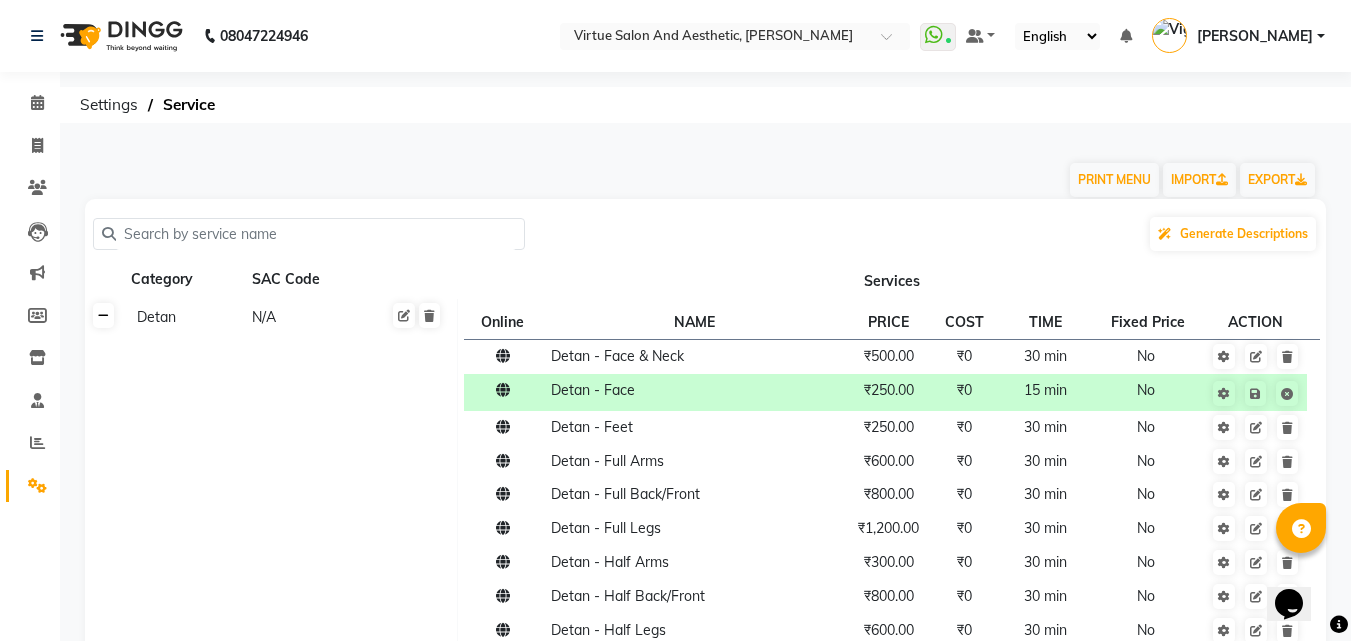 click 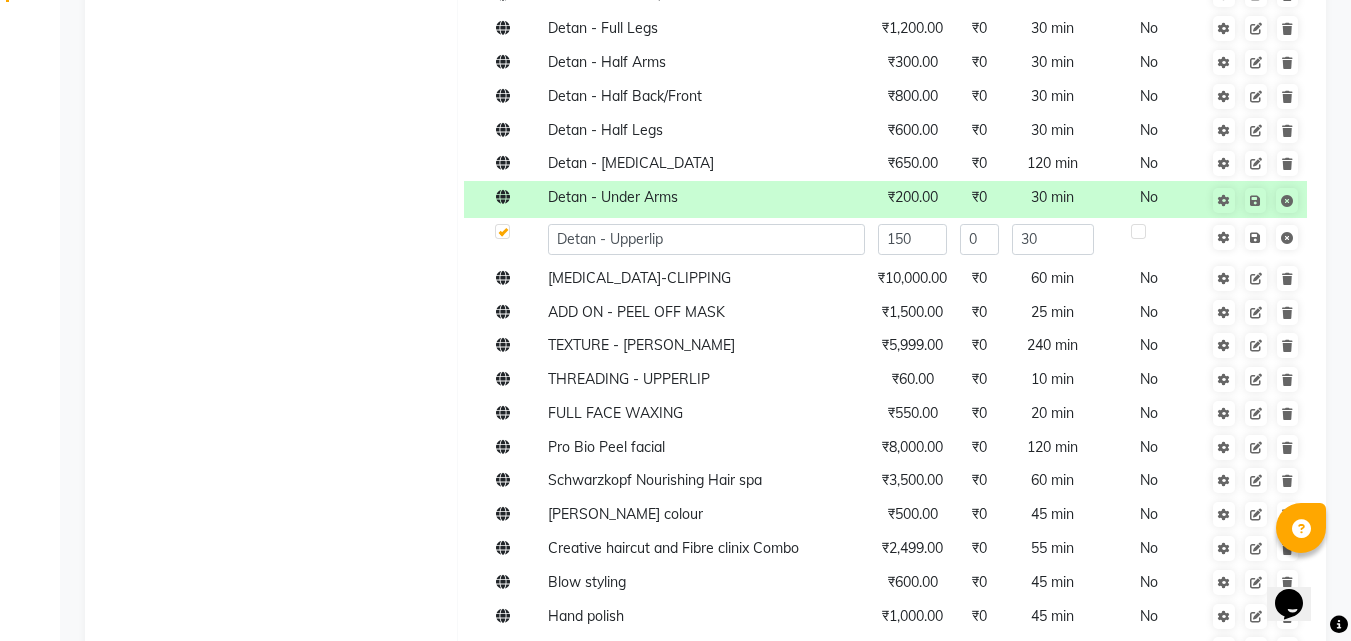 scroll, scrollTop: 100, scrollLeft: 0, axis: vertical 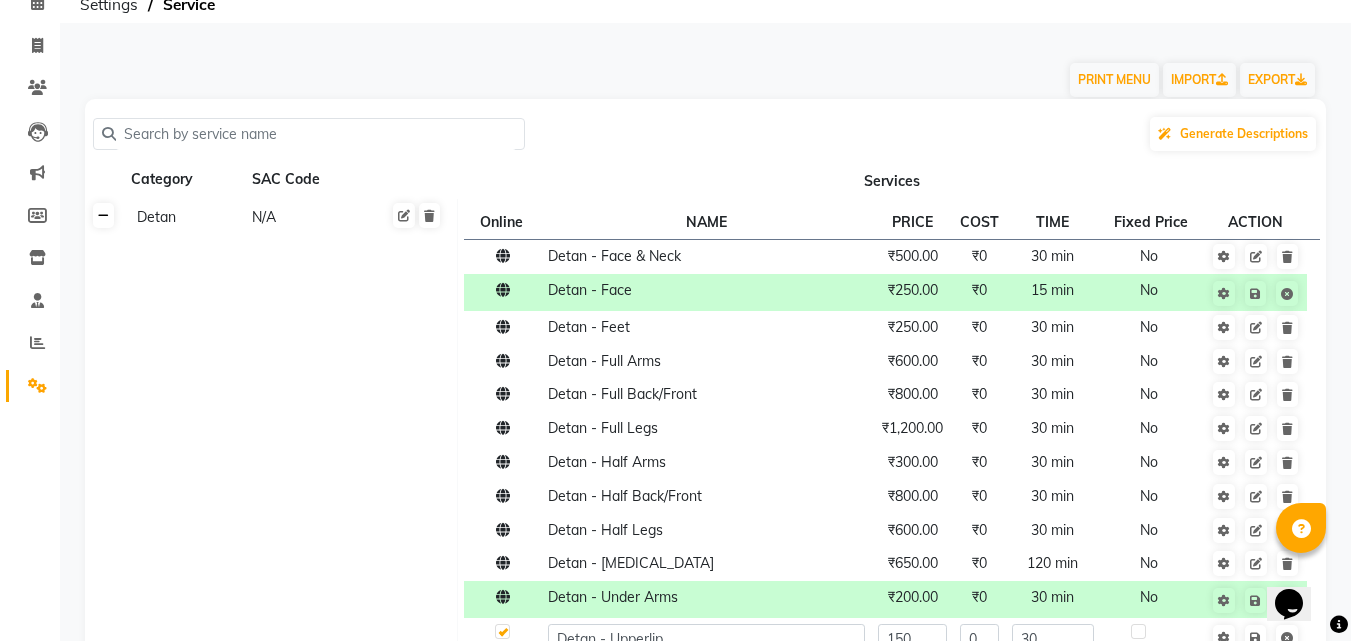 click 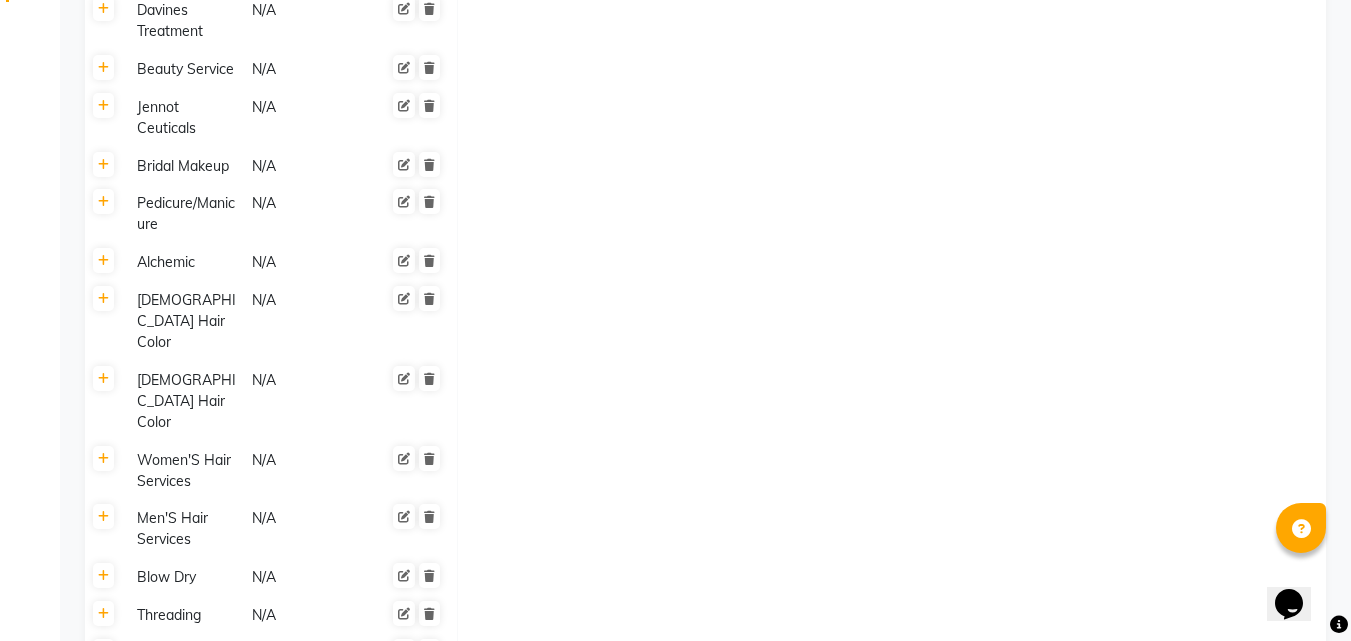 scroll, scrollTop: 0, scrollLeft: 0, axis: both 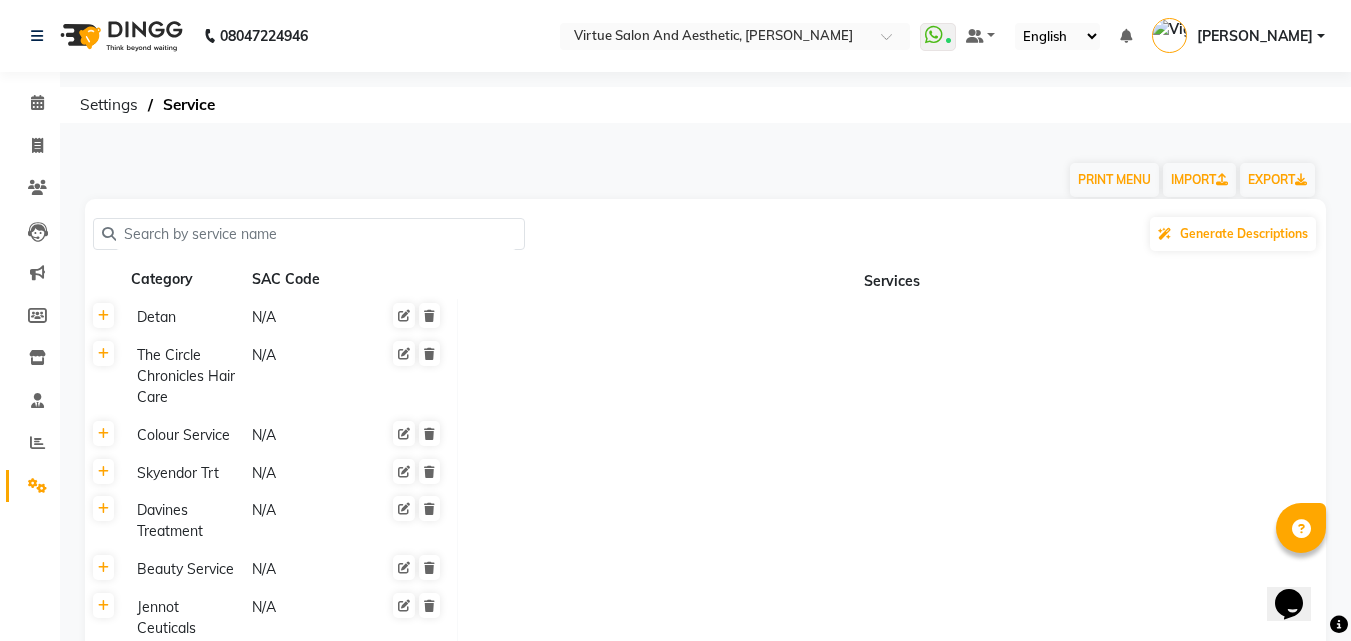 click 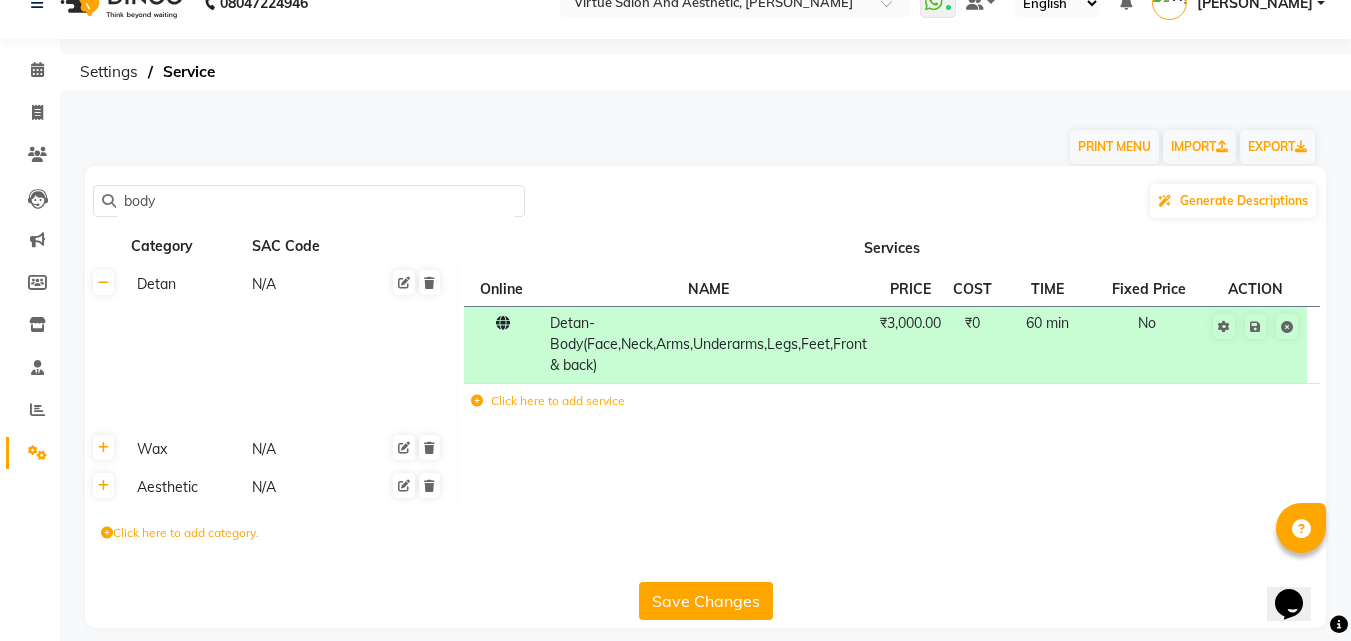 scroll, scrollTop: 50, scrollLeft: 0, axis: vertical 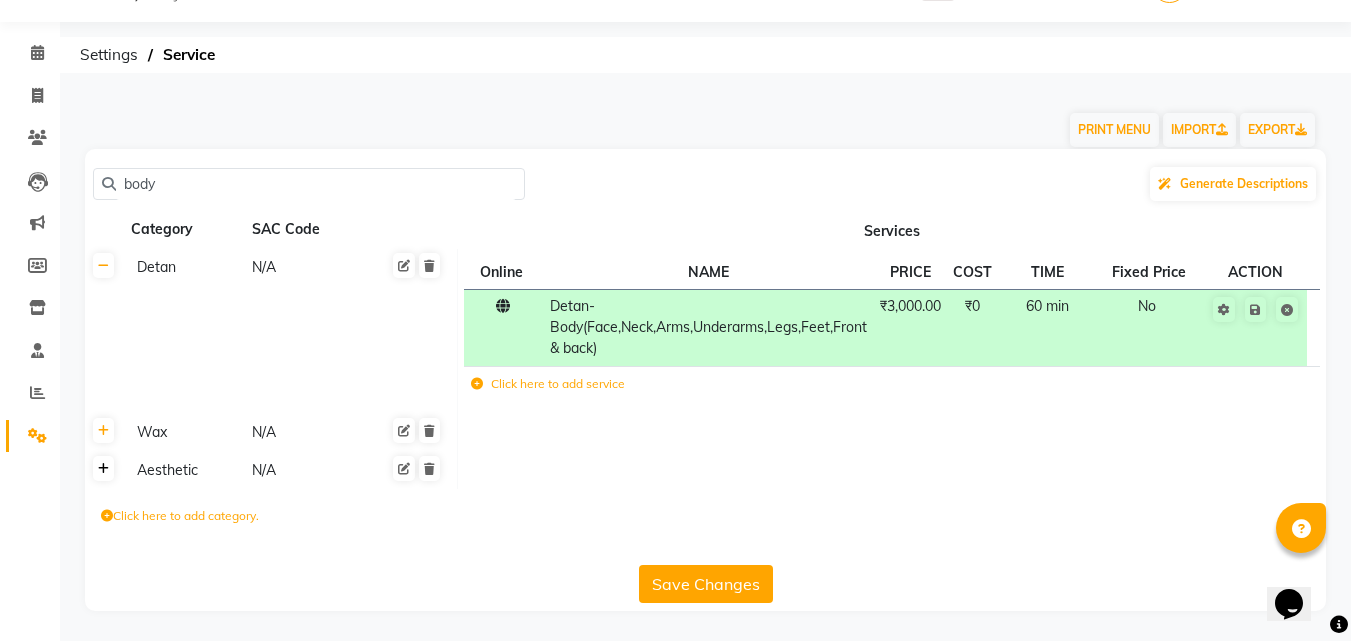 click 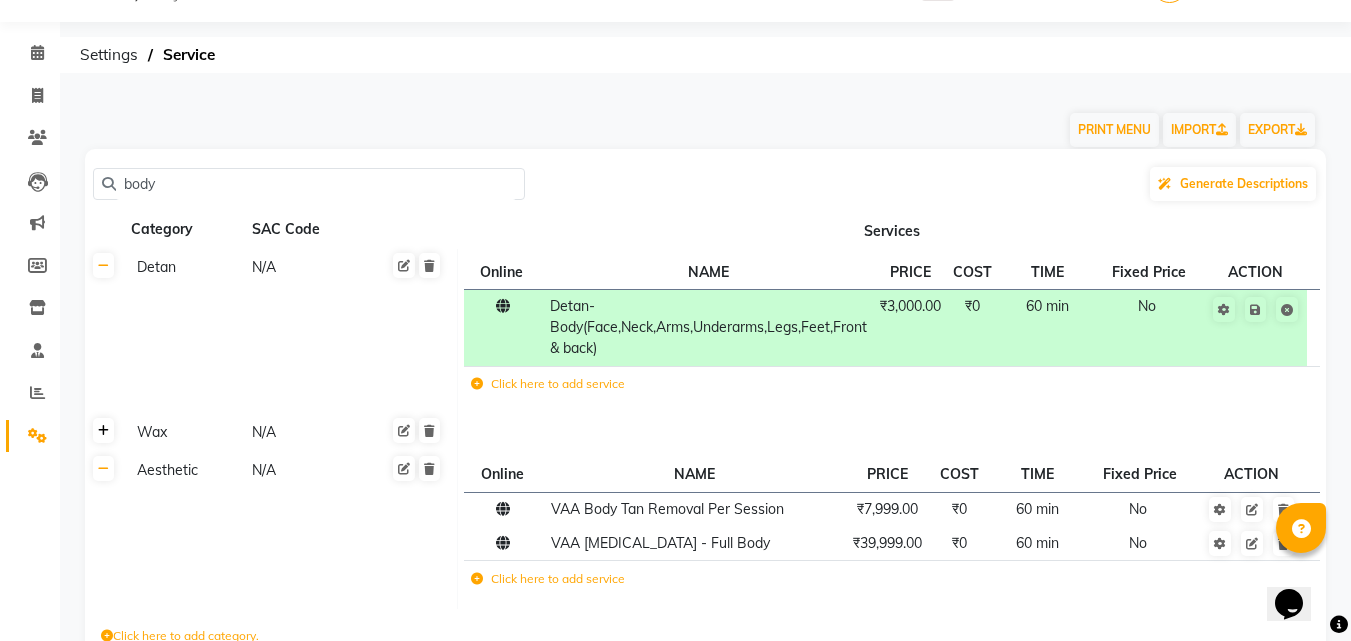 click 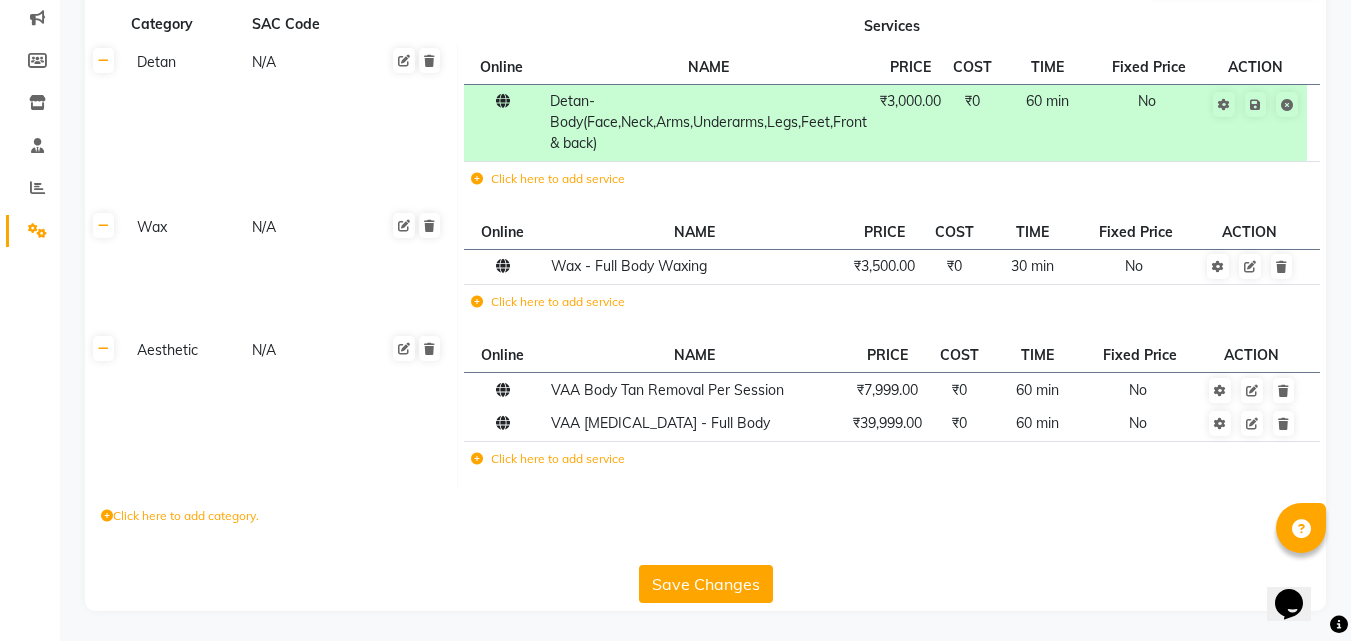 scroll, scrollTop: 0, scrollLeft: 0, axis: both 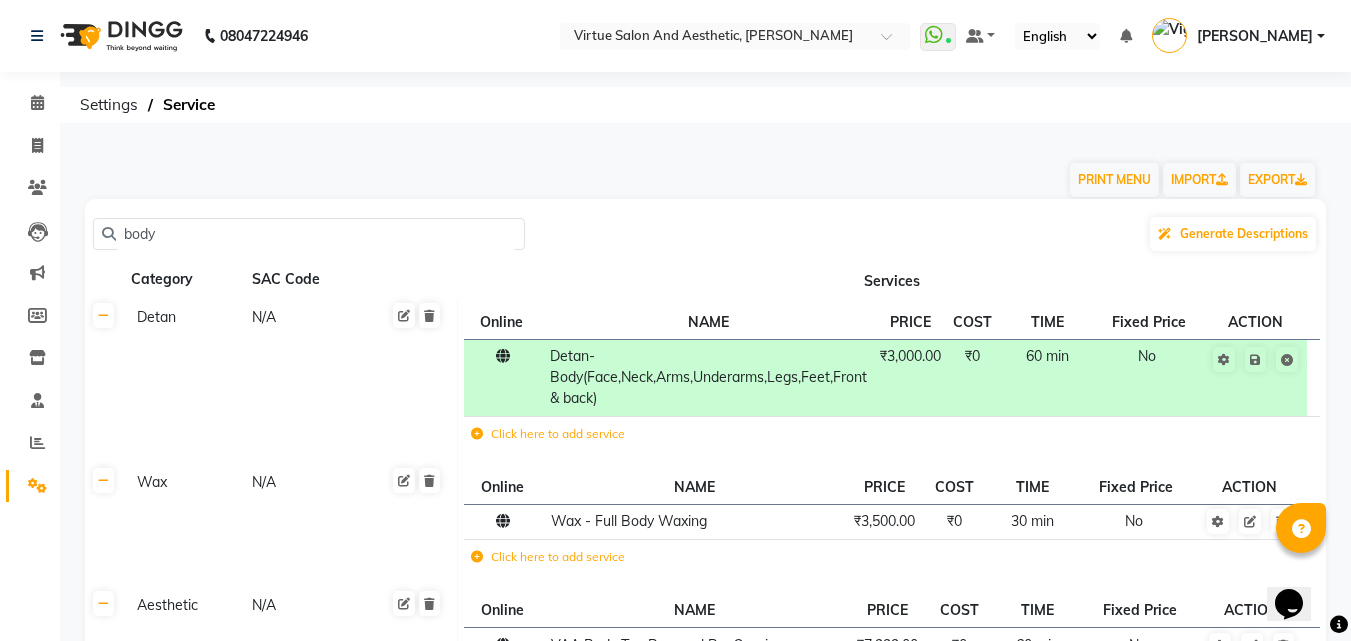 click on "body" 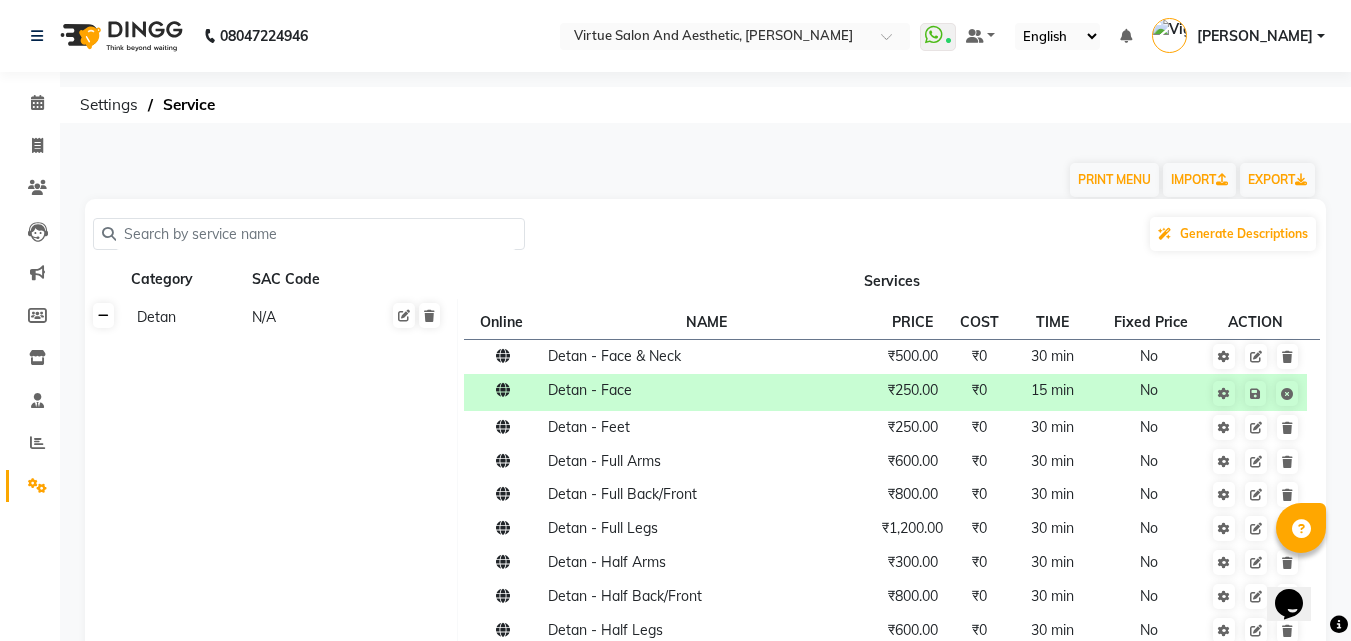 click 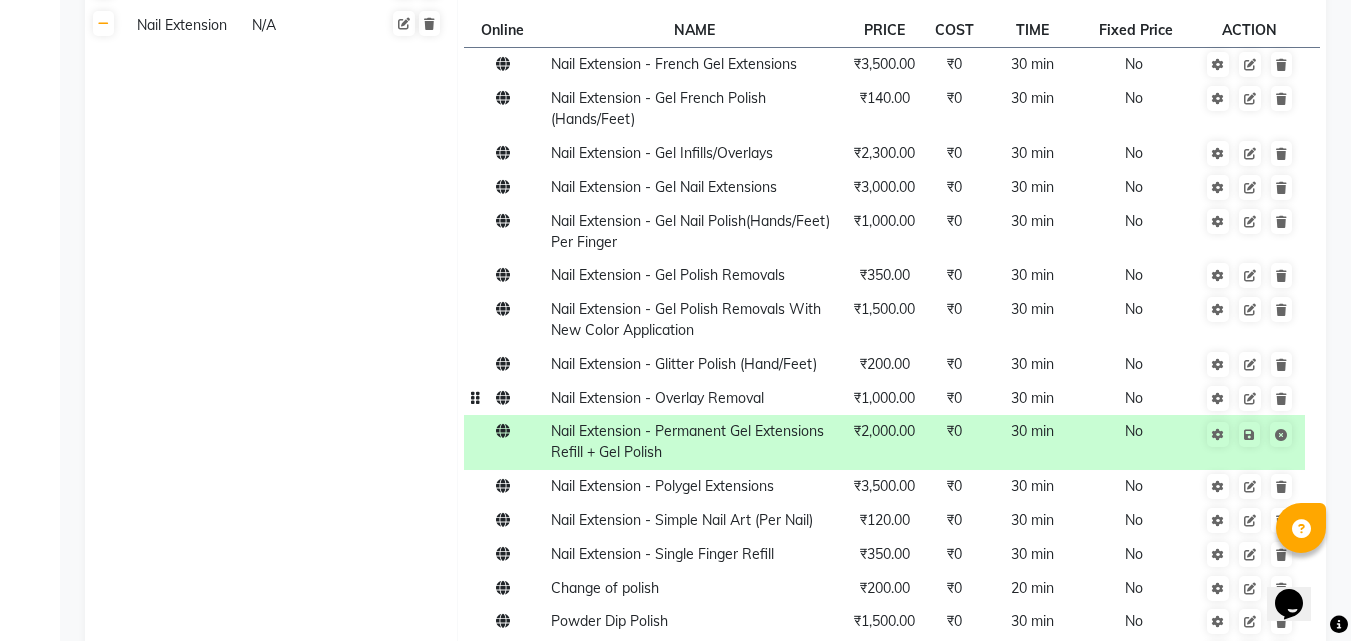 scroll, scrollTop: 1300, scrollLeft: 0, axis: vertical 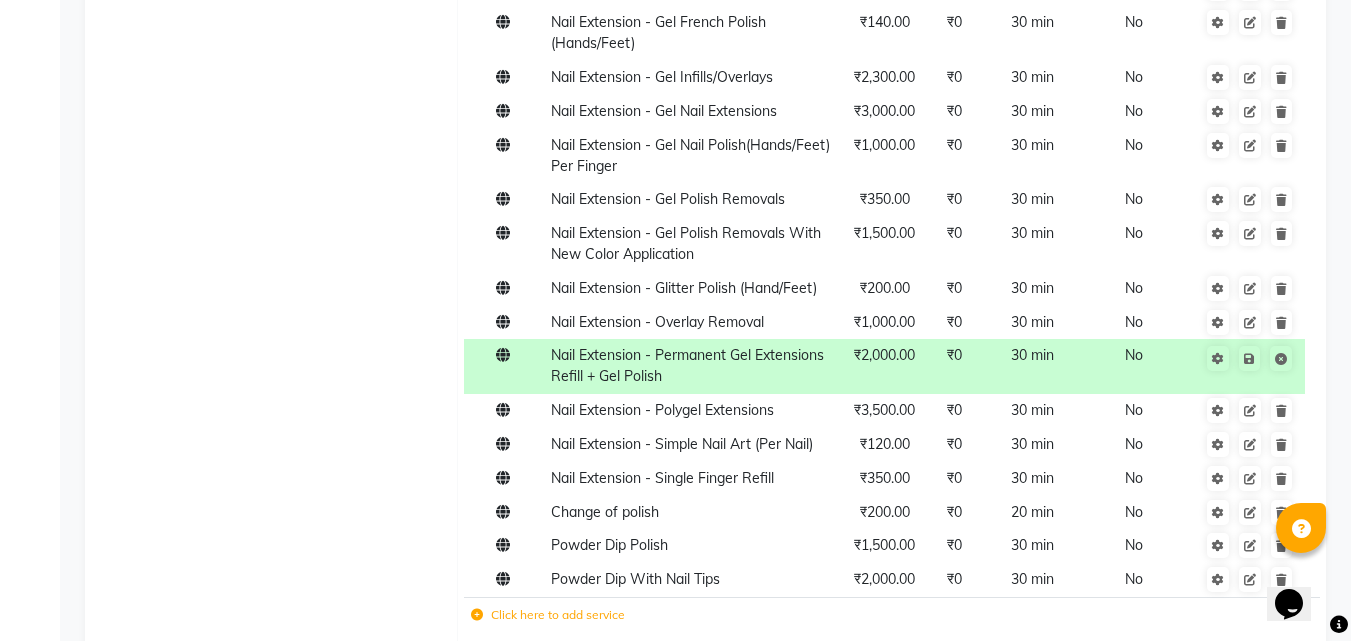 click on "Click here to add service" 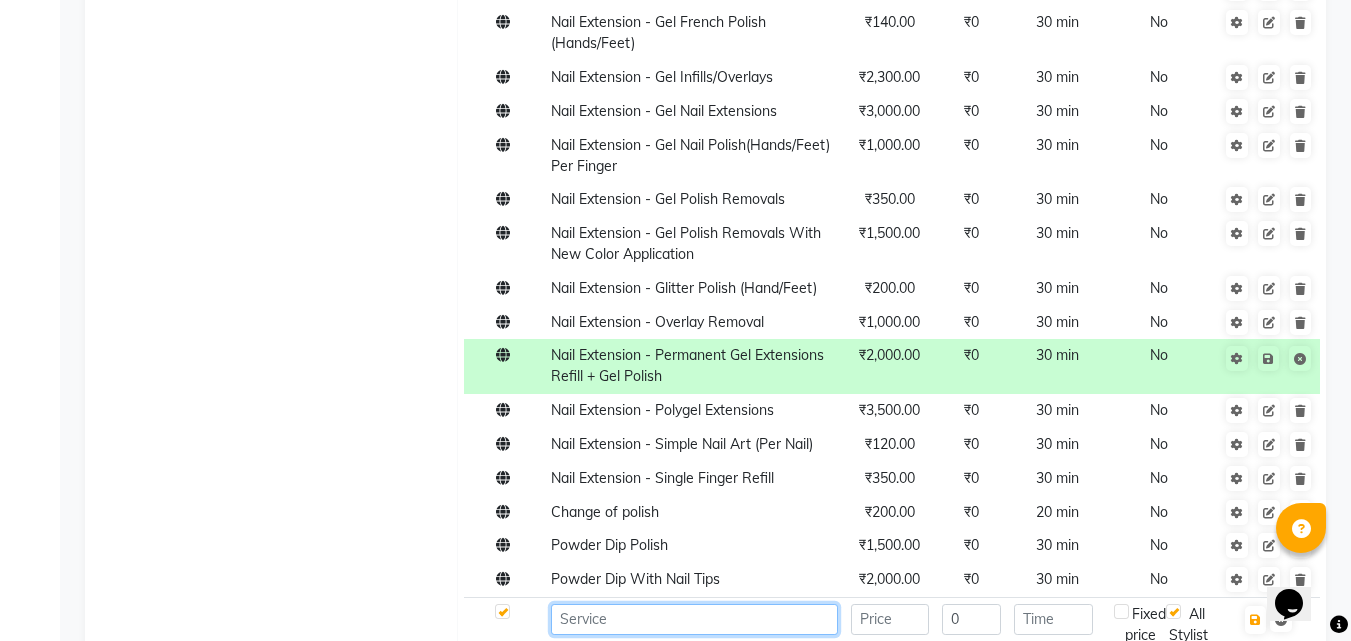 click 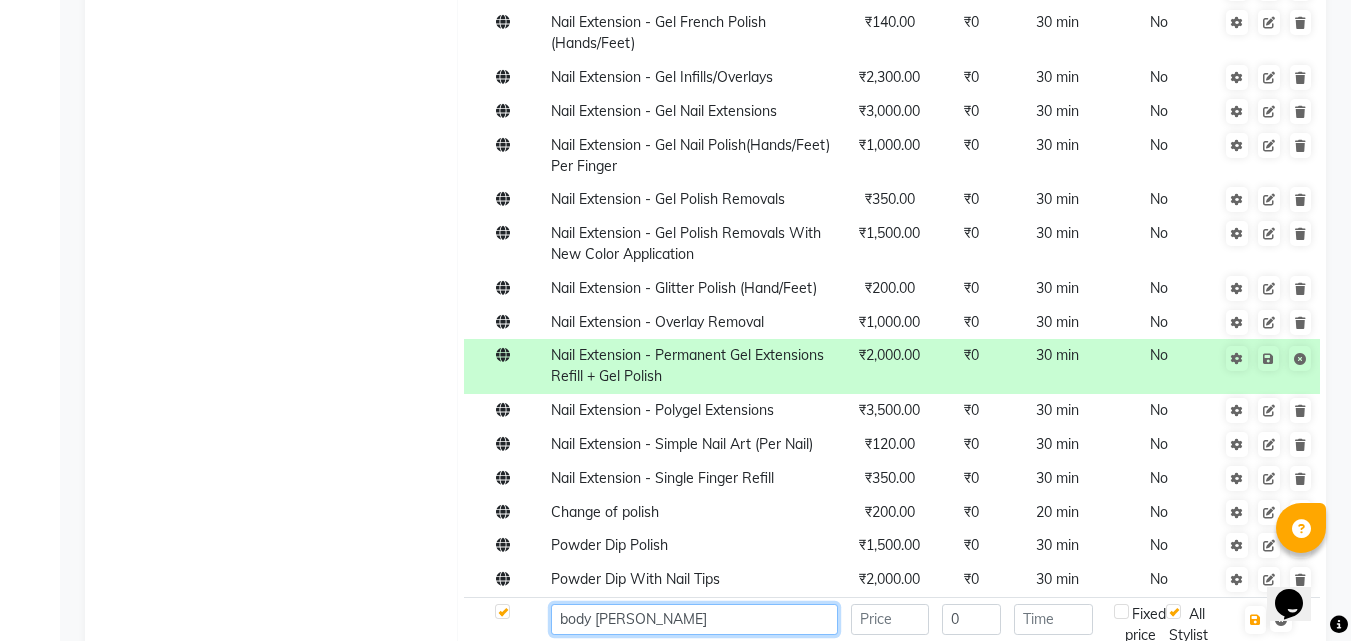 click on "body [PERSON_NAME]" 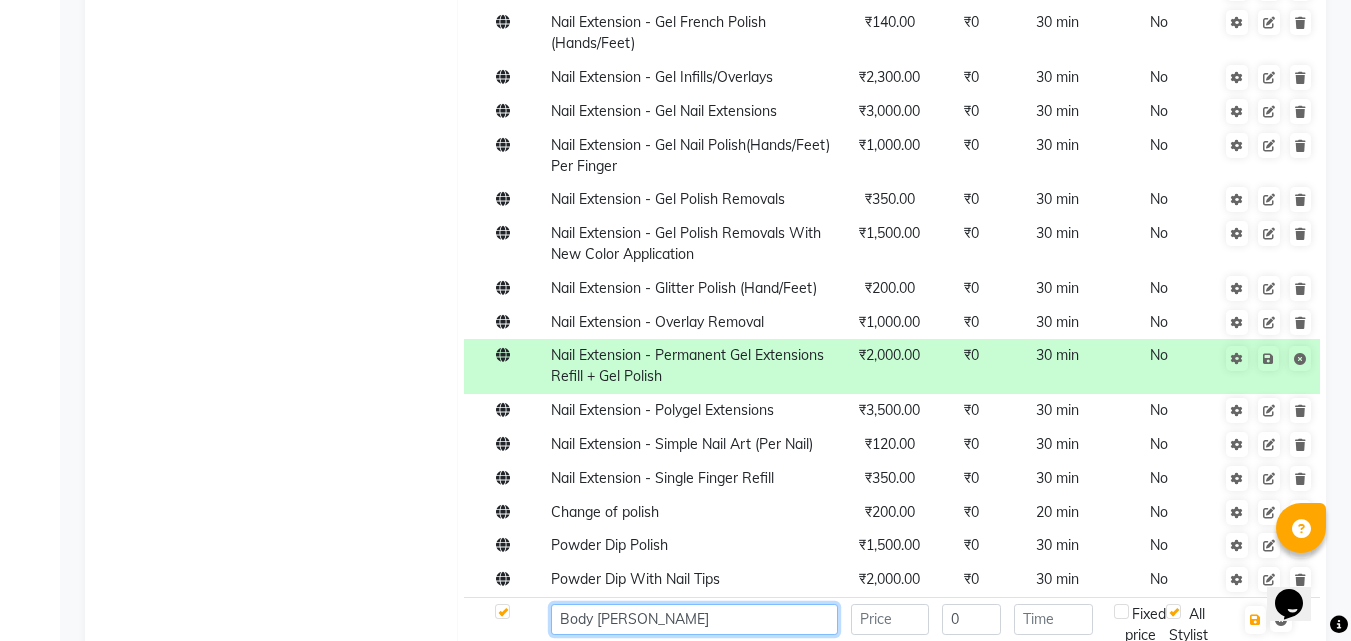 click on "Body [PERSON_NAME]" 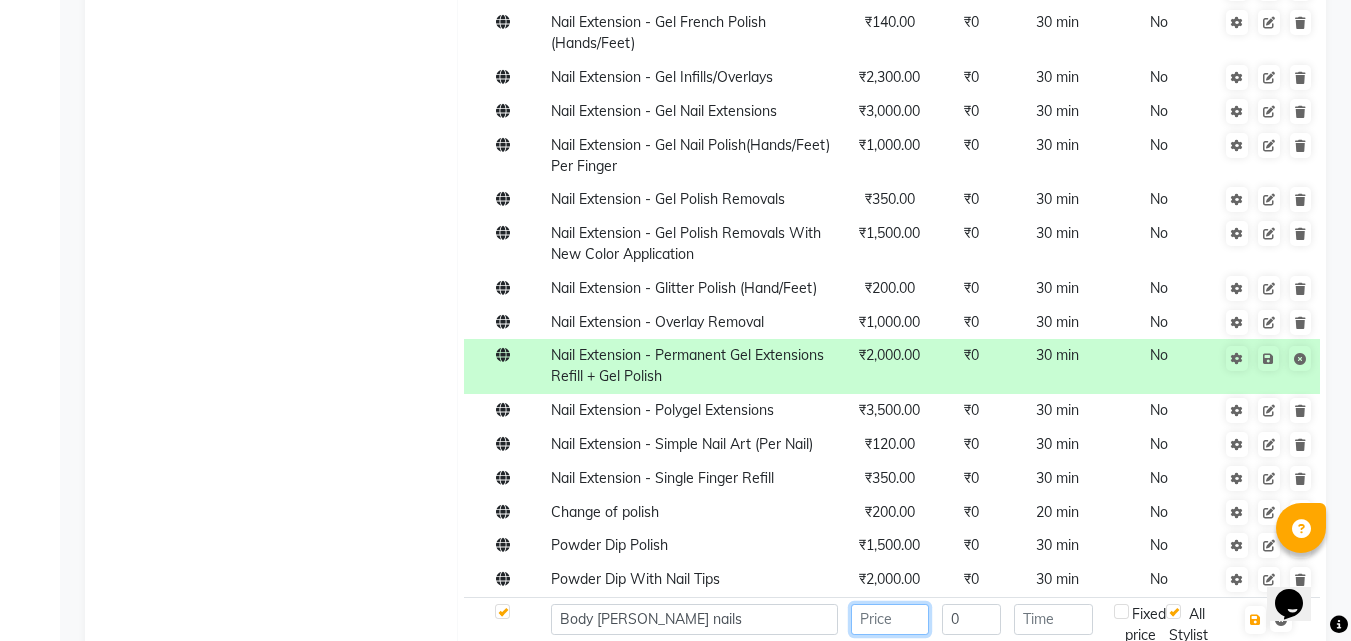 click 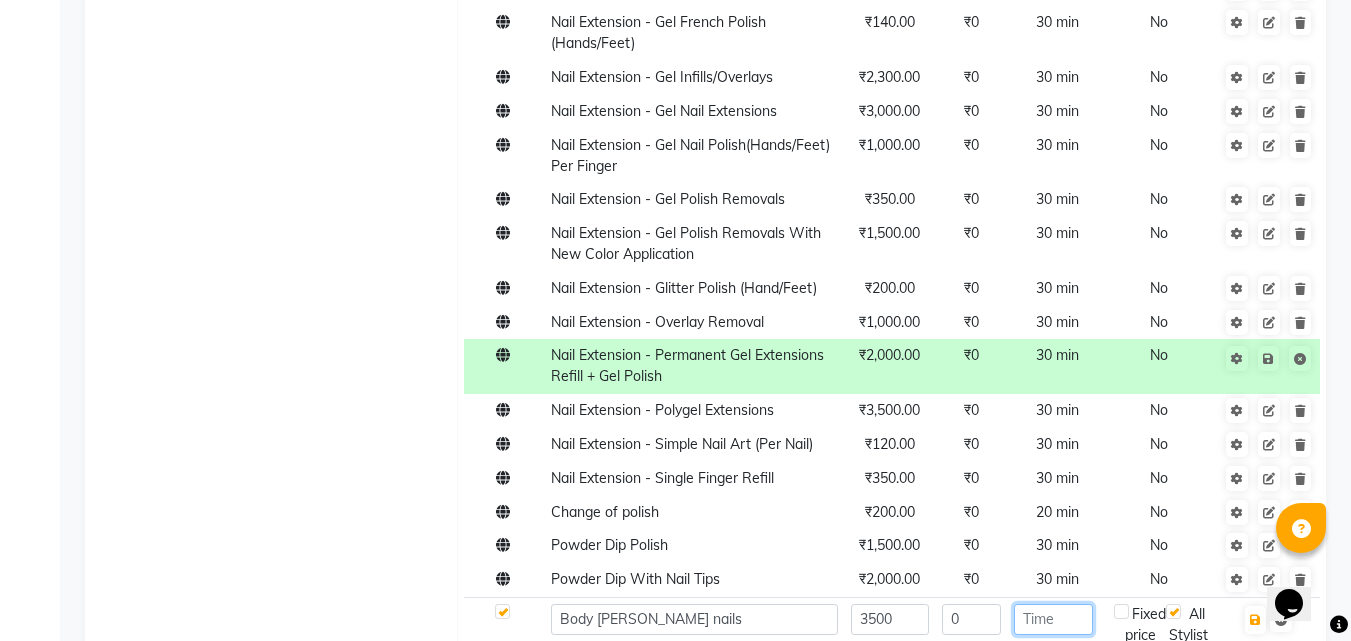 click 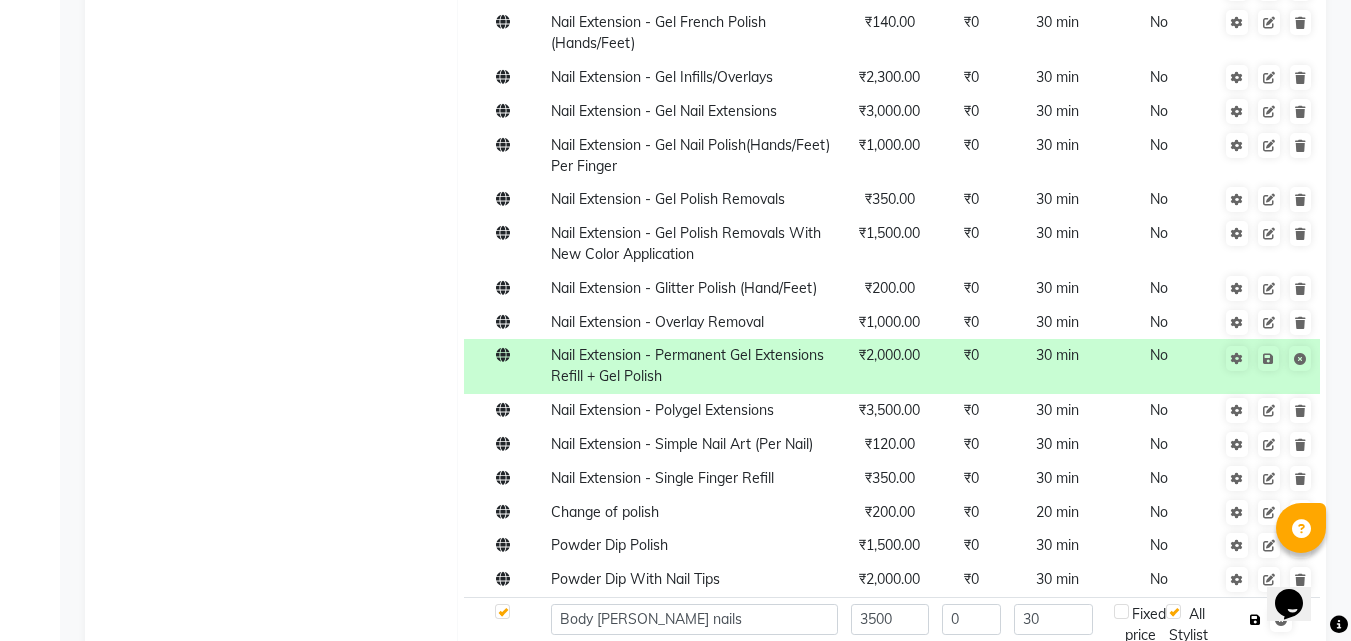 click at bounding box center (1255, 620) 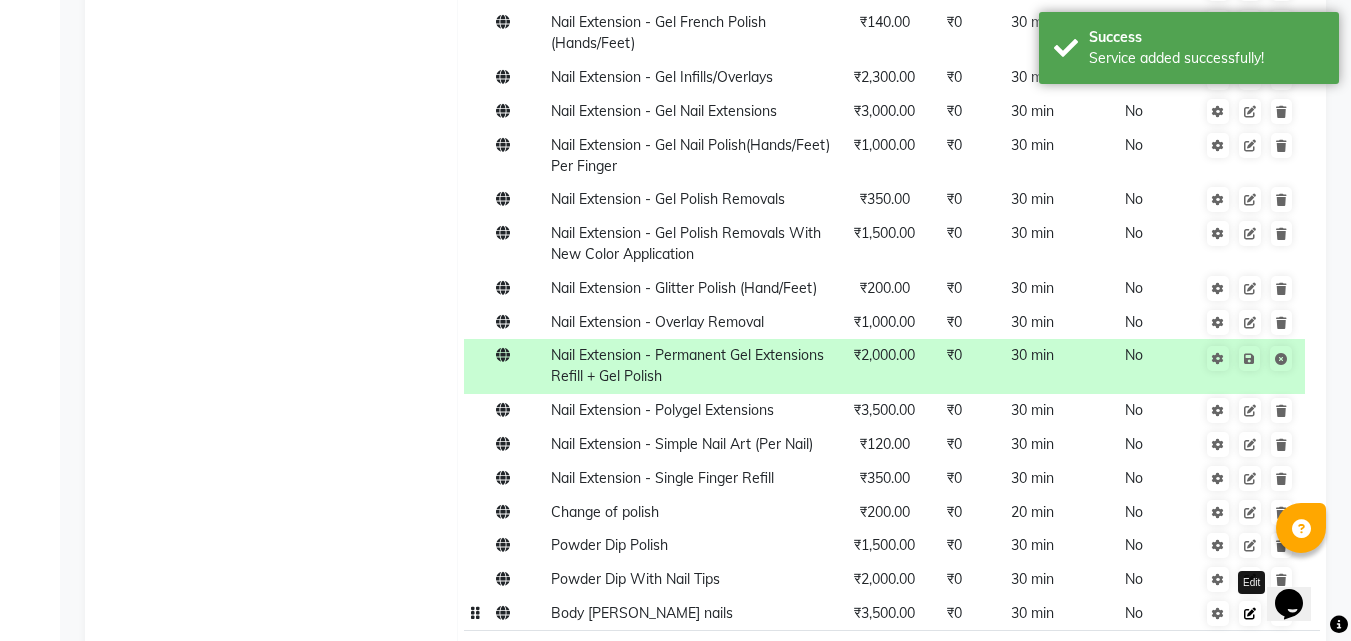 click 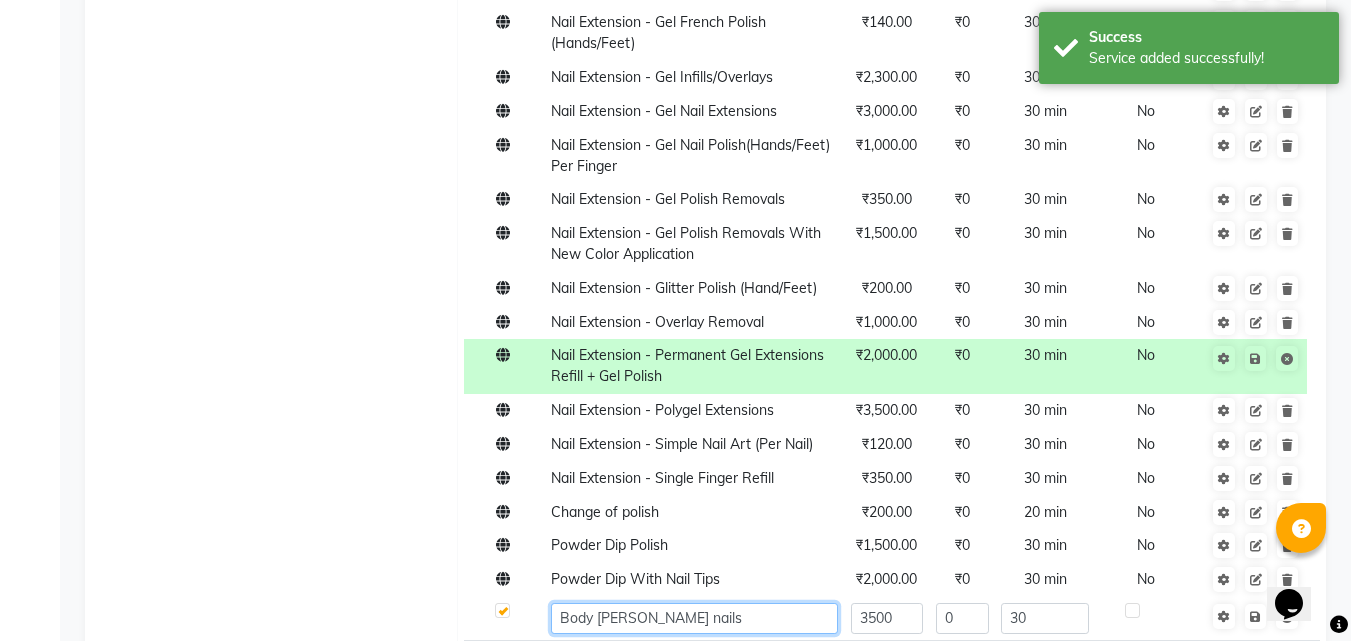 click on "Body [PERSON_NAME] nails" 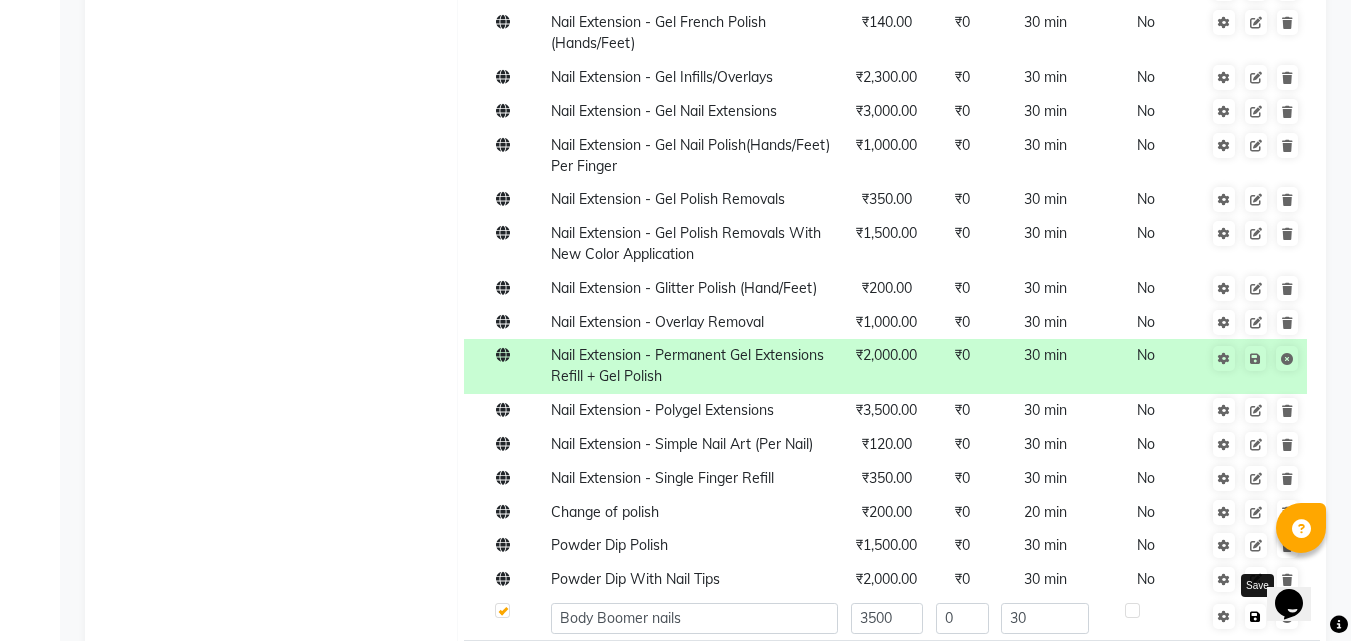 click 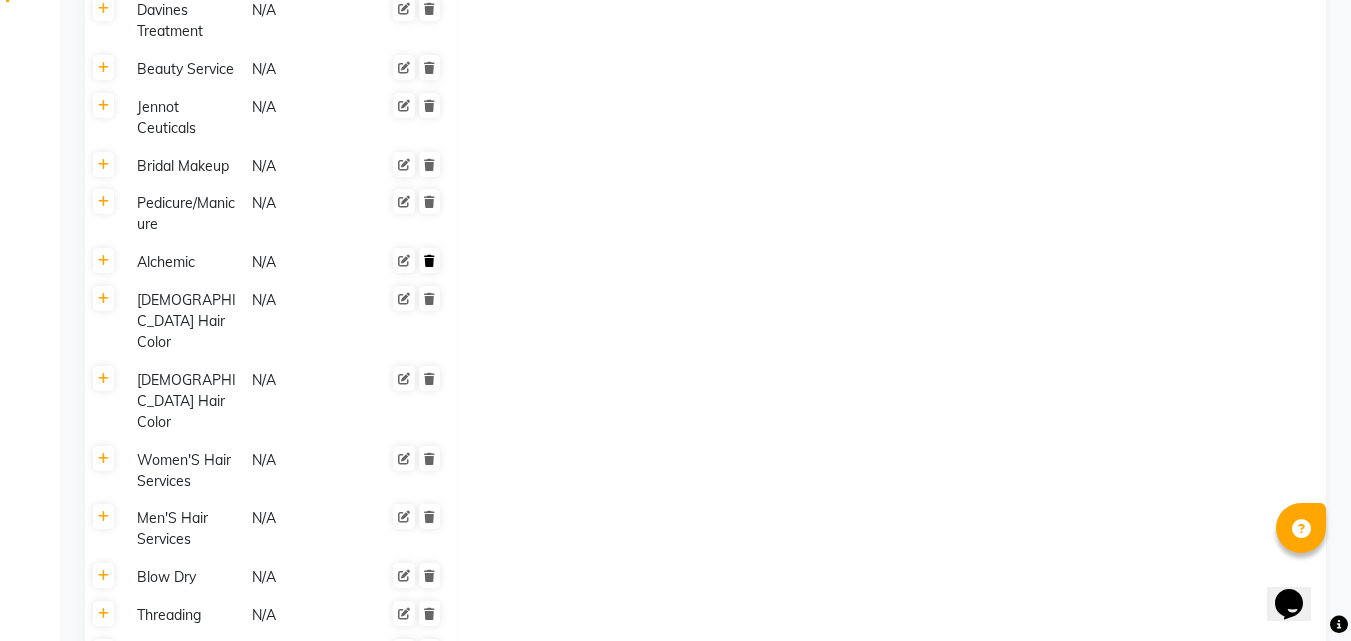 scroll, scrollTop: 0, scrollLeft: 0, axis: both 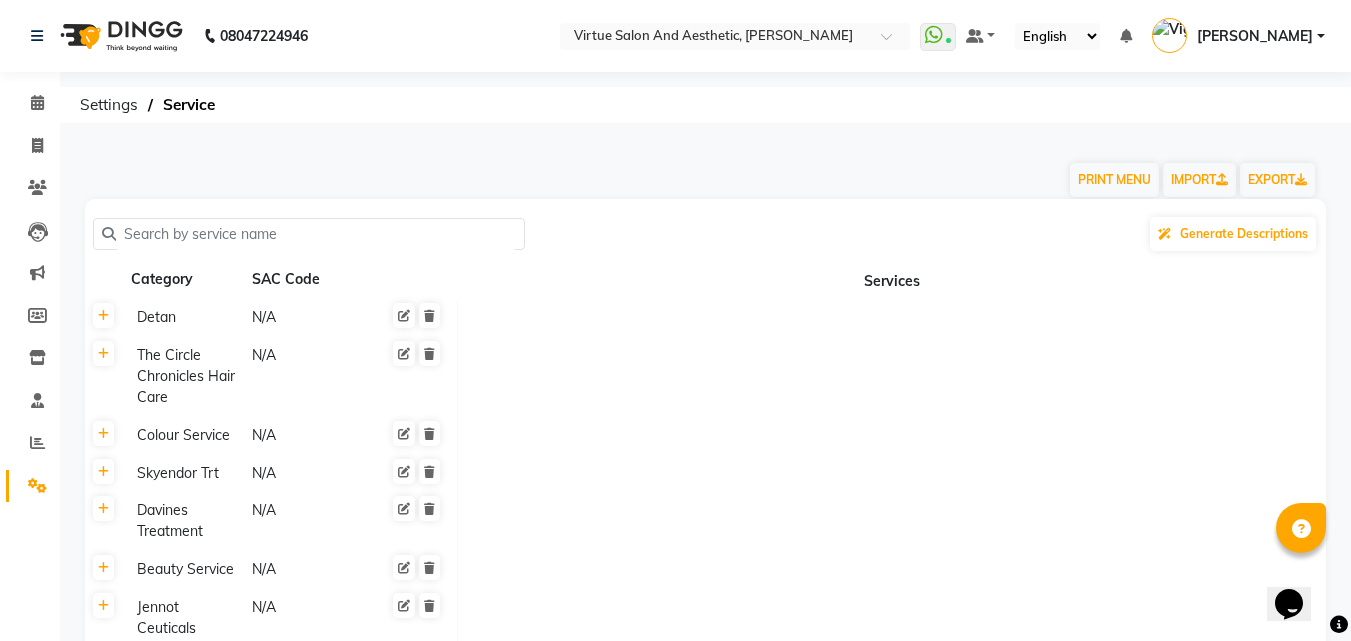 click 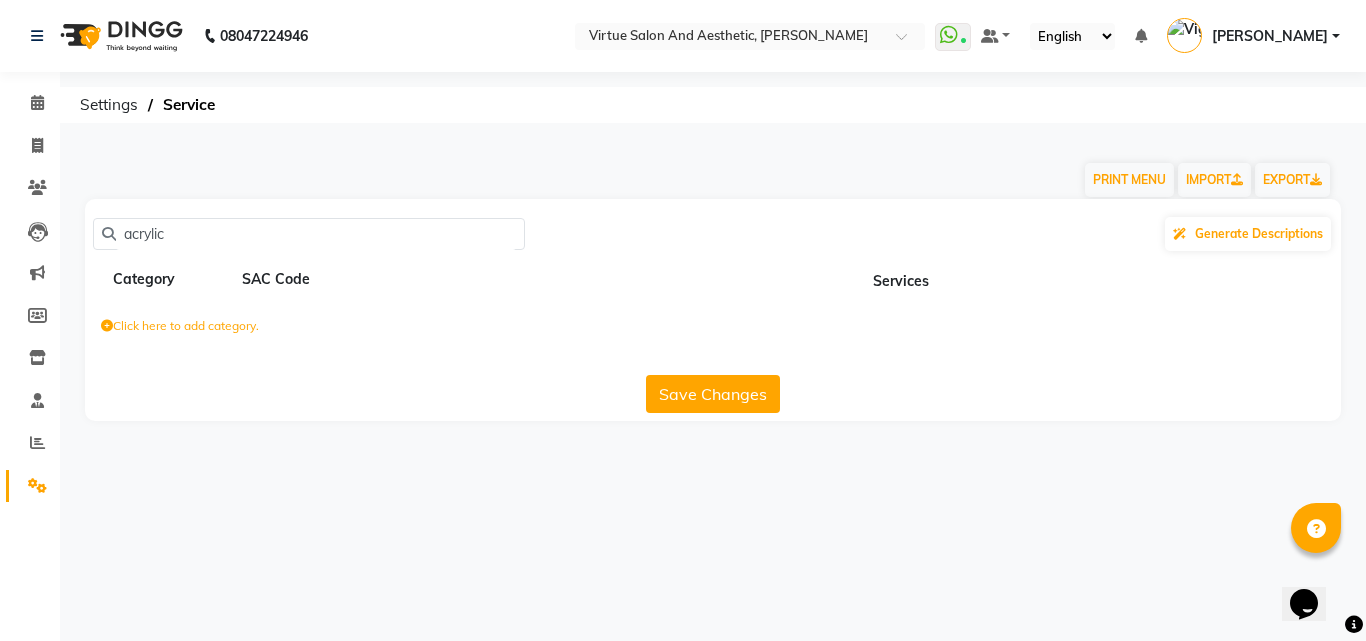 click on "acrylic" 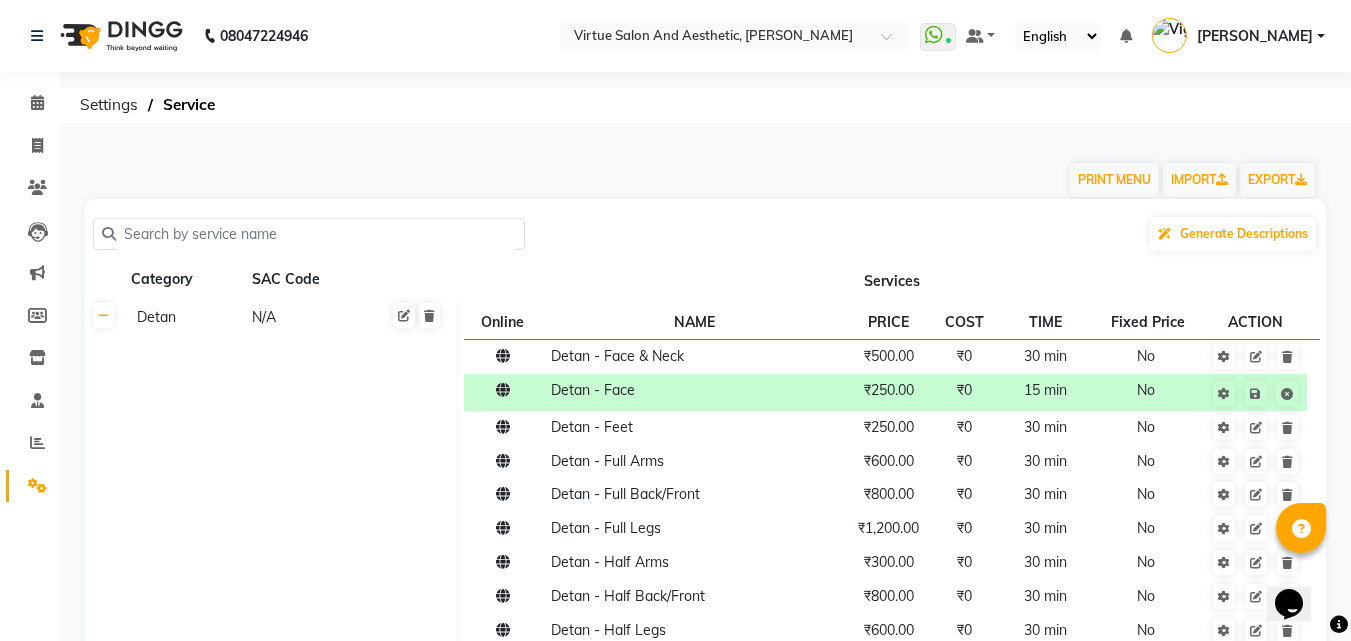 click 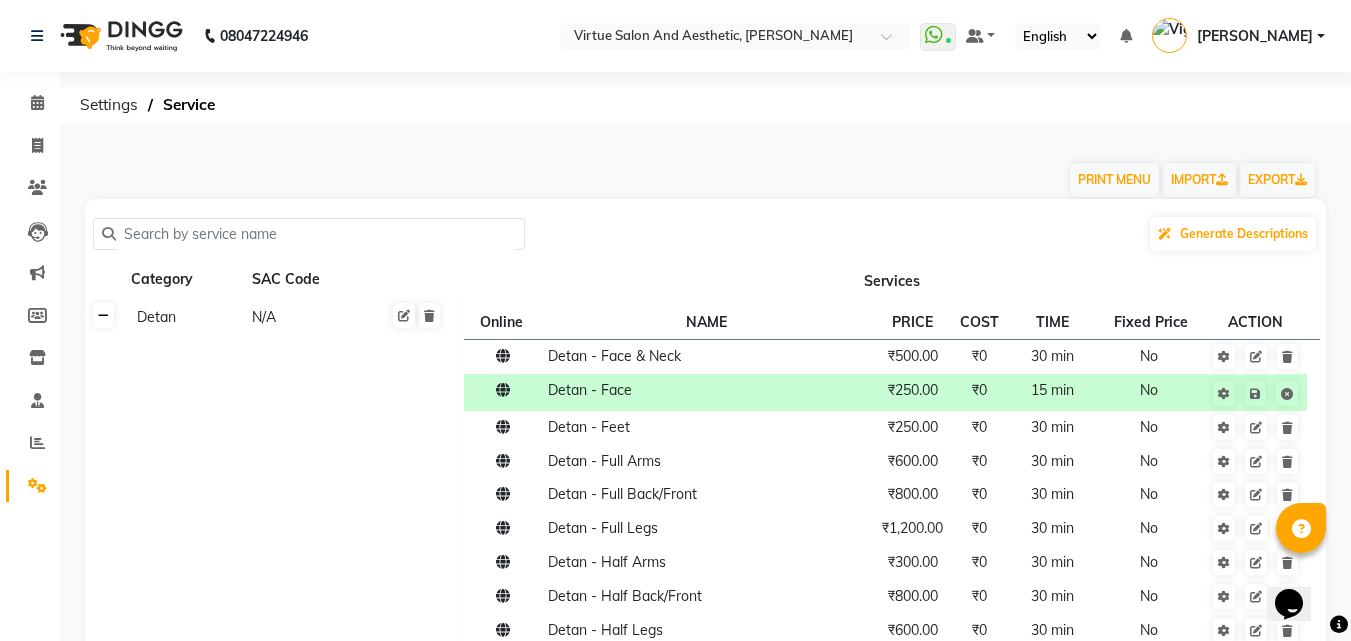 click 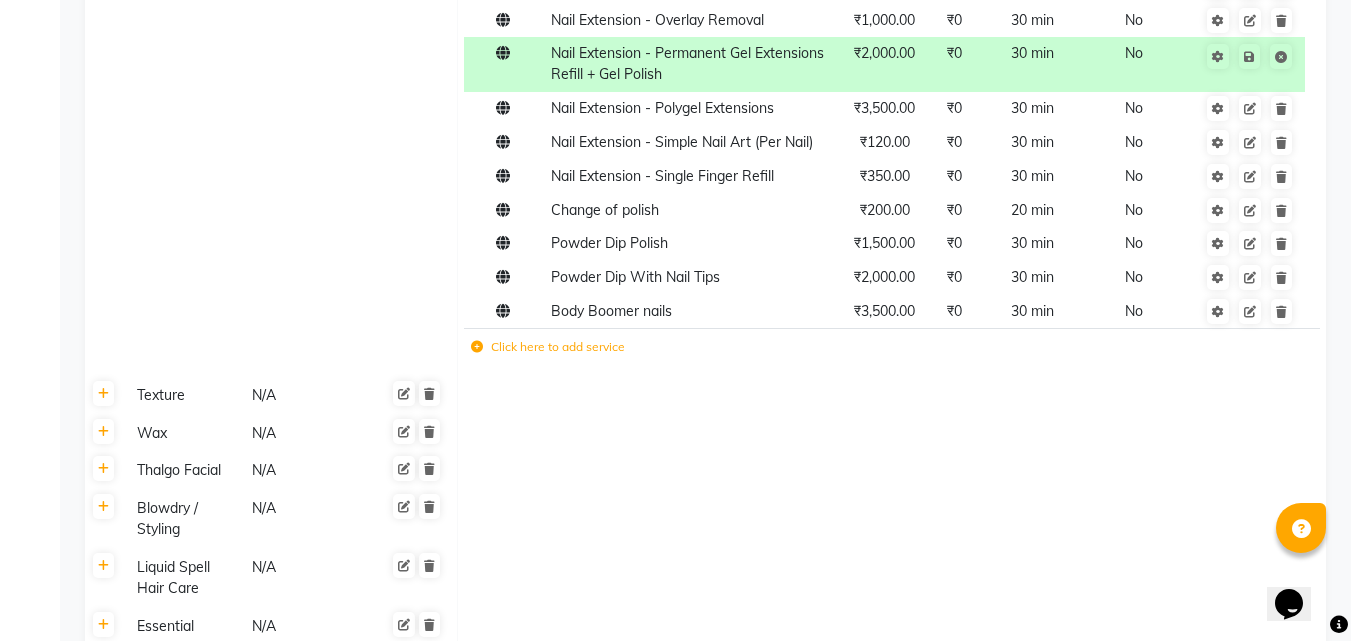 scroll, scrollTop: 1600, scrollLeft: 0, axis: vertical 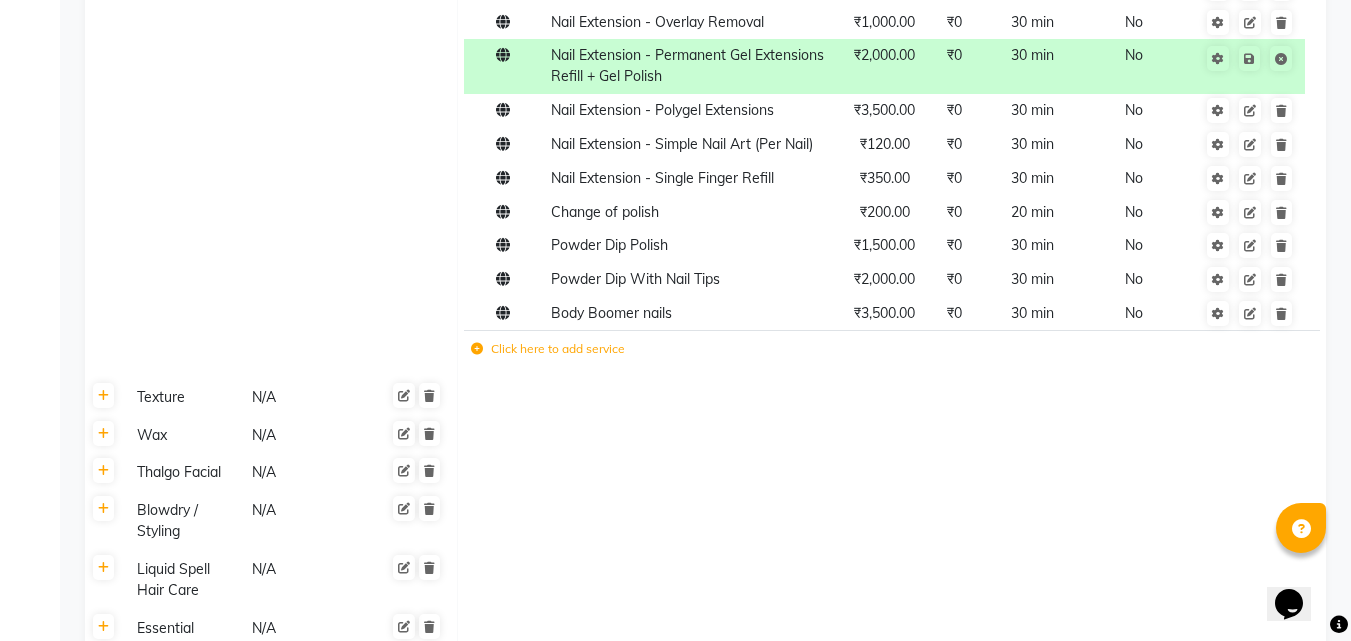 click on "Click here to add service" 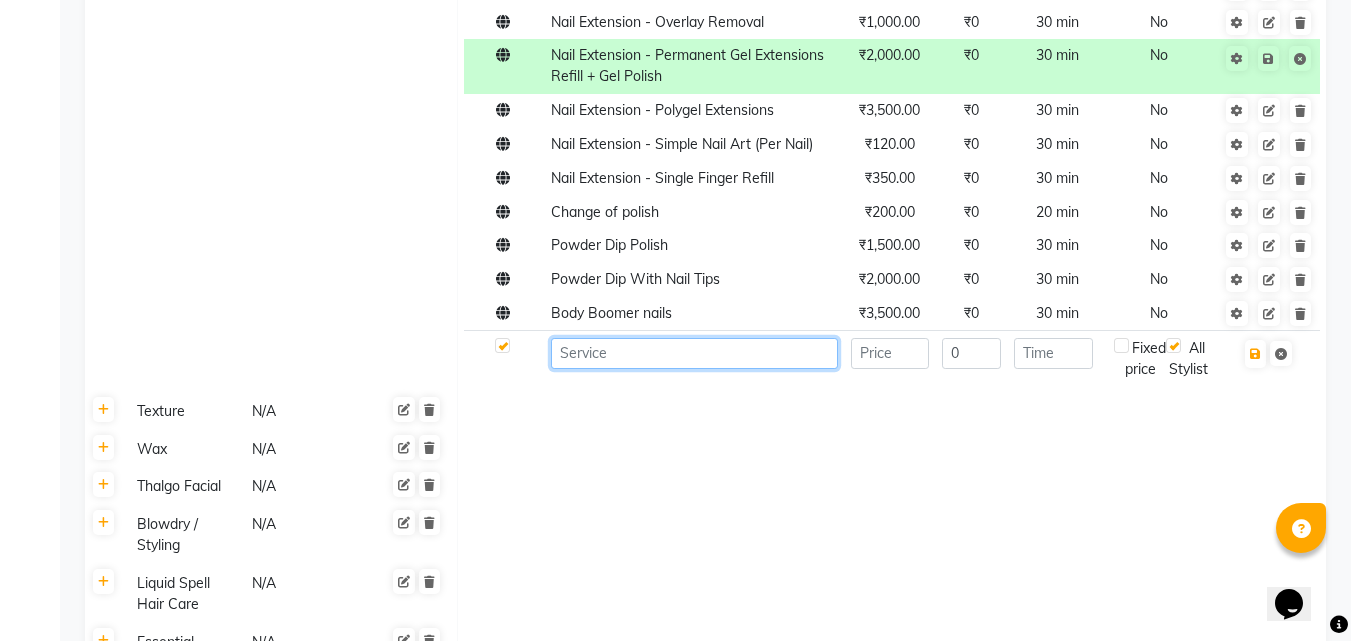 click 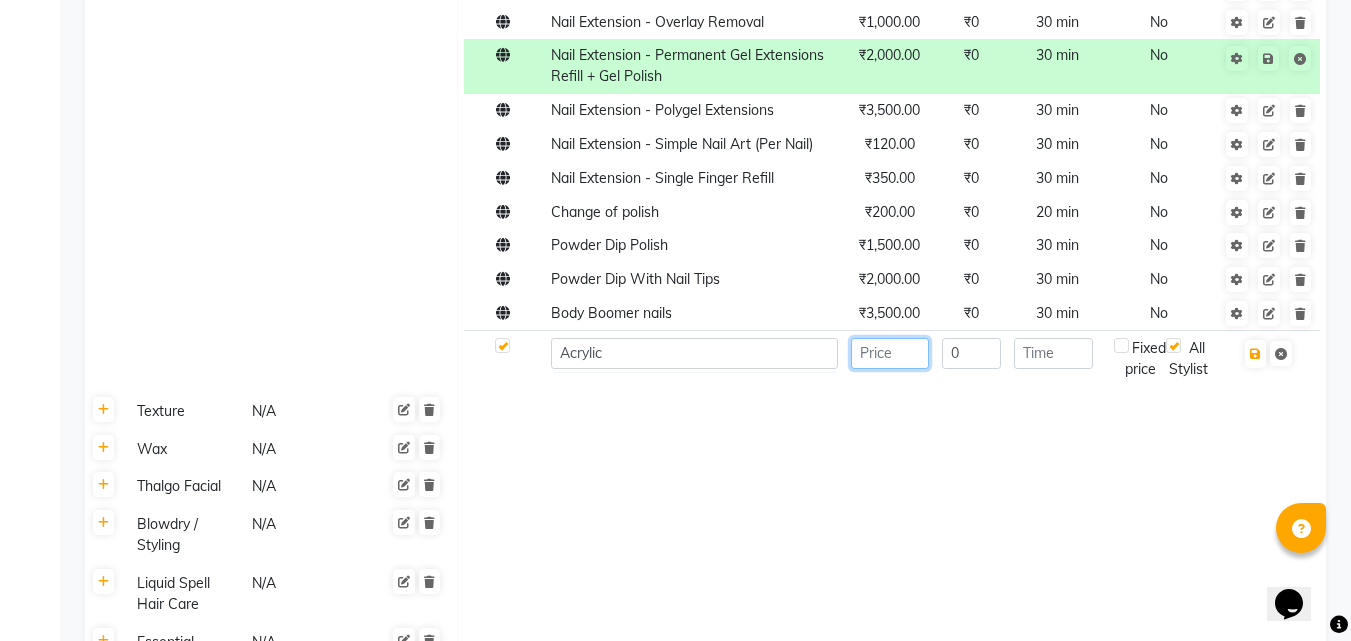 click 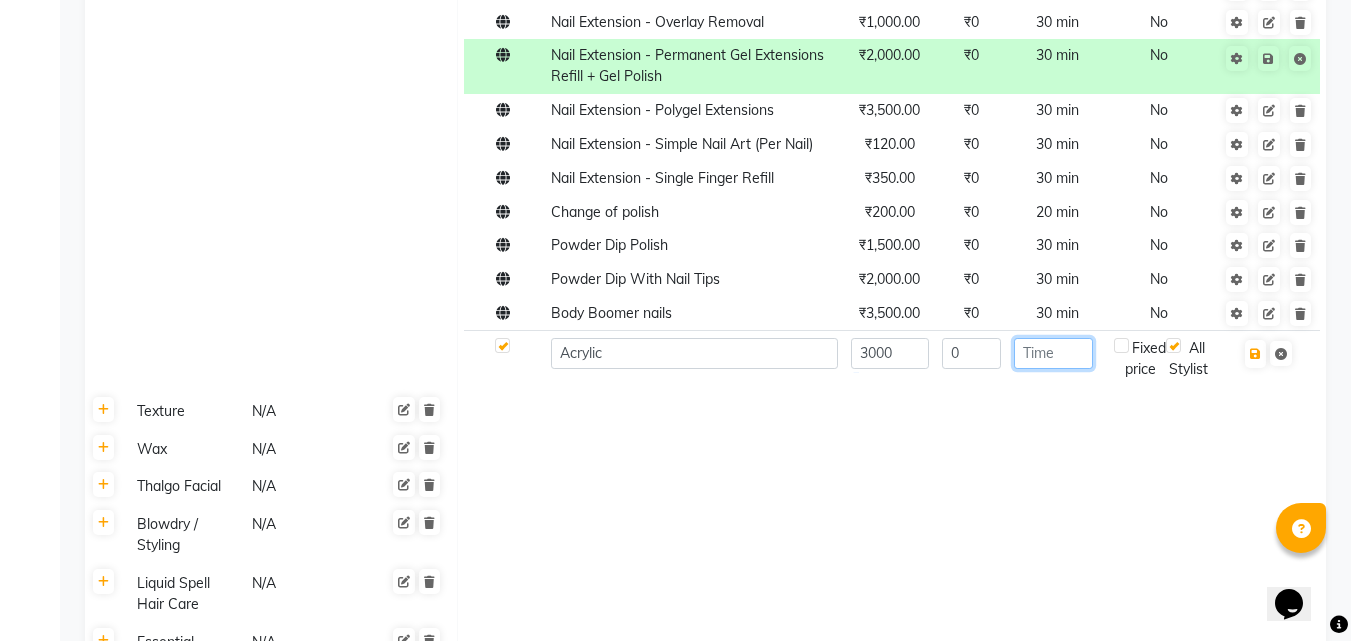 click 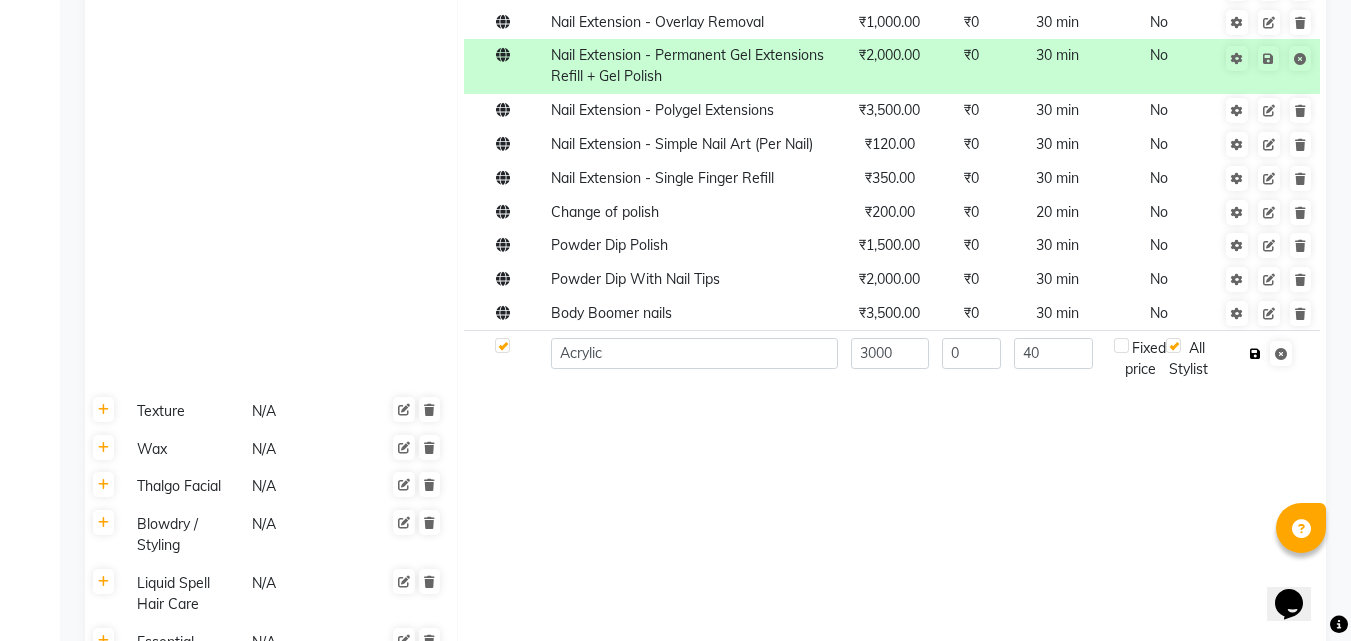 click at bounding box center [1255, 354] 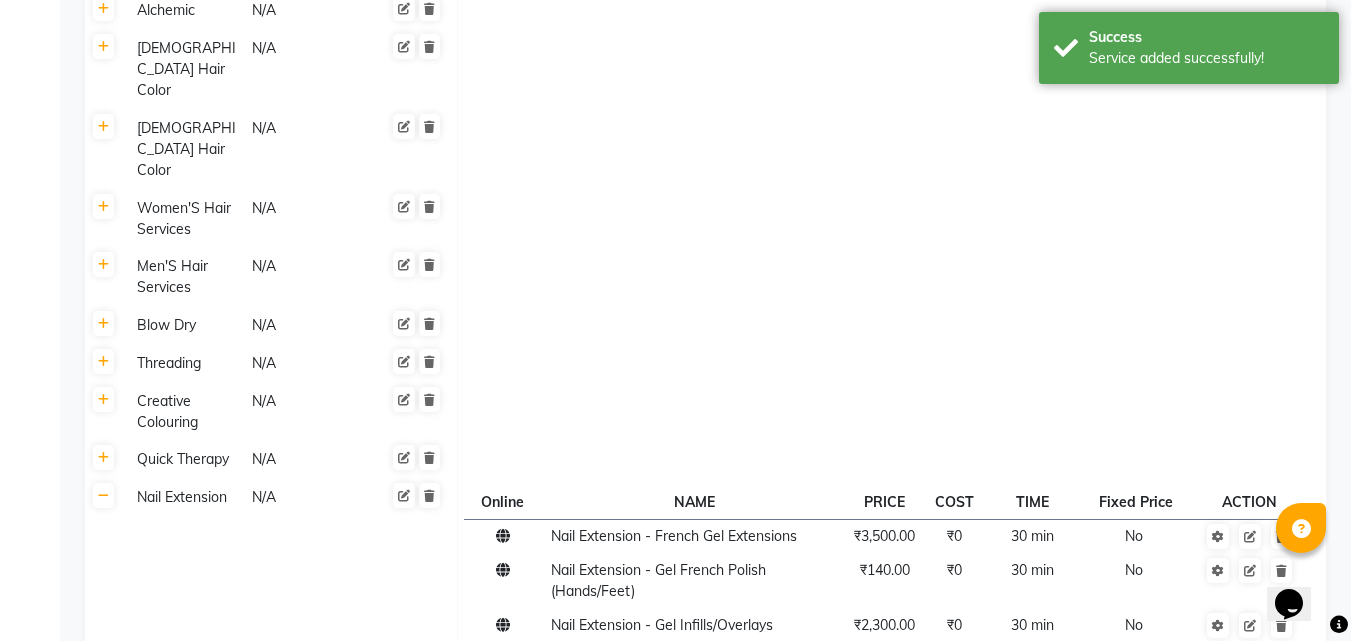 scroll, scrollTop: 200, scrollLeft: 0, axis: vertical 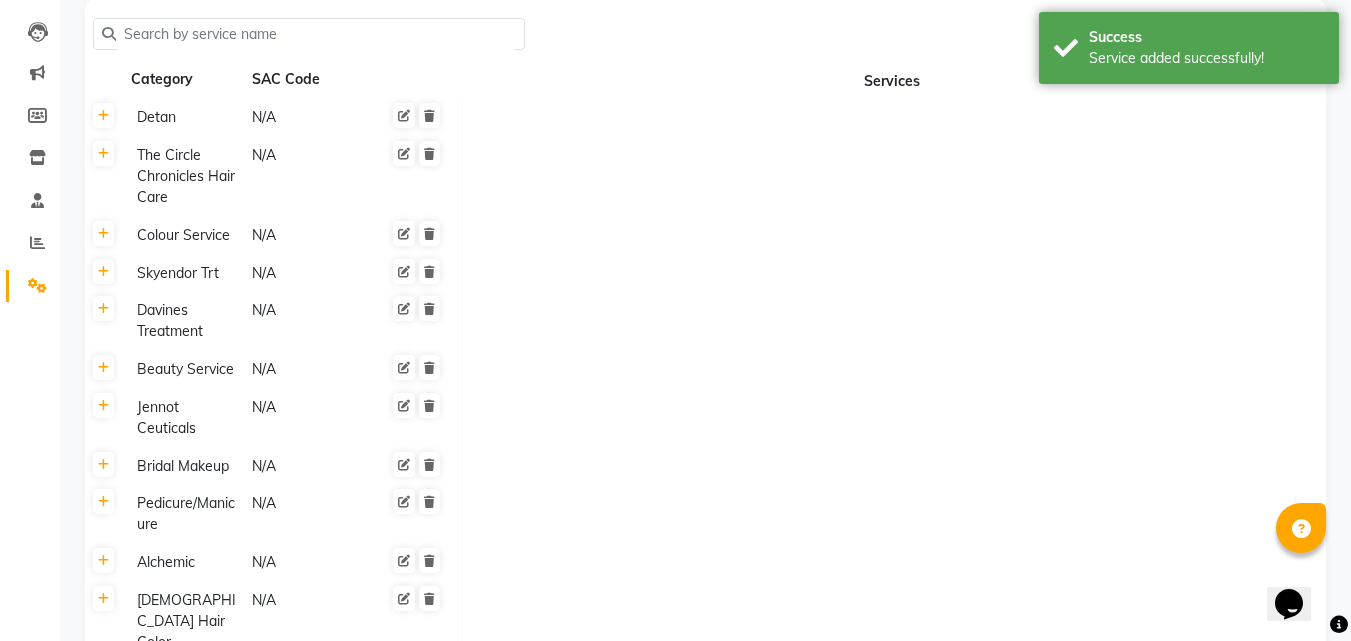 click 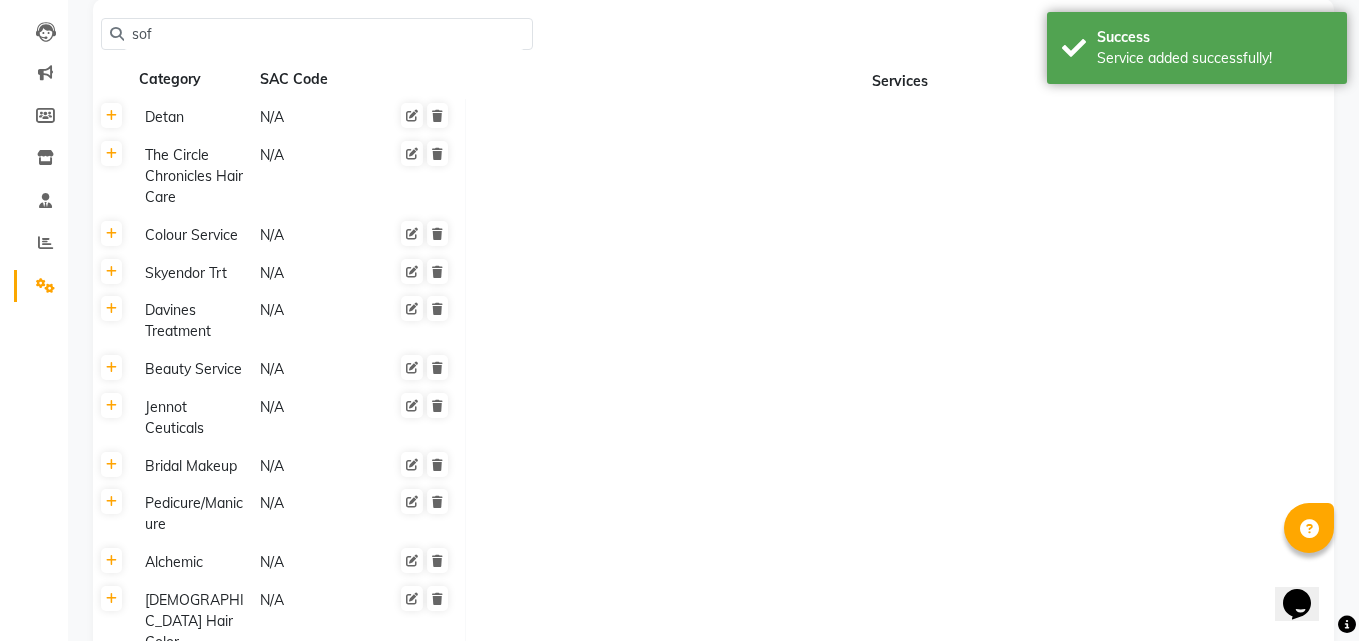 scroll, scrollTop: 0, scrollLeft: 0, axis: both 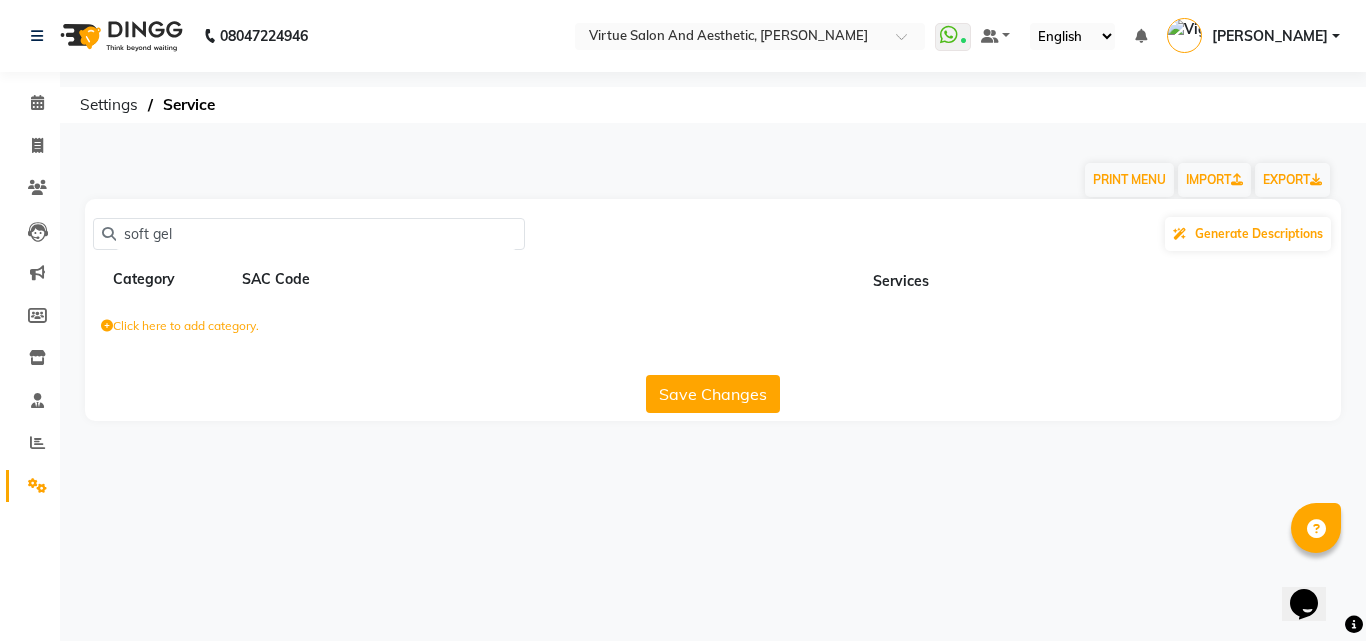 click on "soft gel" 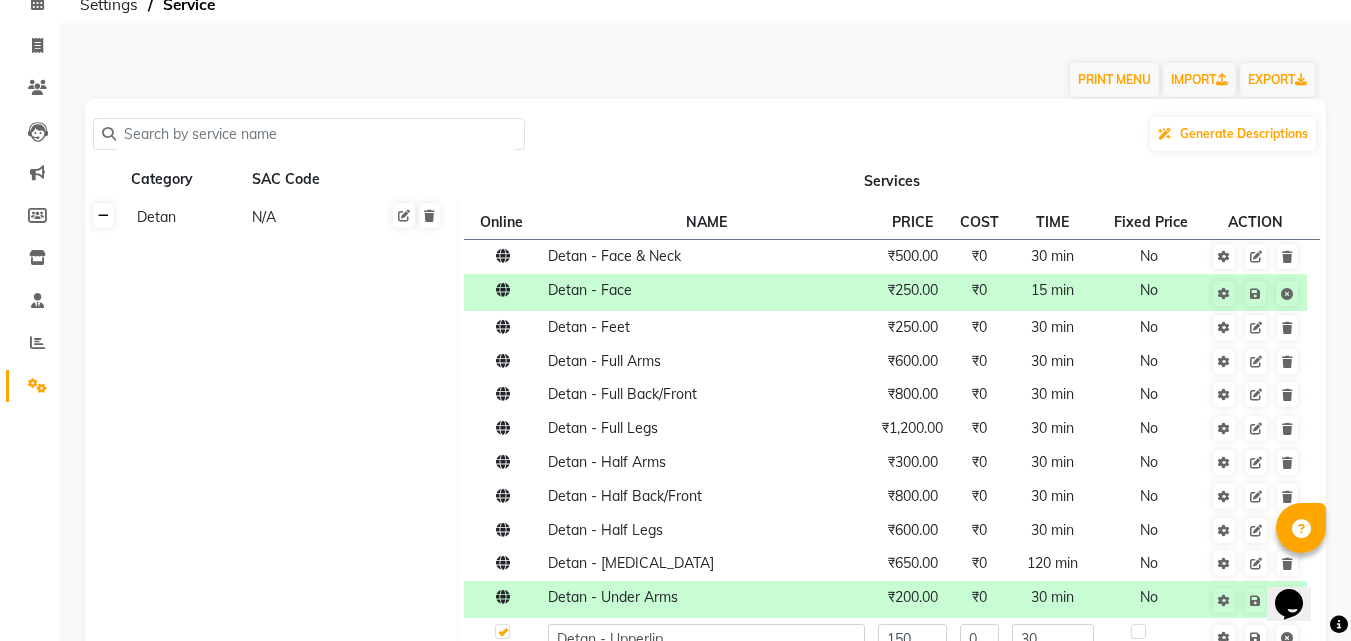 click 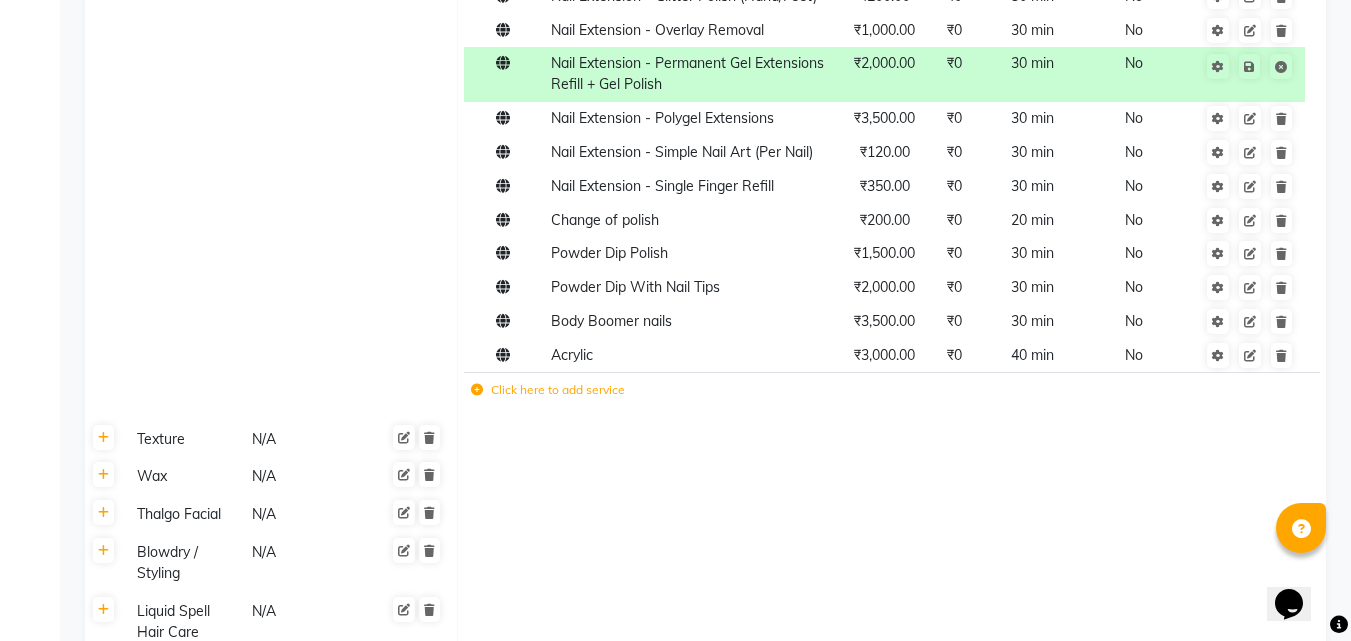 scroll, scrollTop: 1600, scrollLeft: 0, axis: vertical 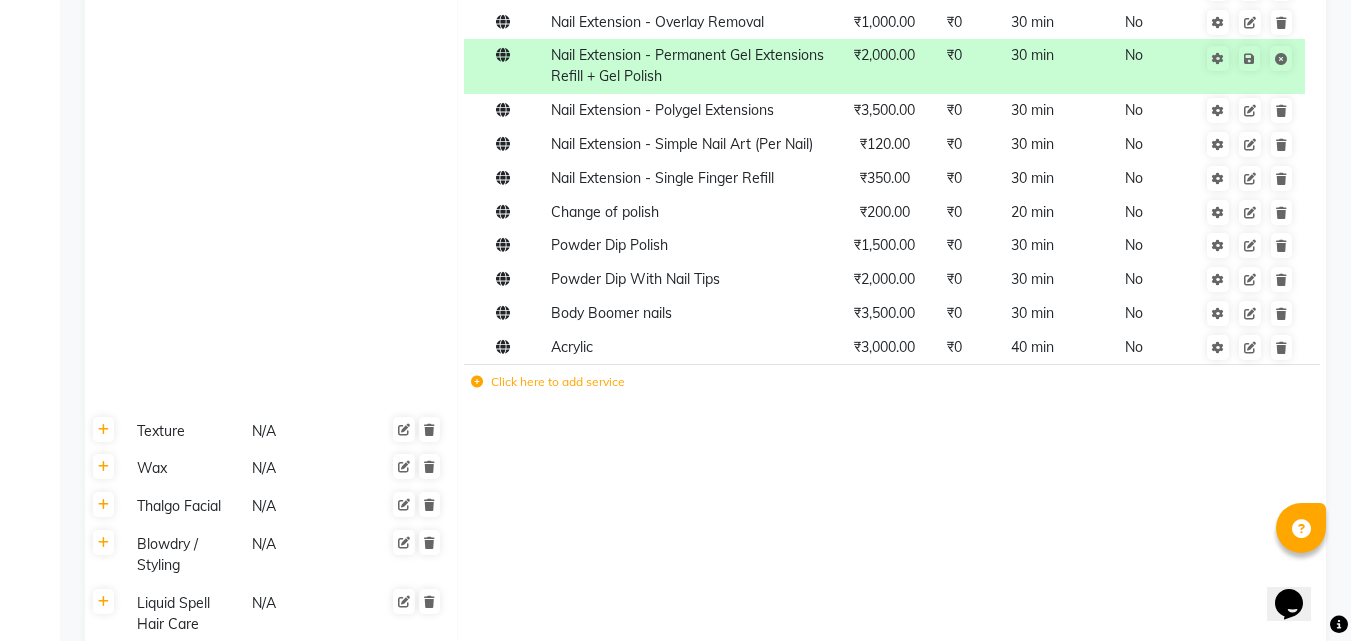 click on "Click here to add service" 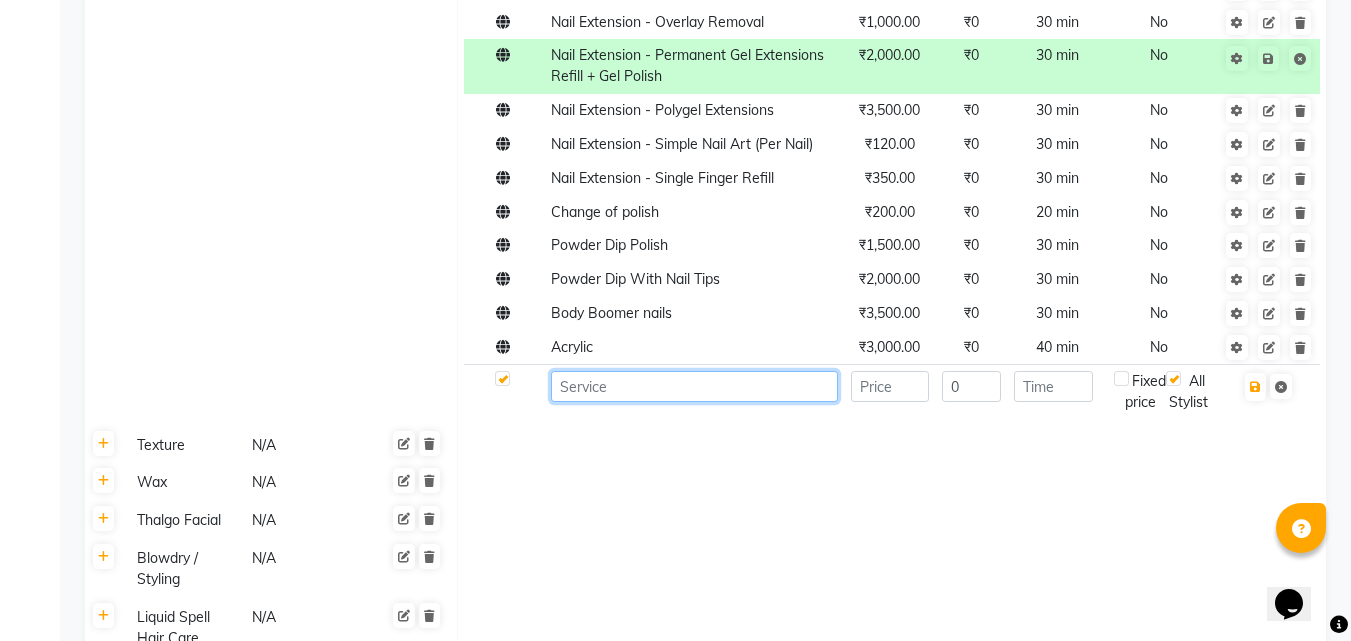 click 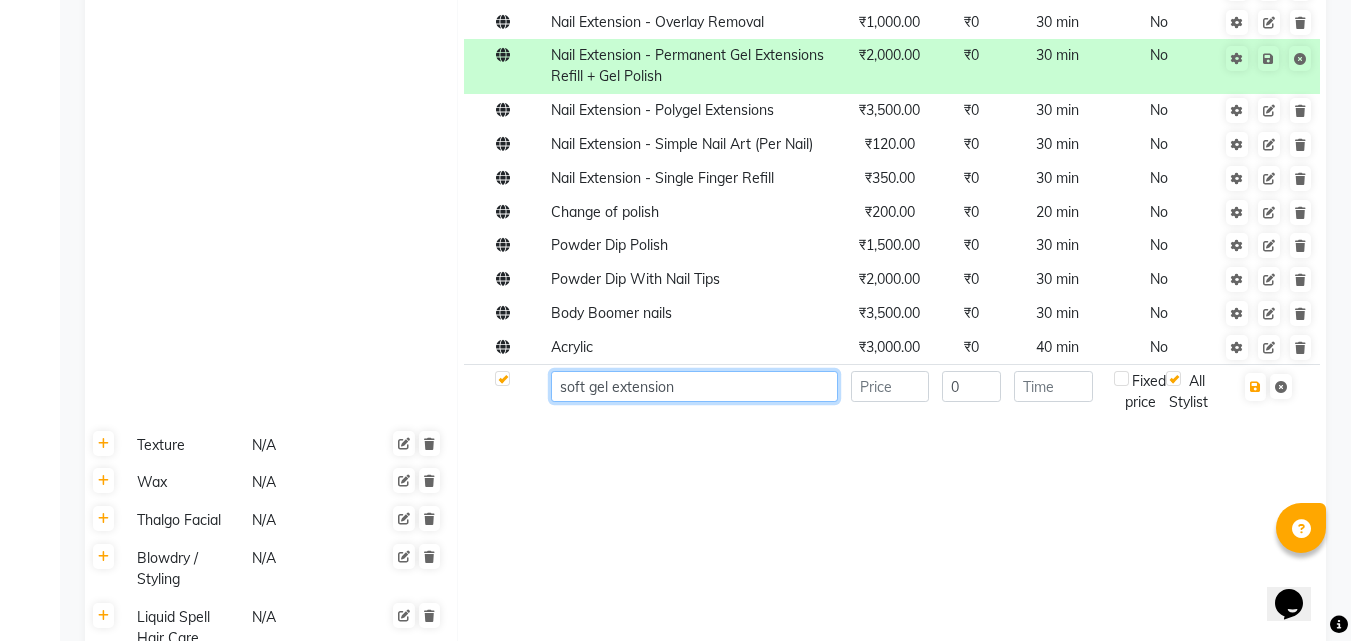click on "soft gel extension" 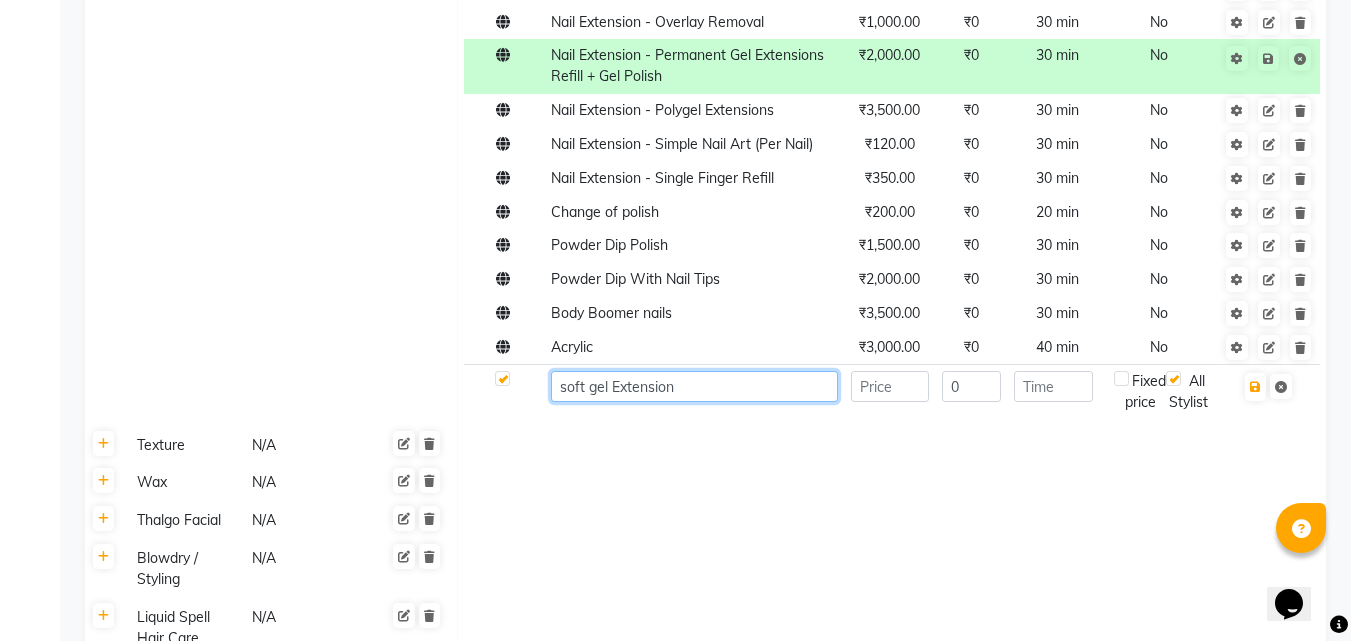 click on "soft gel Extension" 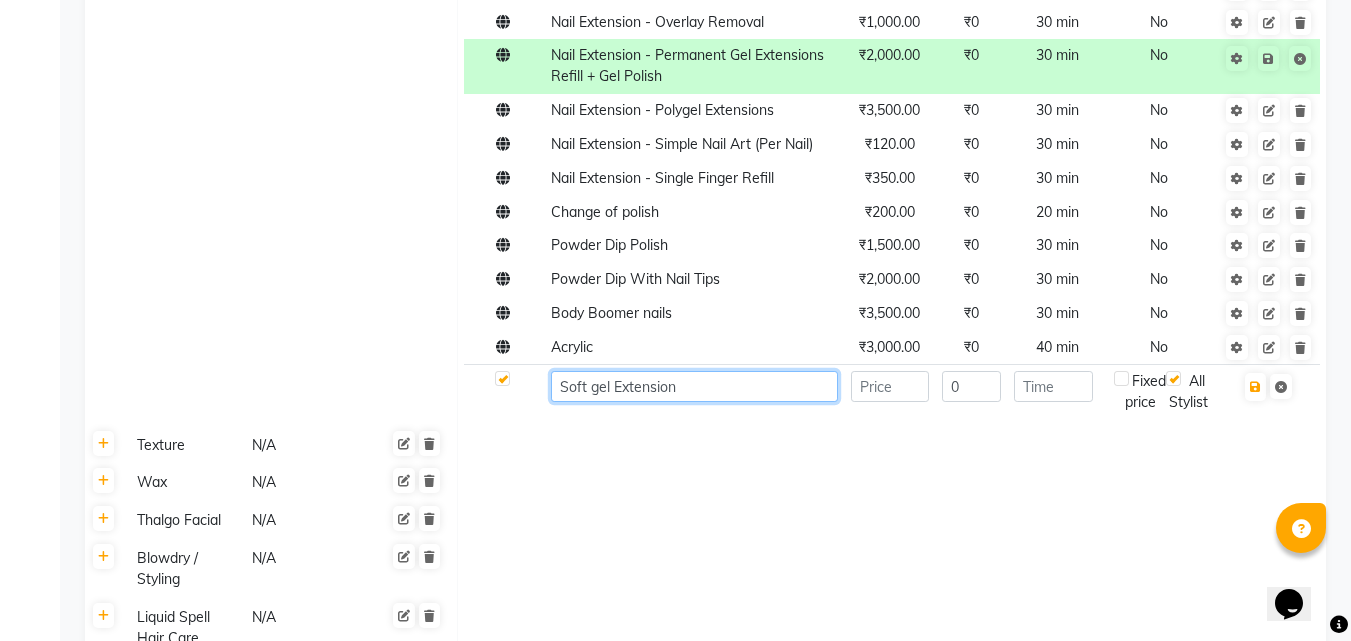 click on "Soft gel Extension" 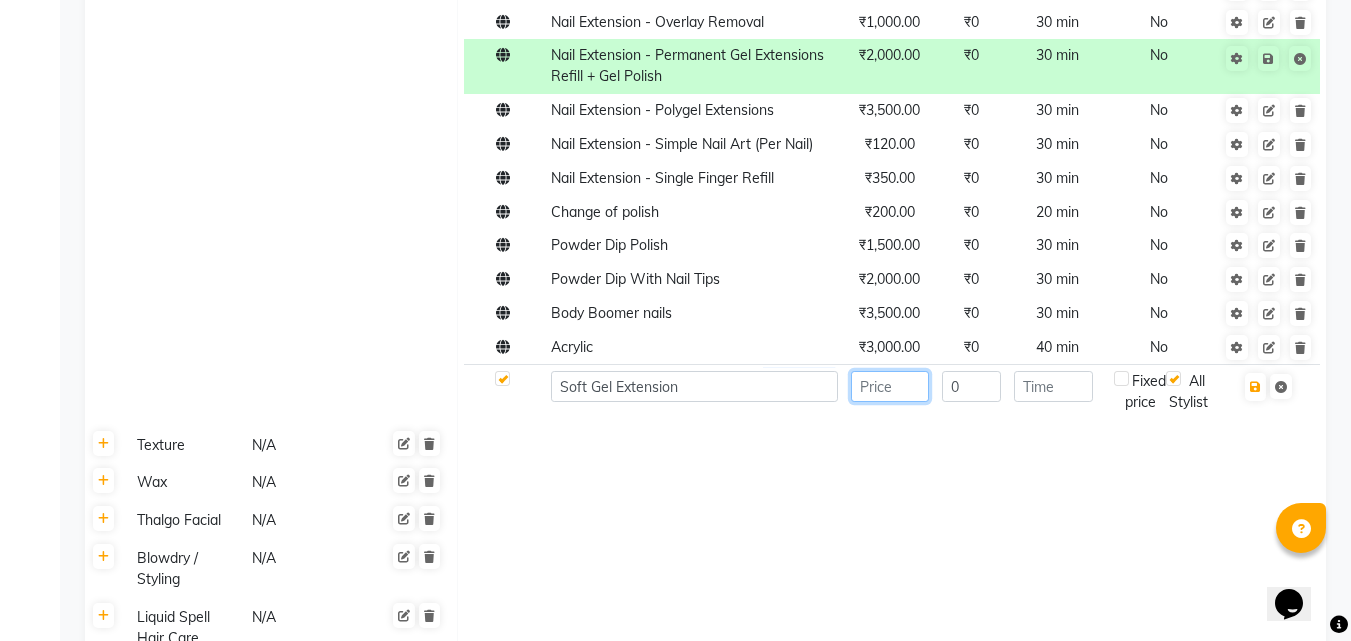 click 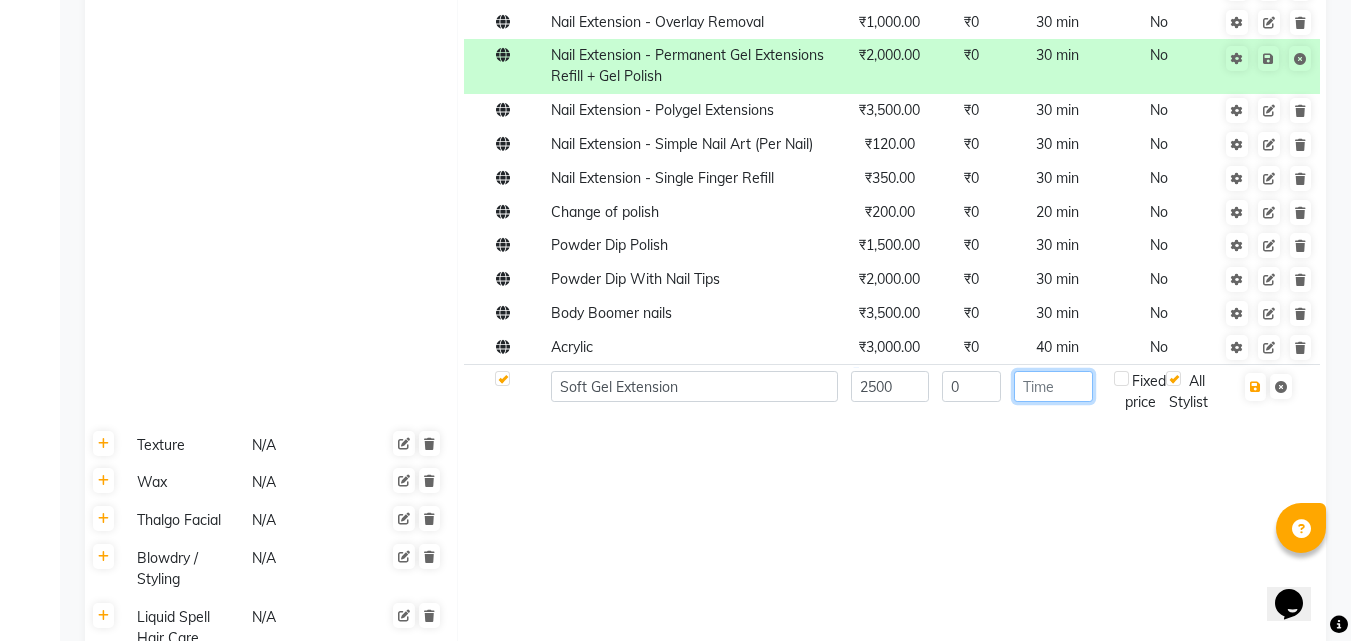 click 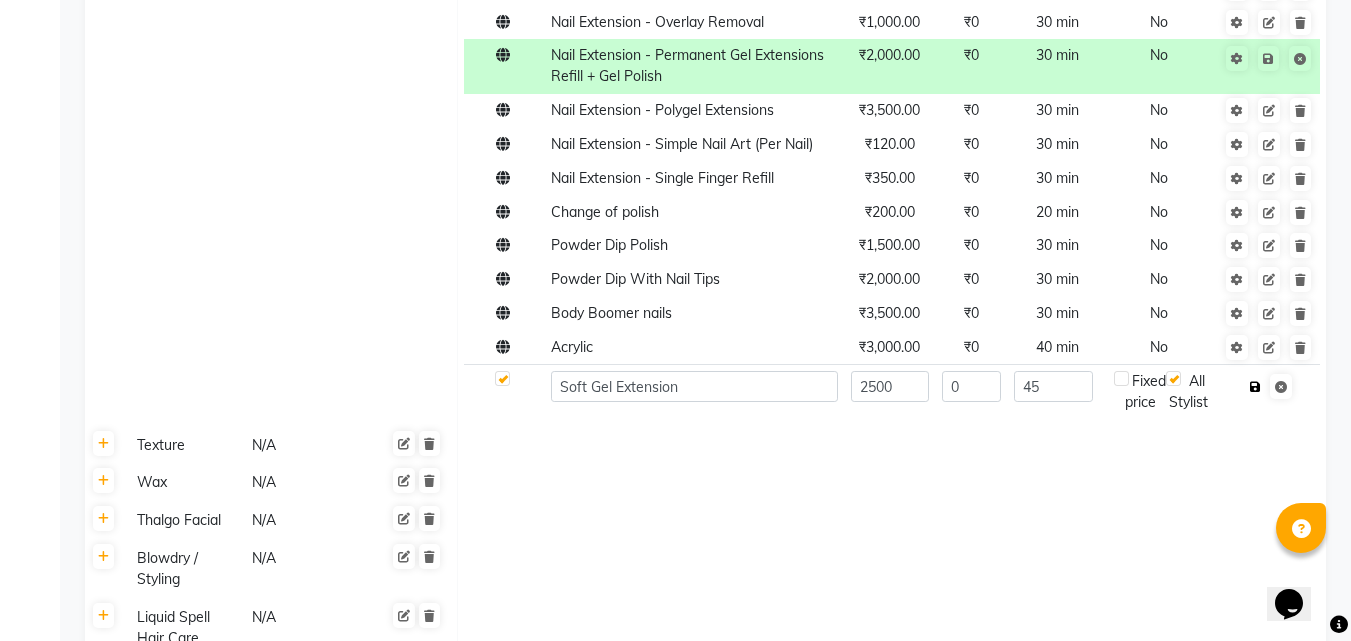 click at bounding box center (1255, 387) 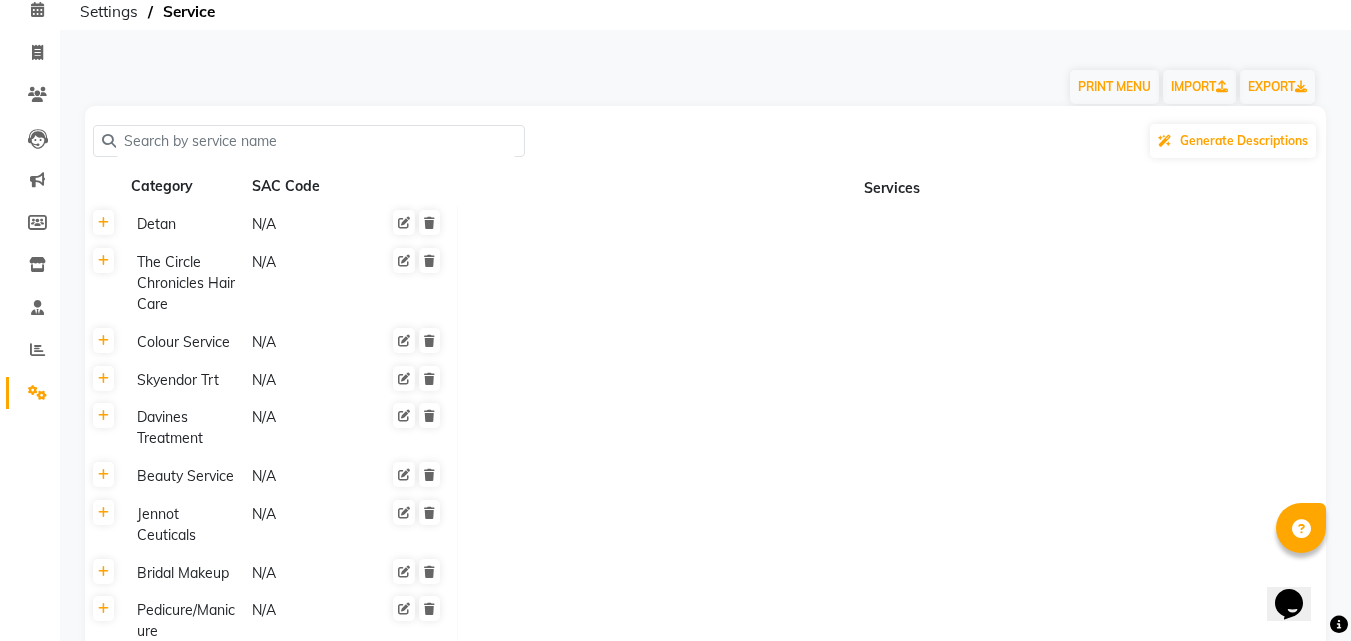 scroll, scrollTop: 0, scrollLeft: 0, axis: both 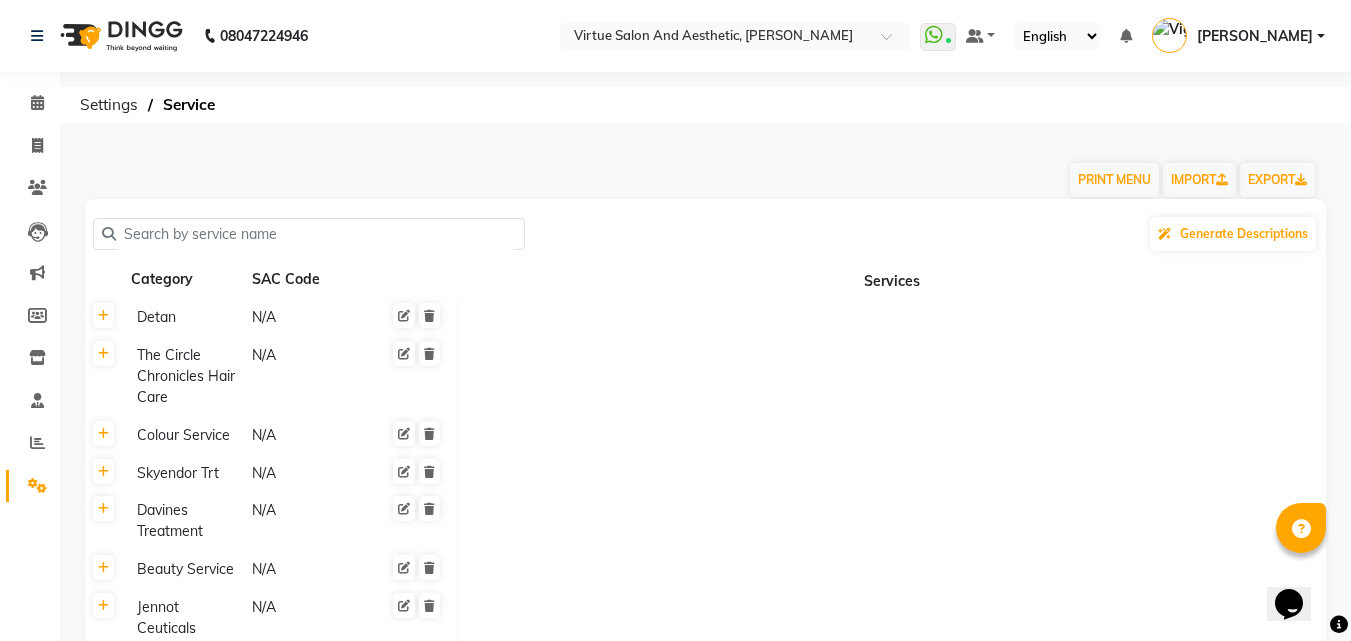 click 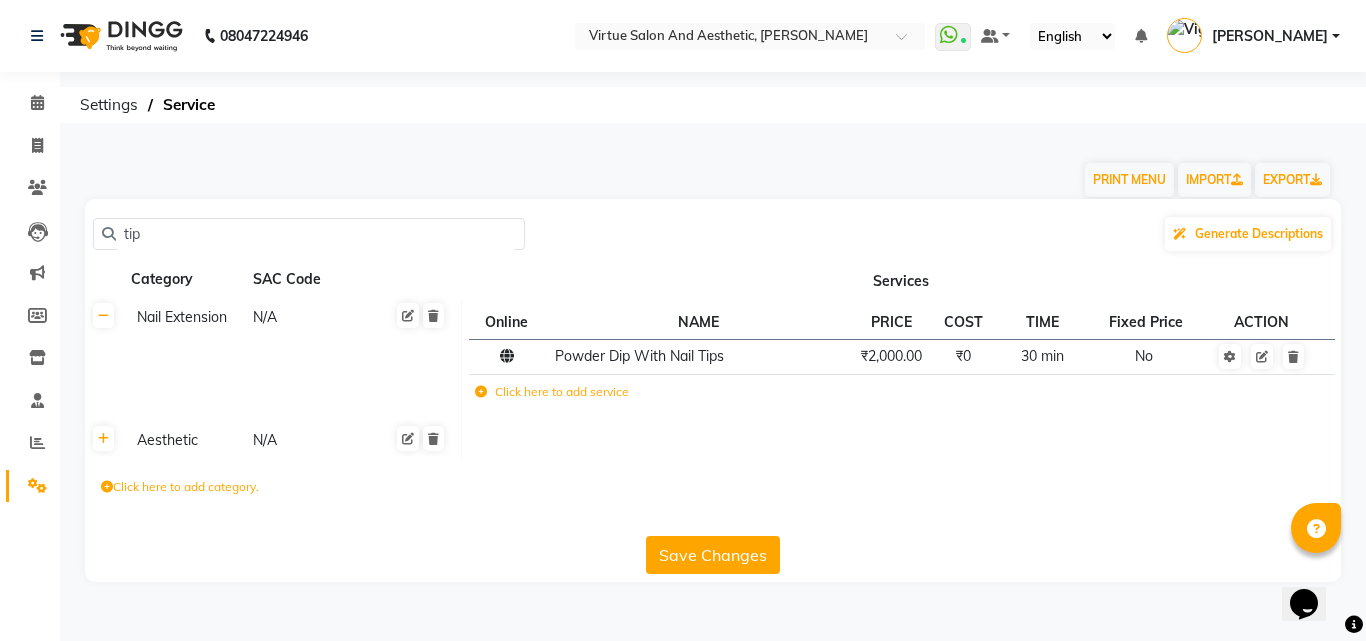 click on "tip" 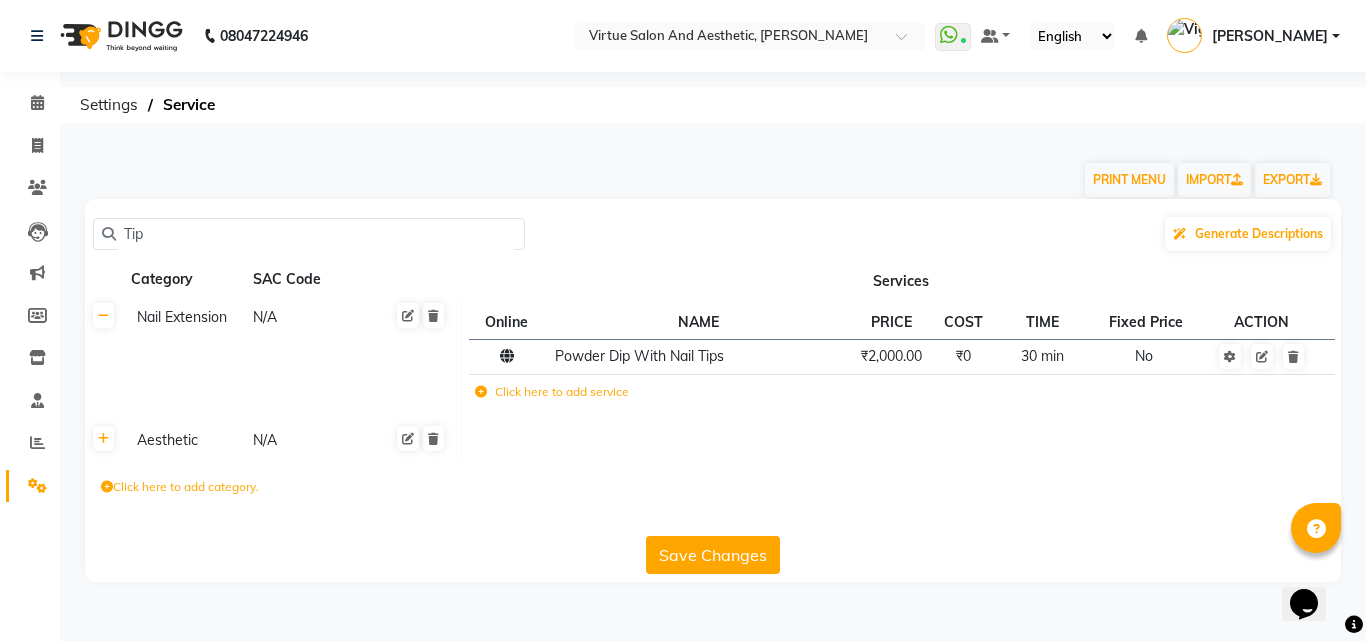 click on "Tip" 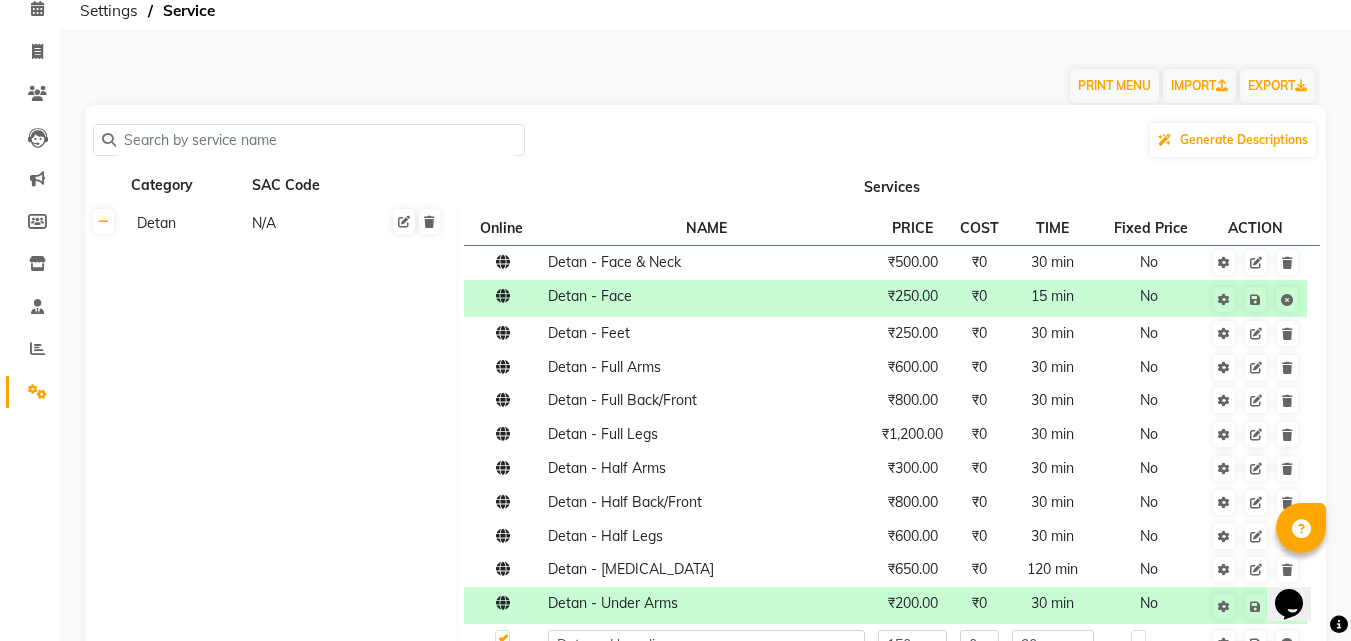 scroll, scrollTop: 0, scrollLeft: 0, axis: both 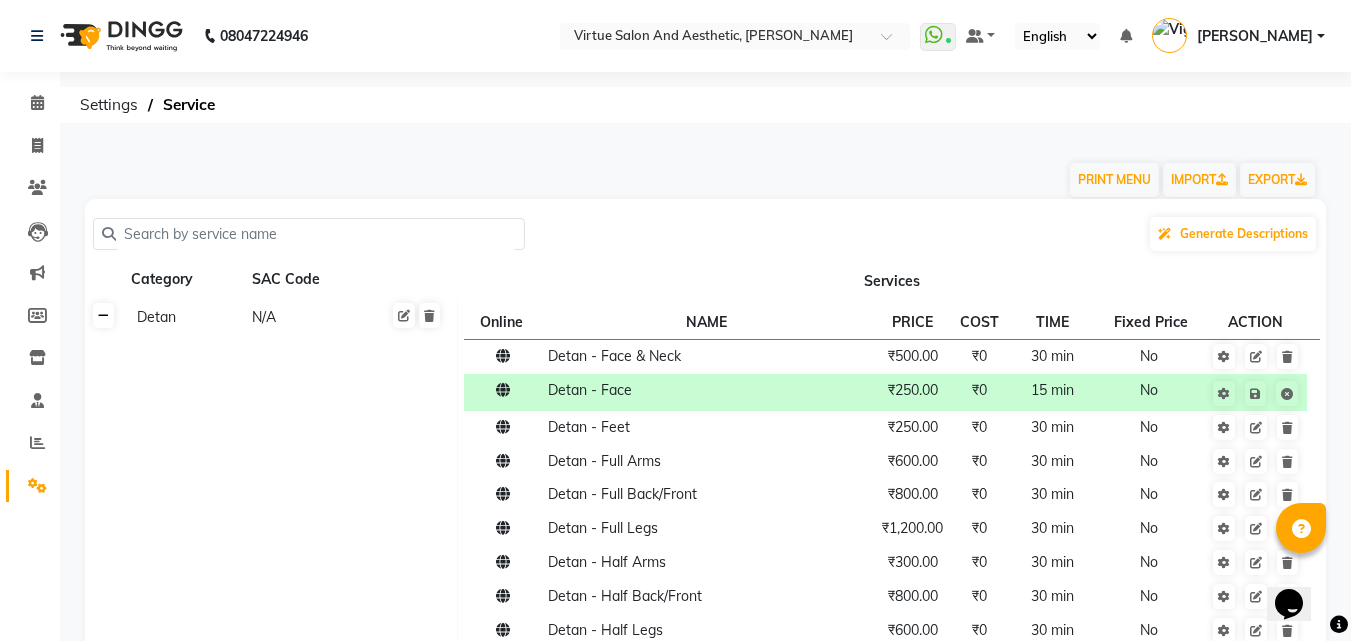 click 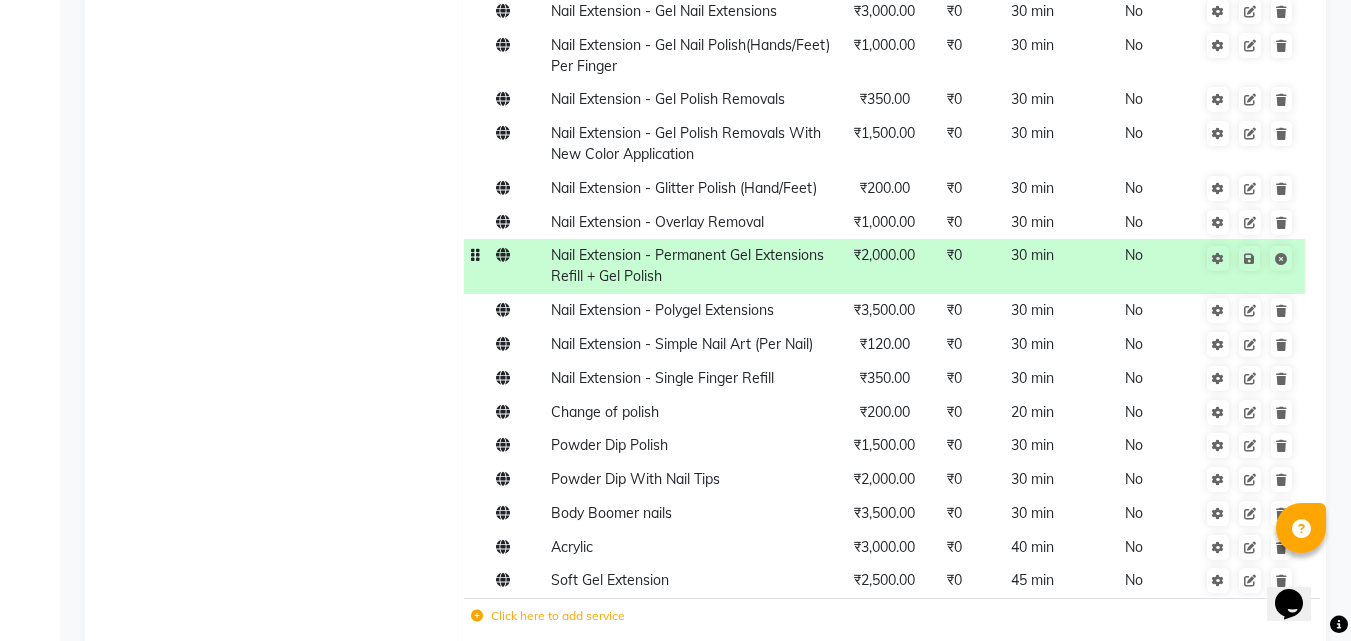 scroll, scrollTop: 1500, scrollLeft: 0, axis: vertical 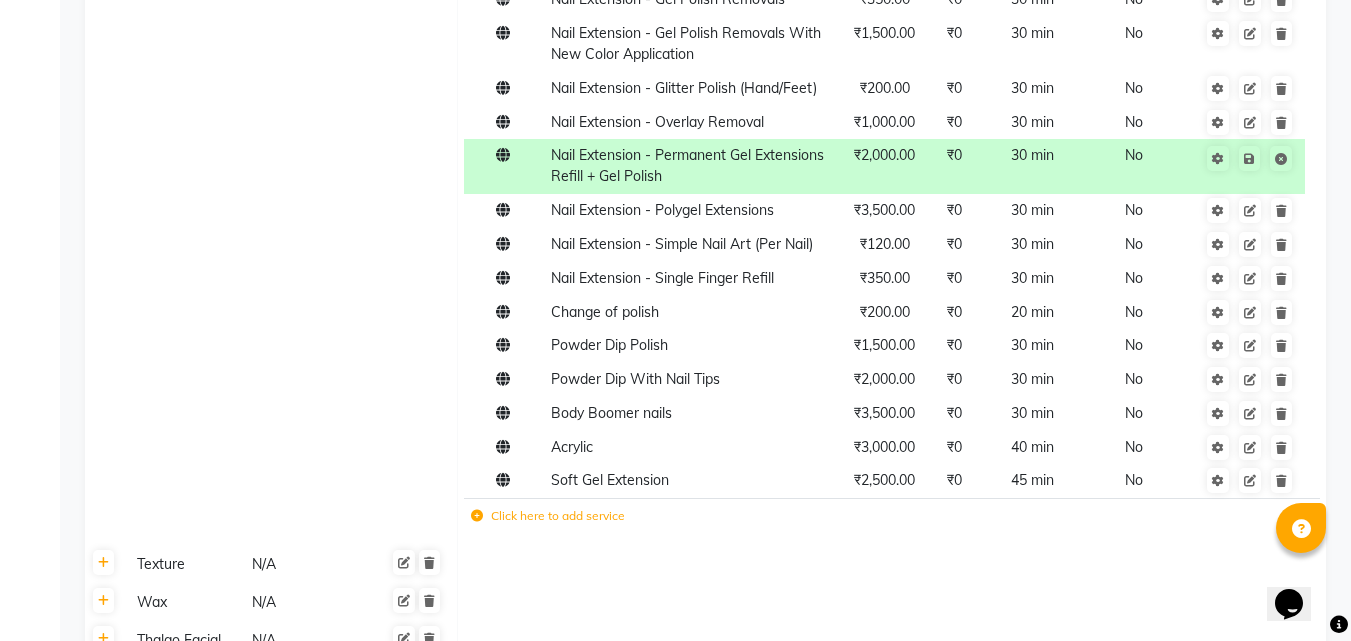 click on "Click here to add service" 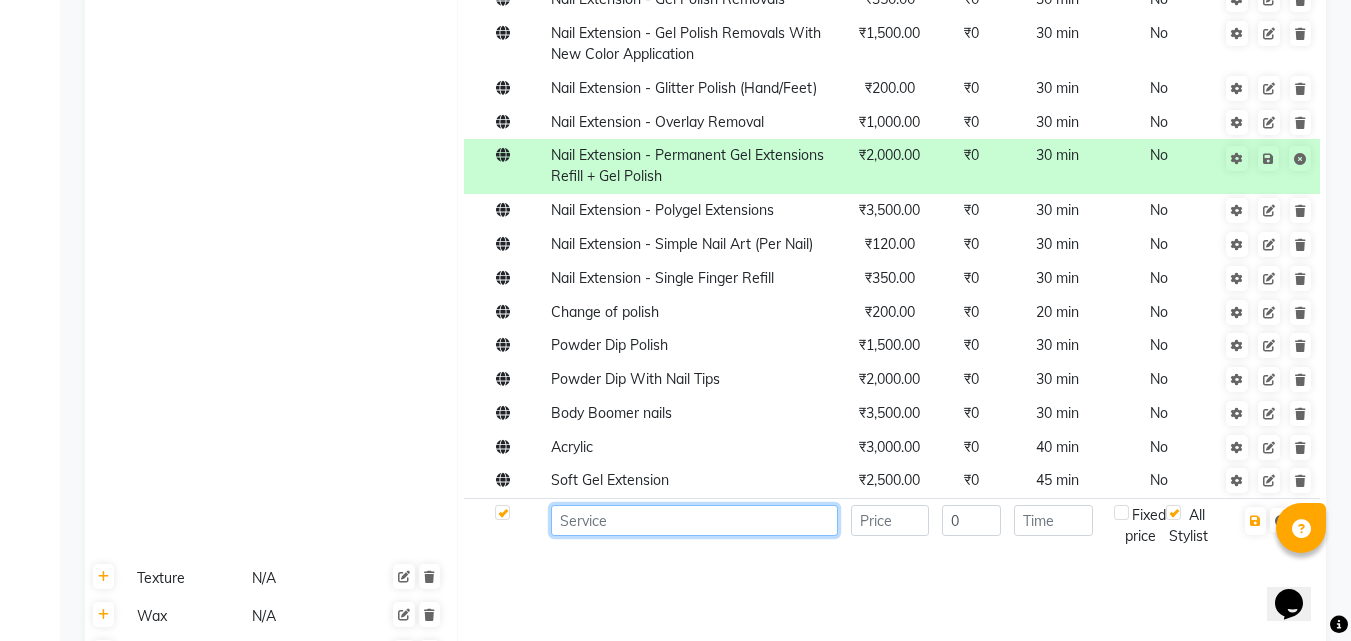 click 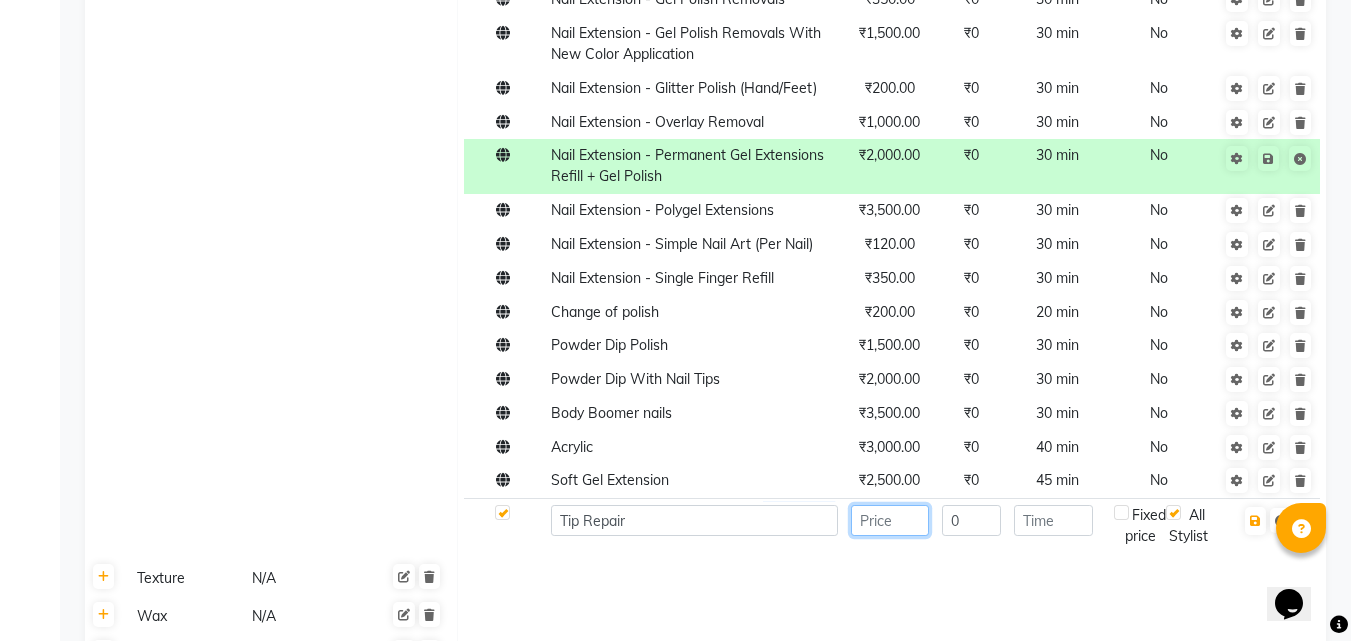 click 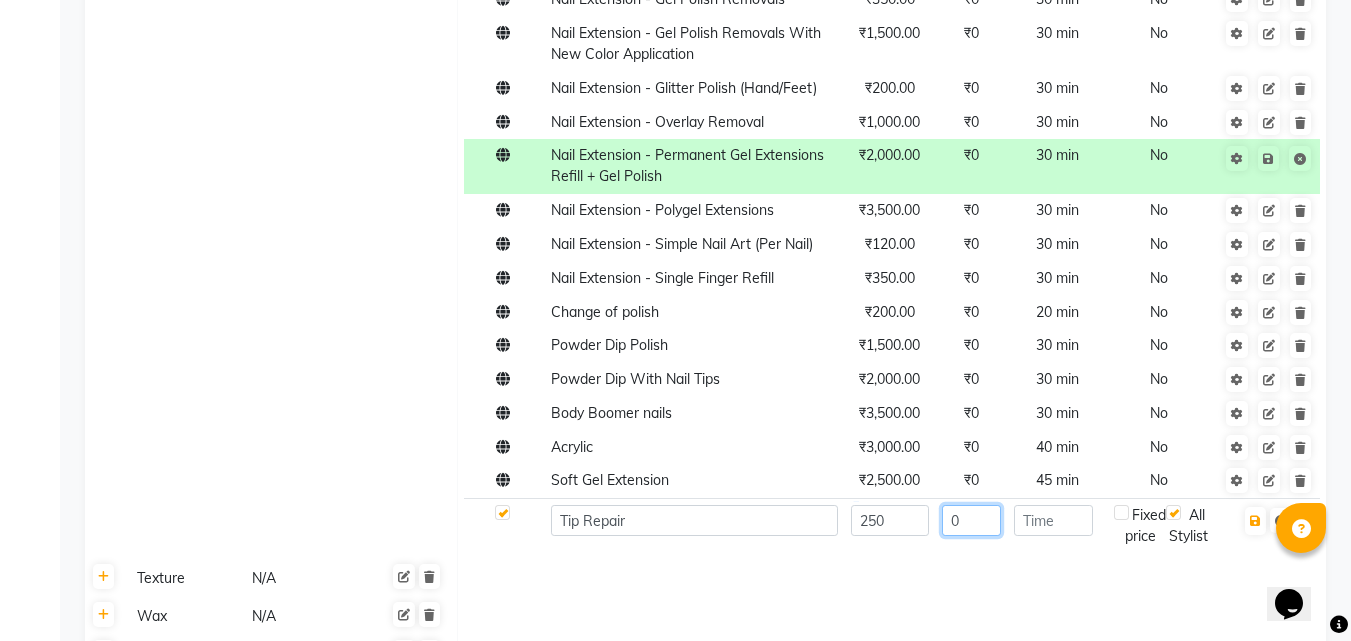 click on "0" 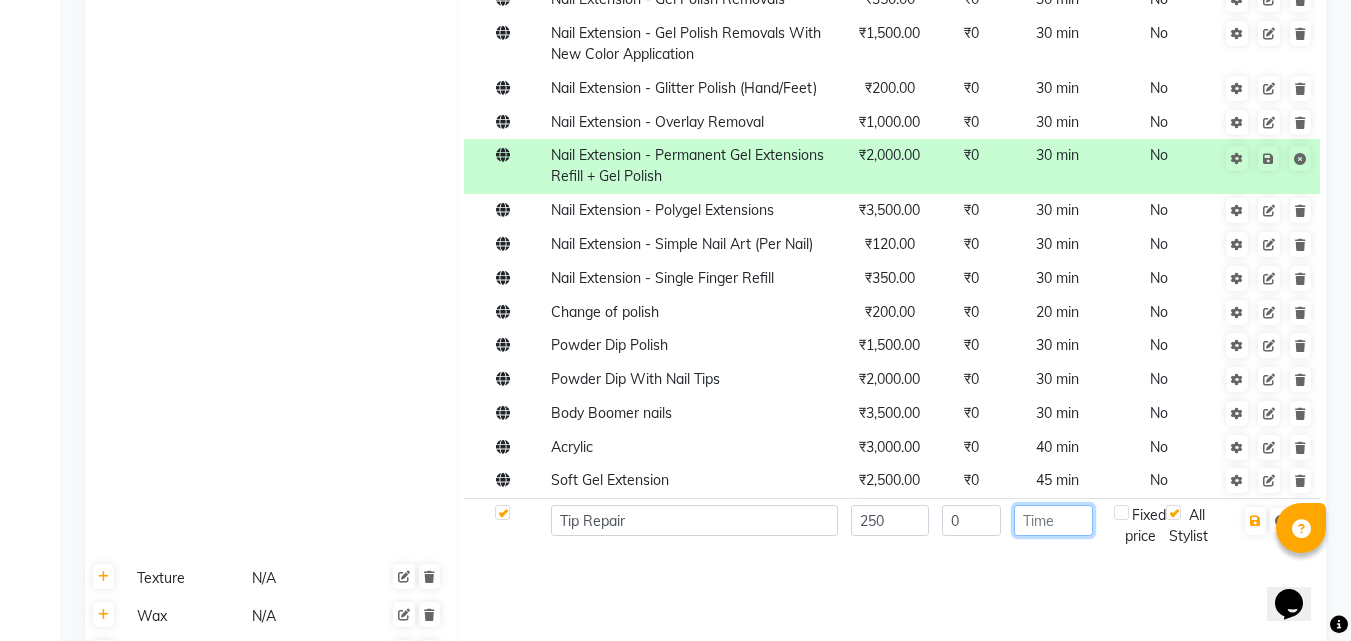 click 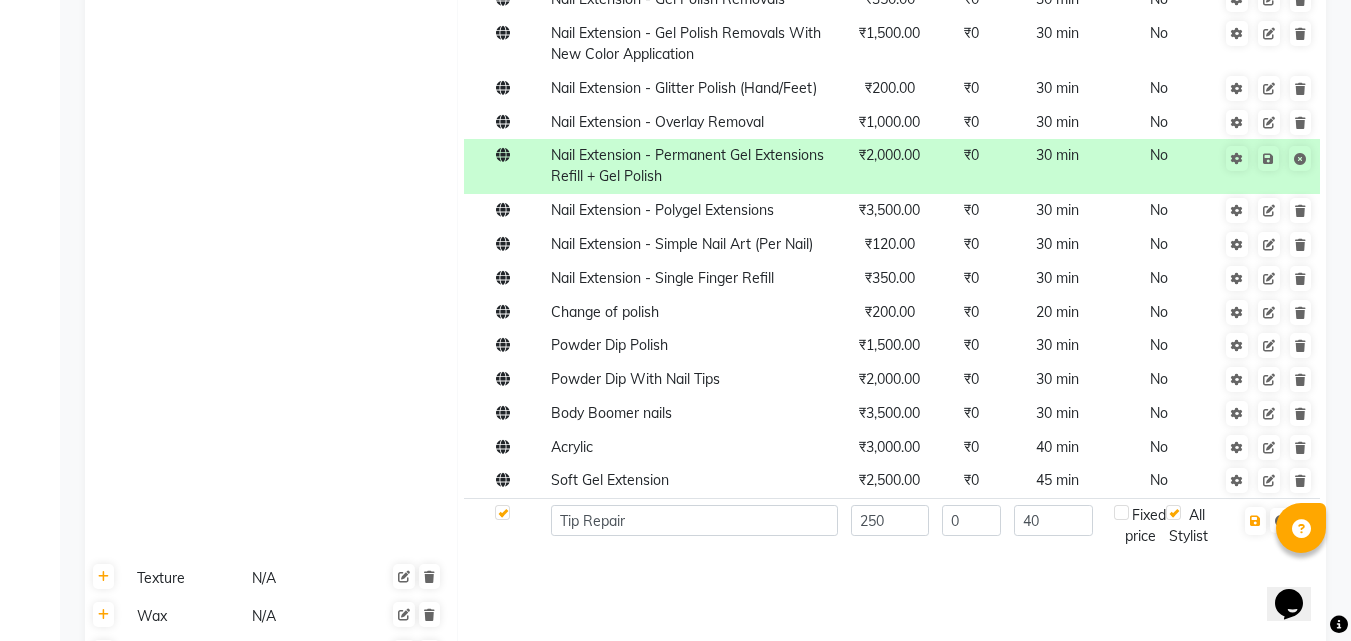 click 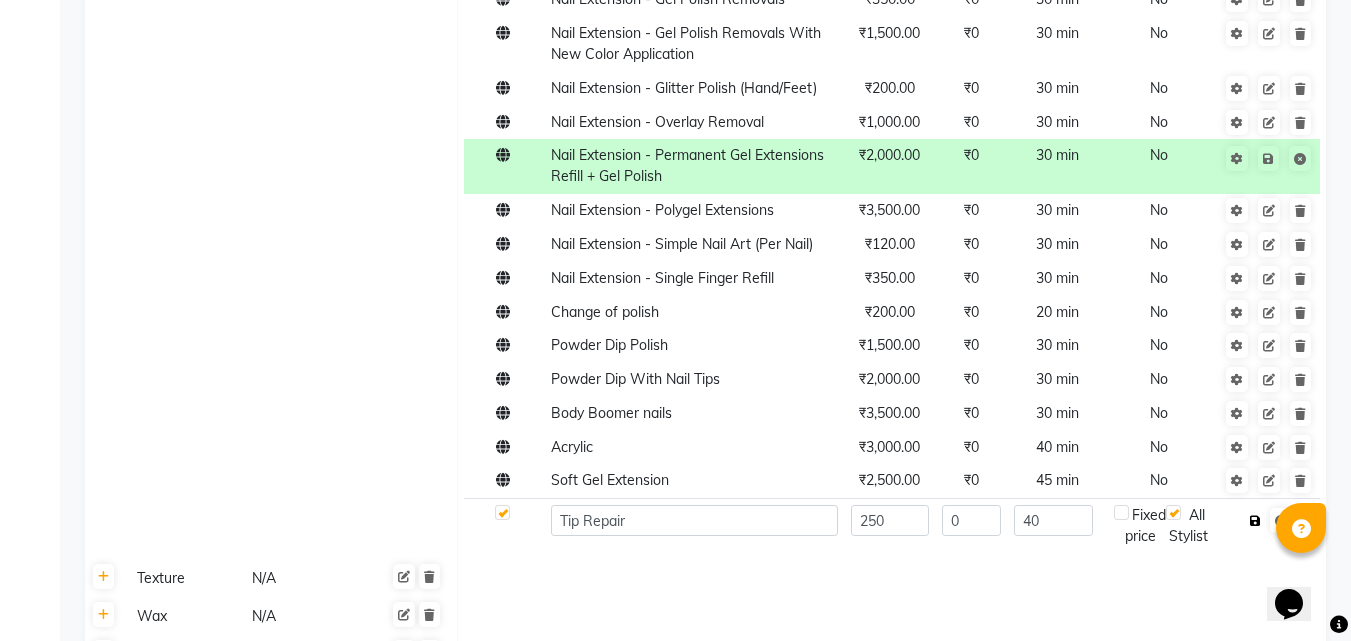 click at bounding box center (1255, 521) 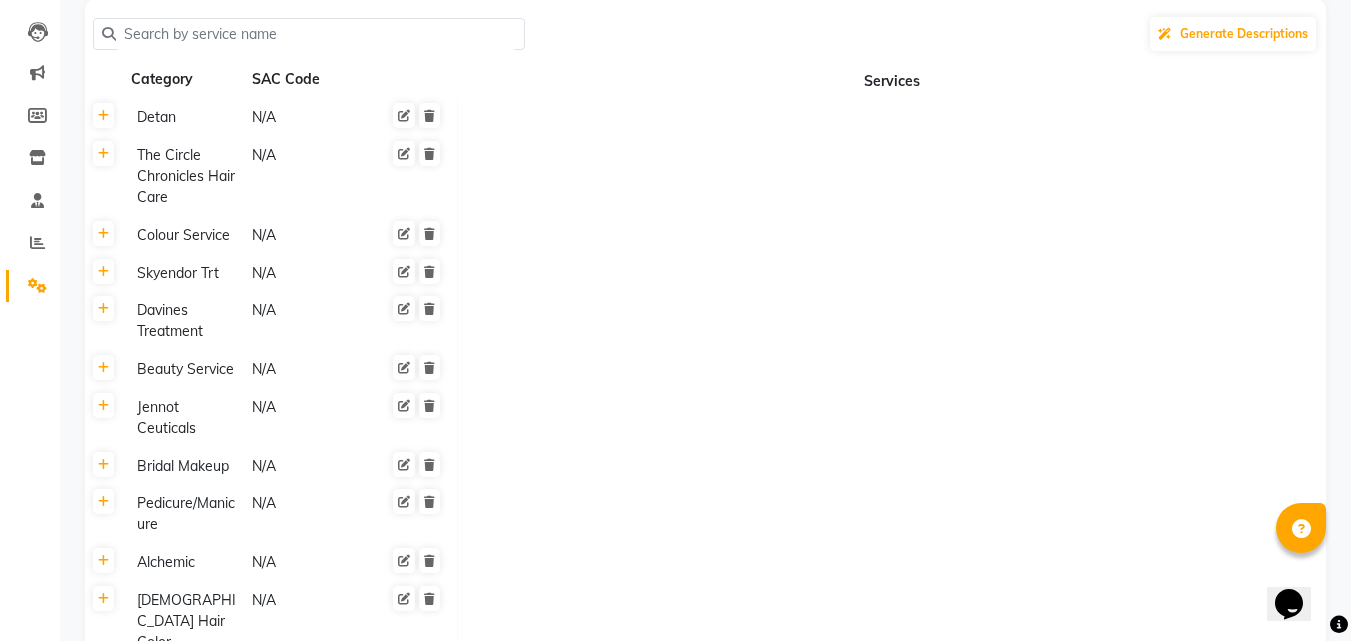 scroll, scrollTop: 0, scrollLeft: 0, axis: both 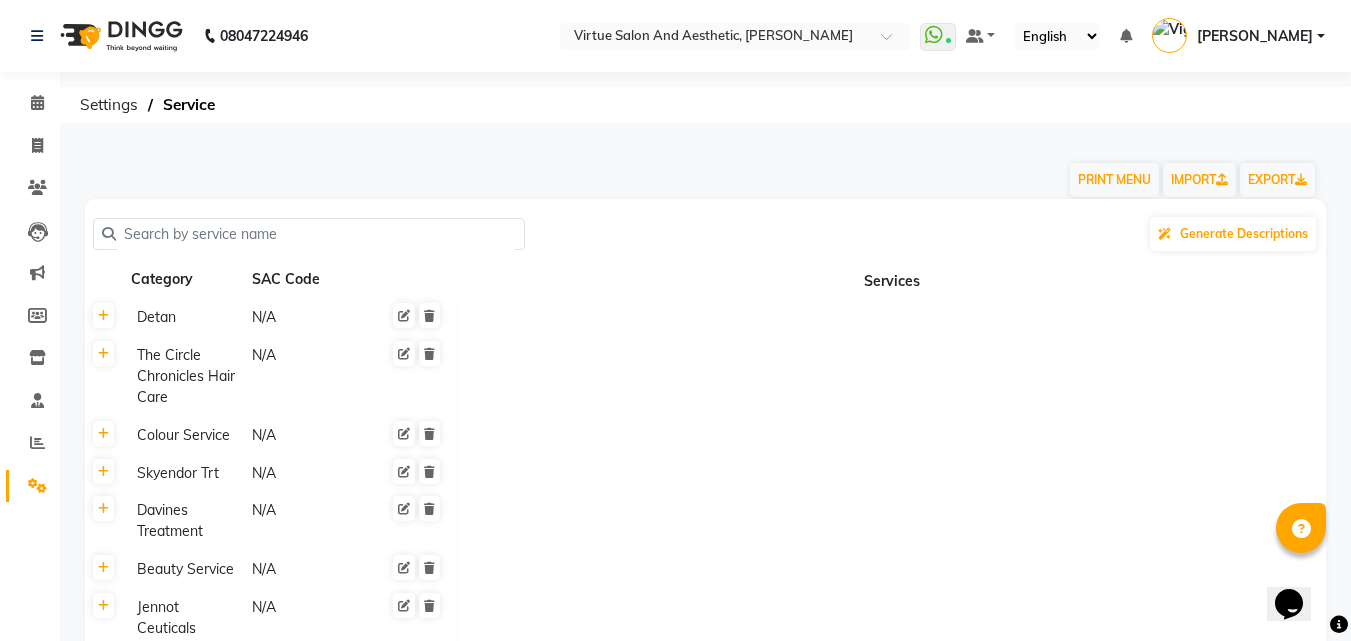 click 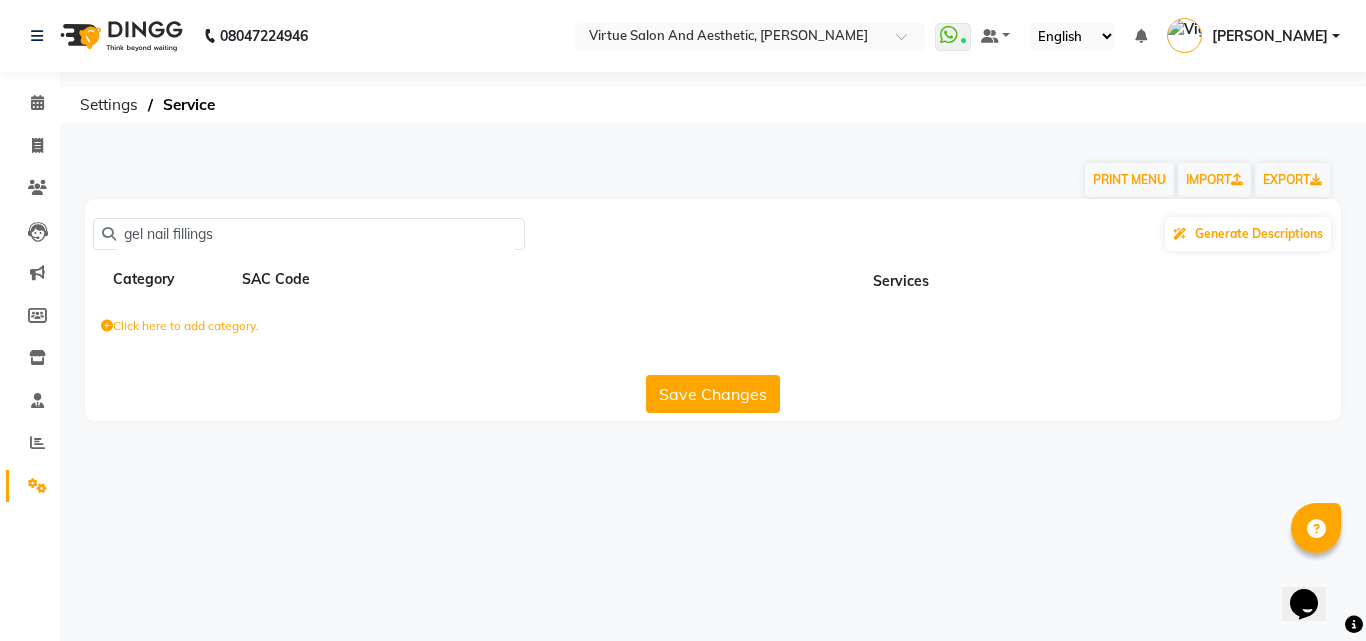 click on "gel nail fillings" 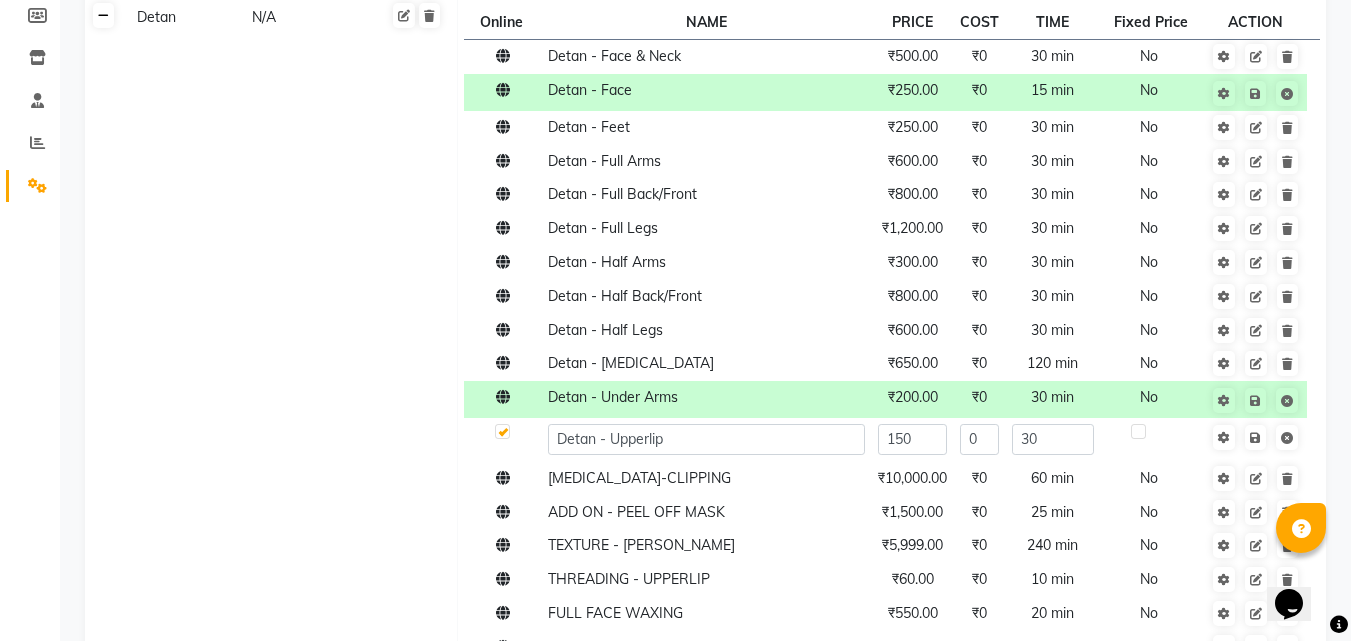 scroll, scrollTop: 0, scrollLeft: 0, axis: both 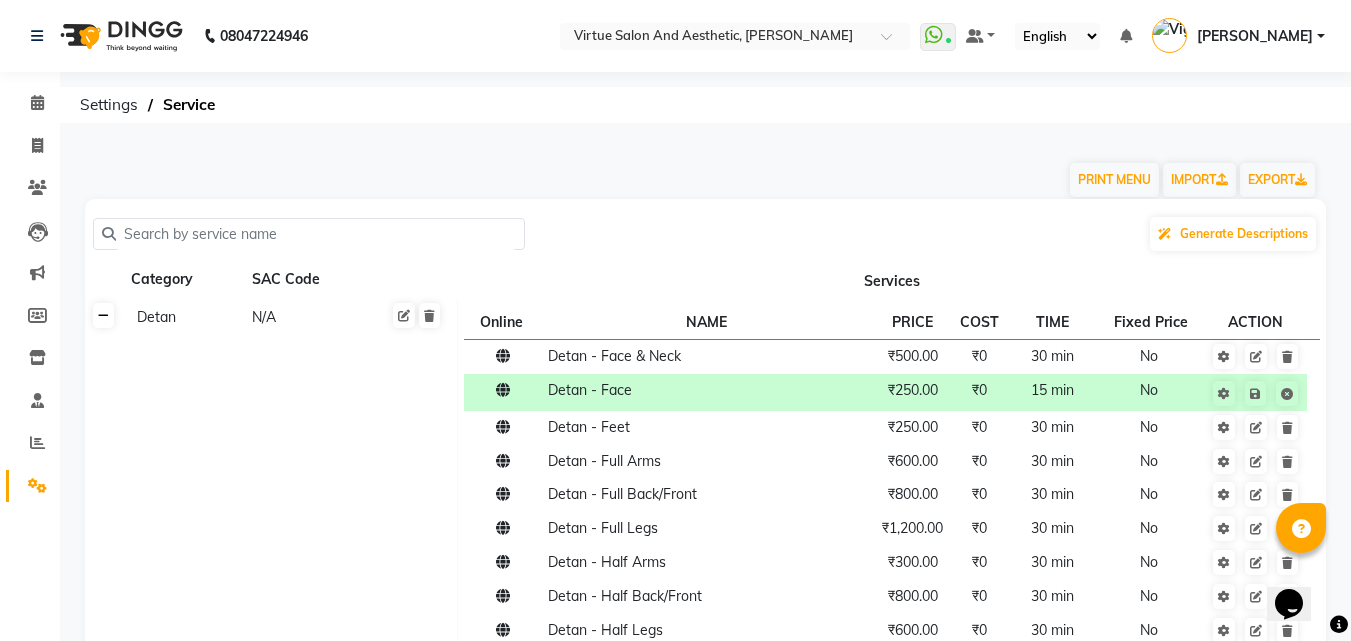 click 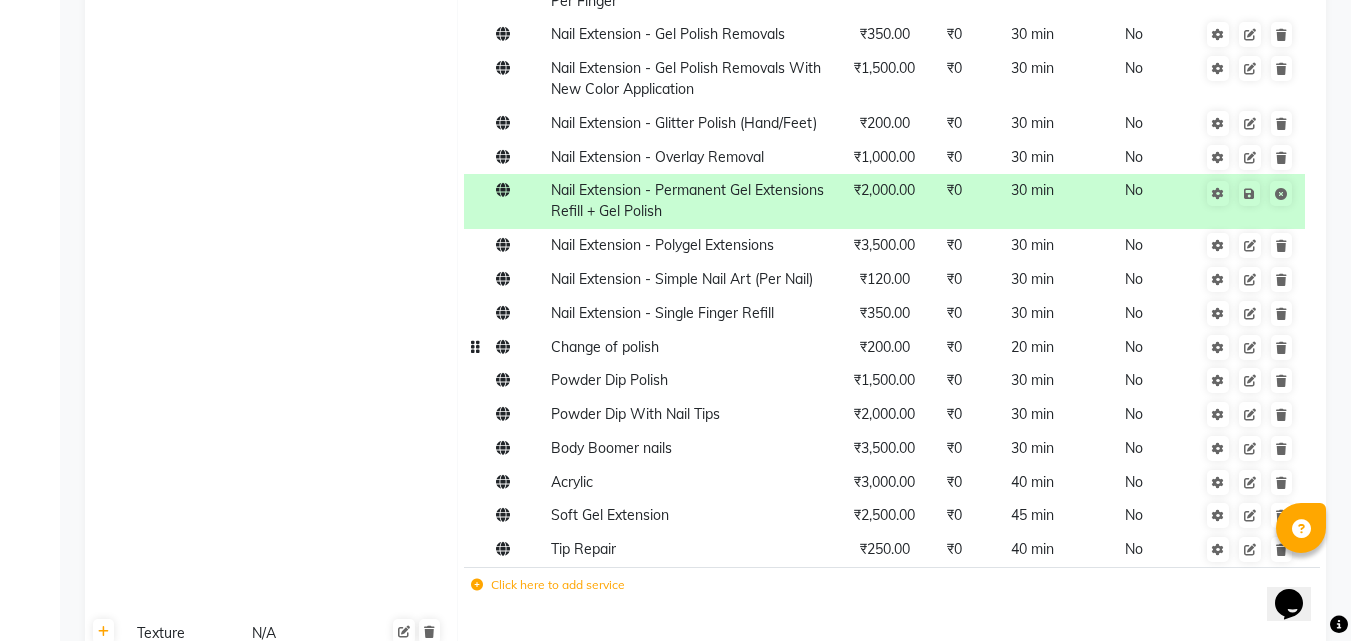 scroll, scrollTop: 1500, scrollLeft: 0, axis: vertical 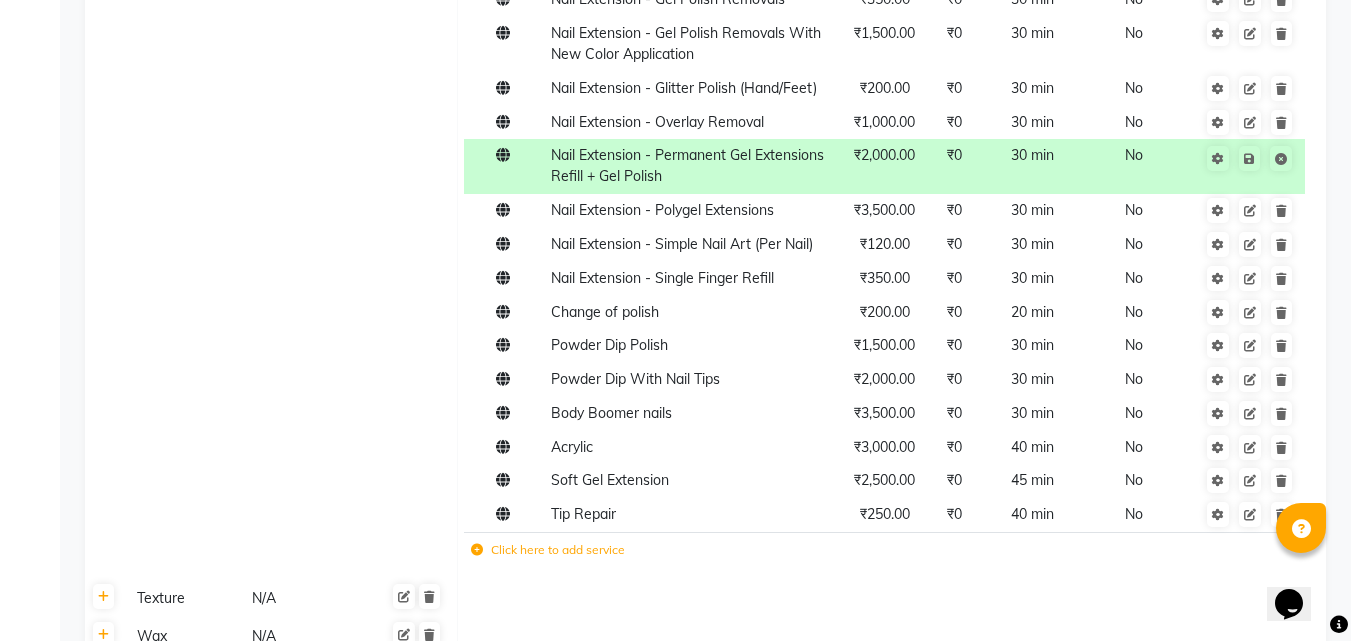 click on "Click here to add service" 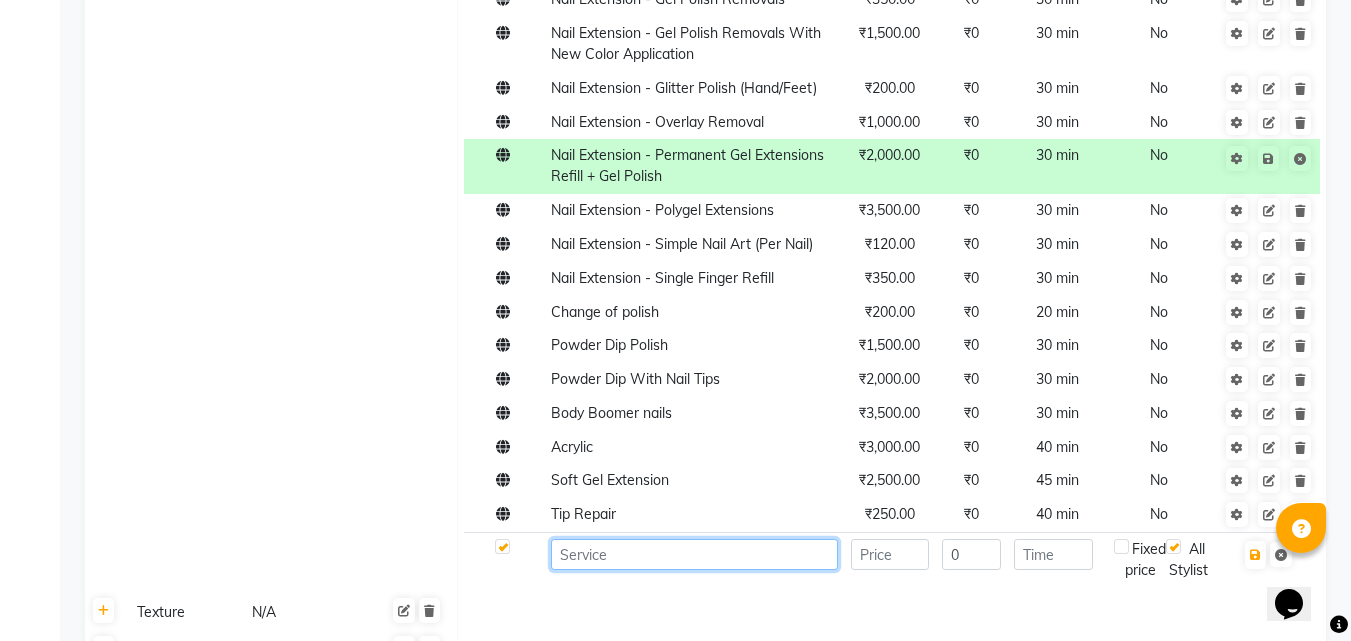 click 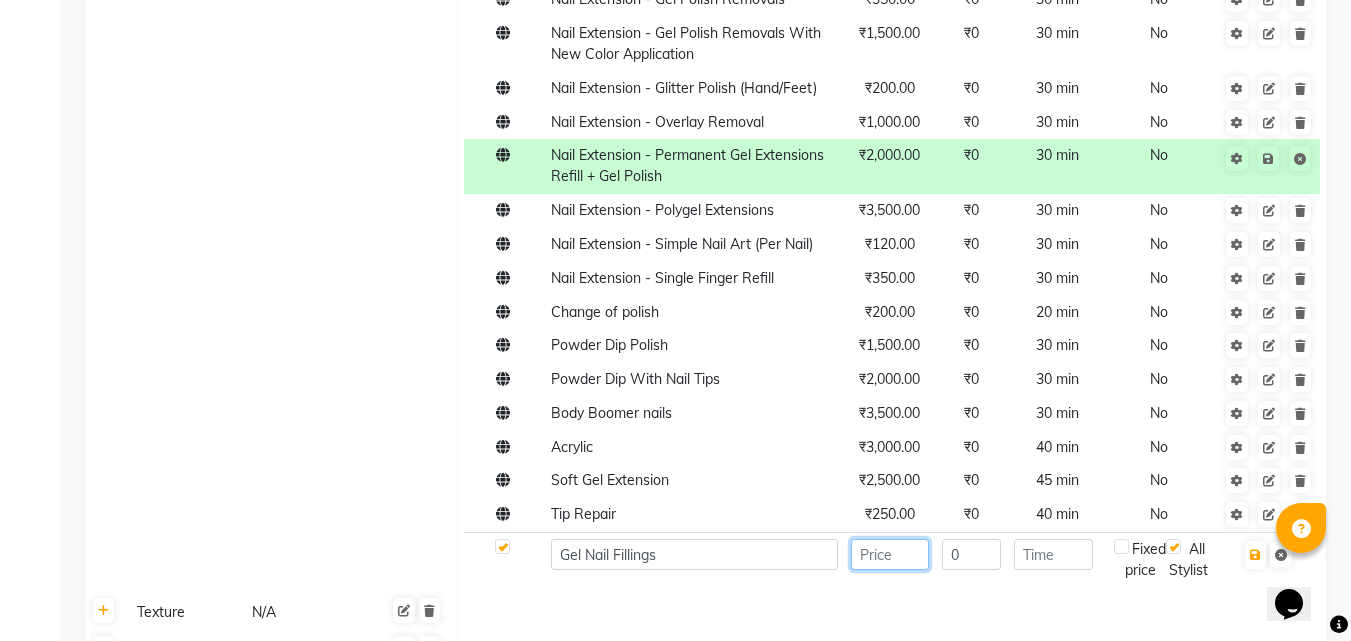 click 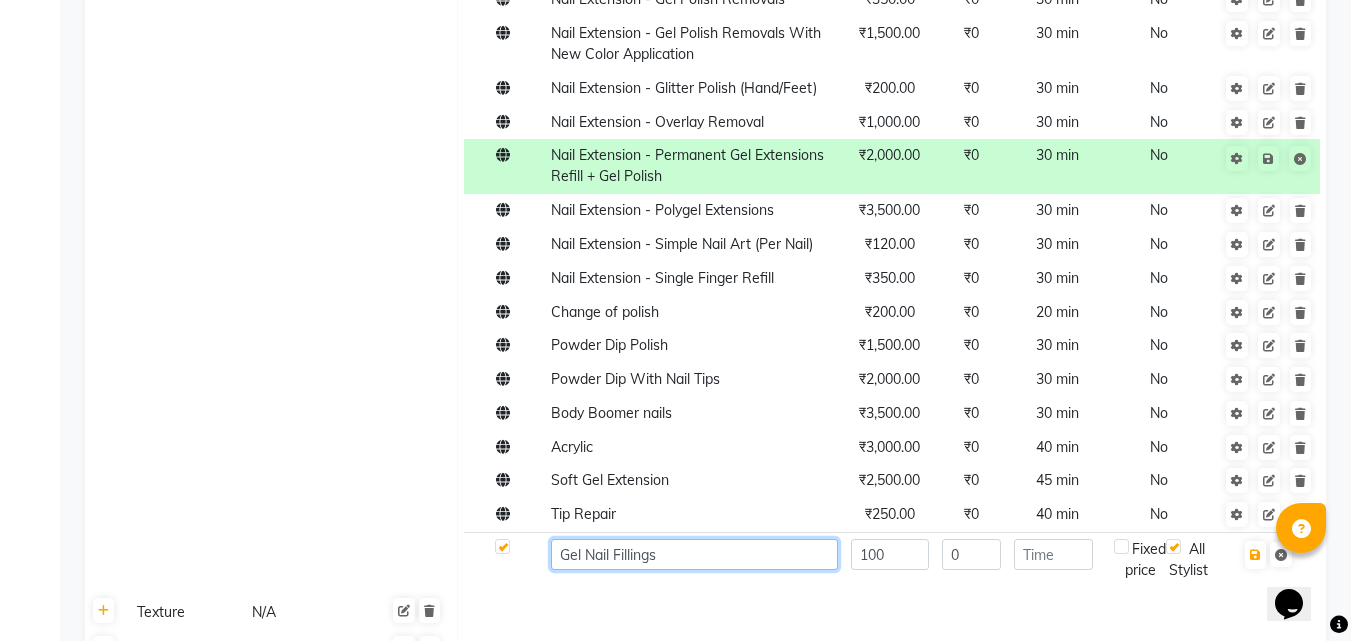 click on "Gel Nail Fillings" 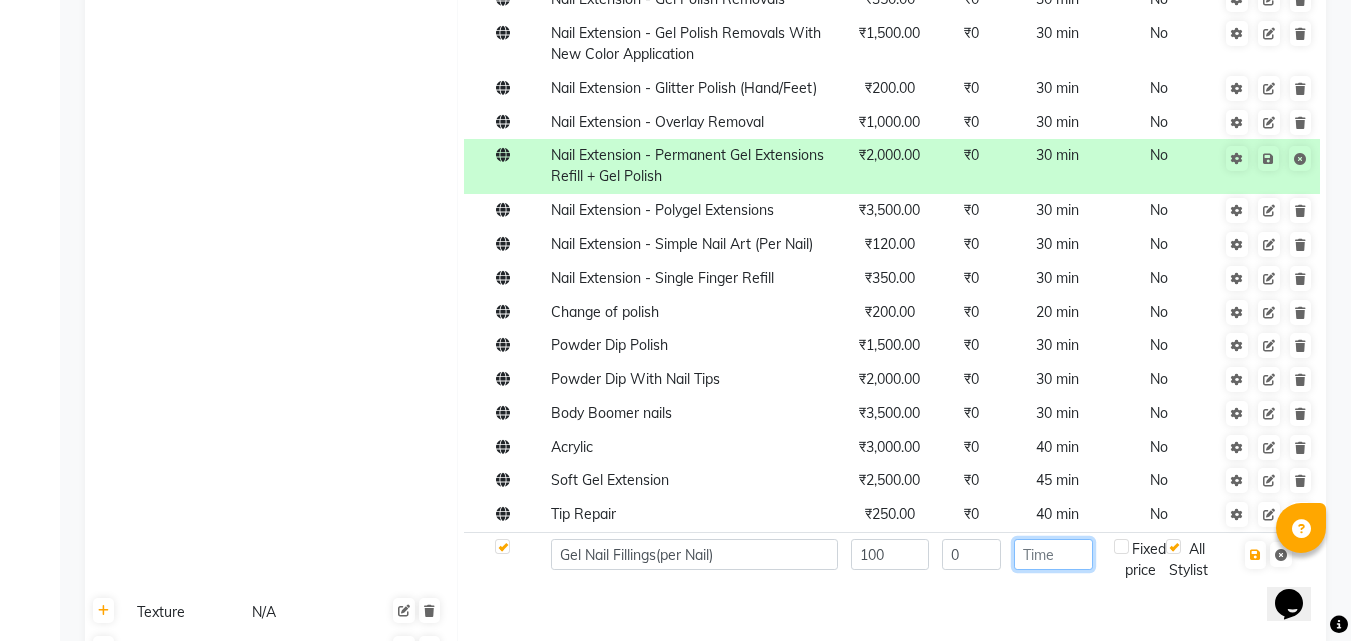 click 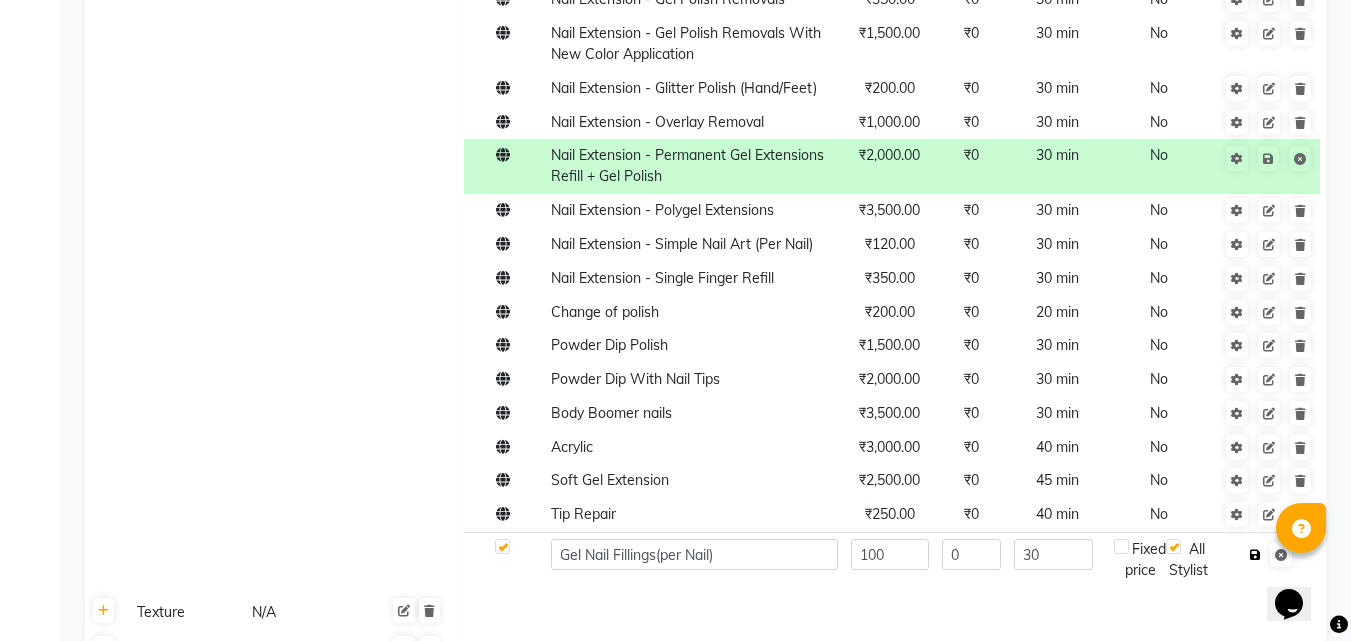 click at bounding box center (1255, 555) 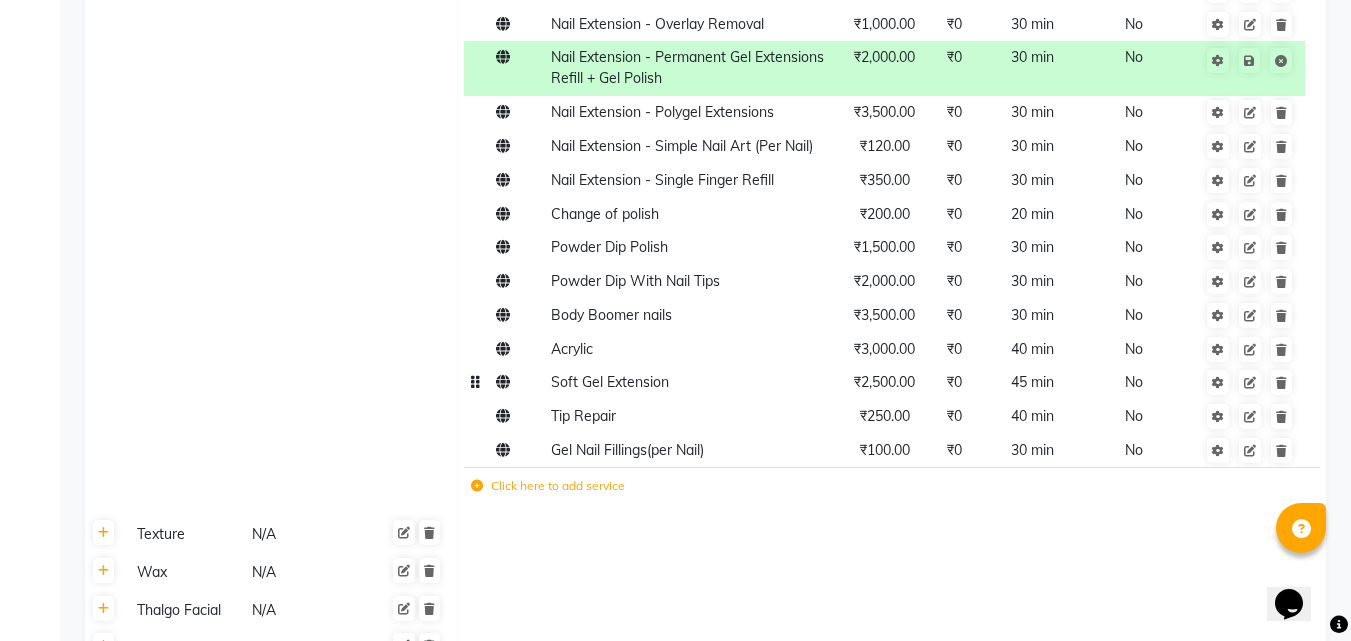 scroll, scrollTop: 1600, scrollLeft: 0, axis: vertical 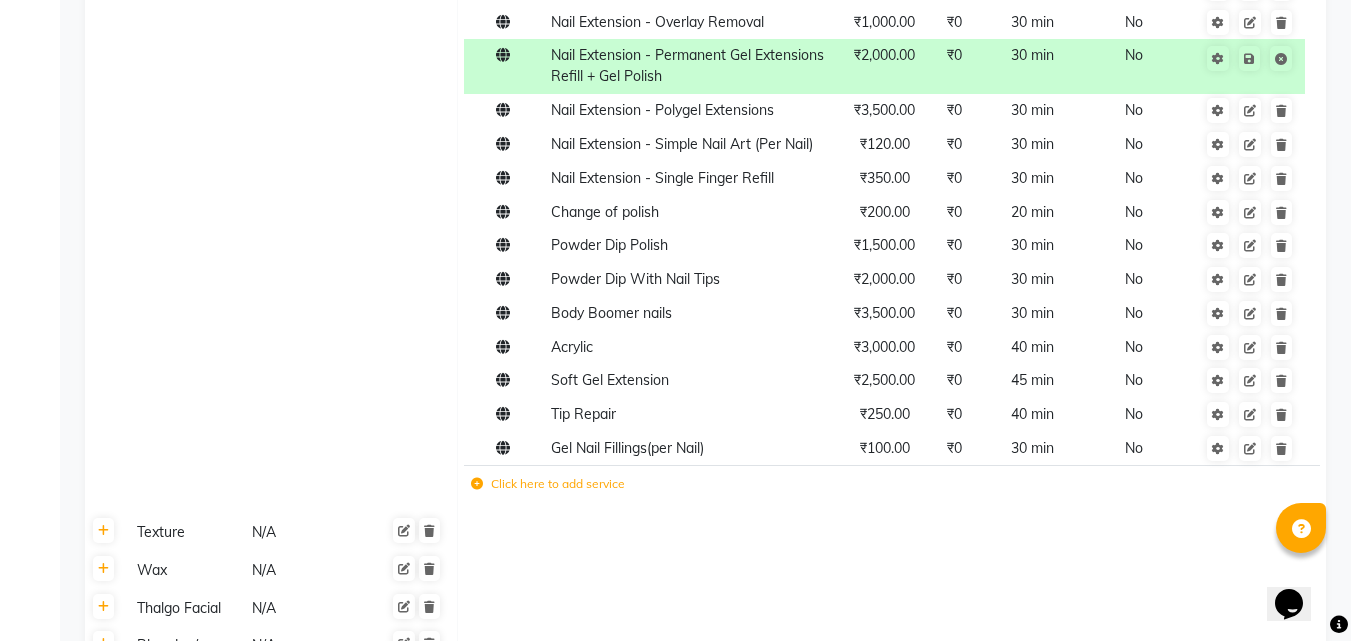 click on "Click here to add service" 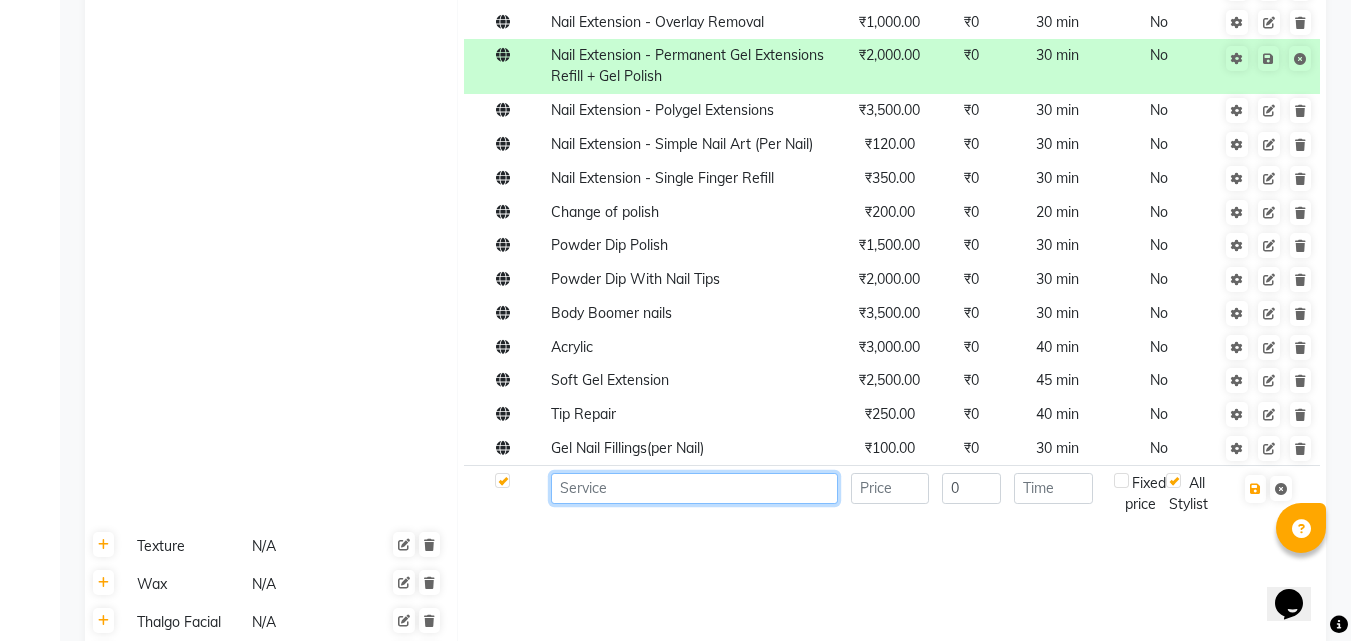 click 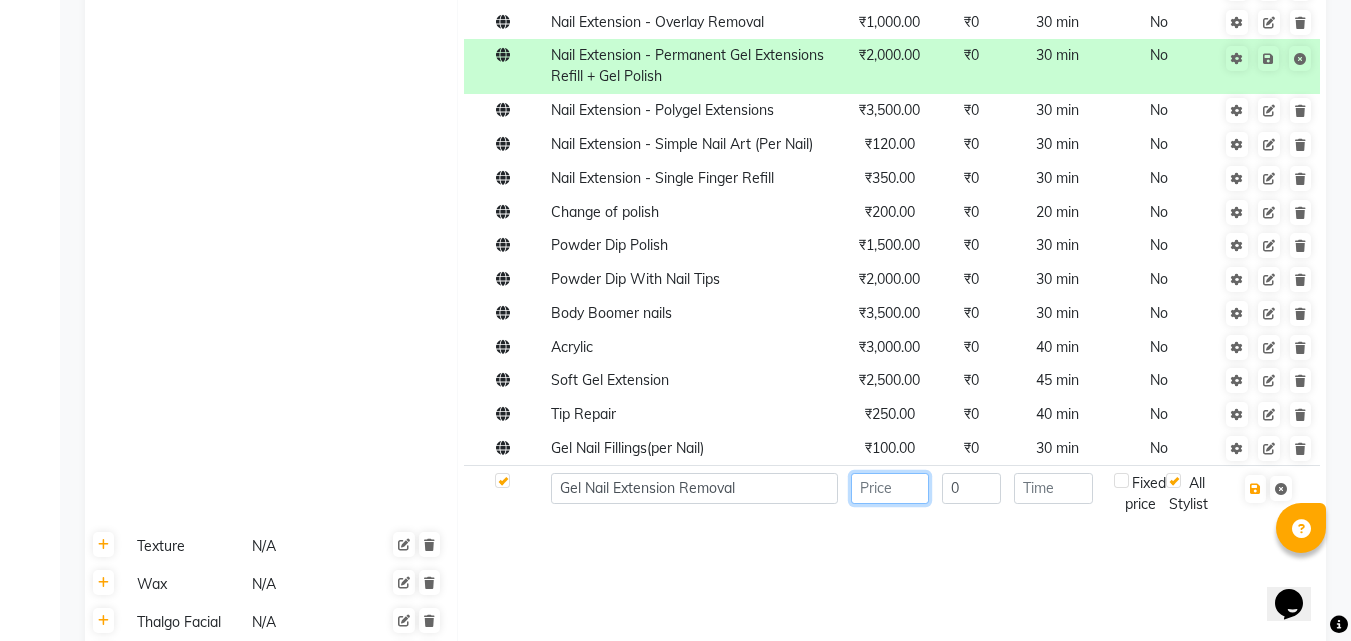 click 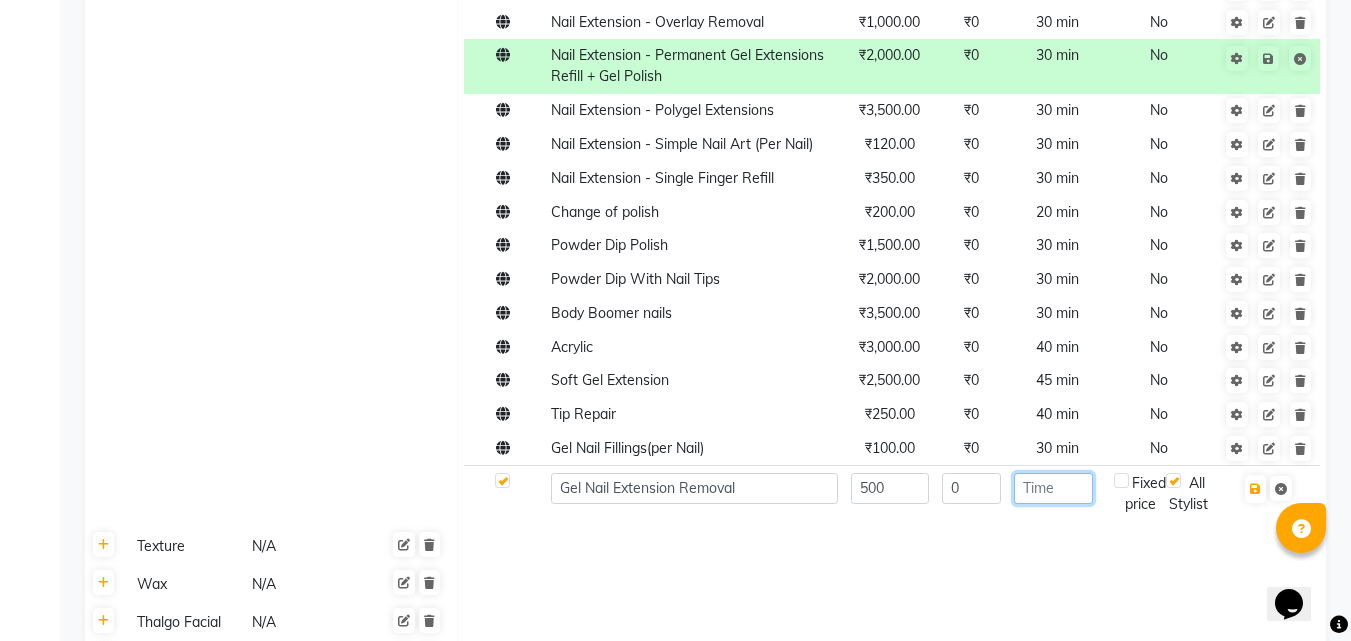 click 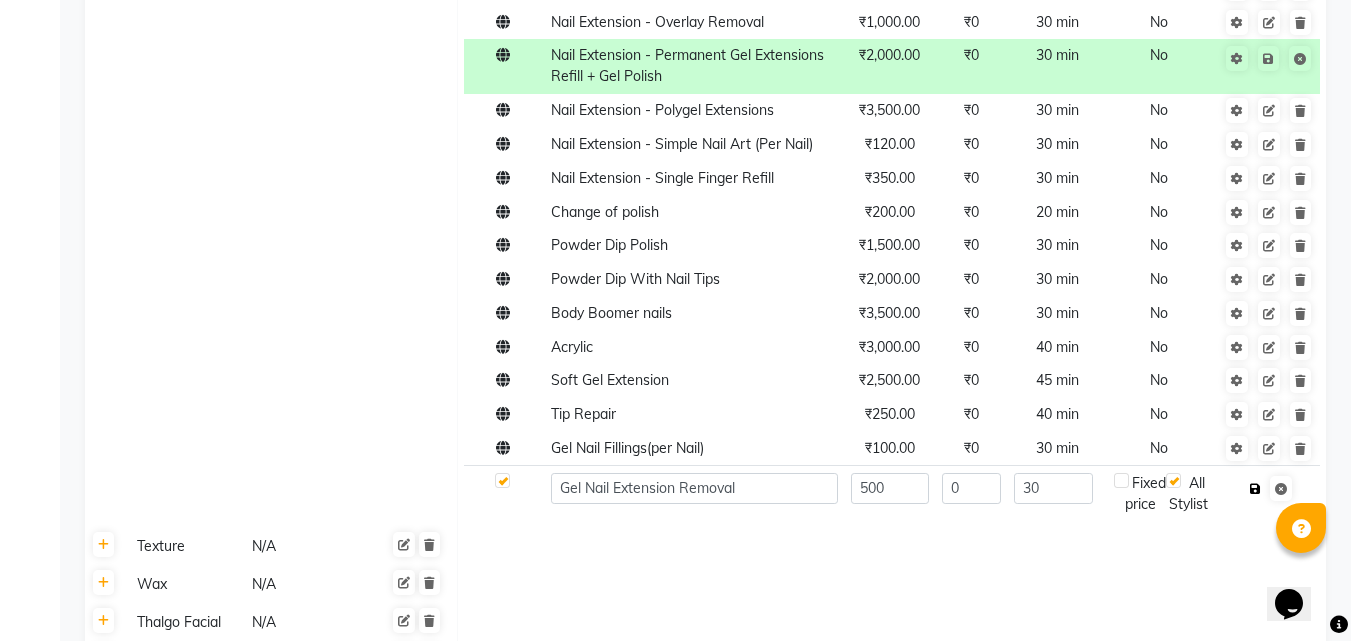 click at bounding box center [1255, 489] 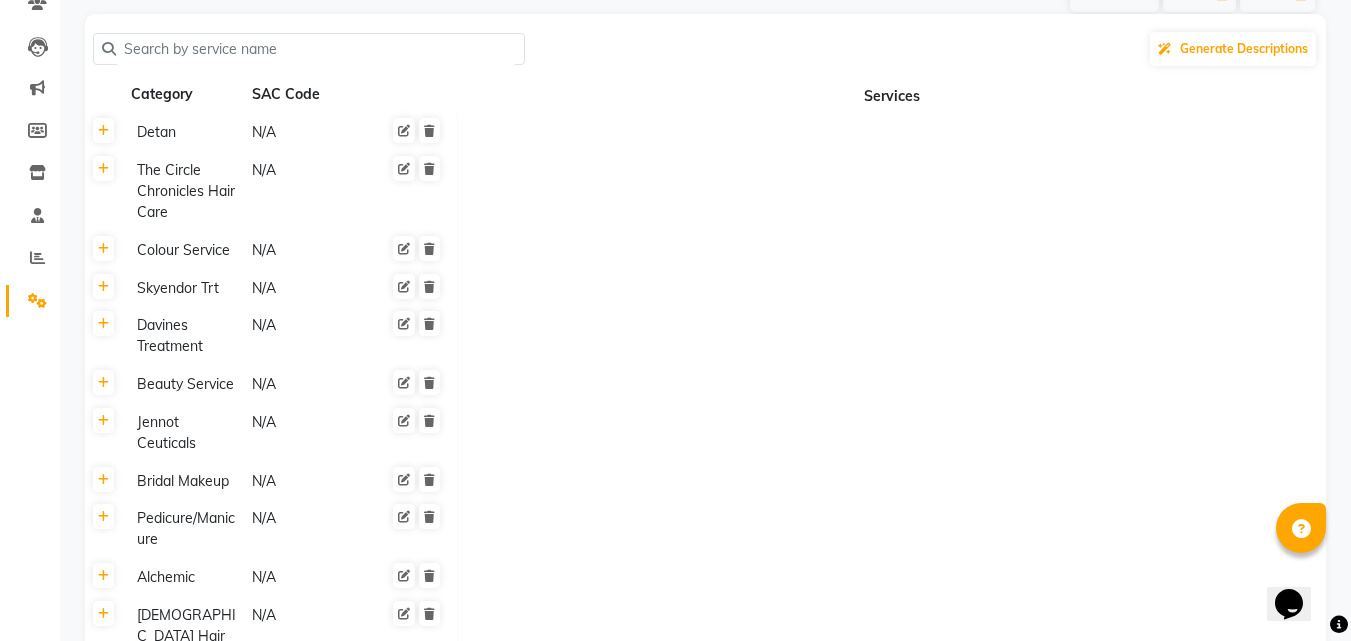 scroll, scrollTop: 0, scrollLeft: 0, axis: both 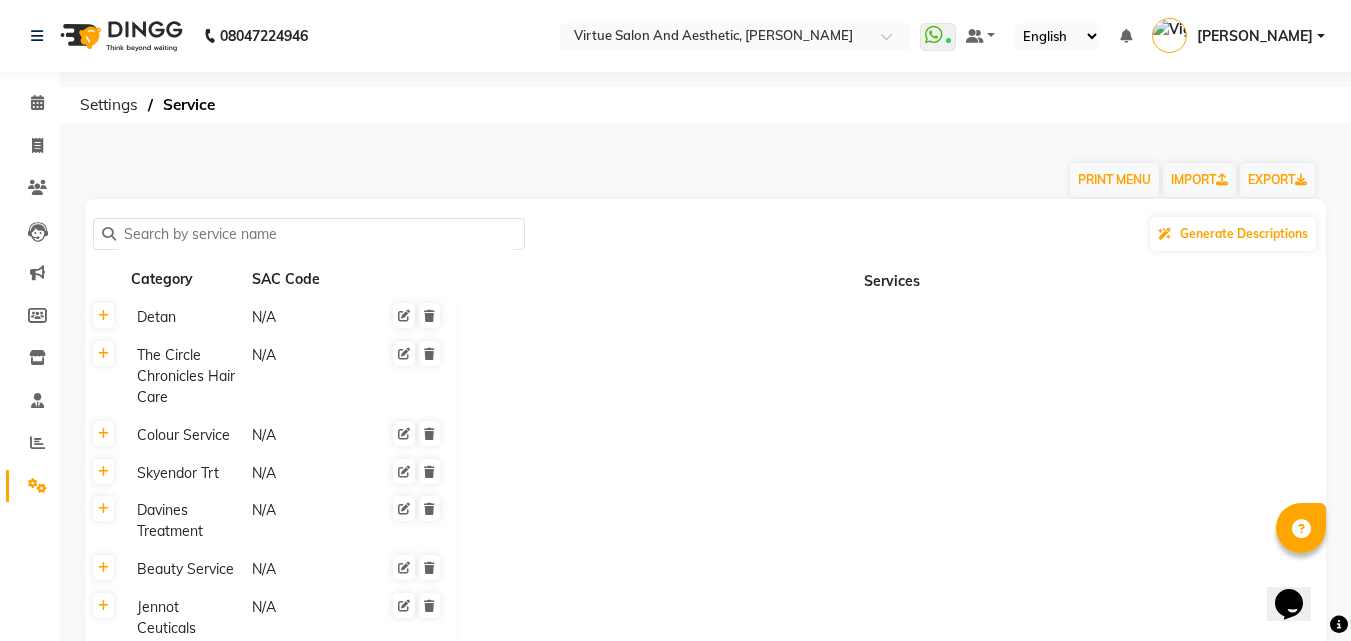 click 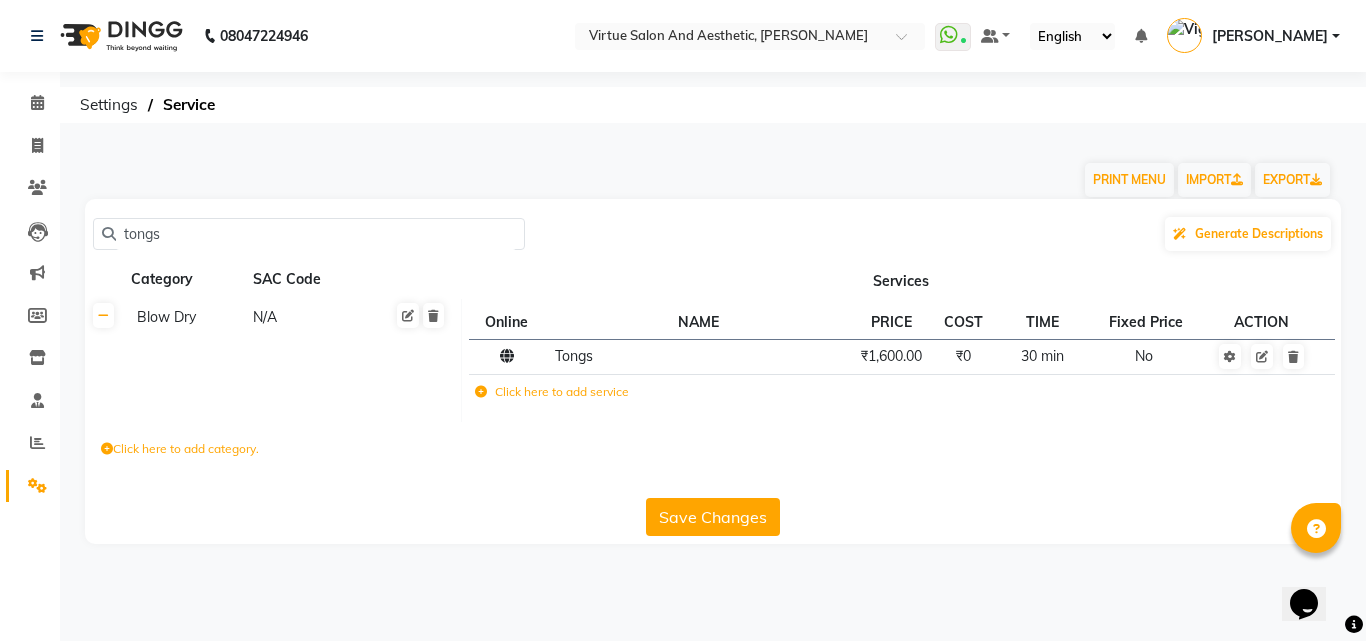 click on "tongs" 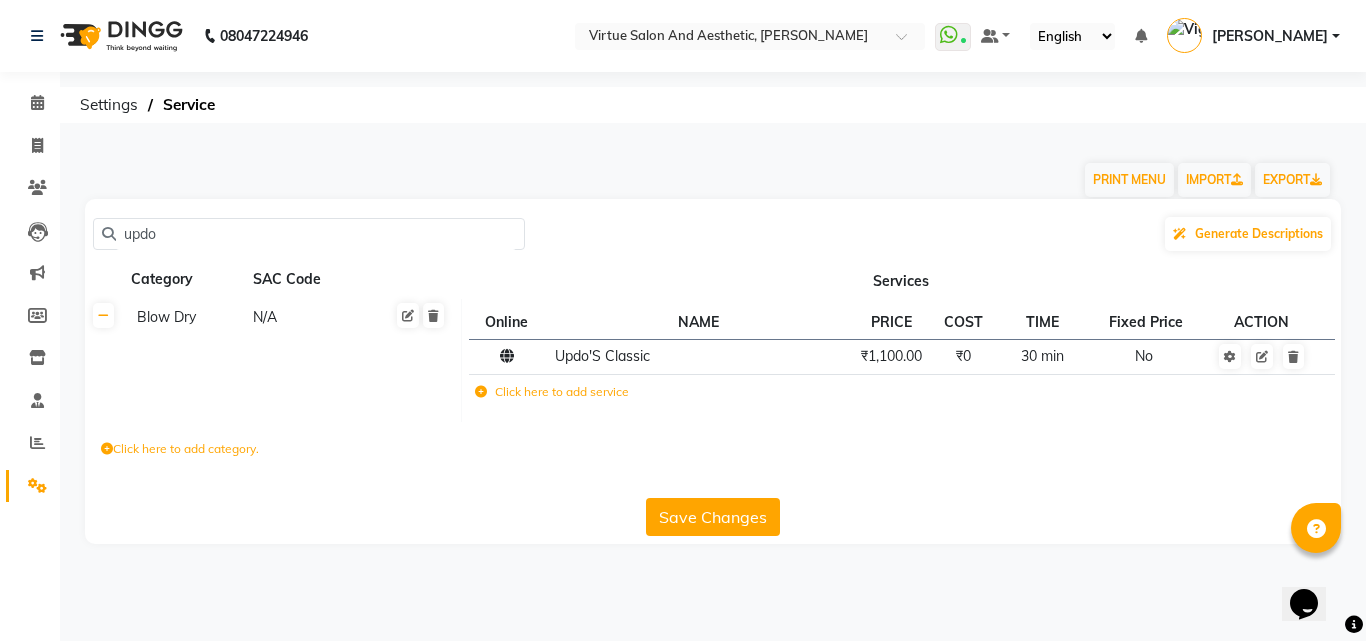 click on "updo" 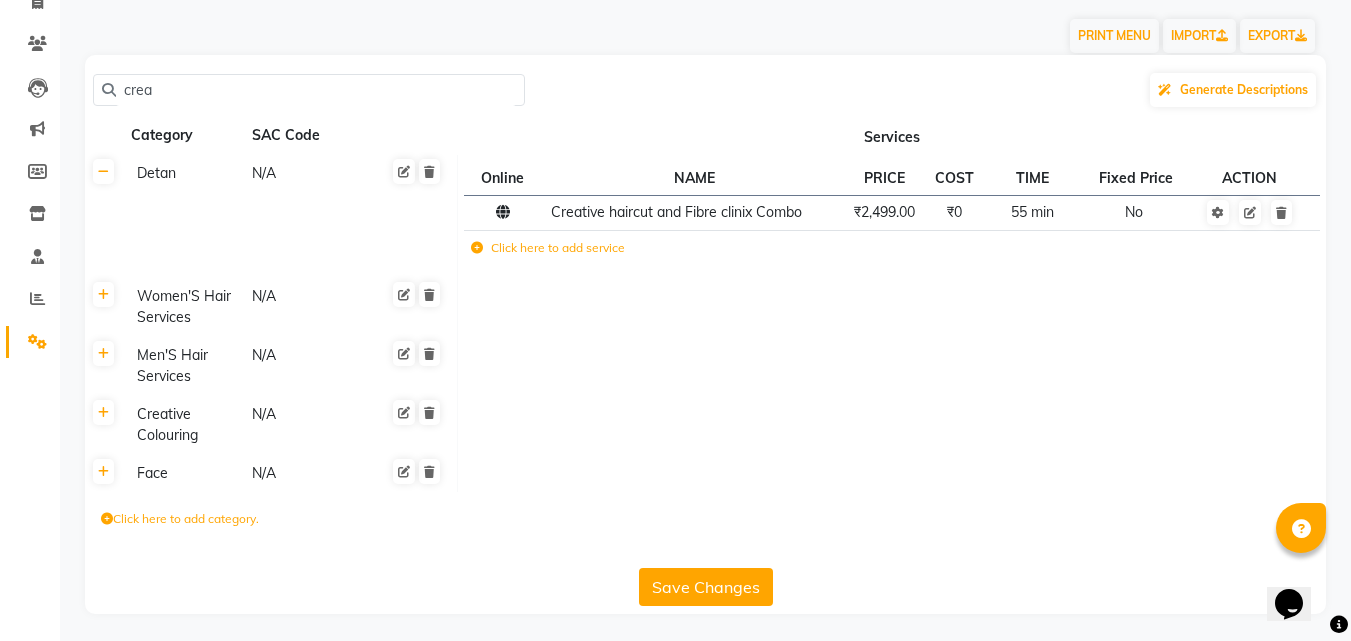 scroll, scrollTop: 147, scrollLeft: 0, axis: vertical 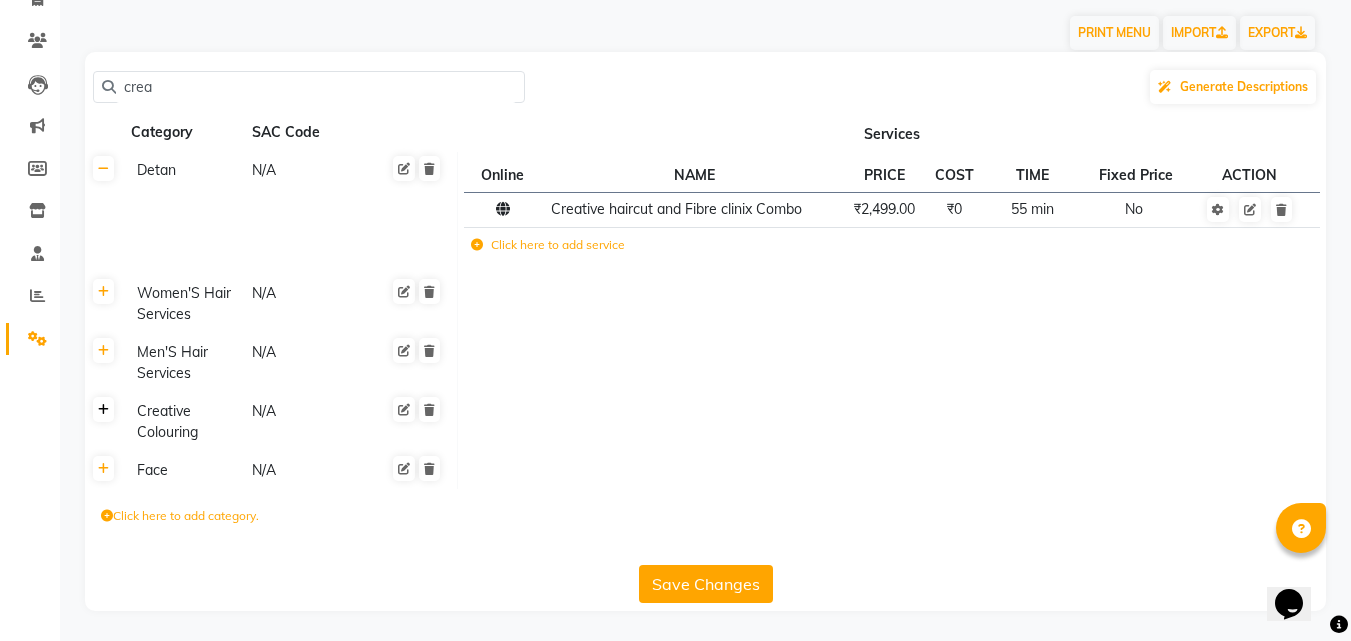 click 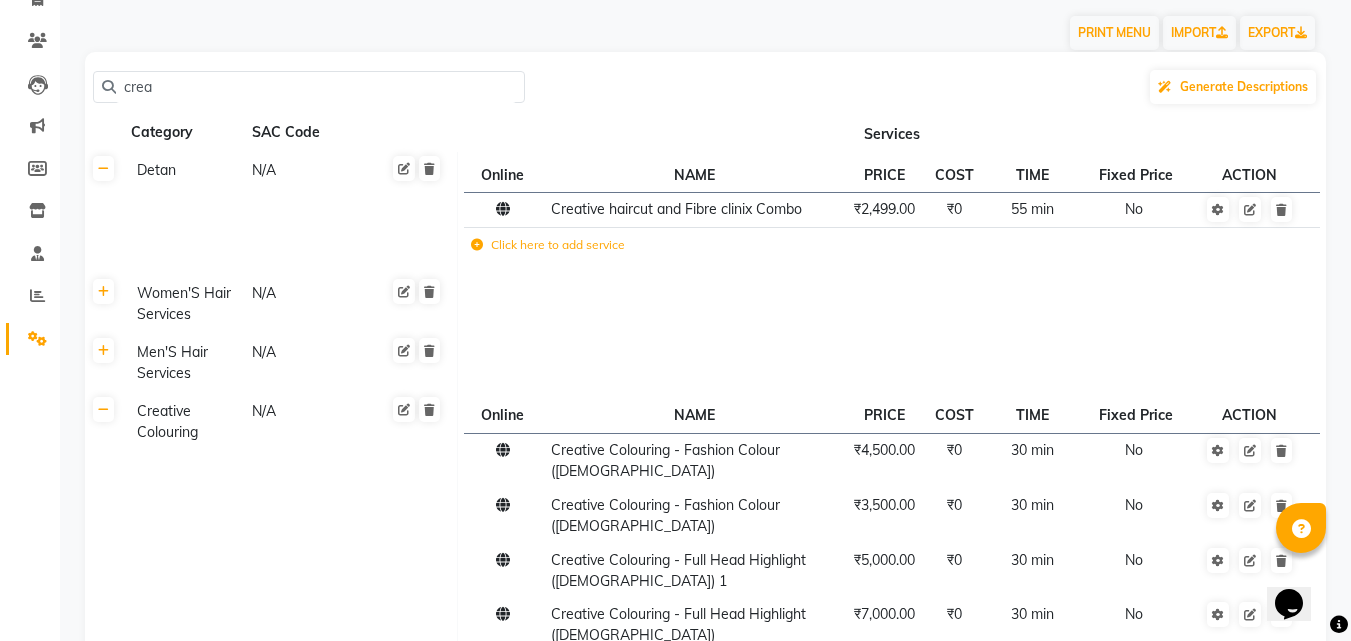 click 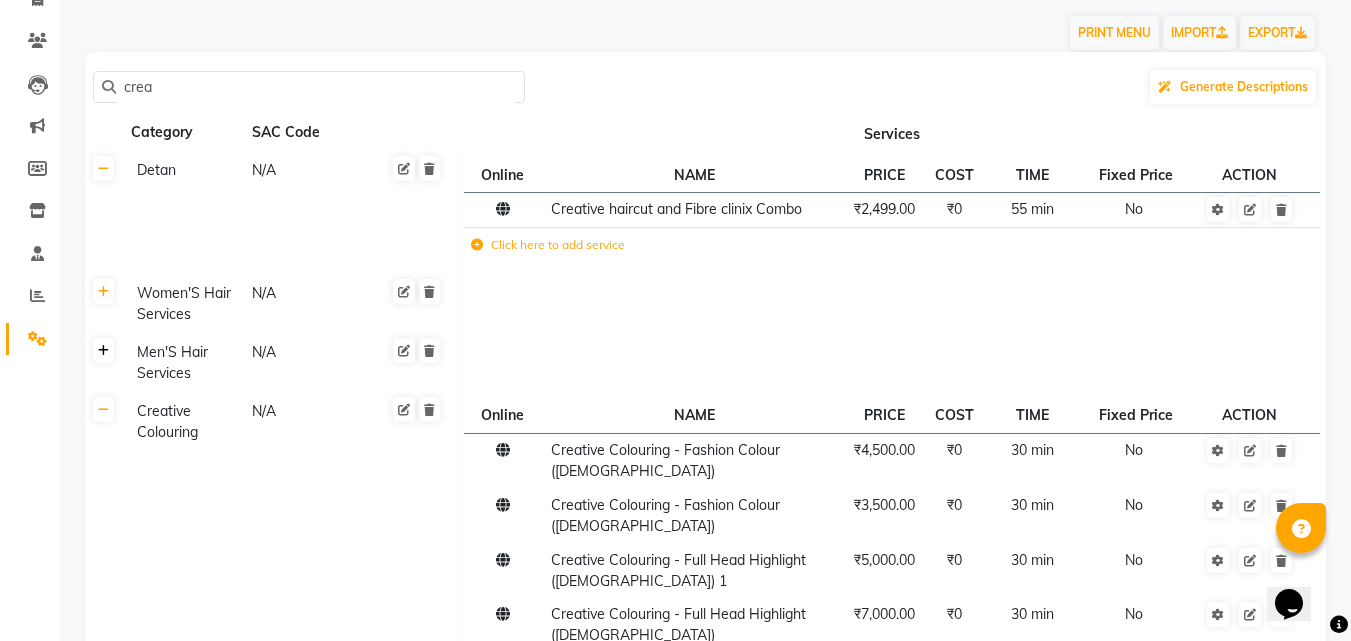 click 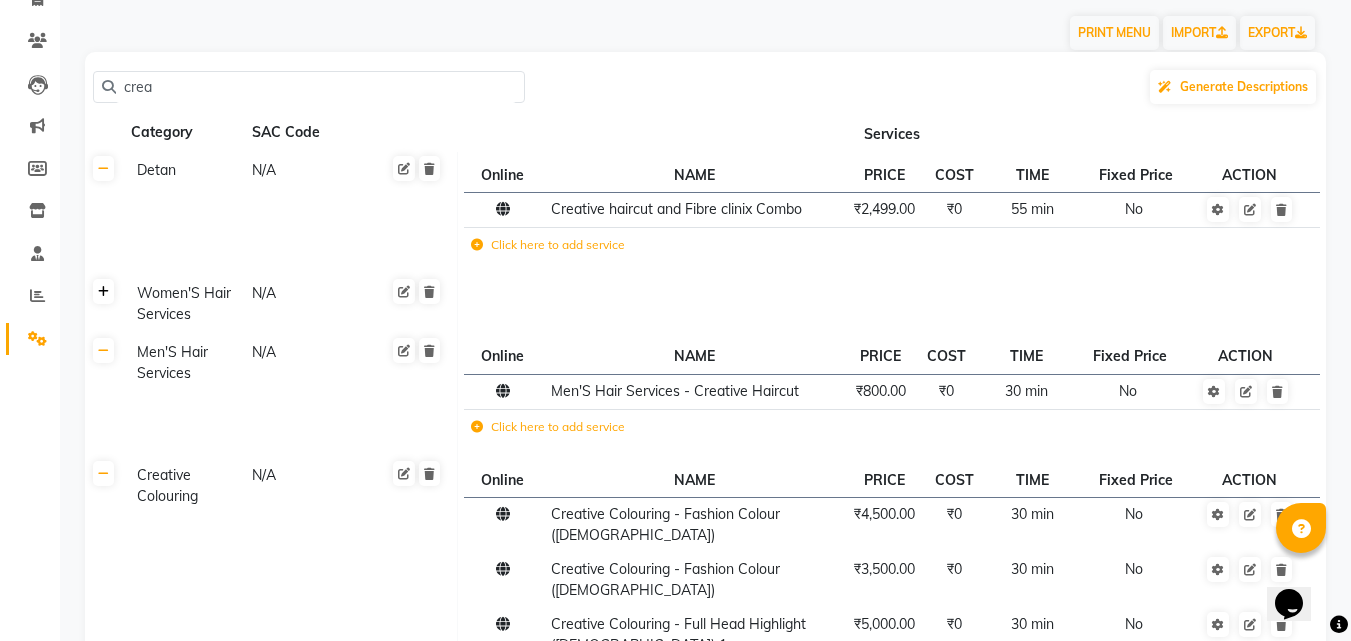 click 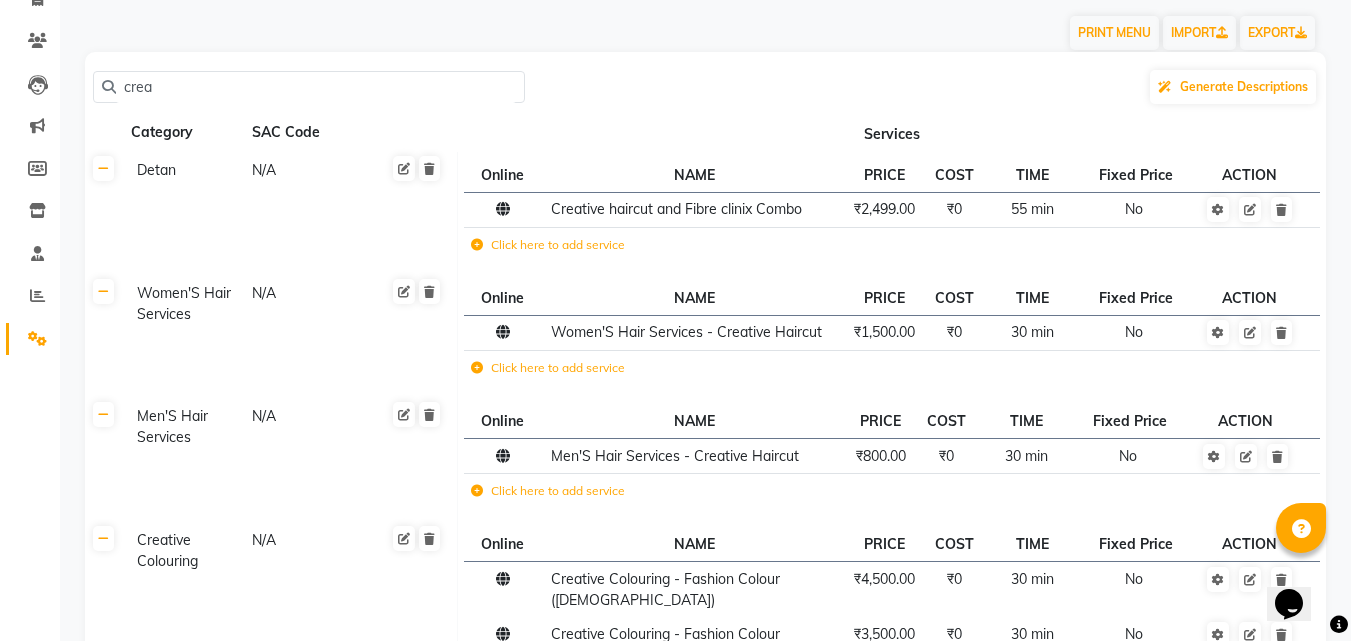 click on "crea" 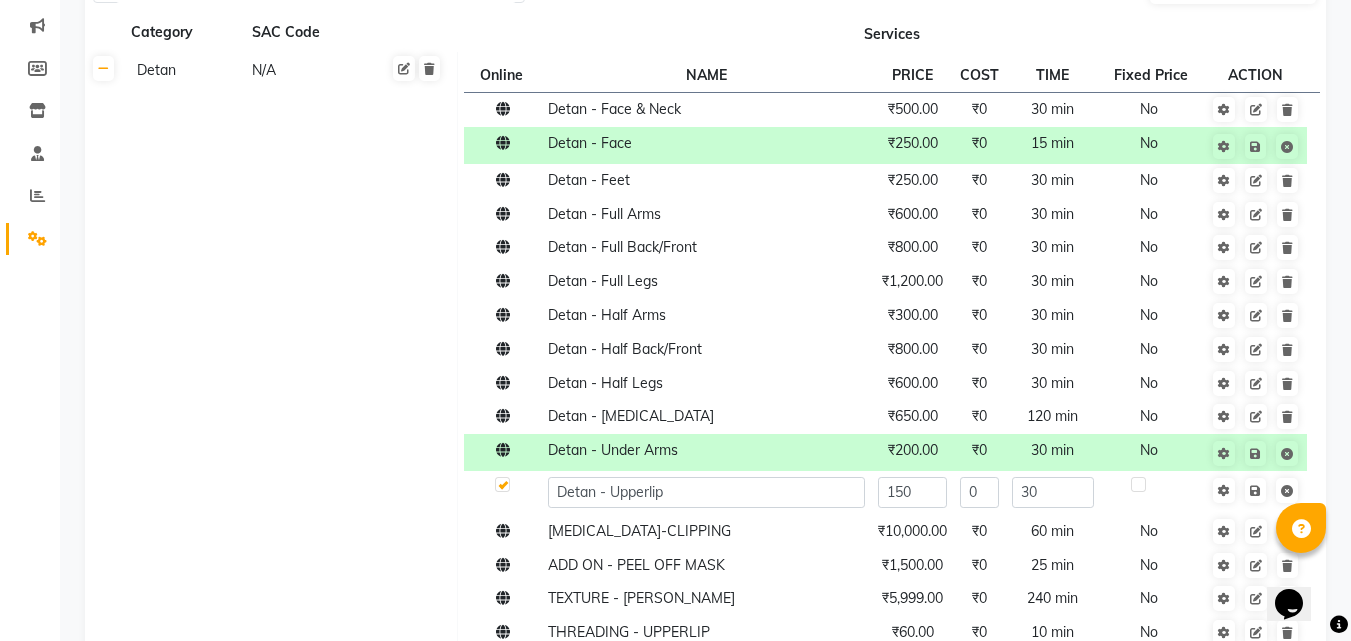 scroll, scrollTop: 0, scrollLeft: 0, axis: both 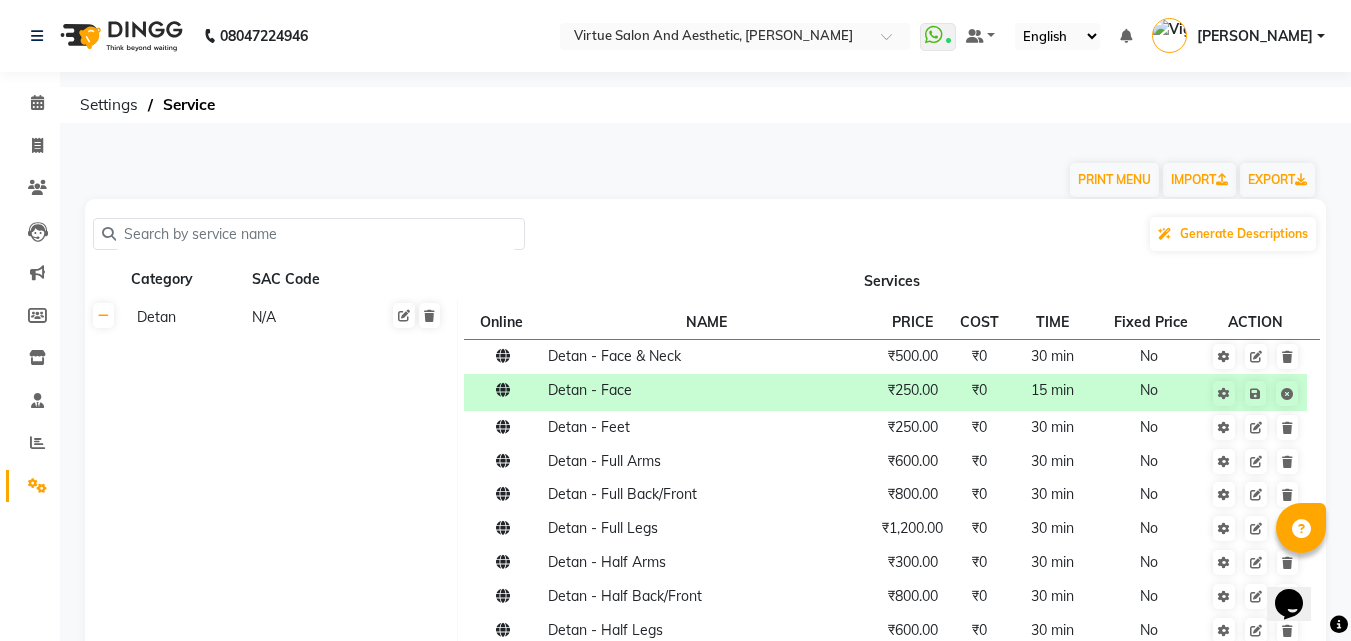click on "08047224946 Select Location × Virtue Salon And Aesthetic, Kolathur  WhatsApp Status  ✕ Status:  Connected Most Recent Message: [DATE]     06:31 PM Recent Service Activity: [DATE]     06:42 PM Default Panel My Panel English ENGLISH Español العربية मराठी हिंदी ગુજરાતી தமிழ் 中文 Notifications nothing to show [PERSON_NAME]  Manage Profile Change Password Sign out  Version:3.15.4" 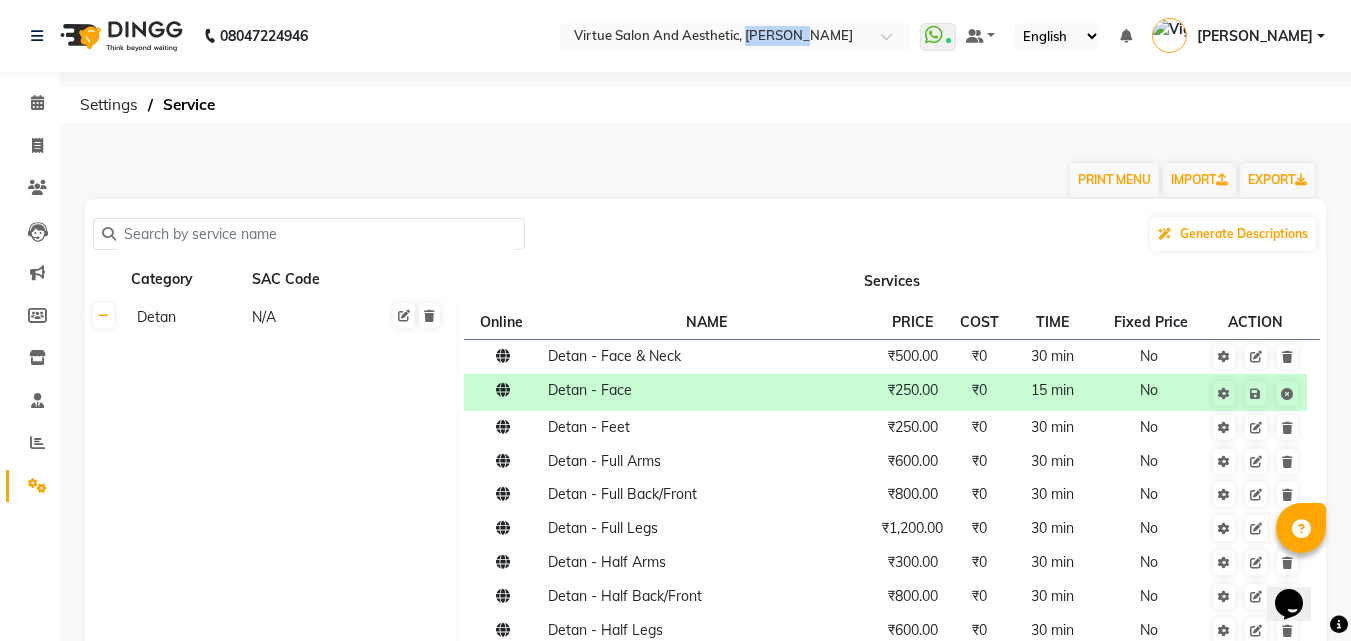 click on "08047224946 Select Location × Virtue Salon And Aesthetic, Kolathur  WhatsApp Status  ✕ Status:  Connected Most Recent Message: [DATE]     06:31 PM Recent Service Activity: [DATE]     06:42 PM Default Panel My Panel English ENGLISH Español العربية मराठी हिंदी ગુજરાતી தமிழ் 中文 Notifications nothing to show [PERSON_NAME]  Manage Profile Change Password Sign out  Version:3.15.4" 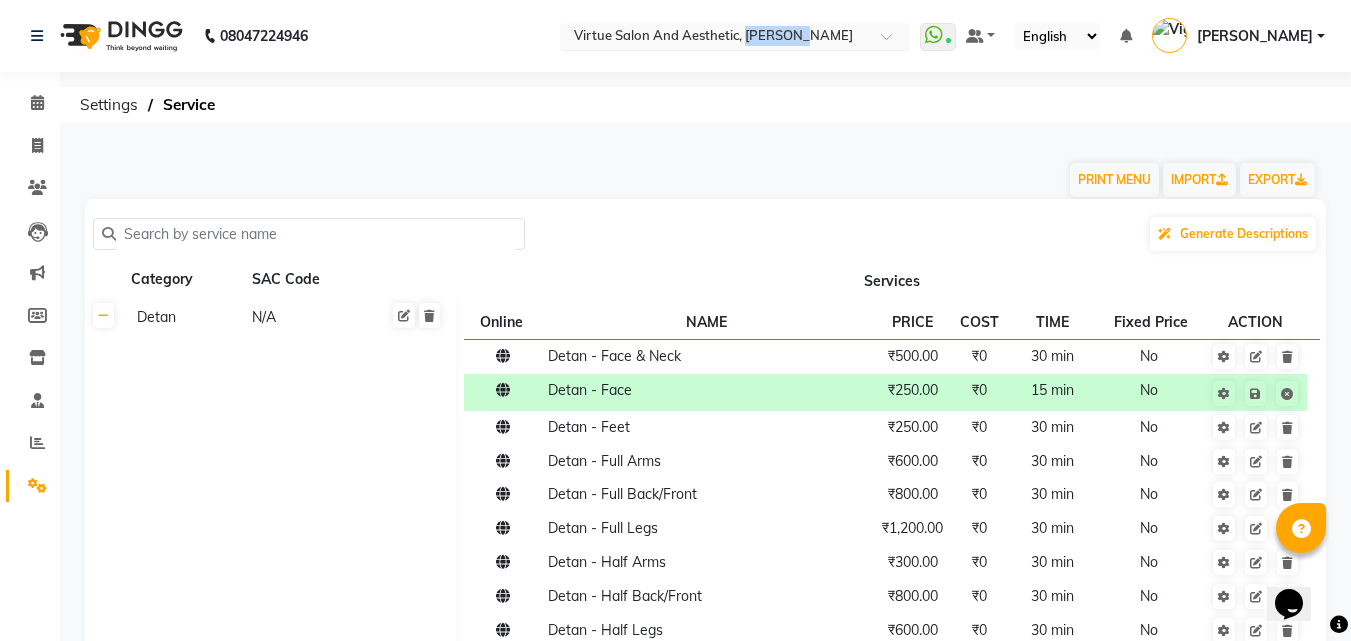 click at bounding box center [715, 38] 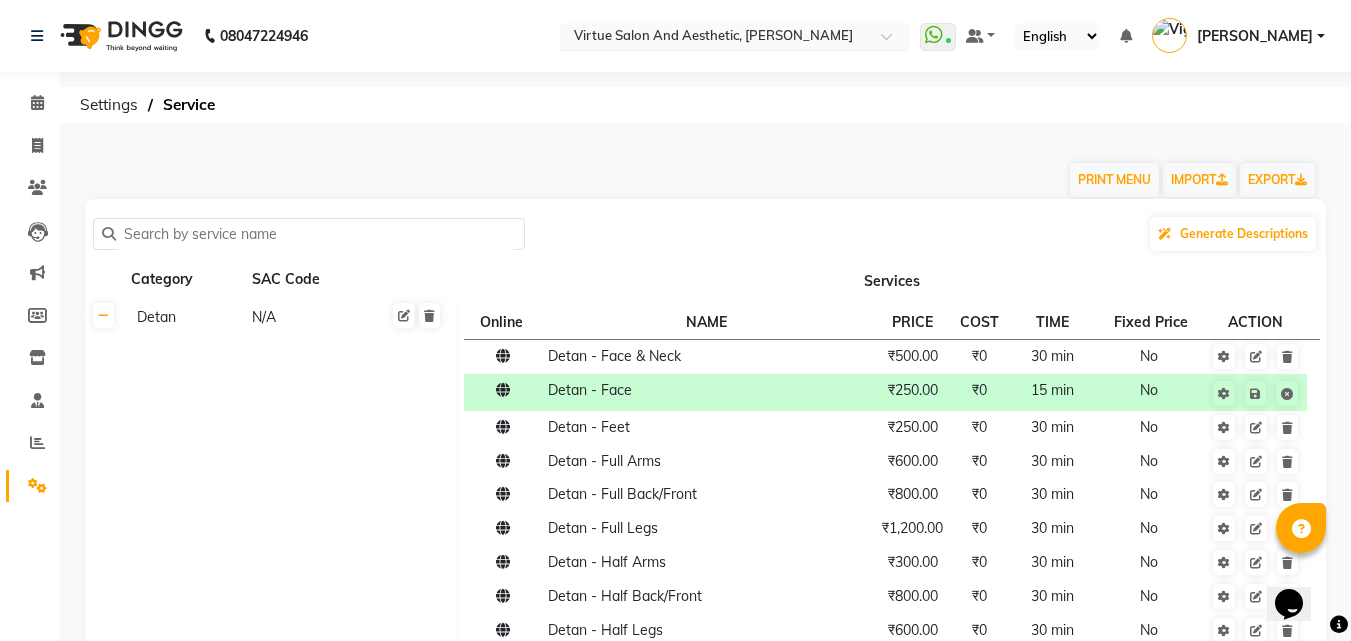 click at bounding box center [715, 38] 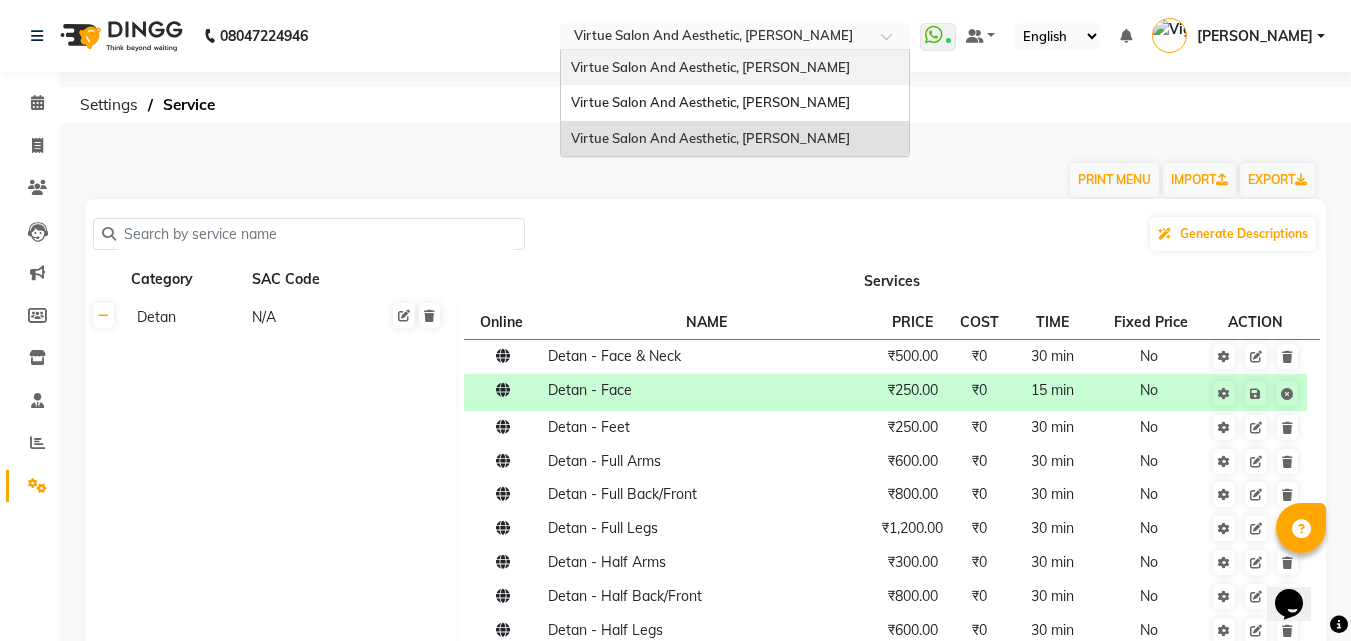click on "Virtue Salon And Aesthetic, [PERSON_NAME]" at bounding box center [710, 67] 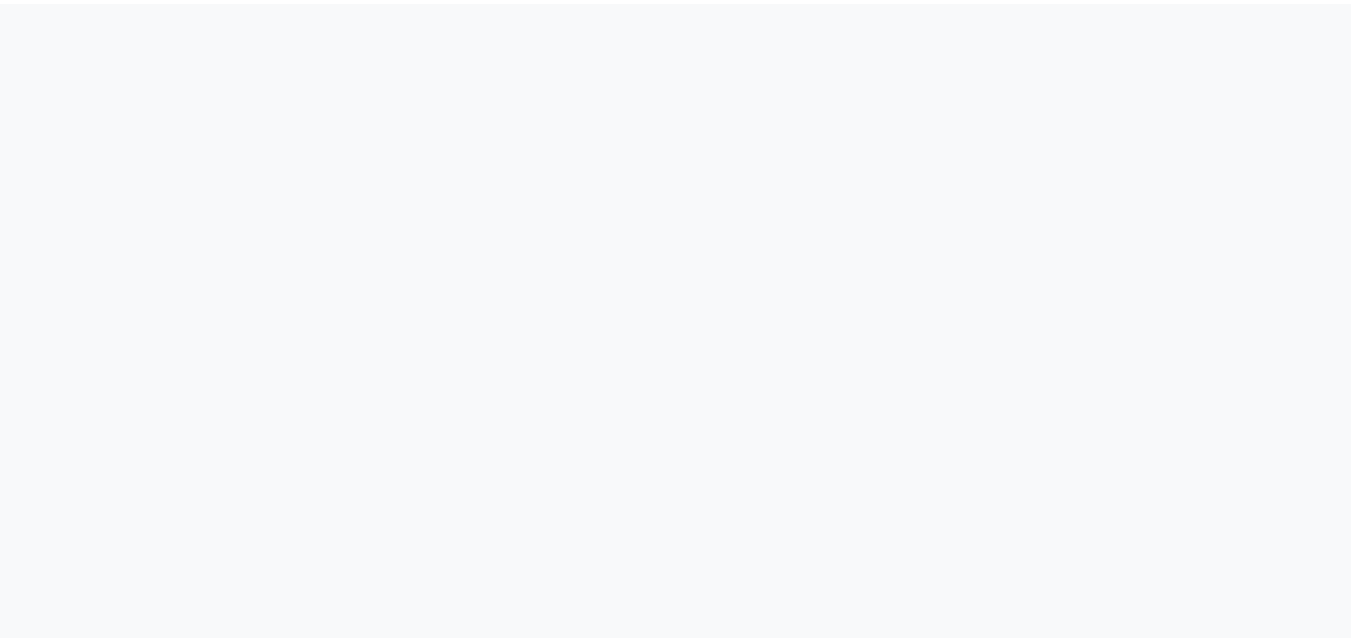 scroll, scrollTop: 0, scrollLeft: 0, axis: both 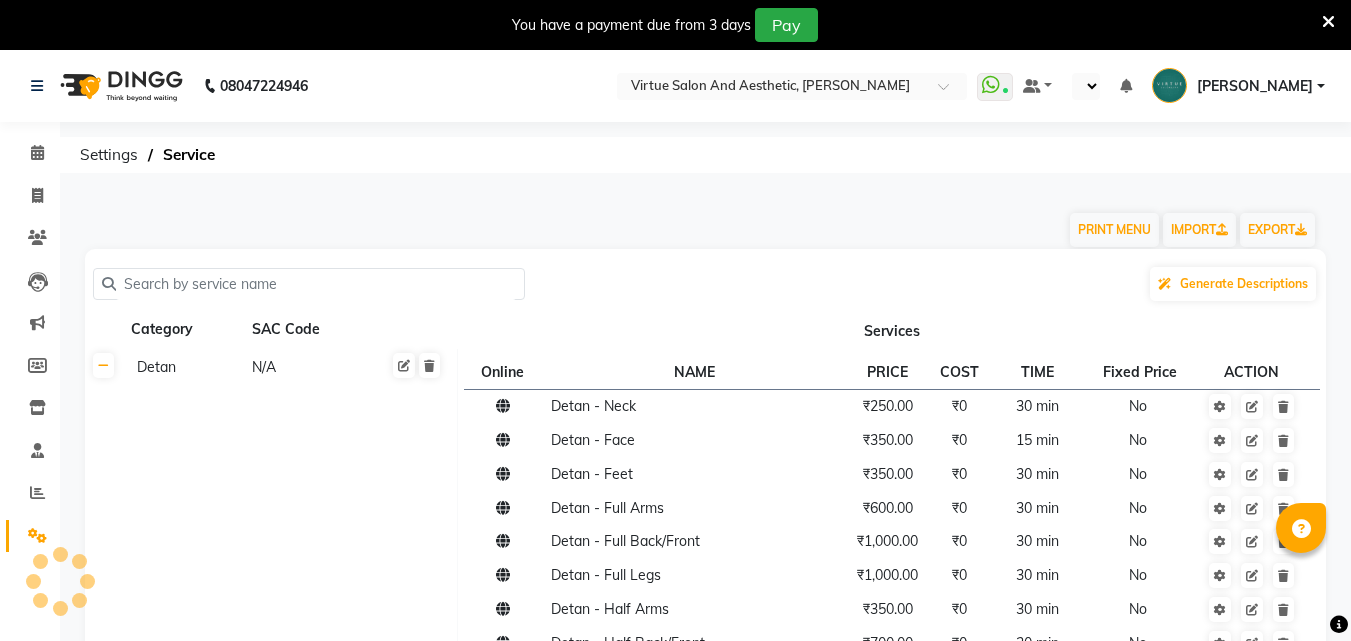 click at bounding box center (1328, 22) 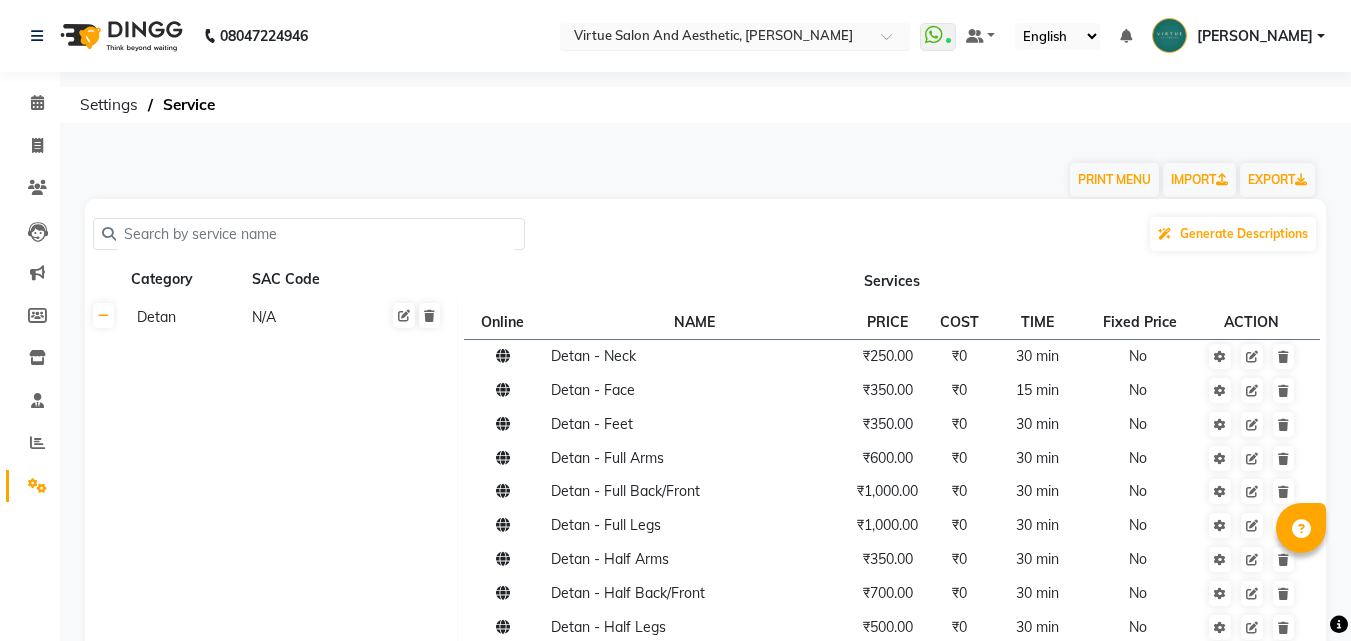 select on "en" 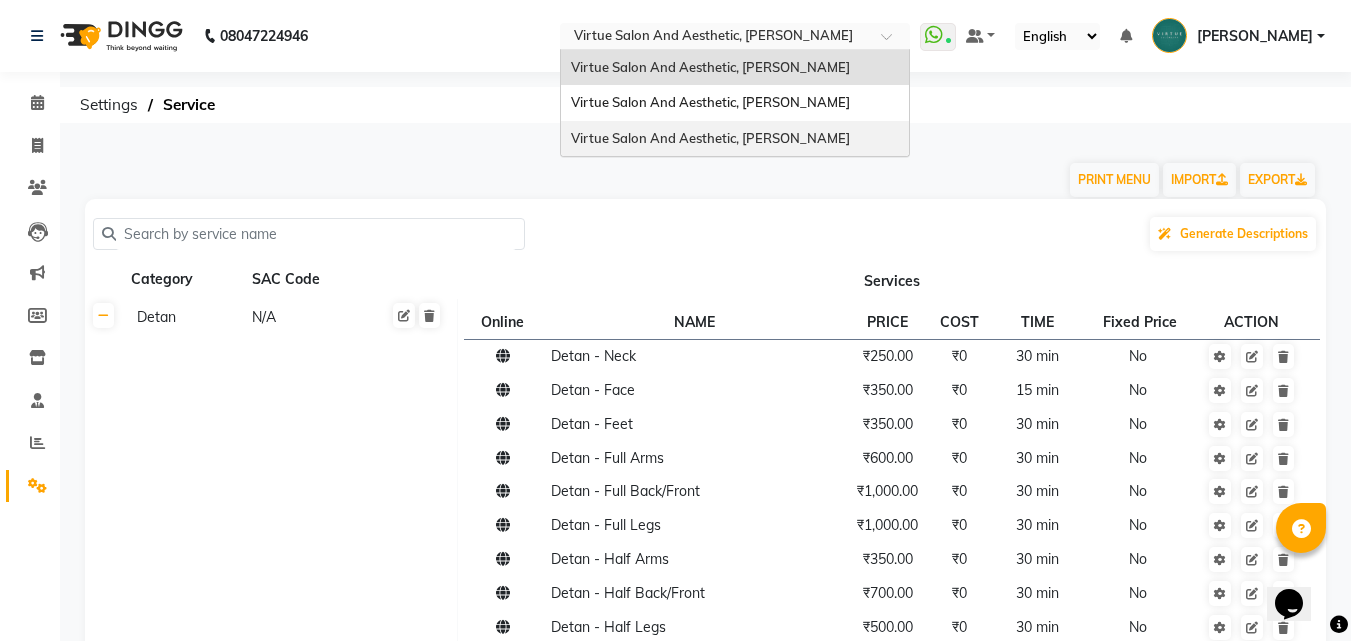 scroll, scrollTop: 0, scrollLeft: 0, axis: both 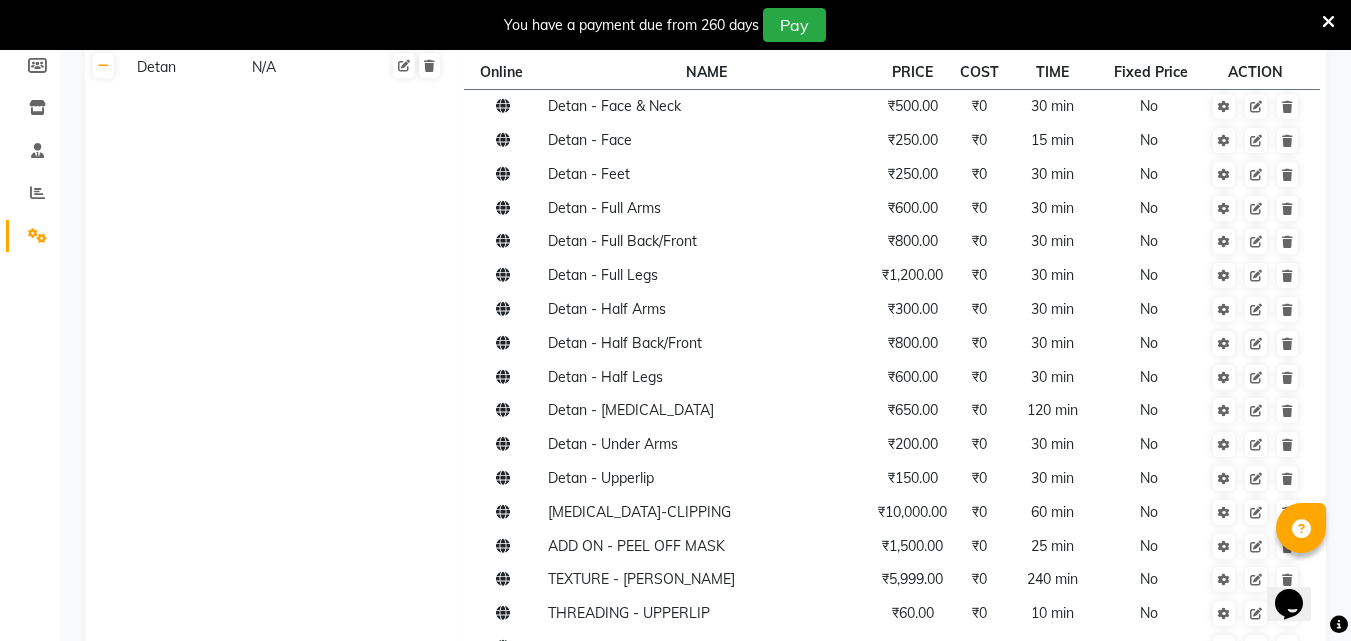 click at bounding box center [1328, 22] 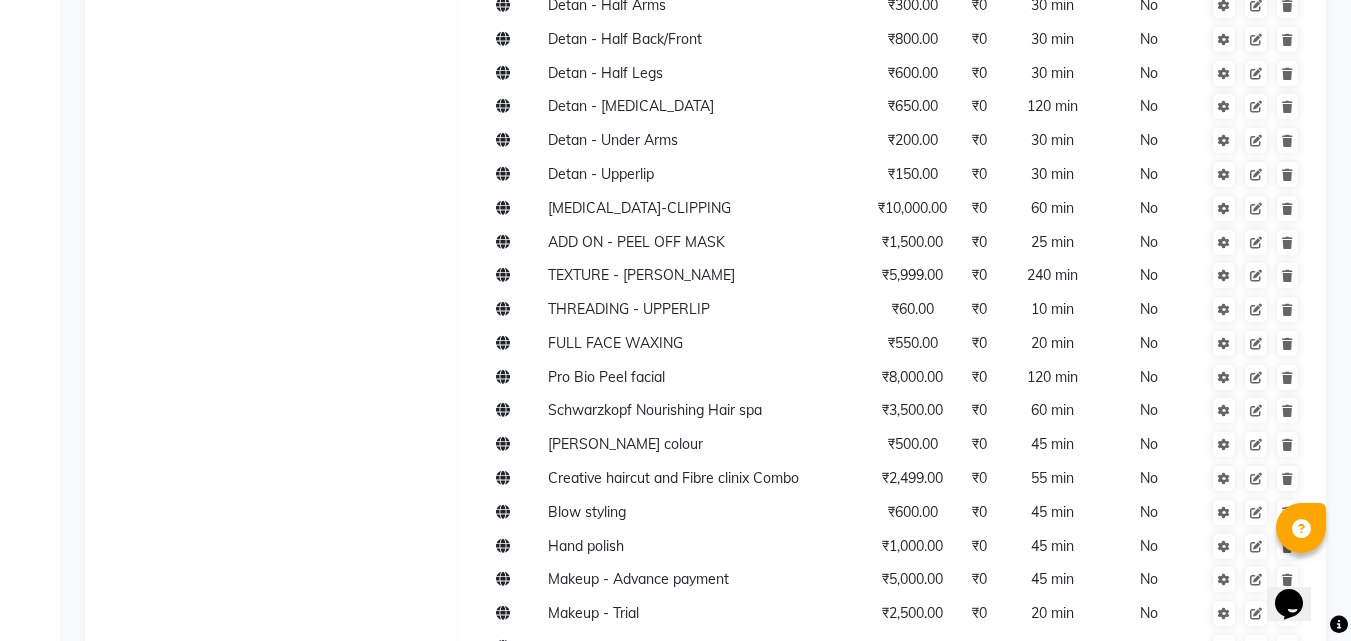 scroll, scrollTop: 0, scrollLeft: 0, axis: both 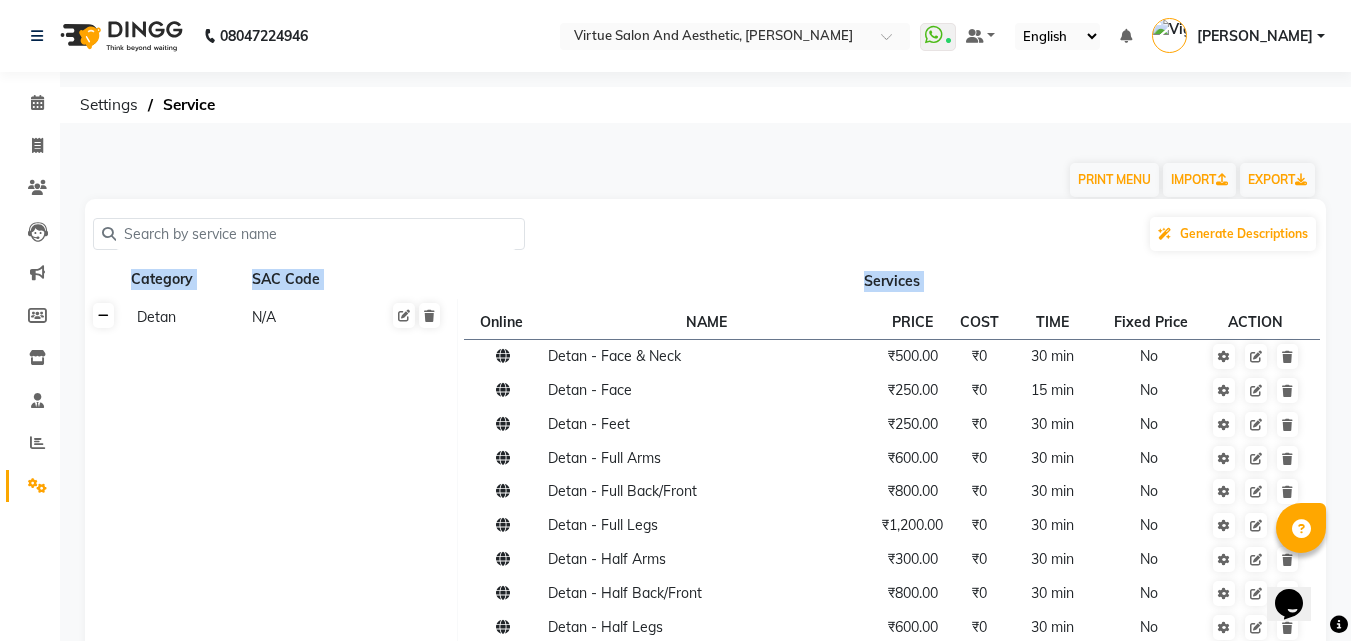 click 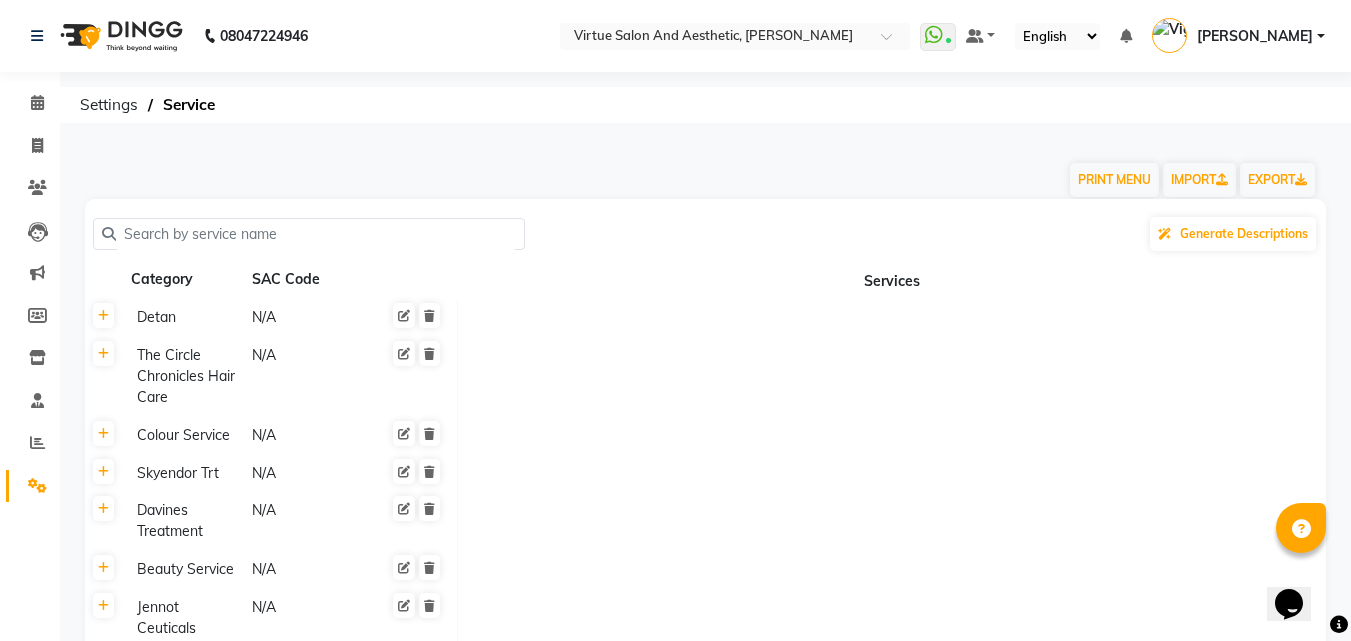 click 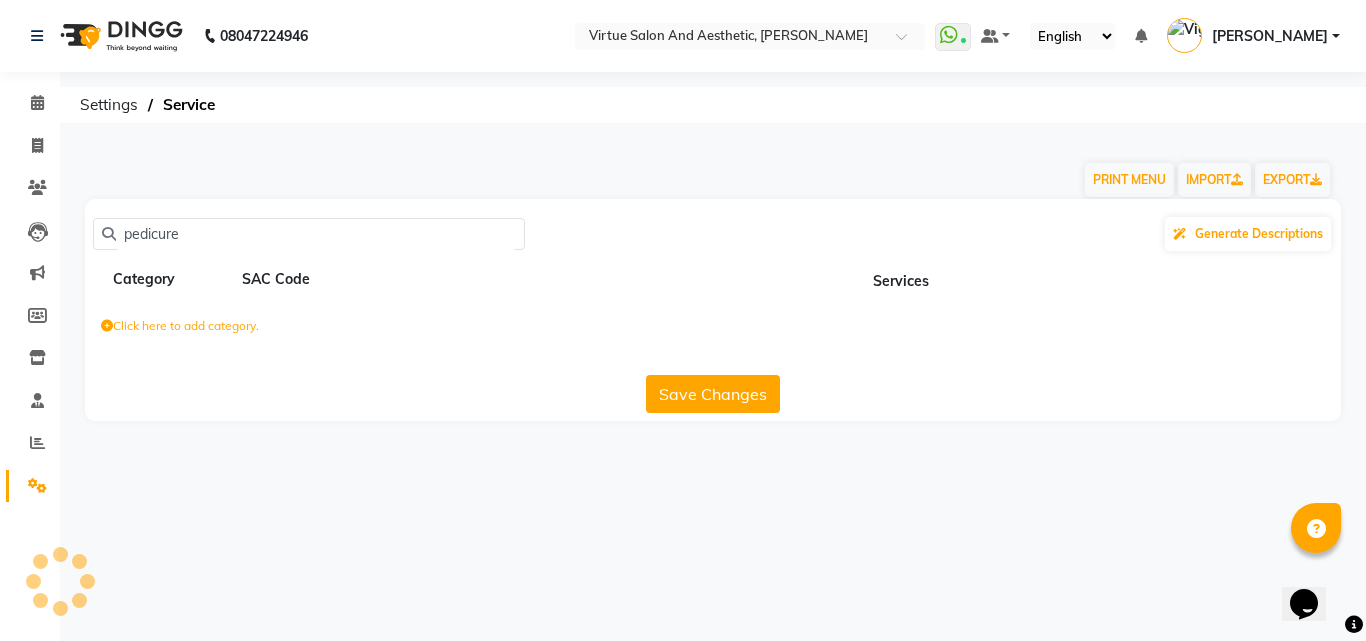 type on "pedicure" 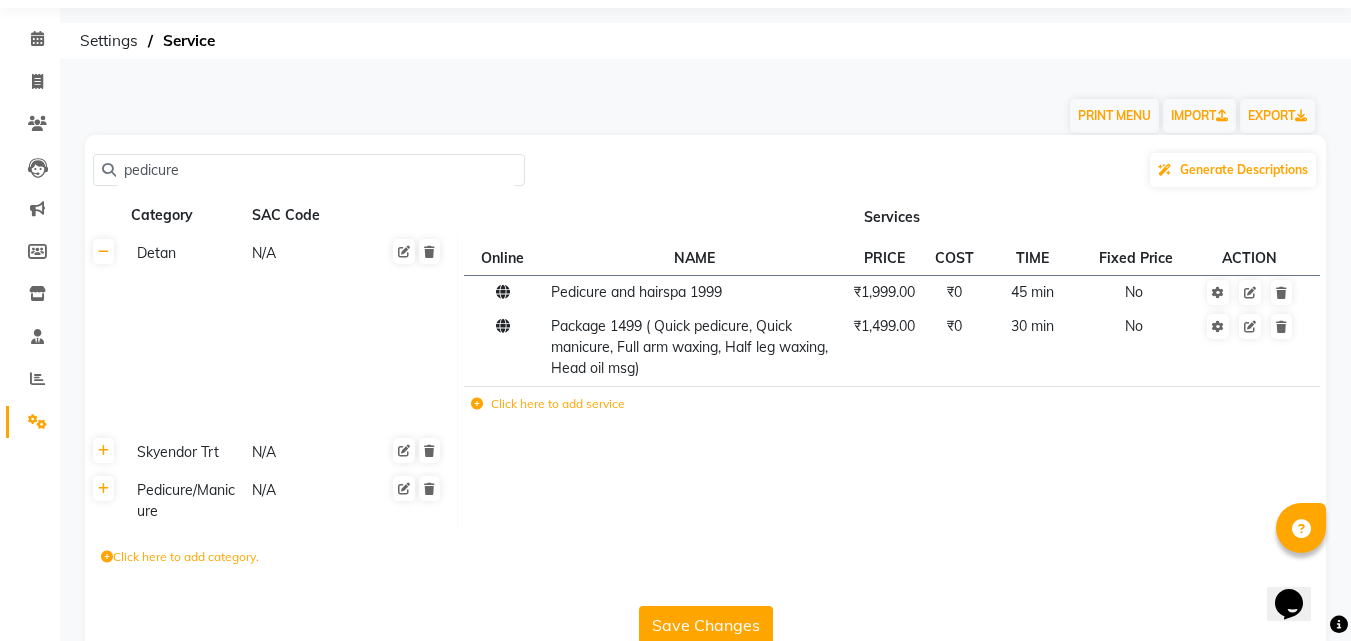 scroll, scrollTop: 105, scrollLeft: 0, axis: vertical 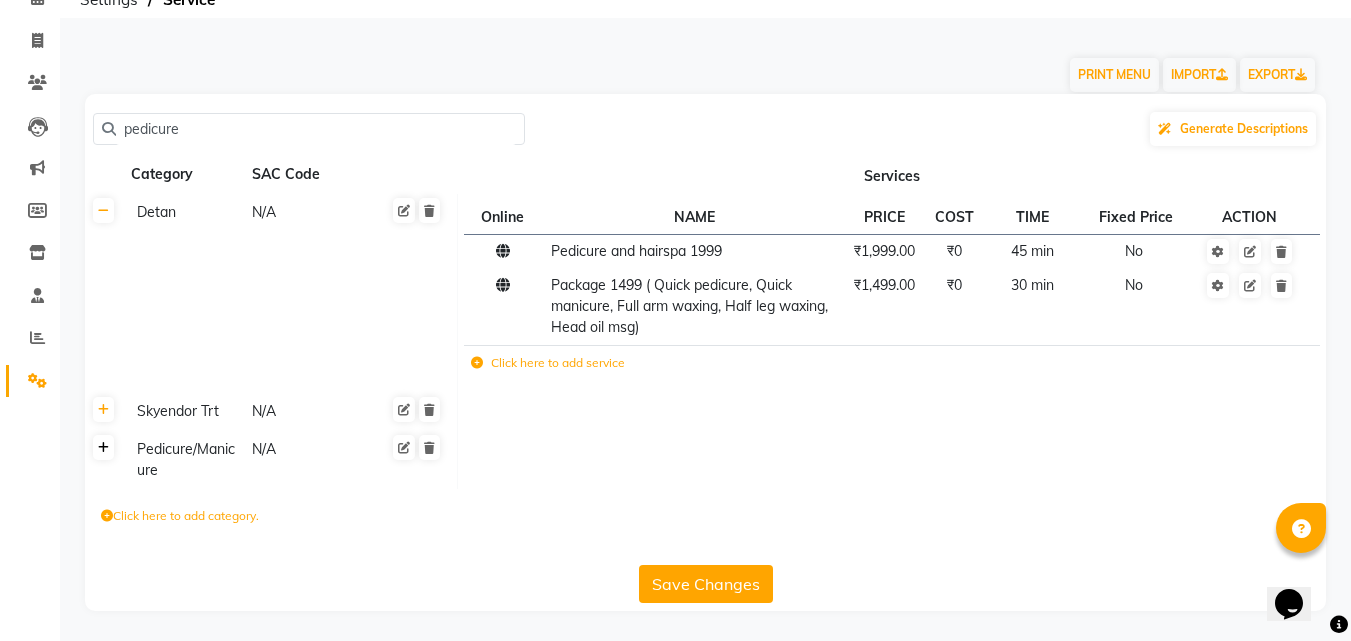 click 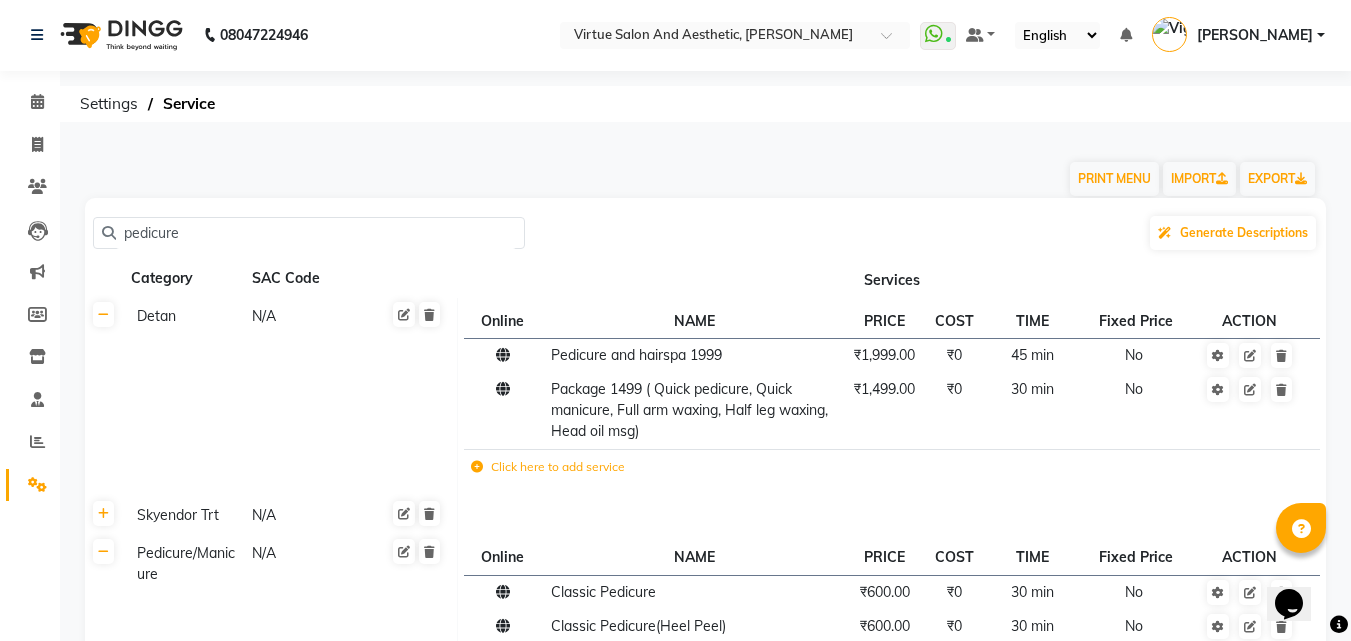 scroll, scrollTop: 0, scrollLeft: 0, axis: both 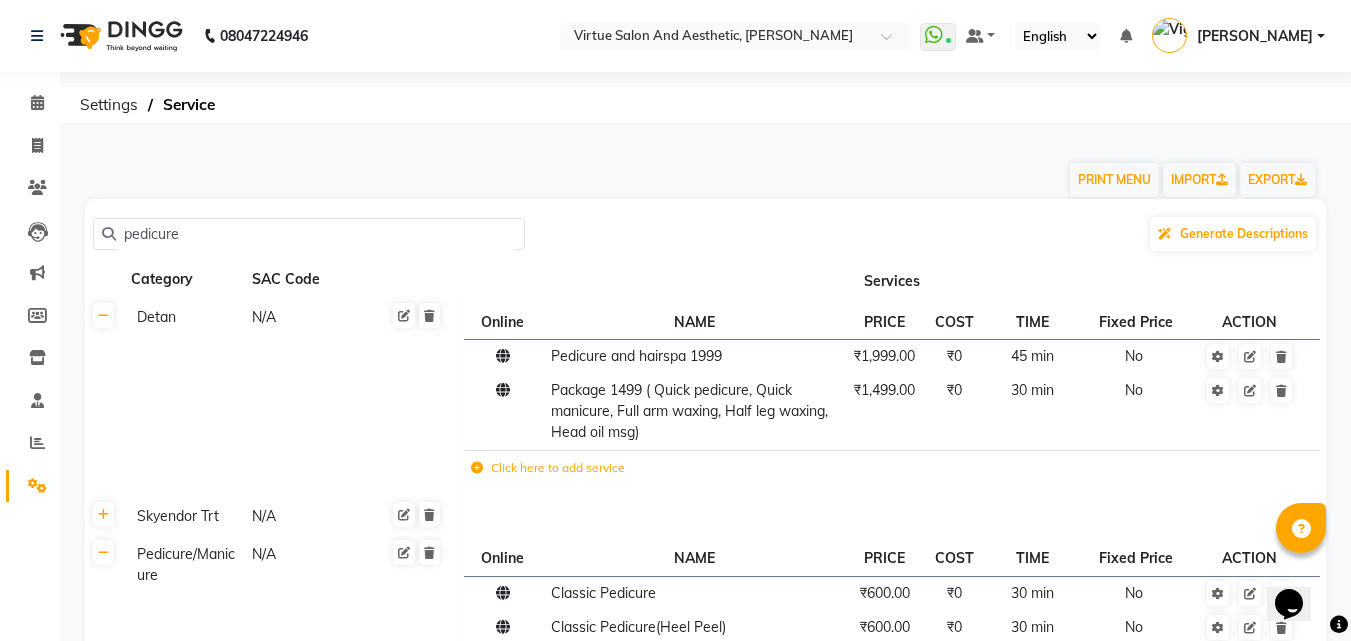 click on "pedicure" 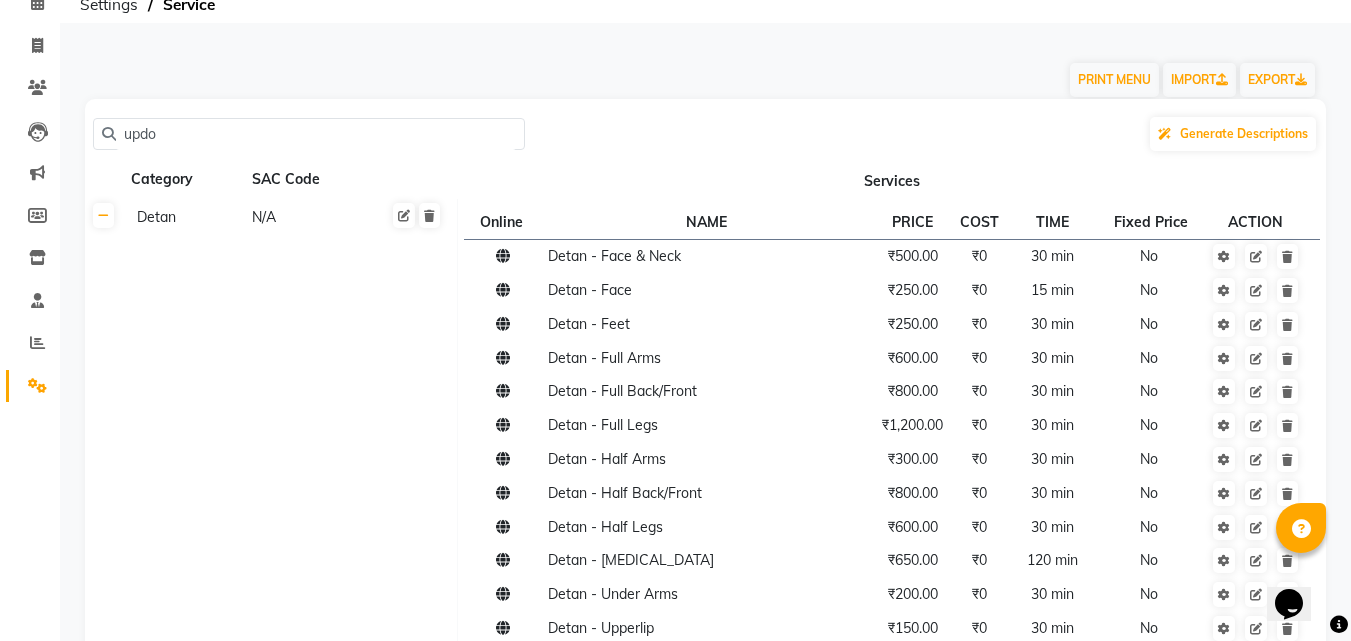 scroll, scrollTop: 0, scrollLeft: 0, axis: both 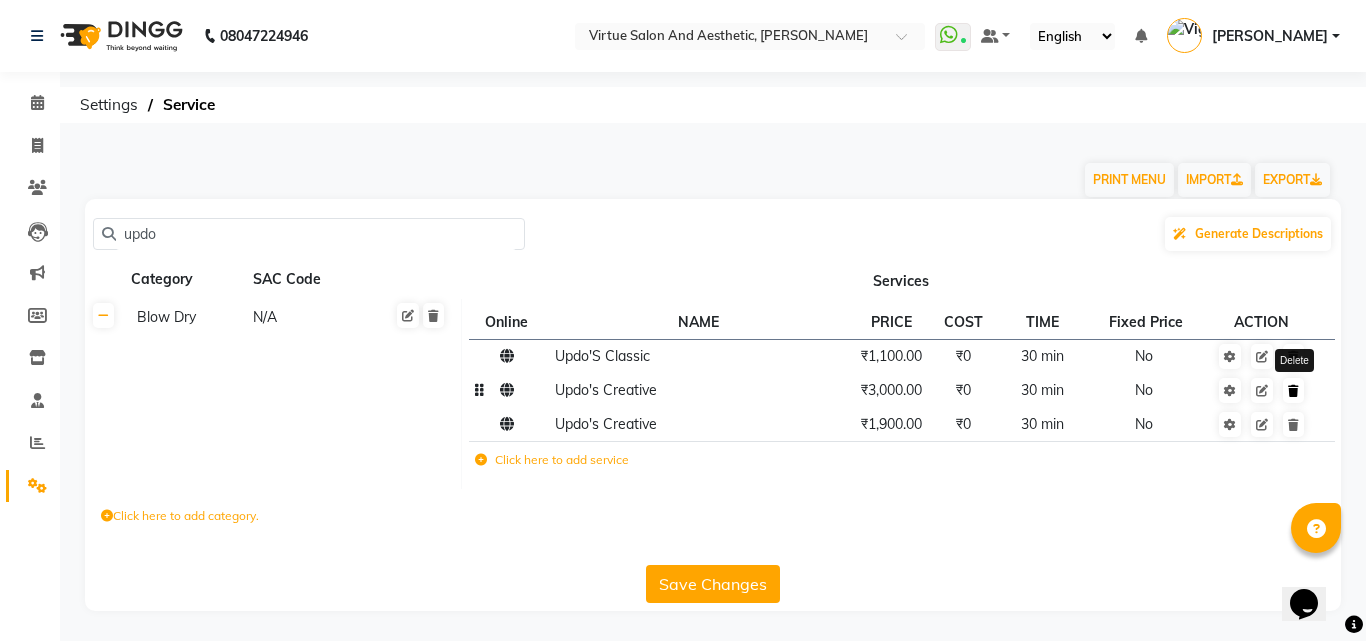 click 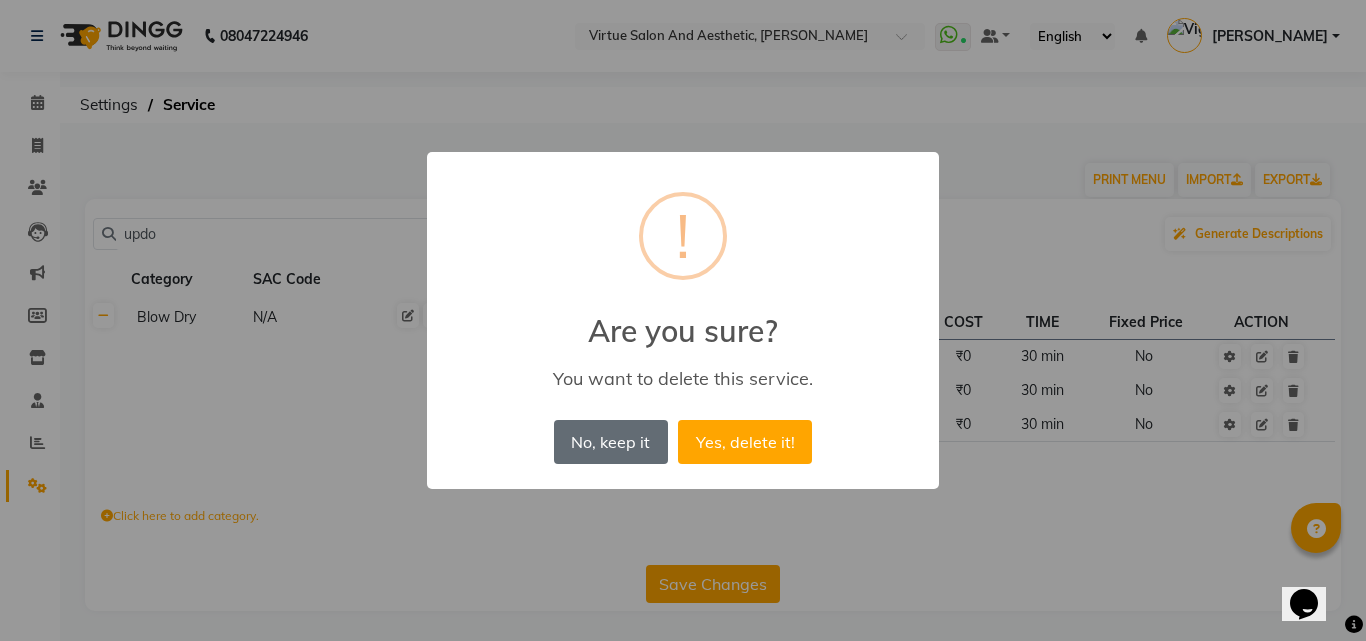 click on "No, keep it" at bounding box center [611, 442] 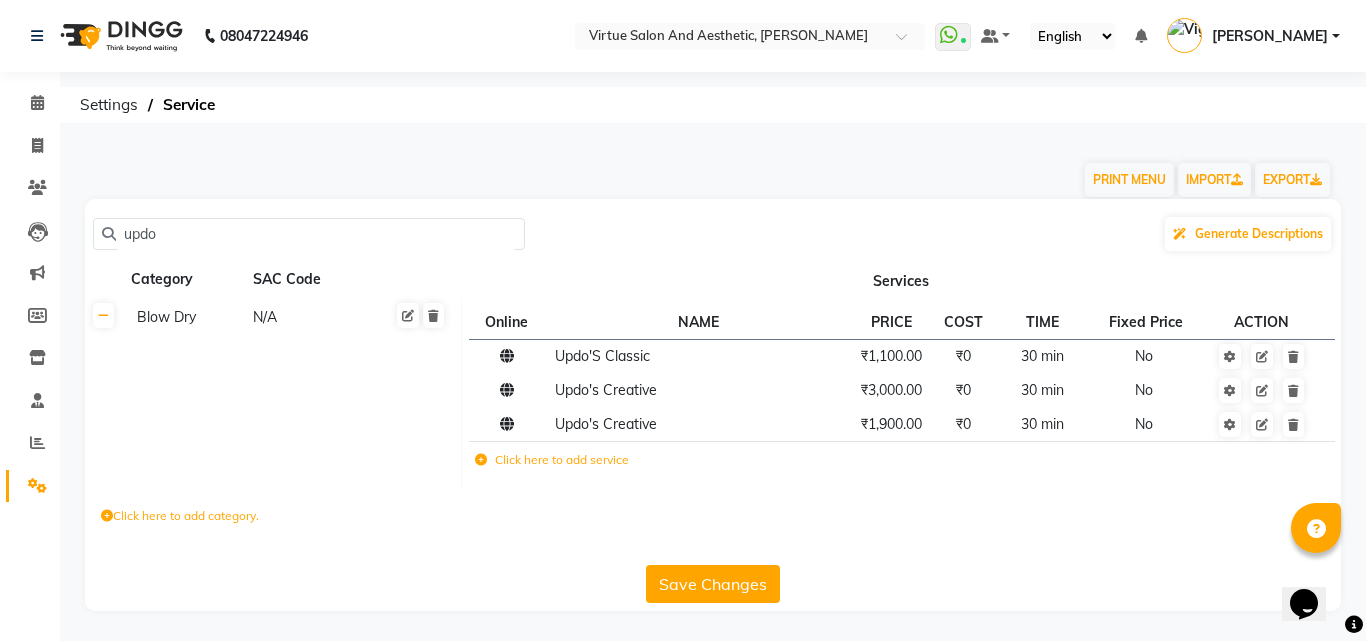 click on "updo" 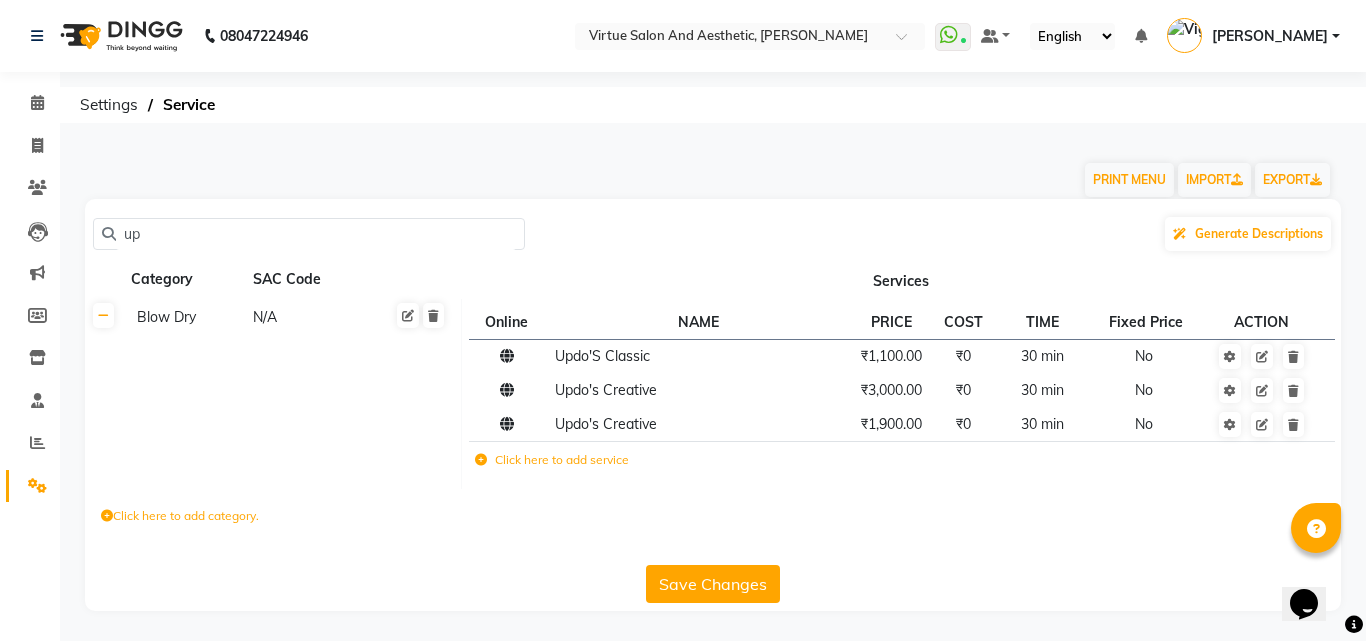 type on "u" 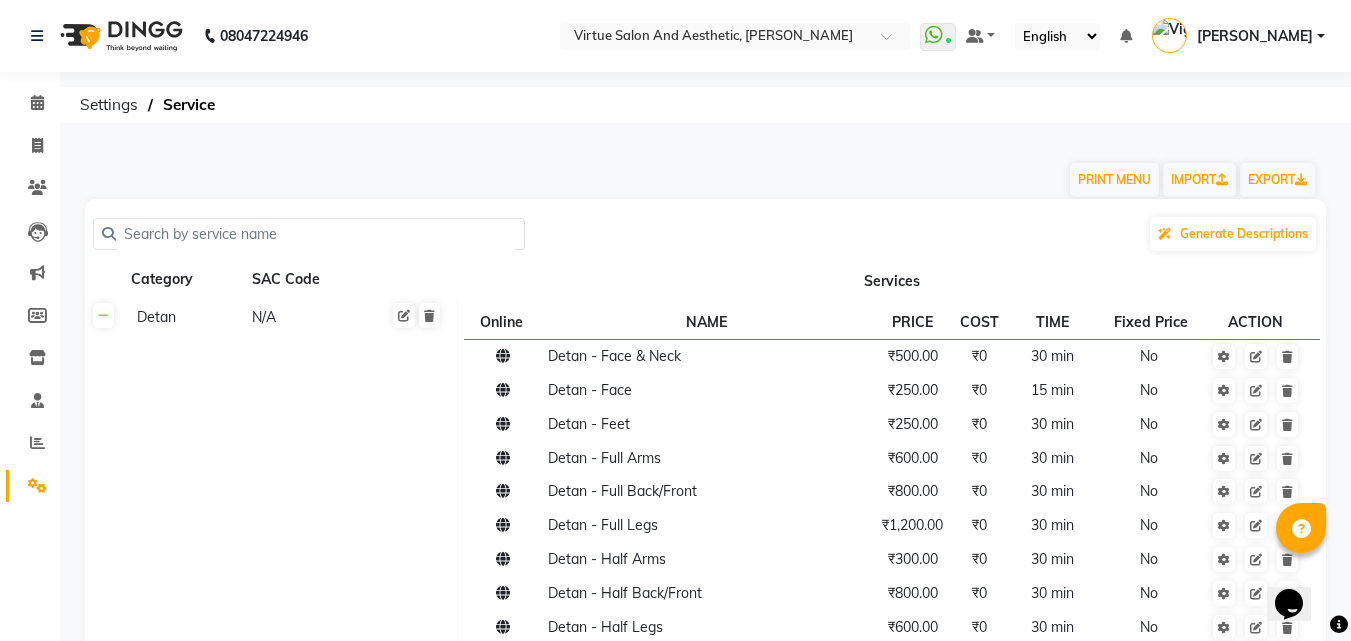 click 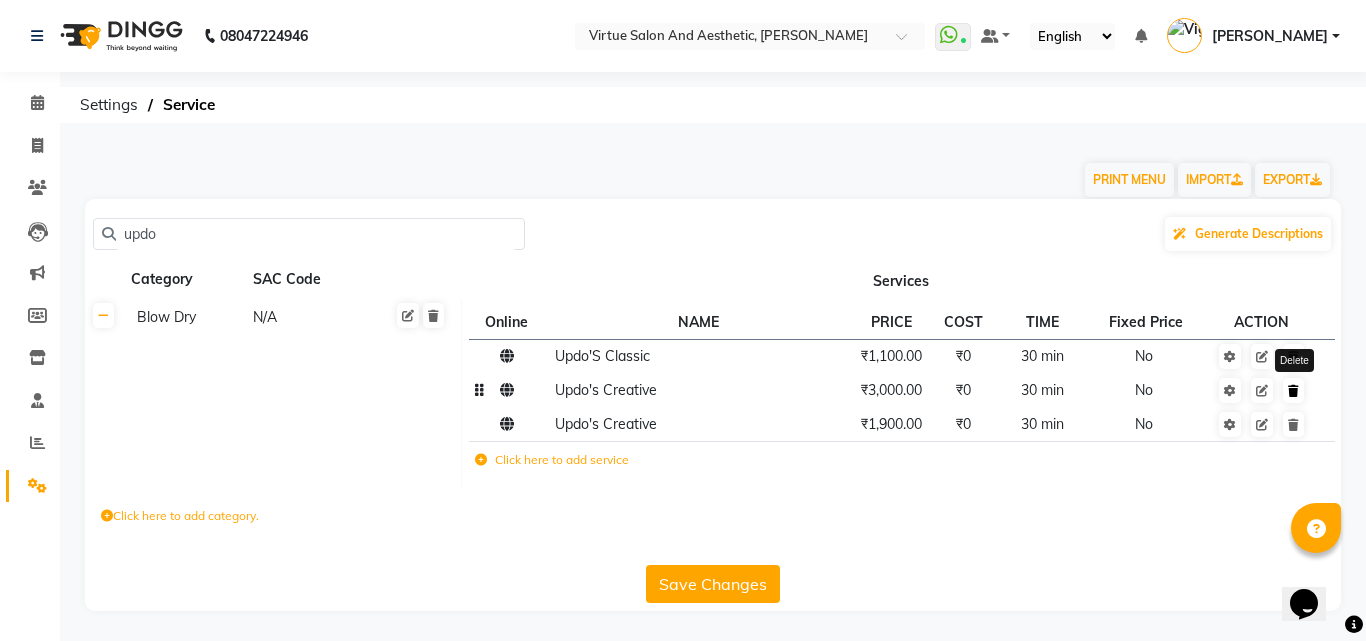 click 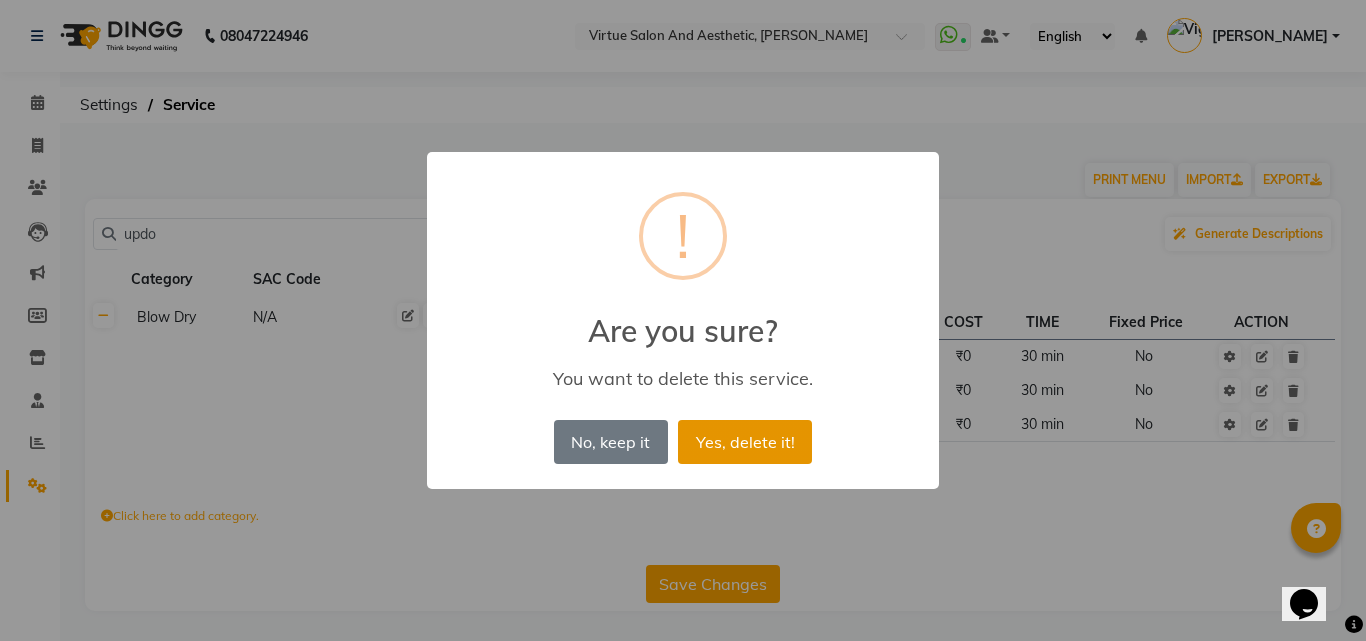 click on "Yes, delete it!" at bounding box center (745, 442) 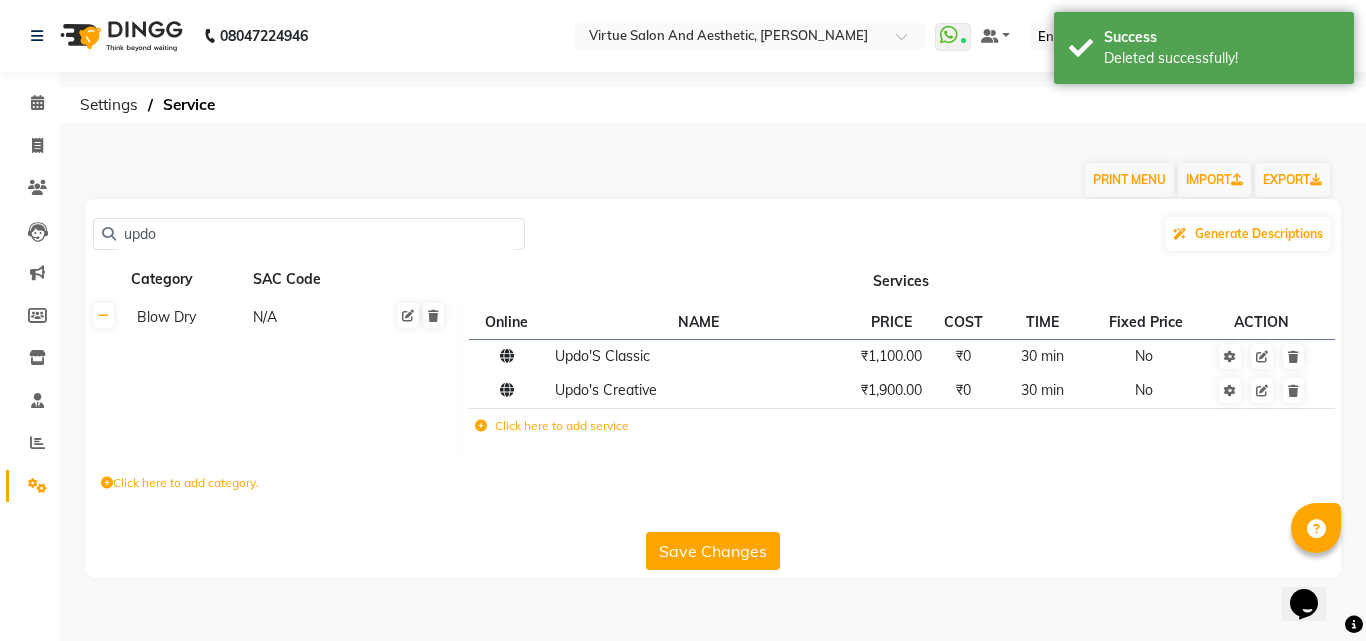 click on "updo" 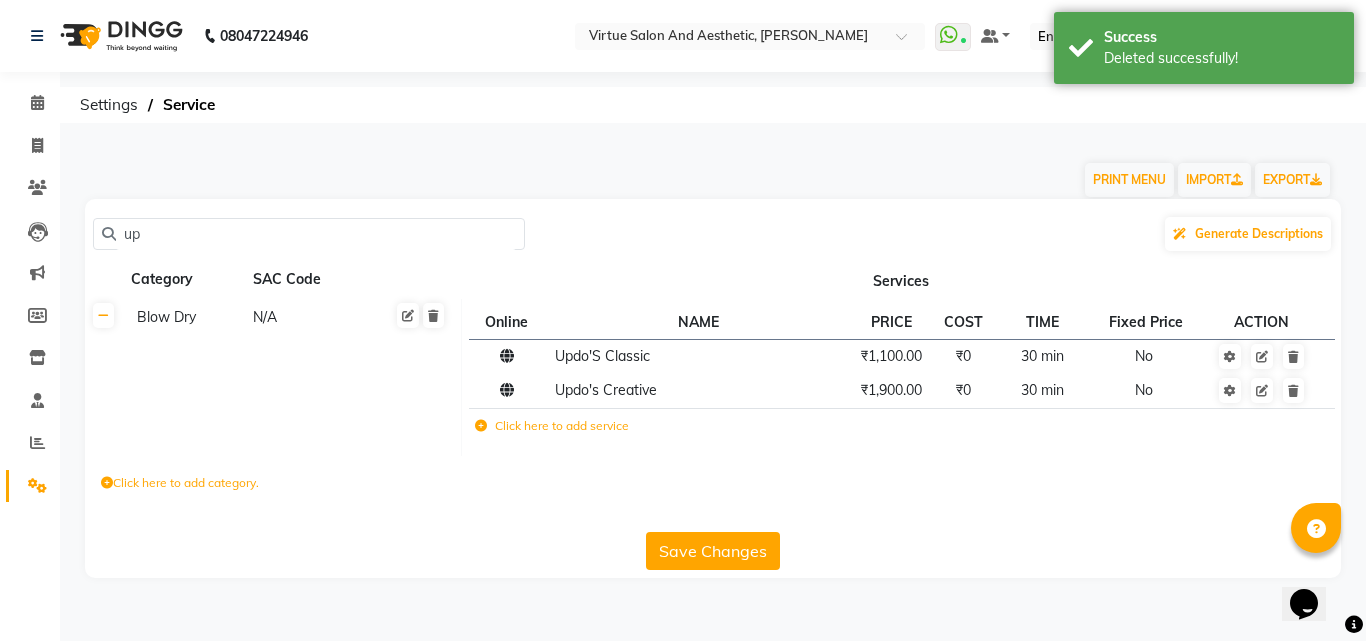 type on "u" 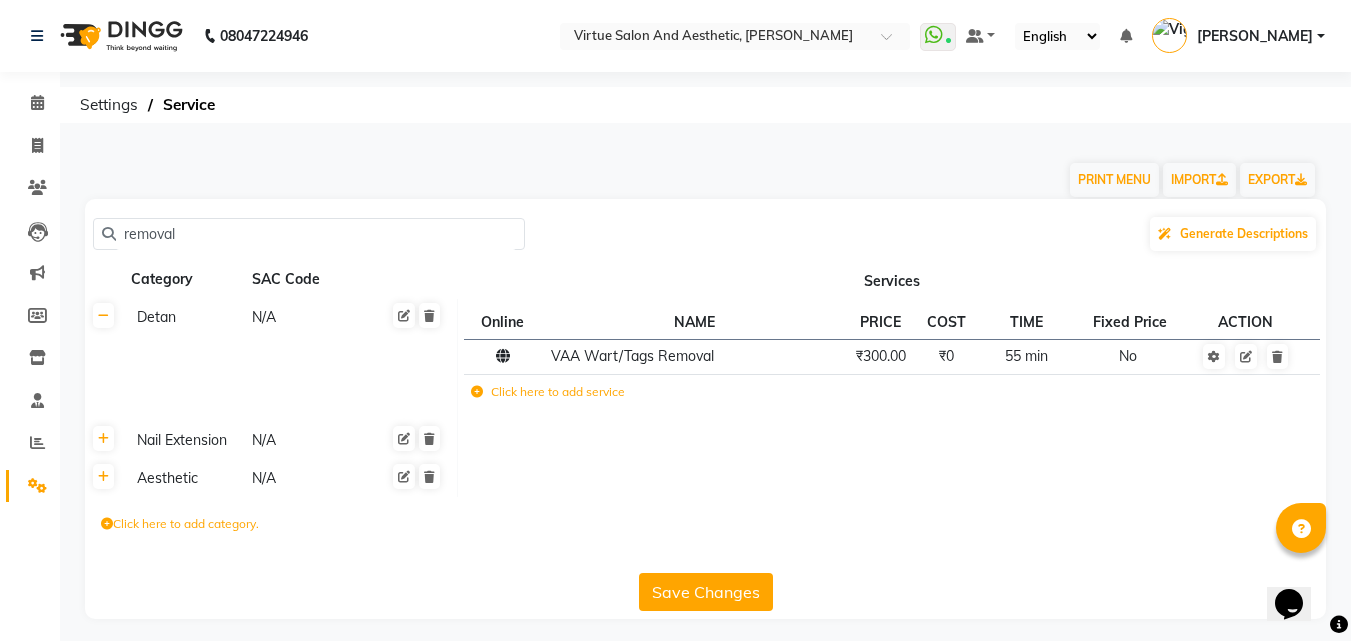 click 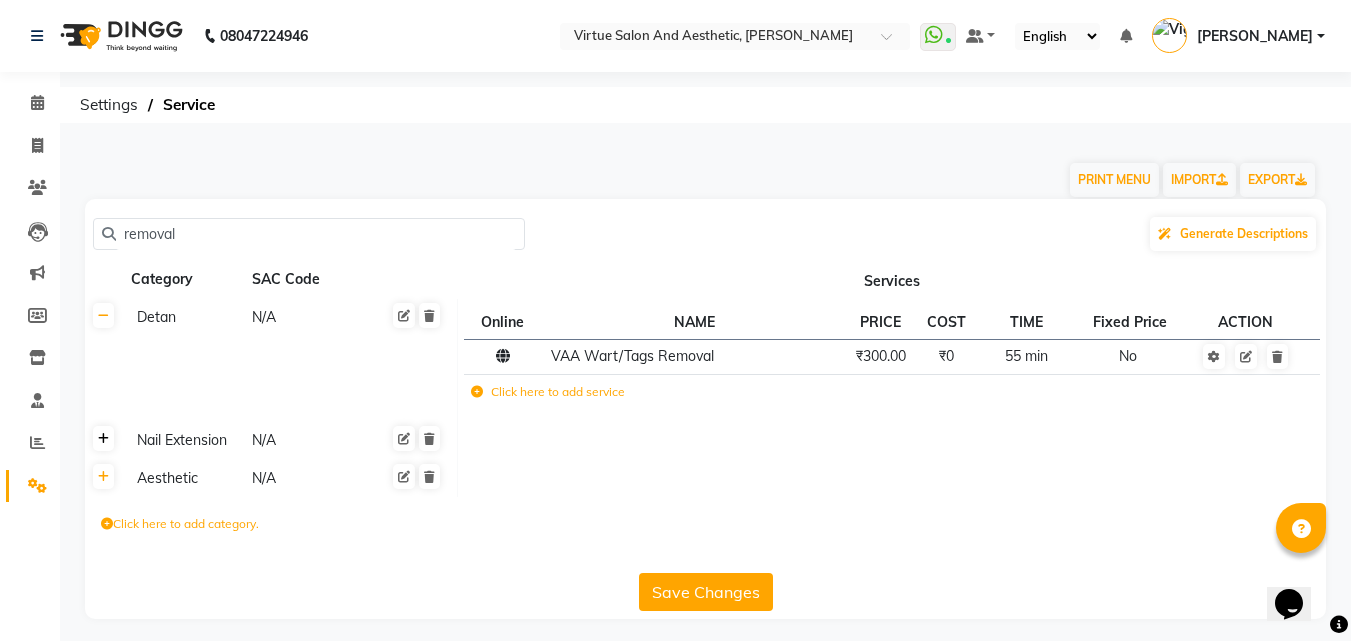 click 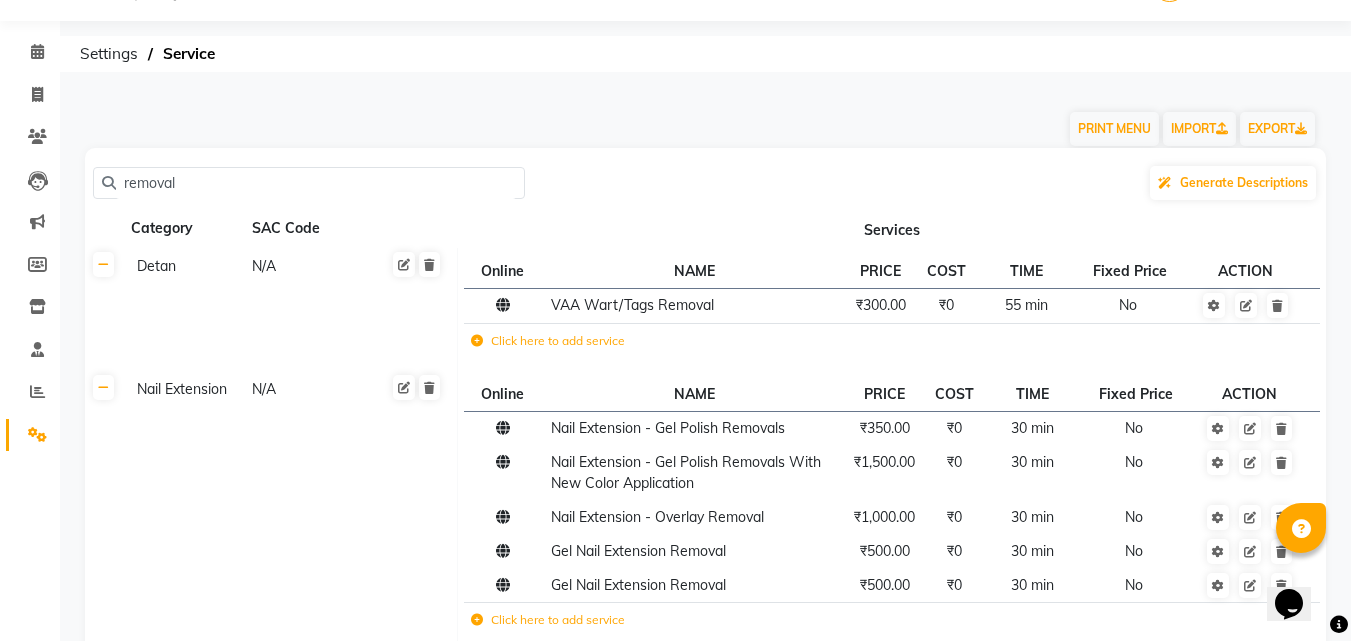 scroll, scrollTop: 50, scrollLeft: 0, axis: vertical 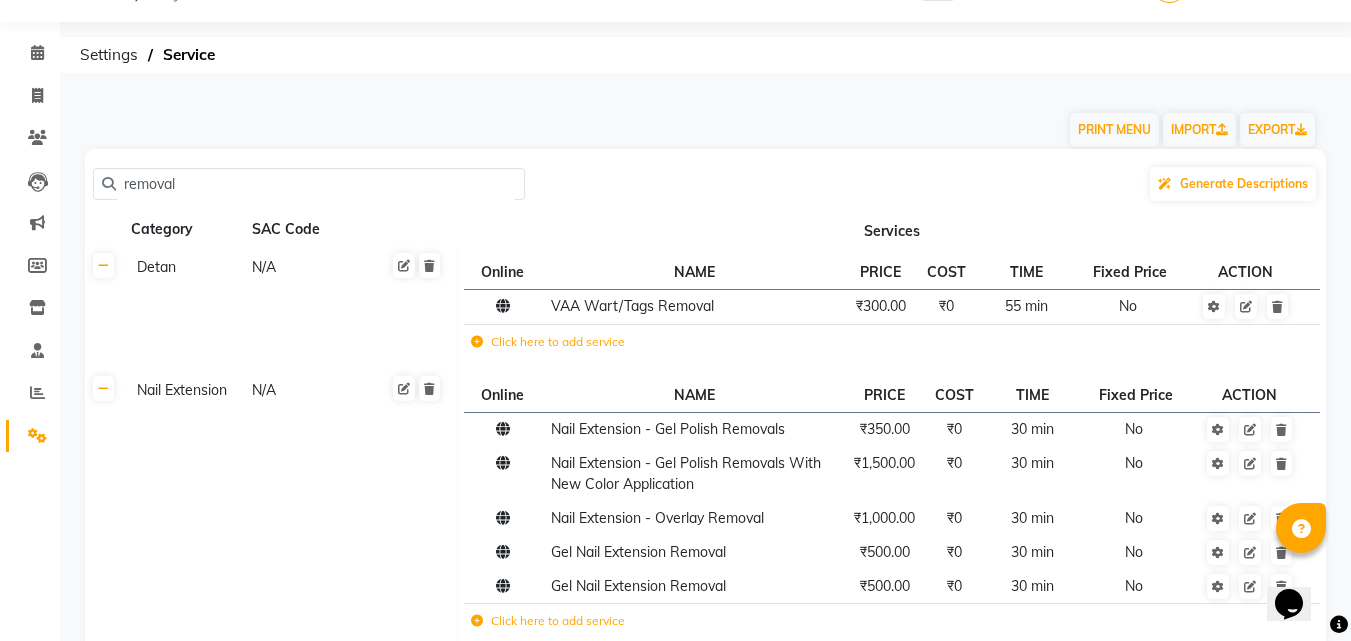 click on "removal" 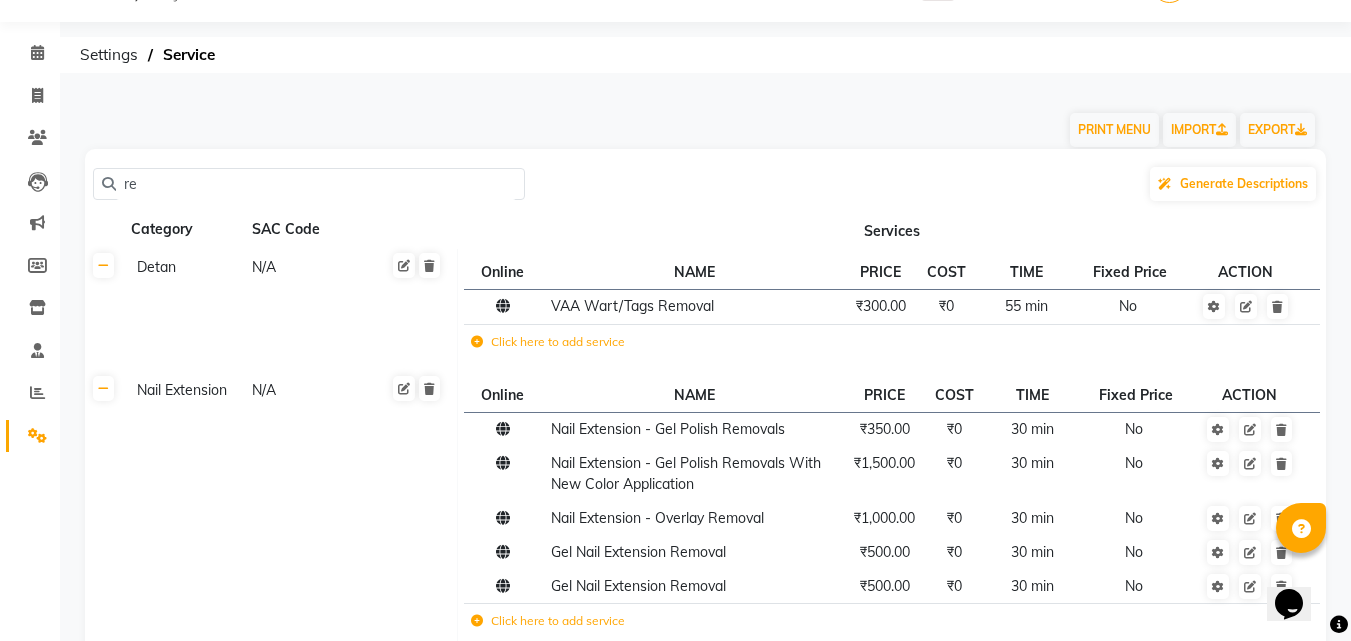 type on "r" 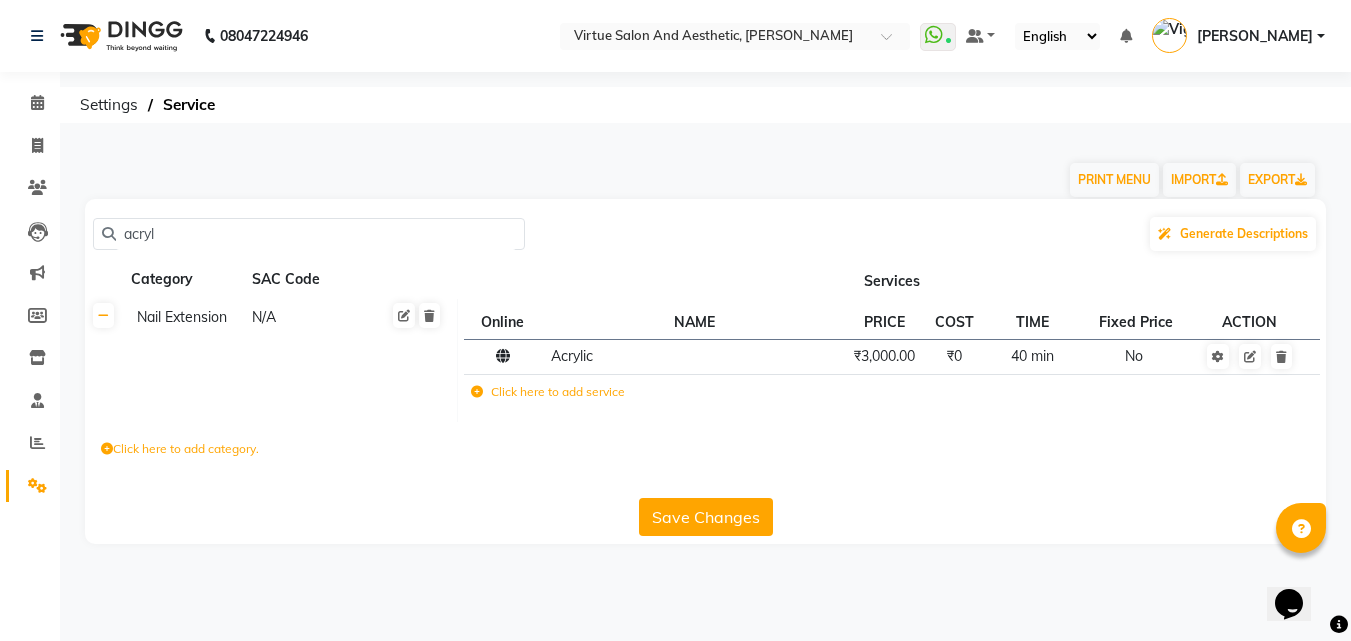 scroll, scrollTop: 0, scrollLeft: 0, axis: both 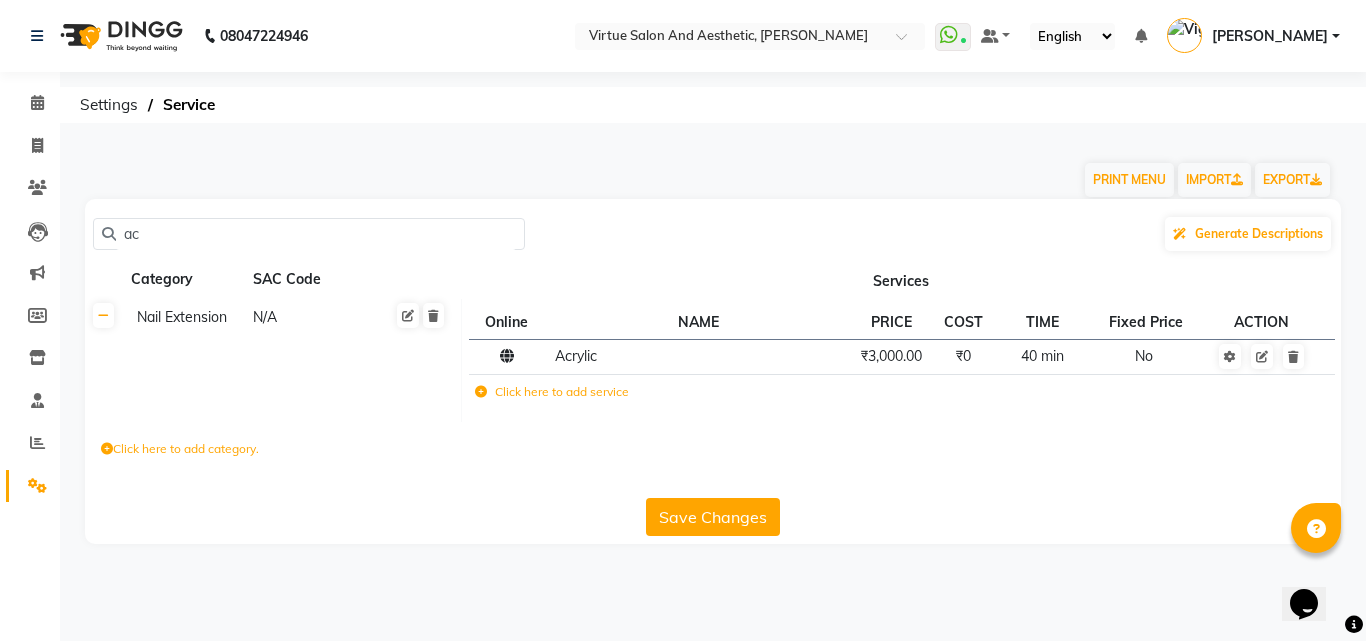 type on "a" 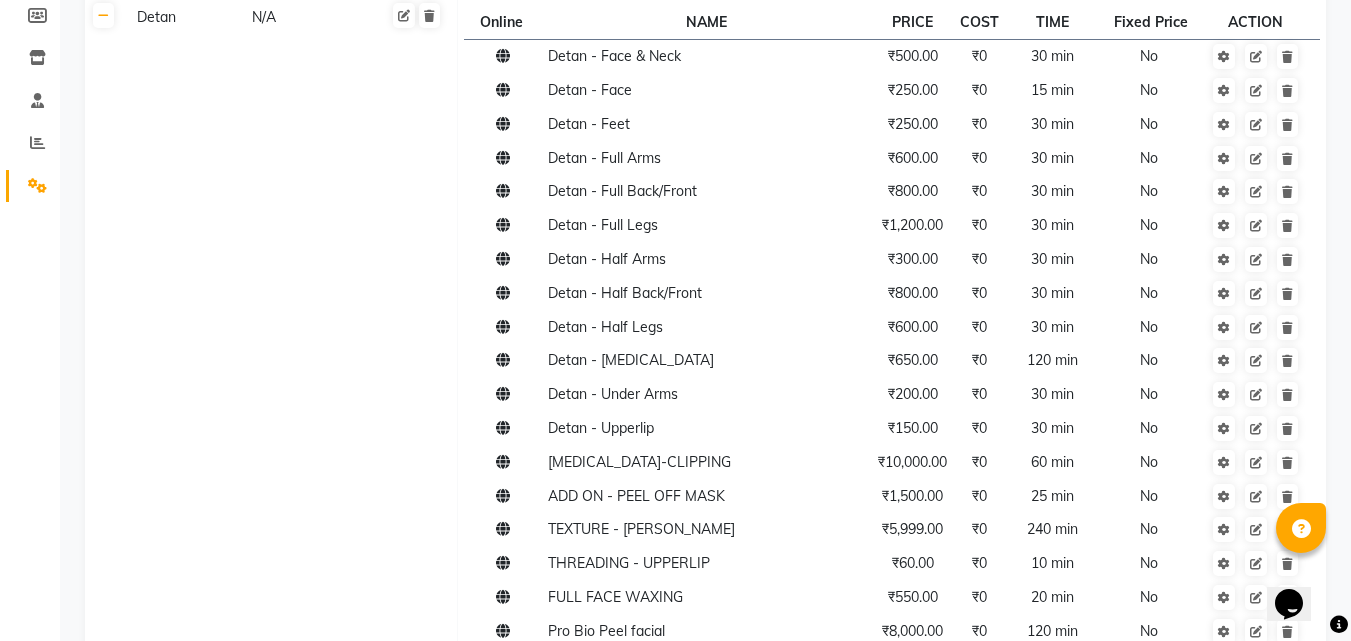scroll, scrollTop: 0, scrollLeft: 0, axis: both 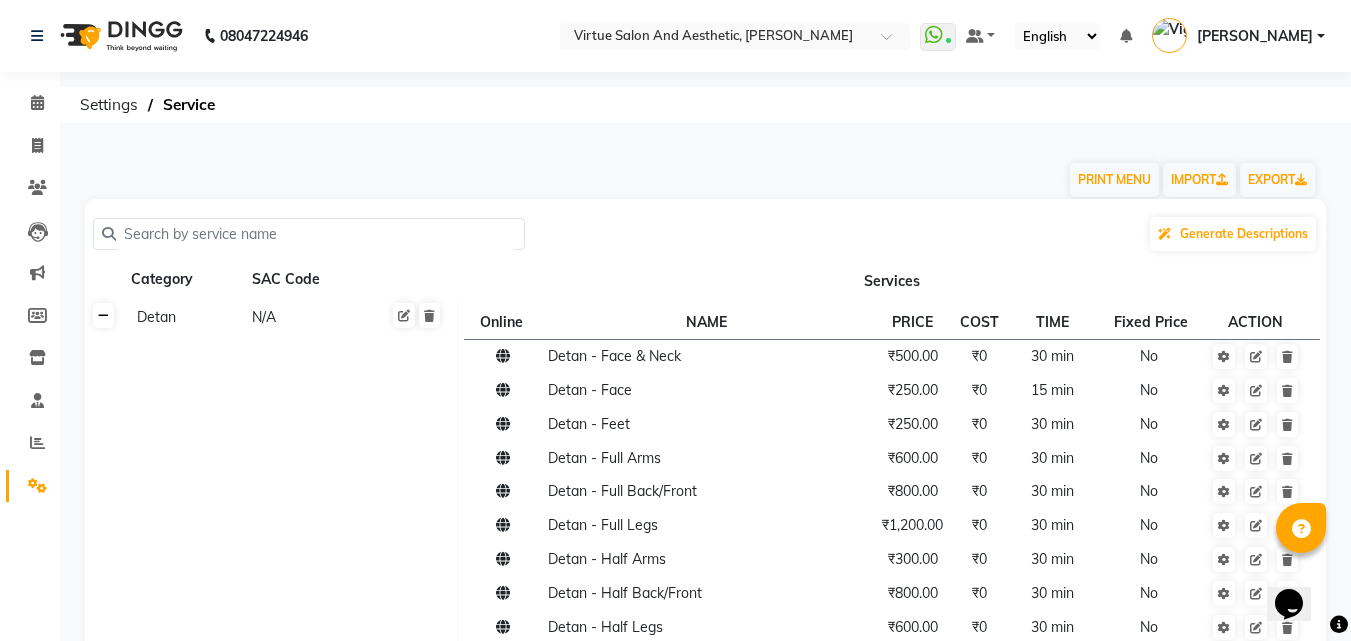 type 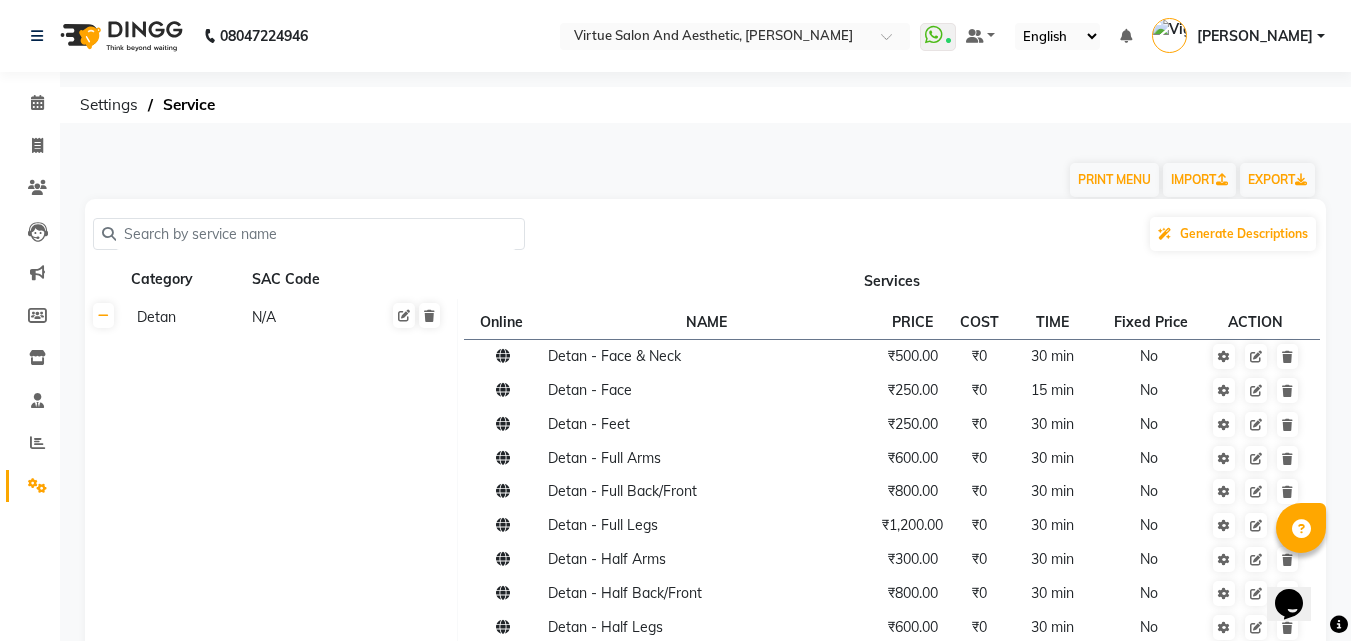 click 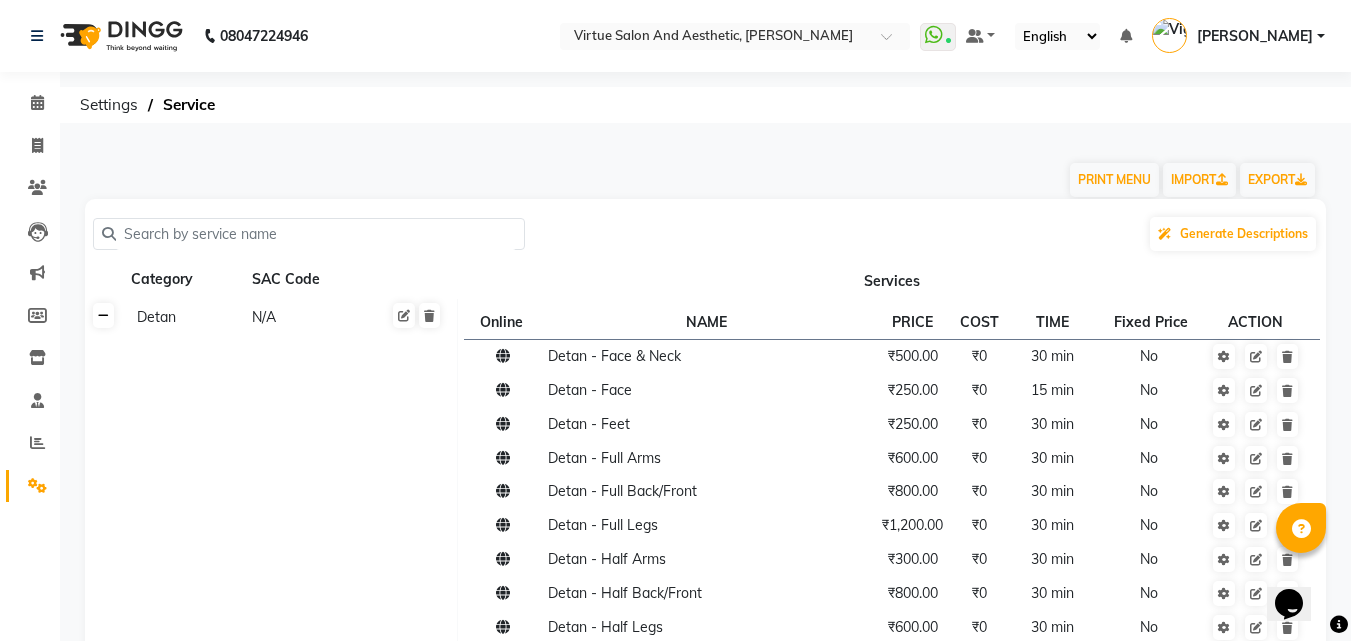 click 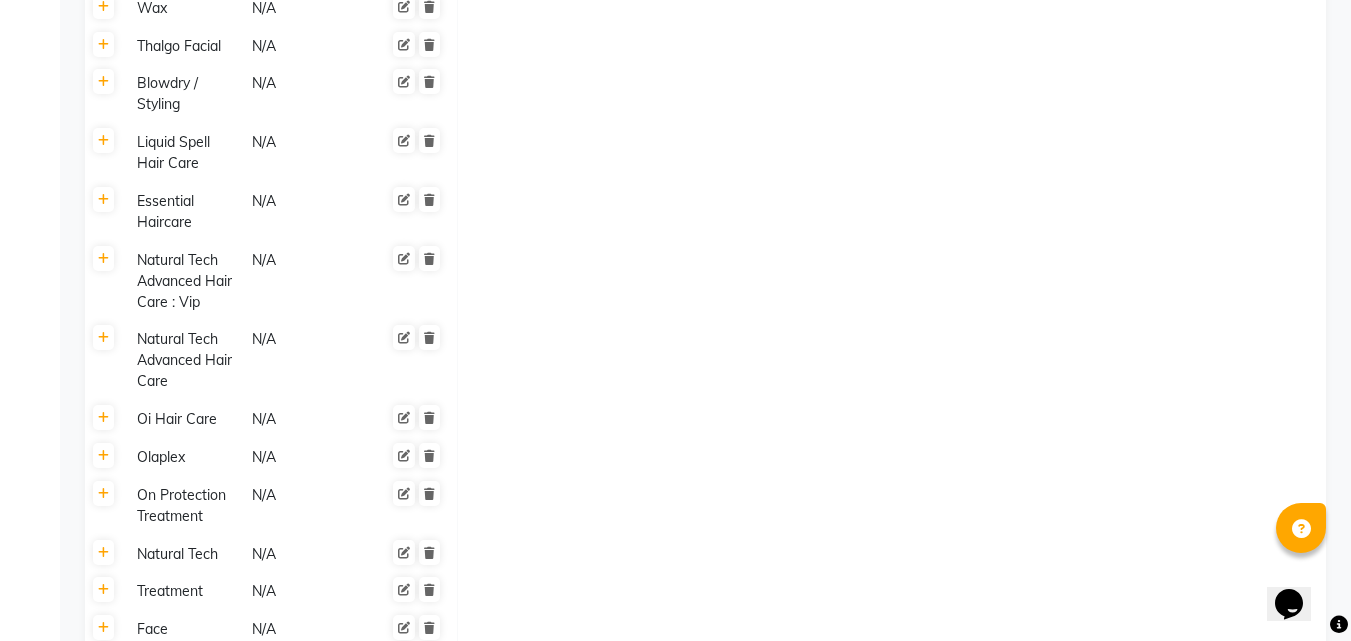 scroll, scrollTop: 1565, scrollLeft: 0, axis: vertical 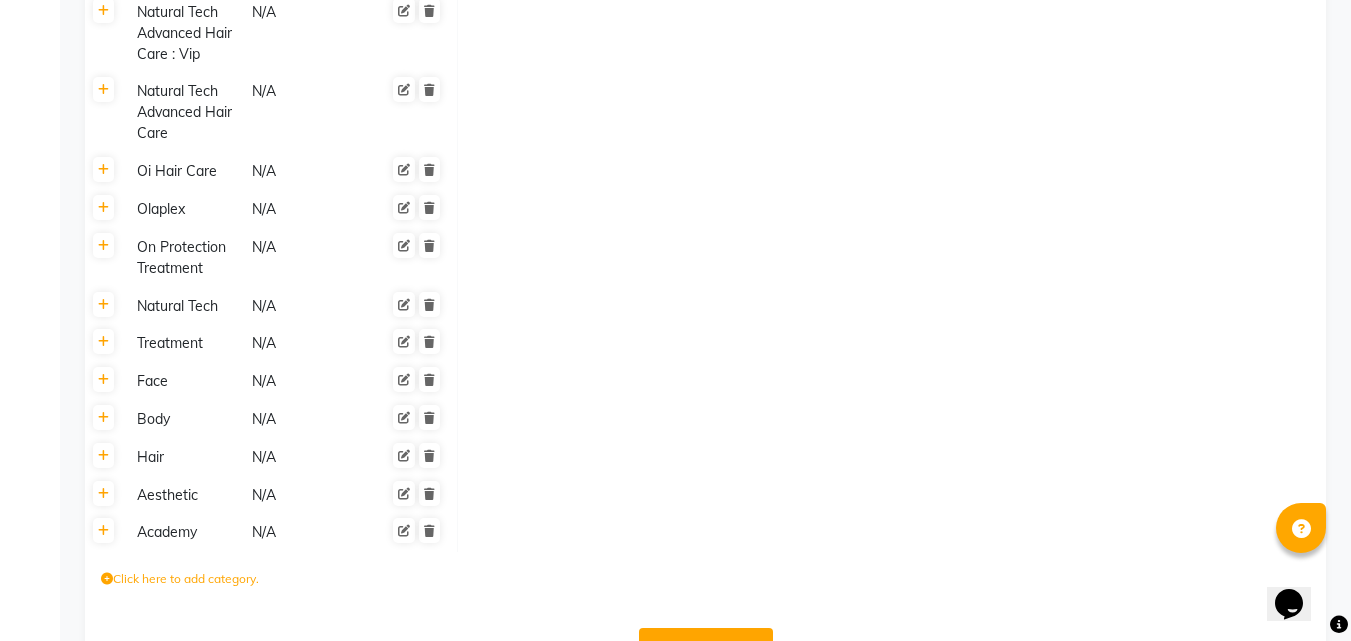 click on "Save Changes" 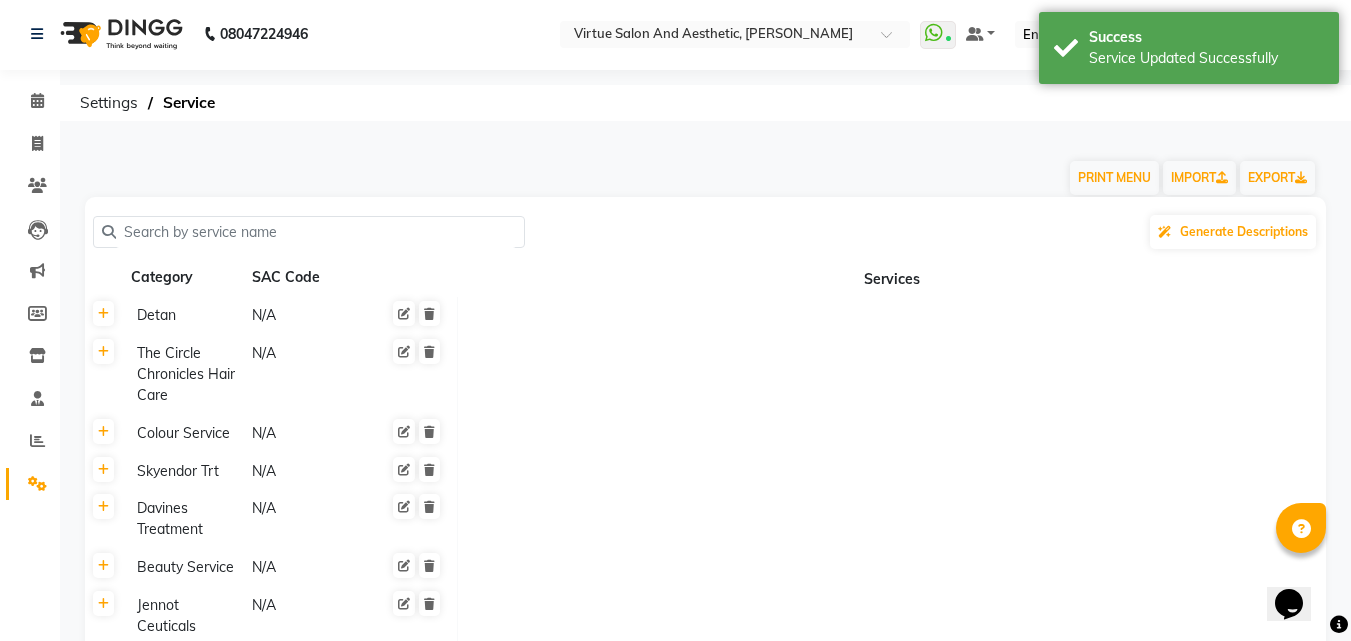 scroll, scrollTop: 0, scrollLeft: 0, axis: both 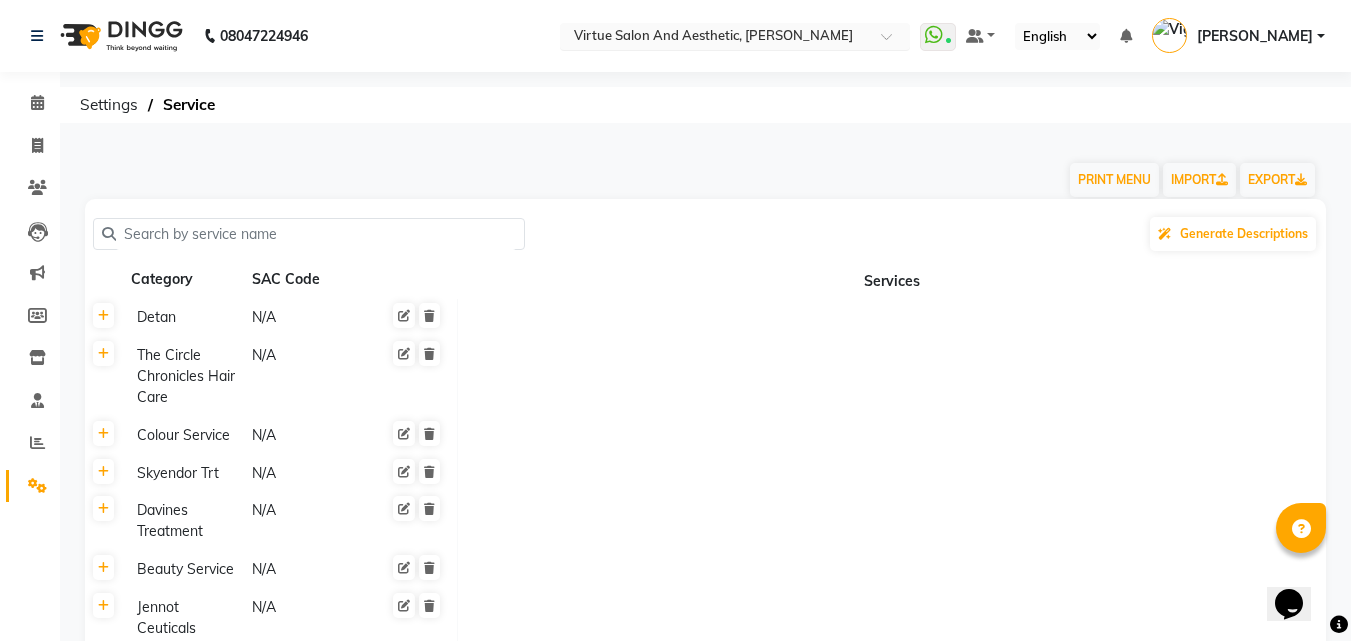 click at bounding box center (715, 38) 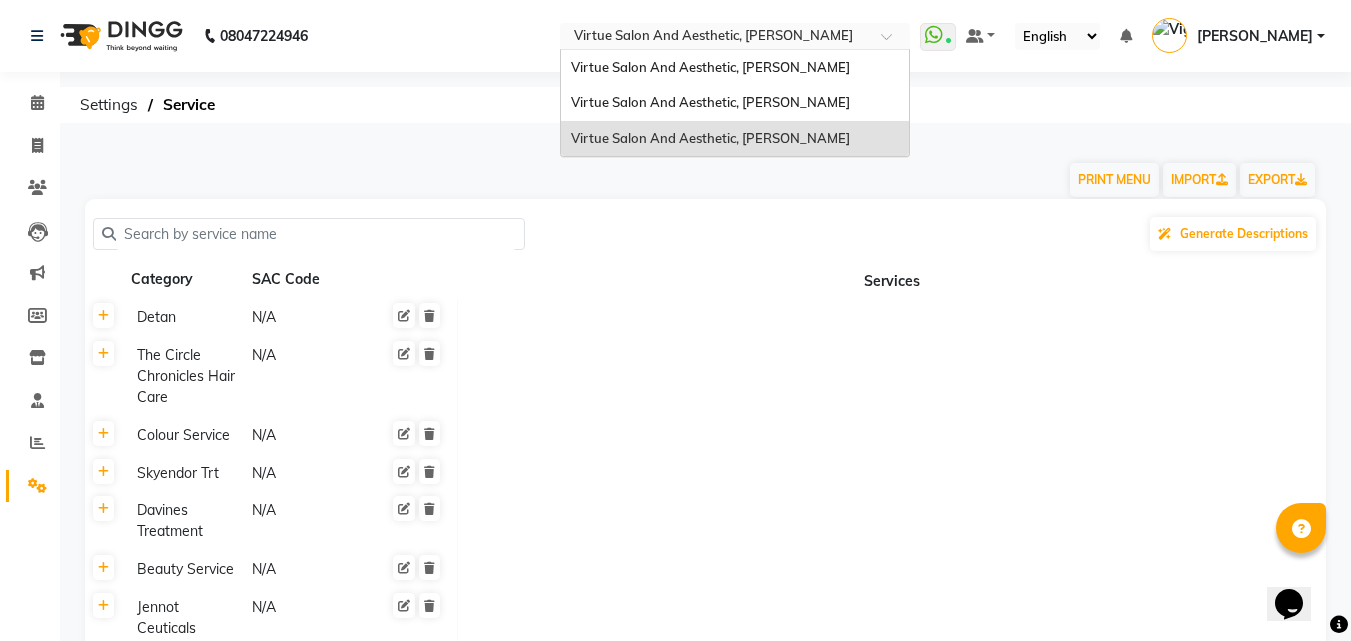 click at bounding box center (715, 38) 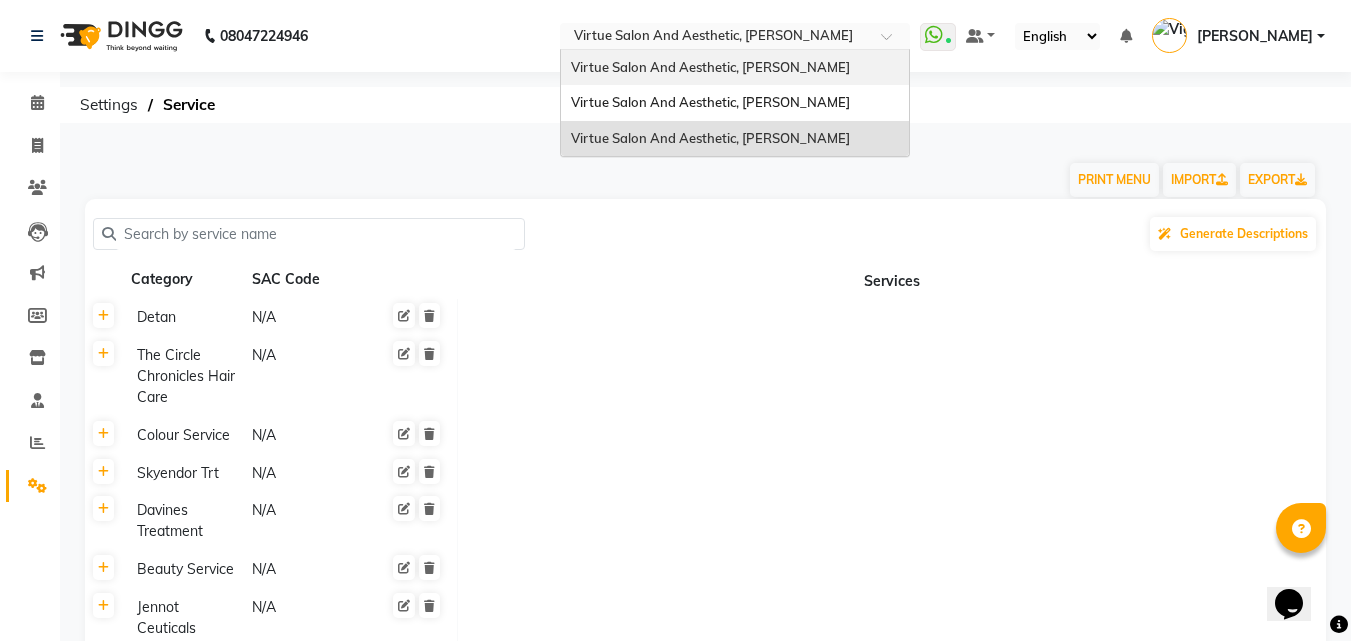 click on "Virtue Salon And Aesthetic, [PERSON_NAME]" at bounding box center [735, 68] 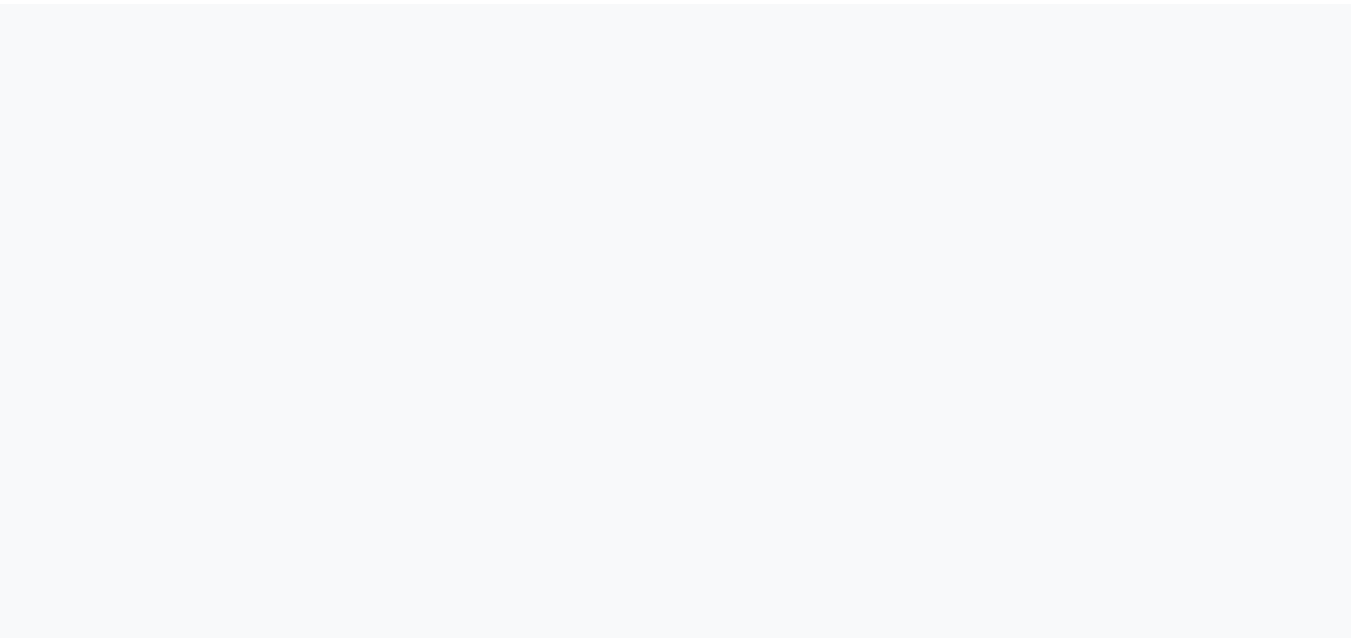 scroll, scrollTop: 0, scrollLeft: 0, axis: both 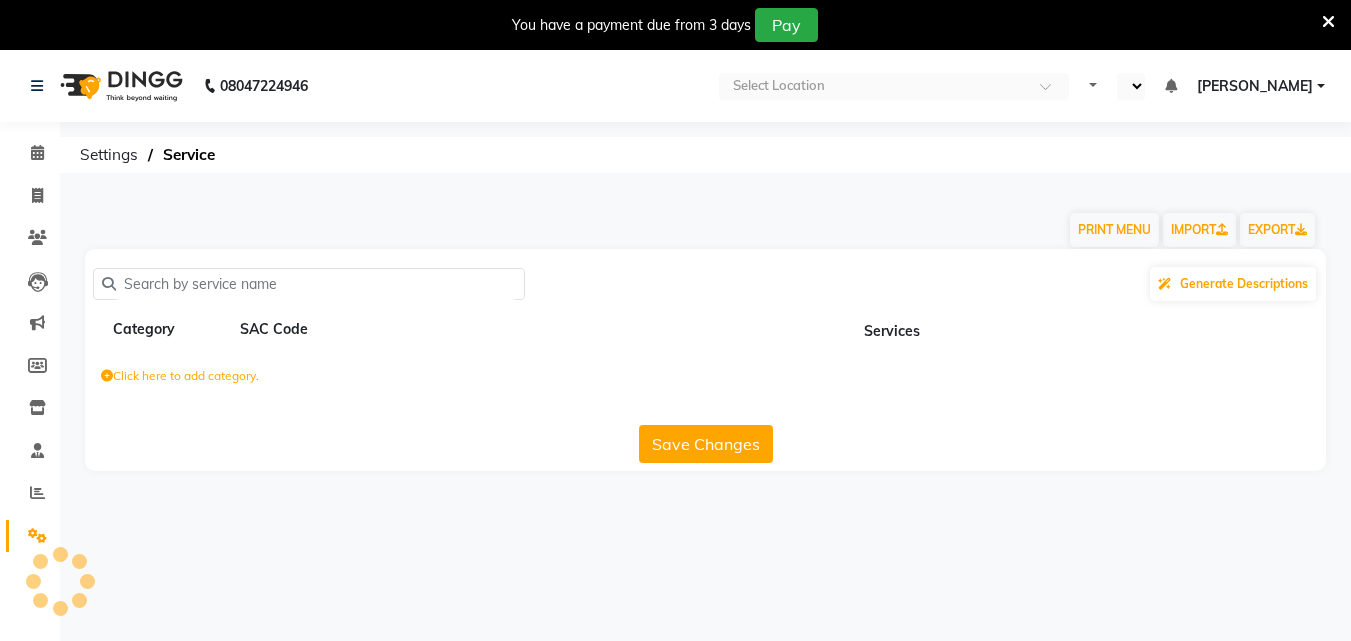 select on "en" 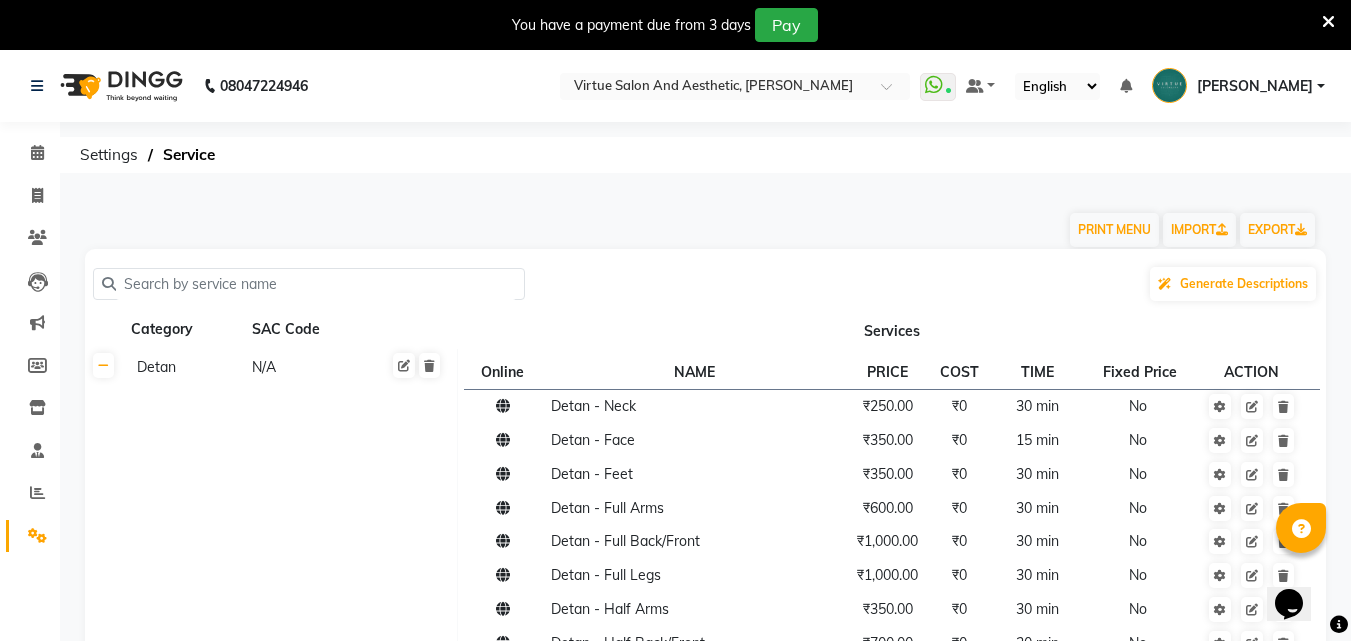 scroll, scrollTop: 0, scrollLeft: 0, axis: both 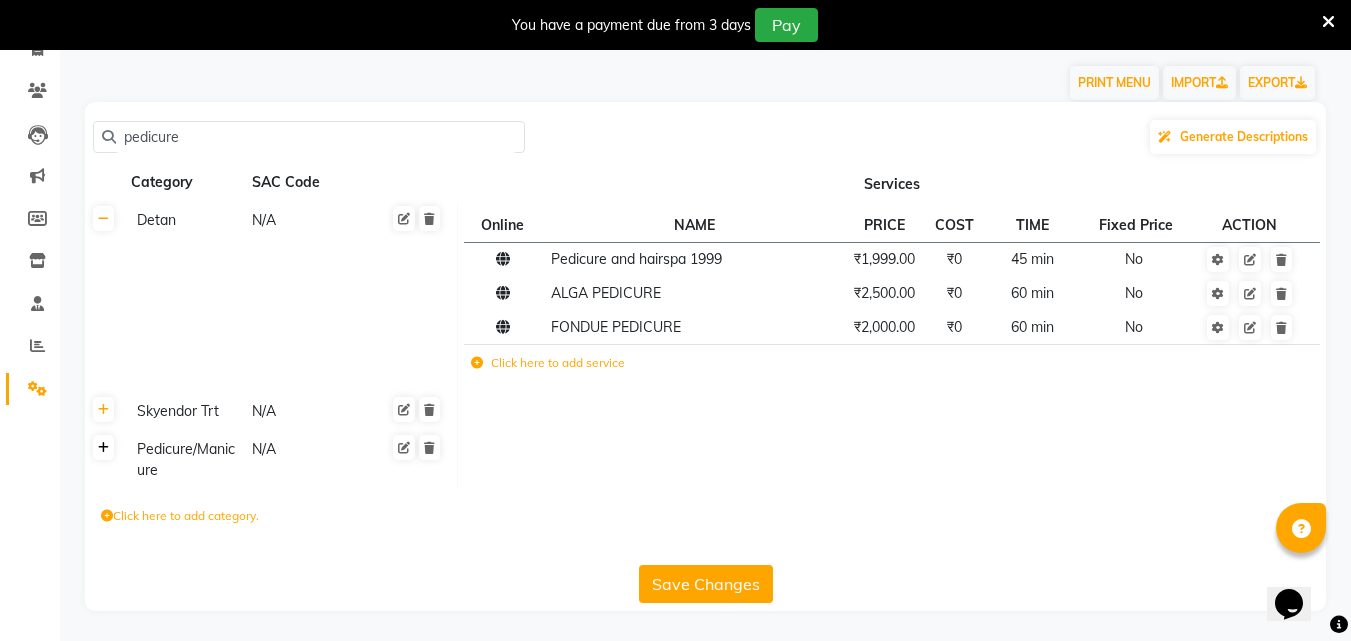 type on "pedicure" 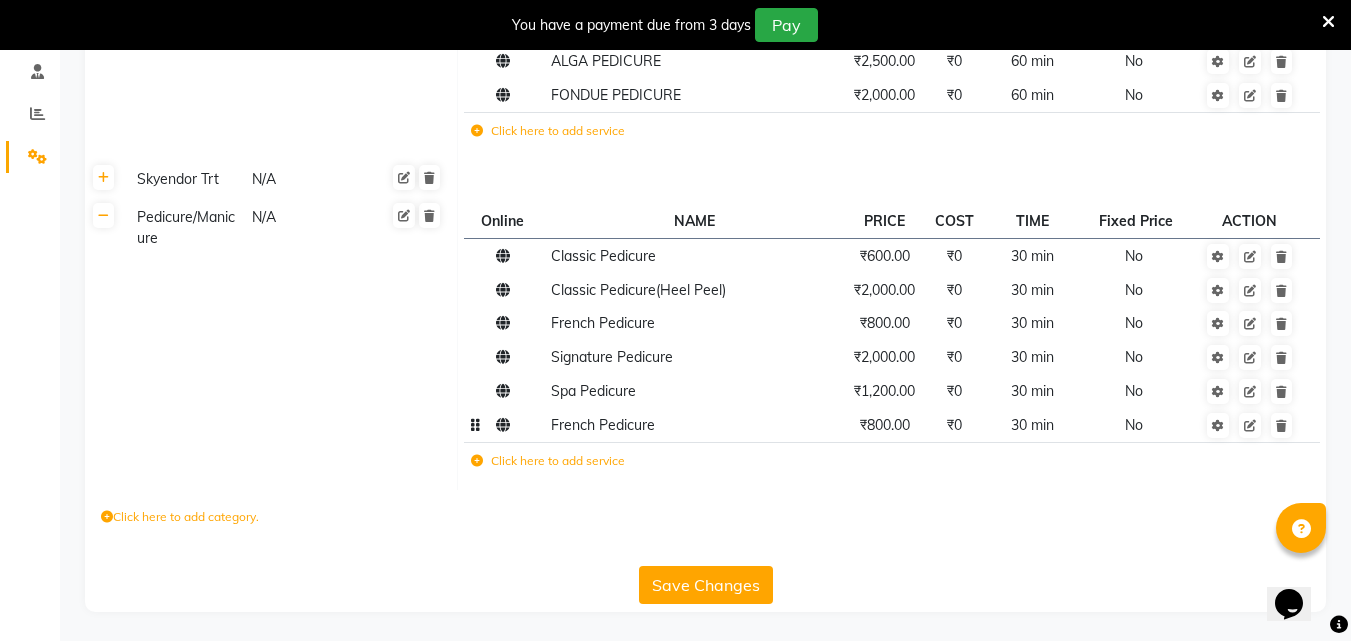 scroll, scrollTop: 380, scrollLeft: 0, axis: vertical 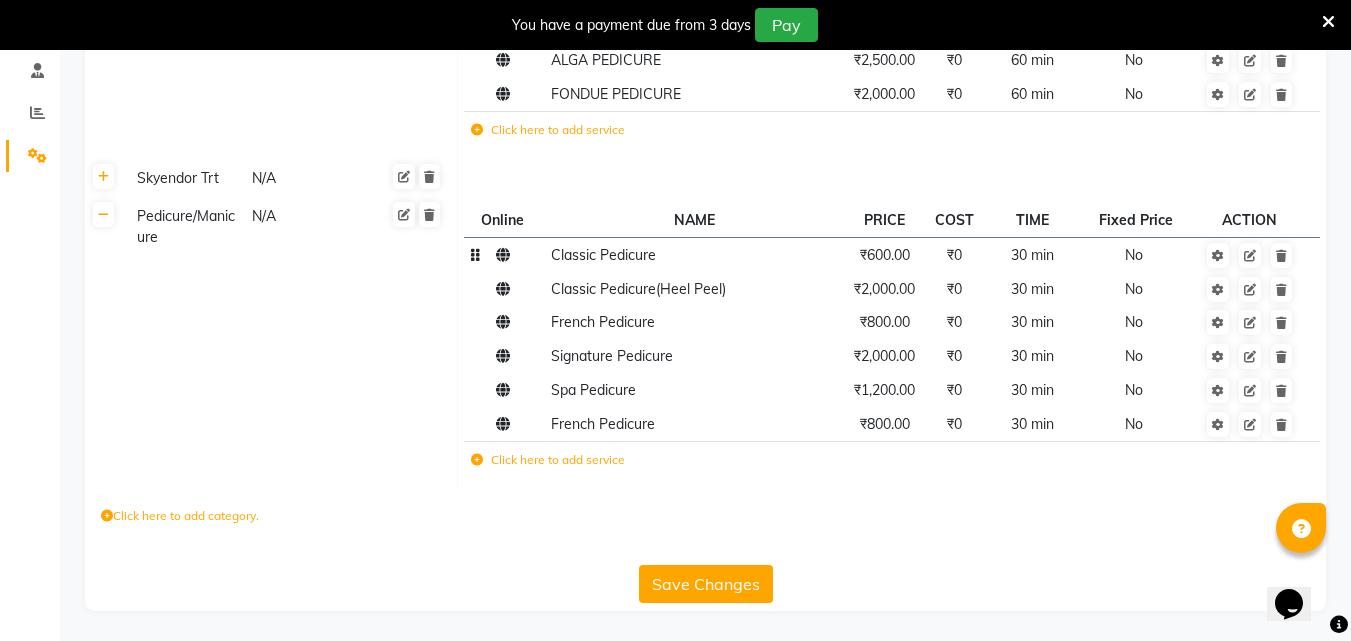 click on "₹600.00" 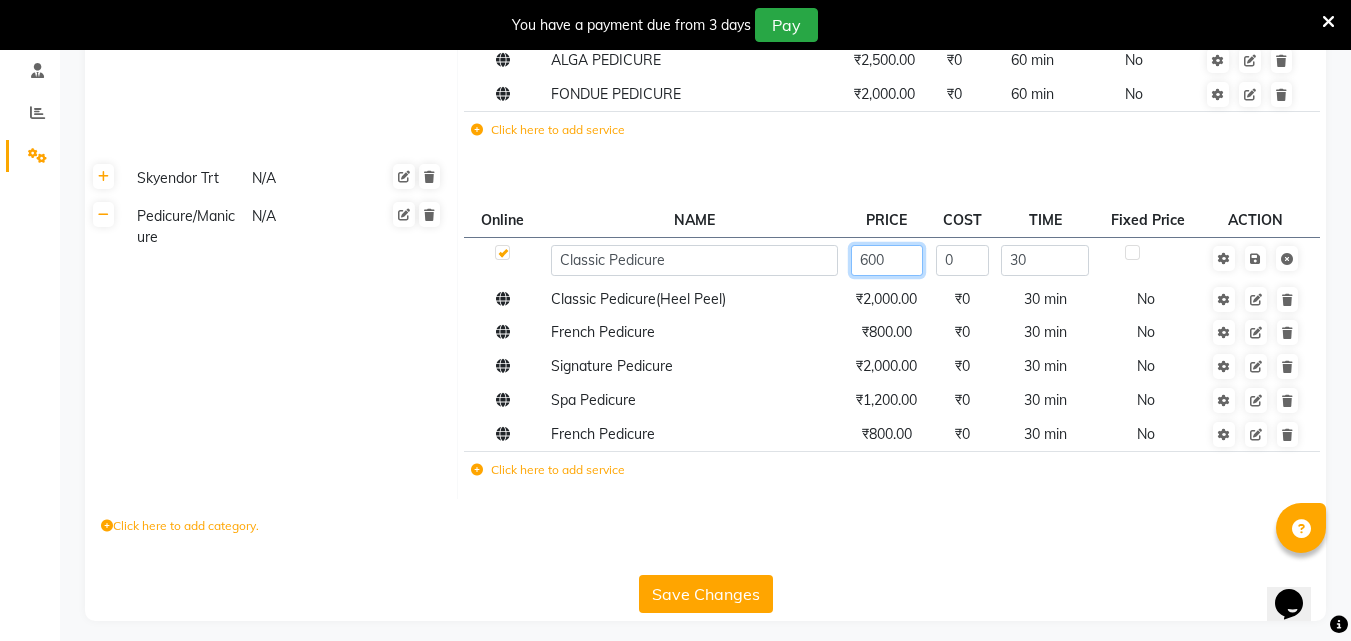 click on "600" 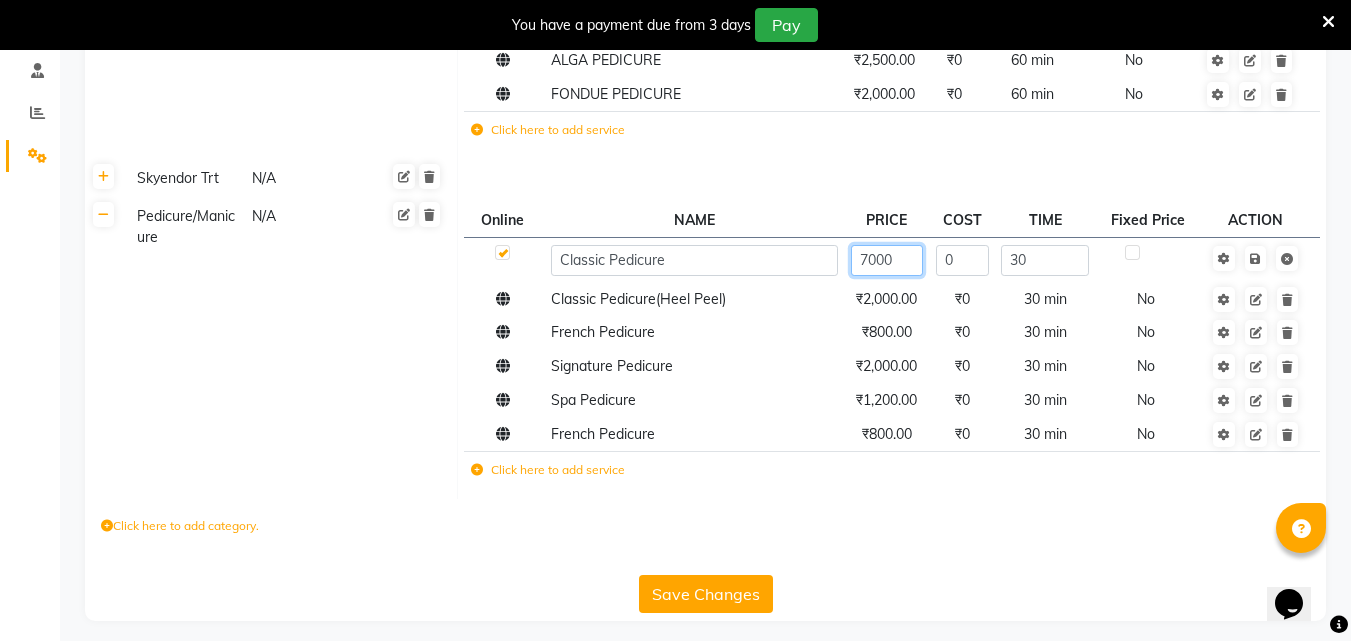 type on "700" 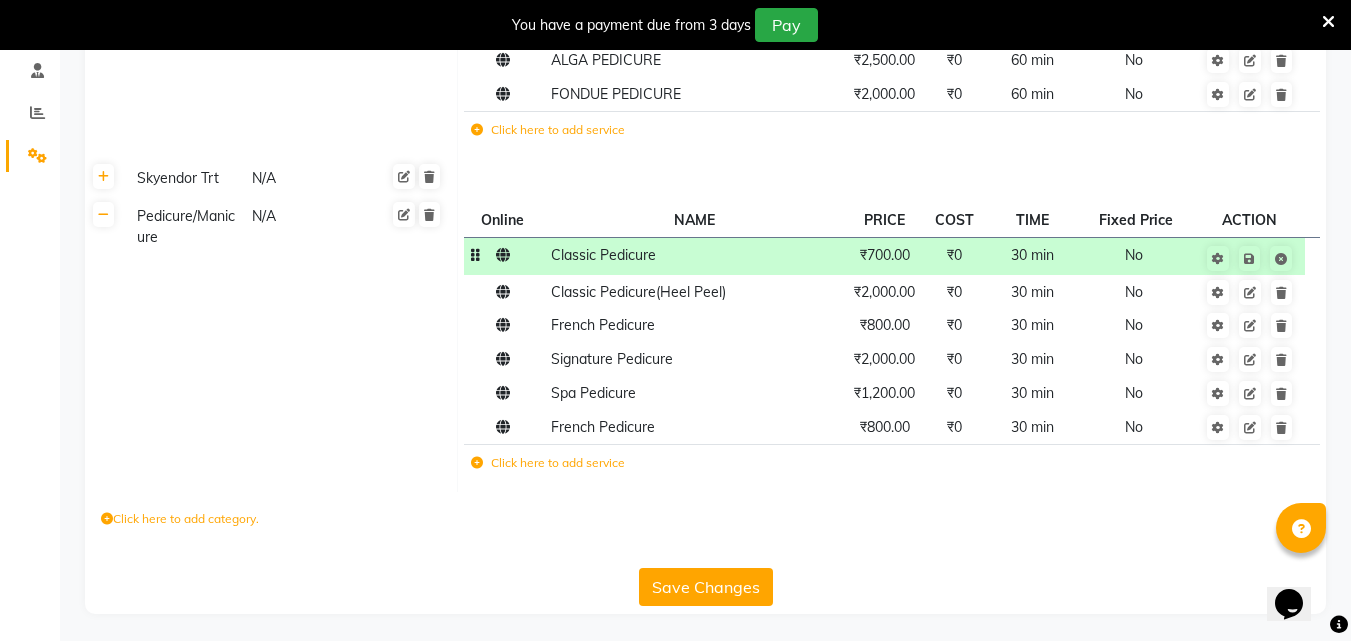 click 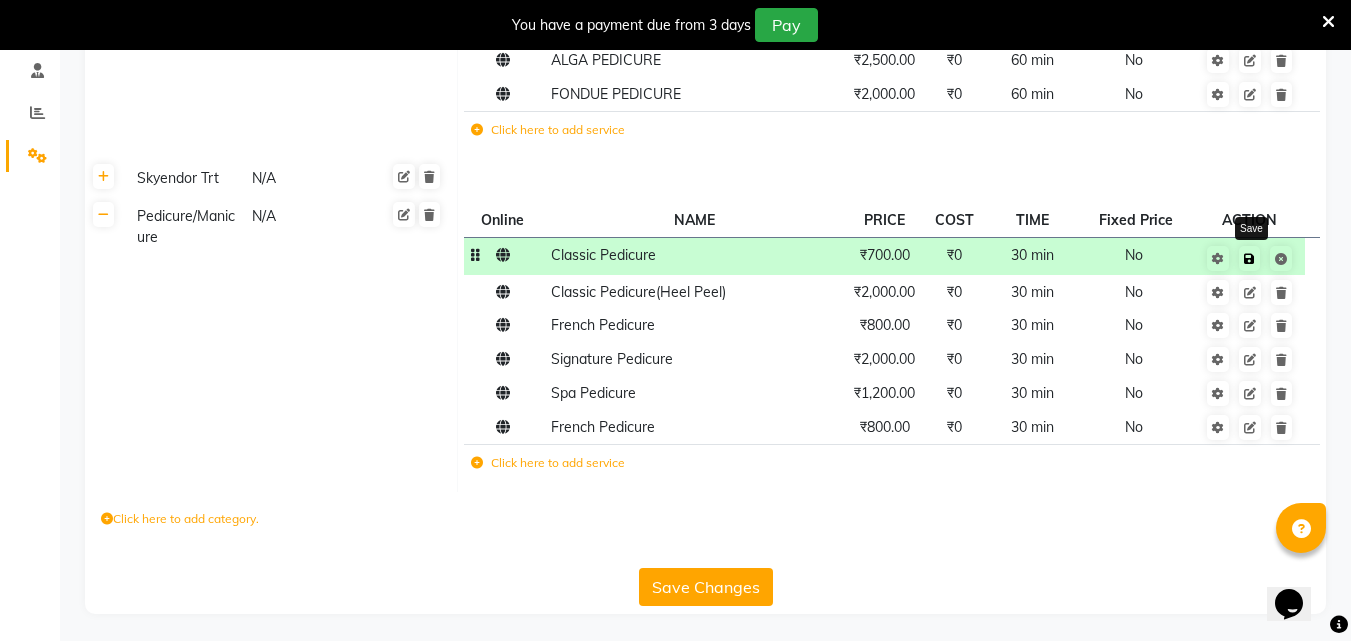 click 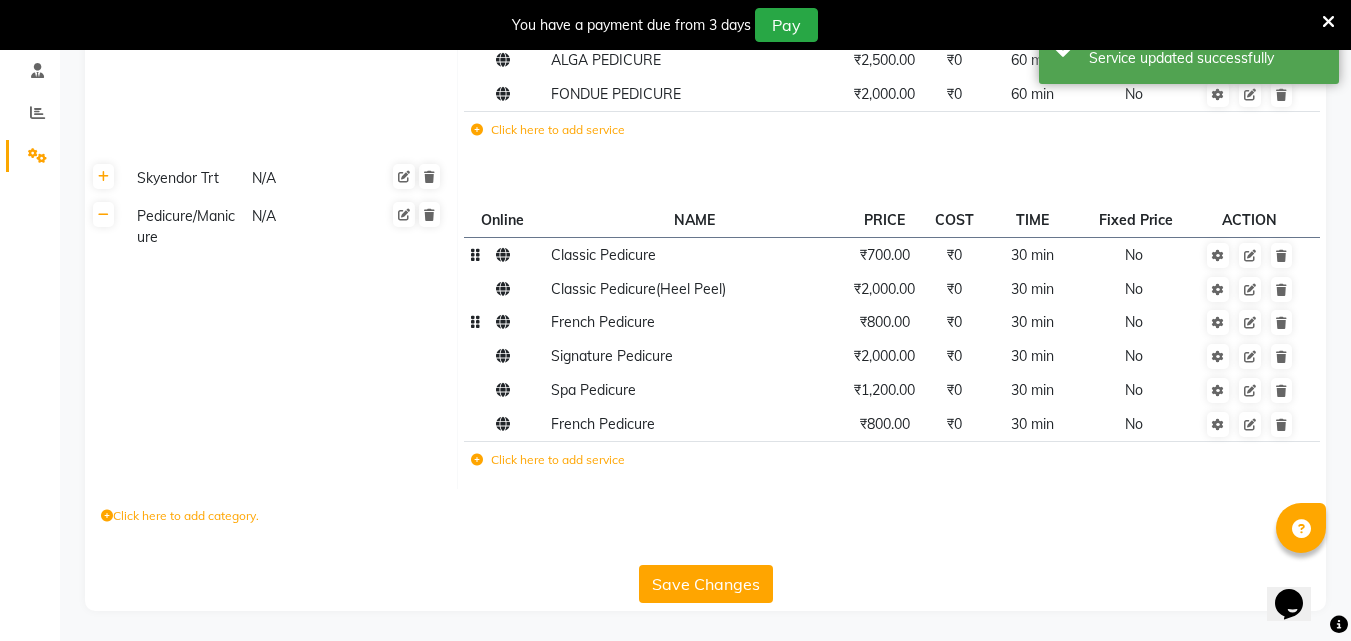 click on "₹800.00" 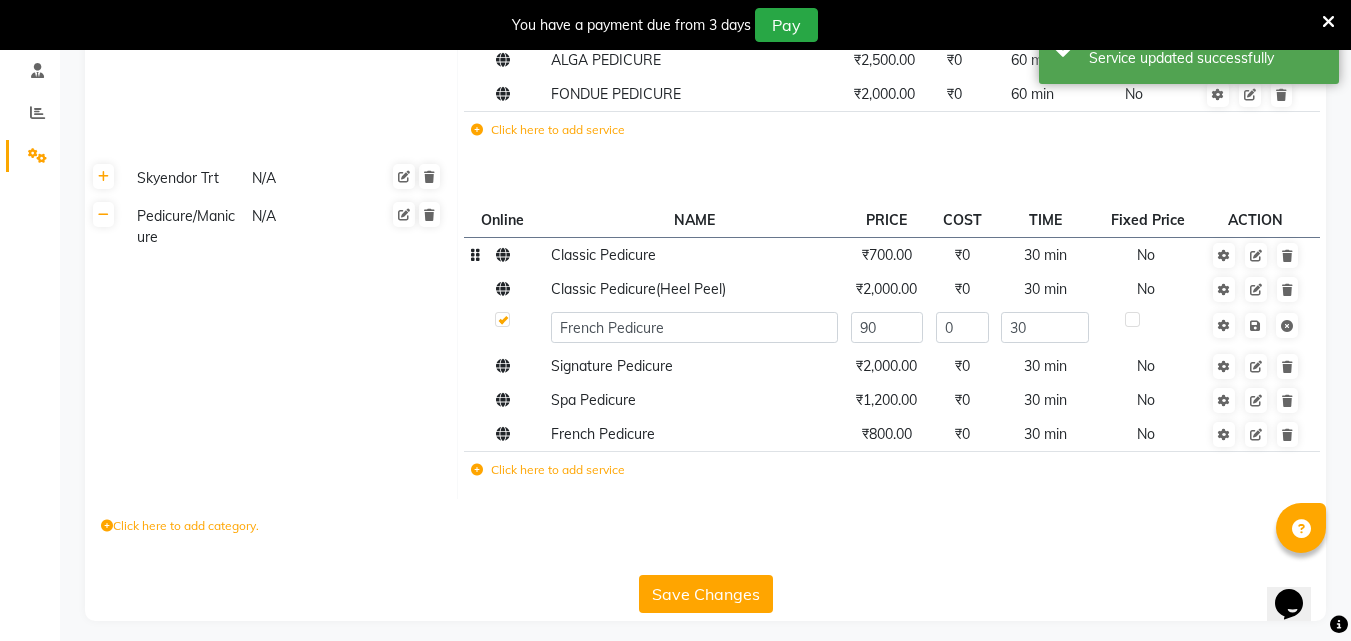 type on "900" 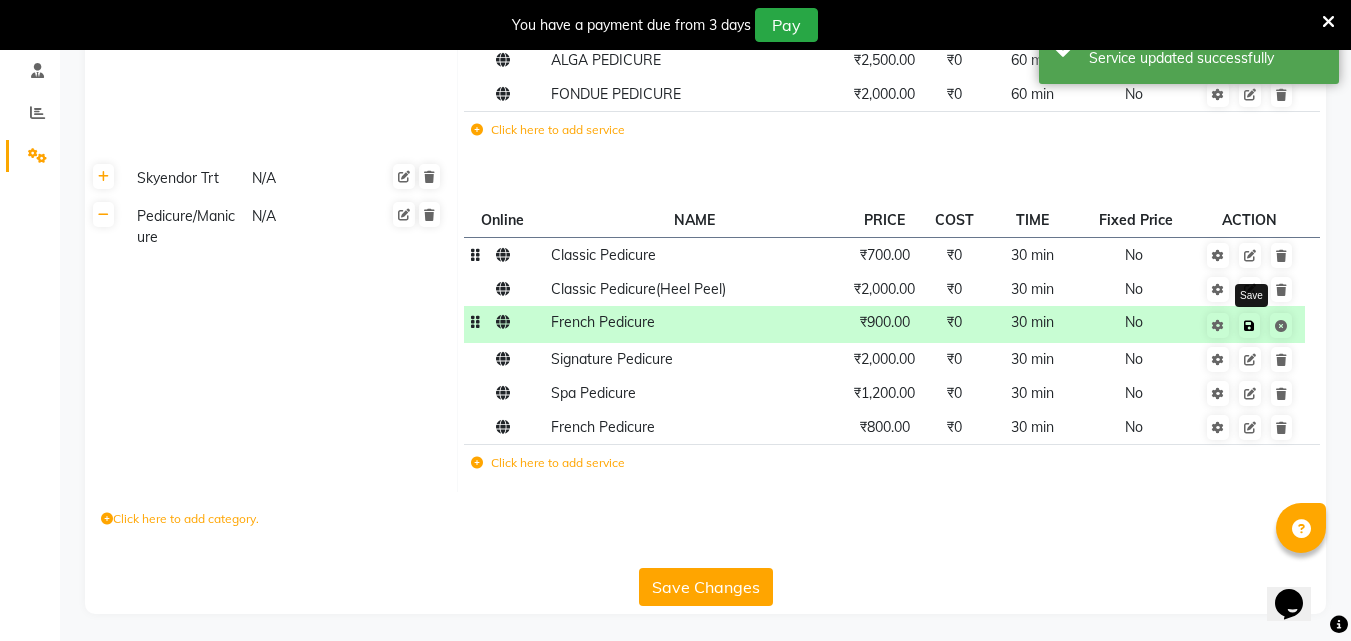 click 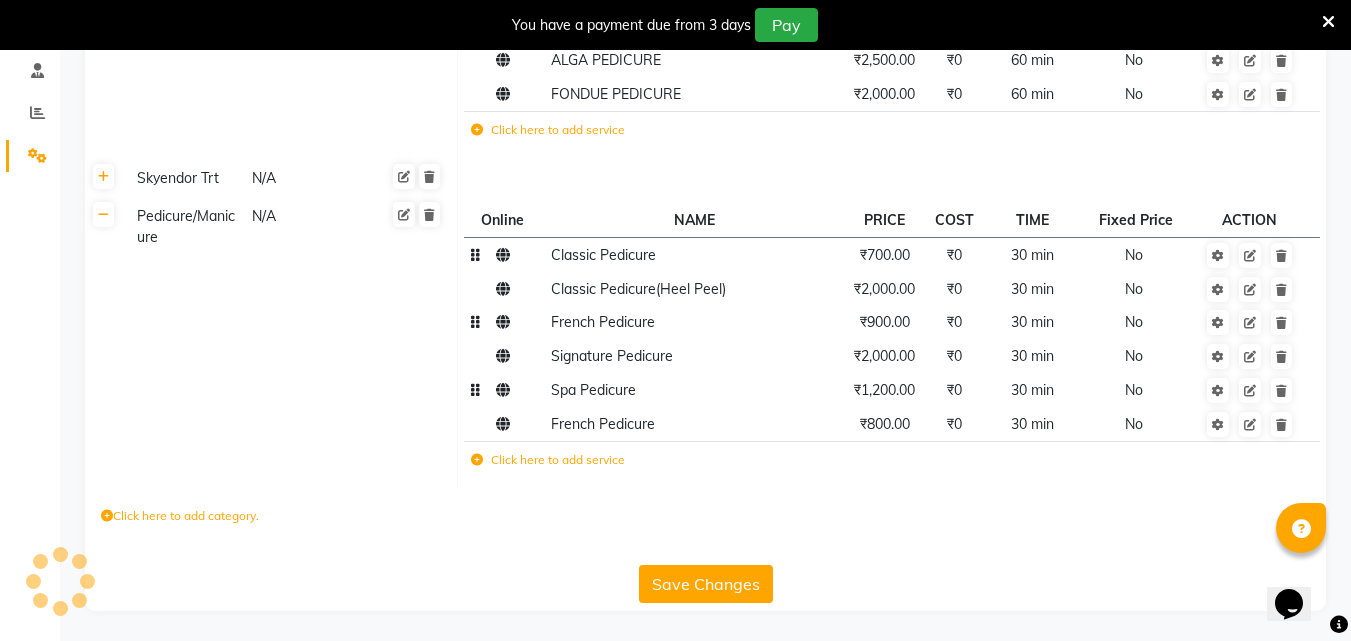 click on "₹1,200.00" 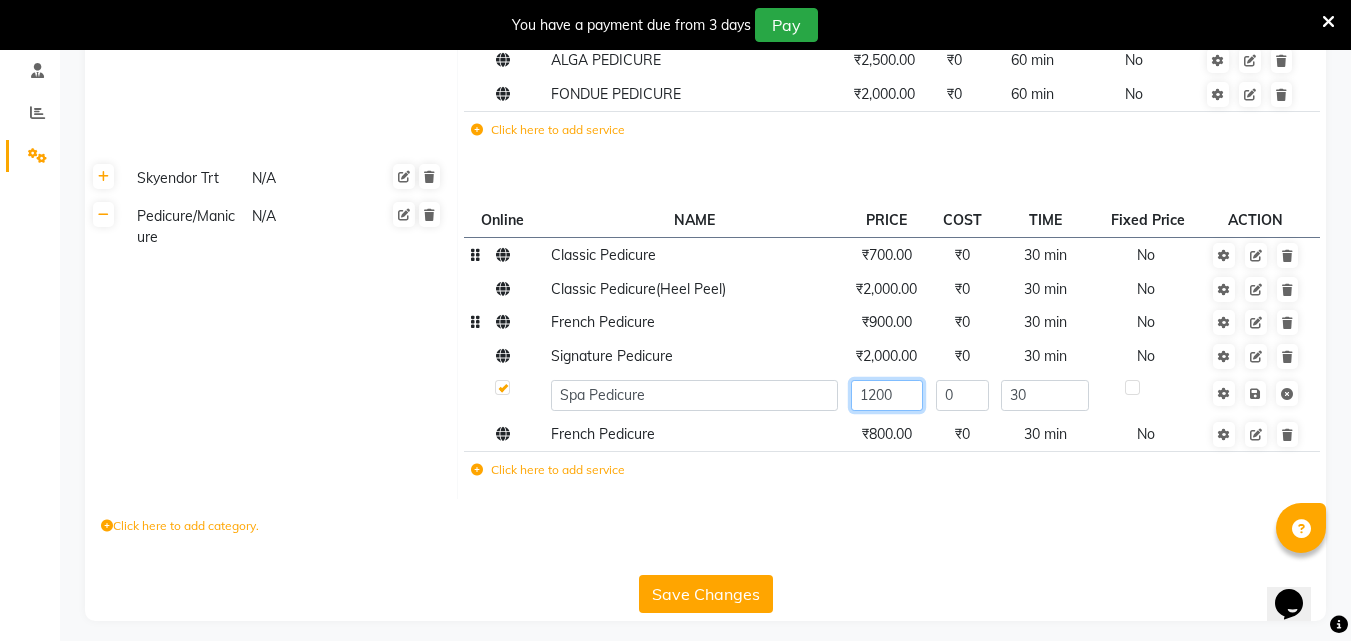 click on "1200" 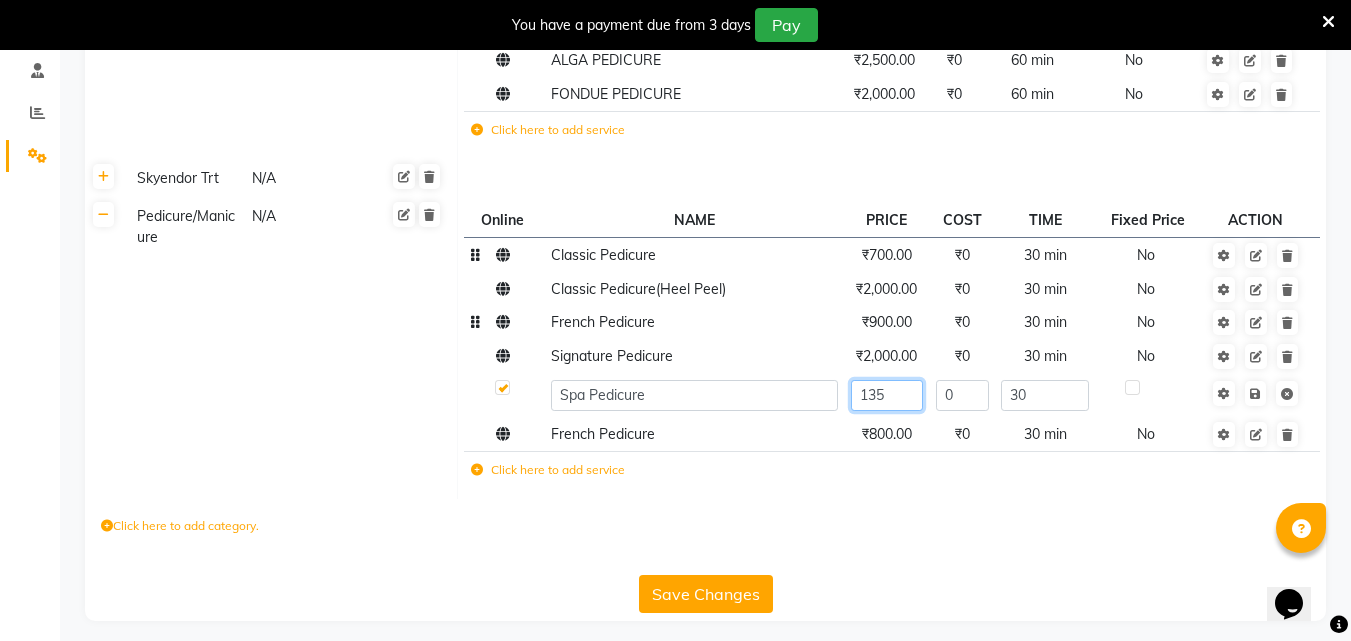 type on "1350" 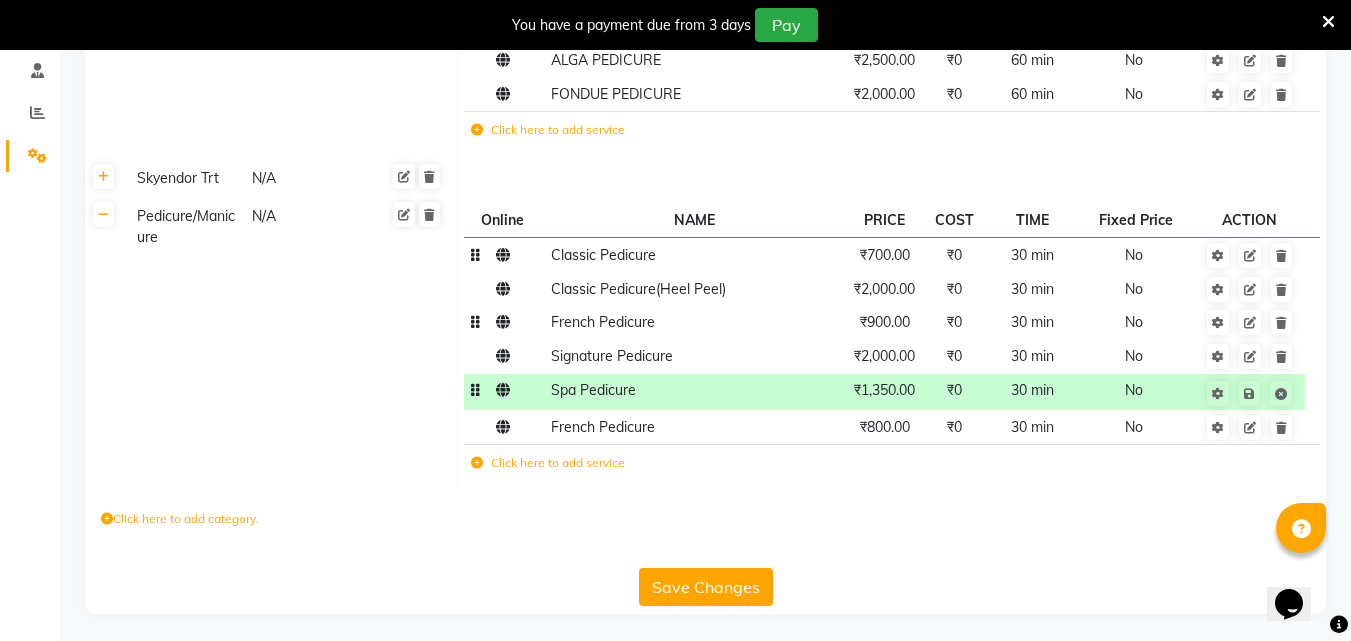 click 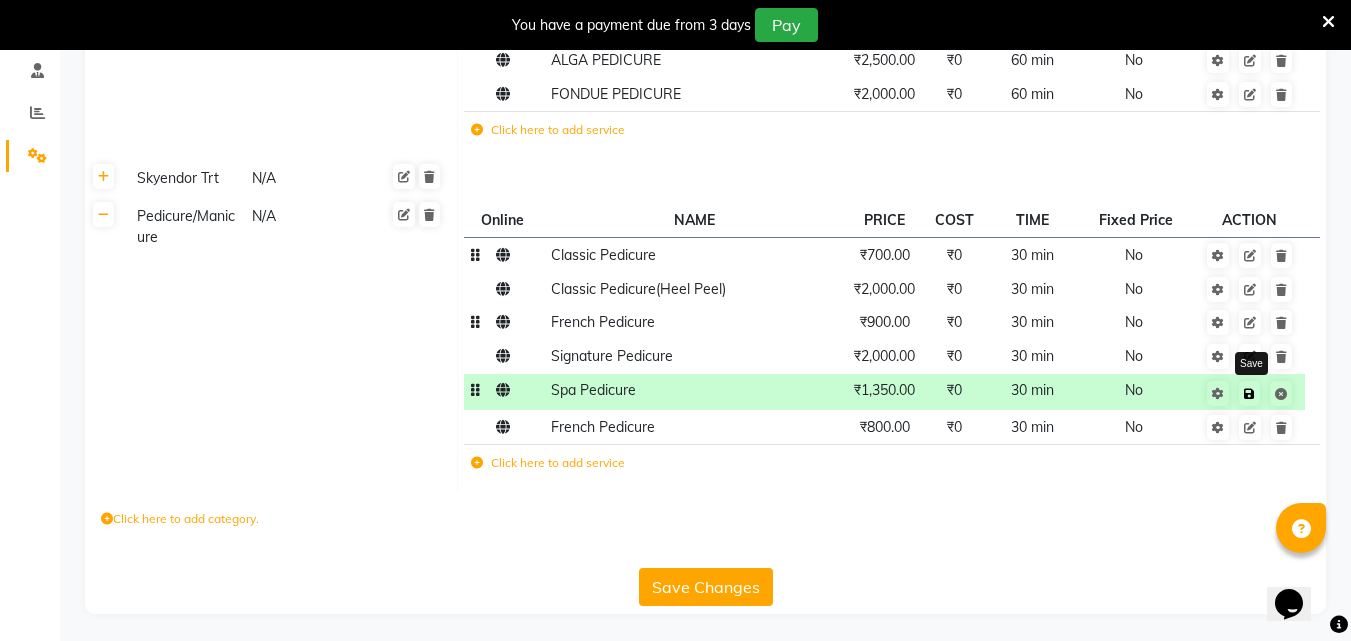 click 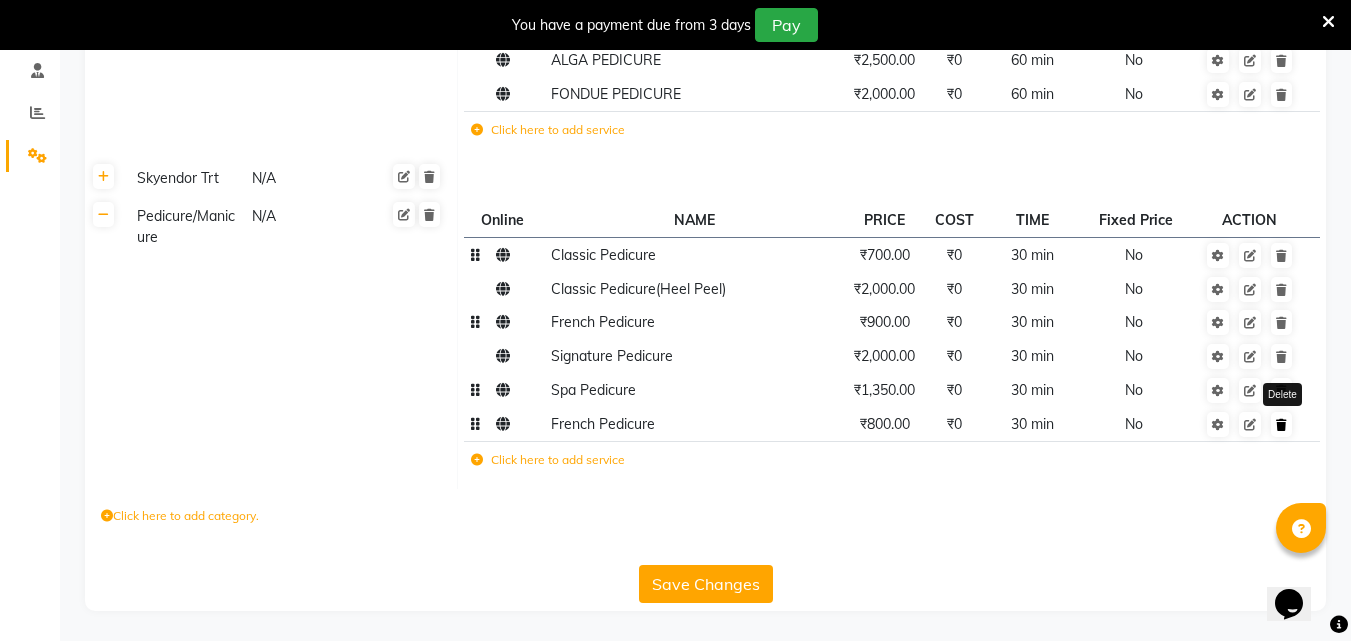 click 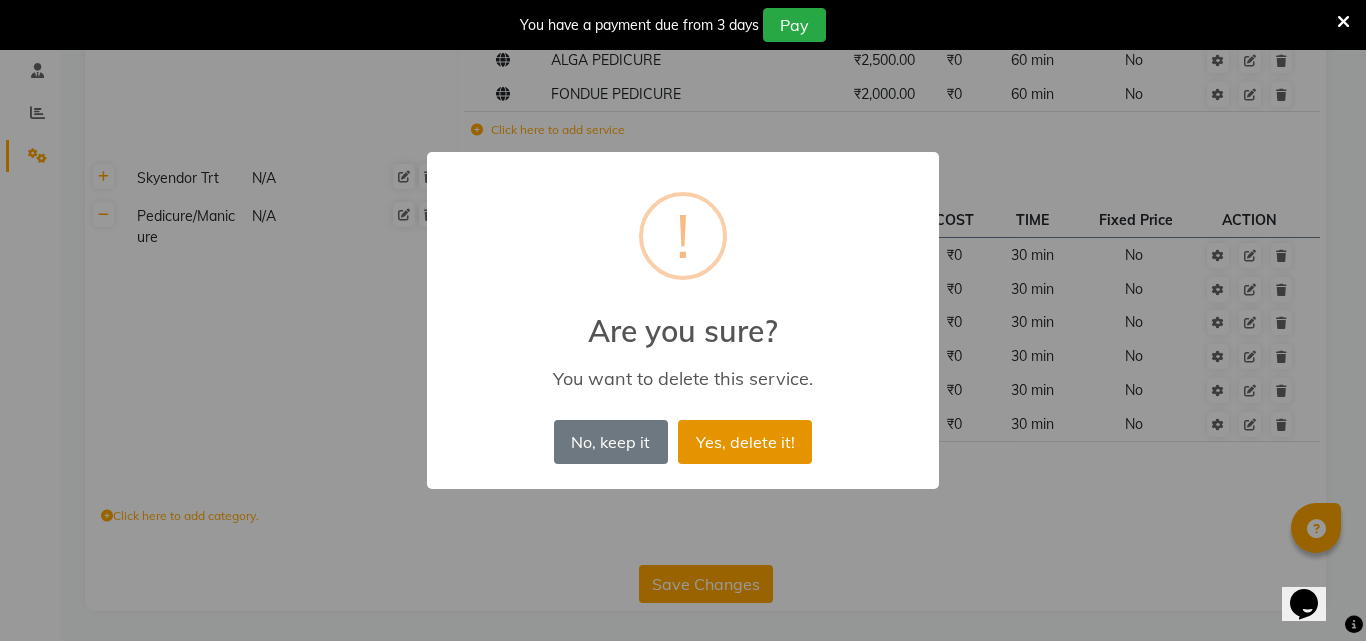 click on "Yes, delete it!" at bounding box center (745, 442) 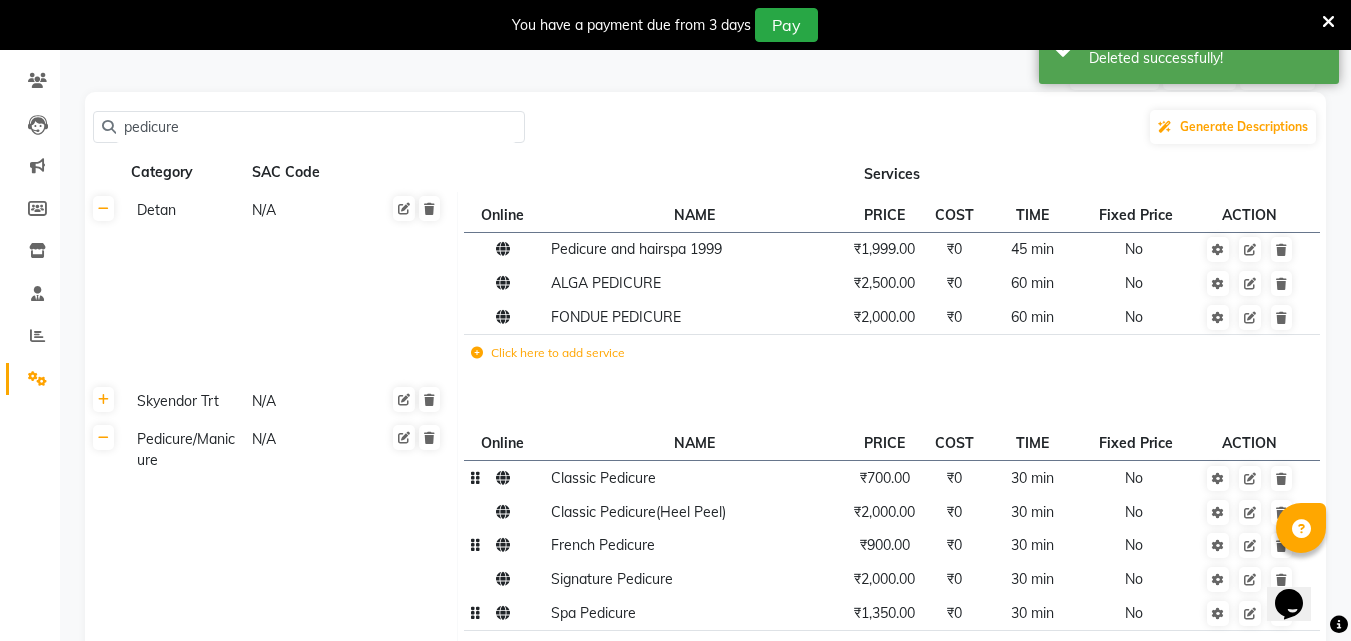 scroll, scrollTop: 0, scrollLeft: 0, axis: both 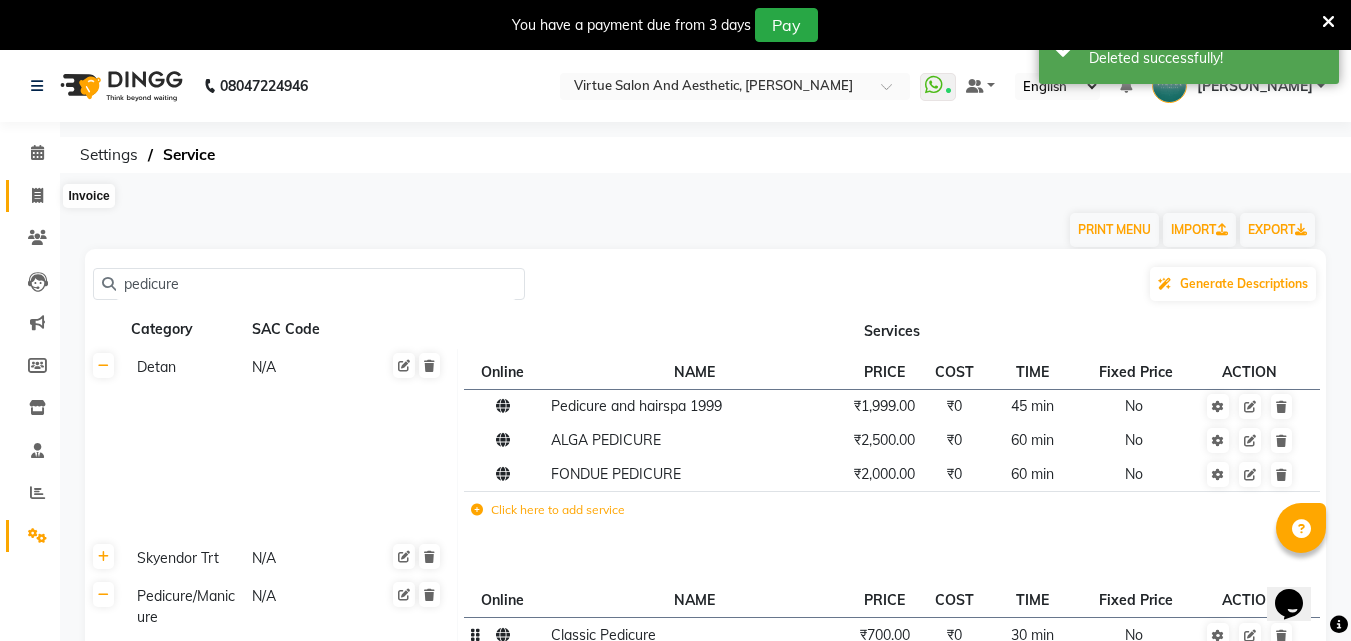 click 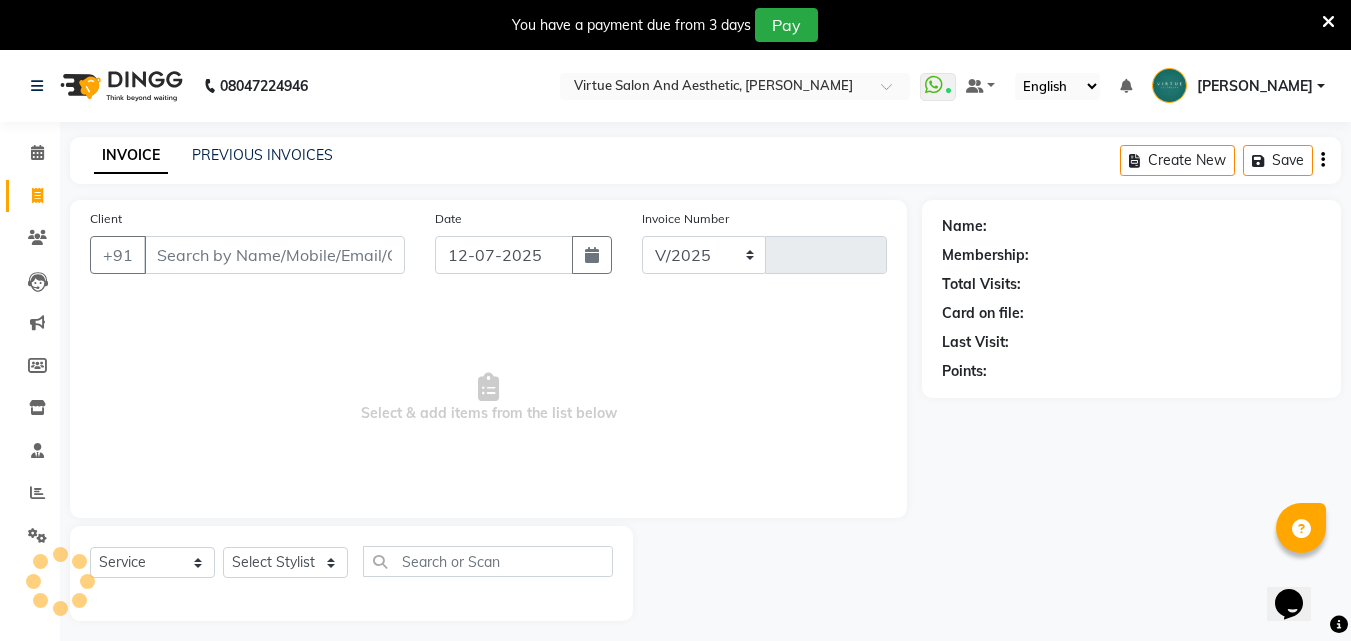 scroll, scrollTop: 50, scrollLeft: 0, axis: vertical 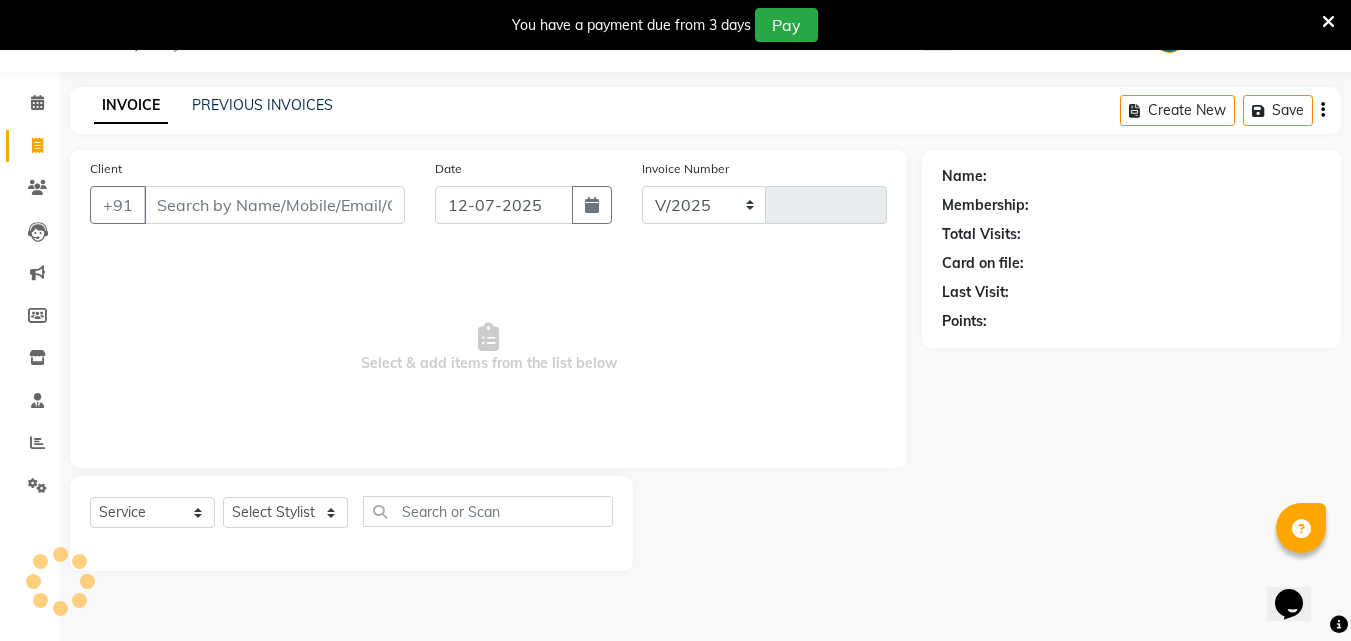 select on "4466" 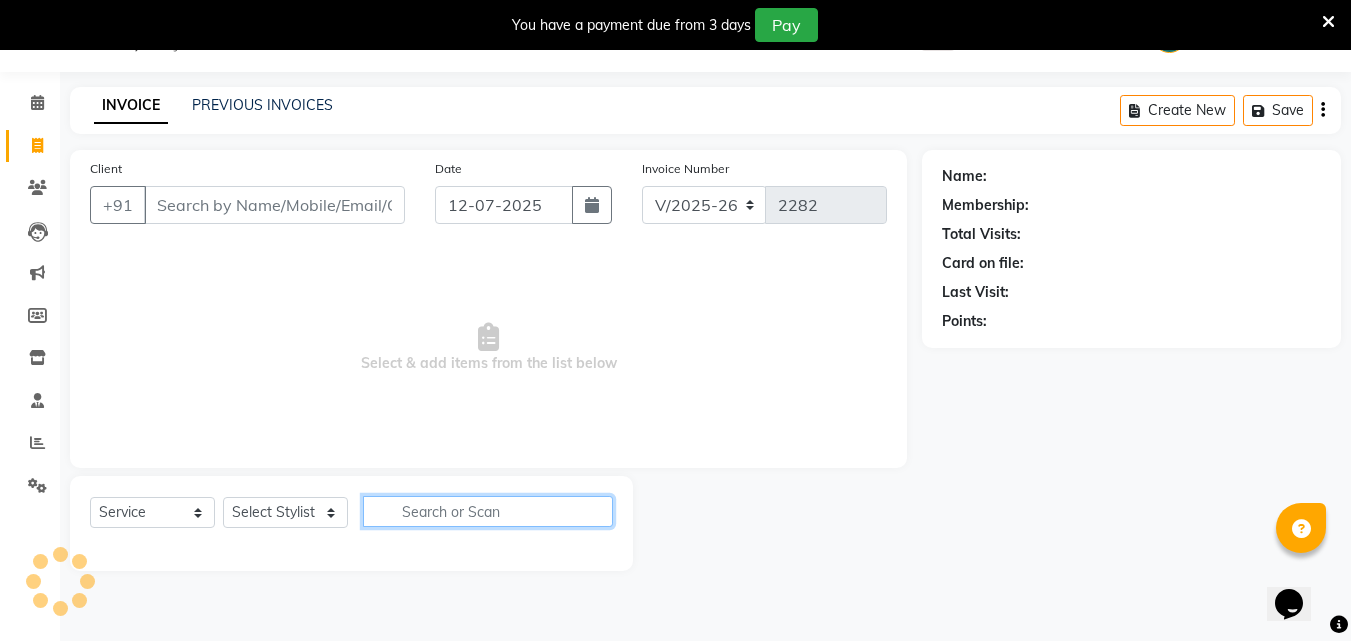 click 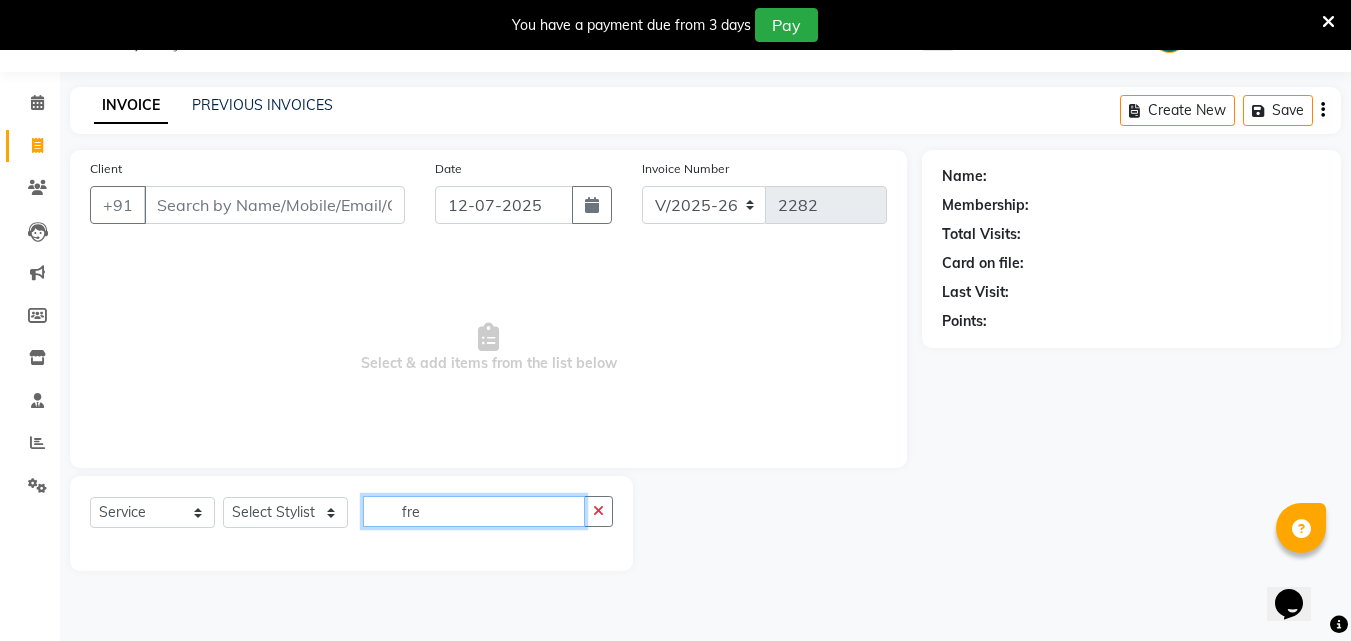type on "fre" 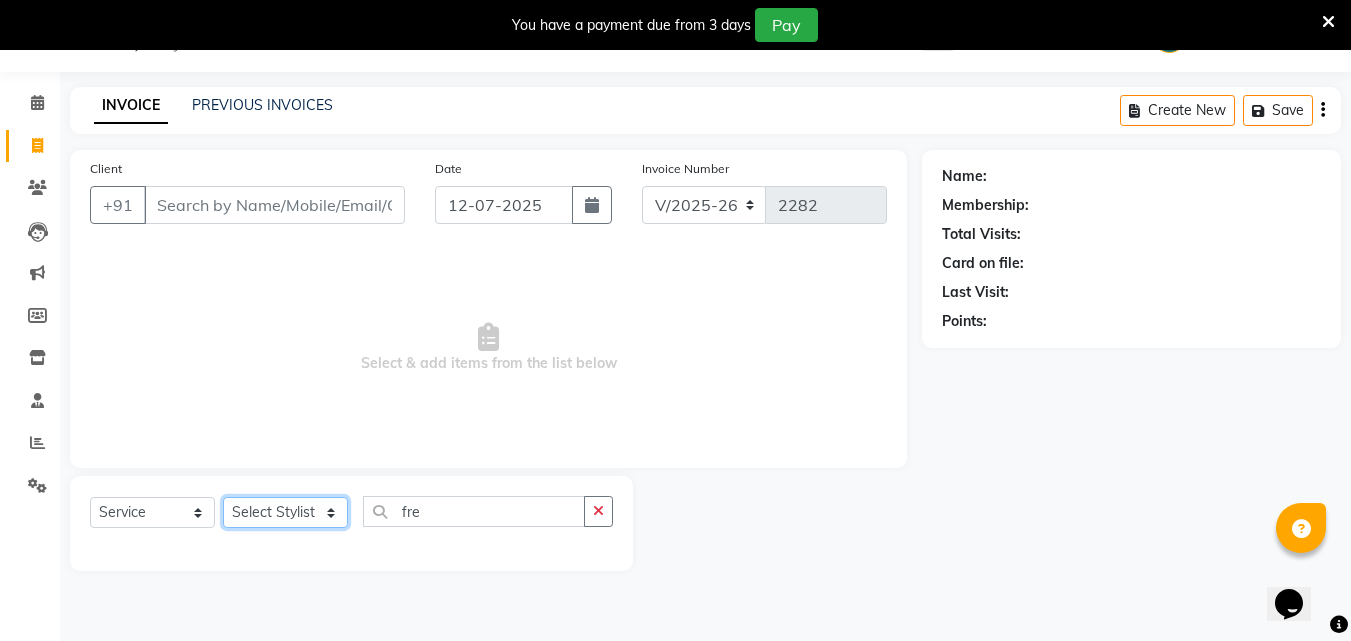click on "Select Stylist Admin ANUSHA  Apsu Auditor Ambattur Balaji BANUPRIYA Bhuvanesh Dingg - Support Team DIVYA INBARAJ INDHU Javed Jayakumar Joice Neimalsawm  Kalaiselvi KAMALA Nathalie Marinaa Chaarlette POOJA  PREETHI Preethi Raj PRISCILLA RADHA RAJESH  SAHIL SEETHAL SOCHIPEM Suresh Babu SUSHMITA VANITHA Veena Ravi Vignesh  Vinitha Virtue admin VIRTUE SALON" 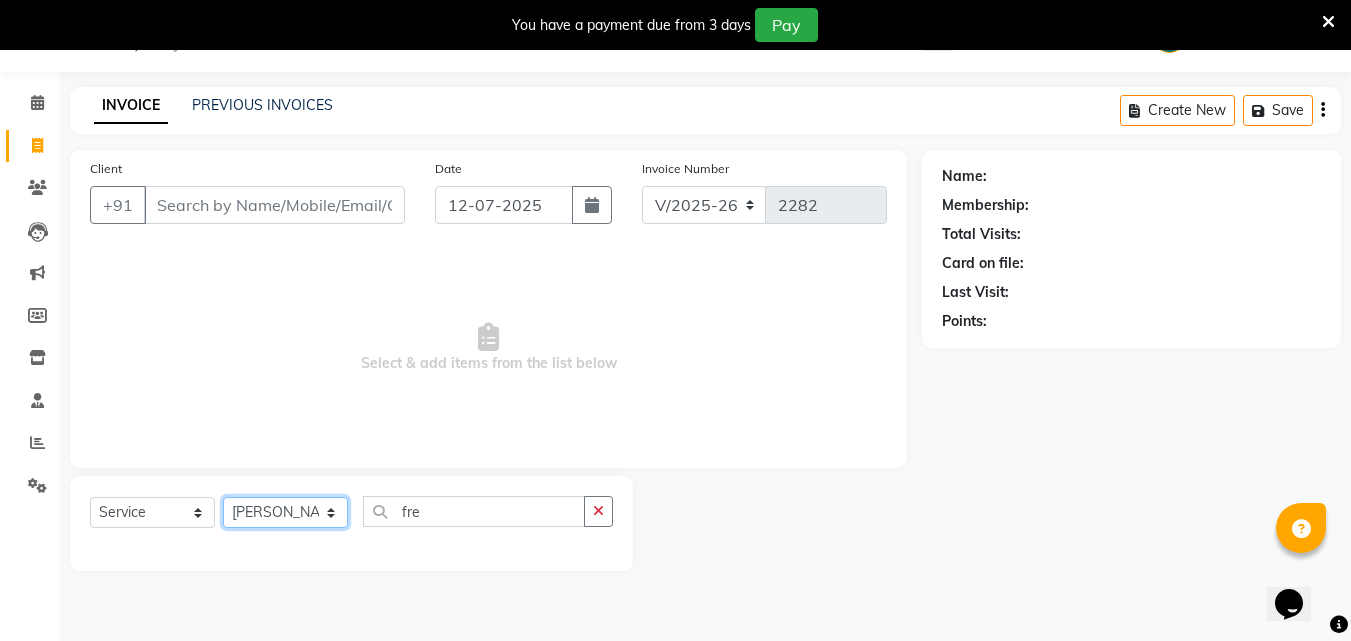 click on "Select Stylist Admin ANUSHA  Apsu Auditor Ambattur Balaji BANUPRIYA Bhuvanesh Dingg - Support Team DIVYA INBARAJ INDHU Javed Jayakumar Joice Neimalsawm  Kalaiselvi KAMALA Nathalie Marinaa Chaarlette POOJA  PREETHI Preethi Raj PRISCILLA RADHA RAJESH  SAHIL SEETHAL SOCHIPEM Suresh Babu SUSHMITA VANITHA Veena Ravi Vignesh  Vinitha Virtue admin VIRTUE SALON" 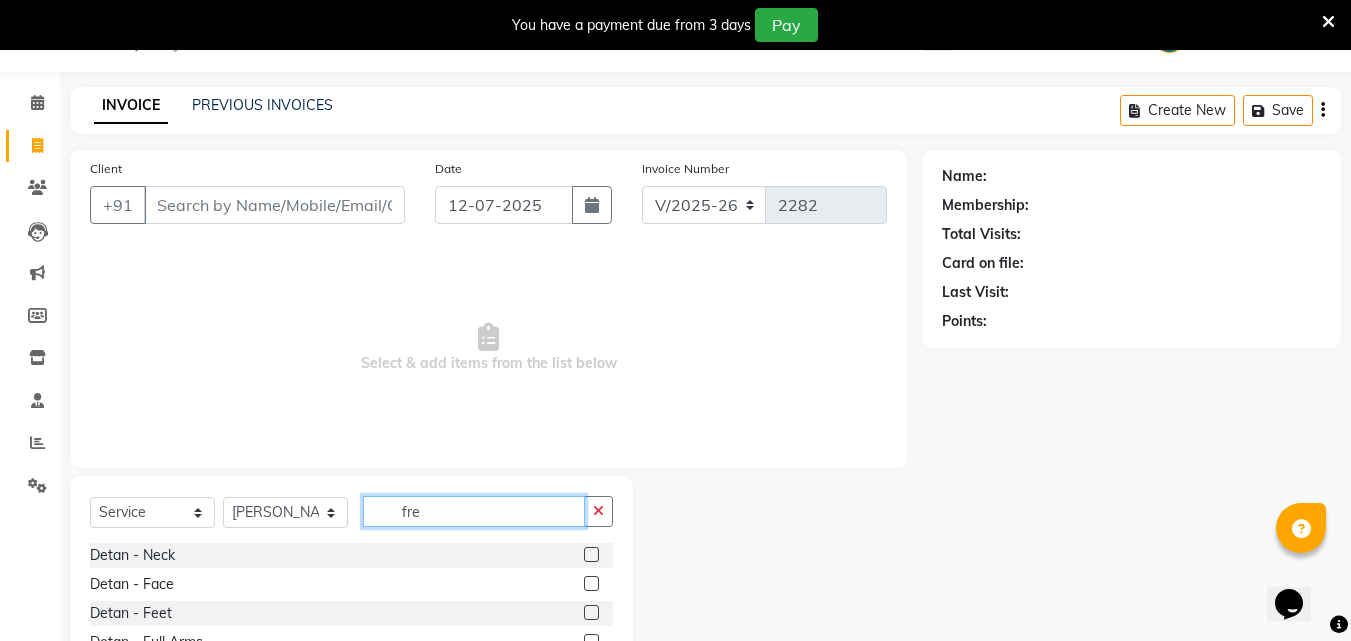 click on "fre" 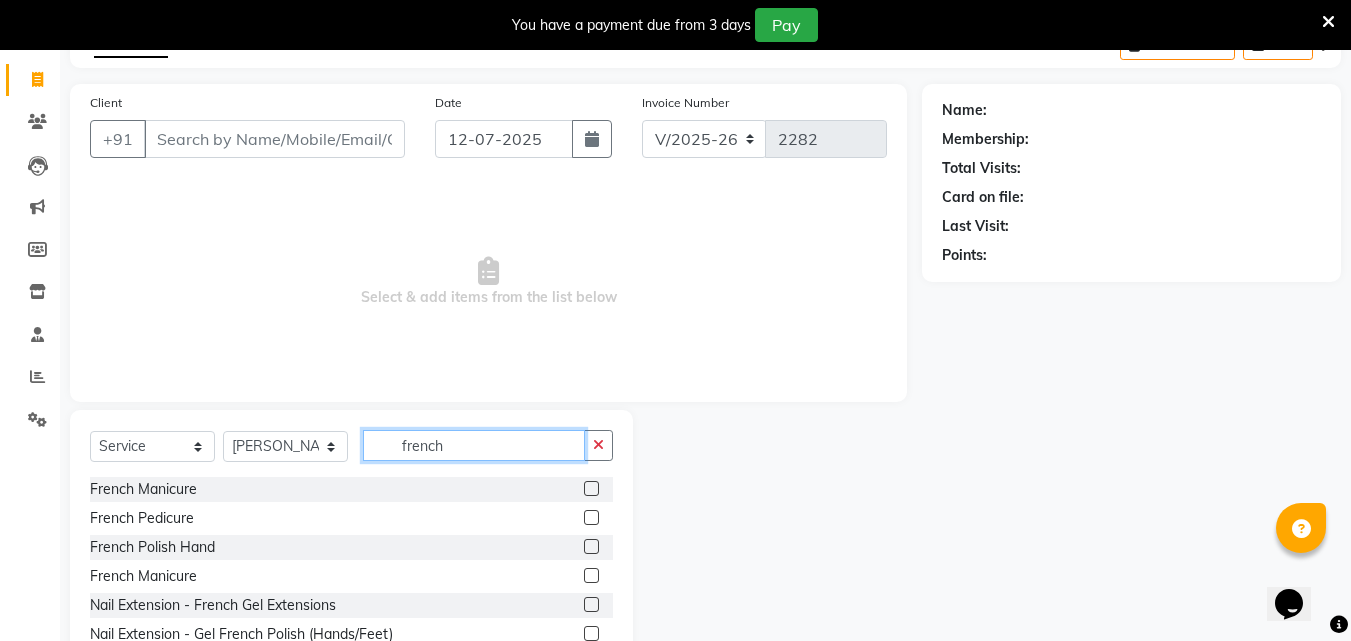 scroll, scrollTop: 184, scrollLeft: 0, axis: vertical 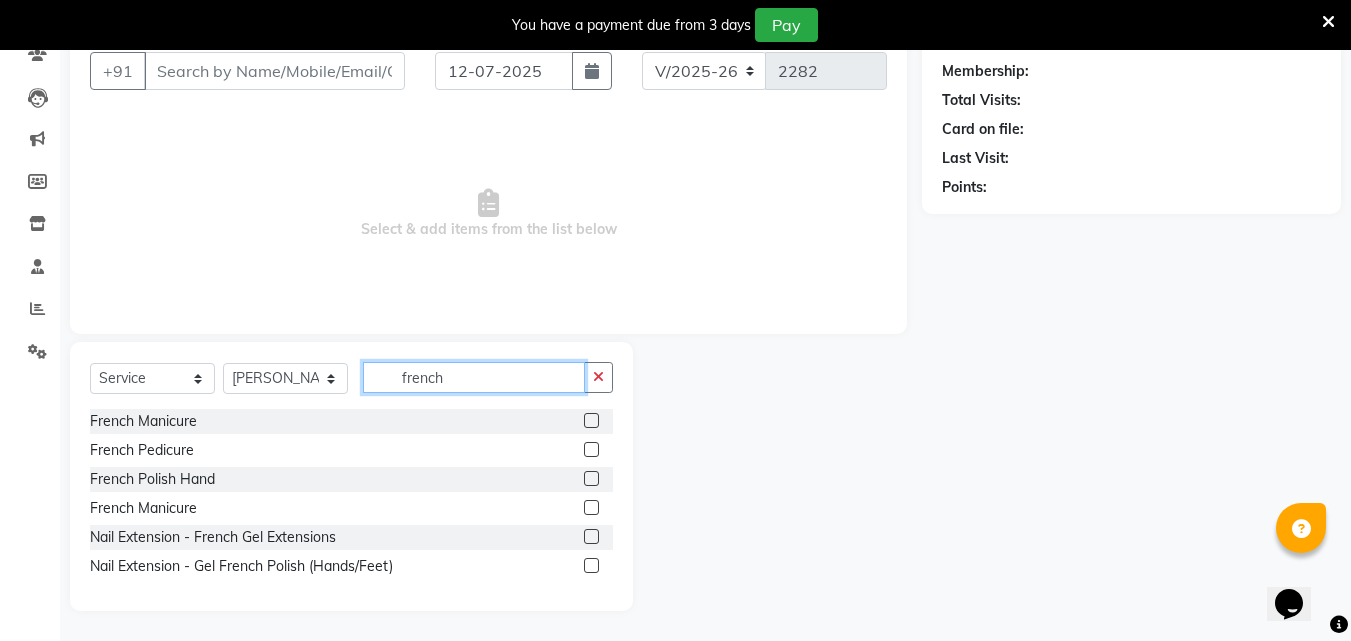 type on "french" 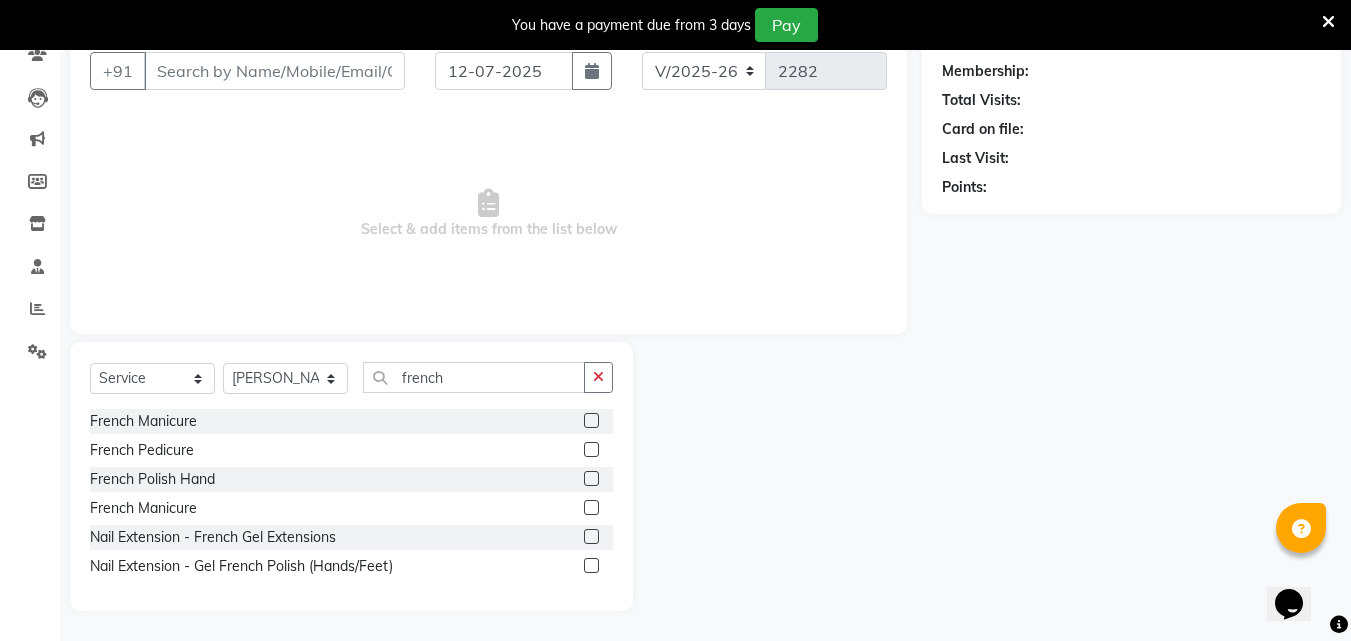 click 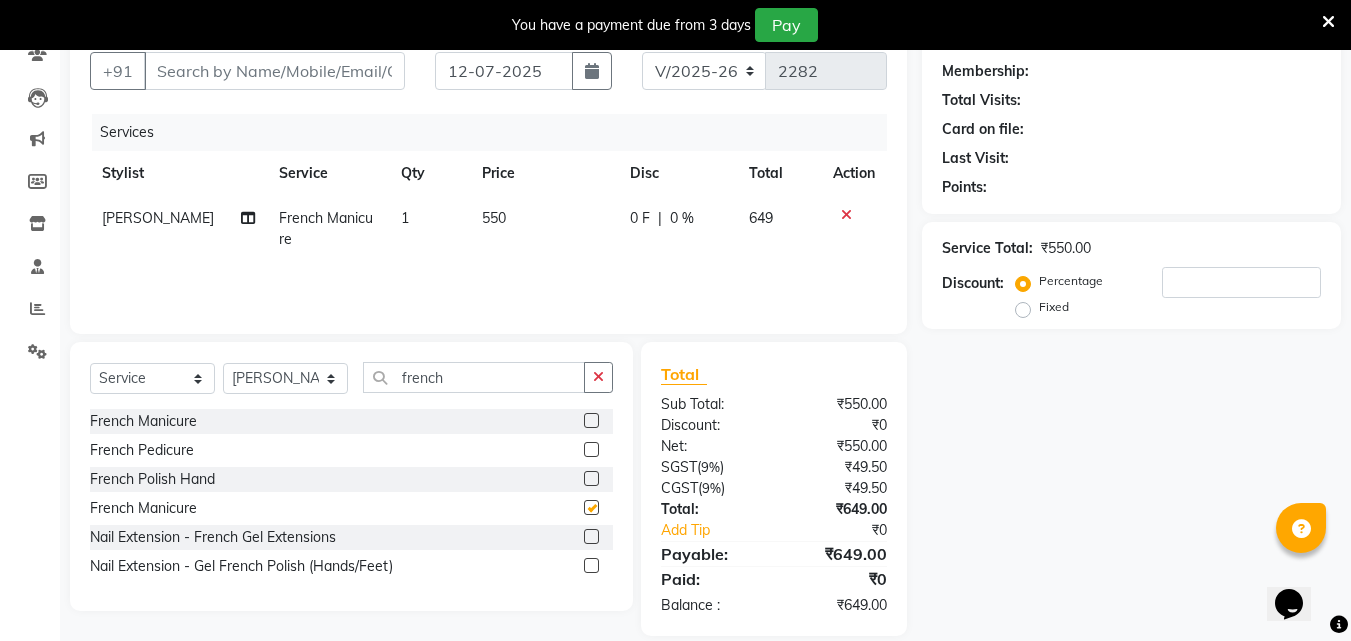 checkbox on "false" 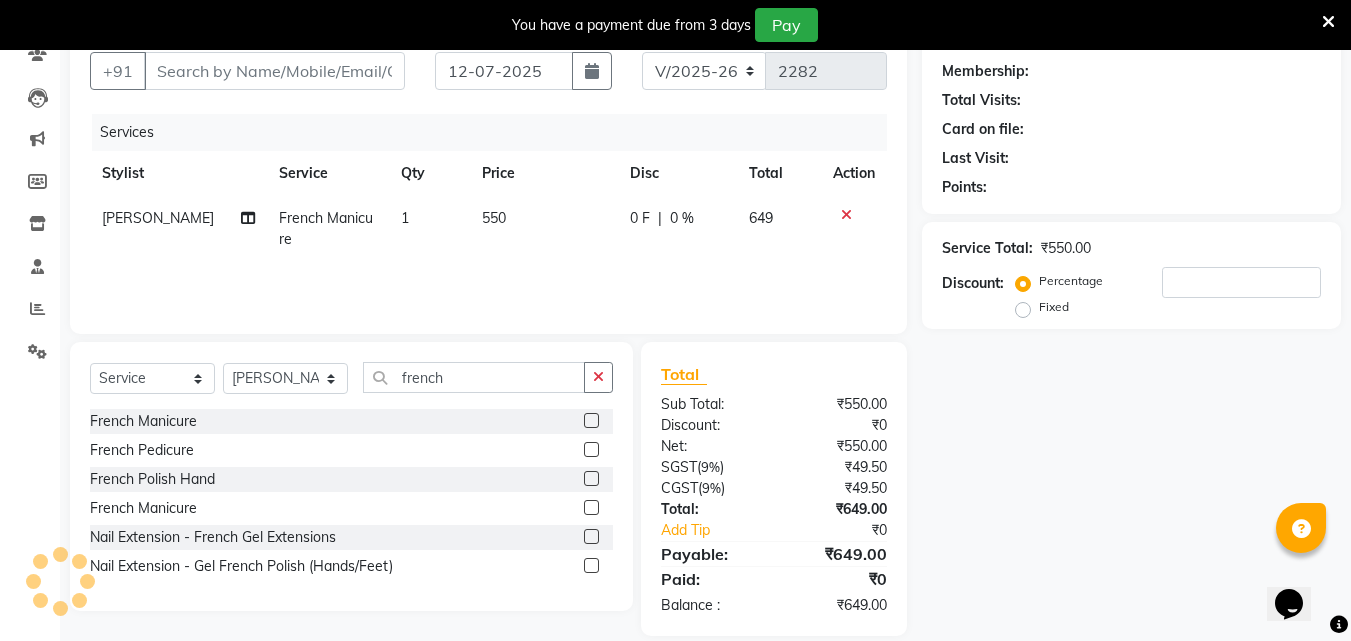 click on "French Manicure" 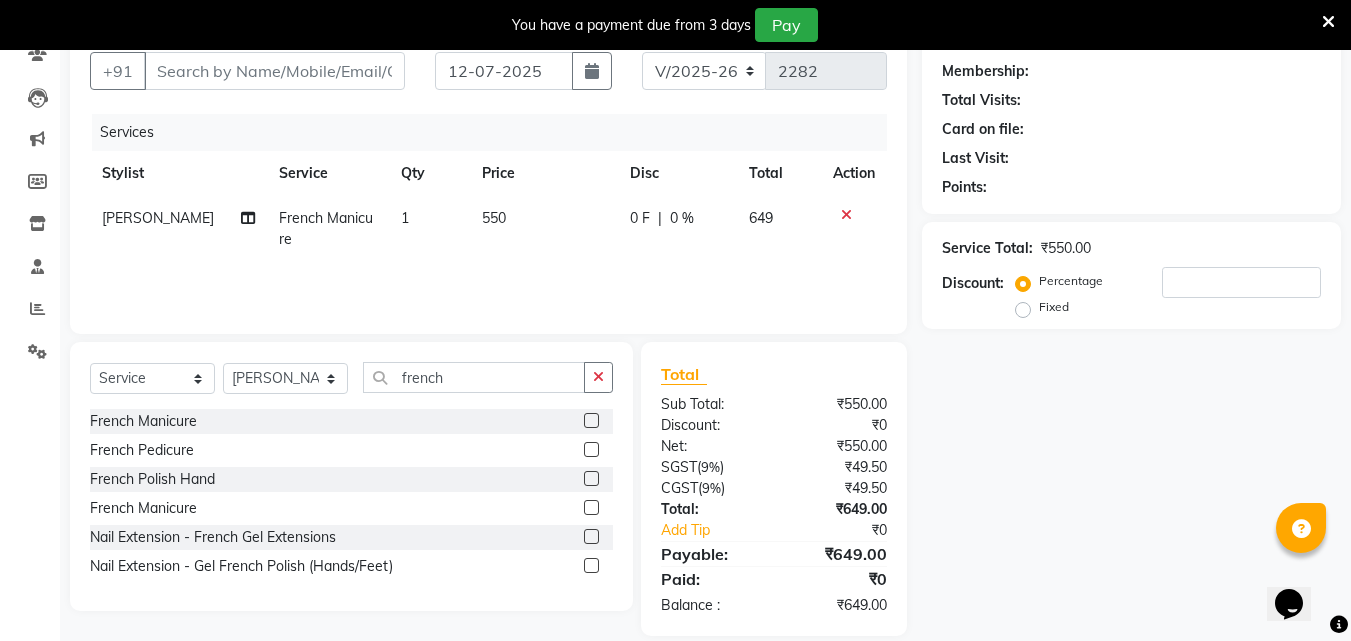 click 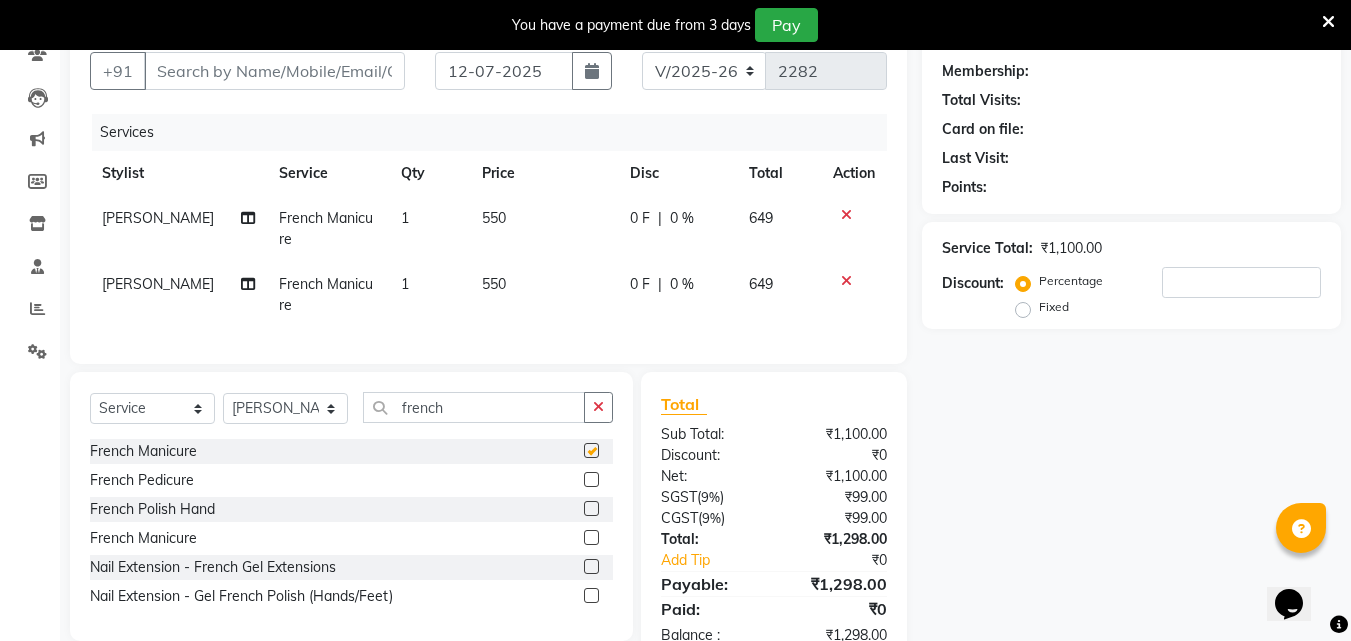 checkbox on "false" 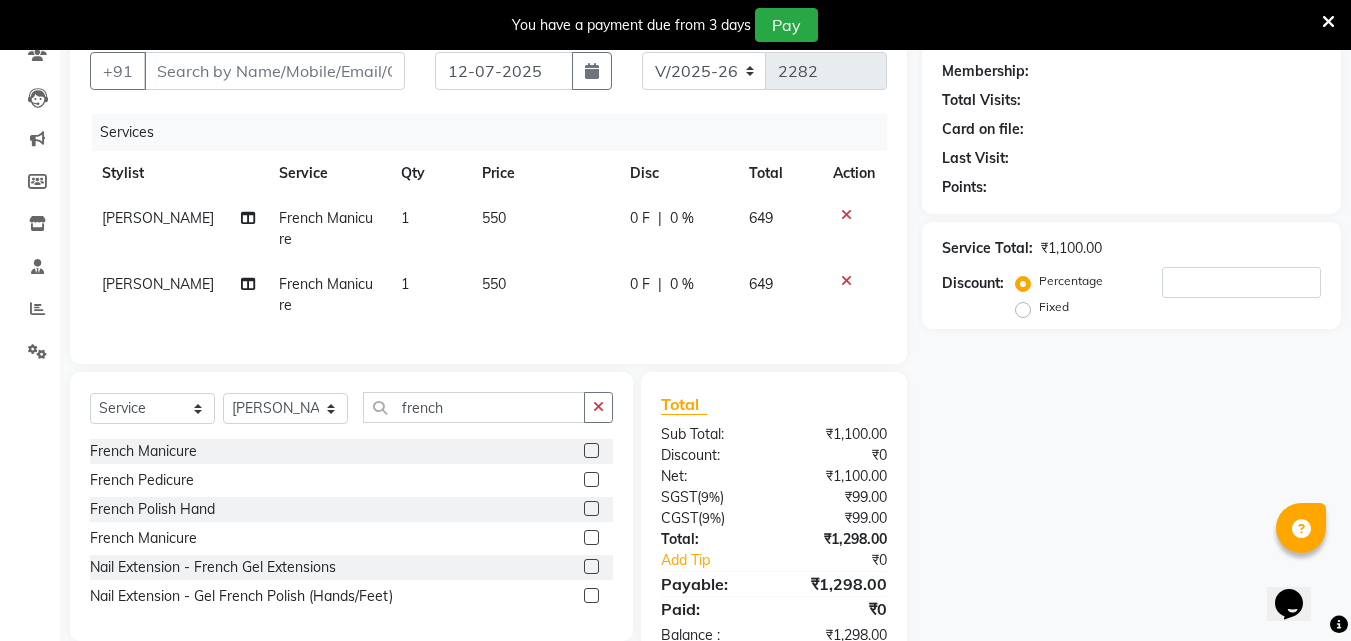 click 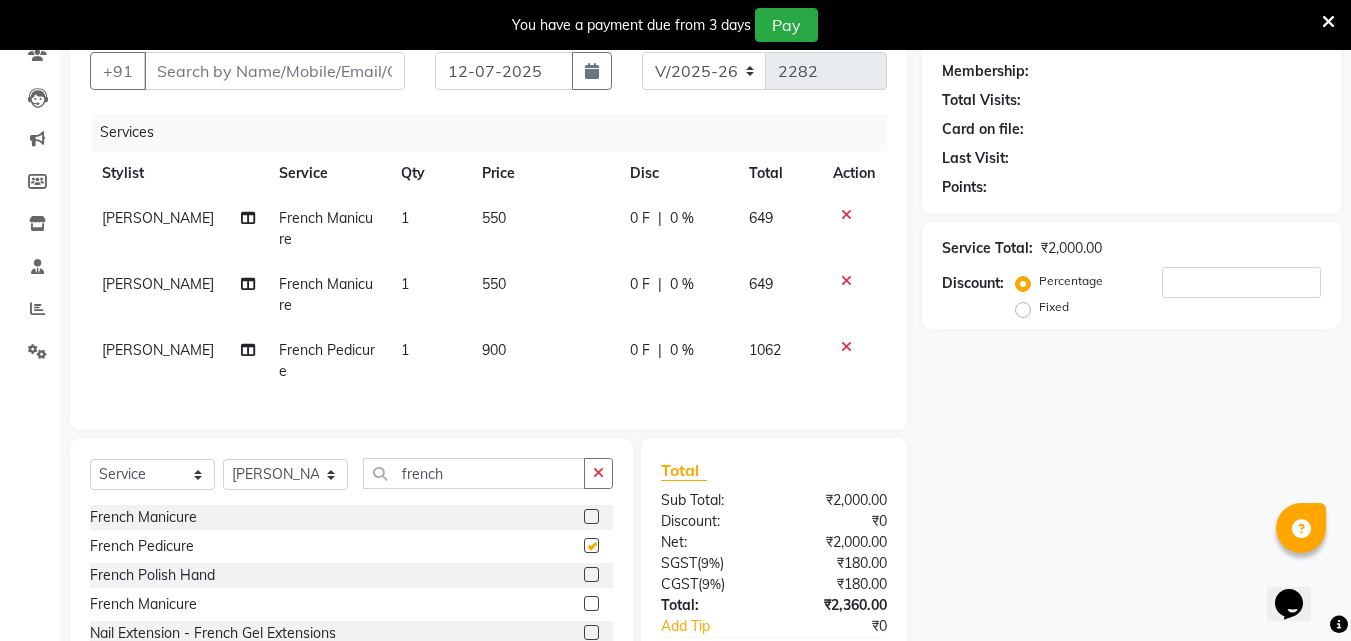 checkbox on "false" 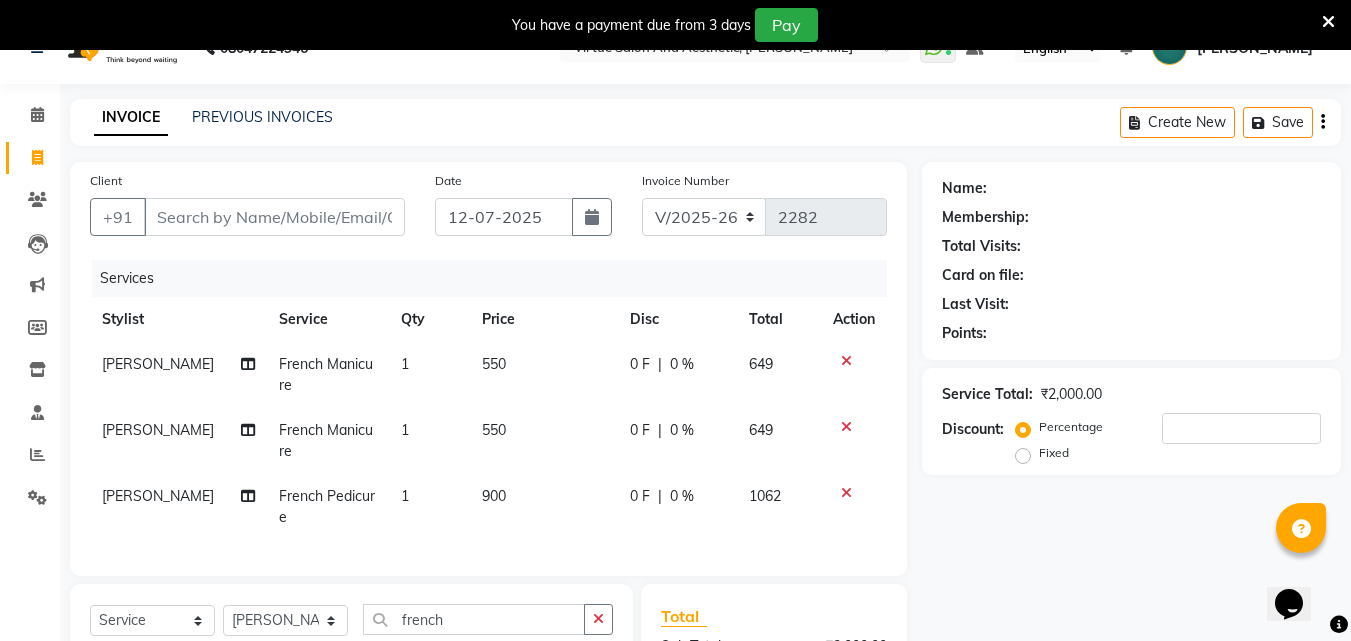 scroll, scrollTop: 20, scrollLeft: 0, axis: vertical 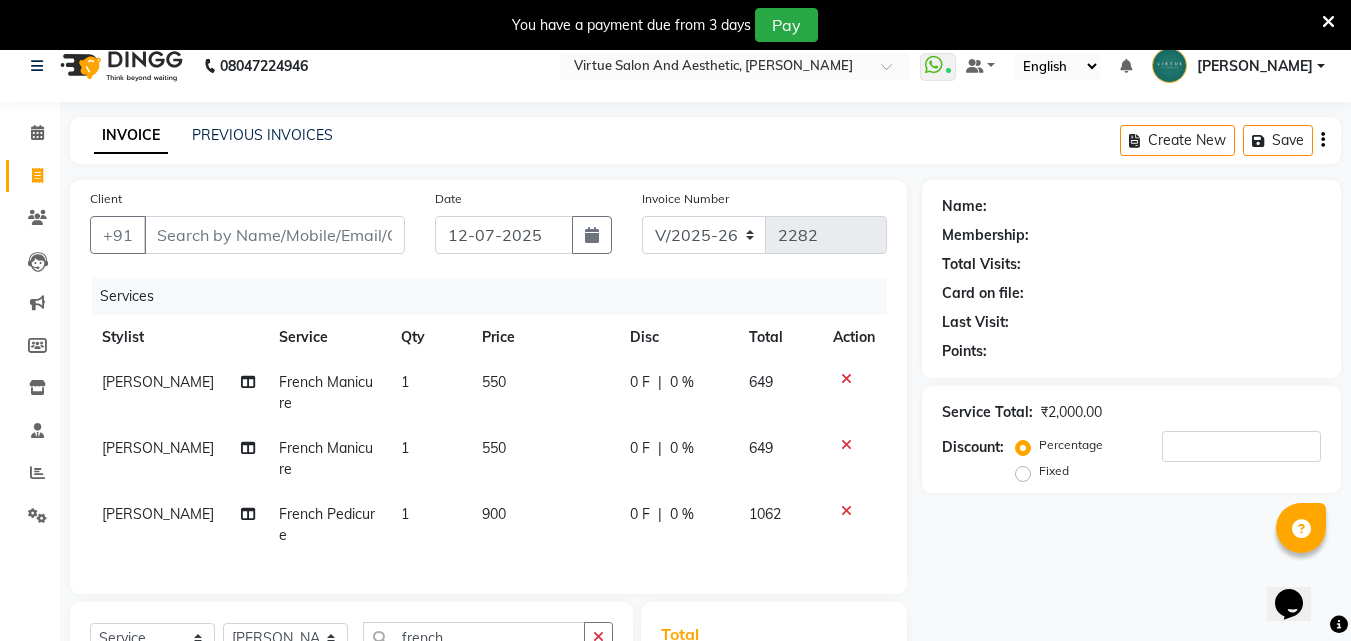 click 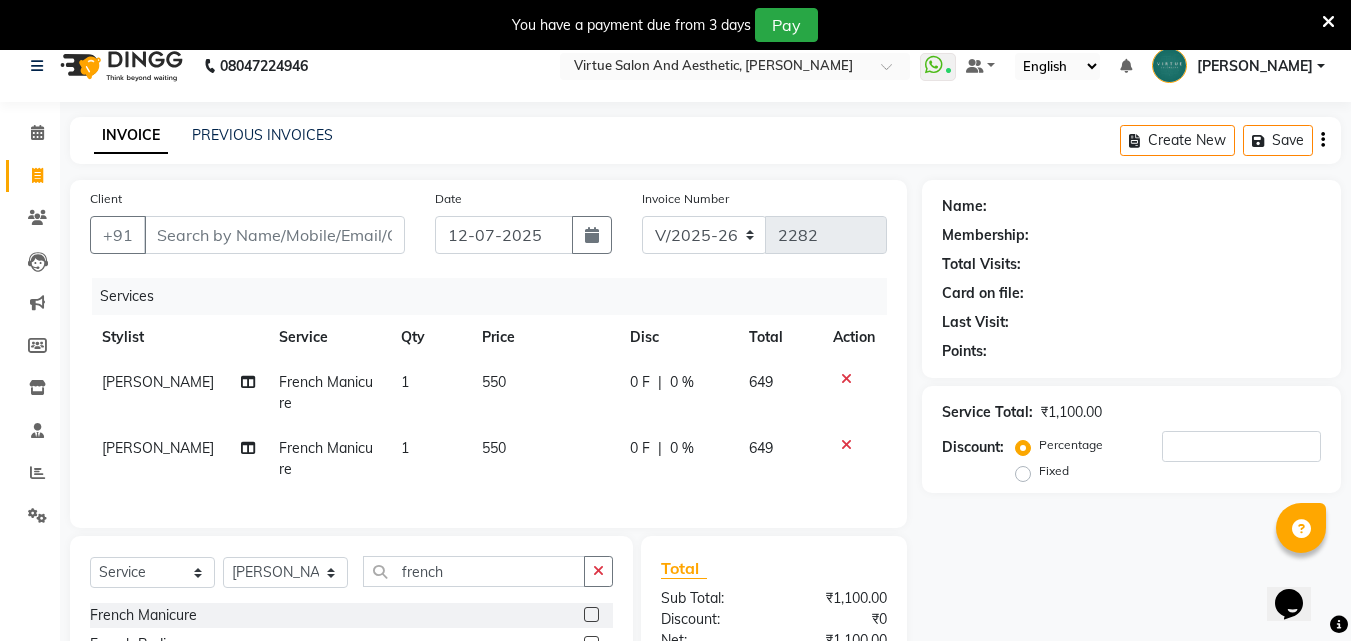 click 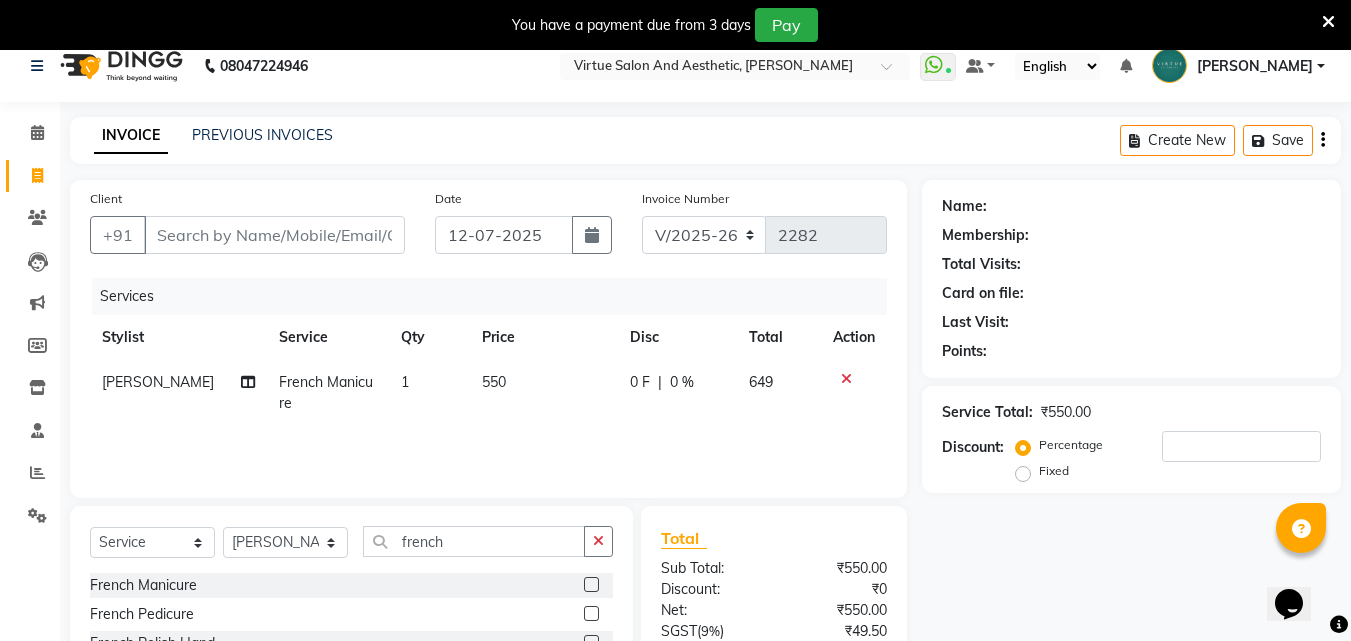 click 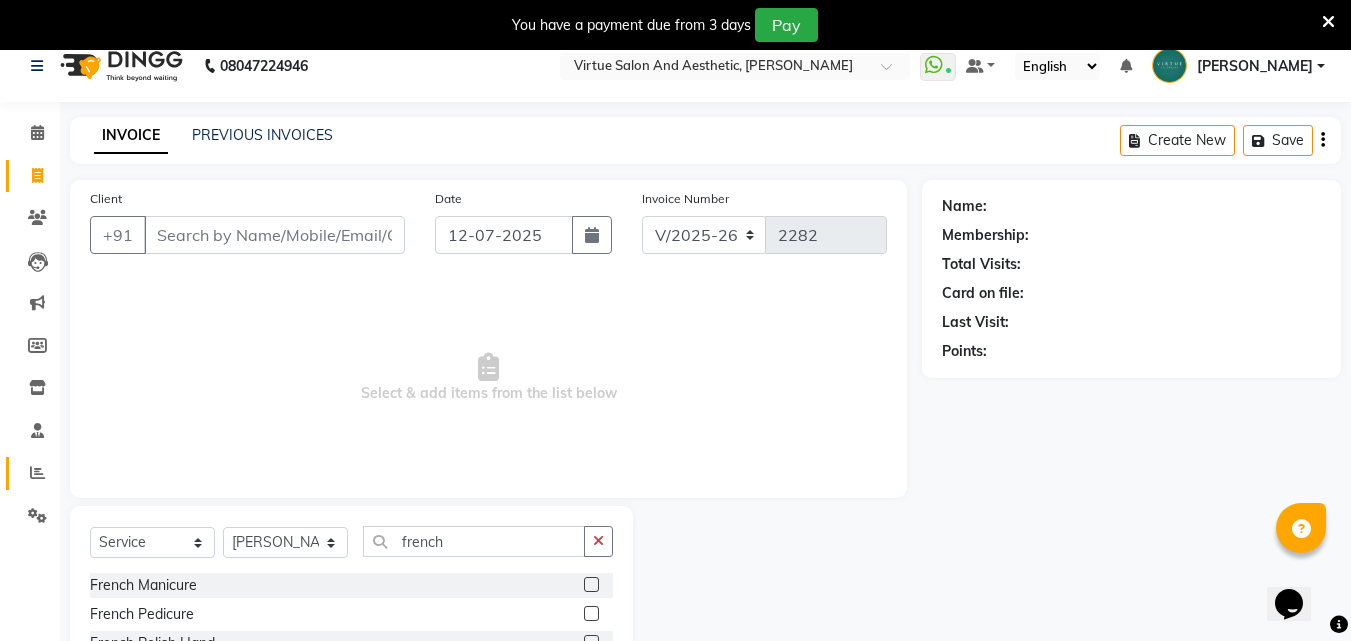 click on "Reports" 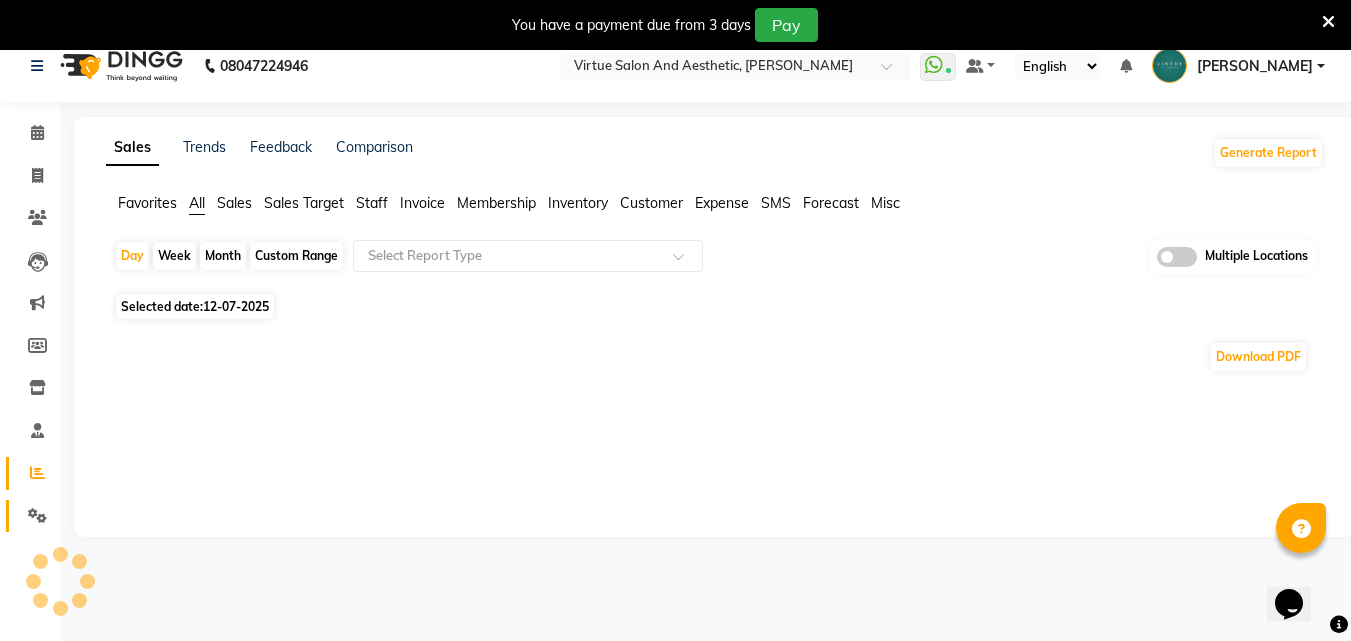 click on "Settings" 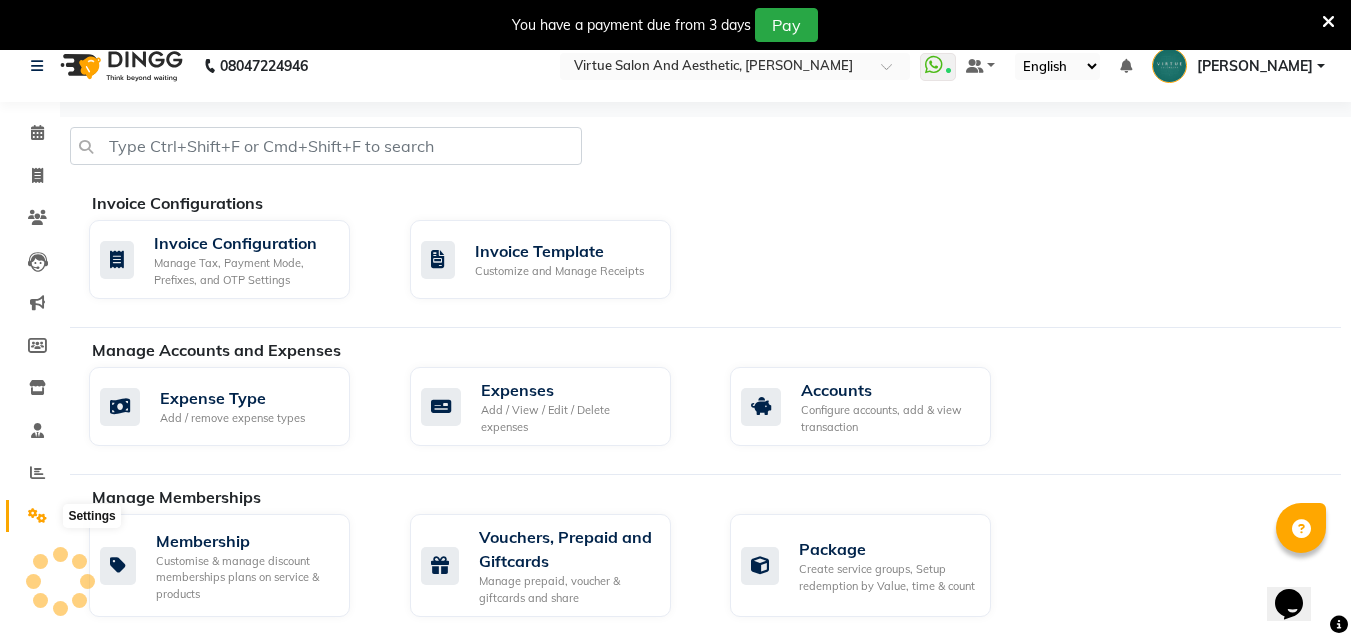 click 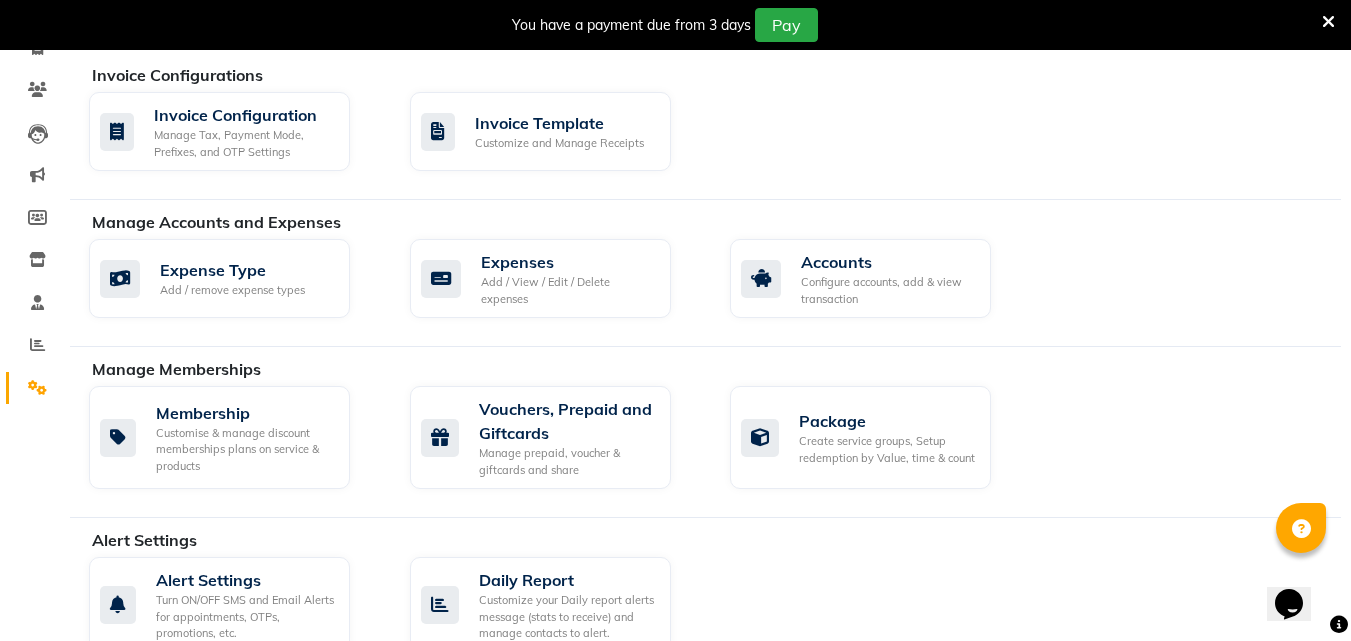 scroll, scrollTop: 320, scrollLeft: 0, axis: vertical 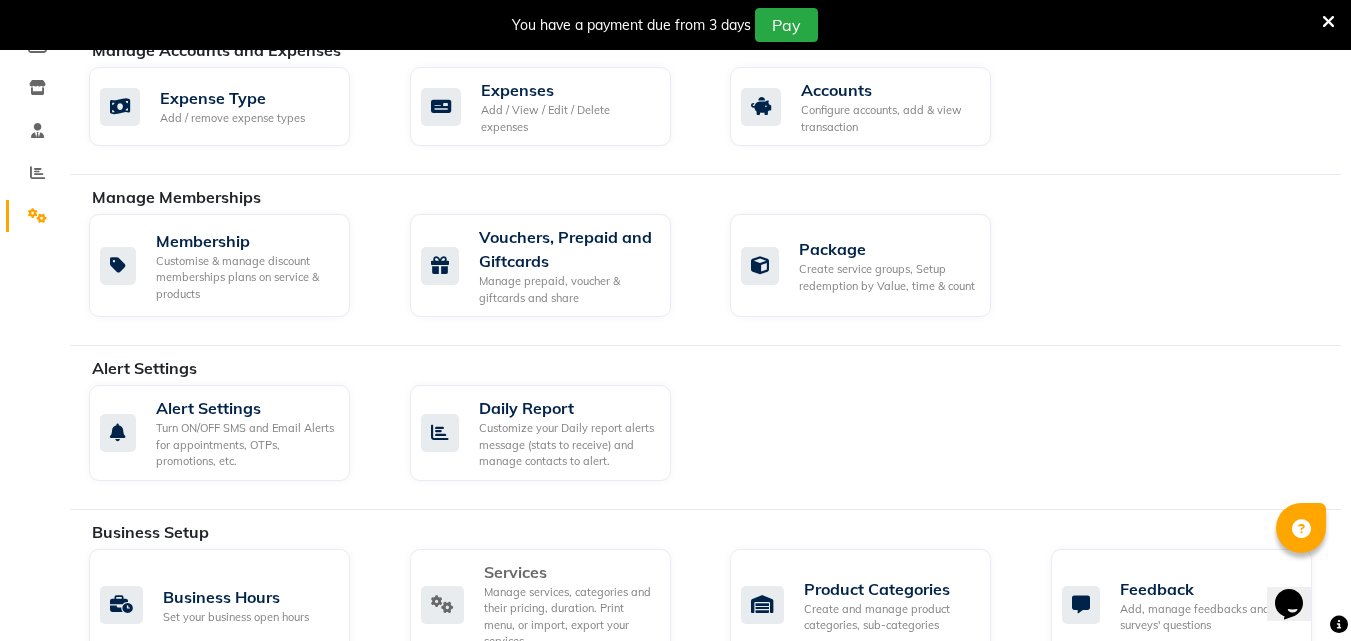 click on "Services" 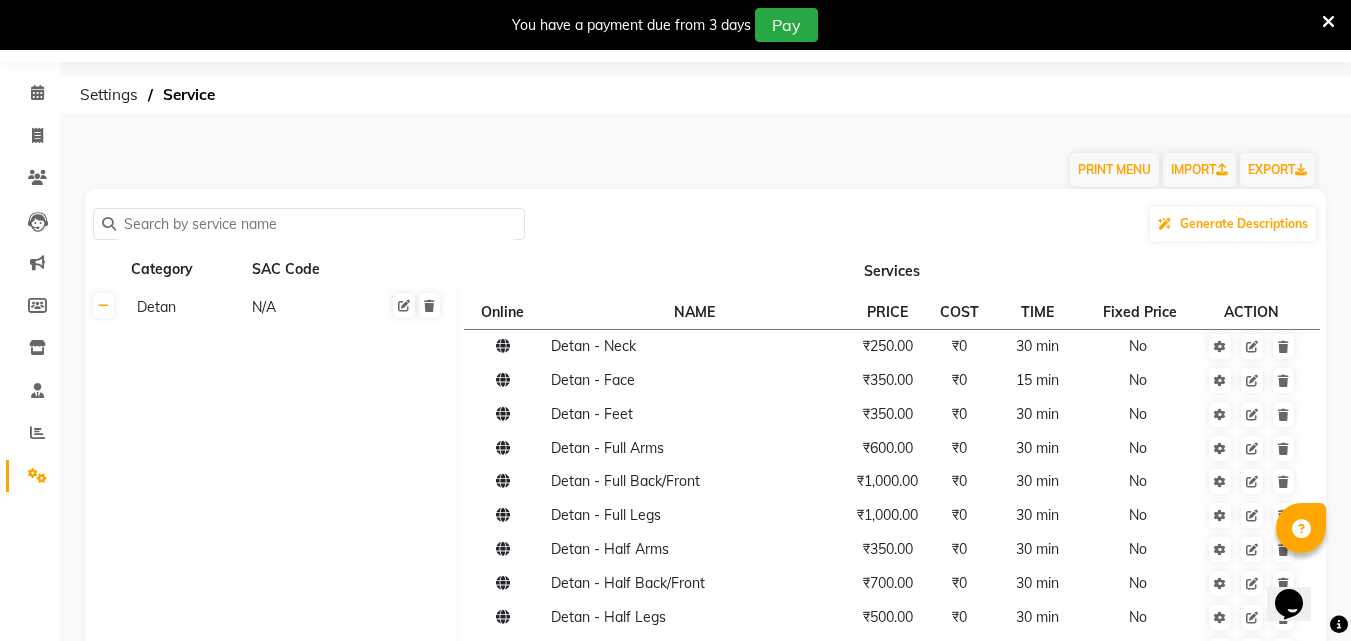 scroll, scrollTop: 0, scrollLeft: 0, axis: both 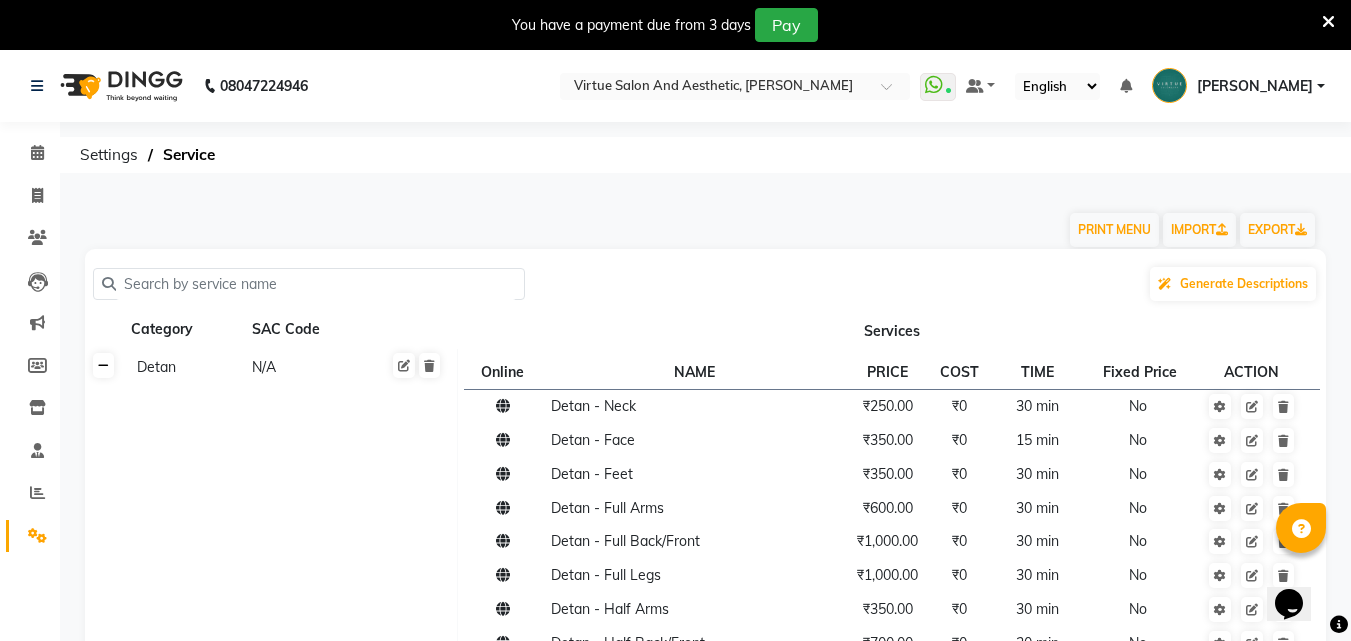 click 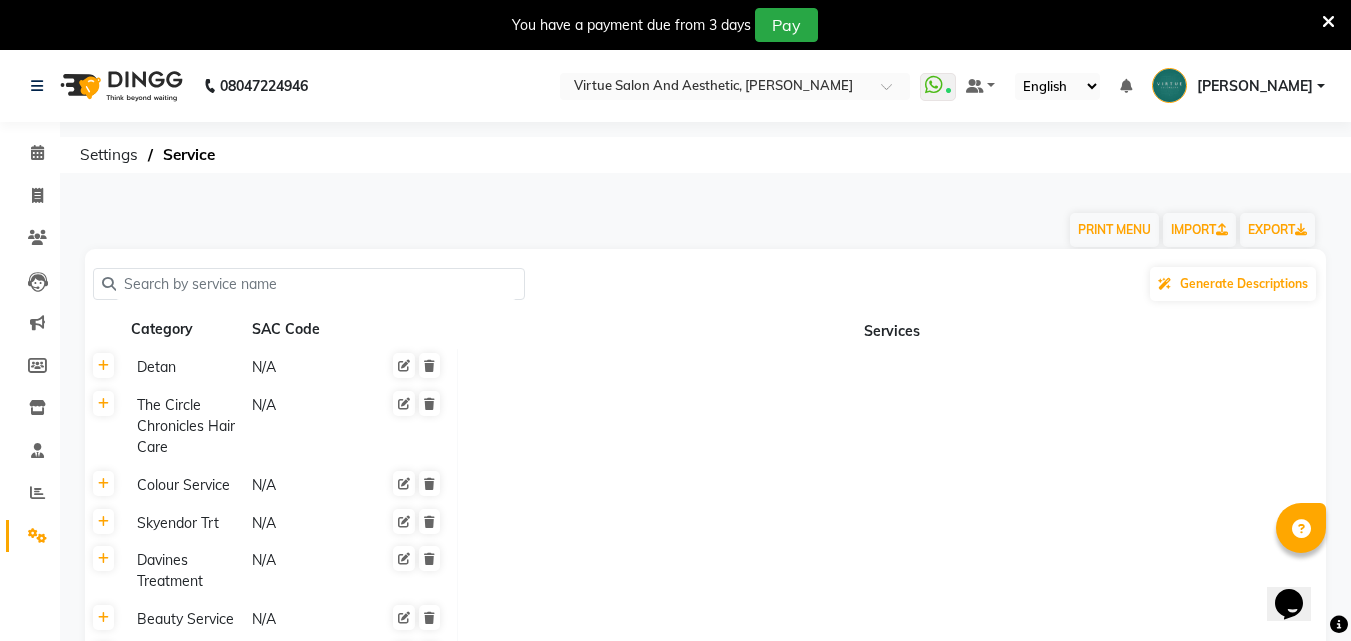 click 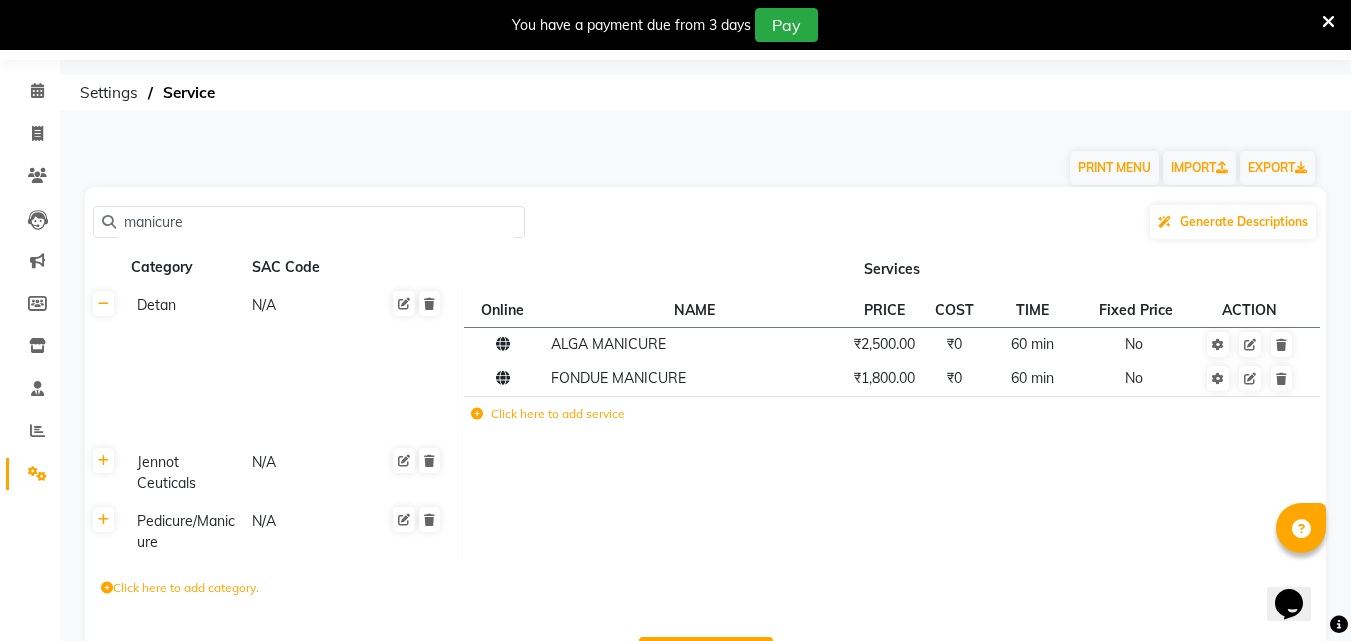scroll, scrollTop: 134, scrollLeft: 0, axis: vertical 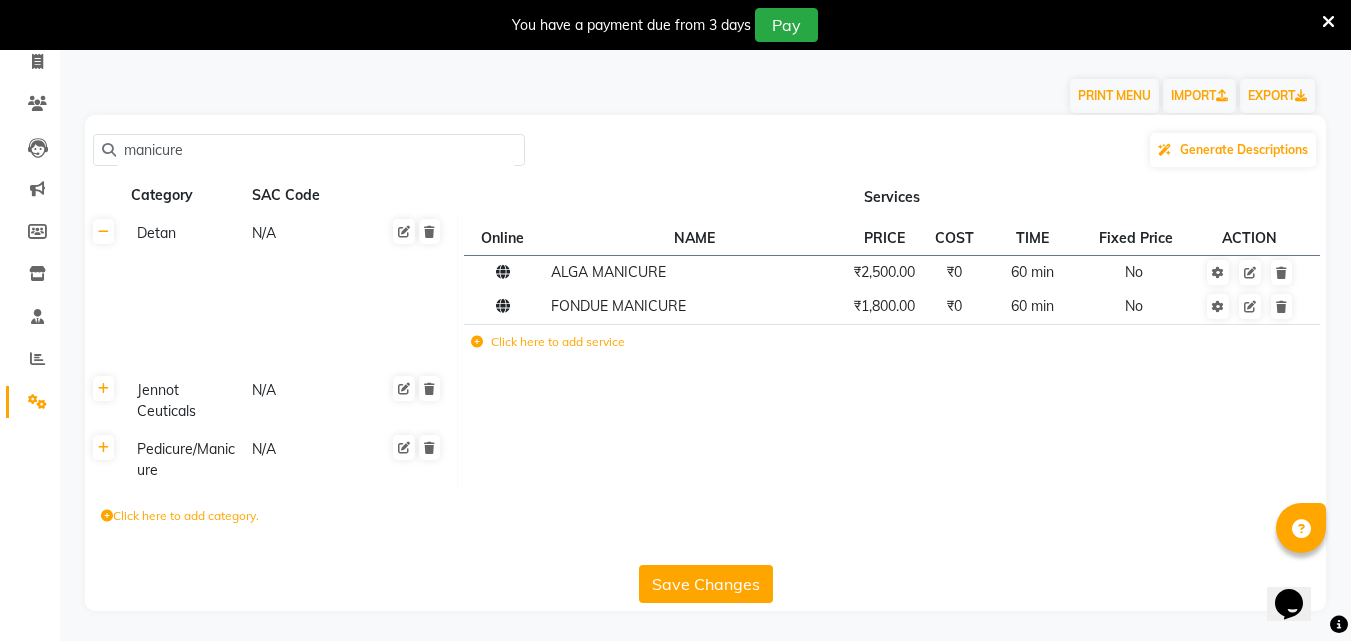 type on "manicure" 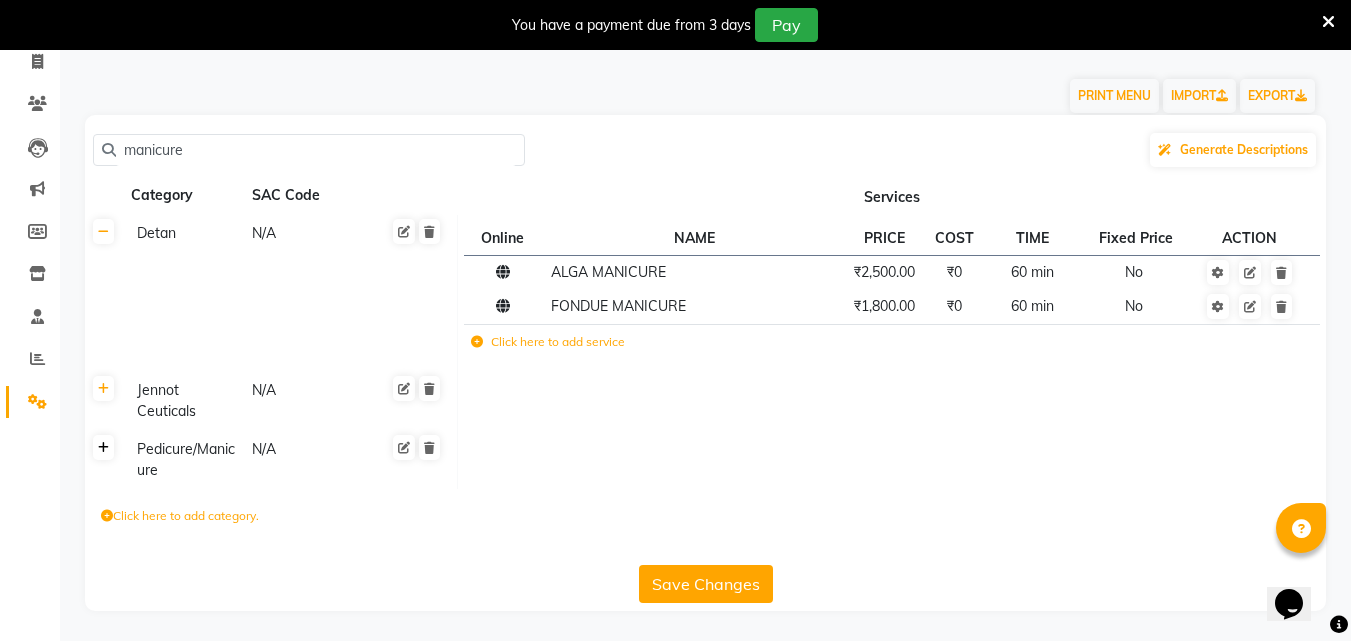 click 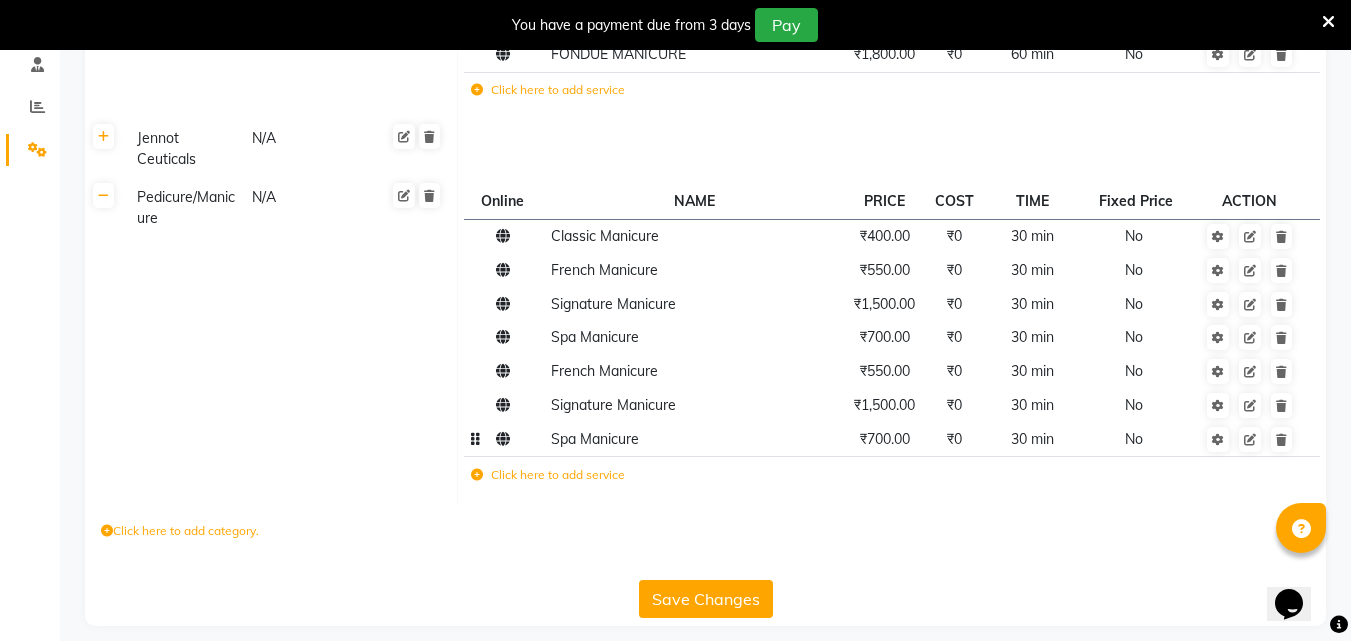 scroll, scrollTop: 401, scrollLeft: 0, axis: vertical 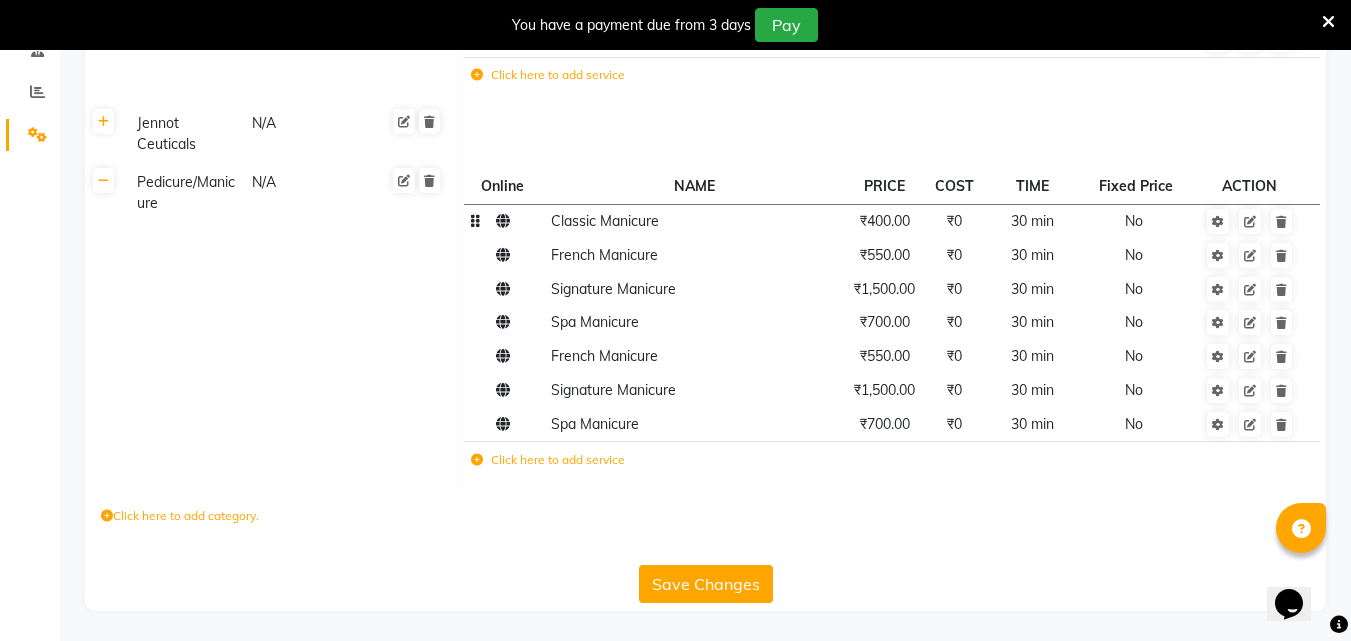 click on "₹400.00" 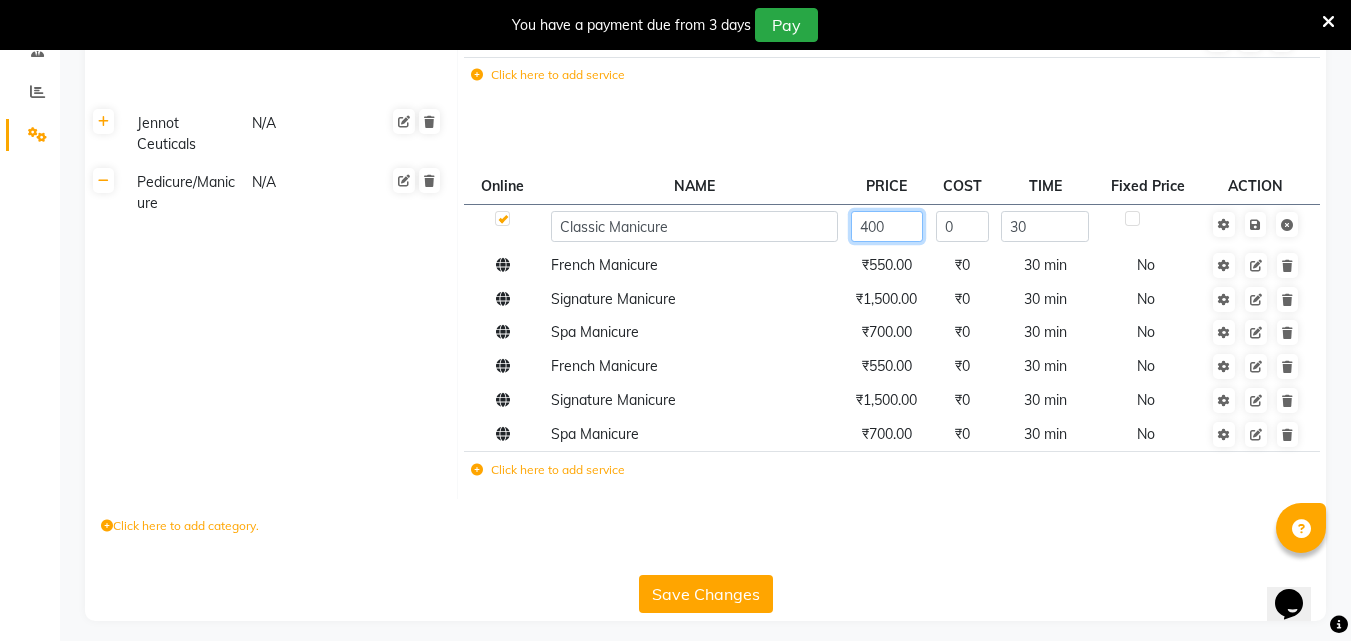 click on "400" 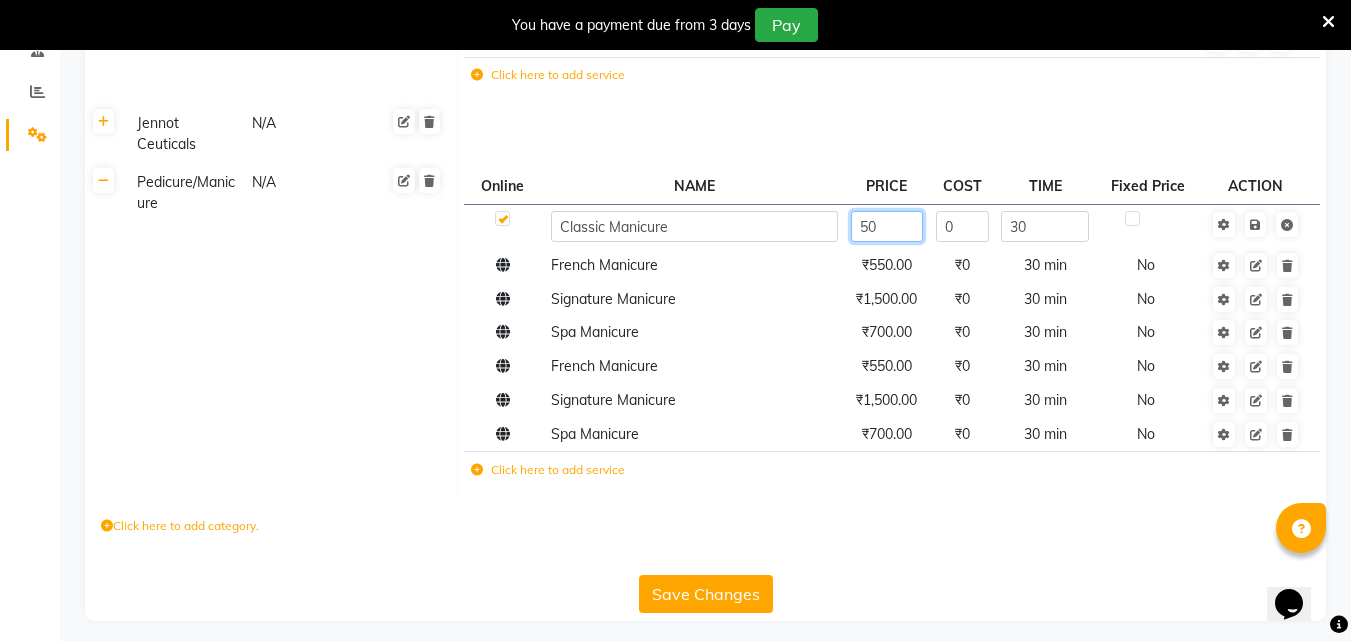 type on "500" 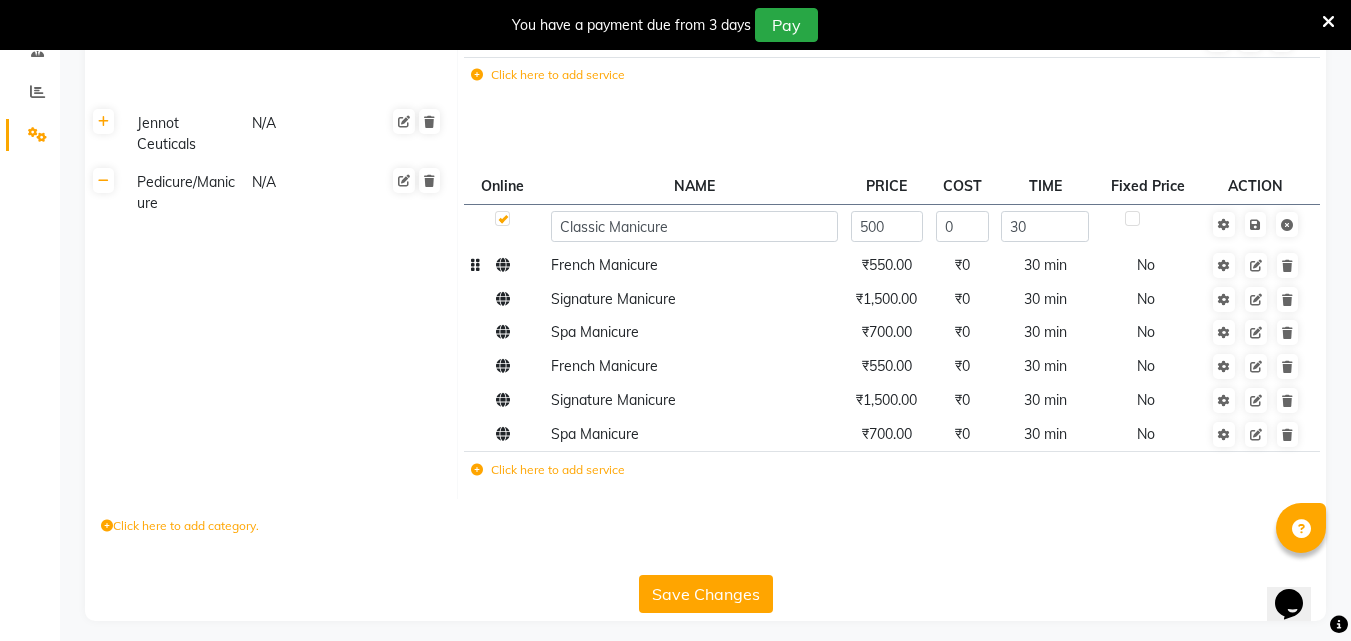 click on "₹550.00" 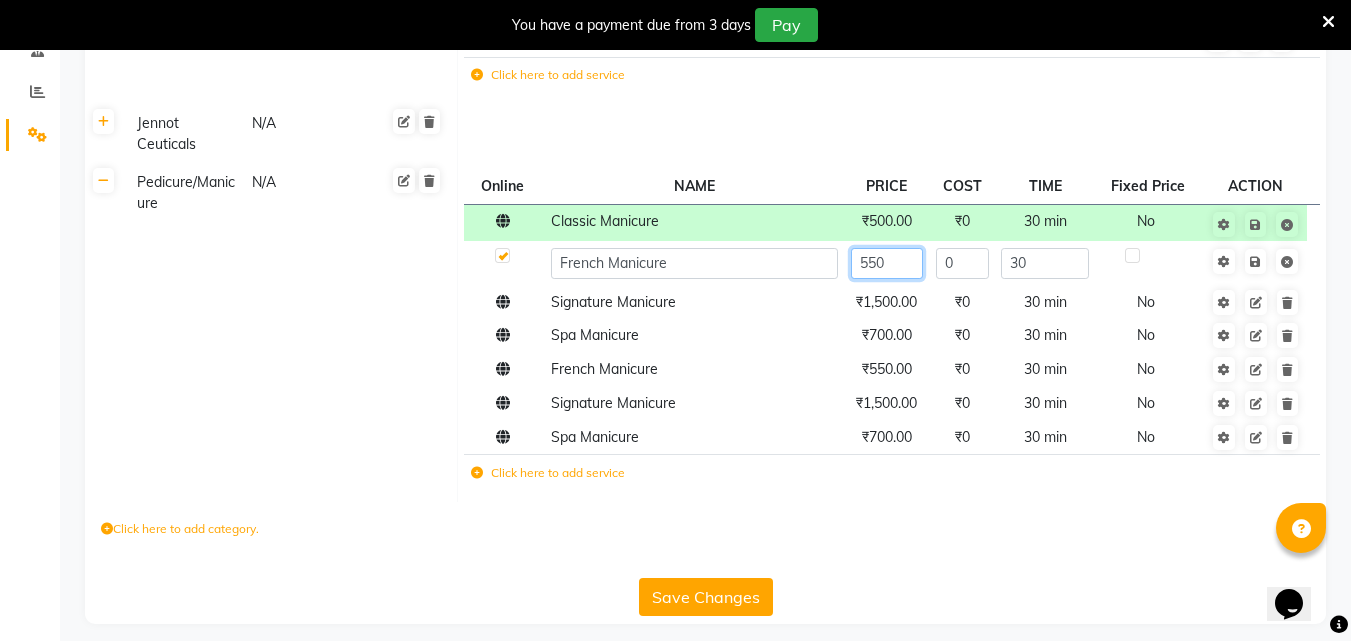 click on "550" 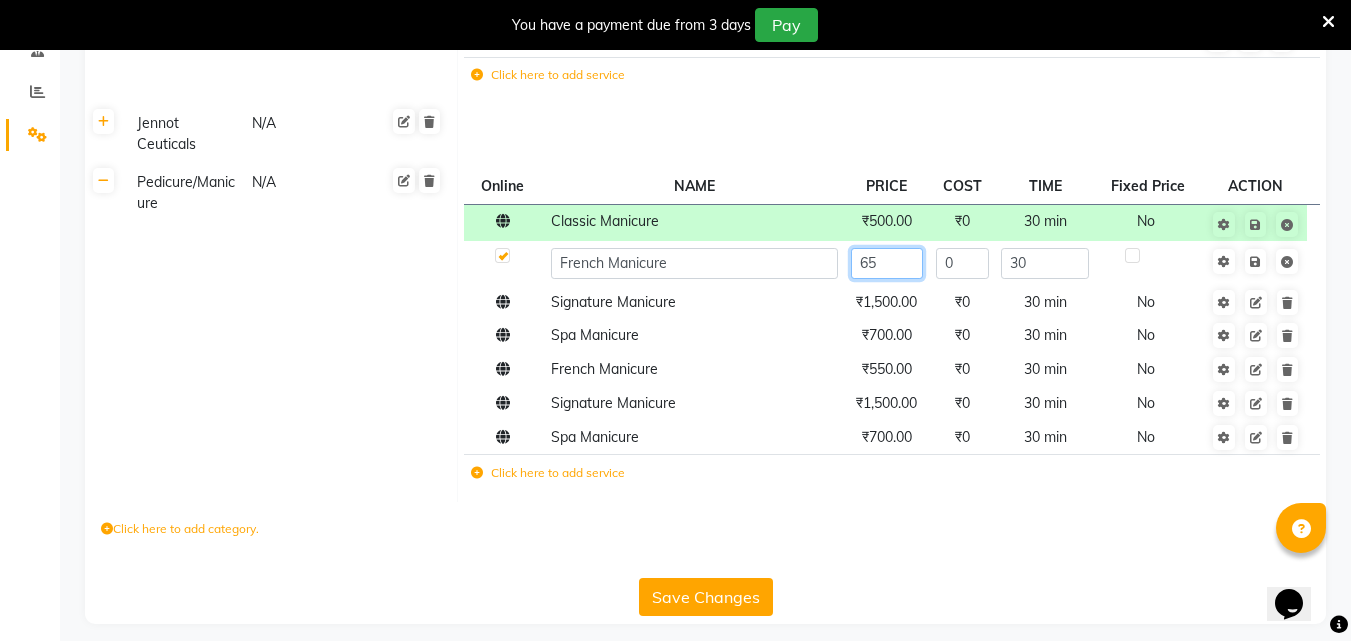 type on "650" 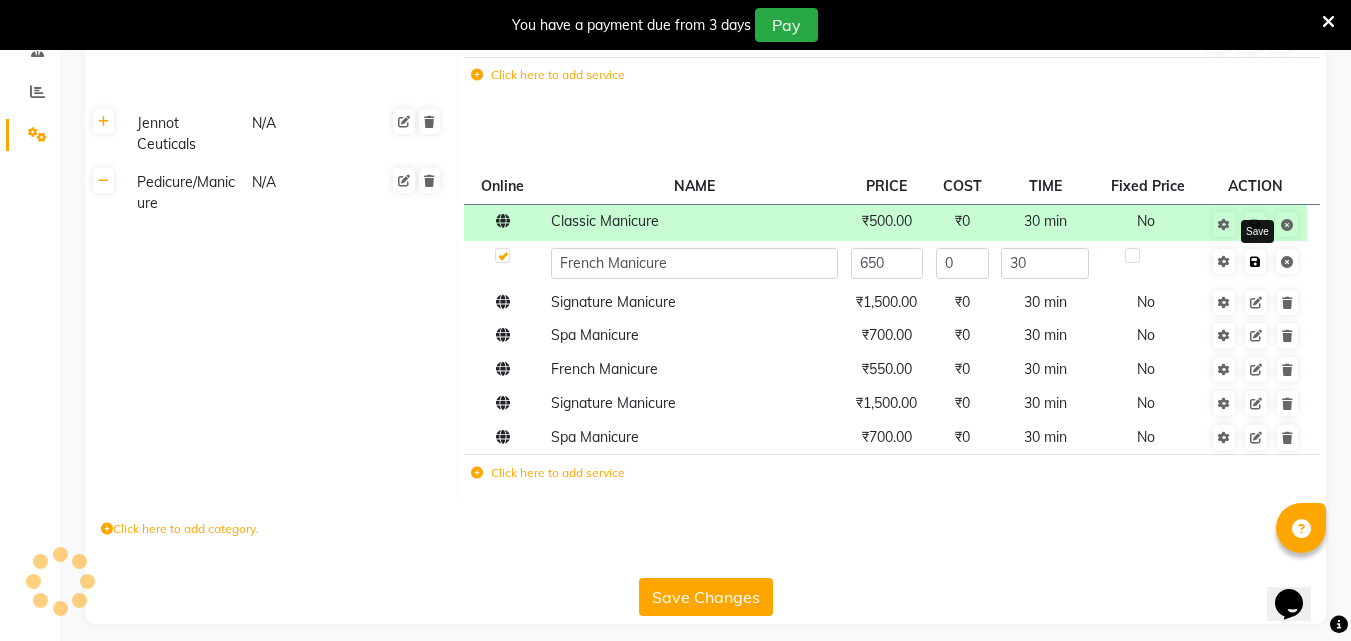 click on "Save" 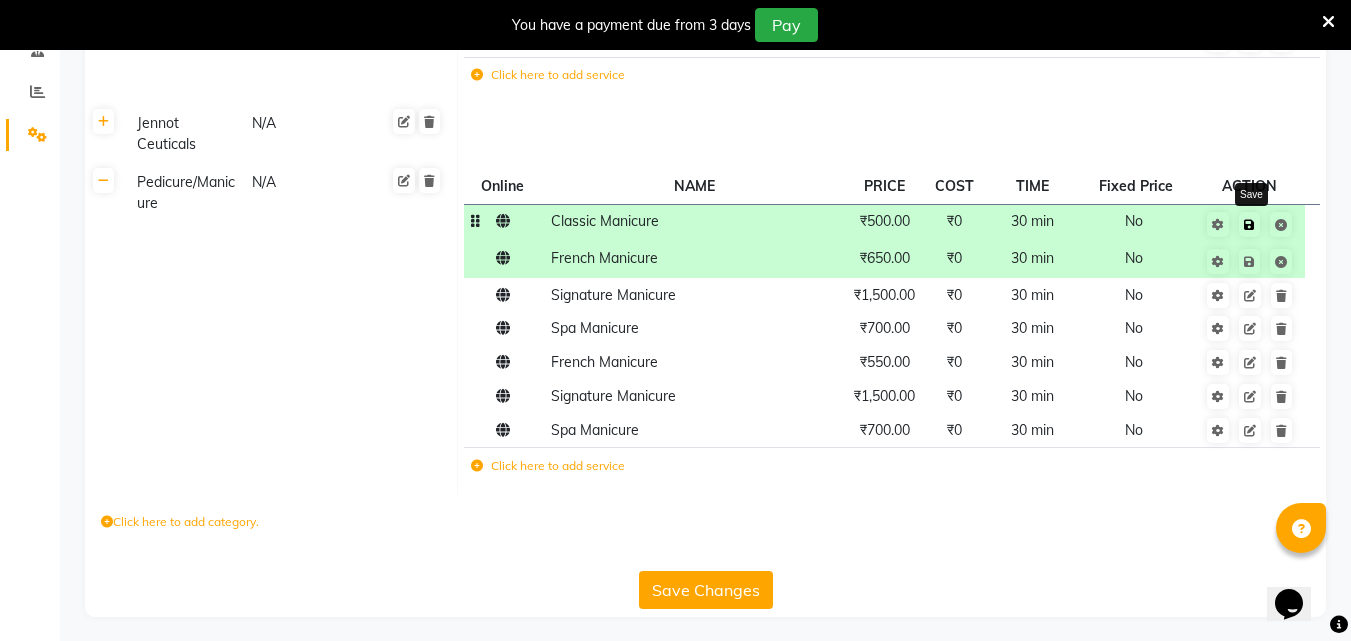 click 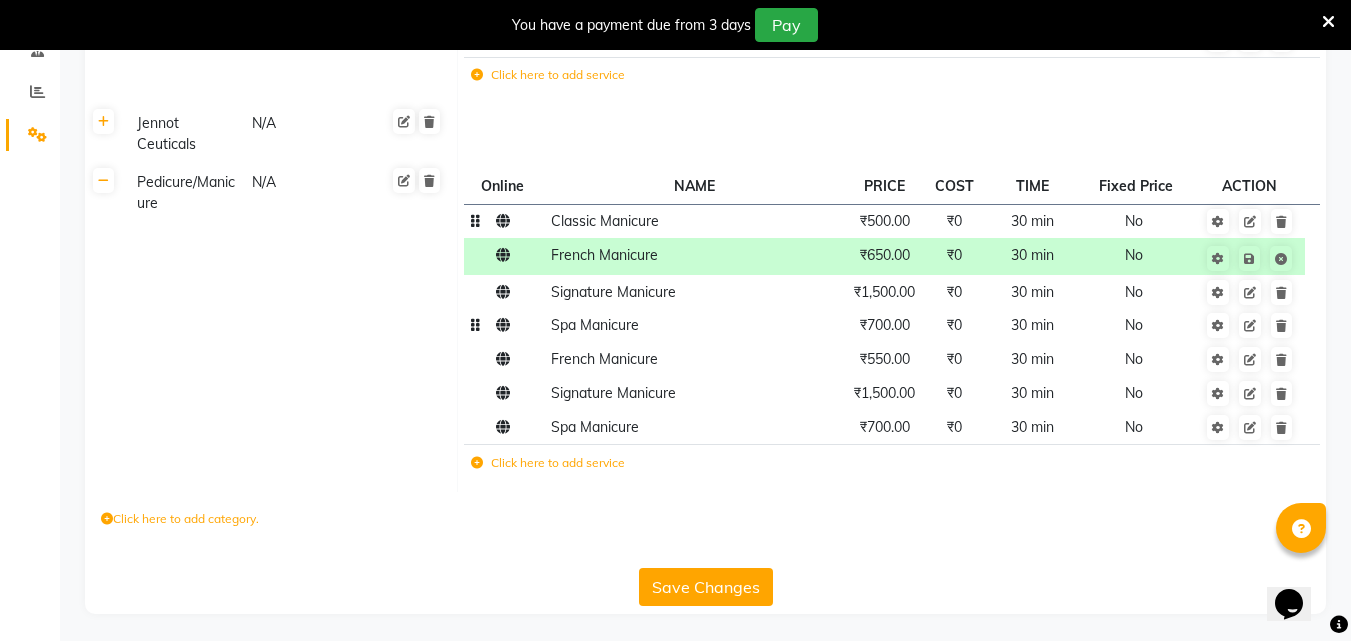 click on "₹700.00" 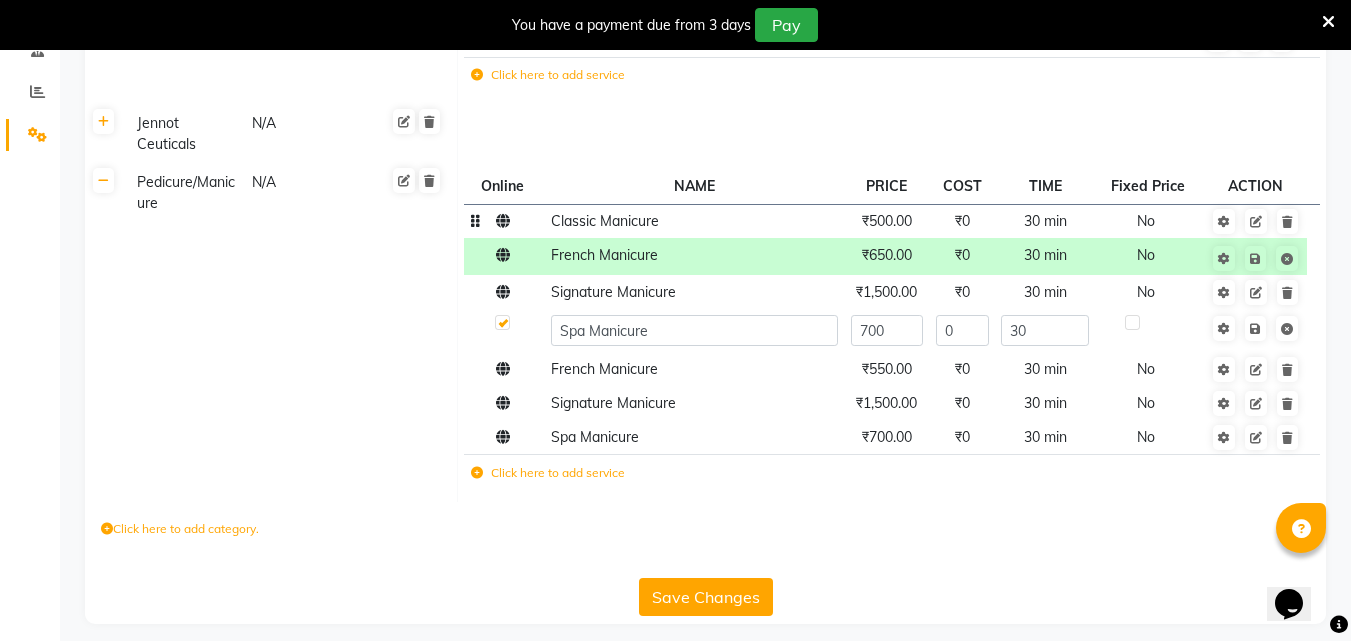 click on "700" 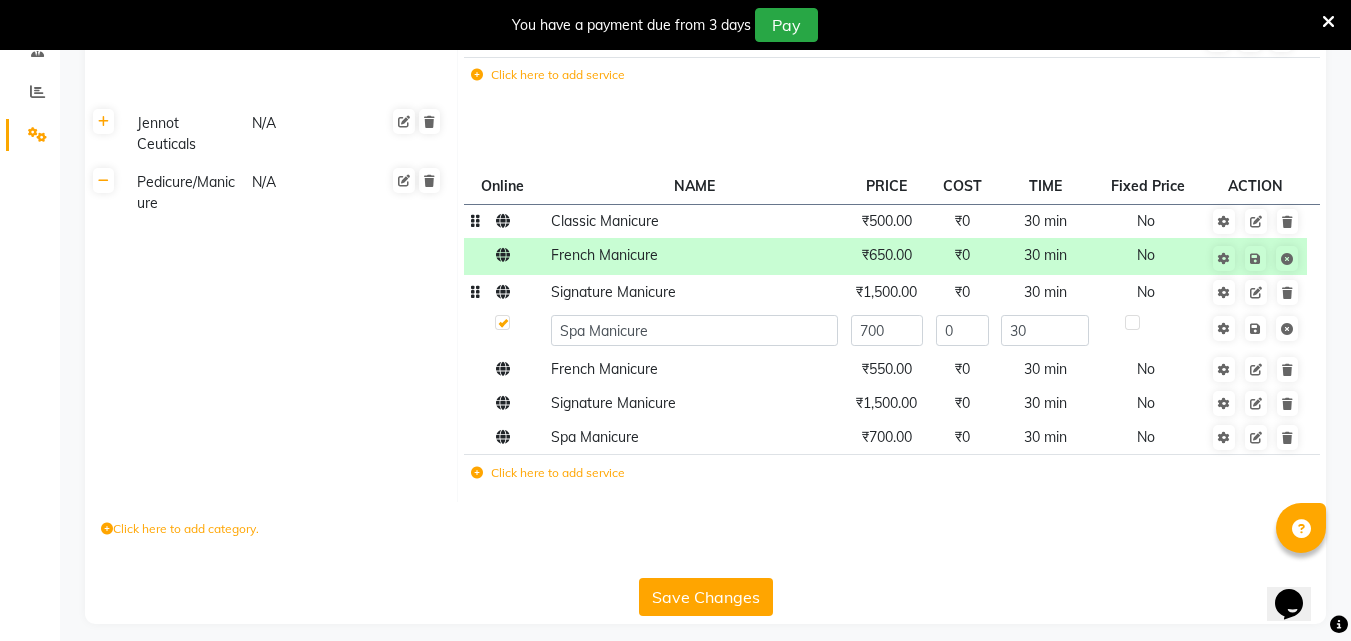 click on "₹1,500.00" 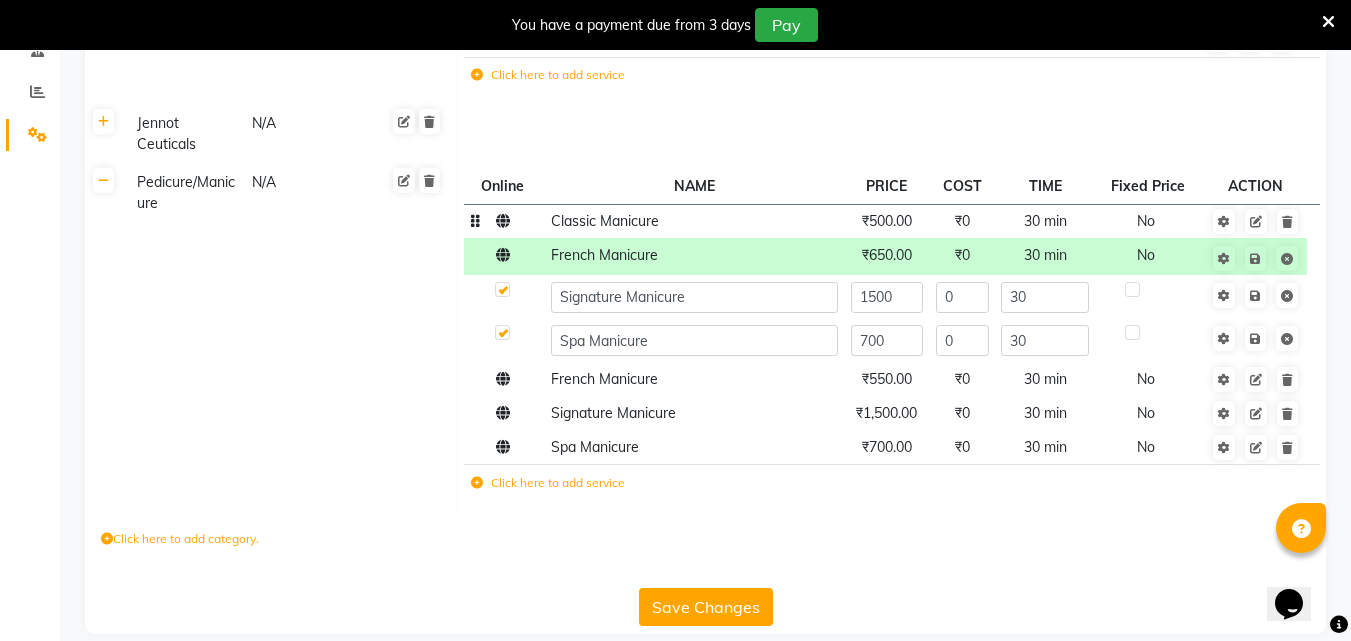 click on "1500" 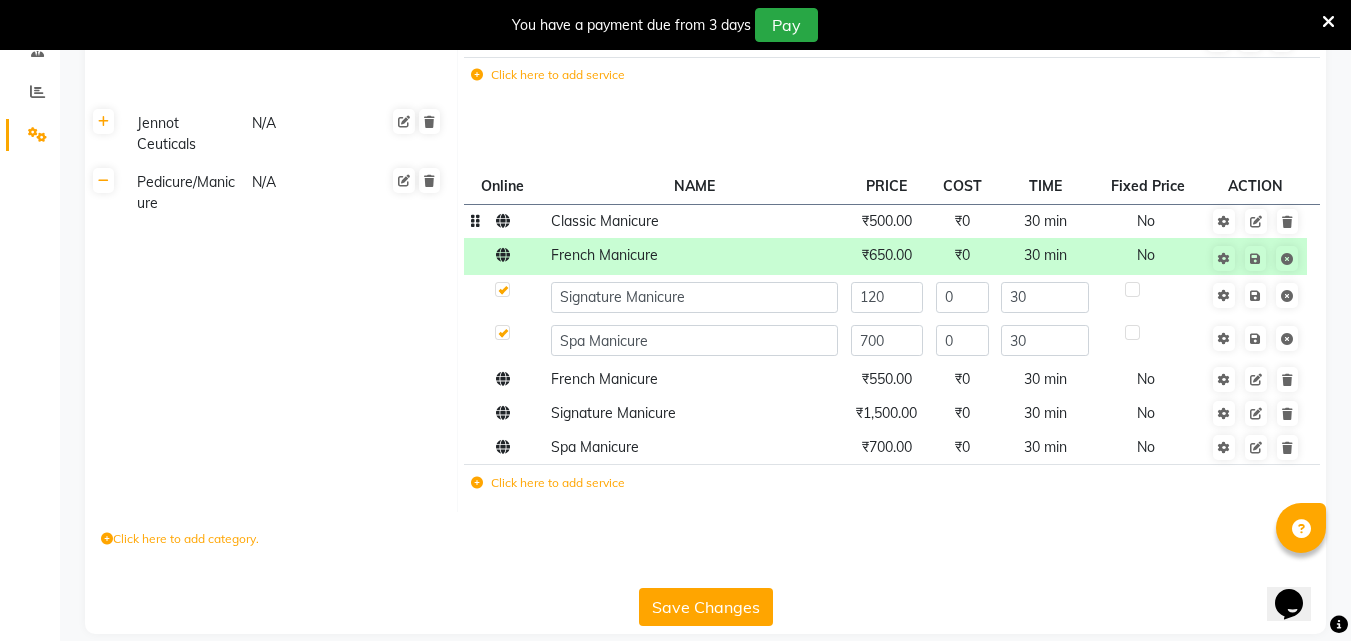type on "1200" 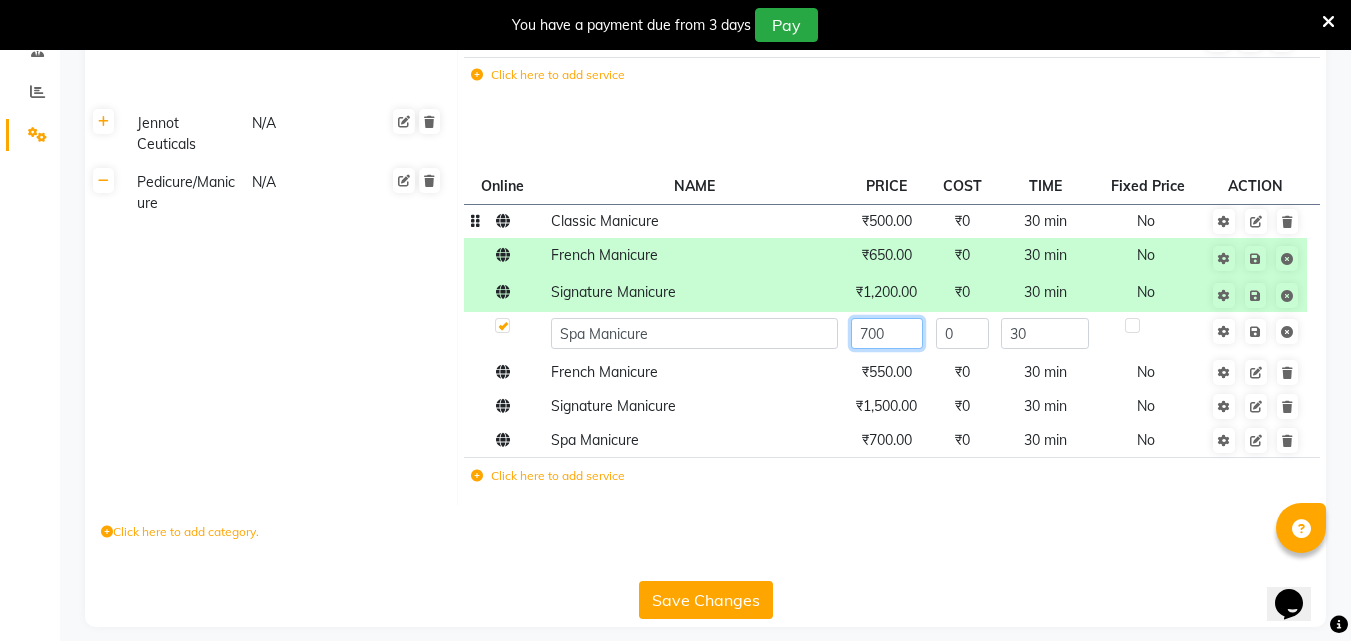 click on "700" 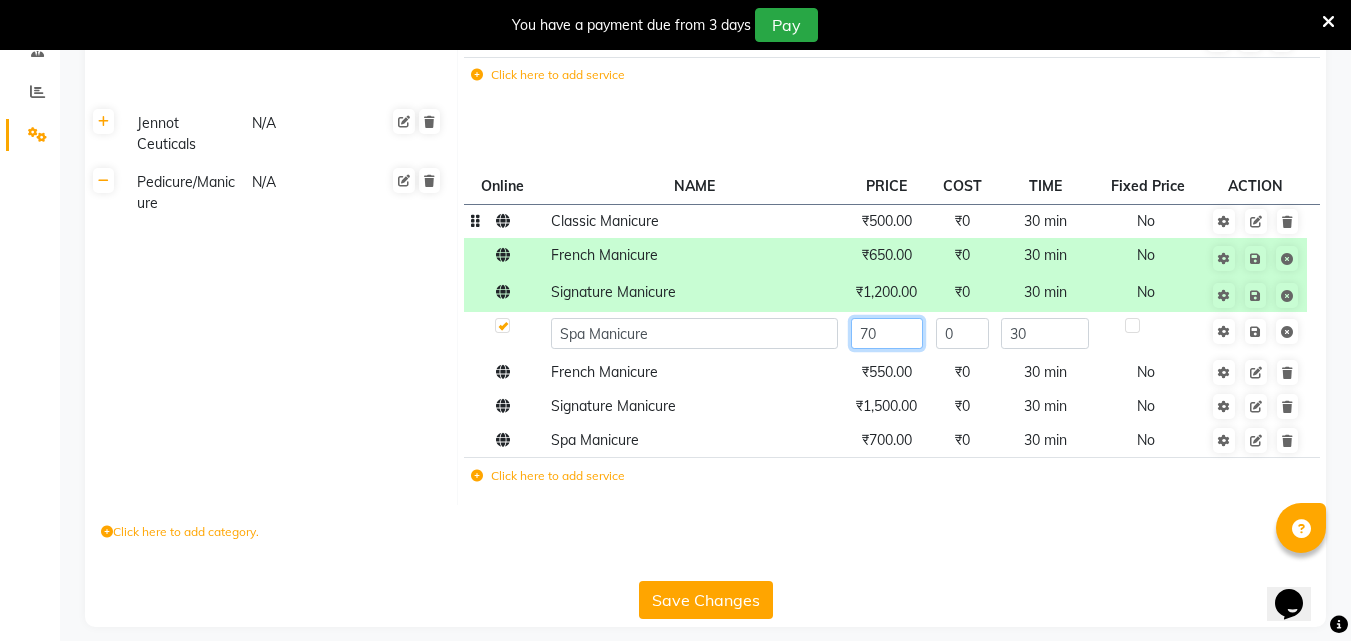 type on "7" 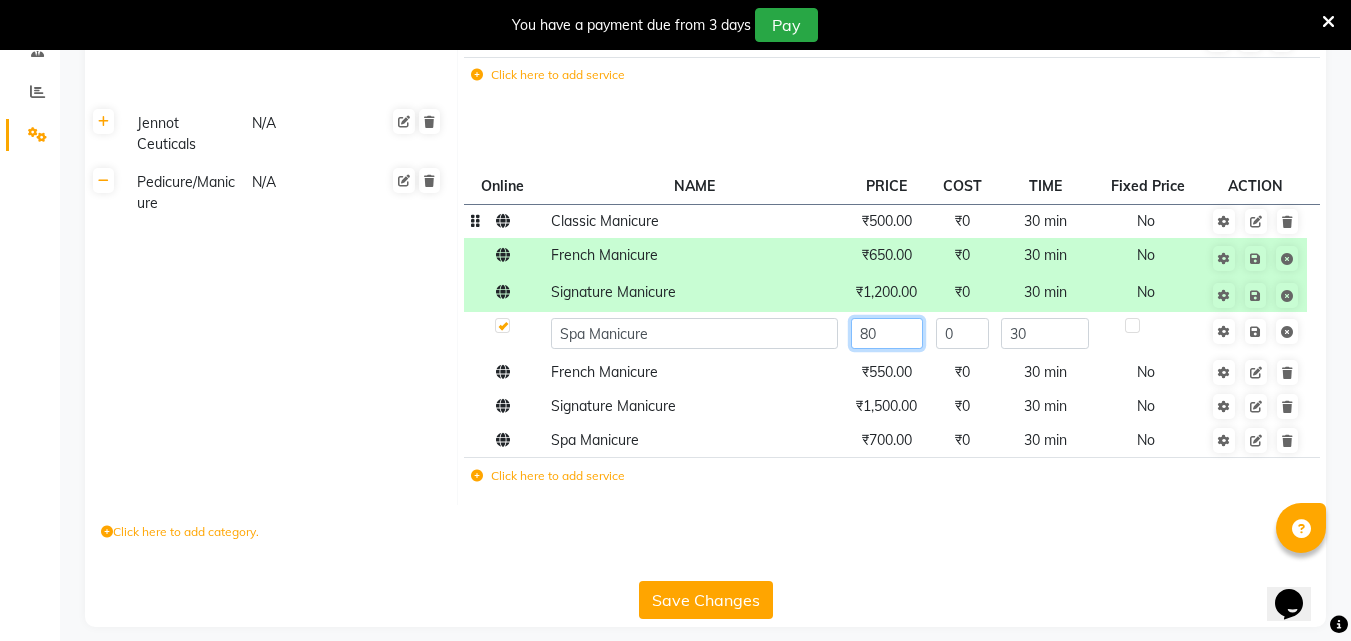 type on "800" 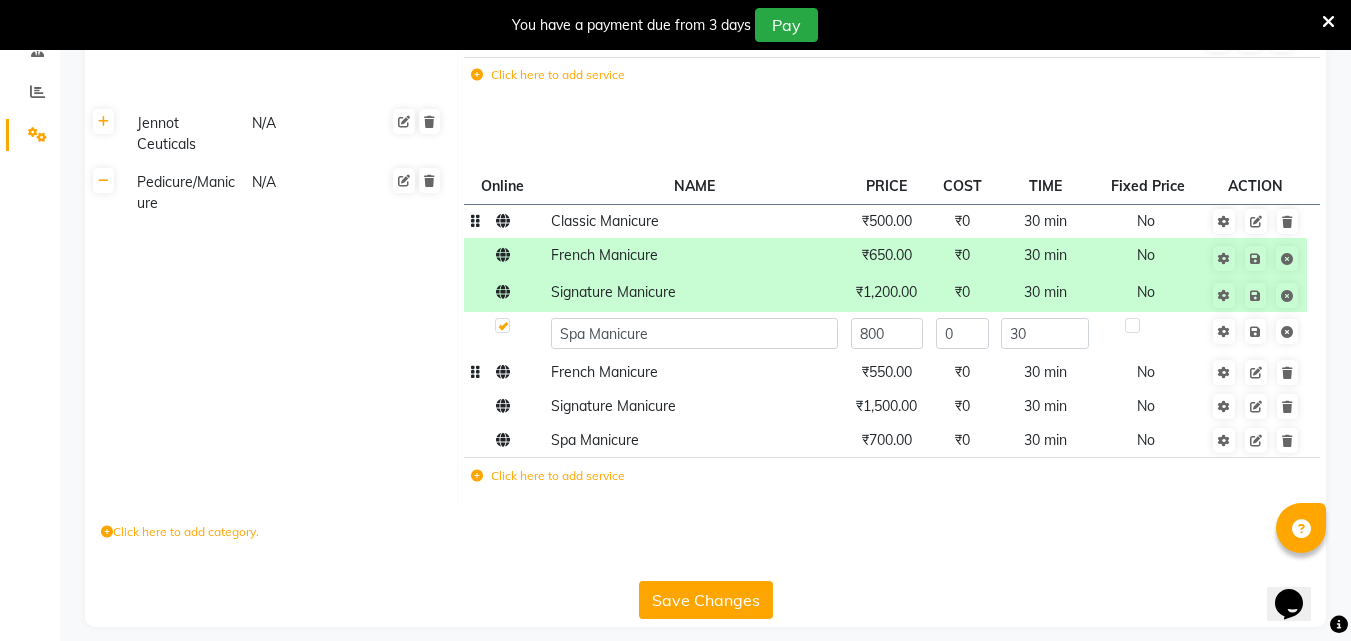 click on "Classic Manicure ₹500.00 ₹0 30 min  No   French Manicure ₹650.00 ₹0 30 min  No   Signature Manicure ₹1,200.00 ₹0 30 min  No  Spa Manicure 800 0 30 French Manicure ₹550.00 ₹0 30 min  No  Signature Manicure ₹1,500.00 ₹0 30 min  No  Spa Manicure ₹700.00 ₹0 30 min  No  Click here to add service" 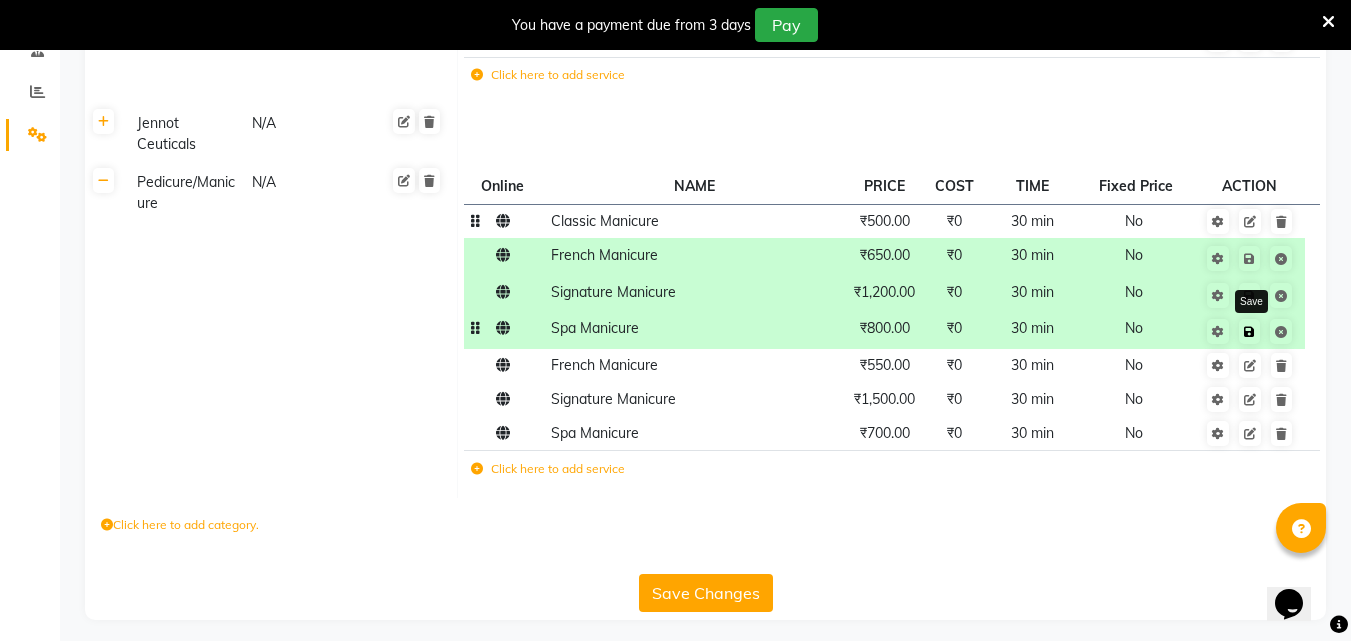 click 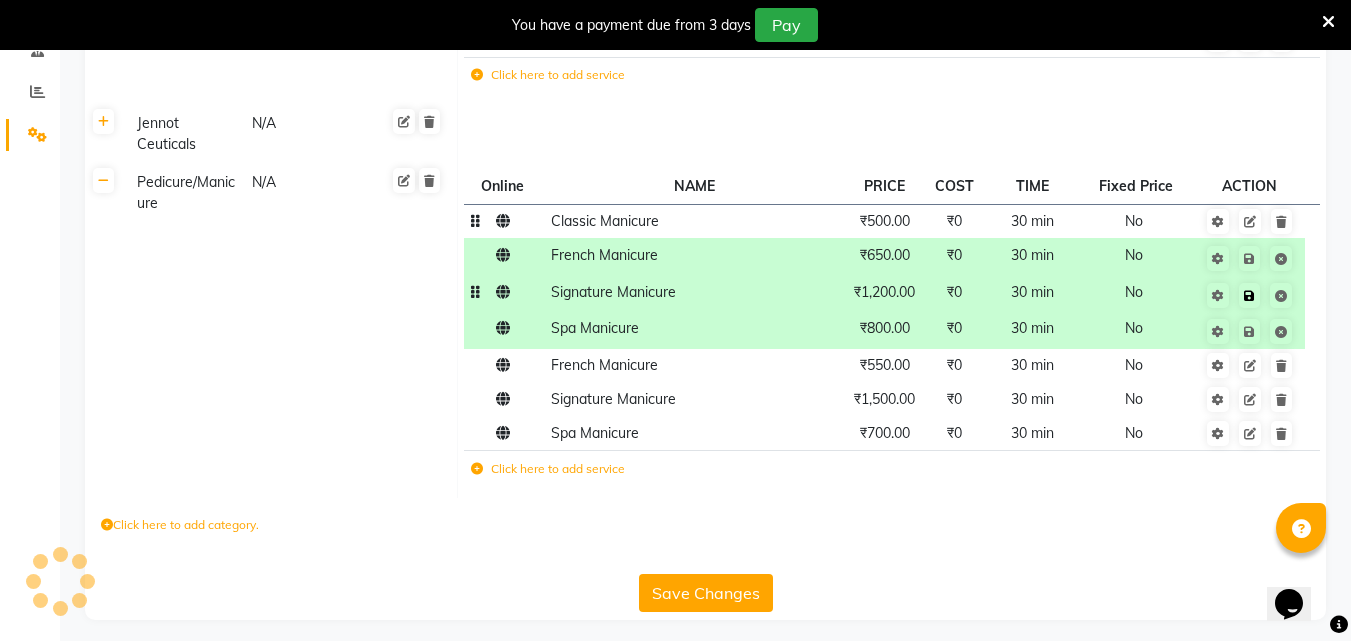 click 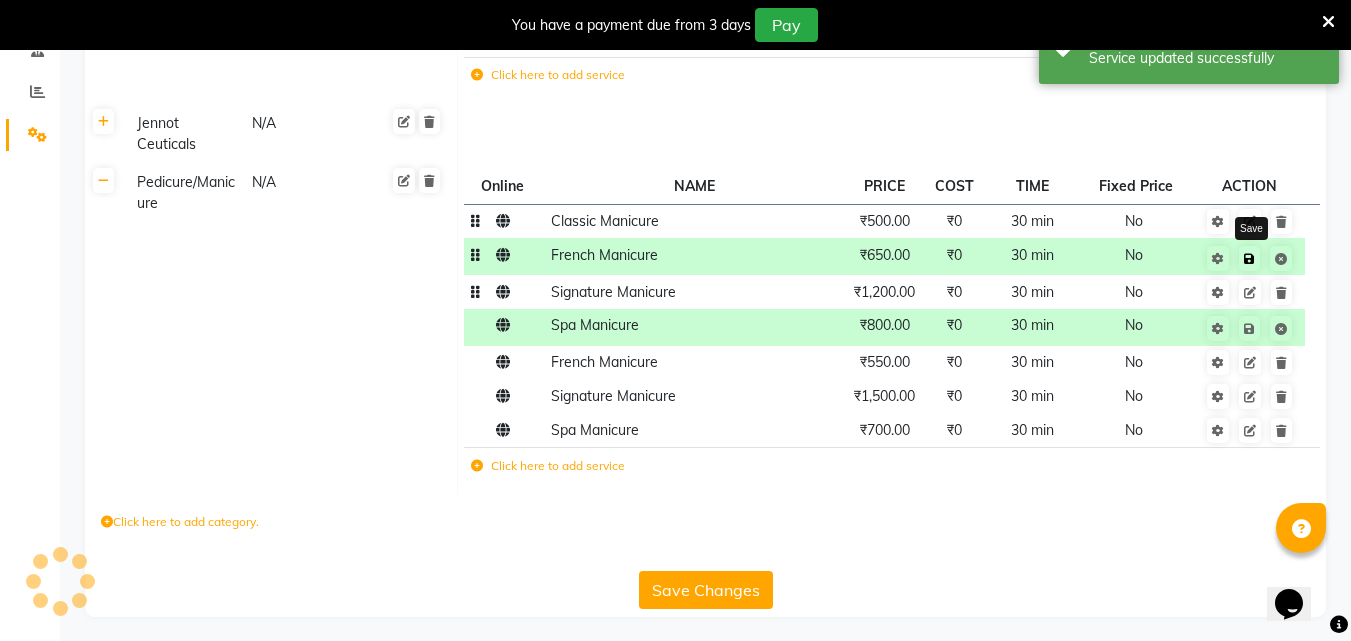 click 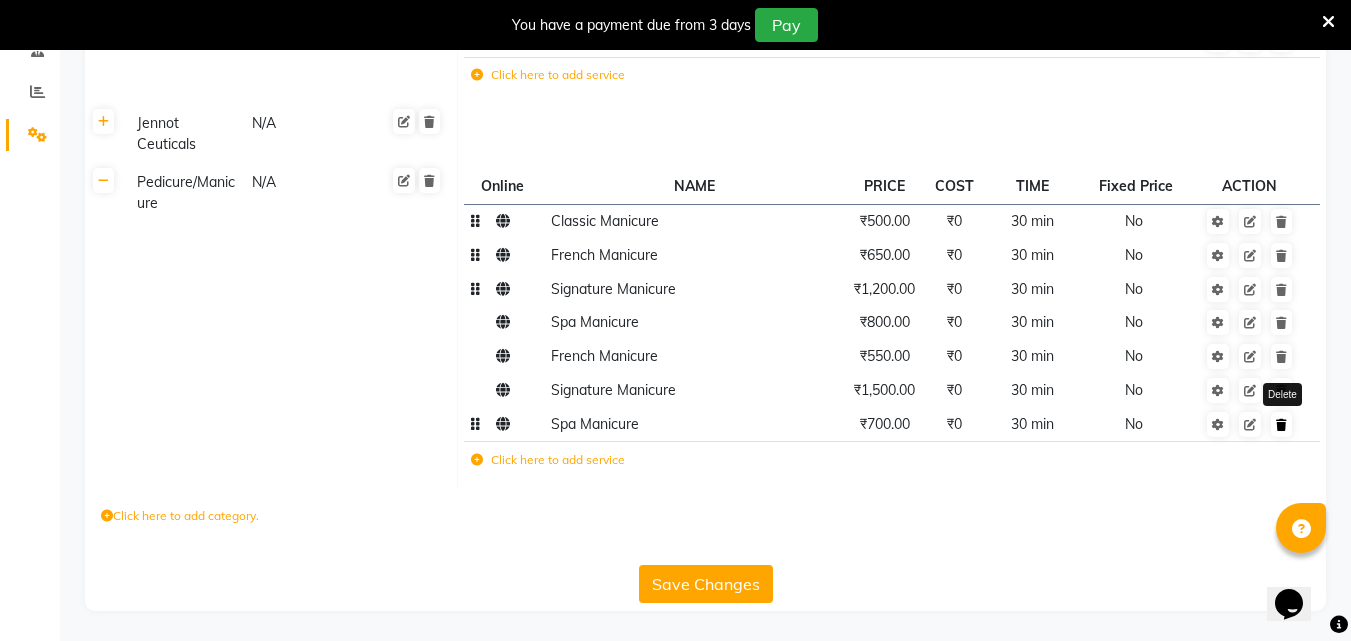 click 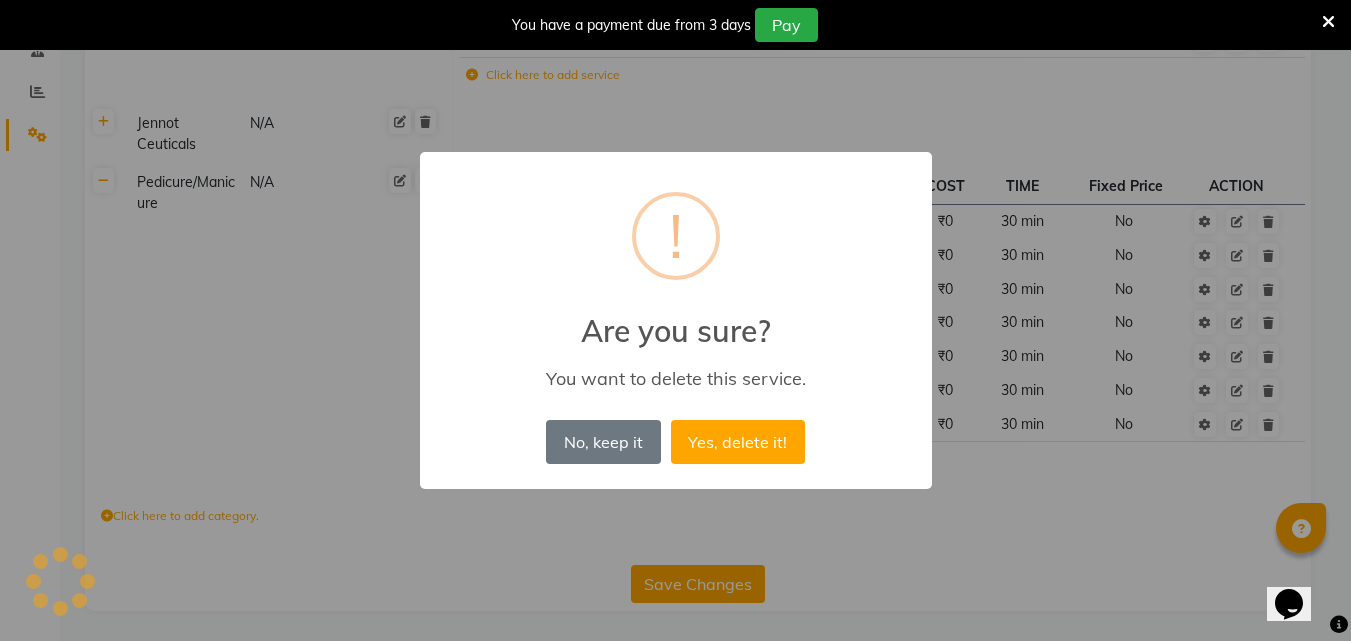 scroll, scrollTop: 380, scrollLeft: 0, axis: vertical 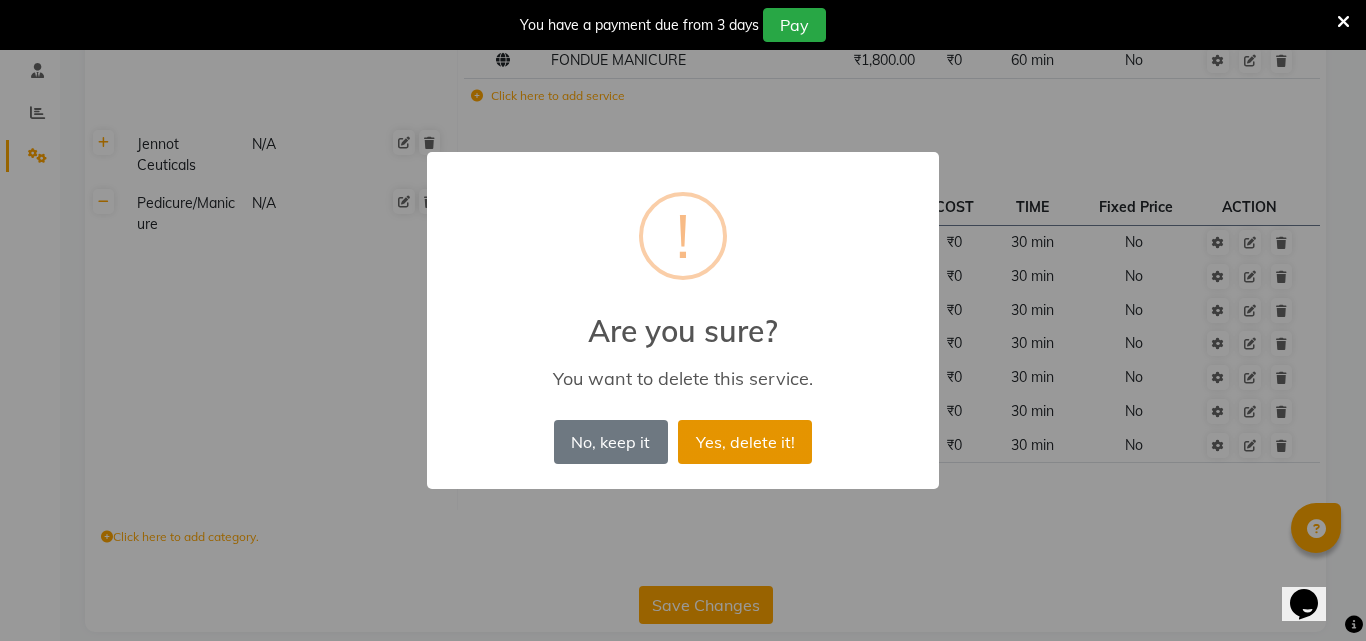 click on "Yes, delete it!" at bounding box center (745, 442) 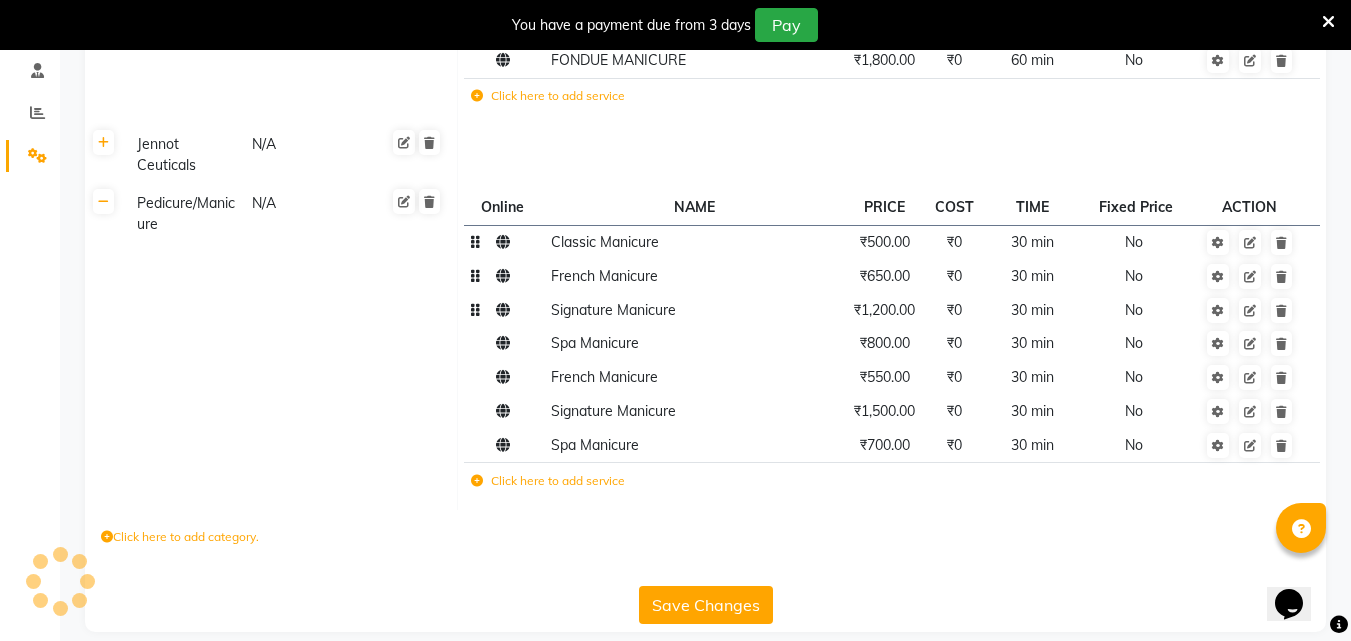 scroll, scrollTop: 368, scrollLeft: 0, axis: vertical 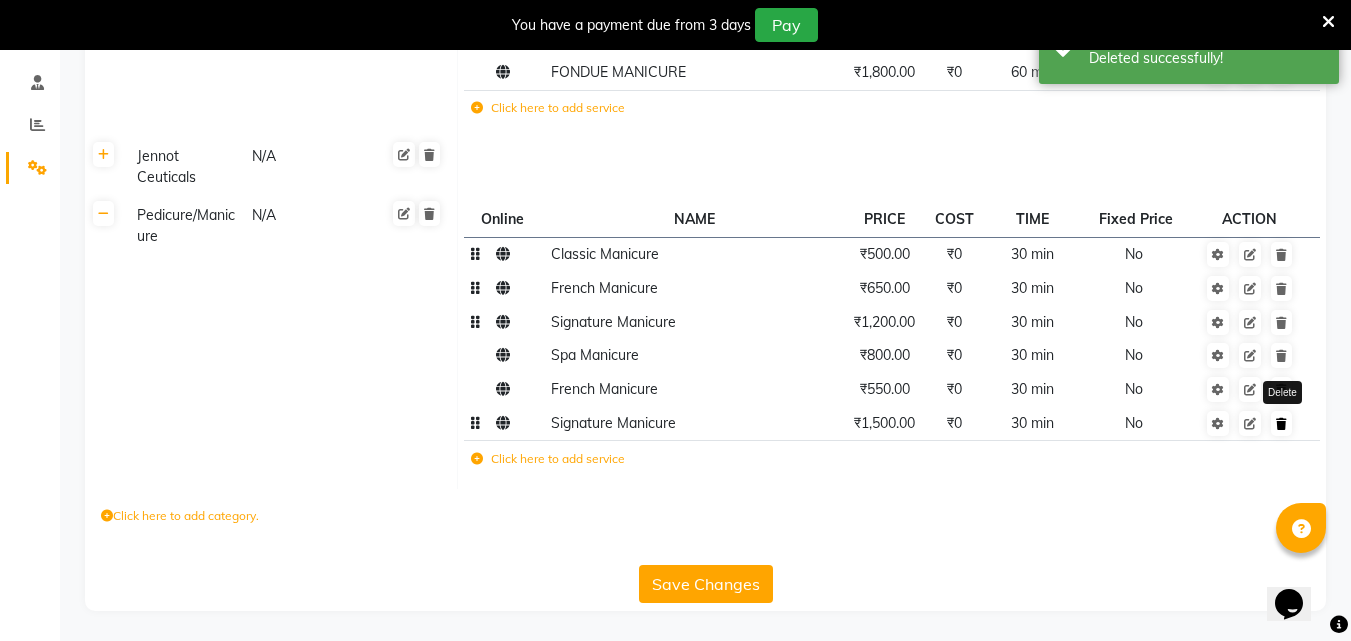 click 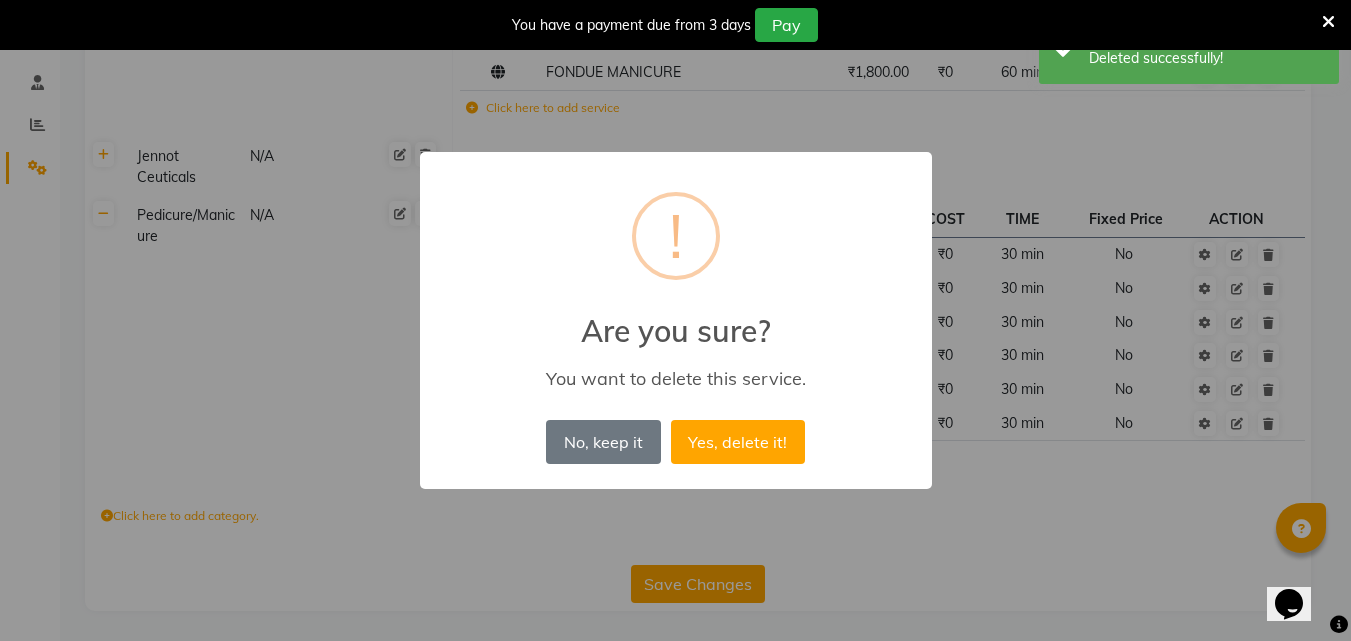 scroll, scrollTop: 347, scrollLeft: 0, axis: vertical 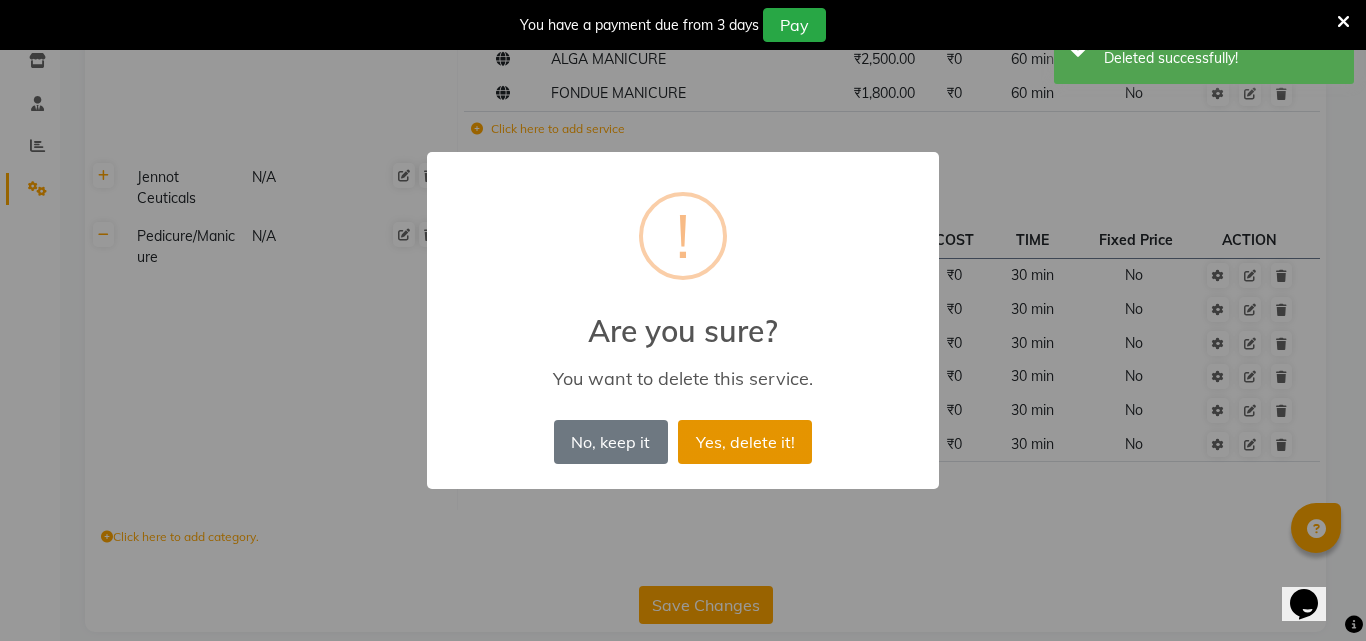 click on "Yes, delete it!" at bounding box center (745, 442) 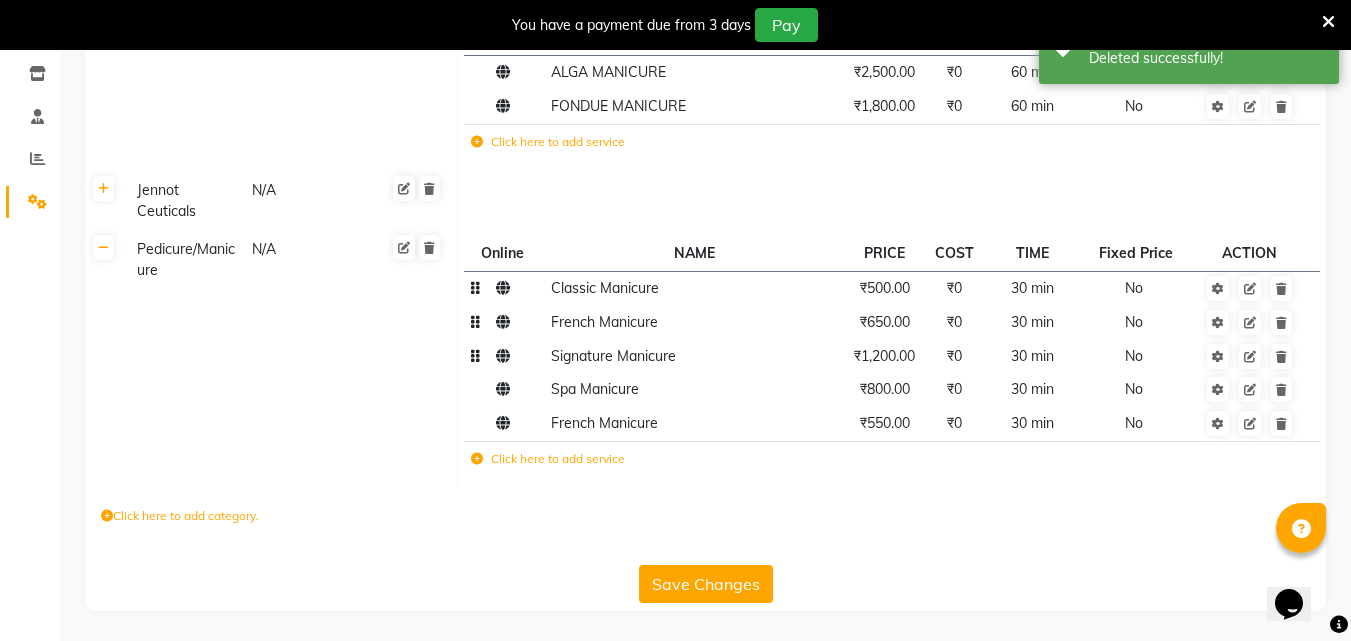 scroll, scrollTop: 334, scrollLeft: 0, axis: vertical 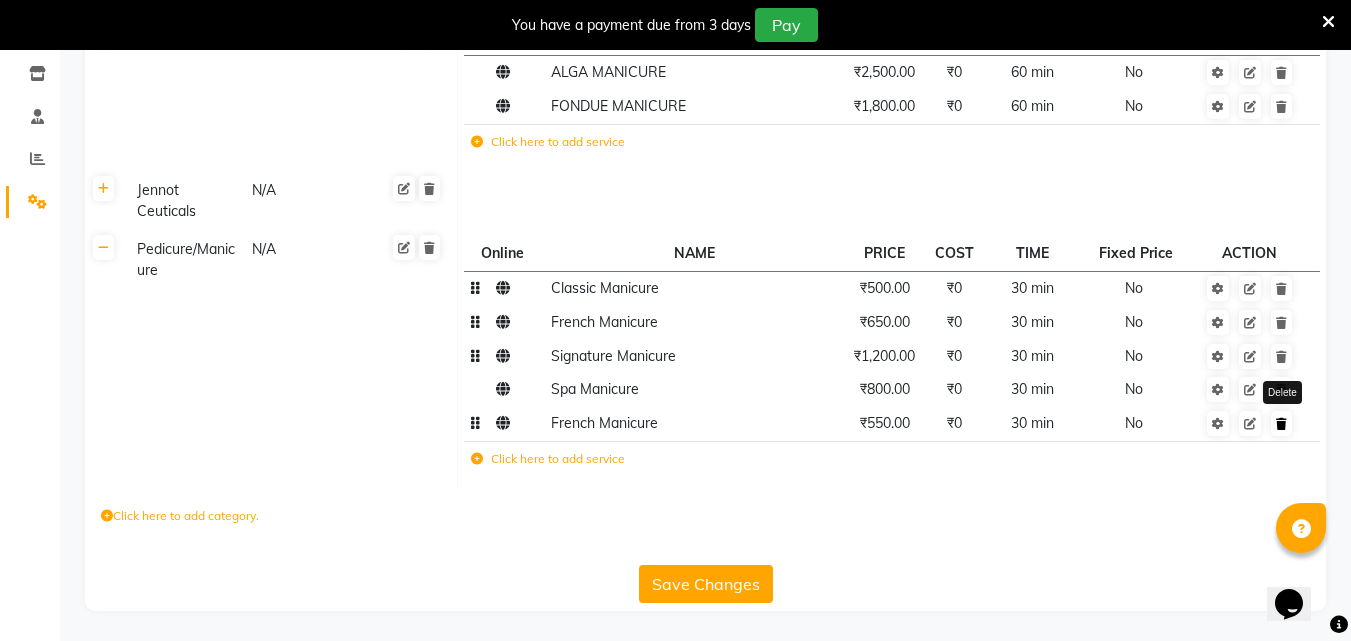 click 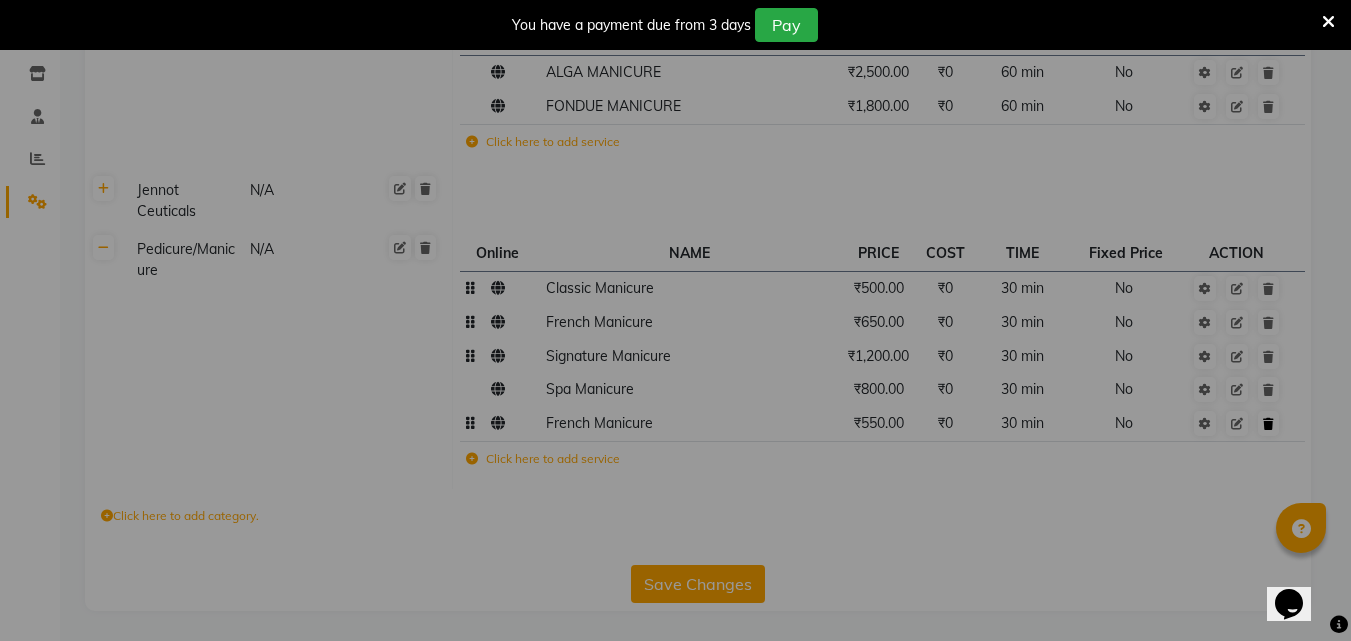 scroll, scrollTop: 313, scrollLeft: 0, axis: vertical 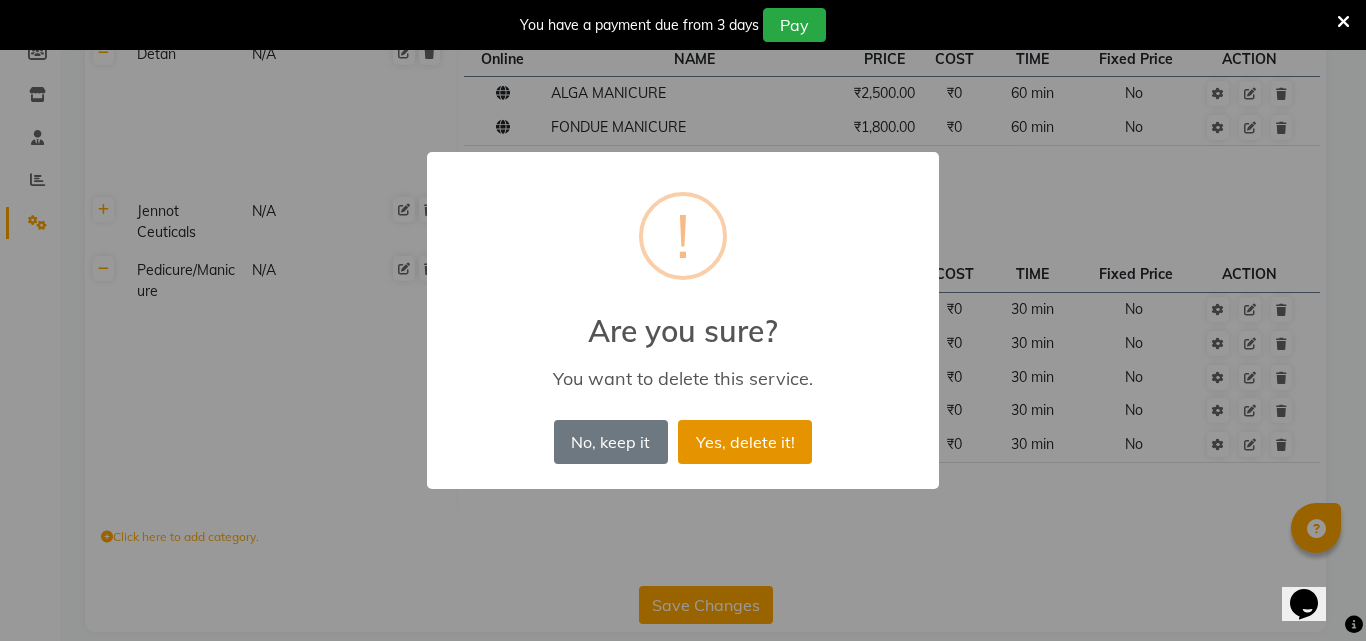 click on "Yes, delete it!" at bounding box center (745, 442) 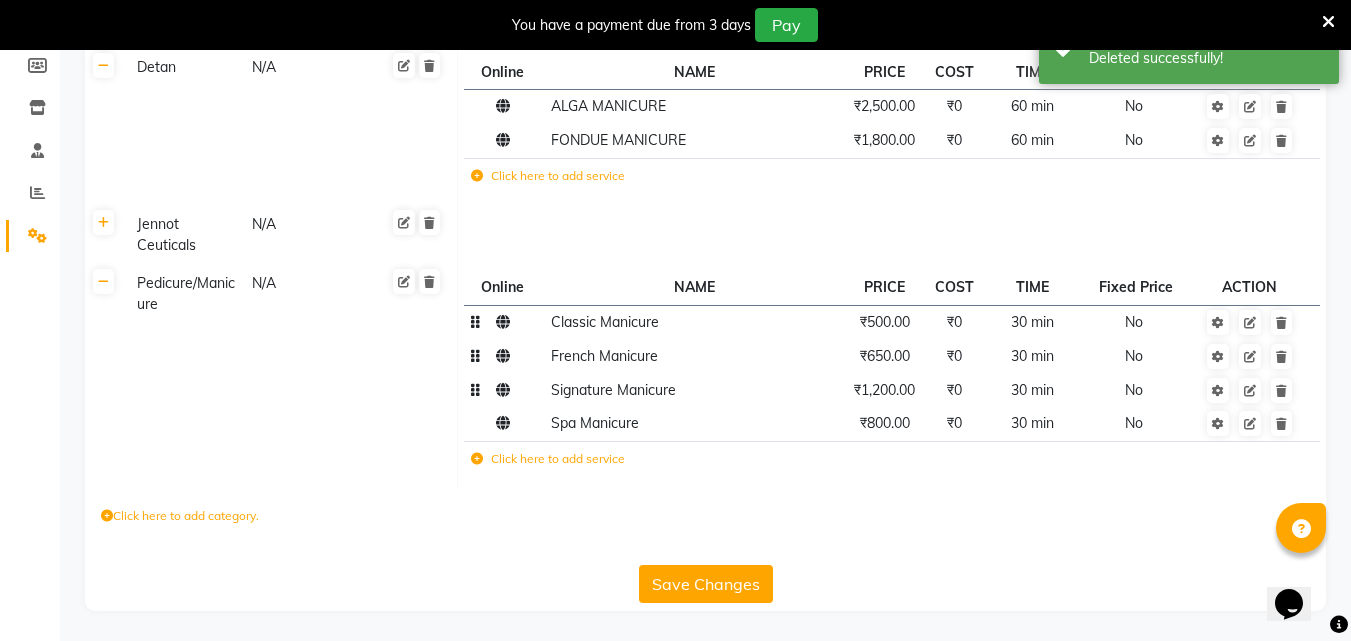 scroll, scrollTop: 300, scrollLeft: 0, axis: vertical 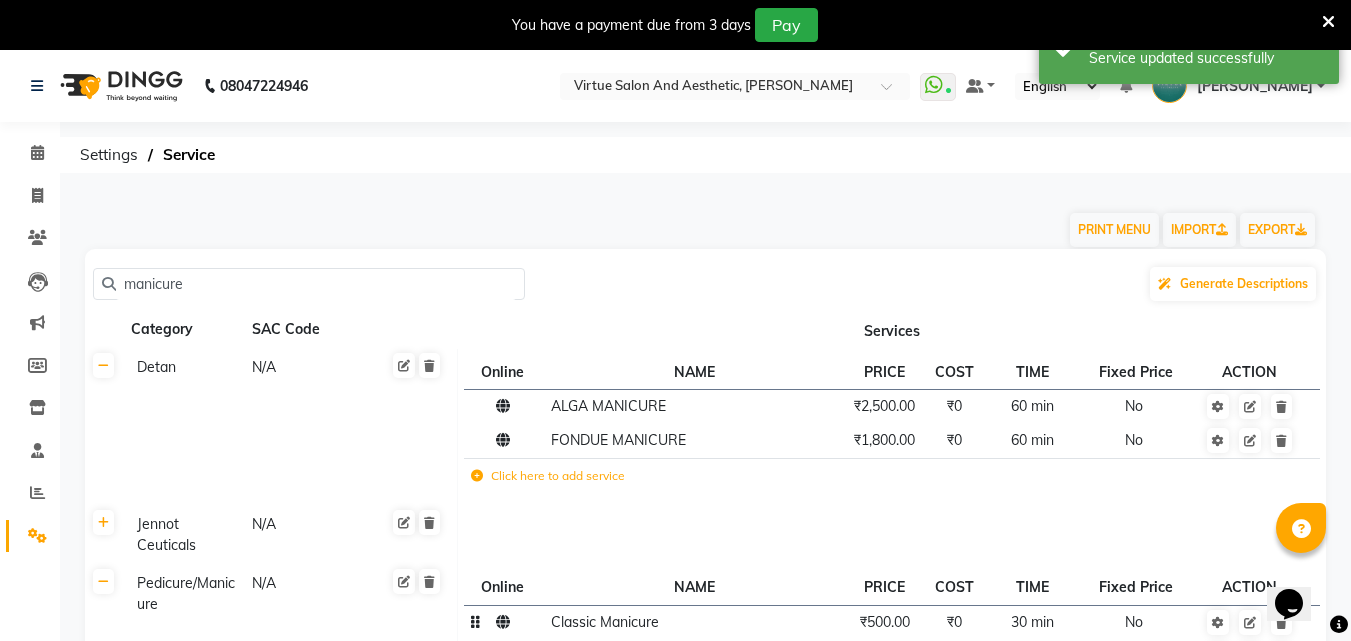 click on "manicure" 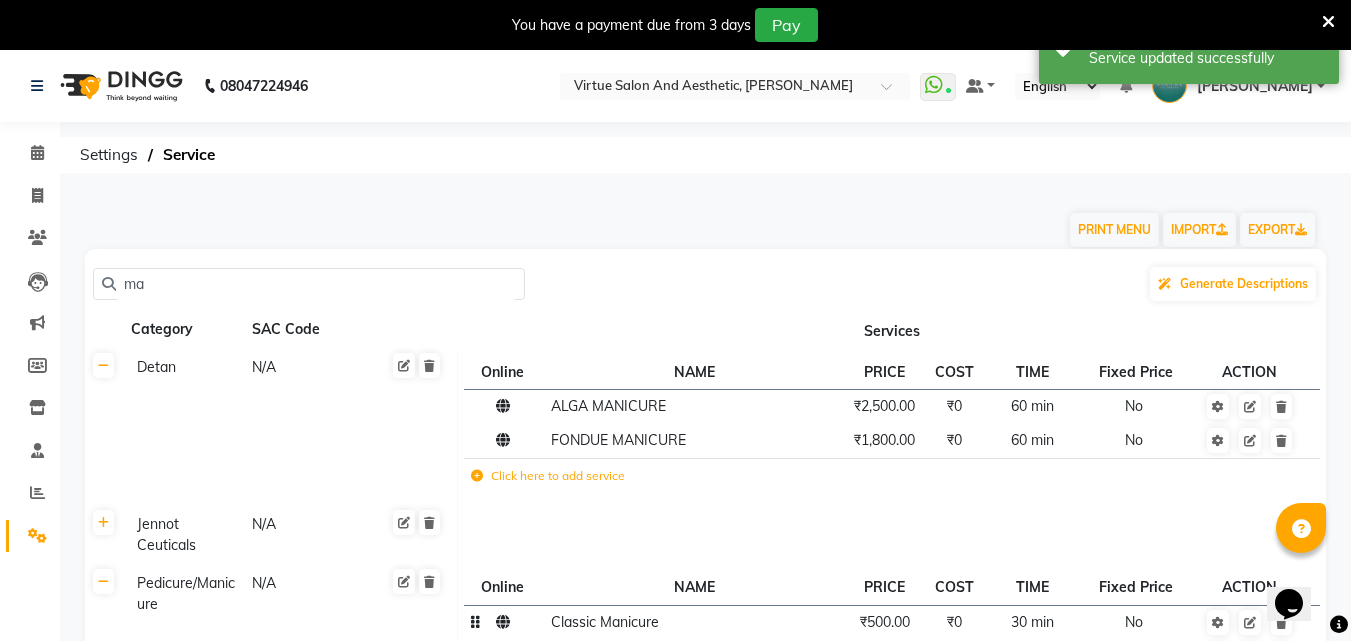 type on "m" 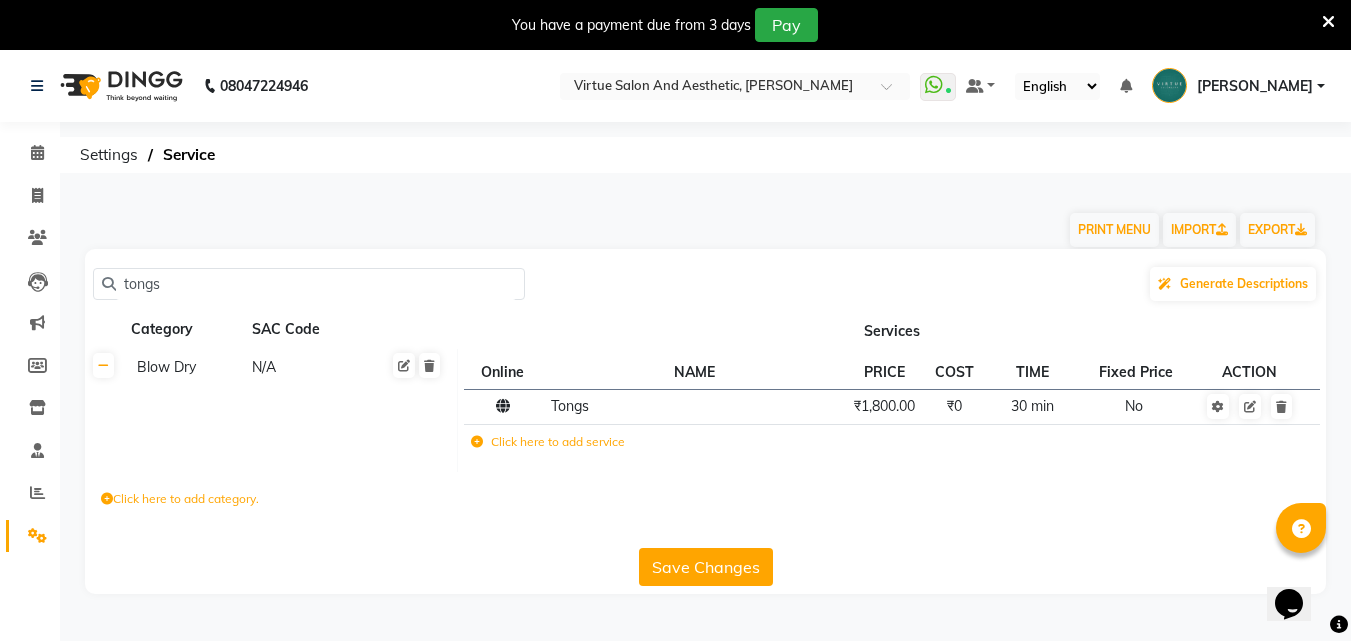 click on "SAC Code" 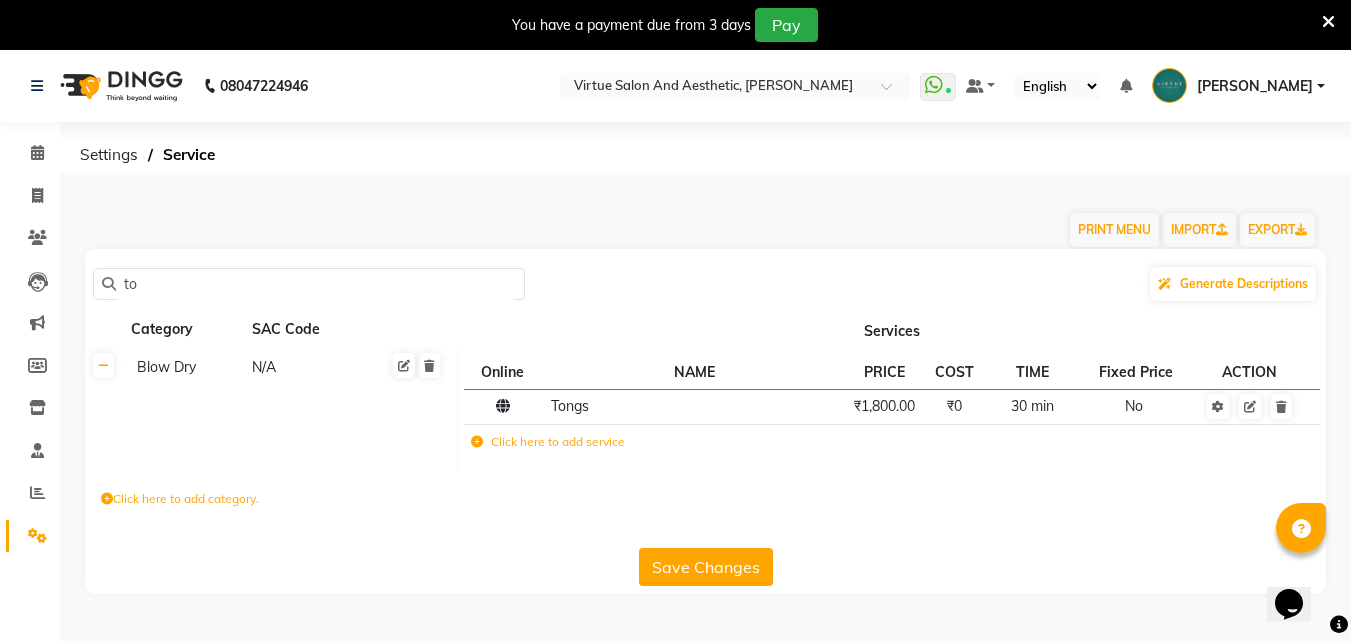 type on "t" 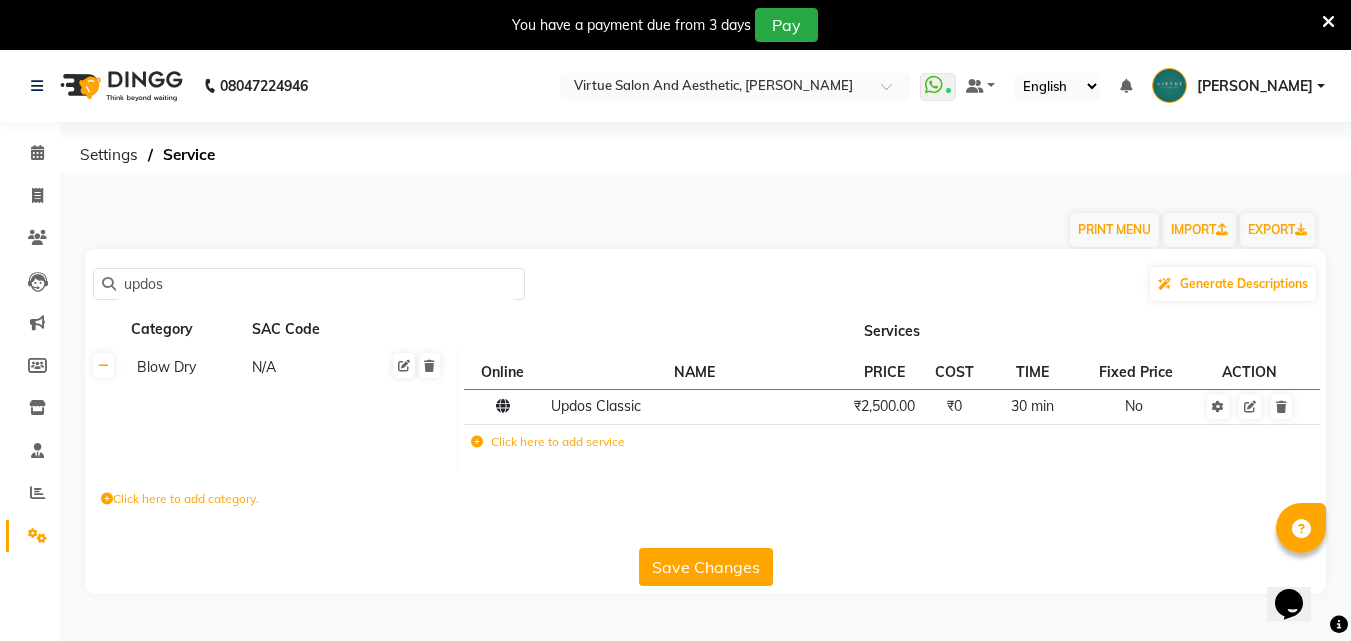 type on "updos" 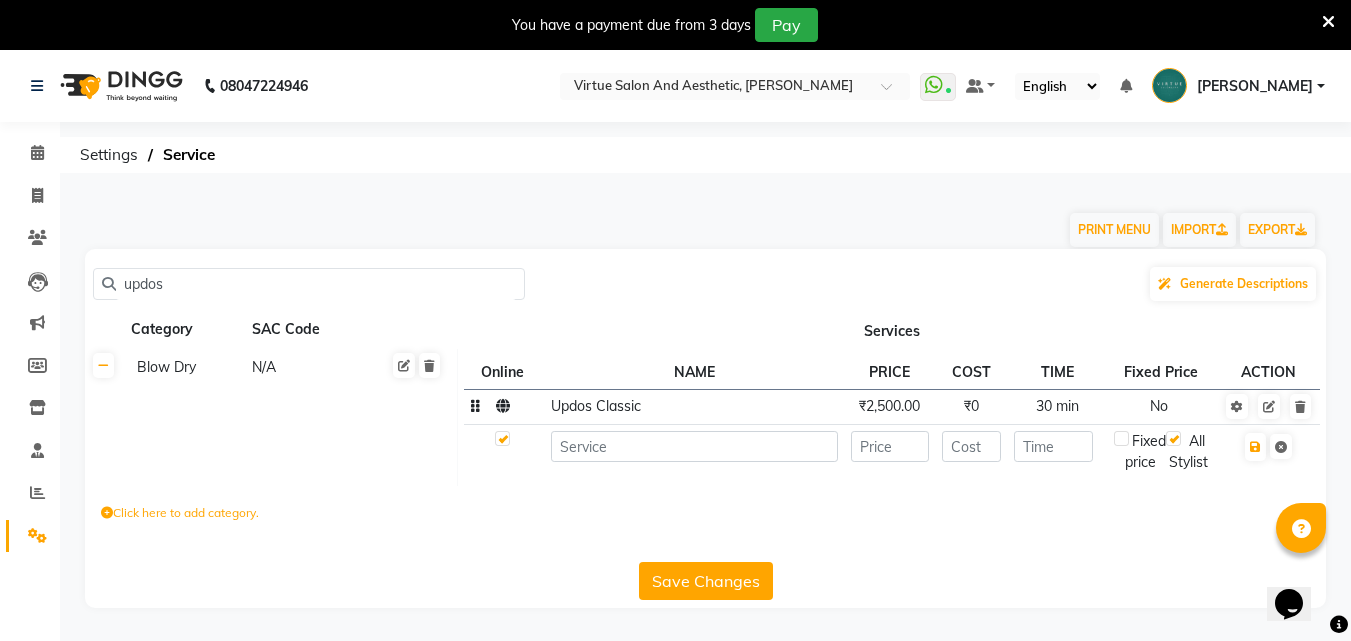 click on "Updos Classic" 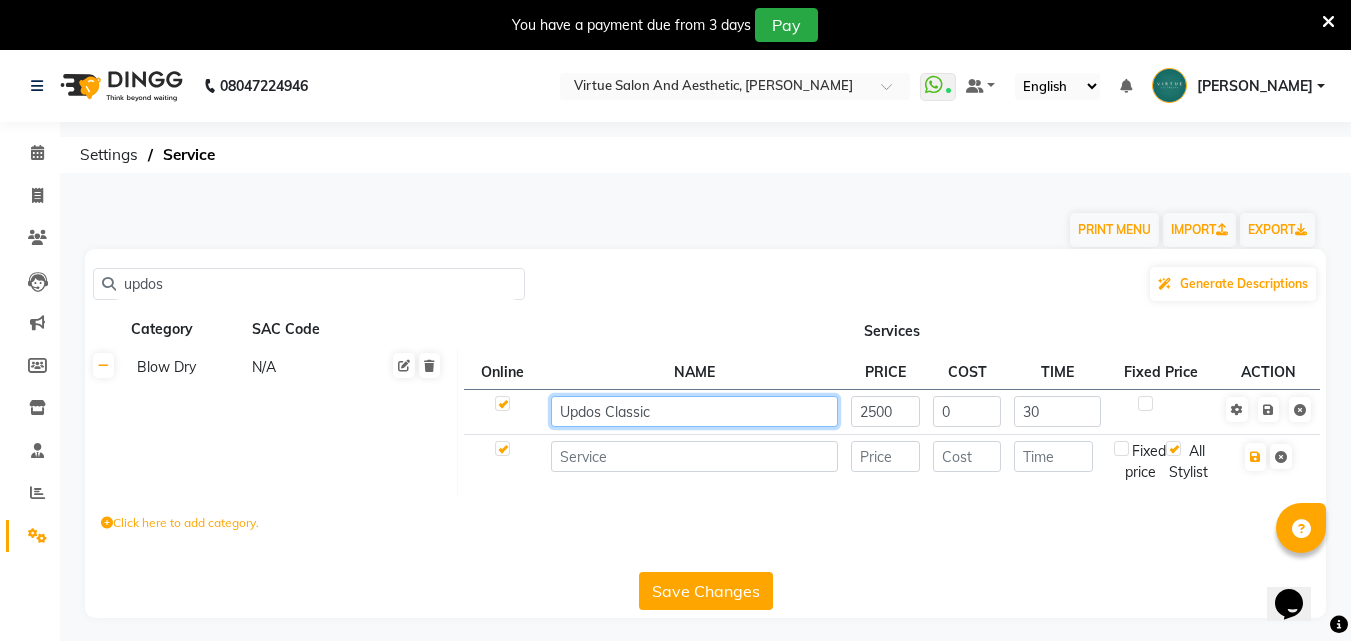 click on "Updos Classic" 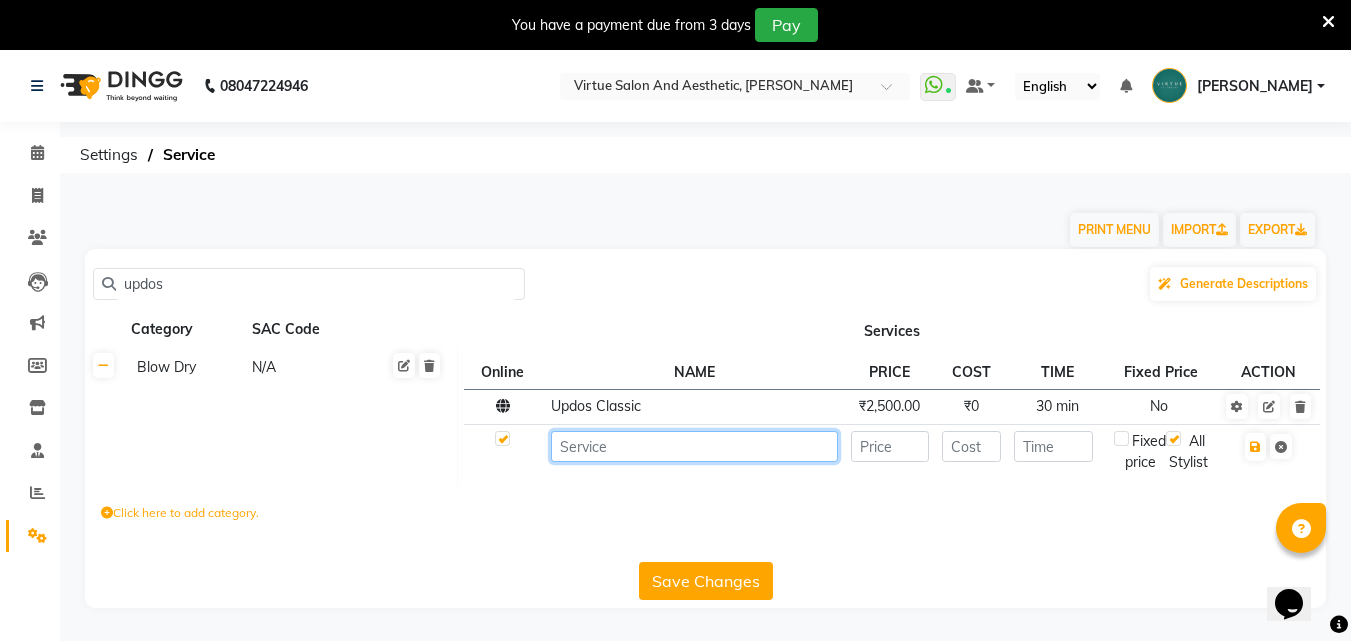 click 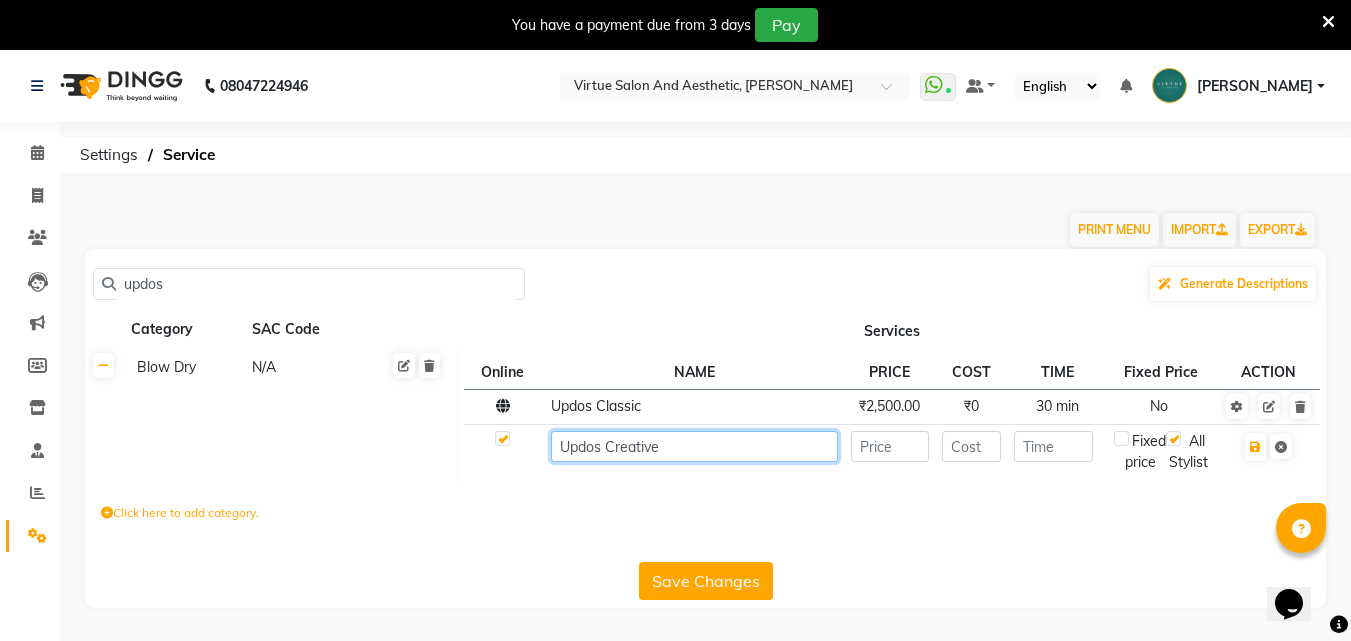 type on "Updos Creative" 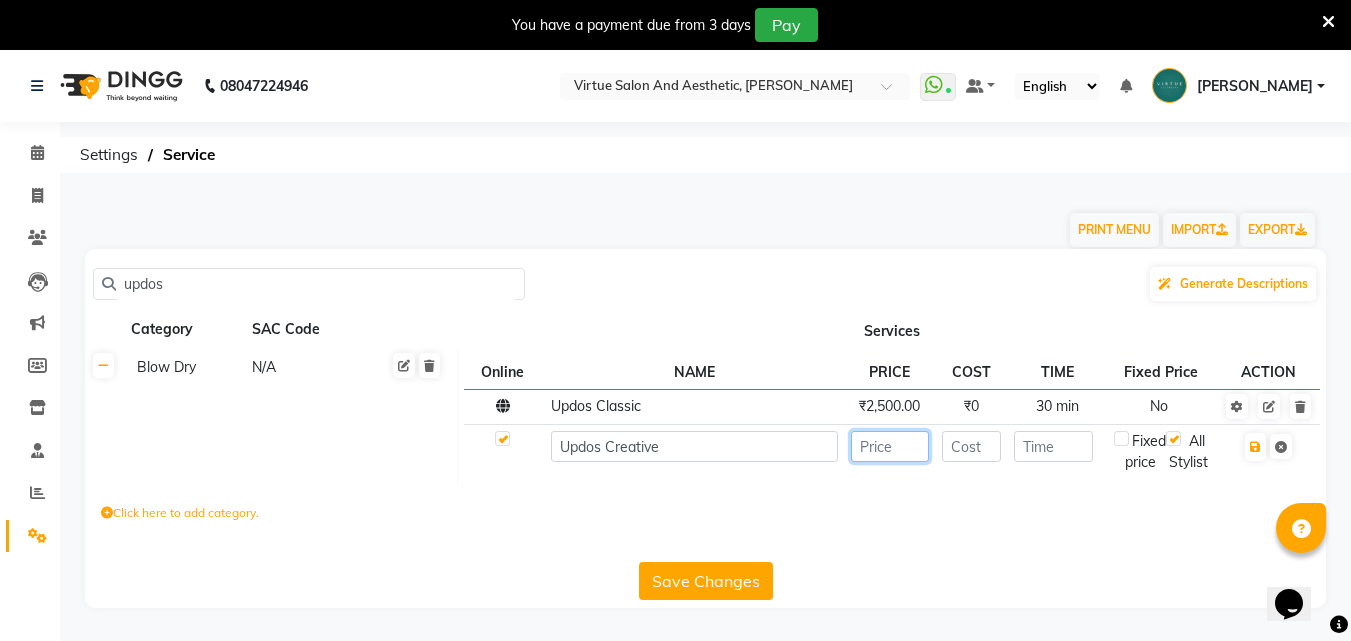 click 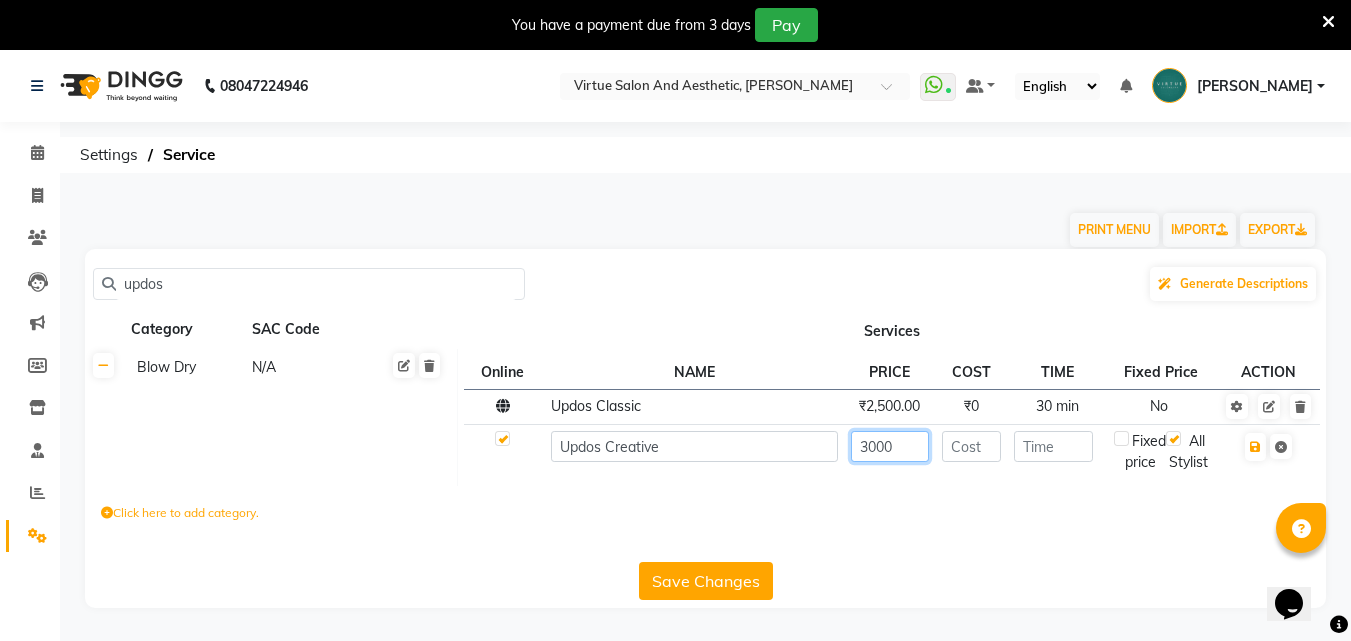 type on "3000" 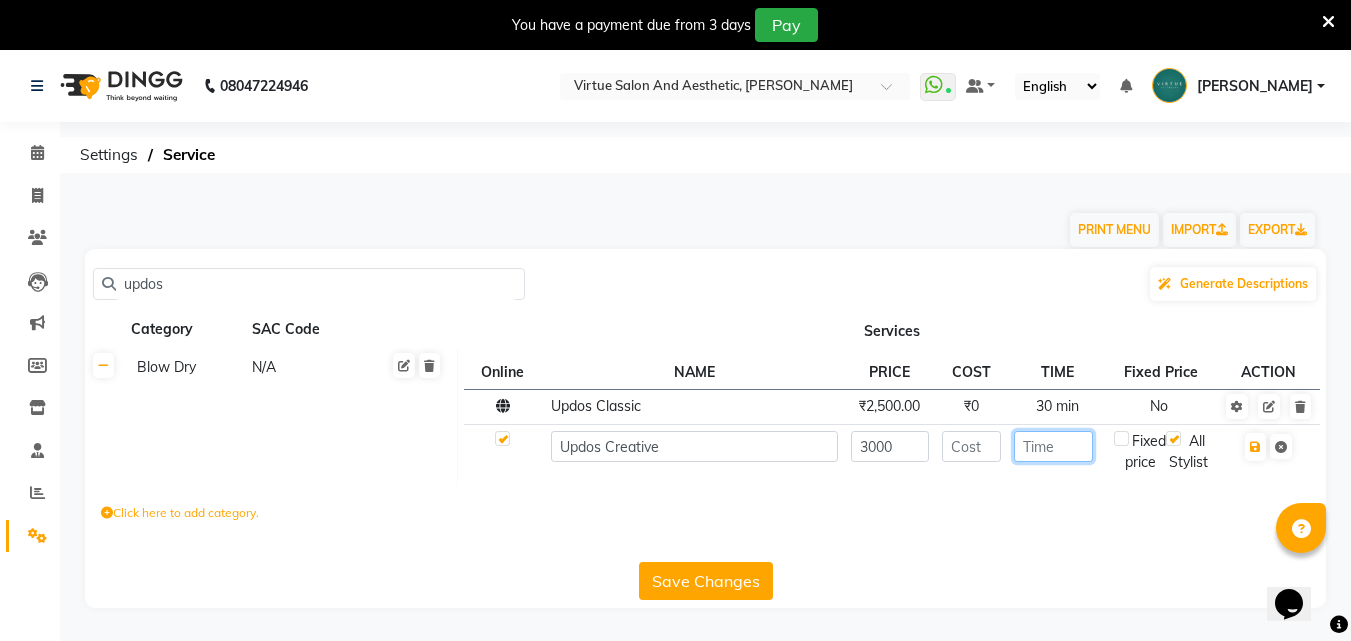 click 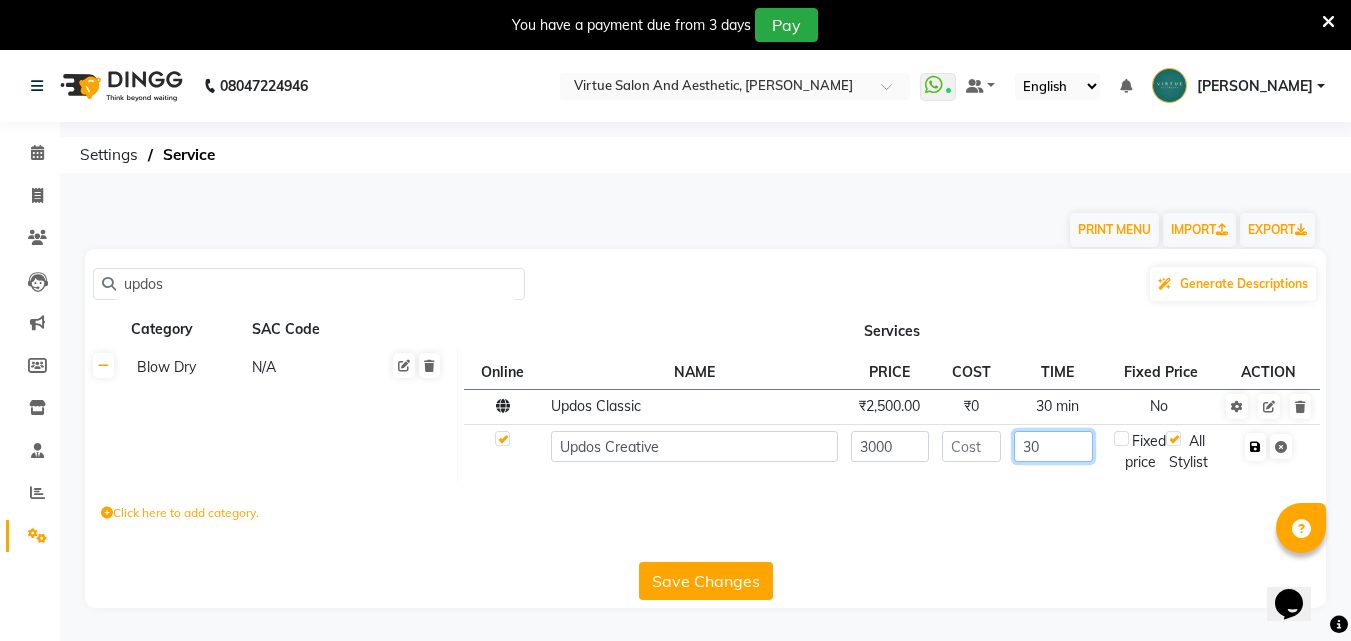 type on "30" 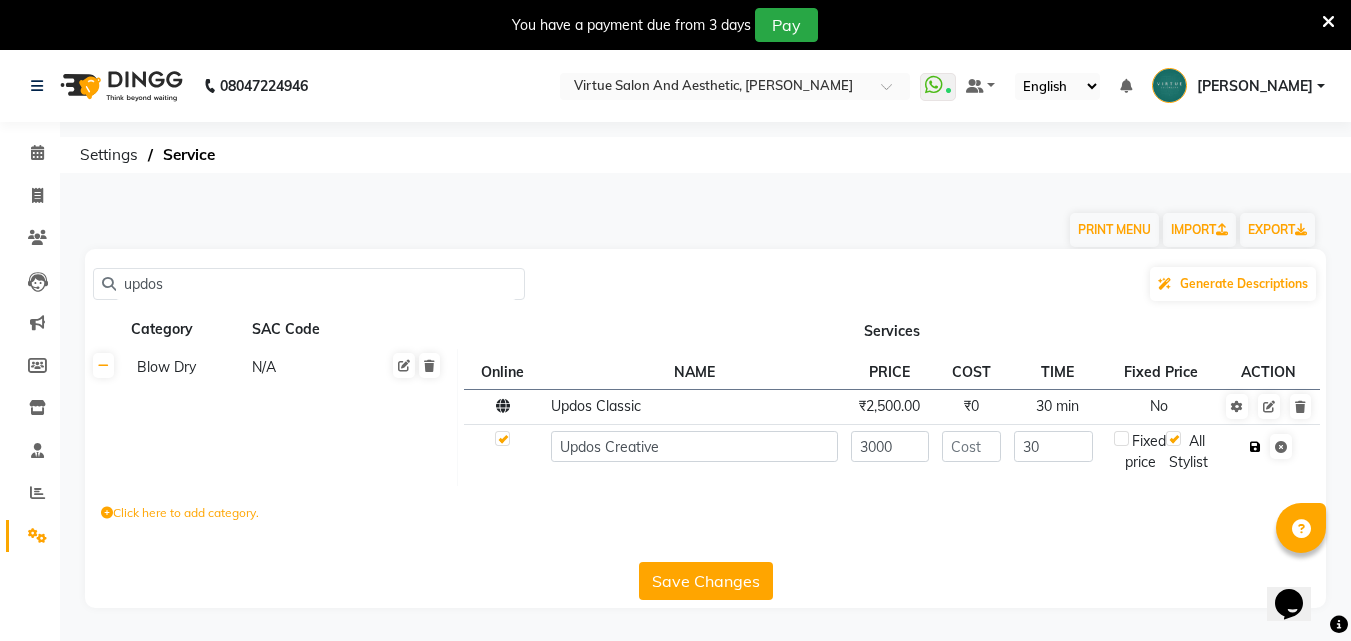 click at bounding box center (1255, 447) 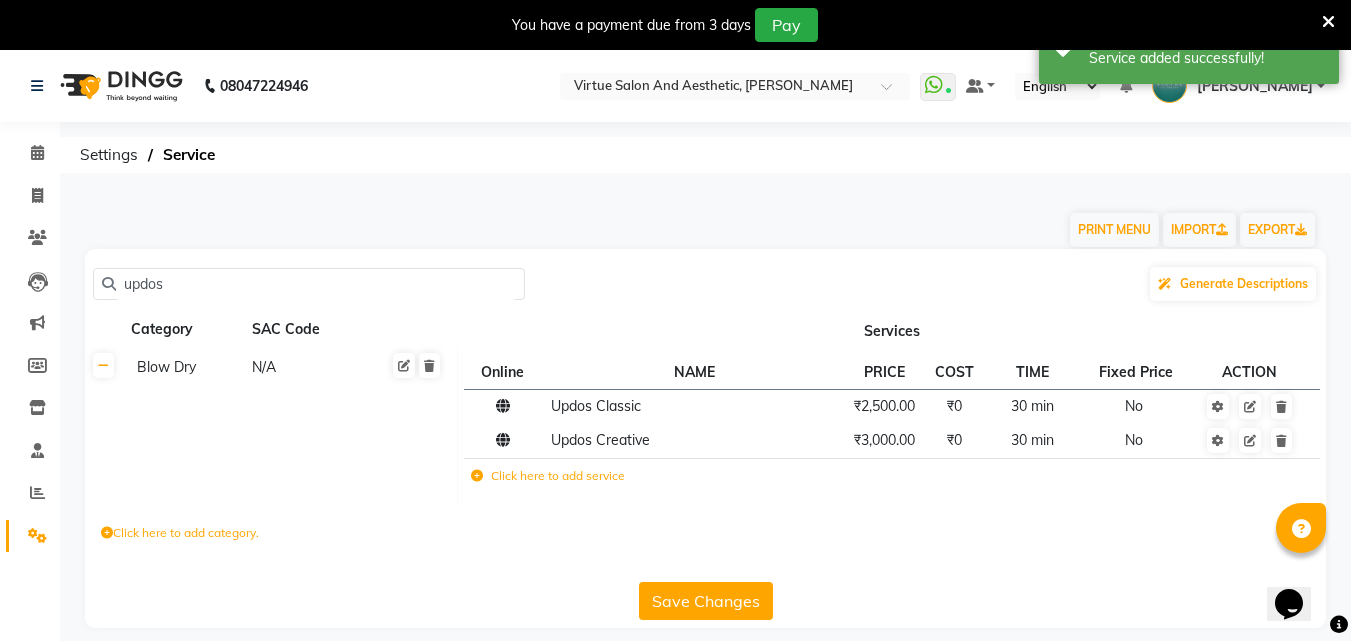 click on "updos" 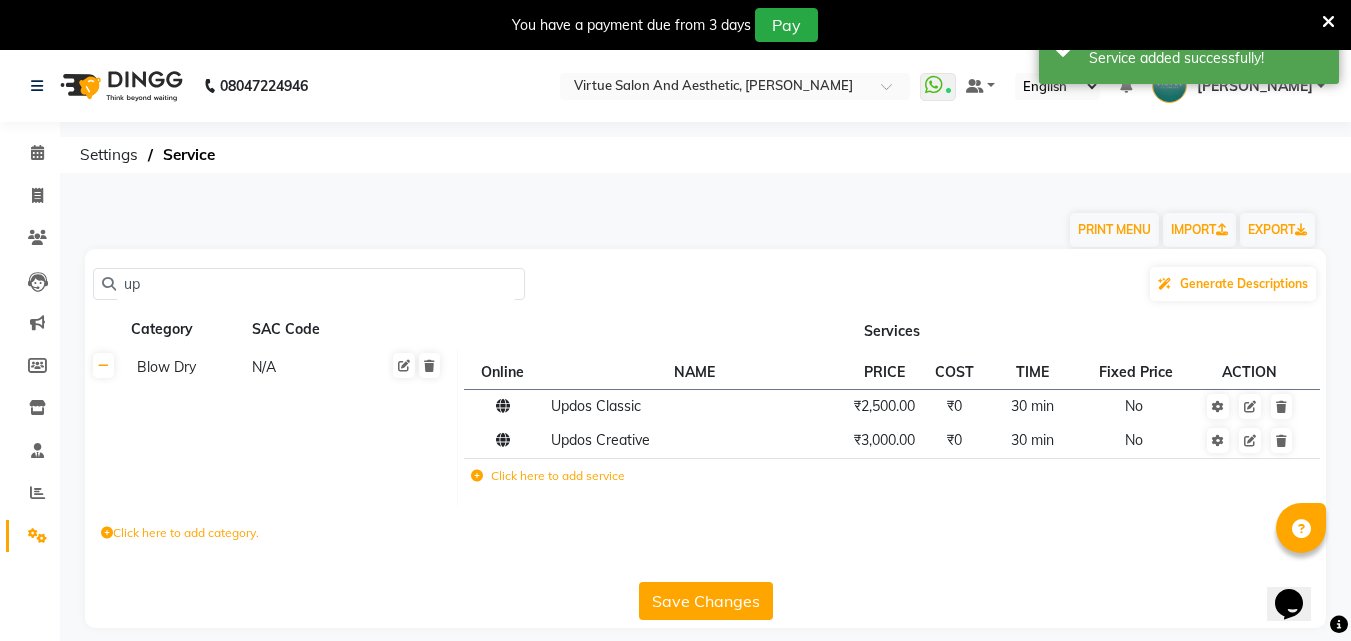 type on "u" 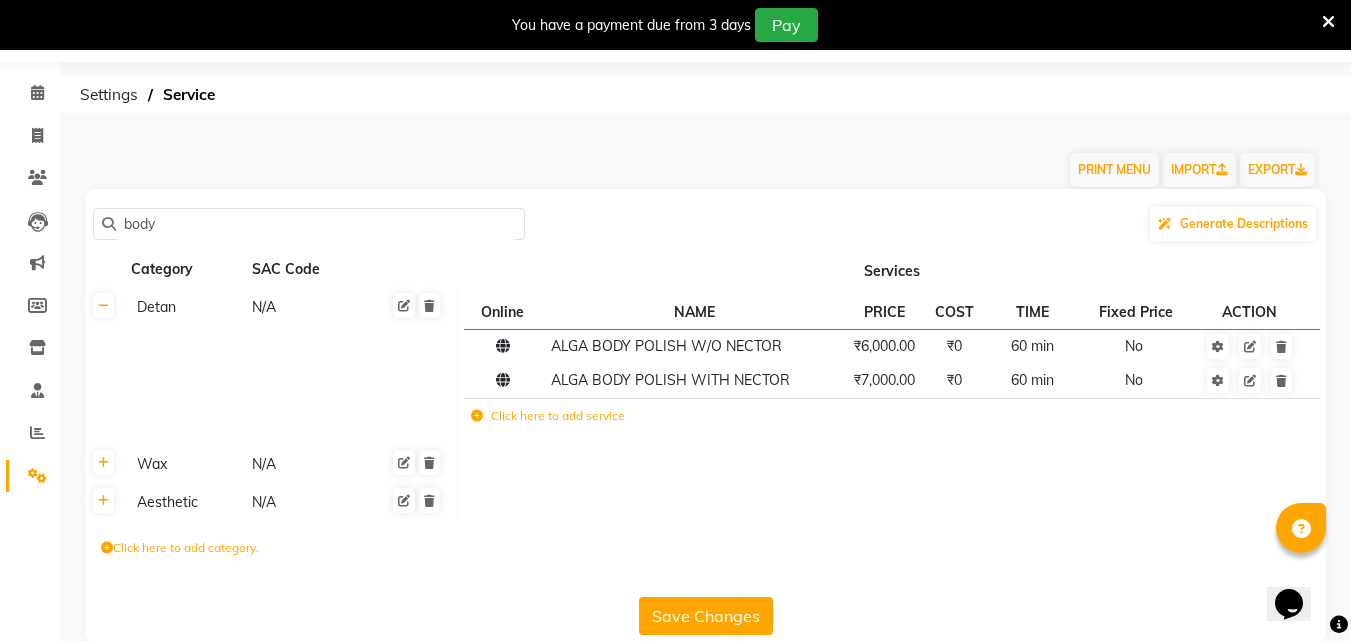 scroll, scrollTop: 92, scrollLeft: 0, axis: vertical 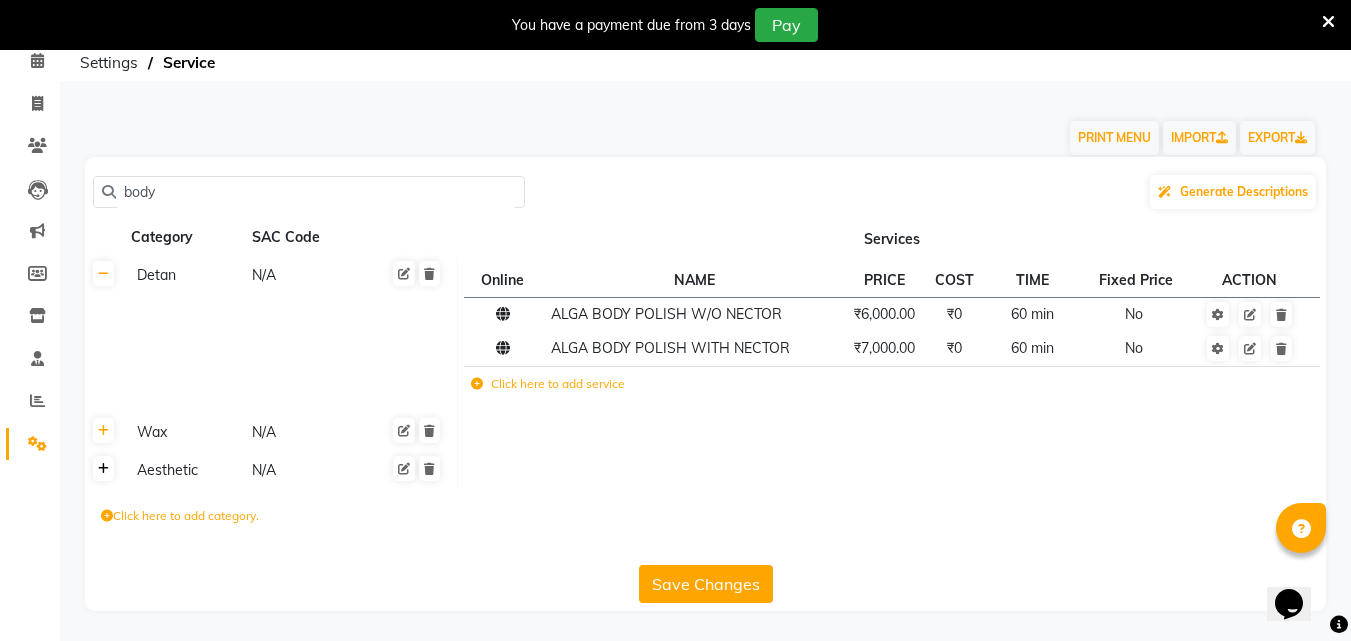 click 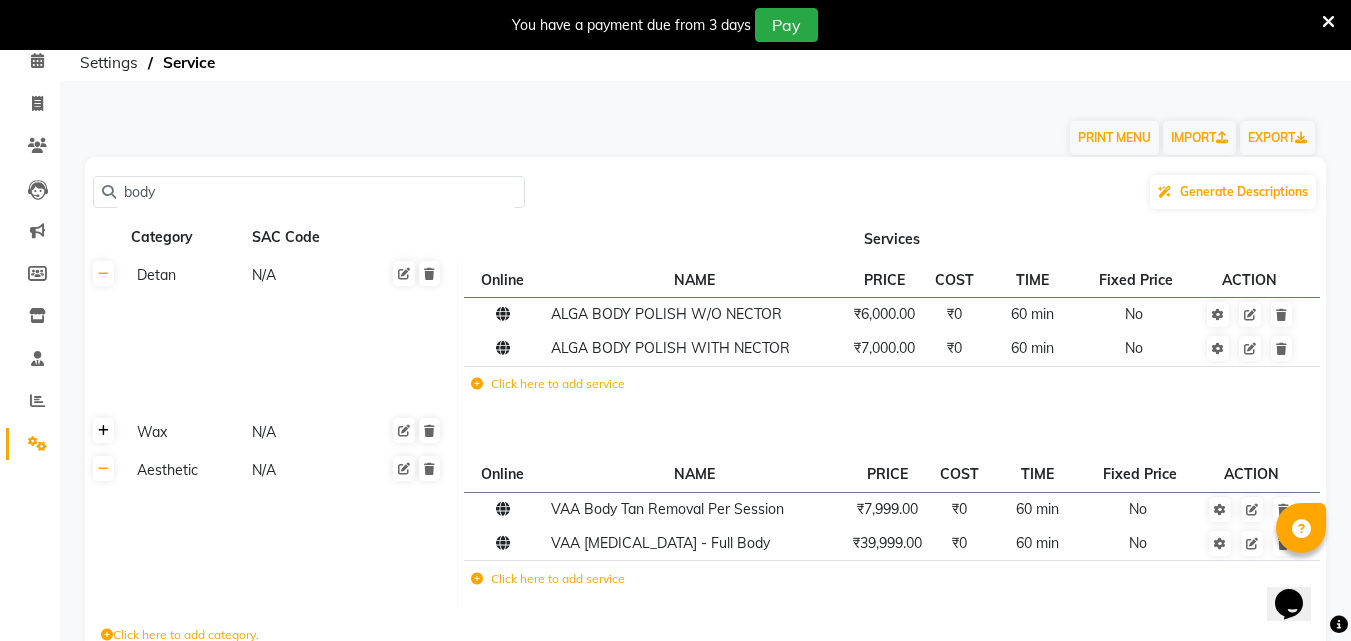 click 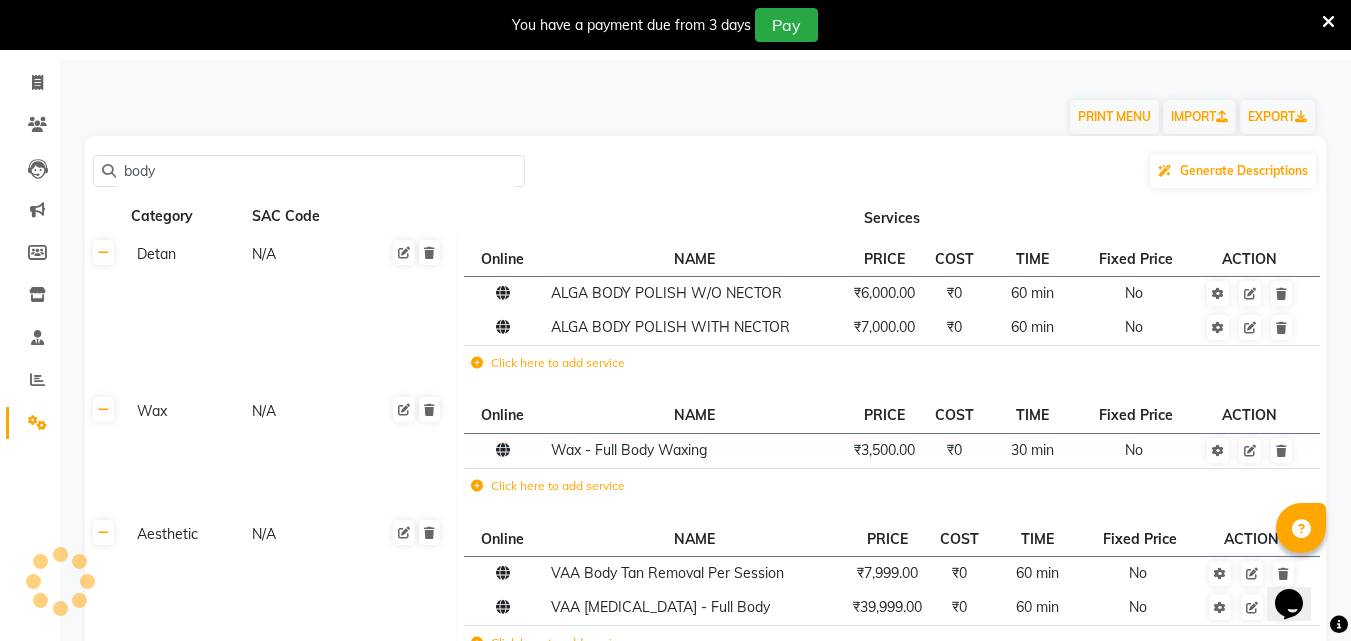 scroll, scrollTop: 0, scrollLeft: 0, axis: both 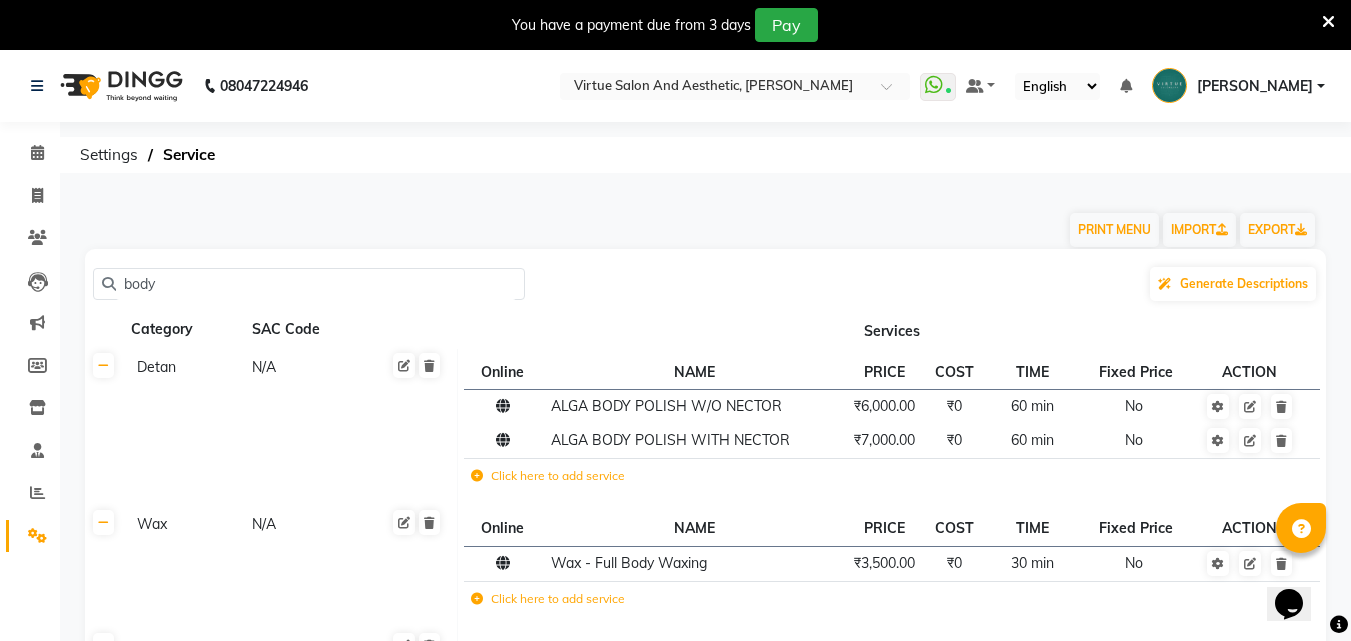 click at bounding box center (1328, 22) 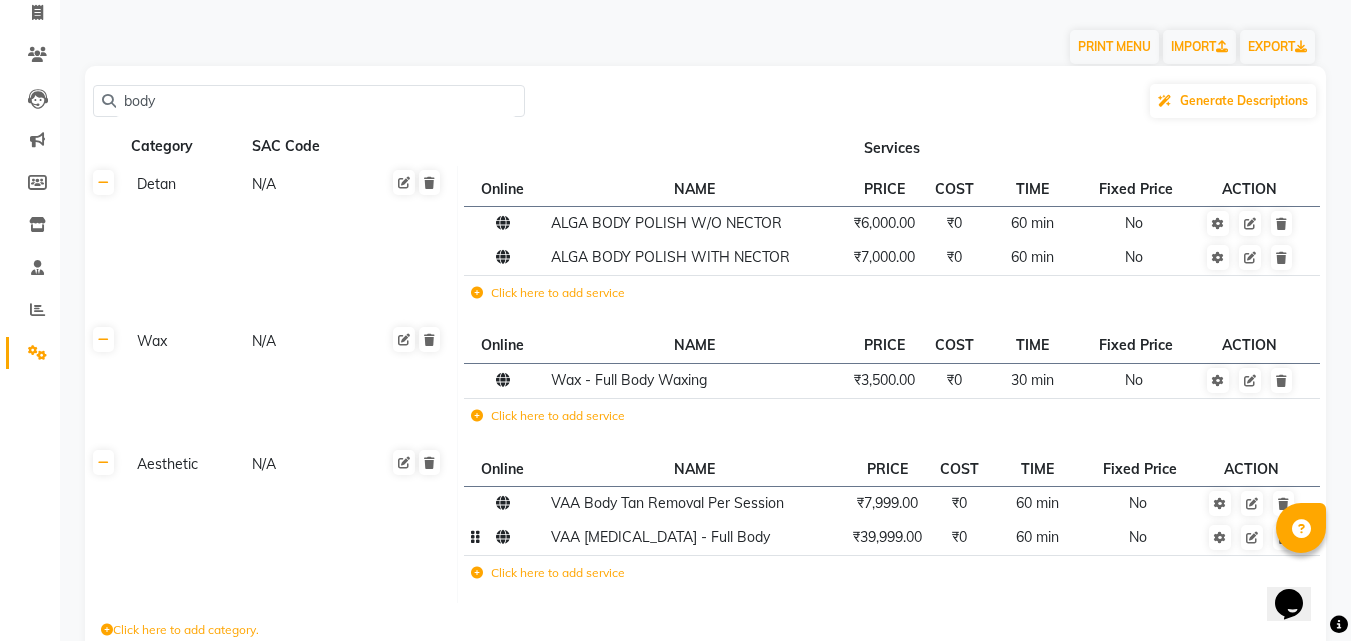 scroll, scrollTop: 0, scrollLeft: 0, axis: both 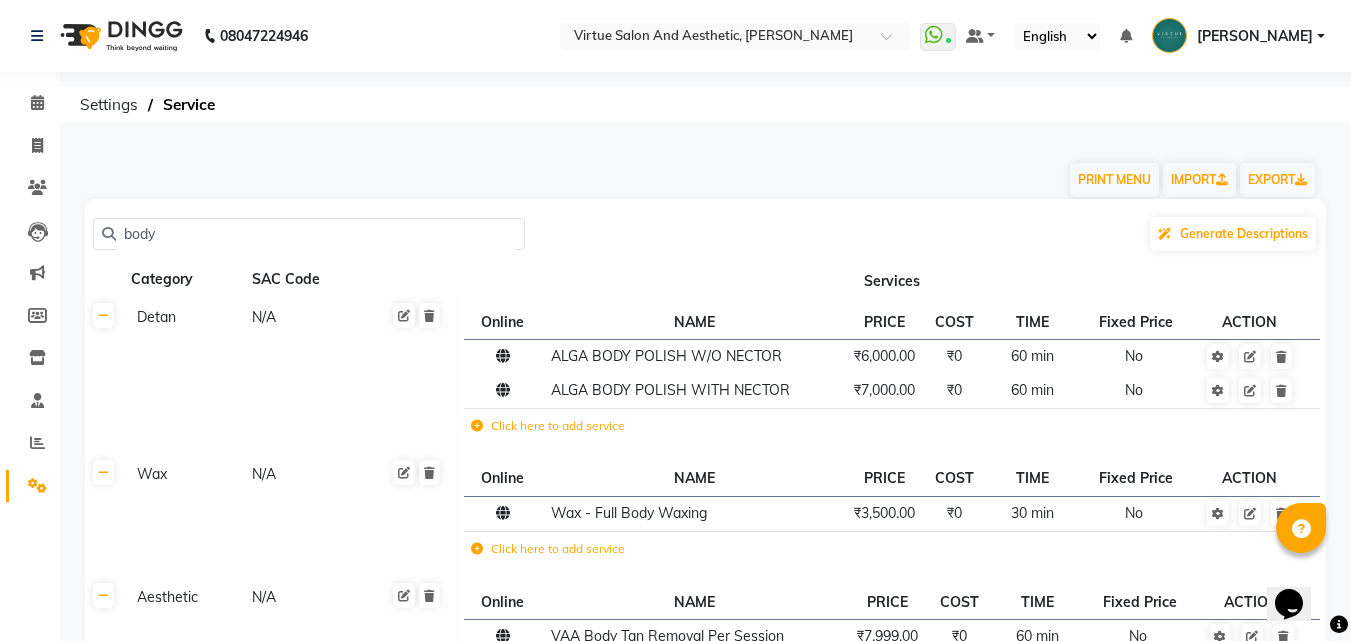 click on "body" 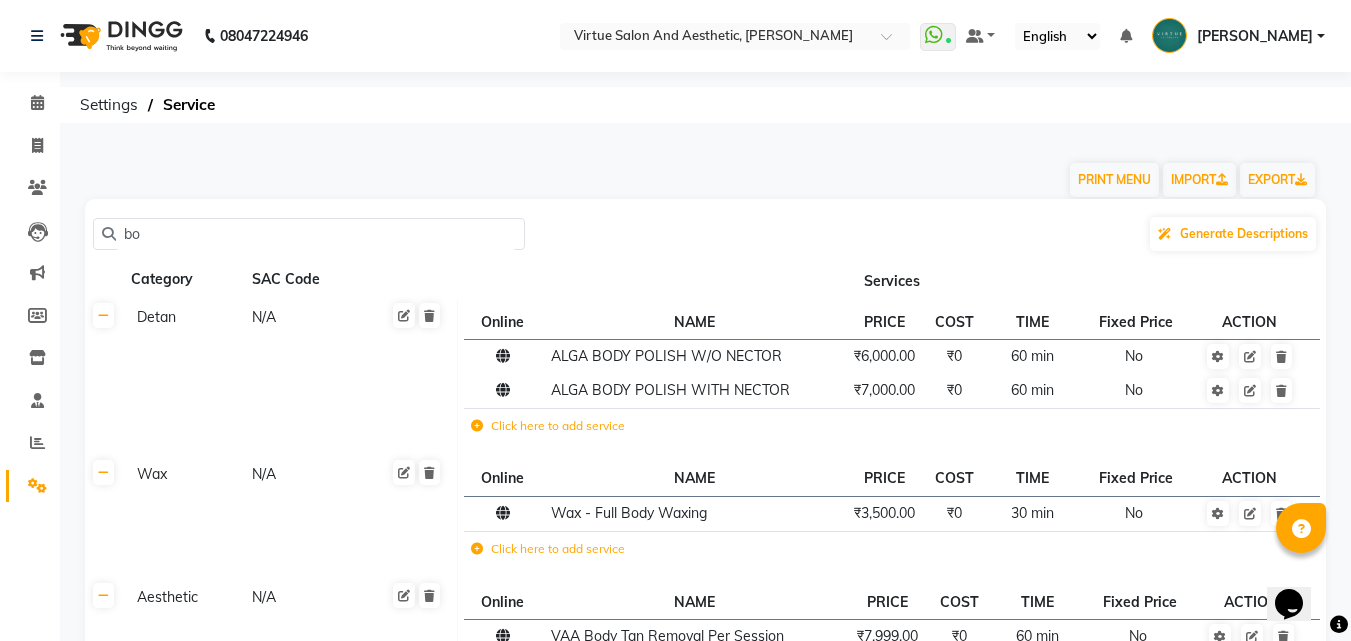 type on "b" 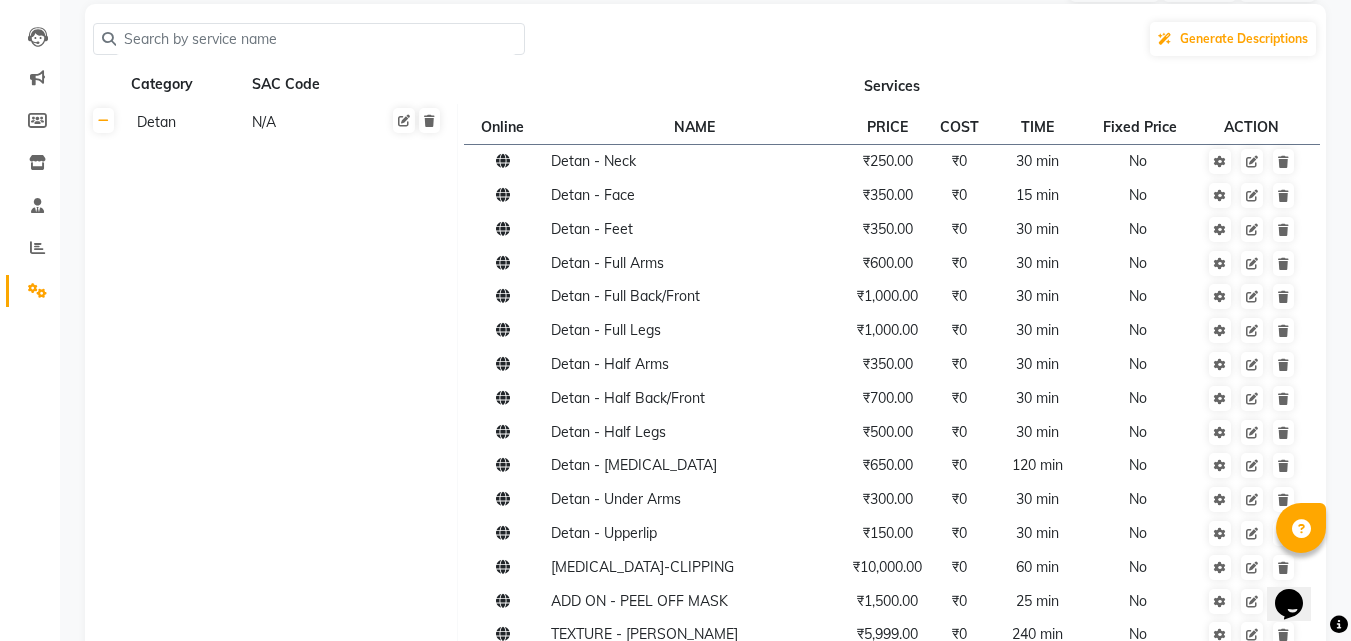 scroll, scrollTop: 0, scrollLeft: 0, axis: both 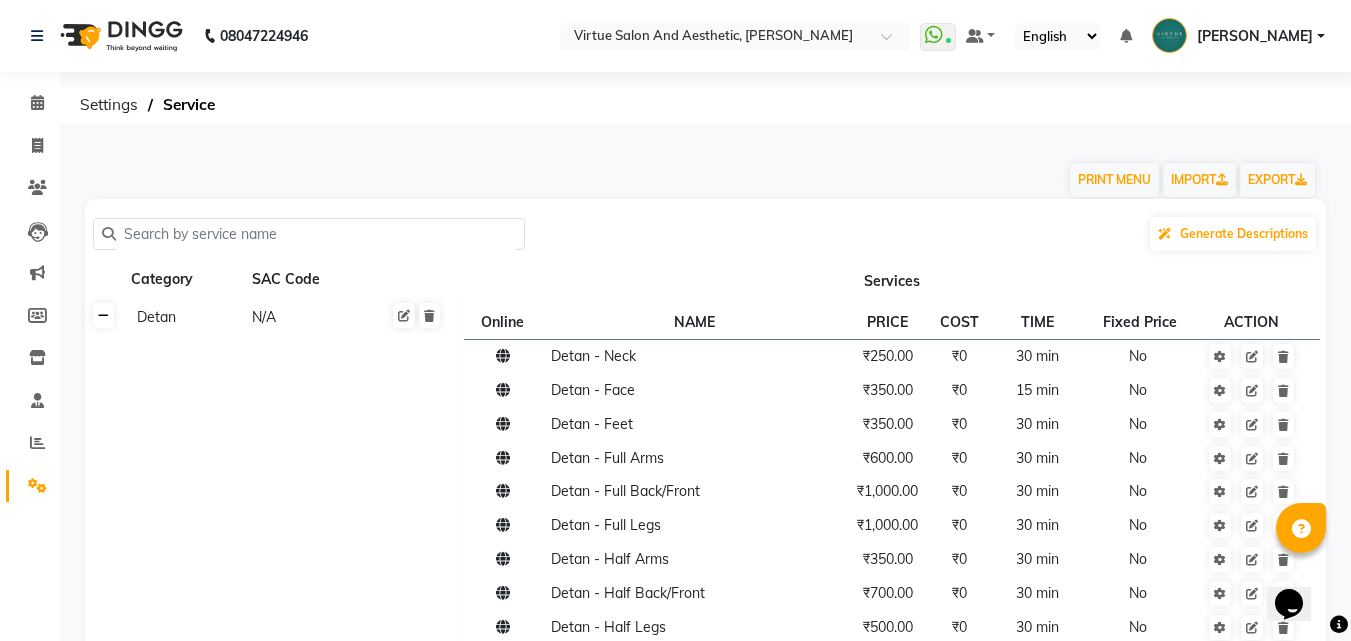 type 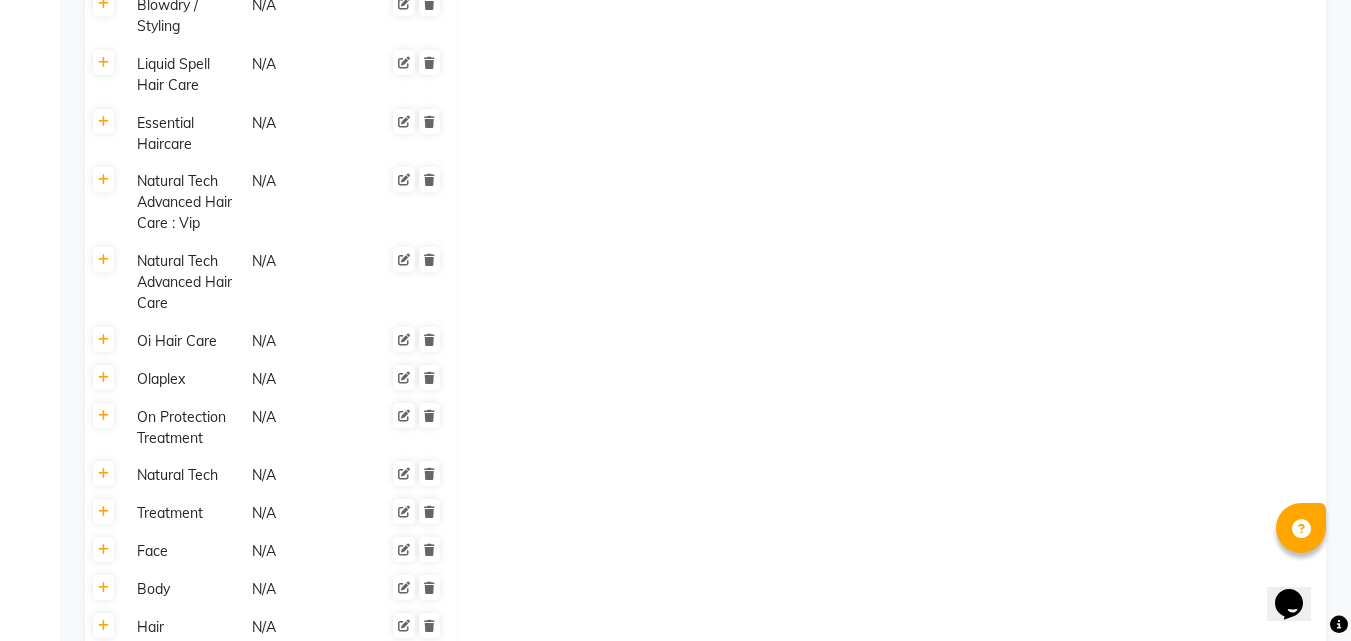 scroll, scrollTop: 1623, scrollLeft: 0, axis: vertical 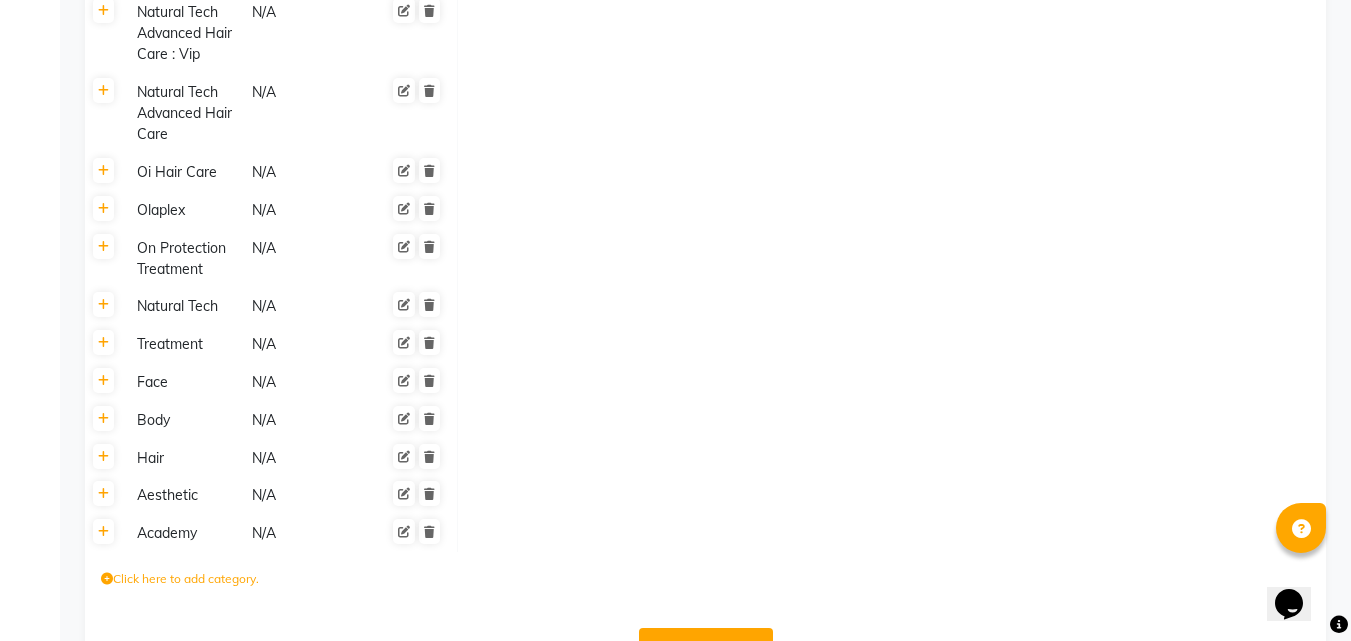 click on "Save Changes" 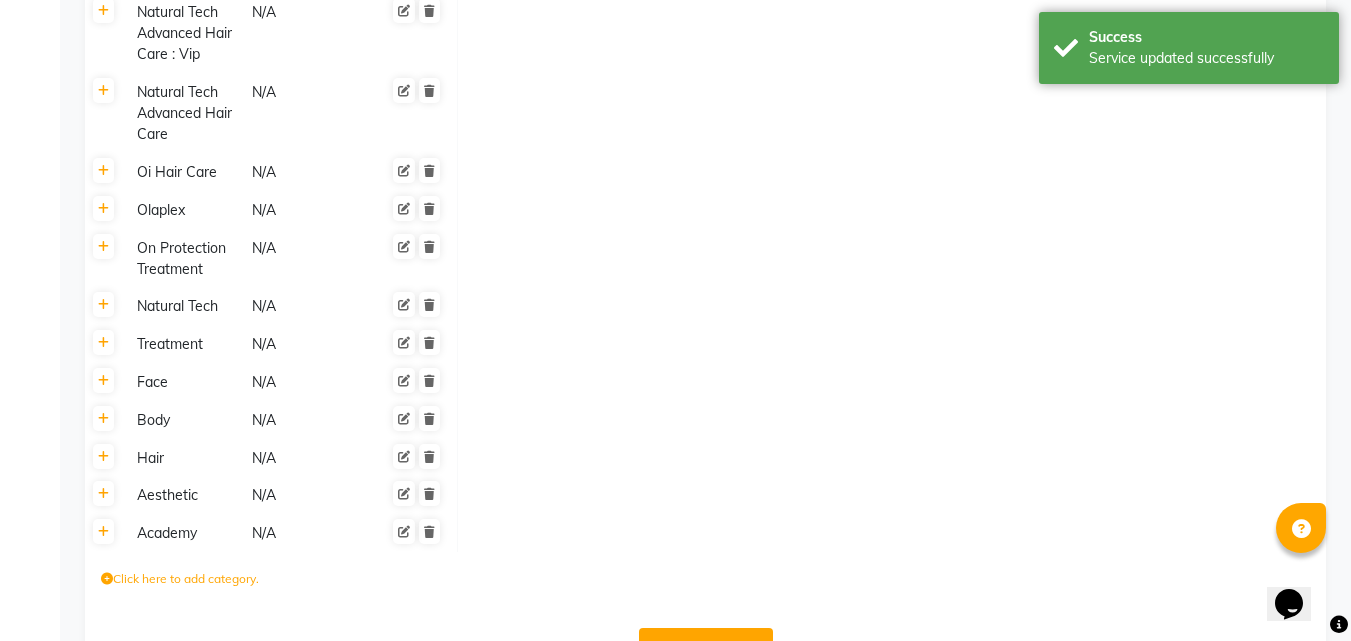 click on "Save Changes" 